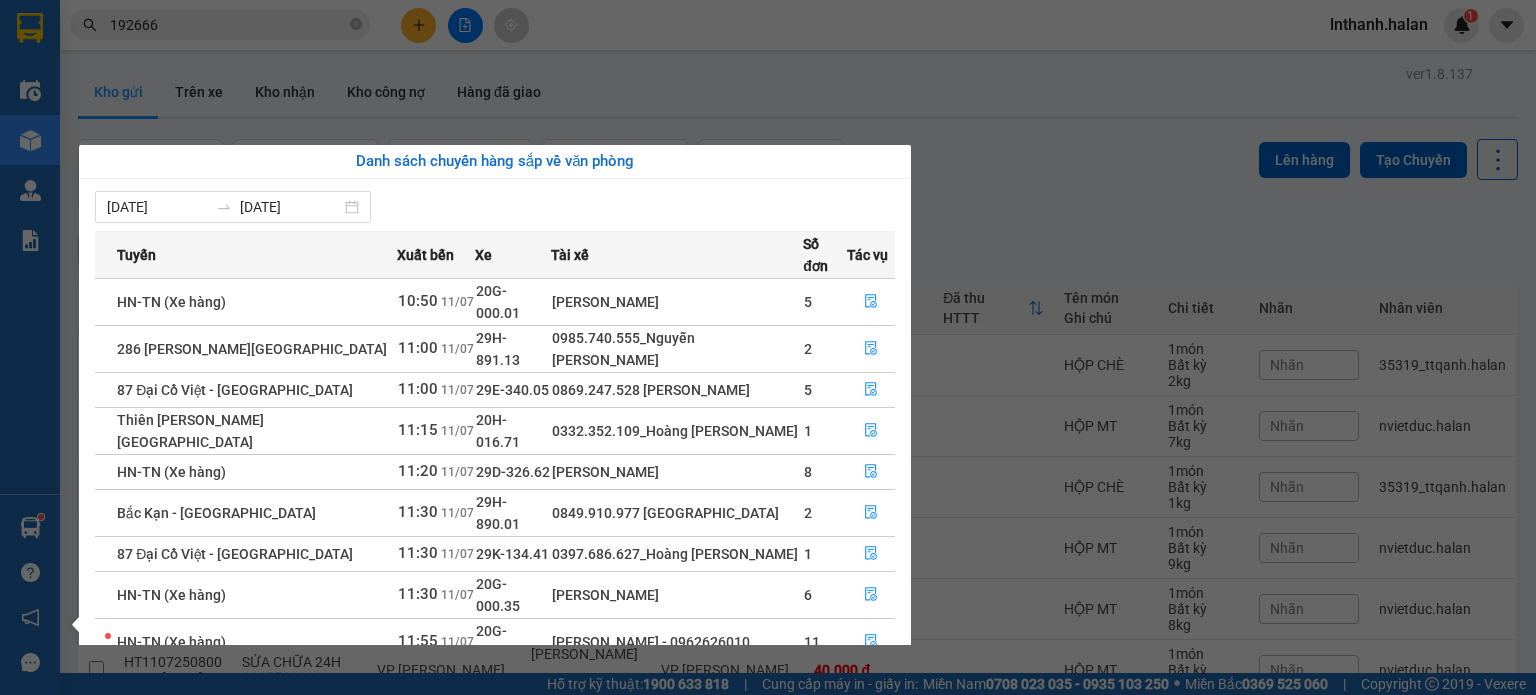scroll, scrollTop: 0, scrollLeft: 0, axis: both 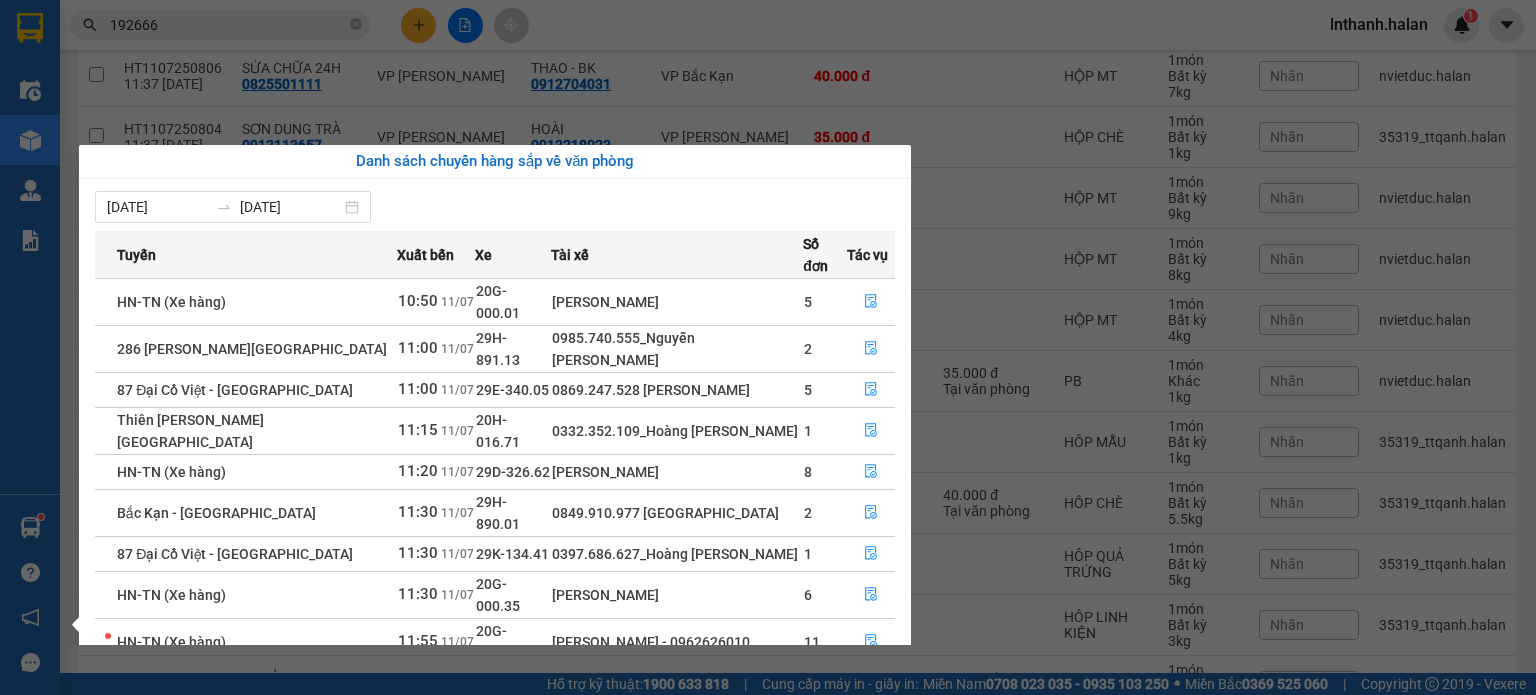 click on "Kết quả tìm kiếm ( 1073 )  Bộ lọc  Thuộc VP này Mã ĐH Trạng thái Món hàng Thu hộ Tổng cước Chưa cước Nhãn Người gửi VP Gửi Người nhận VP Nhận DC1007251602 15:44 - 10/07 Đang vận chuyển (giao) 0377.946.536- Đào Duy Hoàn 10:01 - 11/07 HỘP PK SL:  2 100.000 100.000 0849006666 LỆ VP Đại Cồ Việt 0855 192666 VTECH VP Hoàng Văn Thụ TC: 160 vn DC0907251489 15:34 - 09/07 Đang vận chuyển (giao) 0377.946.536- Đào Duy Hoàn 09:16 - 10/07 HỘP PK SL:  3 180.000 180.000 0849006666 LỆ VP Đại Cồ Việt 0855 192666 VTECH VP Hoàng Văn Thụ TC: 160 vb DC0907251707 16:25 - 09/07 Đang vận chuyển (giao) 0377.946.536- Đào Duy Hoàn 09:16 - 10/07 HỘP LINH KIỆN SL:  2 150.000 150.000 0849006666 LỆ VP Đại Cồ Việt 0855 192666 VTECH THÁI NGUYÊN VP Hoàng Văn Thụ TC: 160 vb TK0707252059 17:00 - 07/07 Đang vận chuyển (giao) 0377.946.536- Đào Duy Hoàn 09:22 - 09/07 HOP LK ĐT SL:  1 50.000 50.000 0896519519 TOÀN  0855 9" at bounding box center (768, 347) 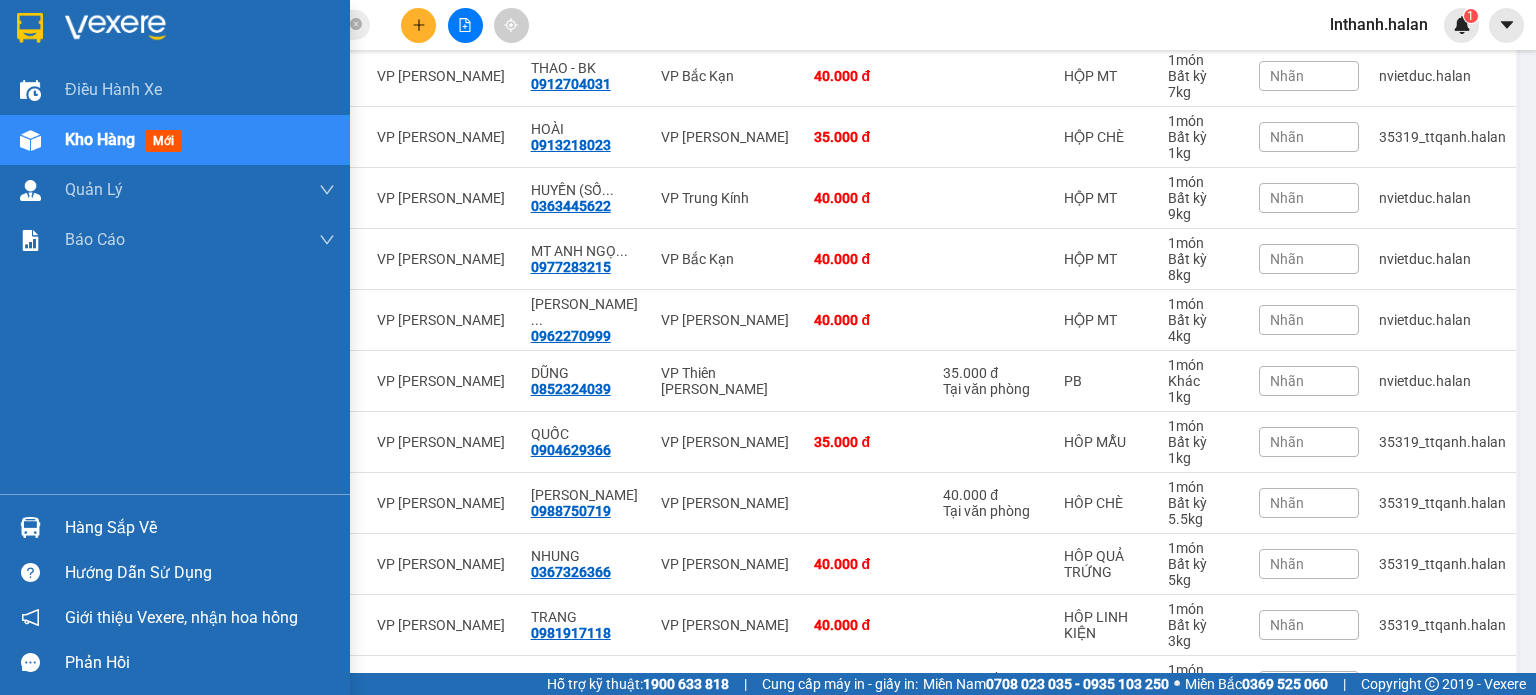 click on "Hàng sắp về" at bounding box center [200, 528] 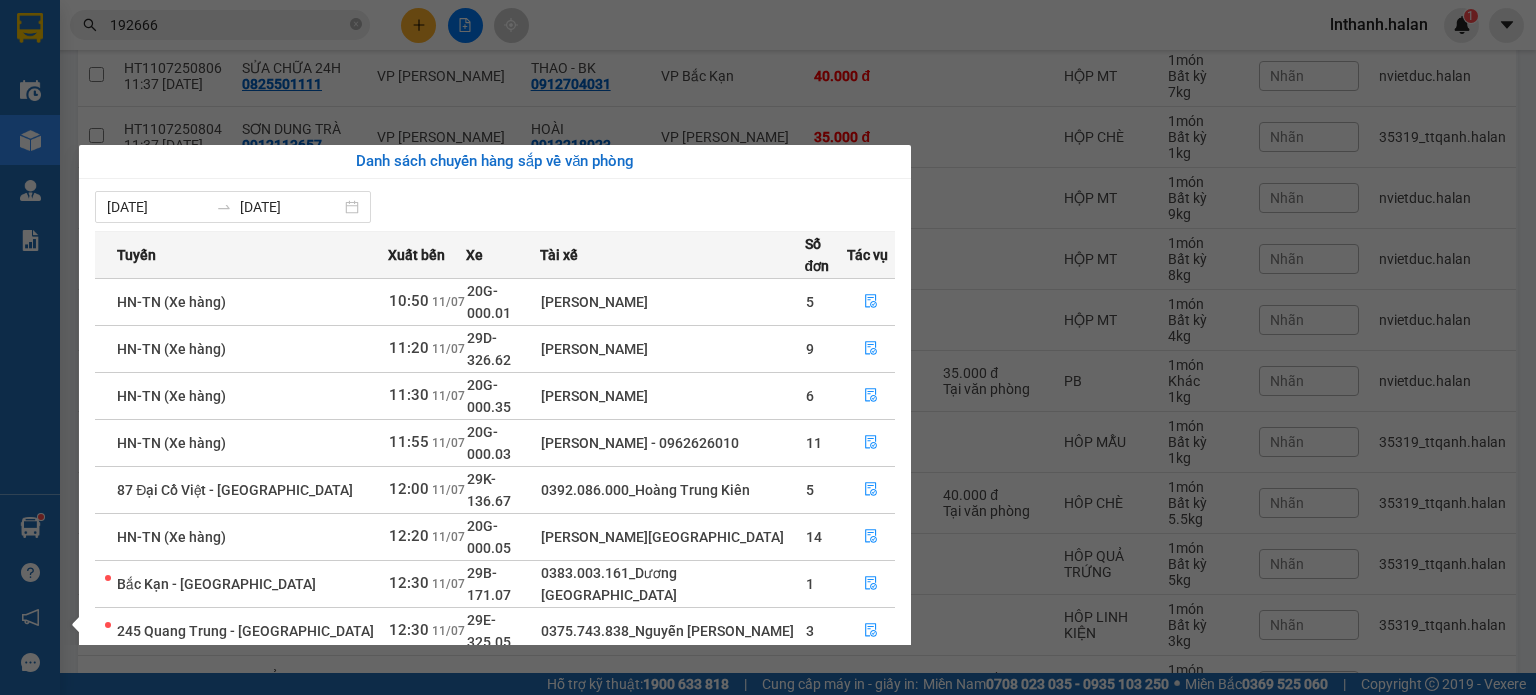 click on "Kết quả tìm kiếm ( 1073 )  Bộ lọc  Thuộc VP này Mã ĐH Trạng thái Món hàng Thu hộ Tổng cước Chưa cước Nhãn Người gửi VP Gửi Người nhận VP Nhận DC1007251602 15:44 - 10/07 Đang vận chuyển (giao) 0377.946.536- Đào Duy Hoàn 10:01 - 11/07 HỘP PK SL:  2 100.000 100.000 0849006666 LỆ VP Đại Cồ Việt 0855 192666 VTECH VP Hoàng Văn Thụ TC: 160 vn DC0907251489 15:34 - 09/07 Đang vận chuyển (giao) 0377.946.536- Đào Duy Hoàn 09:16 - 10/07 HỘP PK SL:  3 180.000 180.000 0849006666 LỆ VP Đại Cồ Việt 0855 192666 VTECH VP Hoàng Văn Thụ TC: 160 vb DC0907251707 16:25 - 09/07 Đang vận chuyển (giao) 0377.946.536- Đào Duy Hoàn 09:16 - 10/07 HỘP LINH KIỆN SL:  2 150.000 150.000 0849006666 LỆ VP Đại Cồ Việt 0855 192666 VTECH THÁI NGUYÊN VP Hoàng Văn Thụ TC: 160 vb TK0707252059 17:00 - 07/07 Đang vận chuyển (giao) 0377.946.536- Đào Duy Hoàn 09:22 - 09/07 HOP LK ĐT SL:  1 50.000 50.000 0896519519 TOÀN  0855 9" at bounding box center (768, 347) 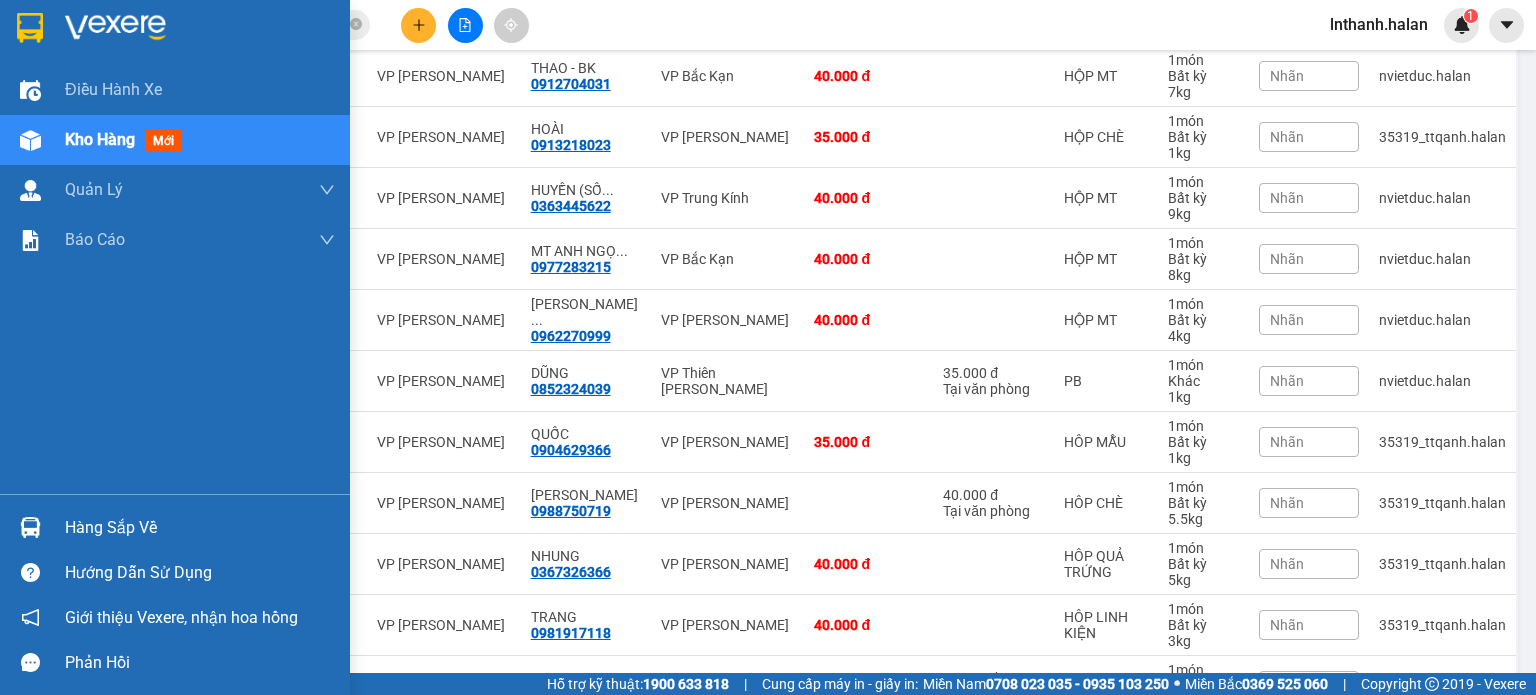 click on "Hàng sắp về" at bounding box center [200, 528] 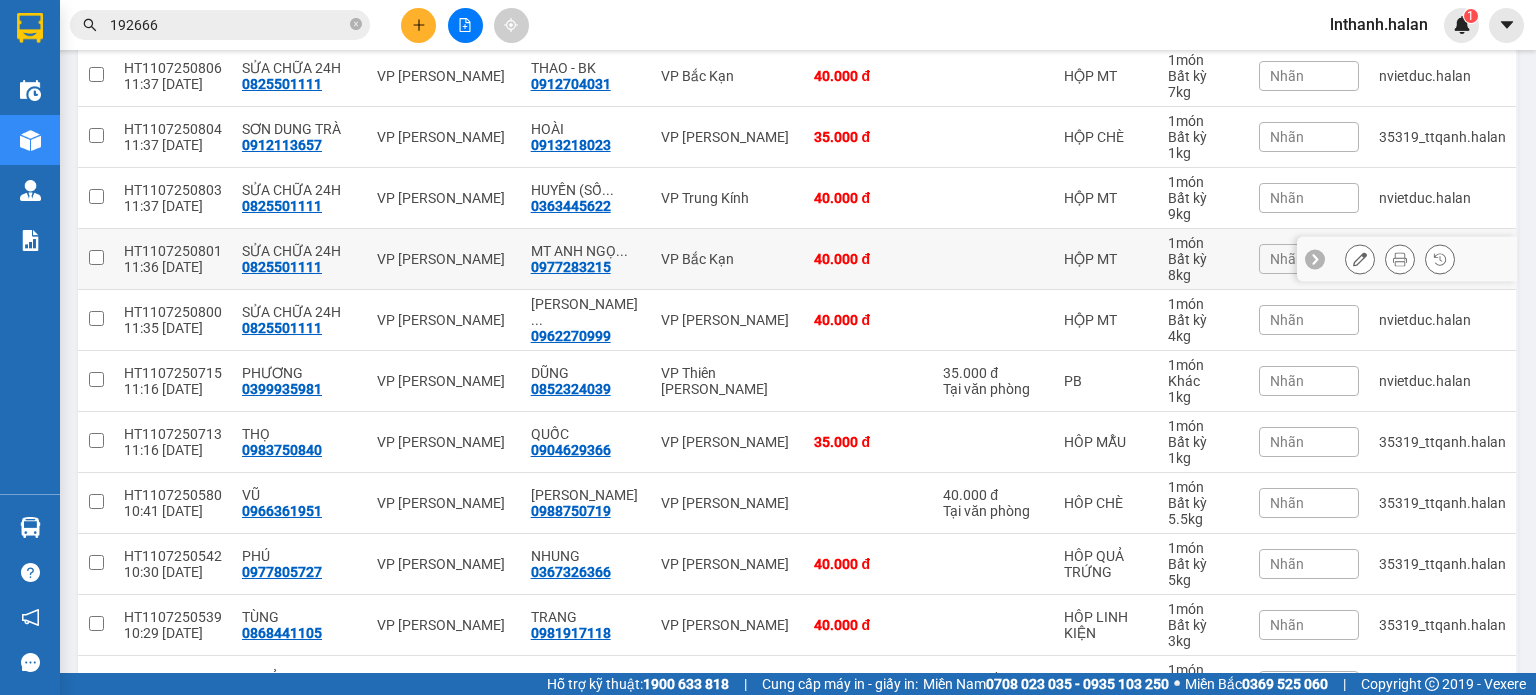 click on "Kết quả tìm kiếm ( 1073 )  Bộ lọc  Thuộc VP này Mã ĐH Trạng thái Món hàng Thu hộ Tổng cước Chưa cước Nhãn Người gửi VP Gửi Người nhận VP Nhận DC1007251602 15:44 - 10/07 Đang vận chuyển (giao) 0377.946.536- Đào Duy Hoàn 10:01 - 11/07 HỘP PK SL:  2 100.000 100.000 0849006666 LỆ VP Đại Cồ Việt 0855 192666 VTECH VP Hoàng Văn Thụ TC: 160 vn DC0907251489 15:34 - 09/07 Đang vận chuyển (giao) 0377.946.536- Đào Duy Hoàn 09:16 - 10/07 HỘP PK SL:  3 180.000 180.000 0849006666 LỆ VP Đại Cồ Việt 0855 192666 VTECH VP Hoàng Văn Thụ TC: 160 vb DC0907251707 16:25 - 09/07 Đang vận chuyển (giao) 0377.946.536- Đào Duy Hoàn 09:16 - 10/07 HỘP LINH KIỆN SL:  2 150.000 150.000 0849006666 LỆ VP Đại Cồ Việt 0855 192666 VTECH THÁI NGUYÊN VP Hoàng Văn Thụ TC: 160 vb TK0707252059 17:00 - 07/07 Đang vận chuyển (giao) 0377.946.536- Đào Duy Hoàn 09:22 - 09/07 HOP LK ĐT SL:  1 50.000 50.000 0896519519 TOÀN  0855 9" at bounding box center [768, 347] 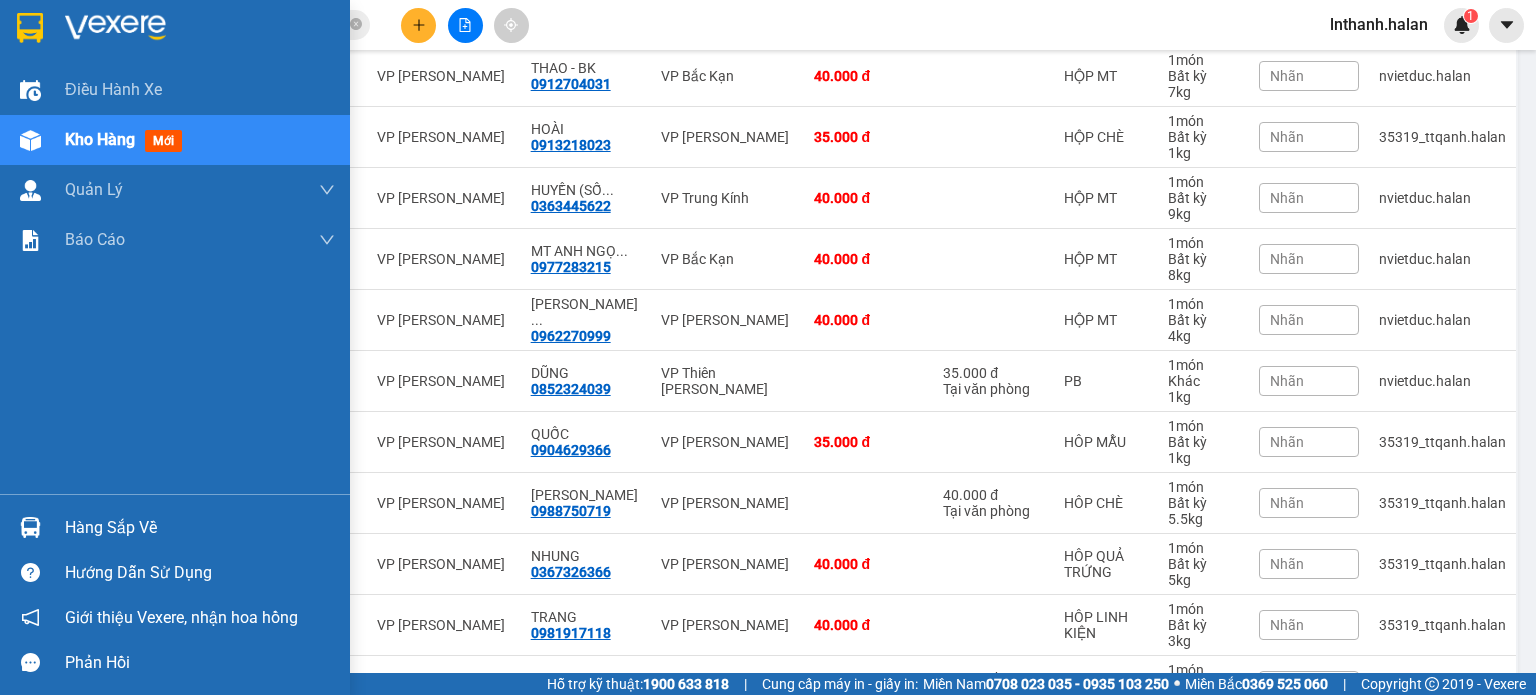 click on "Hàng sắp về" at bounding box center (200, 528) 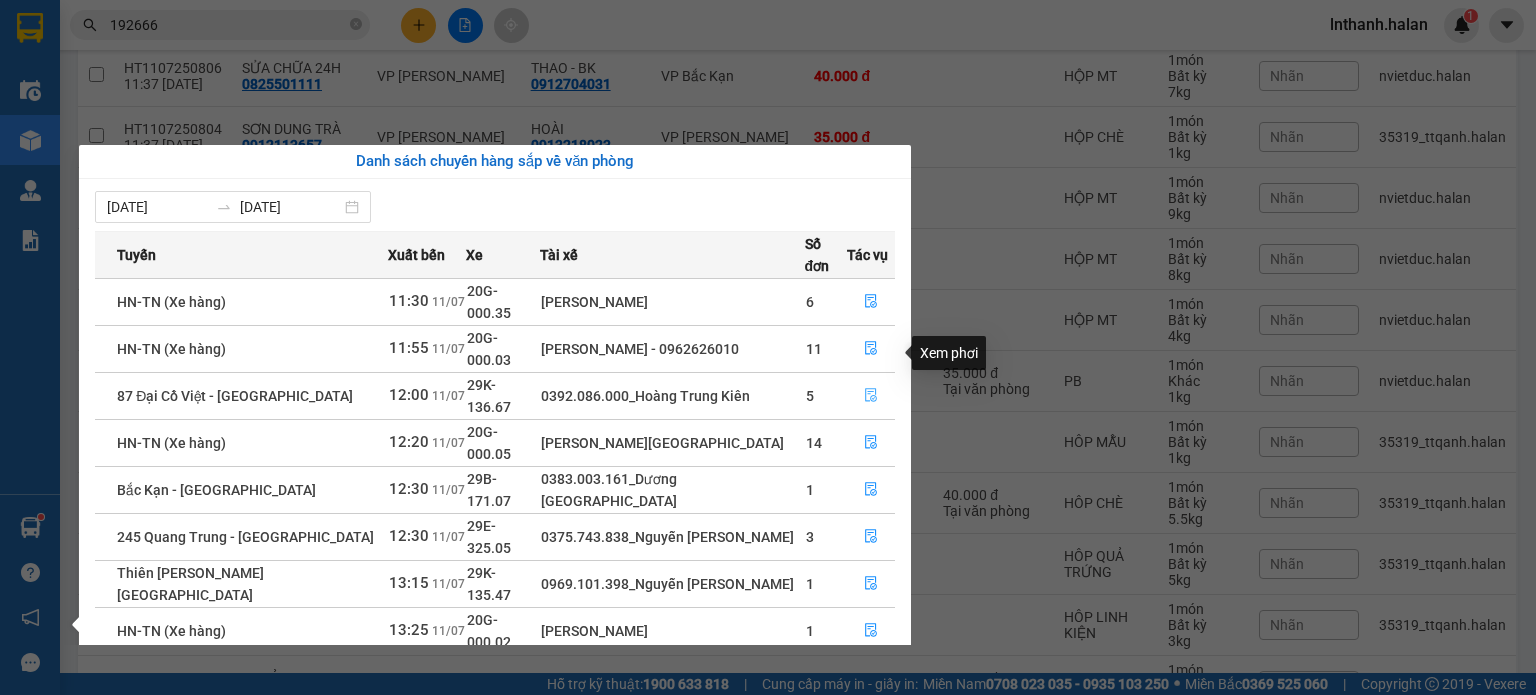 click 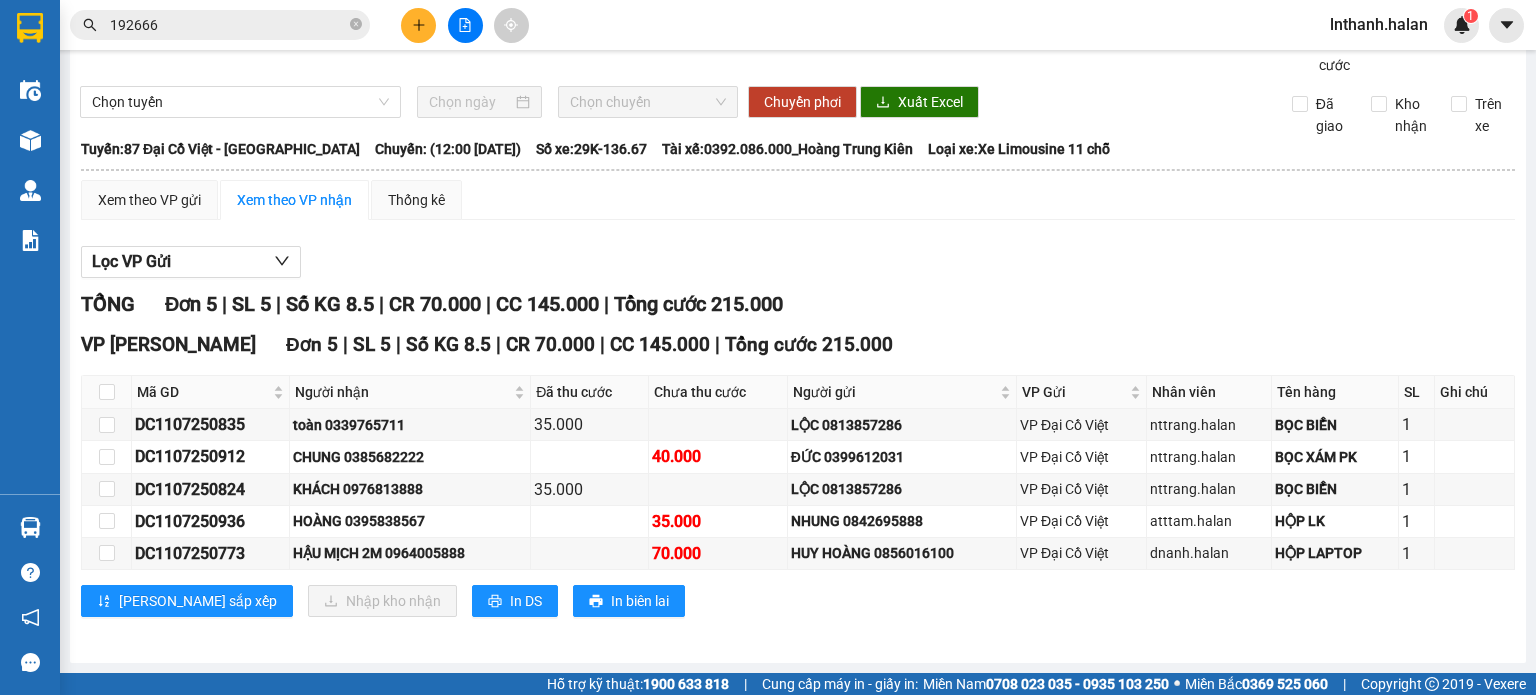 scroll, scrollTop: 84, scrollLeft: 0, axis: vertical 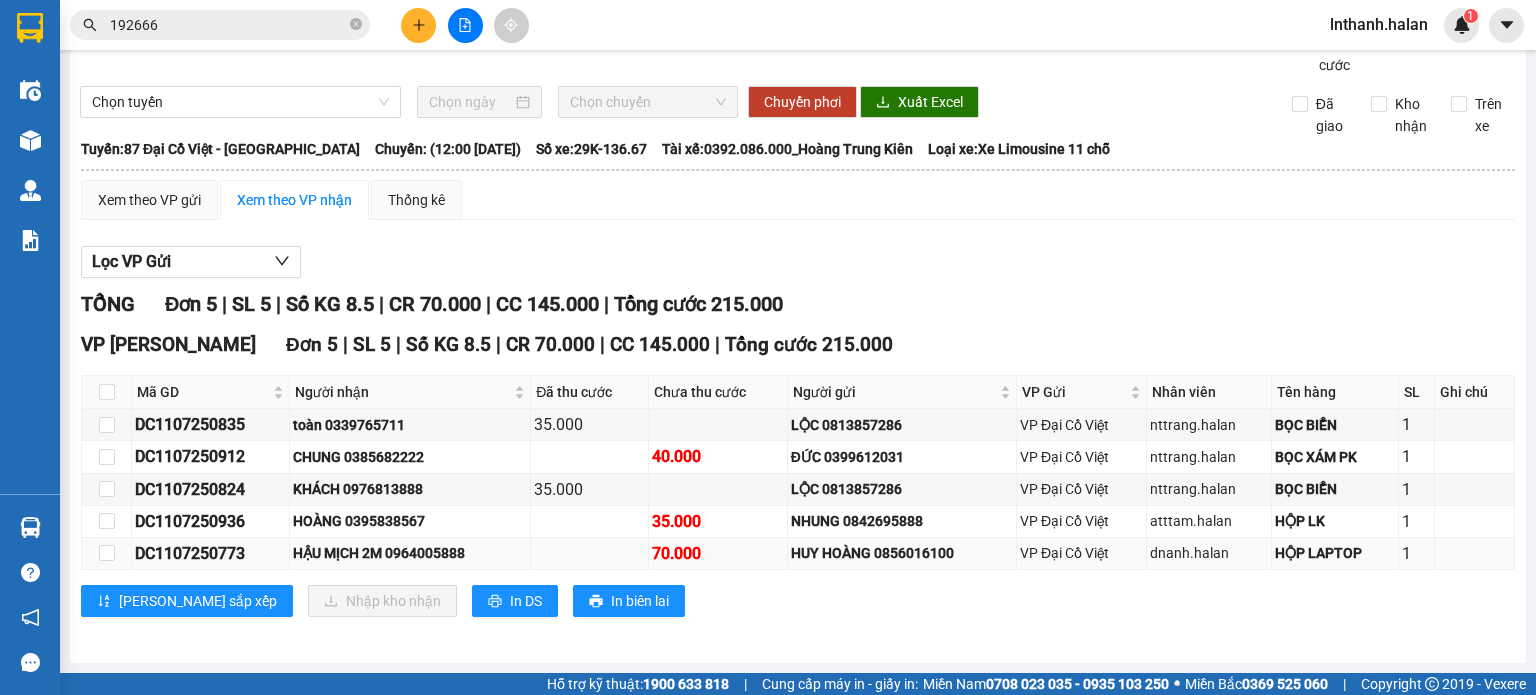 click on "DC1107250773" at bounding box center [210, 553] 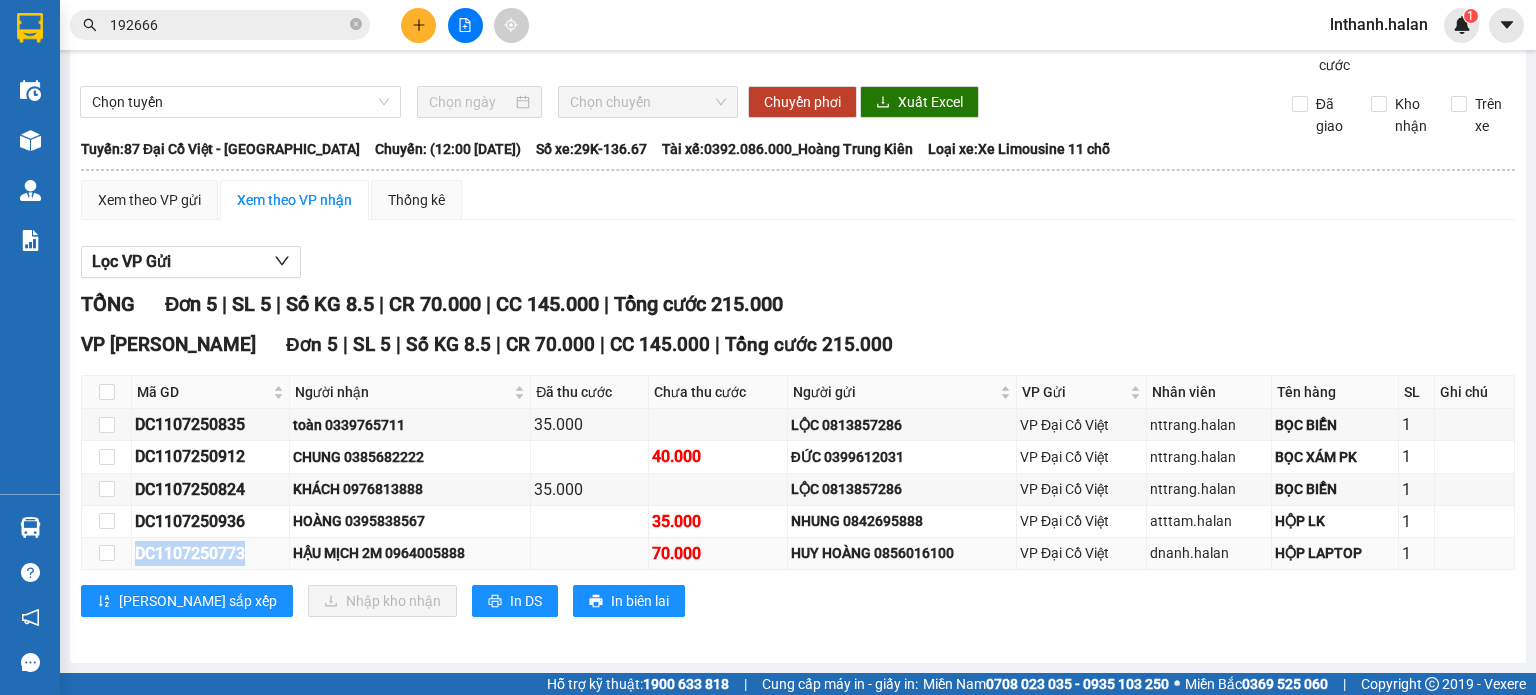 click on "DC1107250773" at bounding box center [210, 553] 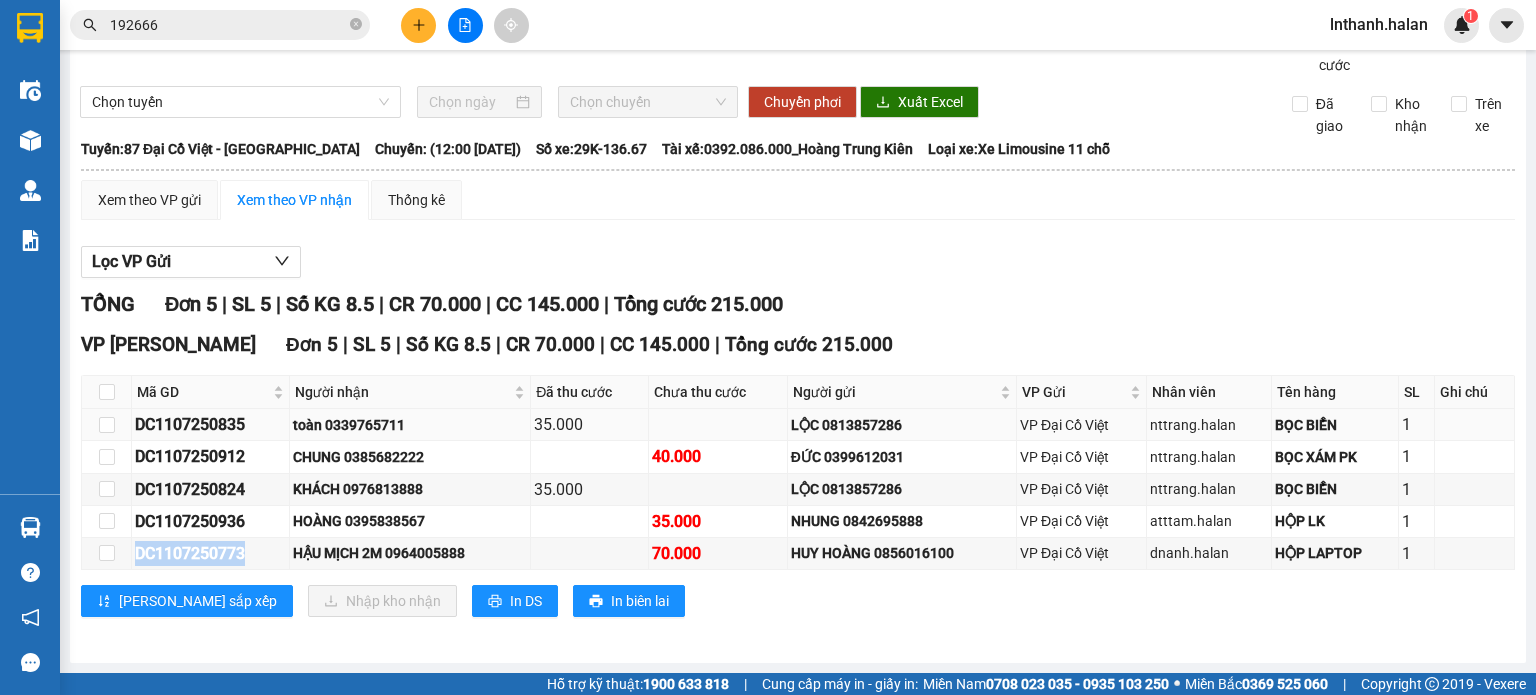 copy on "DC1107250773" 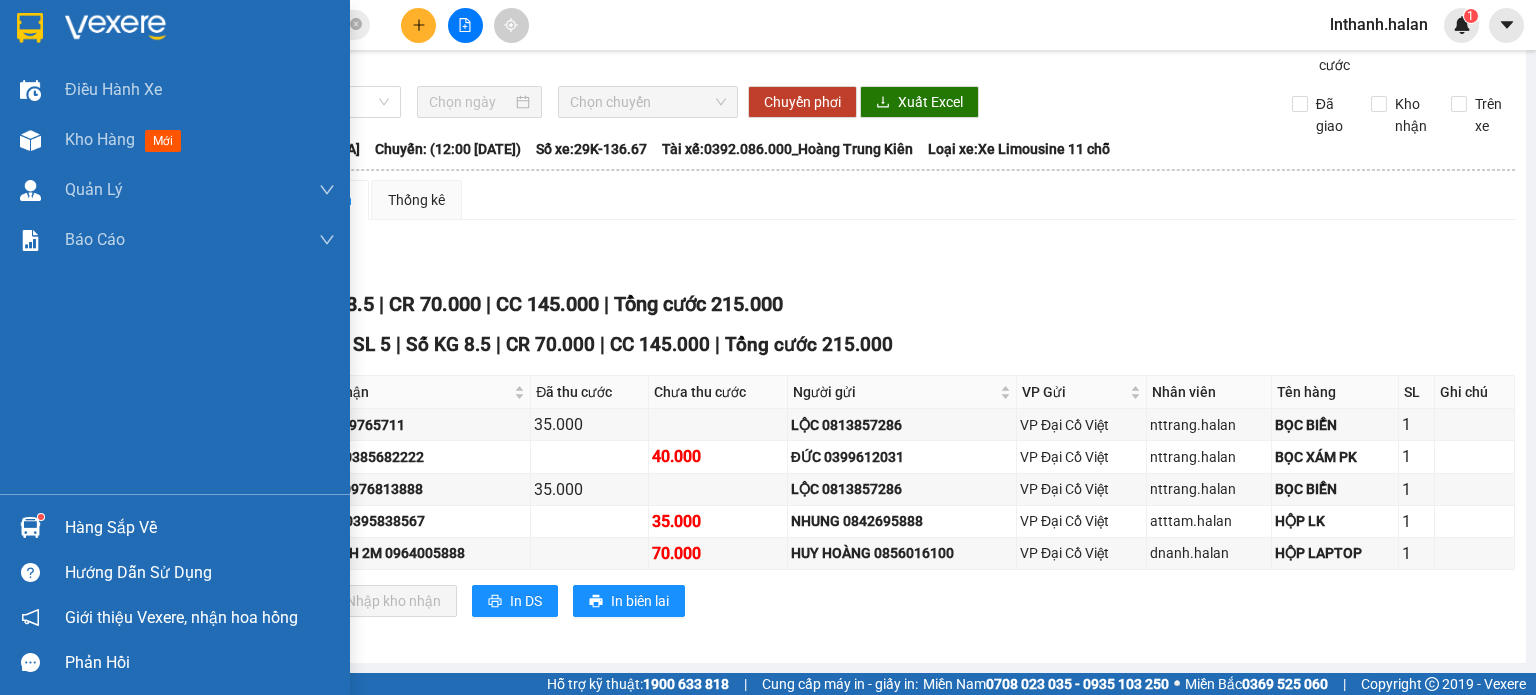 click on "Hàng sắp về" at bounding box center (200, 528) 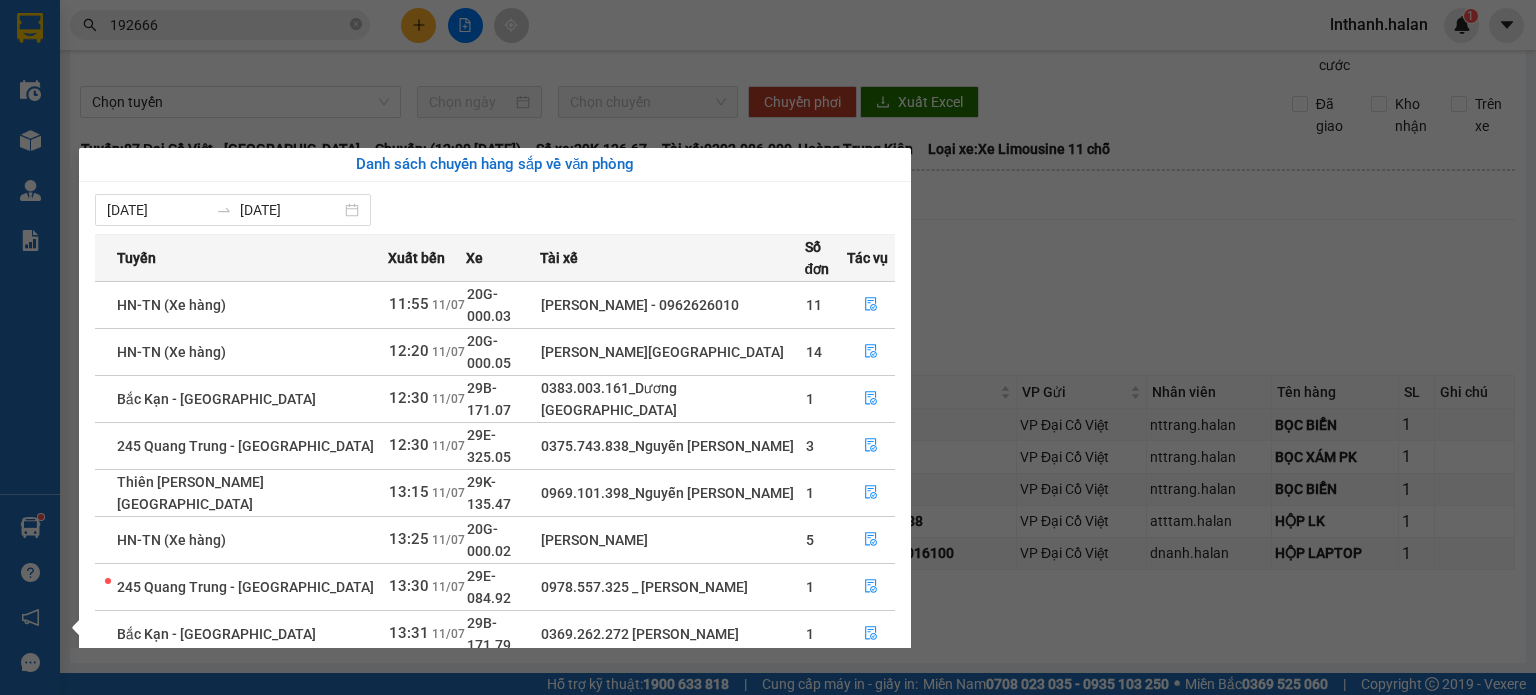 click on "Kết quả tìm kiếm ( 1073 )  Bộ lọc  Thuộc VP này Mã ĐH Trạng thái Món hàng Thu hộ Tổng cước Chưa cước Nhãn Người gửi VP Gửi Người nhận VP Nhận DC1007251602 15:44 - 10/07 Đang vận chuyển (giao) 0377.946.536- Đào Duy Hoàn 10:01 - 11/07 HỘP PK SL:  2 100.000 100.000 0849006666 LỆ VP Đại Cồ Việt 0855 192666 VTECH VP Hoàng Văn Thụ TC: 160 vn DC0907251489 15:34 - 09/07 Đang vận chuyển (giao) 0377.946.536- Đào Duy Hoàn 09:16 - 10/07 HỘP PK SL:  3 180.000 180.000 0849006666 LỆ VP Đại Cồ Việt 0855 192666 VTECH VP Hoàng Văn Thụ TC: 160 vb DC0907251707 16:25 - 09/07 Đang vận chuyển (giao) 0377.946.536- Đào Duy Hoàn 09:16 - 10/07 HỘP LINH KIỆN SL:  2 150.000 150.000 0849006666 LỆ VP Đại Cồ Việt 0855 192666 VTECH THÁI NGUYÊN VP Hoàng Văn Thụ TC: 160 vb TK0707252059 17:00 - 07/07 Đang vận chuyển (giao) 0377.946.536- Đào Duy Hoàn 09:22 - 09/07 HOP LK ĐT SL:  1 50.000 50.000 0896519519 TOÀN  0855 9" at bounding box center (768, 347) 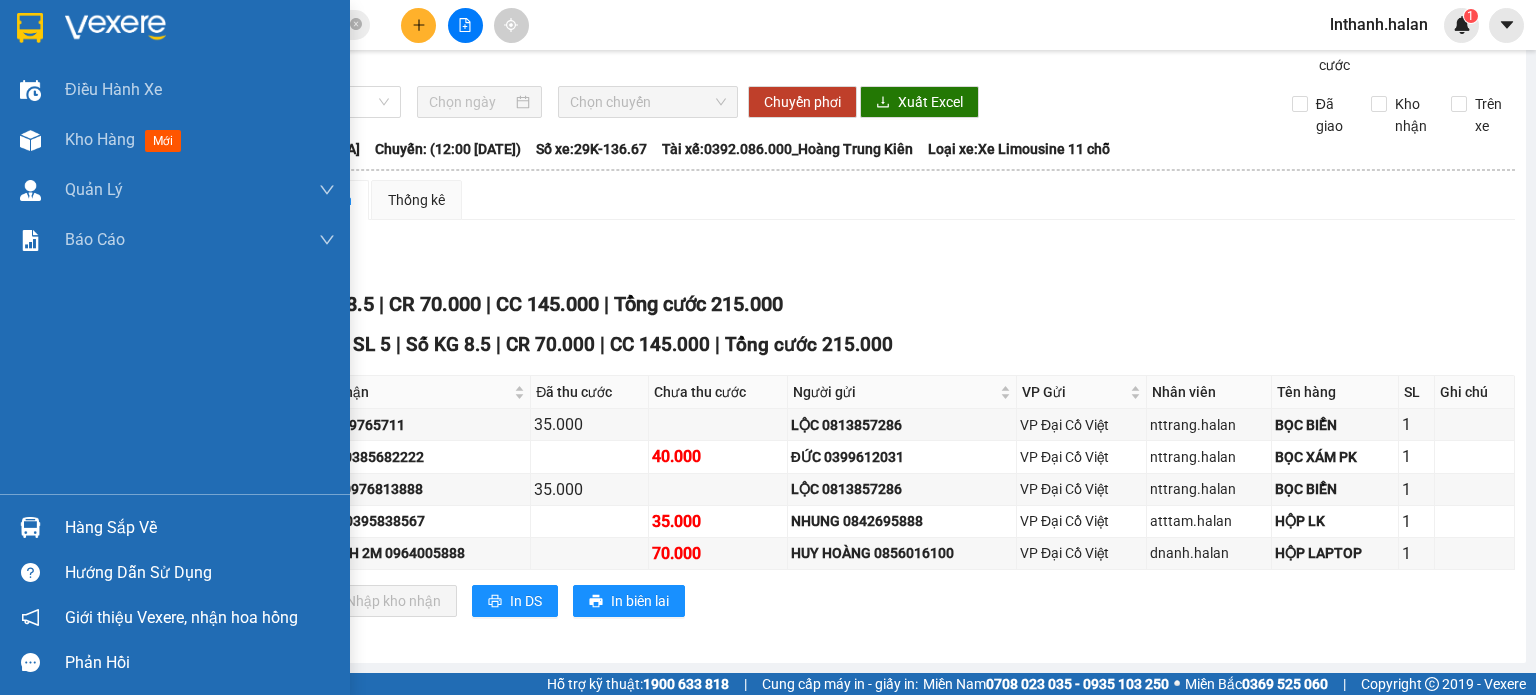 click on "Hàng sắp về" at bounding box center (200, 528) 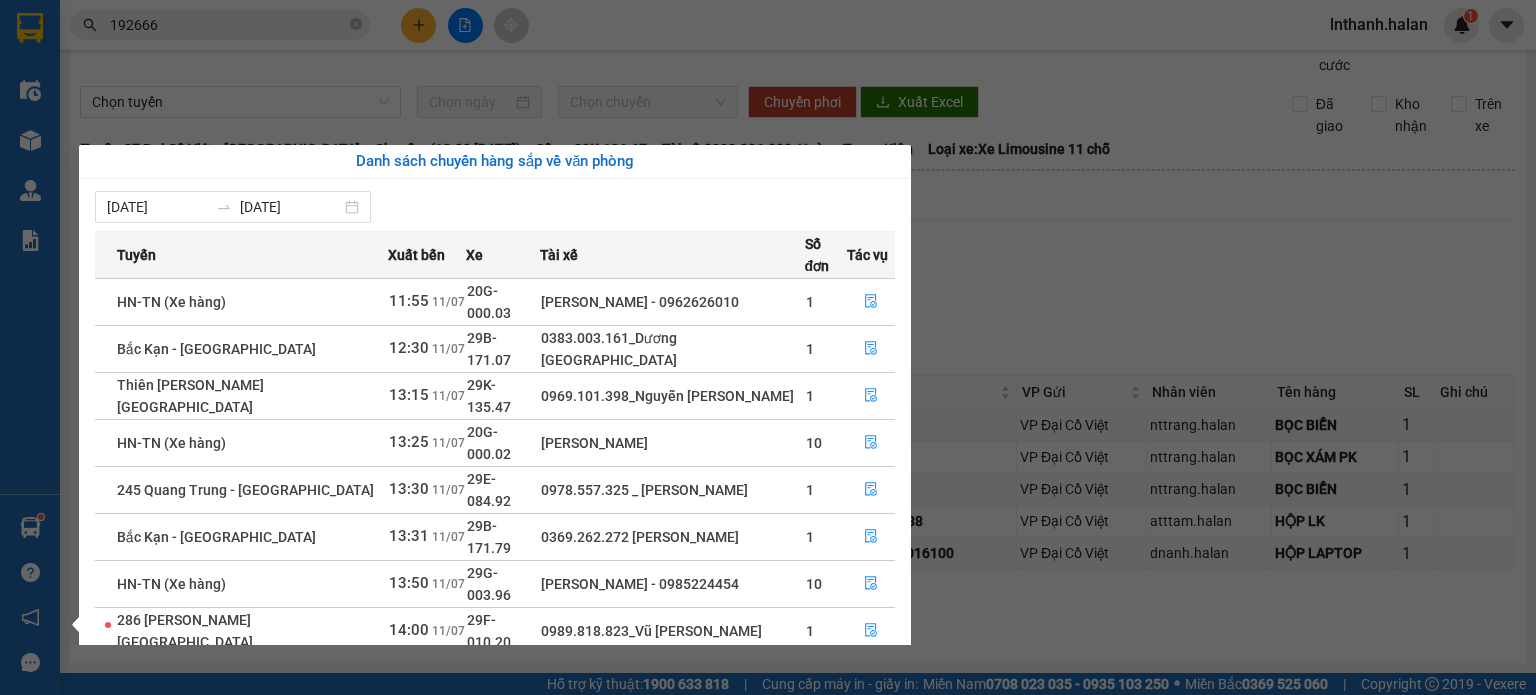 click on "Kết quả tìm kiếm ( 1073 )  Bộ lọc  Thuộc VP này Mã ĐH Trạng thái Món hàng Thu hộ Tổng cước Chưa cước Nhãn Người gửi VP Gửi Người nhận VP Nhận DC1007251602 15:44 - 10/07 Đang vận chuyển (giao) 0377.946.536- Đào Duy Hoàn 10:01 - 11/07 HỘP PK SL:  2 100.000 100.000 0849006666 LỆ VP Đại Cồ Việt 0855 192666 VTECH VP Hoàng Văn Thụ TC: 160 vn DC0907251489 15:34 - 09/07 Đang vận chuyển (giao) 0377.946.536- Đào Duy Hoàn 09:16 - 10/07 HỘP PK SL:  3 180.000 180.000 0849006666 LỆ VP Đại Cồ Việt 0855 192666 VTECH VP Hoàng Văn Thụ TC: 160 vb DC0907251707 16:25 - 09/07 Đang vận chuyển (giao) 0377.946.536- Đào Duy Hoàn 09:16 - 10/07 HỘP LINH KIỆN SL:  2 150.000 150.000 0849006666 LỆ VP Đại Cồ Việt 0855 192666 VTECH THÁI NGUYÊN VP Hoàng Văn Thụ TC: 160 vb TK0707252059 17:00 - 07/07 Đang vận chuyển (giao) 0377.946.536- Đào Duy Hoàn 09:22 - 09/07 HOP LK ĐT SL:  1 50.000 50.000 0896519519 TOÀN  0855 9" at bounding box center (768, 347) 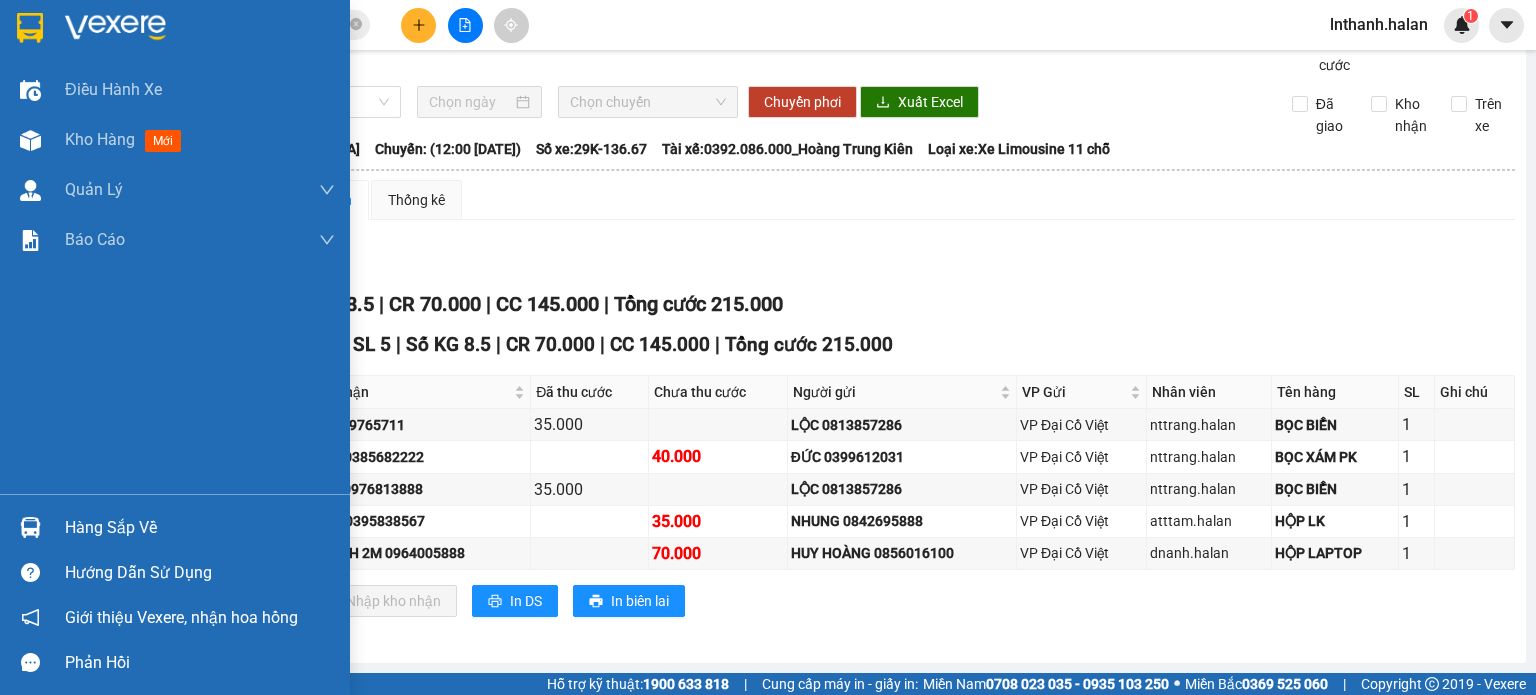 click on "Hàng sắp về" at bounding box center (175, 527) 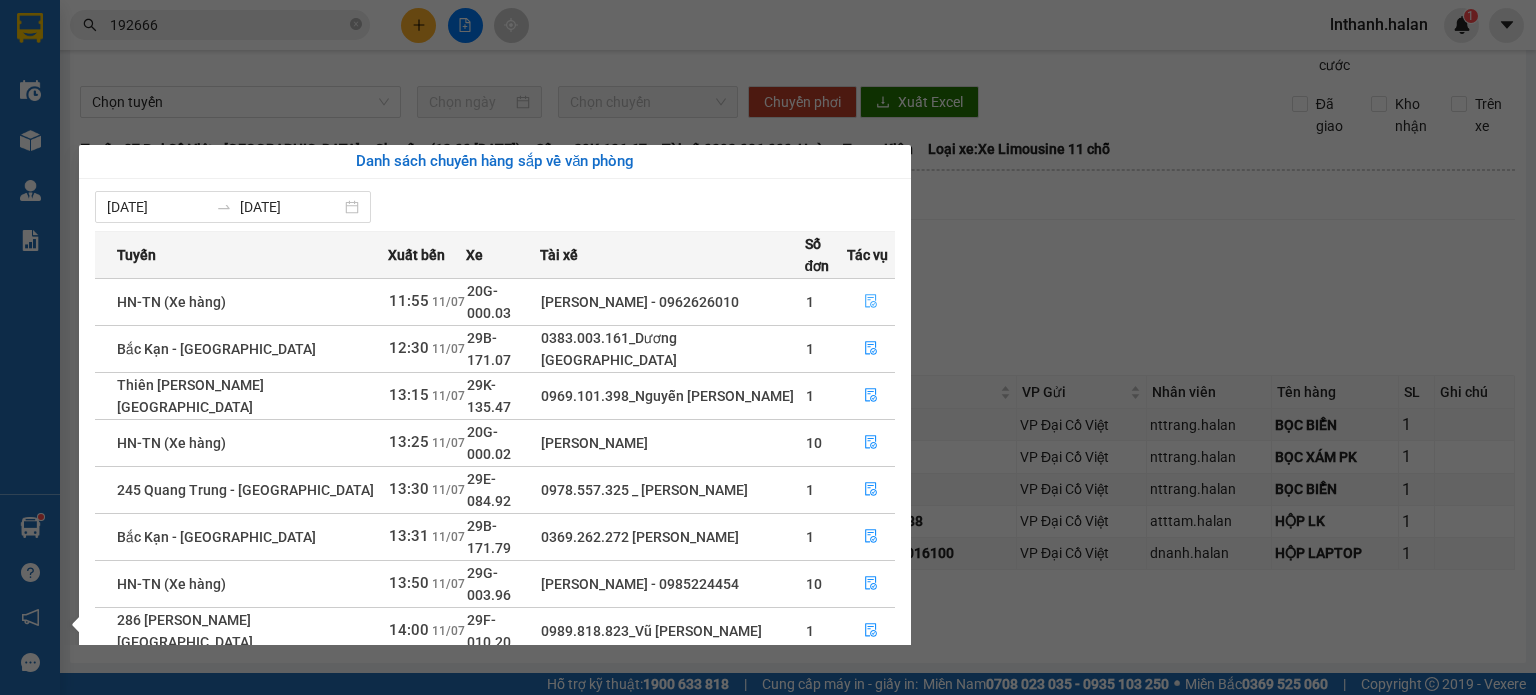 click 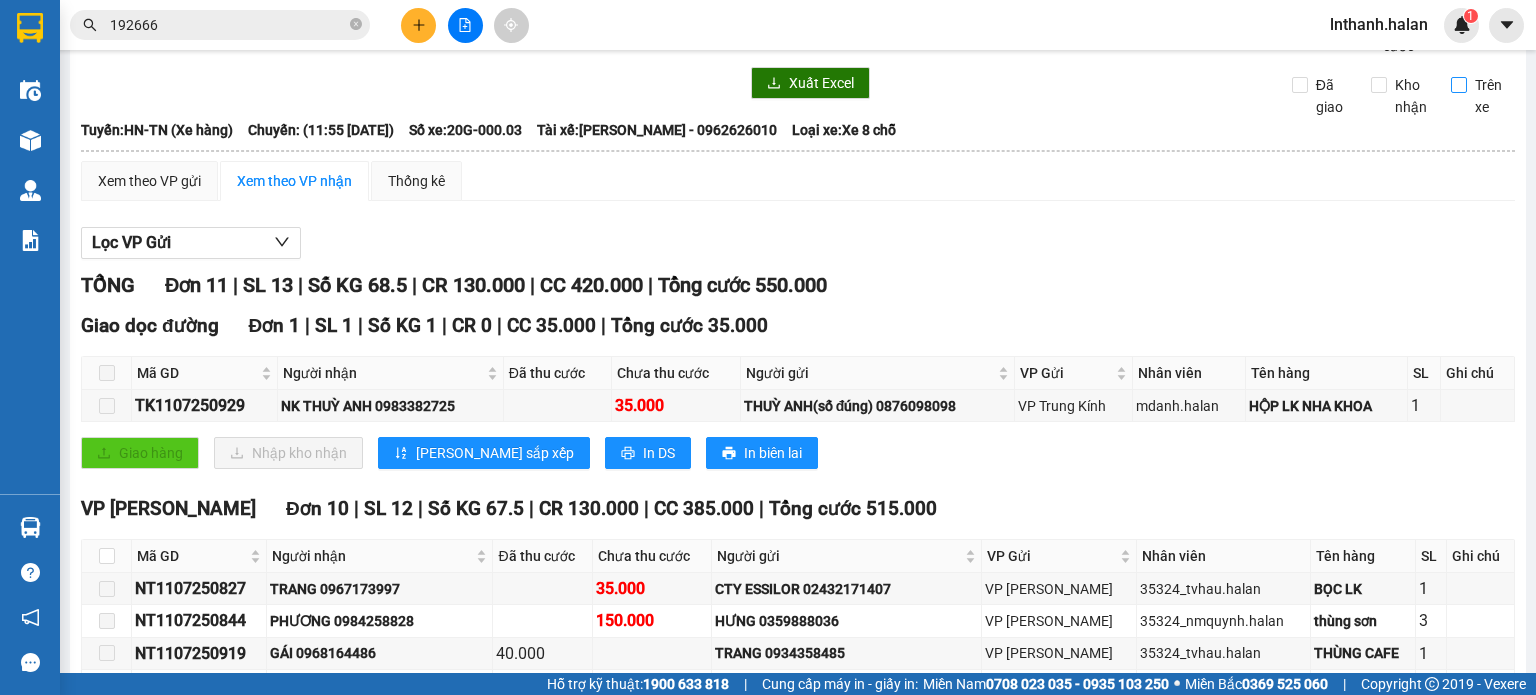 click on "Trên xe" at bounding box center [1459, 85] 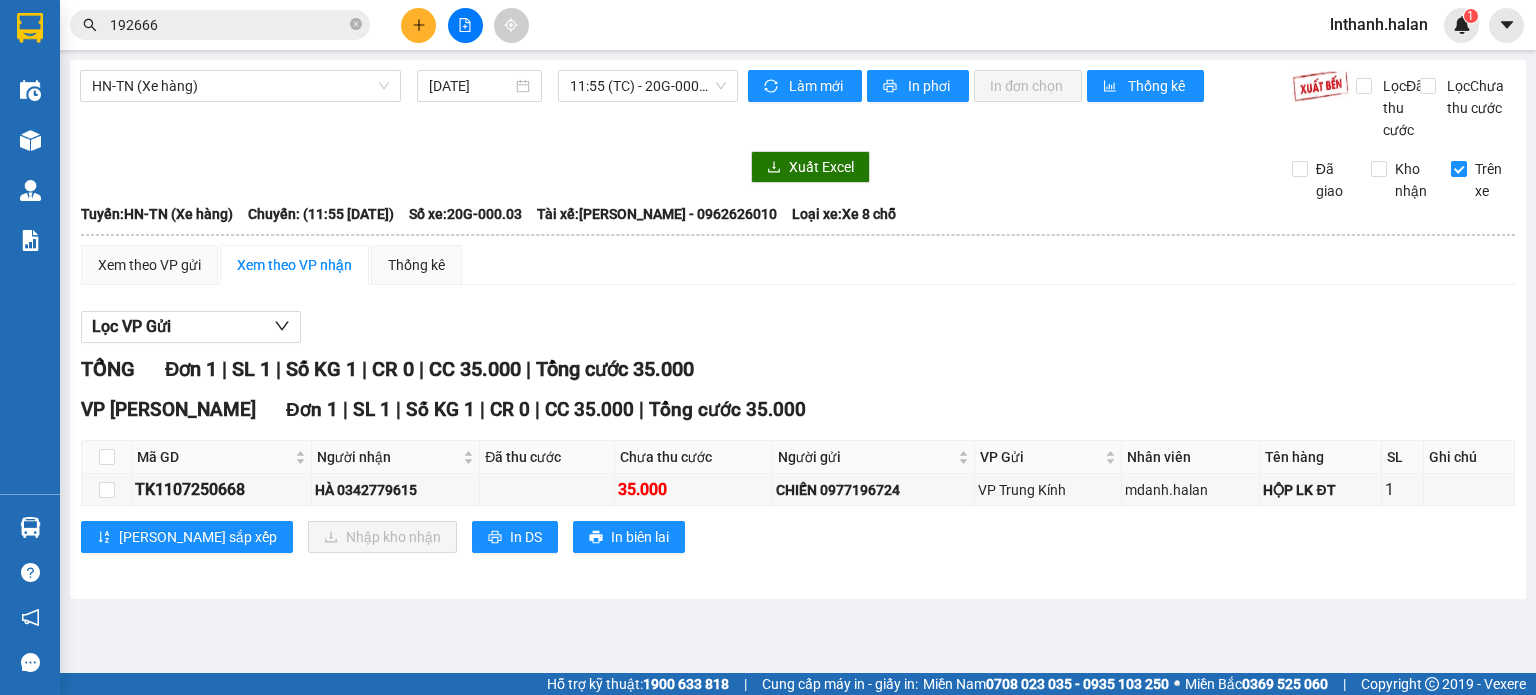 scroll, scrollTop: 0, scrollLeft: 0, axis: both 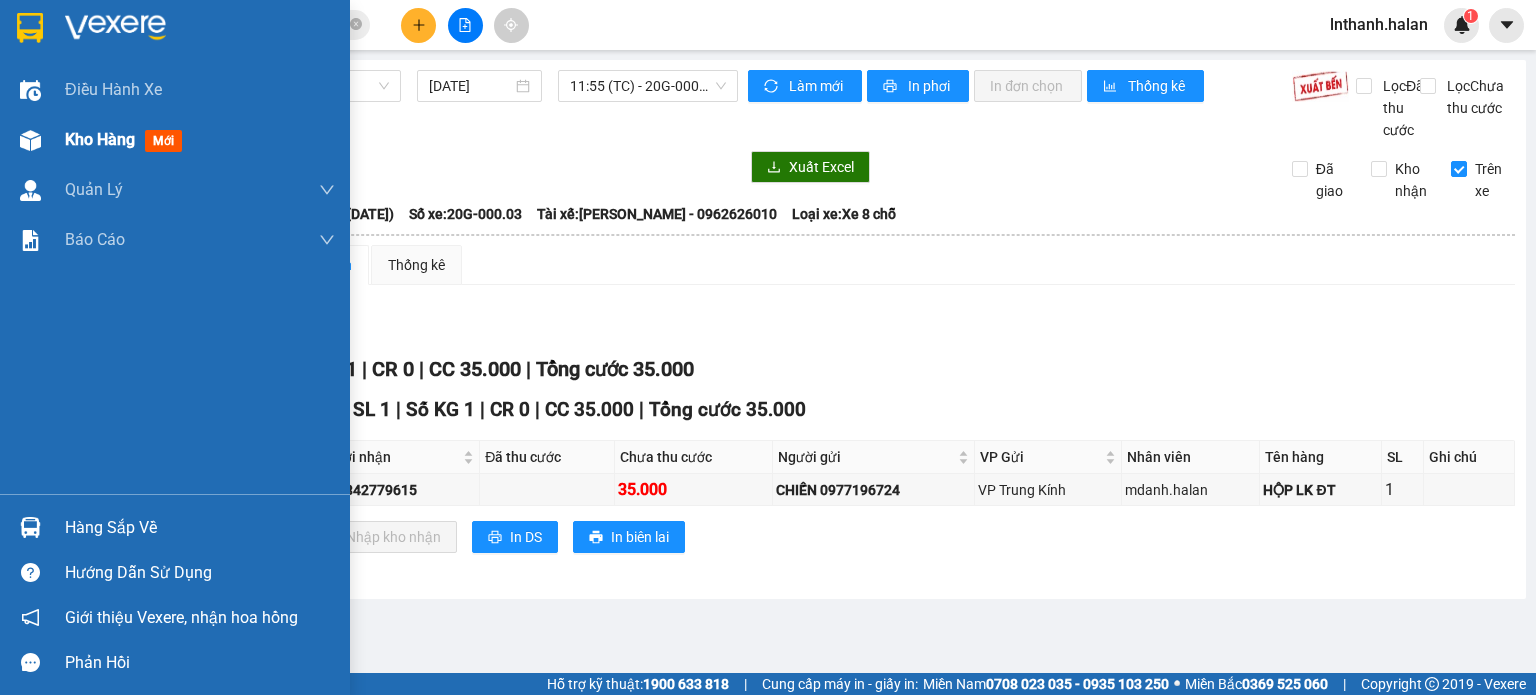 click on "Kho hàng" at bounding box center (100, 139) 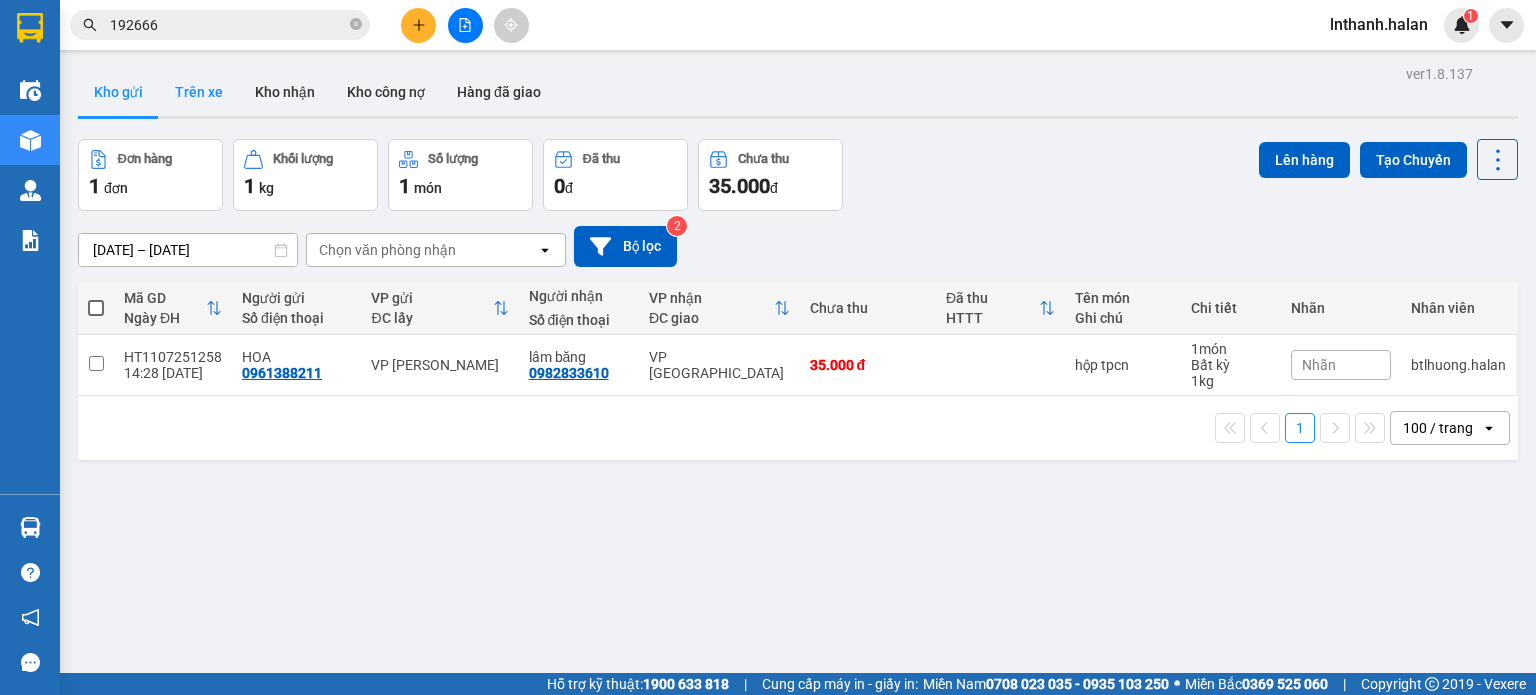 click on "Trên xe" at bounding box center (199, 92) 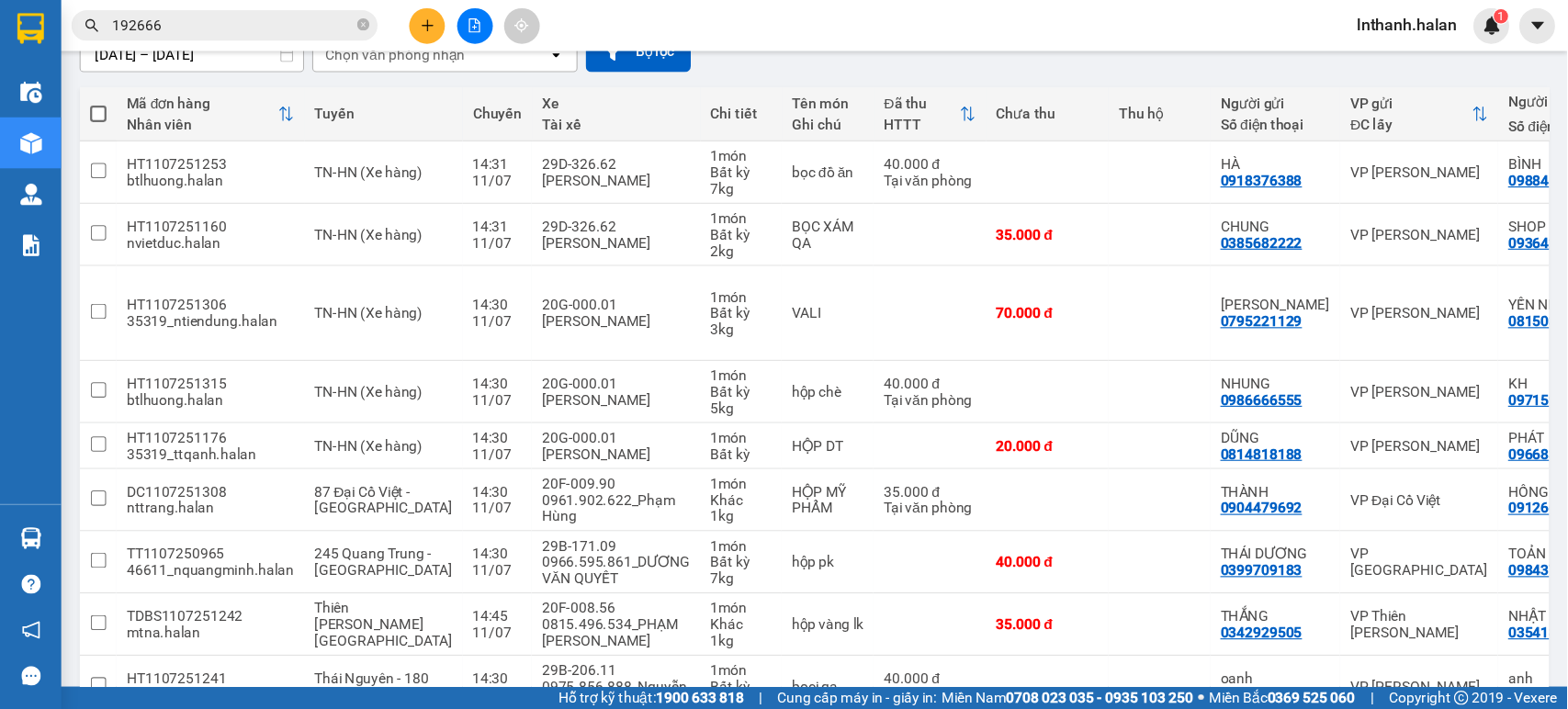 scroll, scrollTop: 184, scrollLeft: 0, axis: vertical 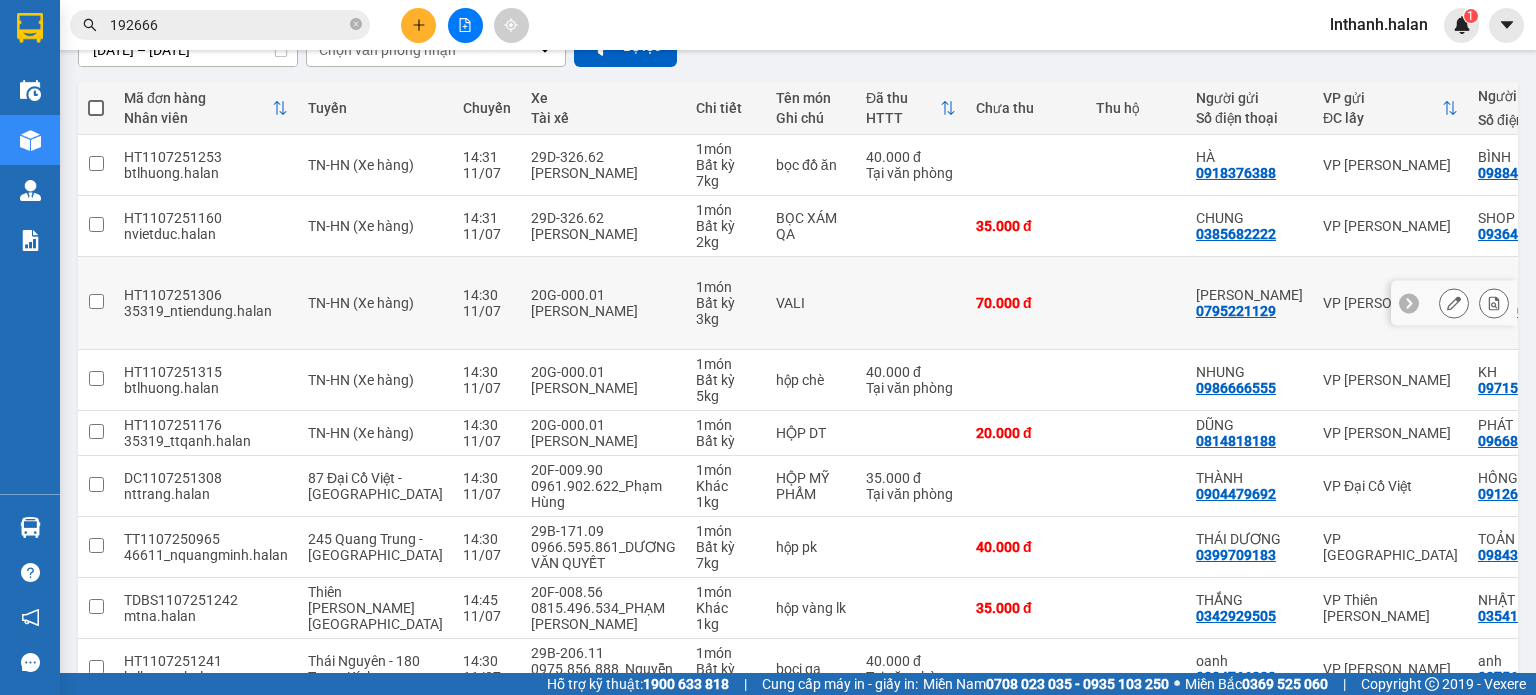 type 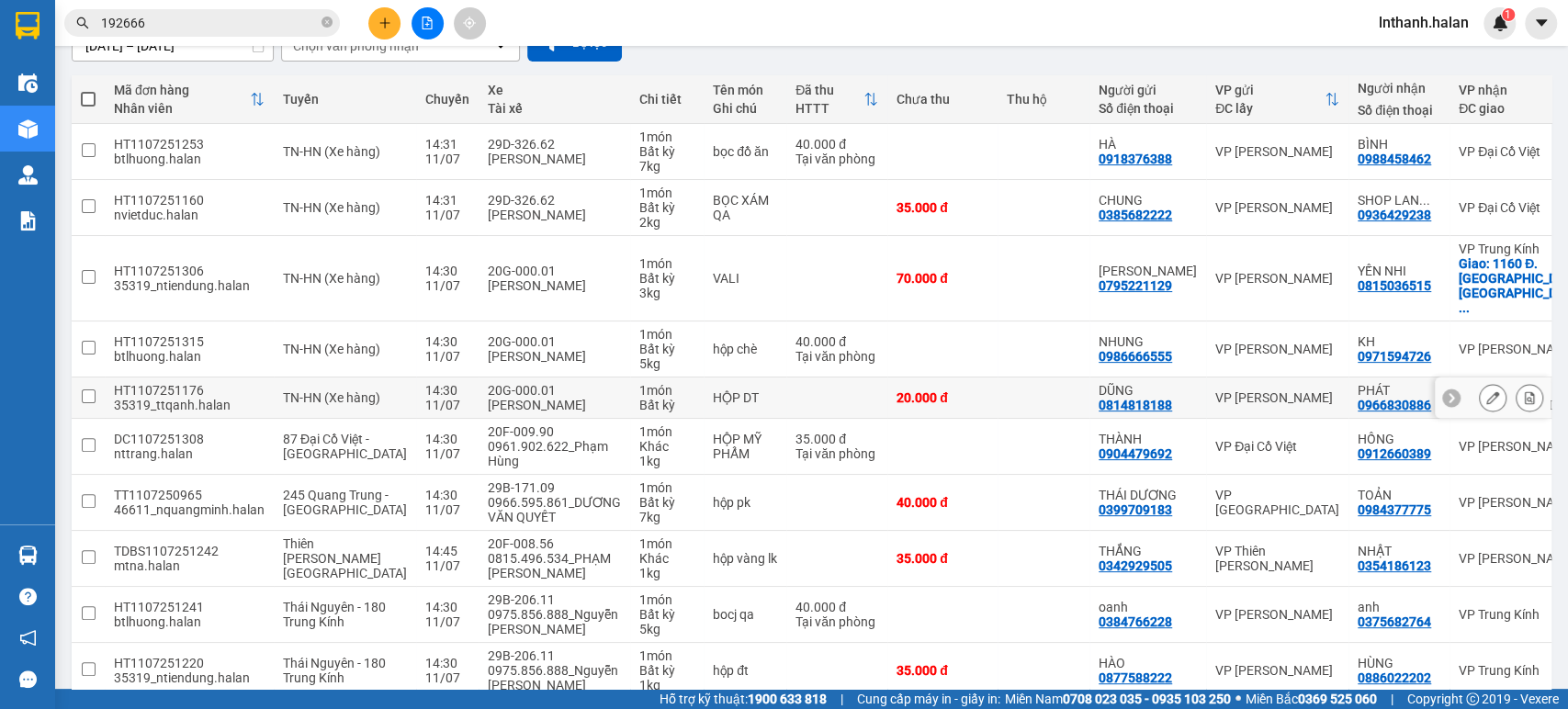 scroll, scrollTop: 259, scrollLeft: 0, axis: vertical 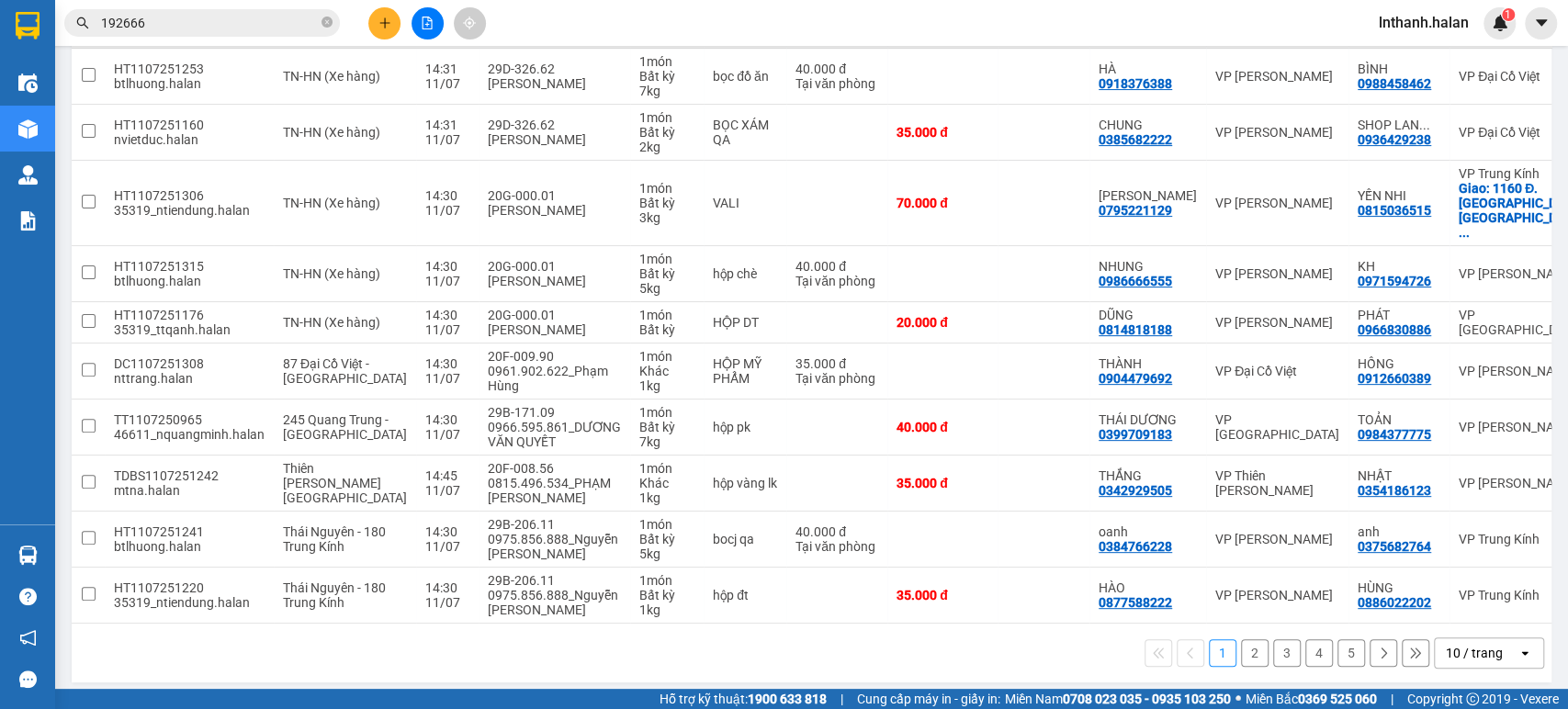 click on "10 / trang" at bounding box center (1474, 653) 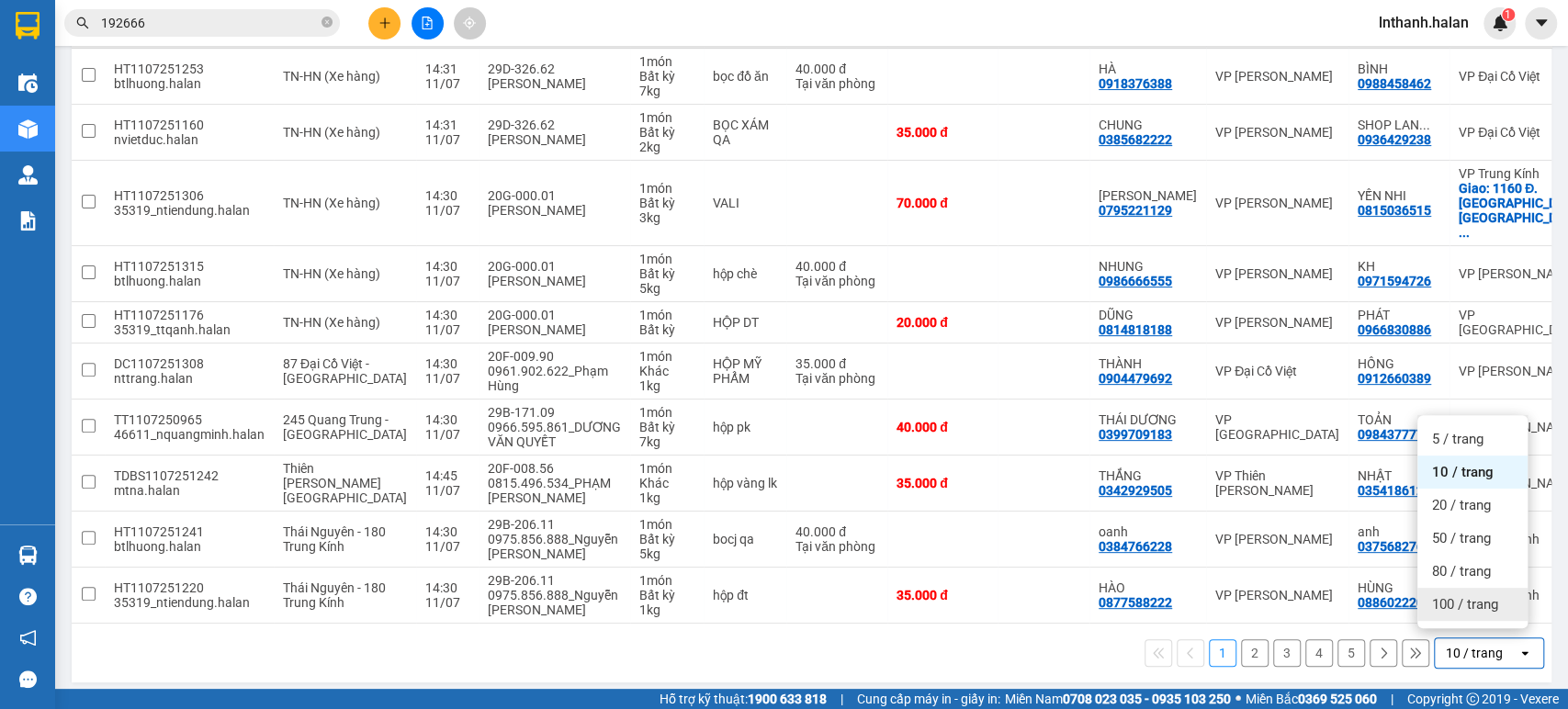click on "100 / trang" at bounding box center [1465, 604] 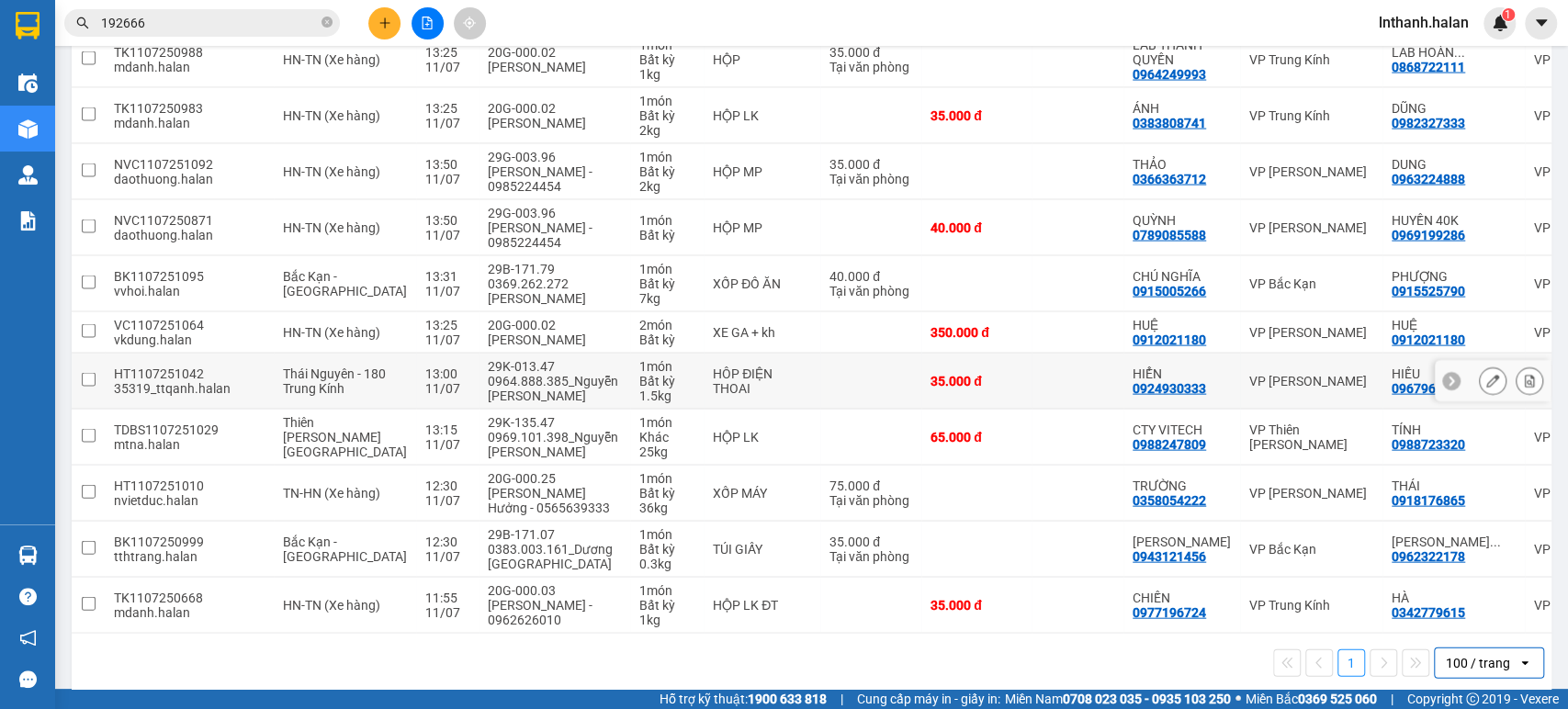 scroll, scrollTop: 2504, scrollLeft: 0, axis: vertical 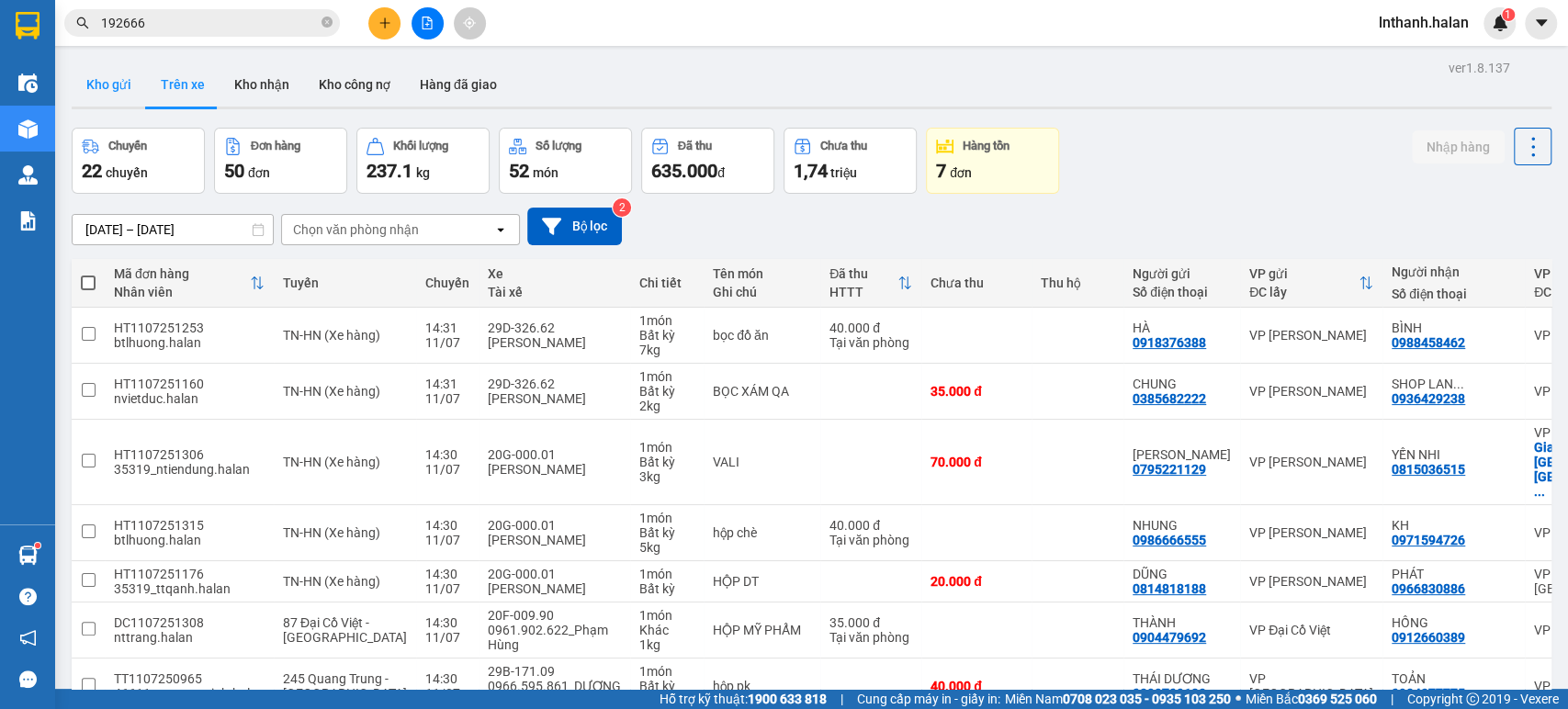 click on "Kho gửi" at bounding box center [108, 84] 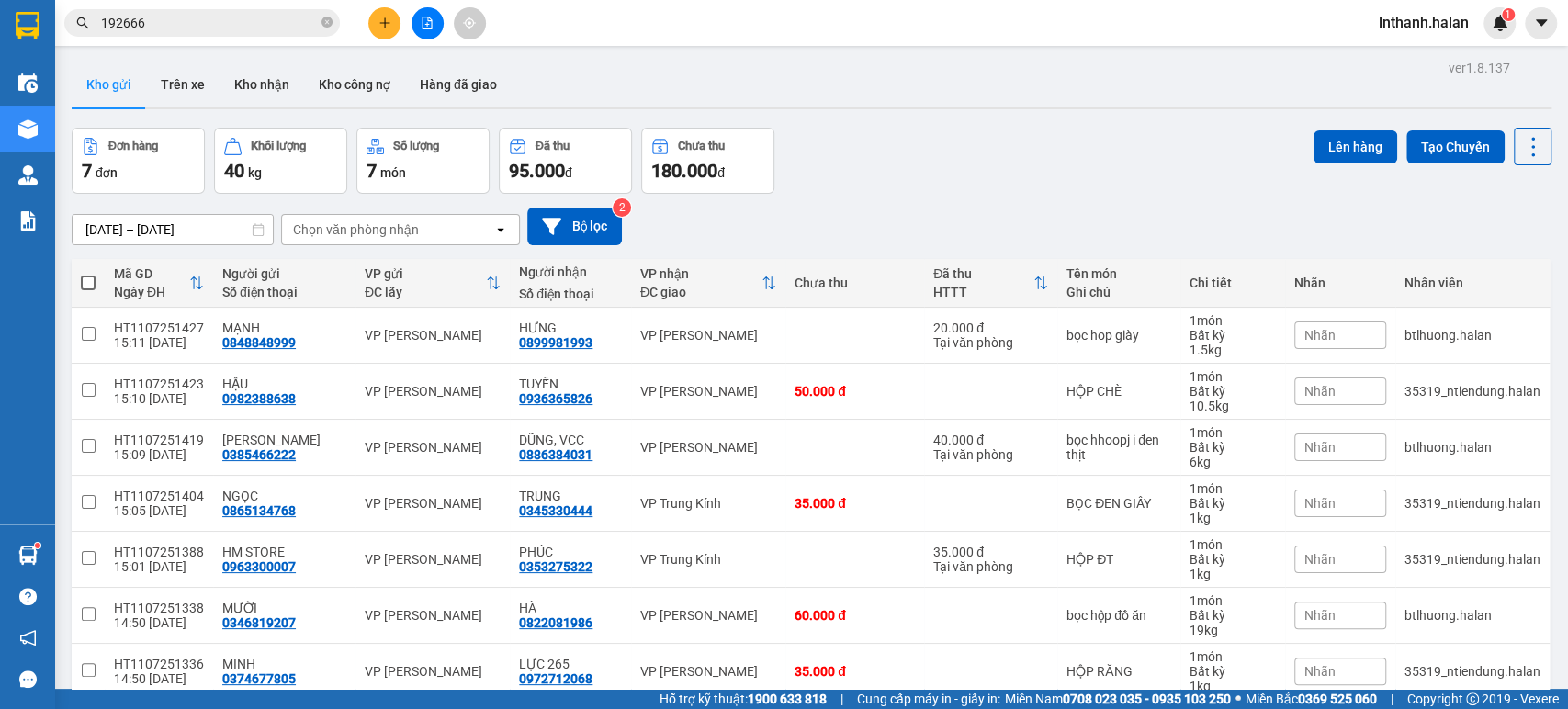 click on "[DATE] – [DATE] Press the down arrow key to interact with the calendar and select a date. Press the escape button to close the calendar. Selected date range is from [DATE] to [DATE]. Chọn văn [PERSON_NAME] open Bộ lọc 2" at bounding box center [811, 226] 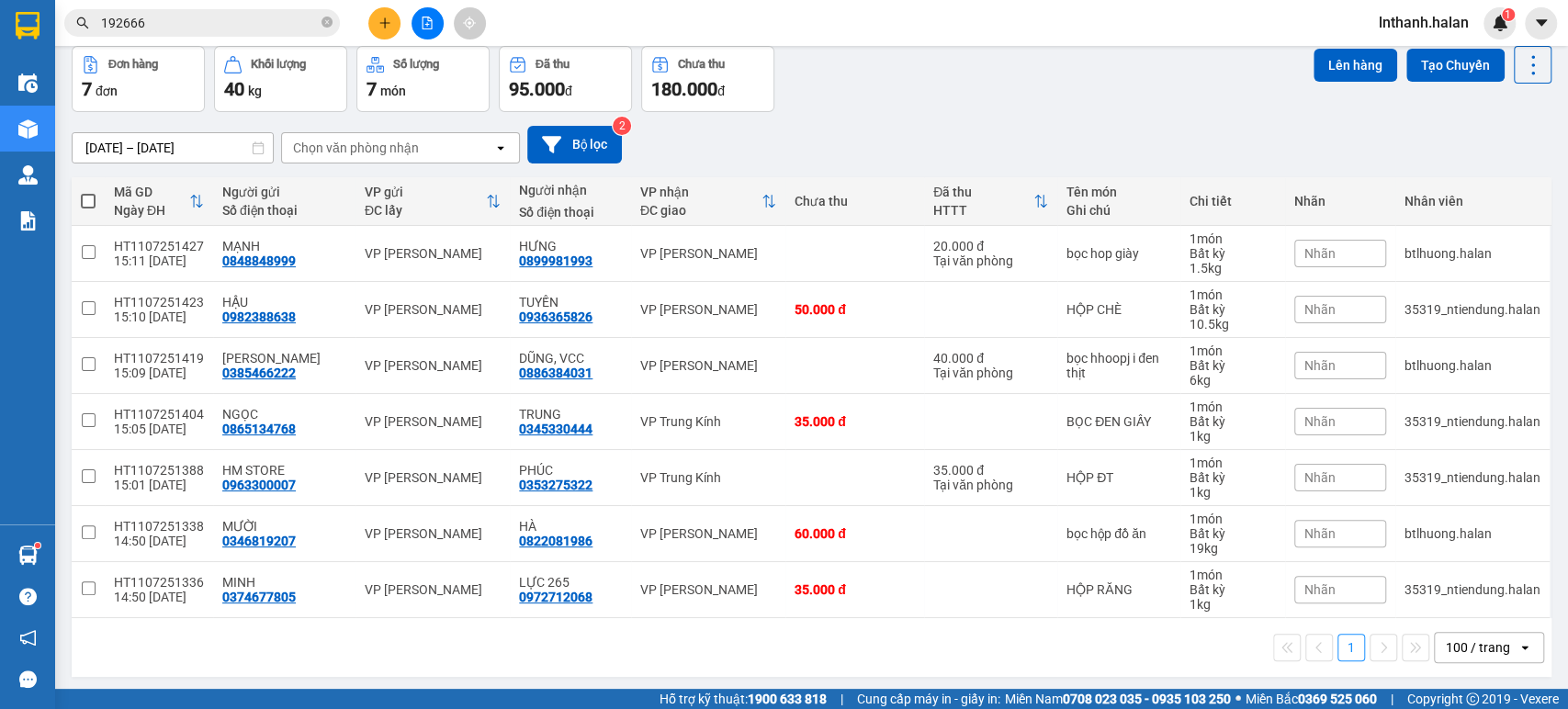 scroll, scrollTop: 84, scrollLeft: 0, axis: vertical 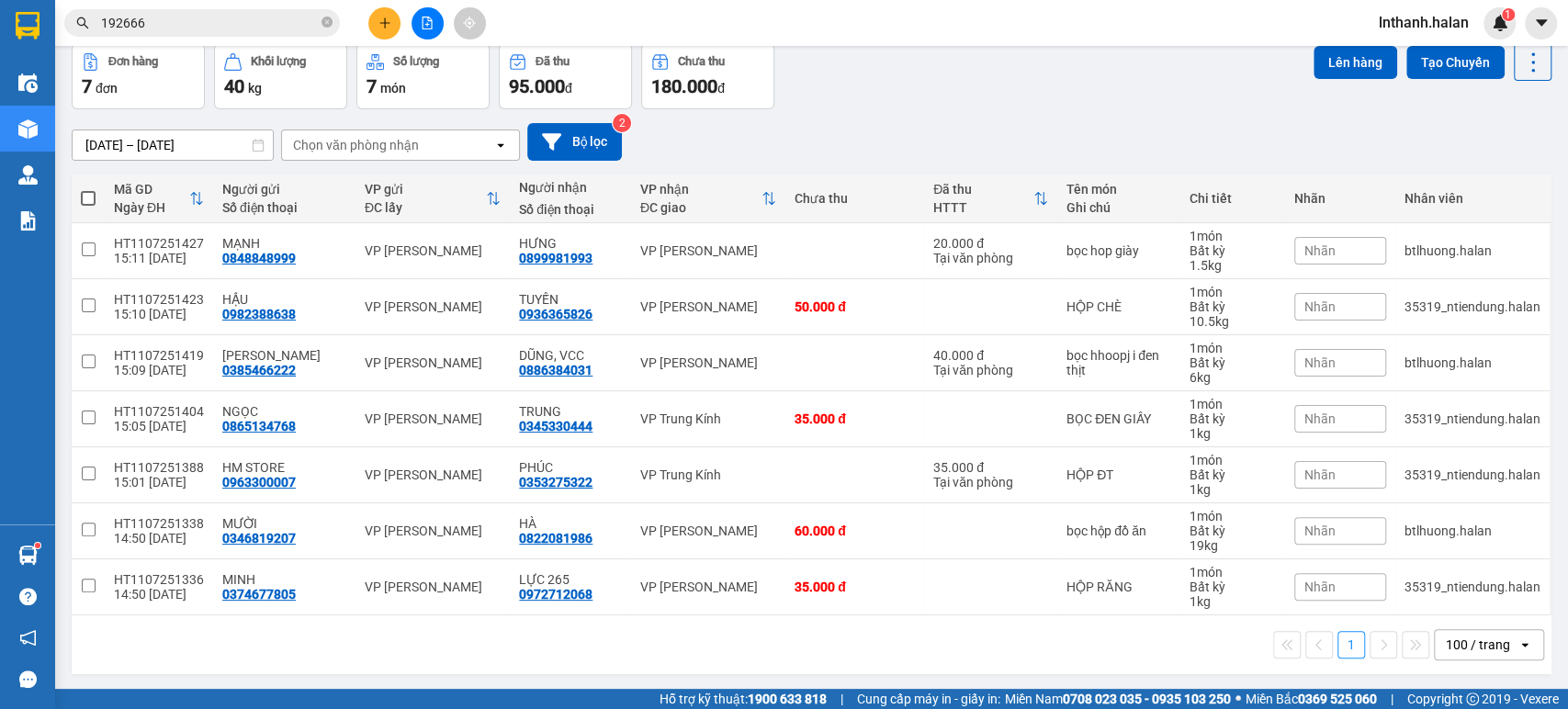 click on "[DATE] – [DATE] Press the down arrow key to interact with the calendar and select a date. Press the escape button to close the calendar. Selected date range is from [DATE] to [DATE]. Chọn văn [PERSON_NAME] open Bộ lọc 2" at bounding box center (811, 141) 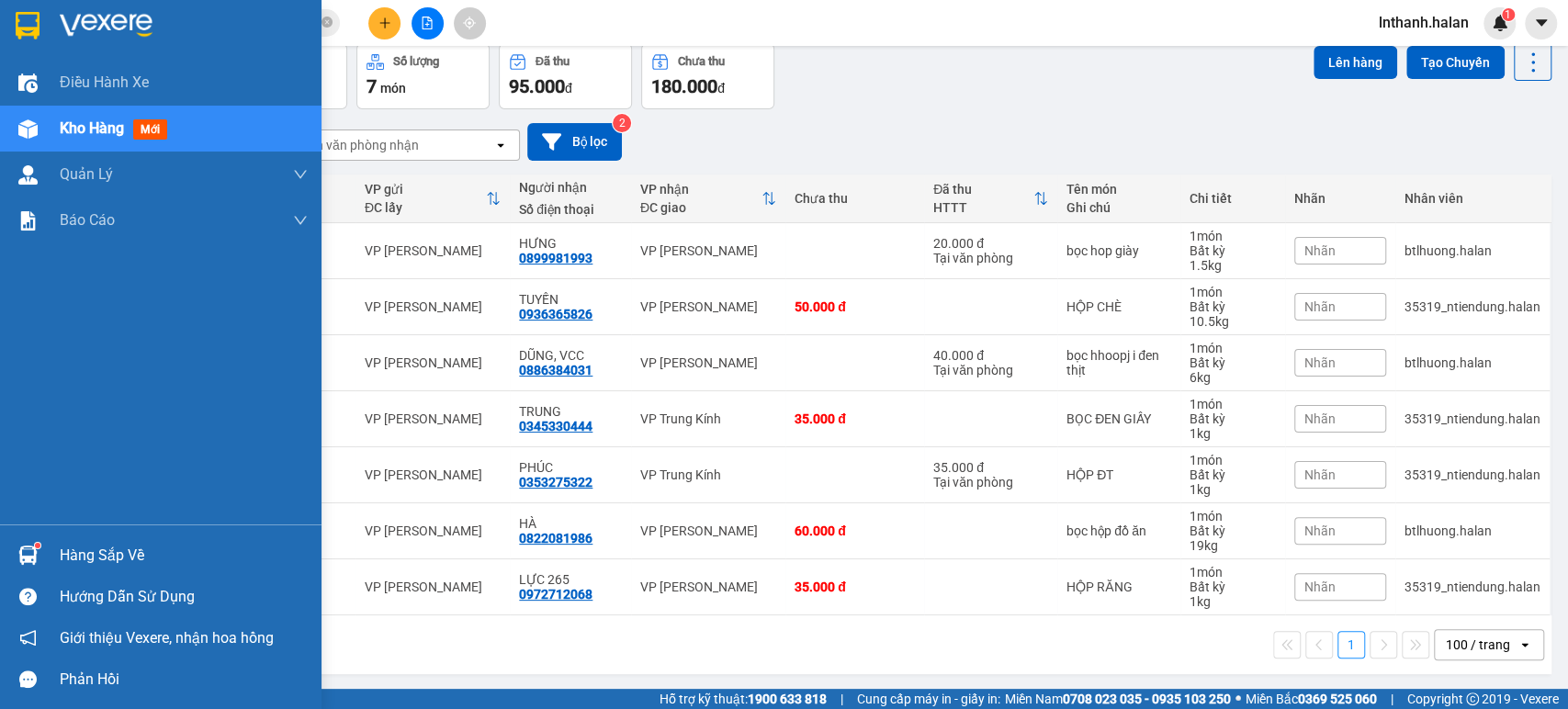 click on "Hàng sắp về" at bounding box center (184, 556) 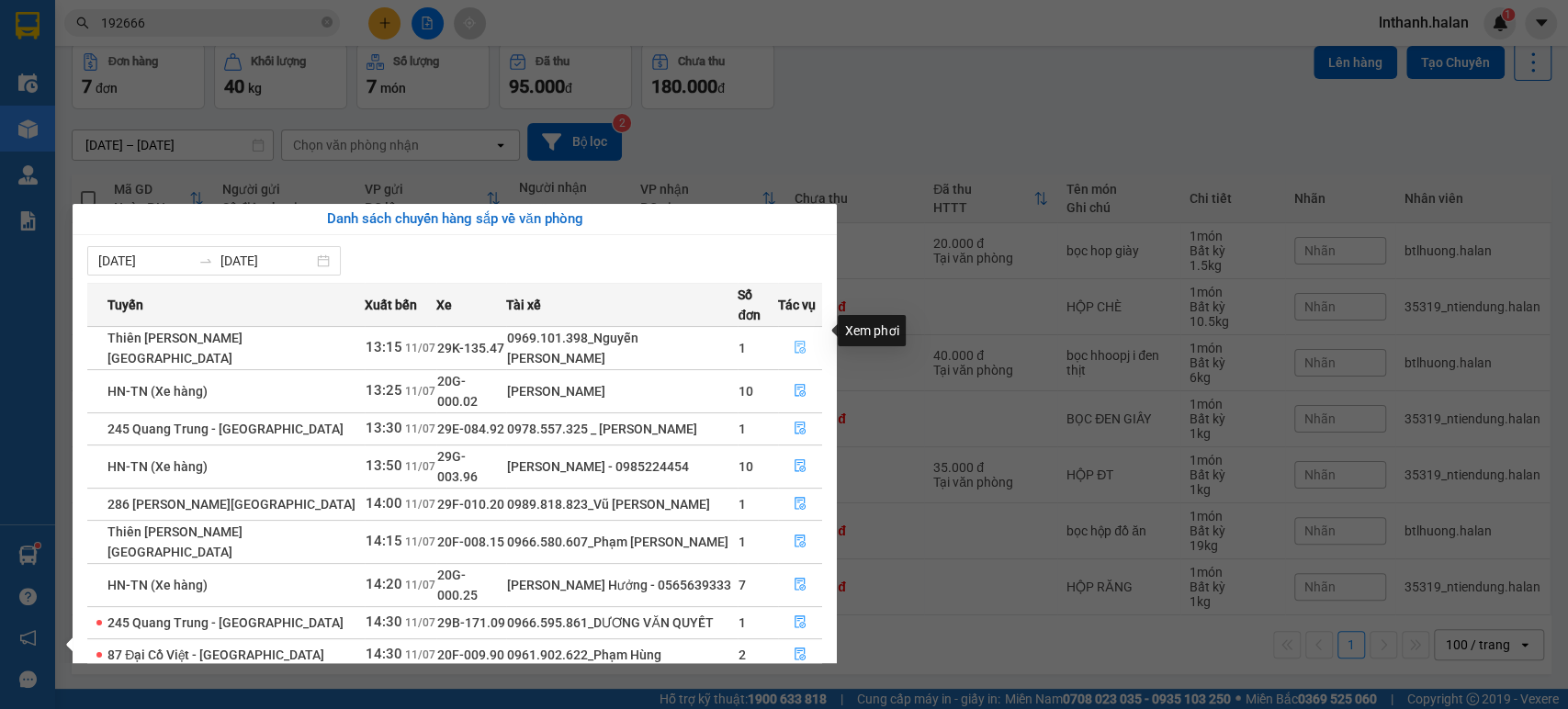 click 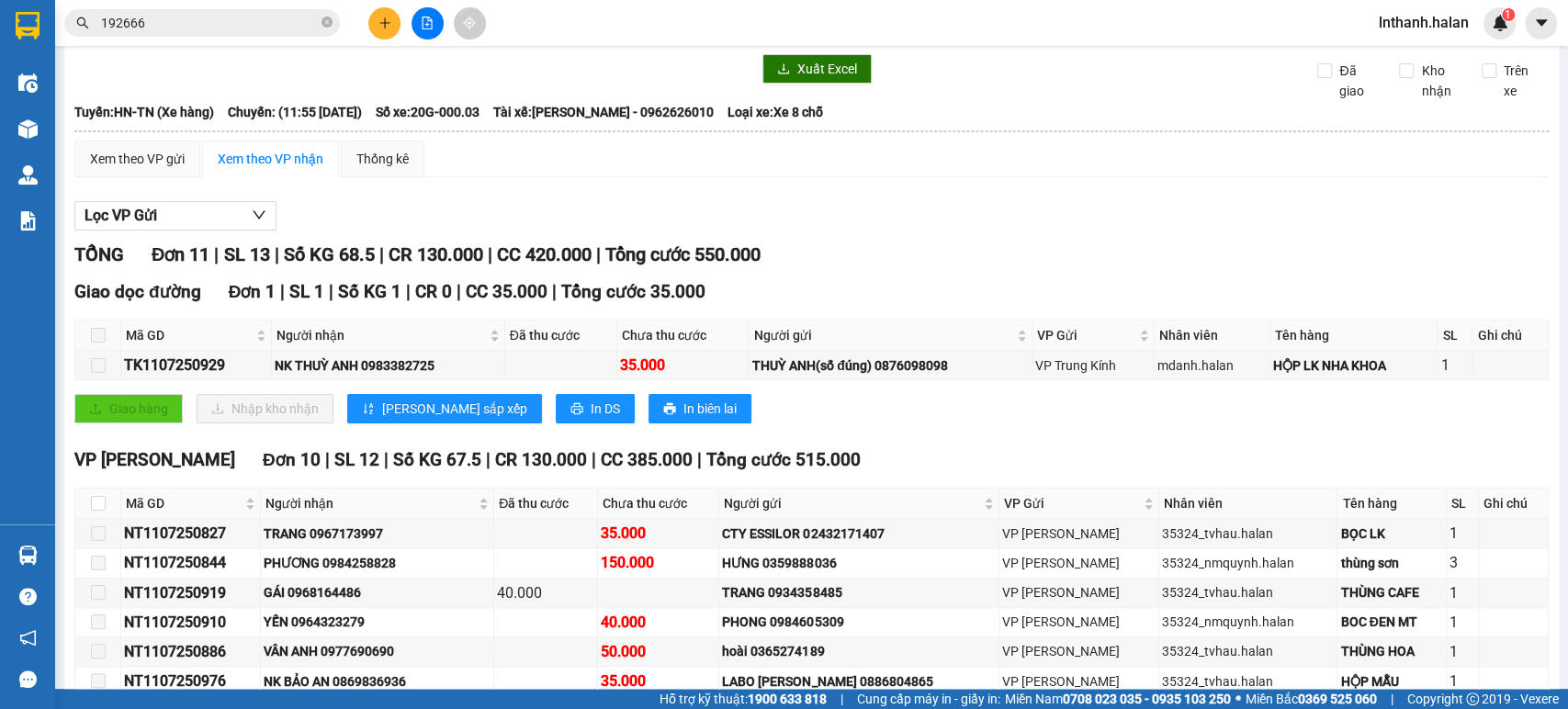 scroll, scrollTop: 0, scrollLeft: 0, axis: both 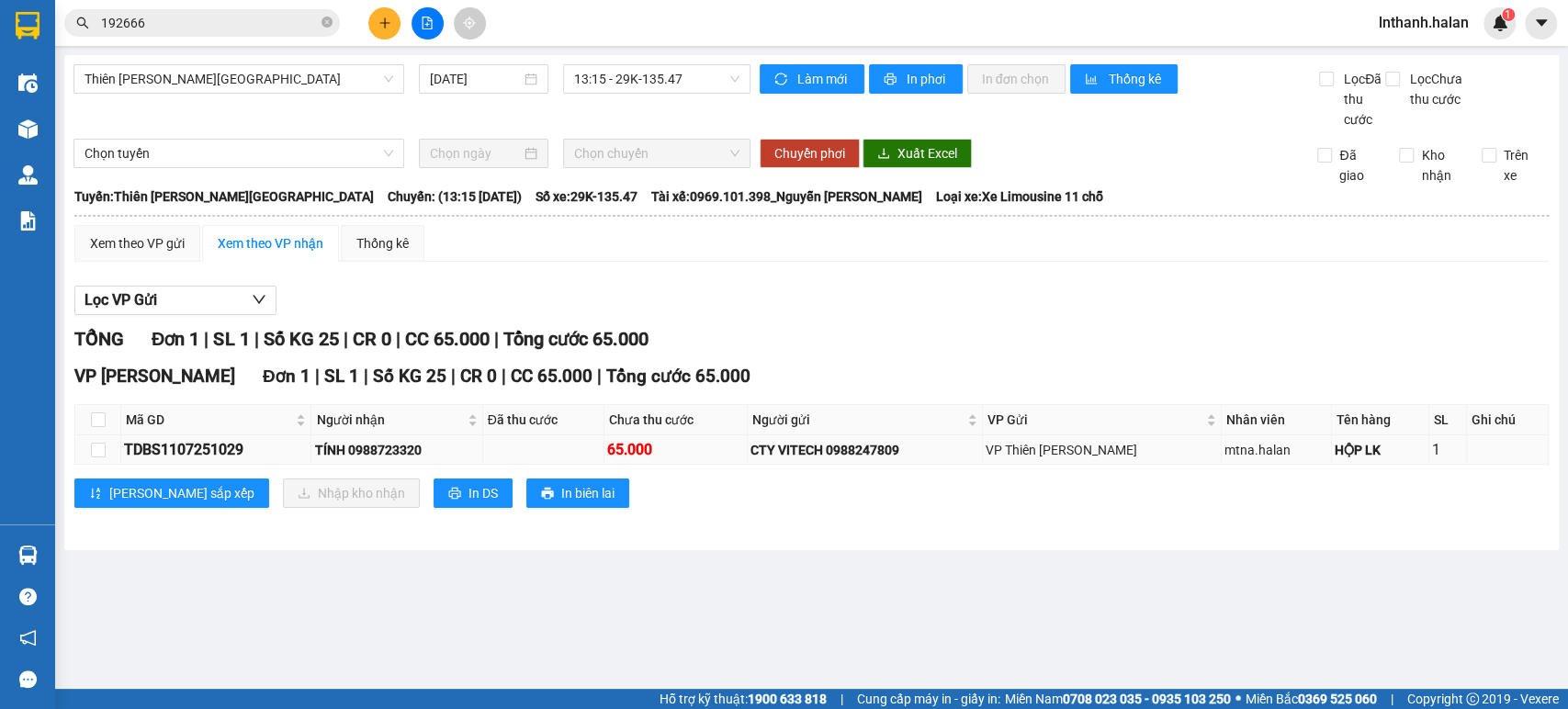 click on "TDBS1107251029" at bounding box center (216, 449) 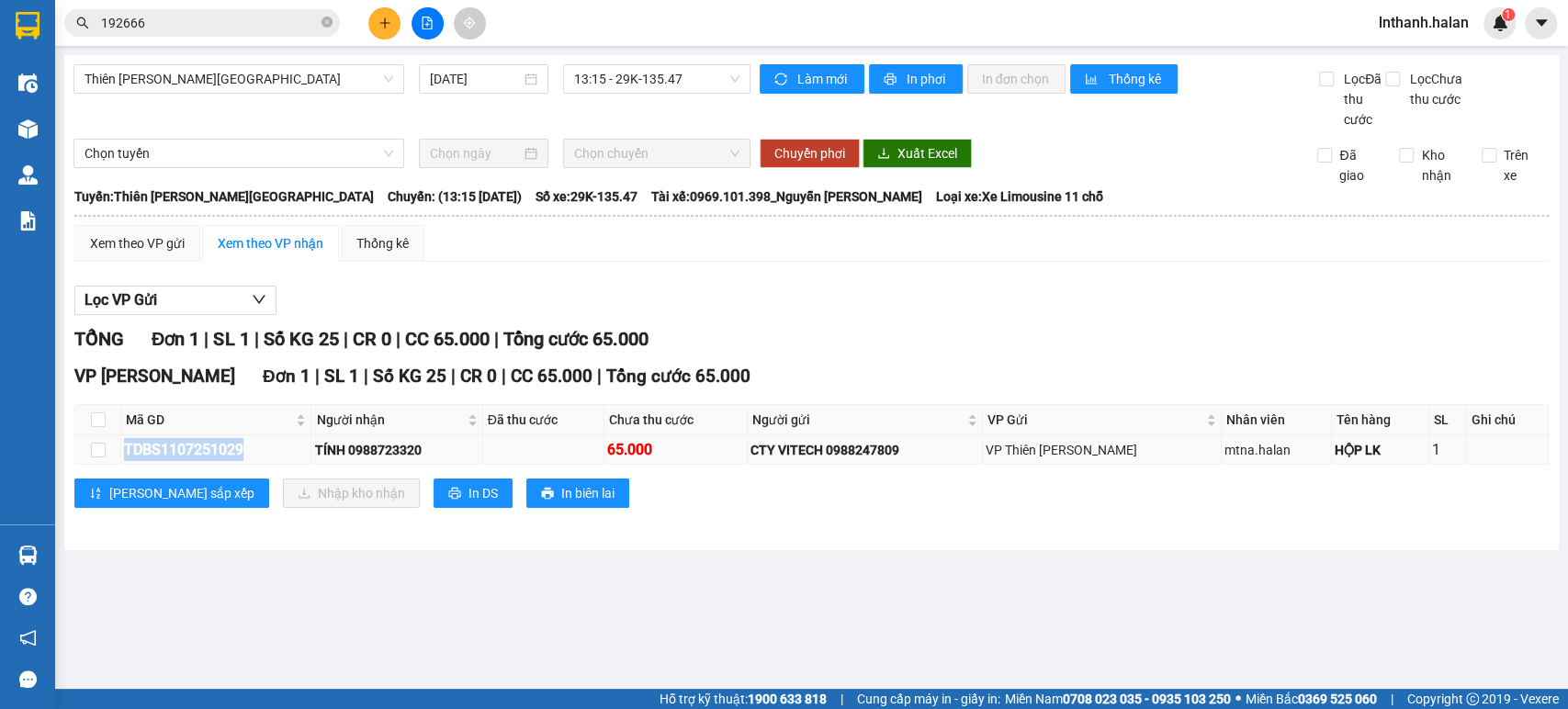 click on "TDBS1107251029" at bounding box center [216, 449] 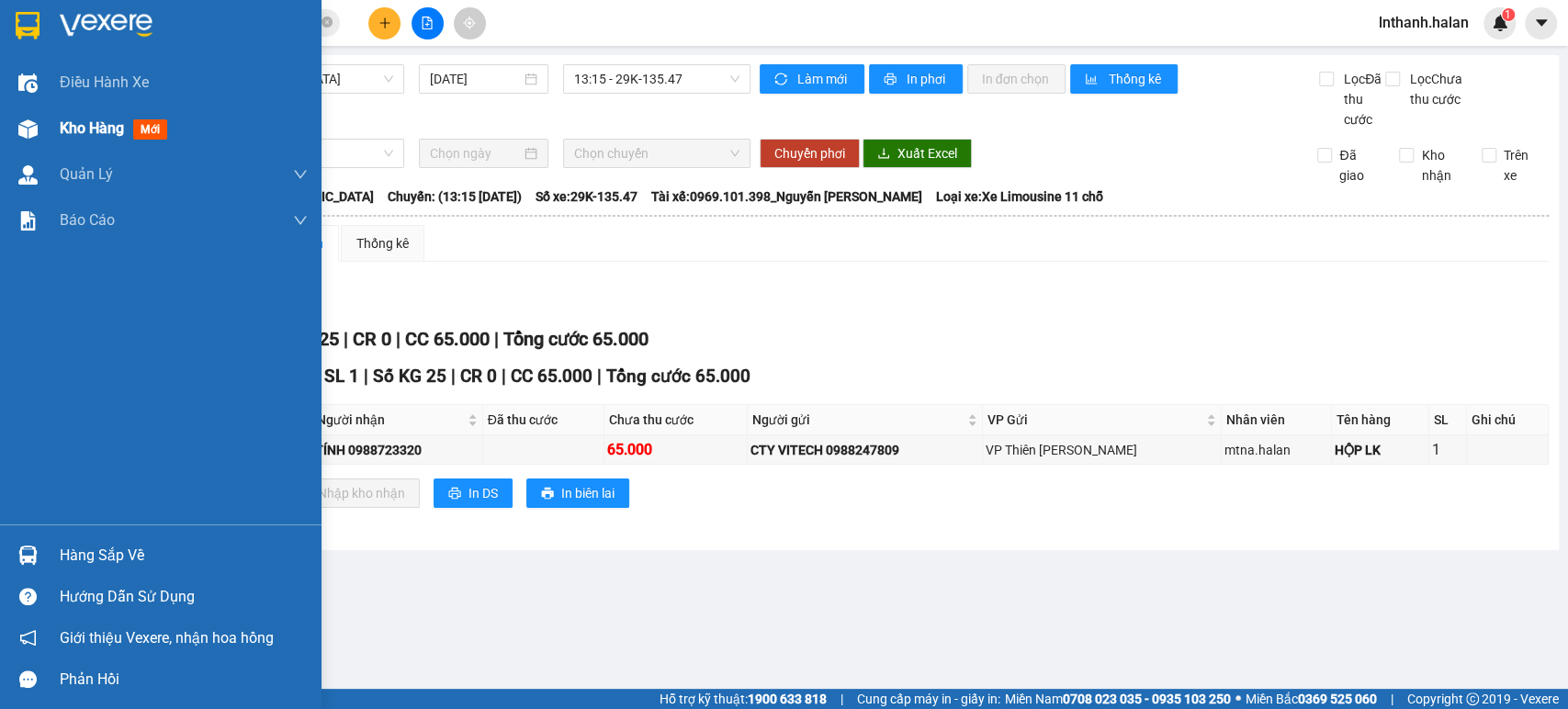 click on "Kho hàng" at bounding box center [92, 128] 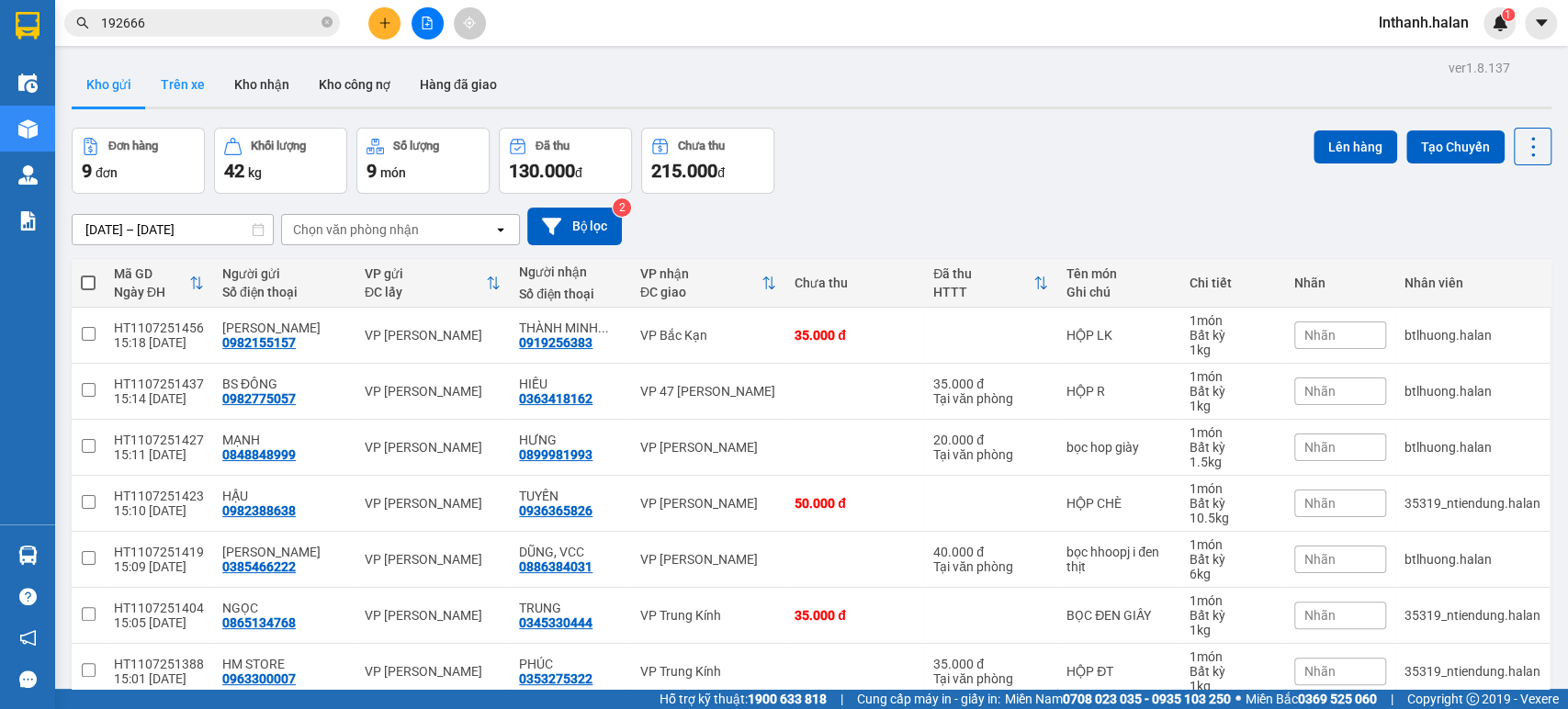 click on "Trên xe" at bounding box center (183, 84) 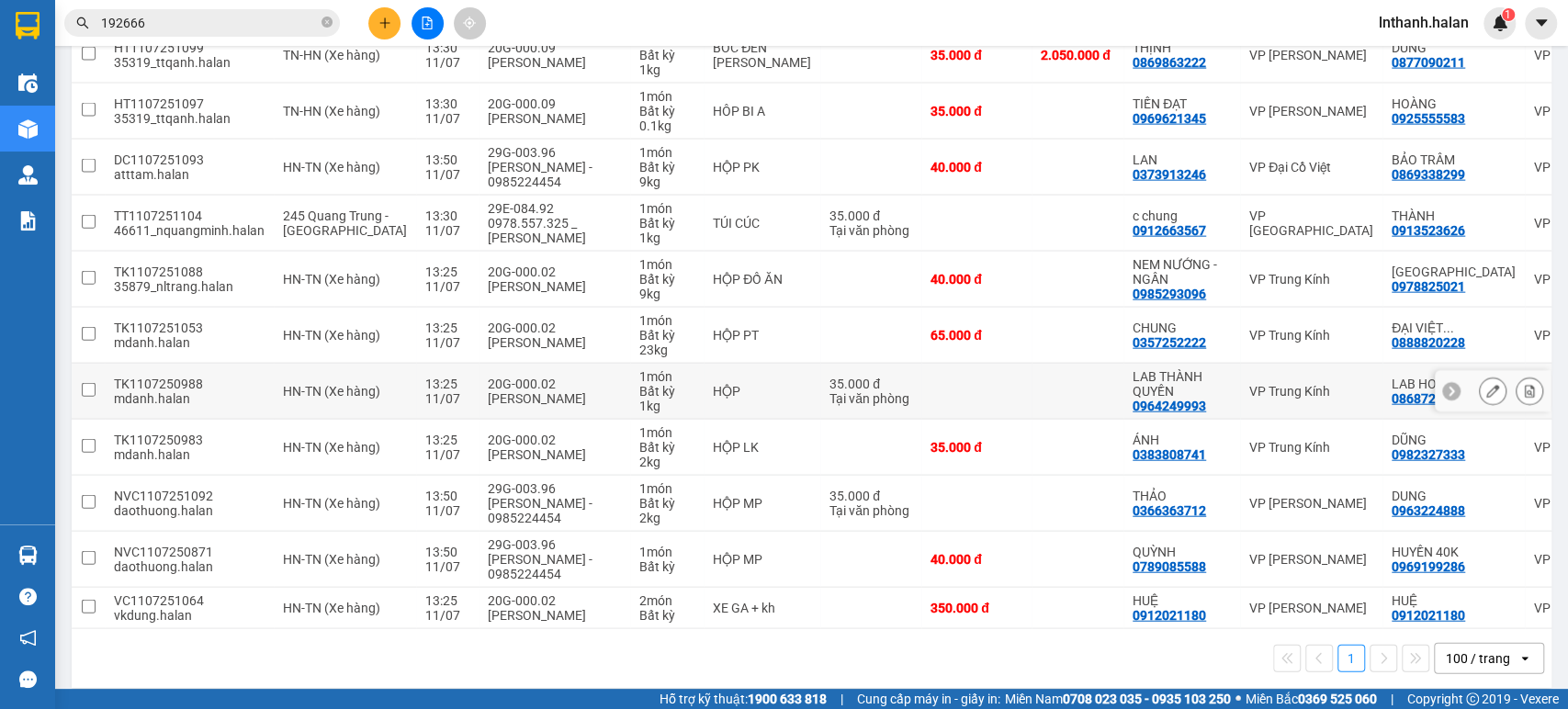 scroll, scrollTop: 2734, scrollLeft: 0, axis: vertical 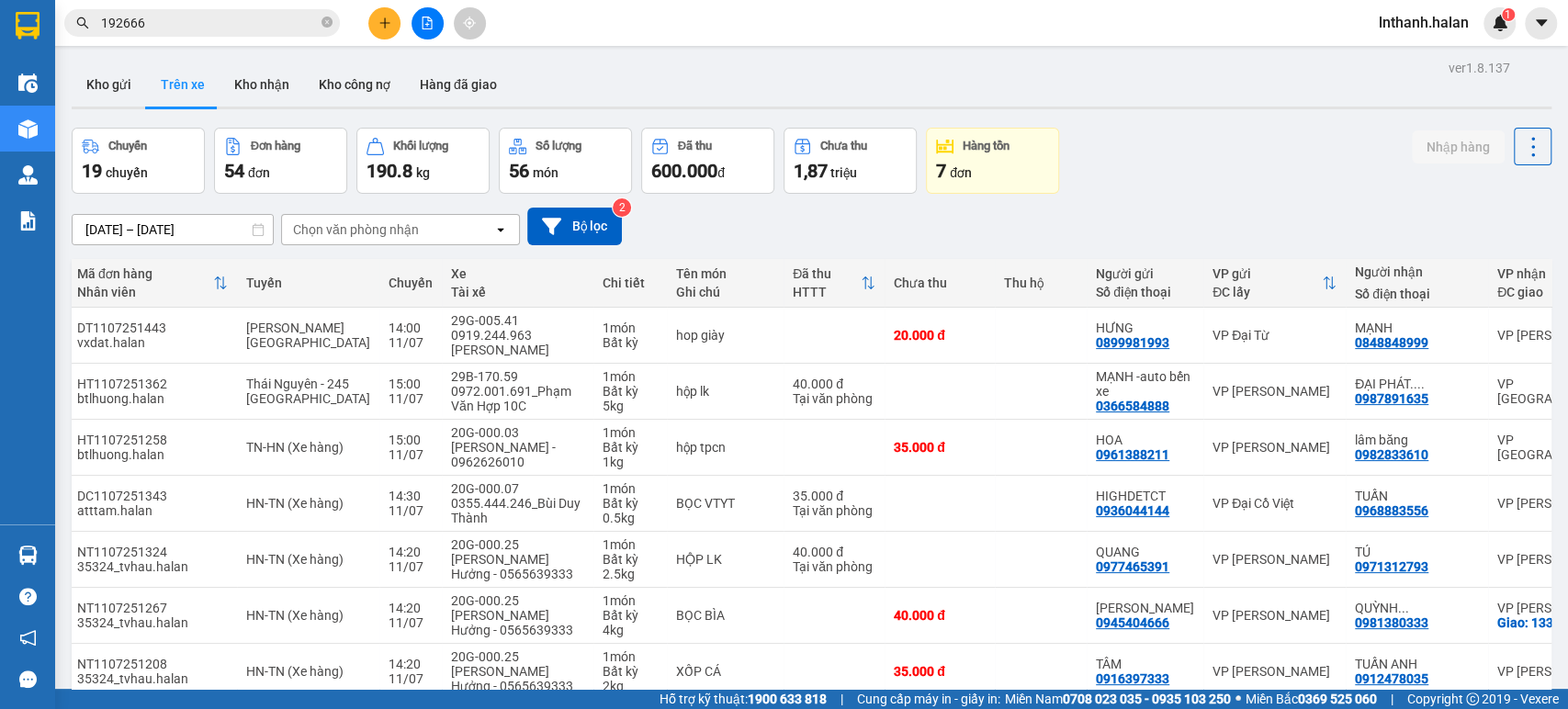 click on "03/11/2011 – 11/07/2025 Press the down arrow key to interact with the calendar and select a date. Press the escape button to close the calendar. Selected date range is from 03/11/2011 to 11/07/2025. Chọn văn phòng nhận open Bộ lọc 2" at bounding box center (811, 226) 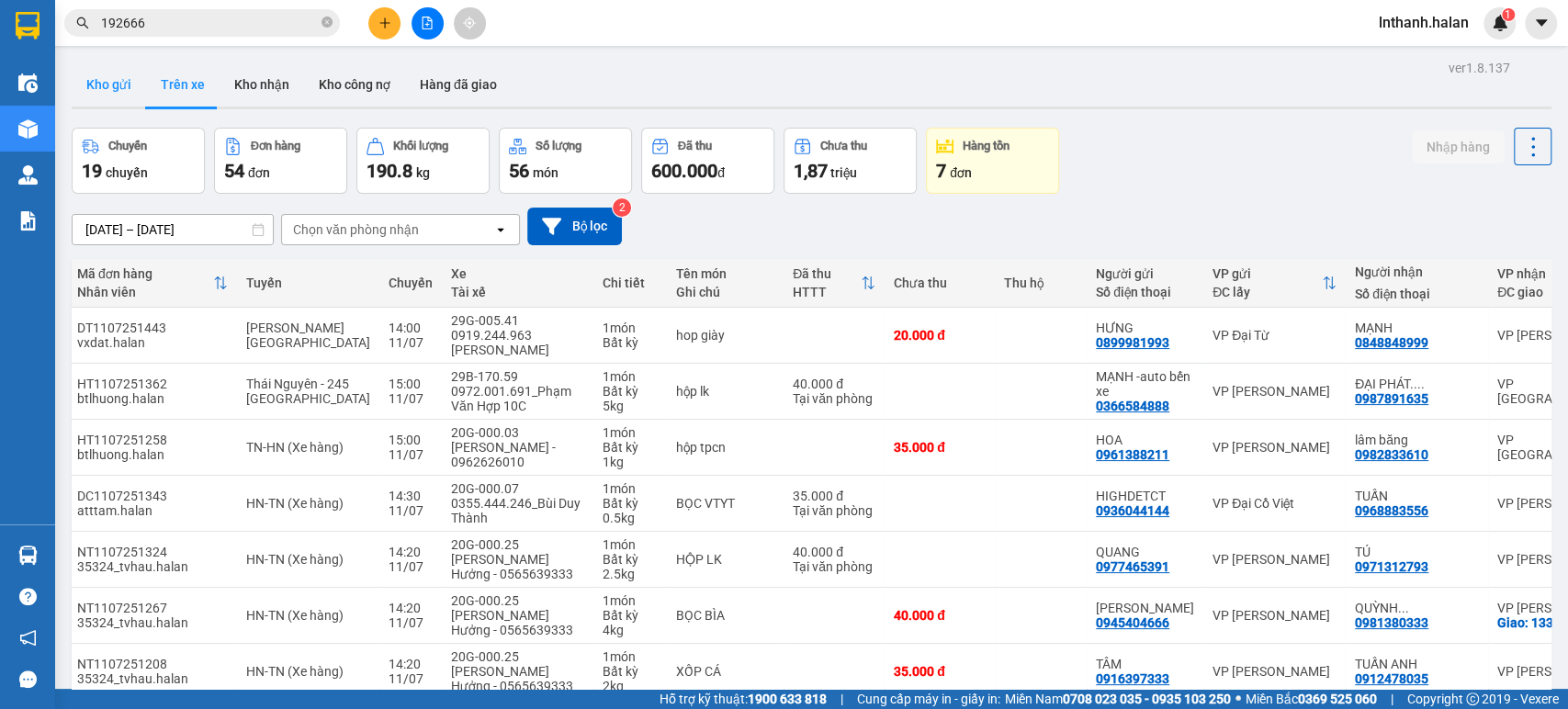 click on "Kho gửi" at bounding box center (108, 84) 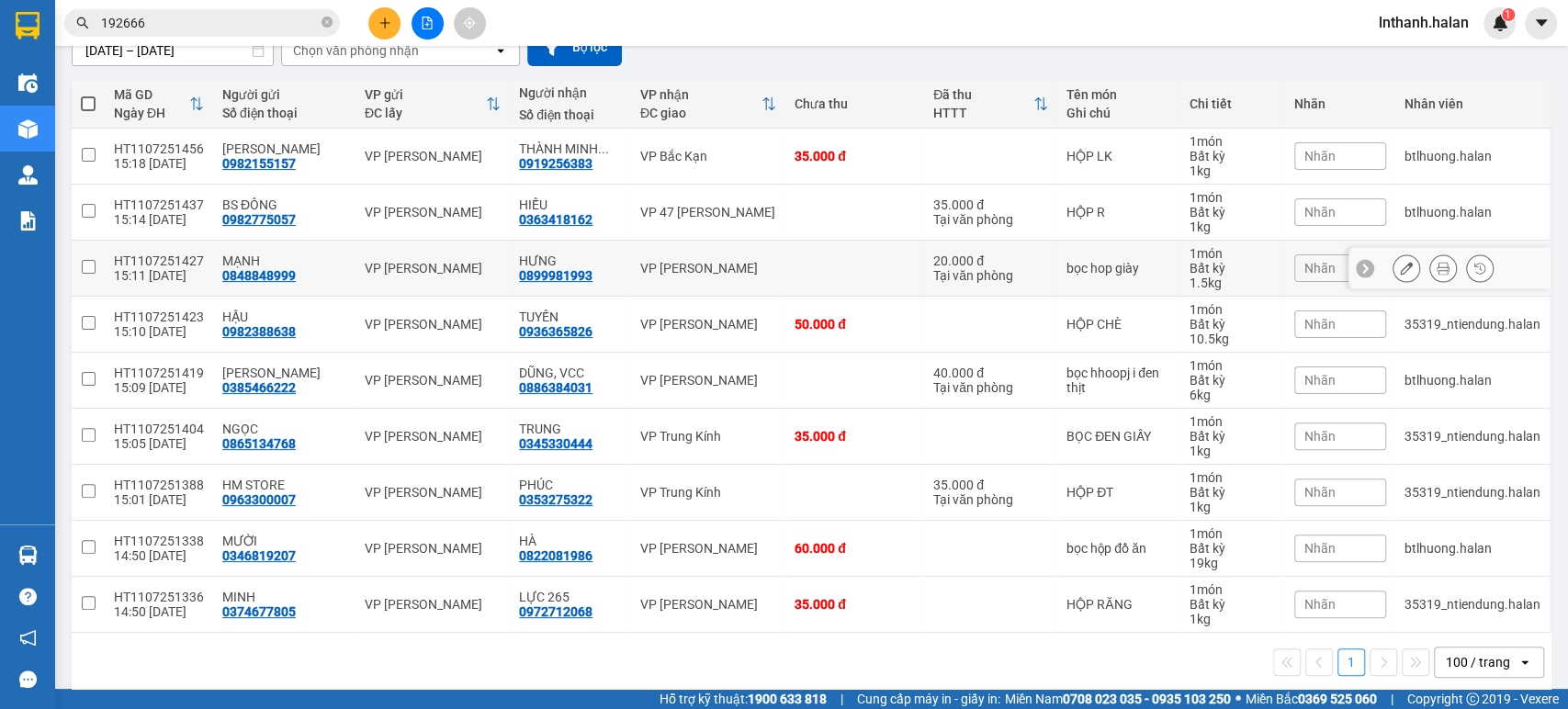 scroll, scrollTop: 197, scrollLeft: 0, axis: vertical 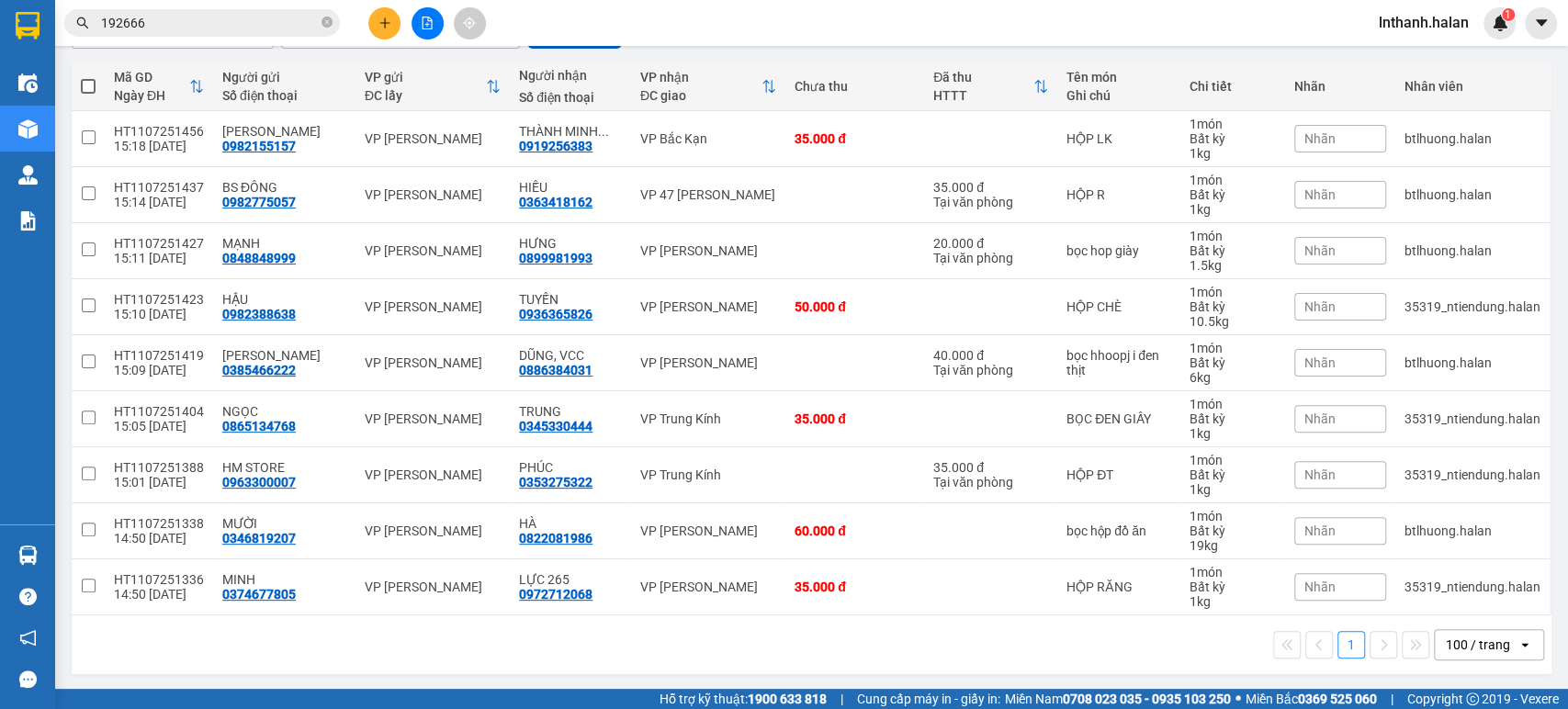 click on "192666" at bounding box center (209, 23) 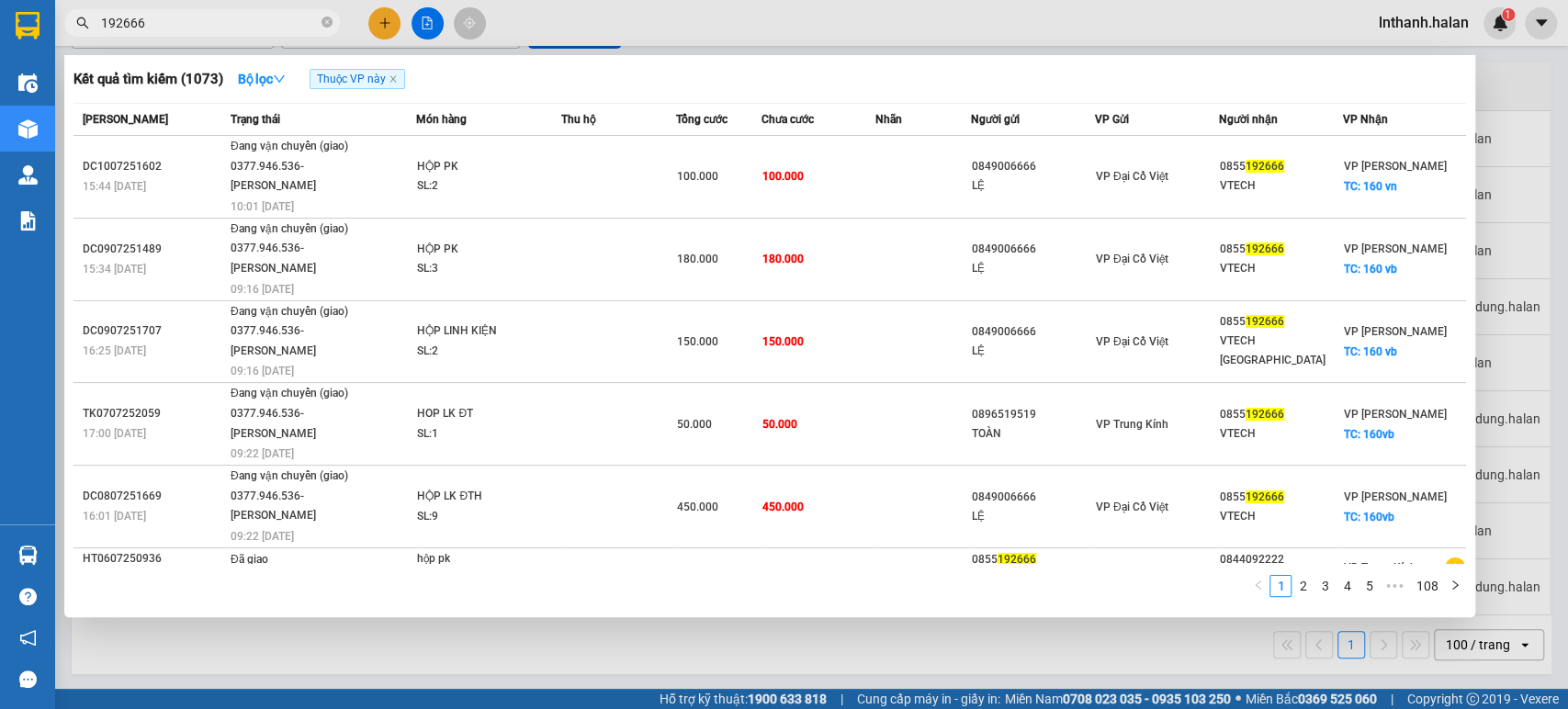 click on "192666" at bounding box center [209, 23] 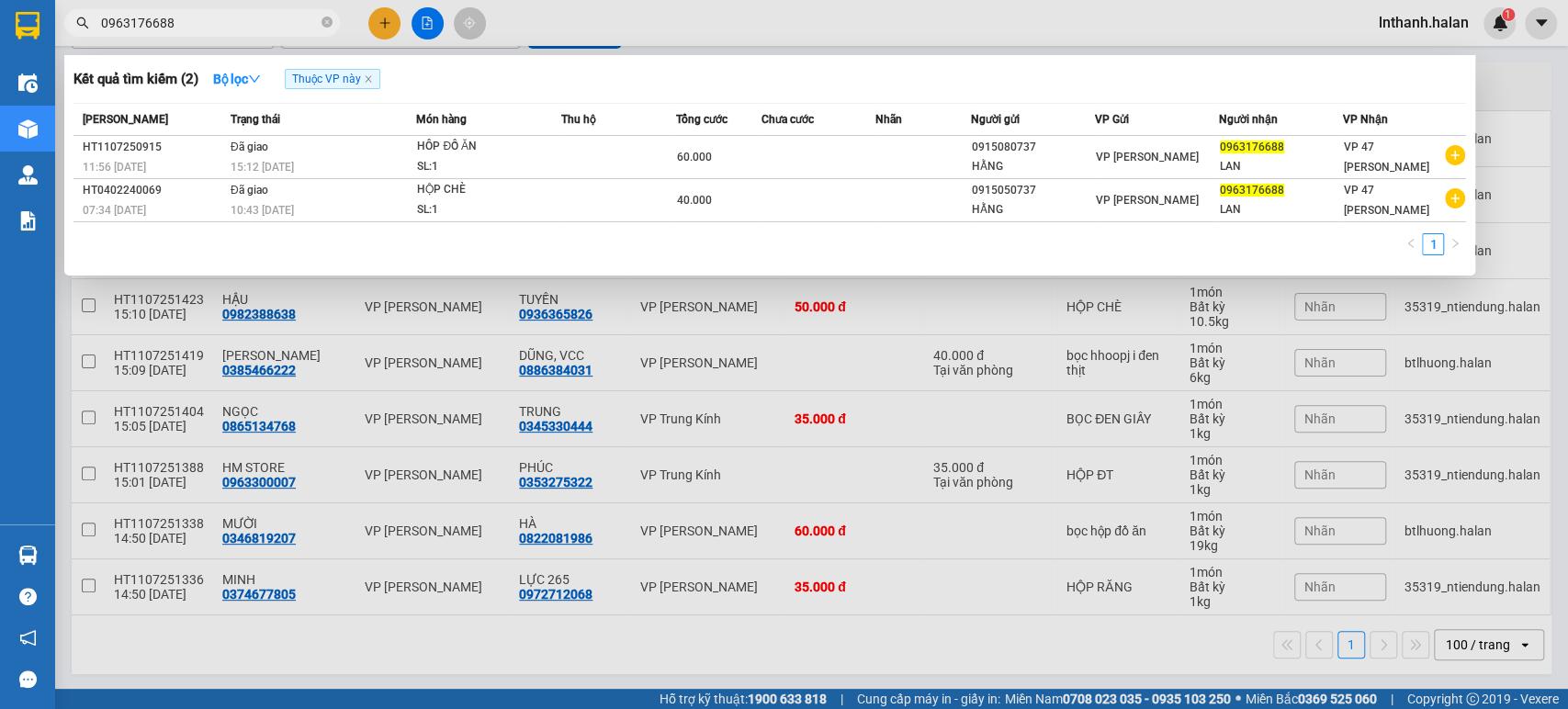 type on "0963176688" 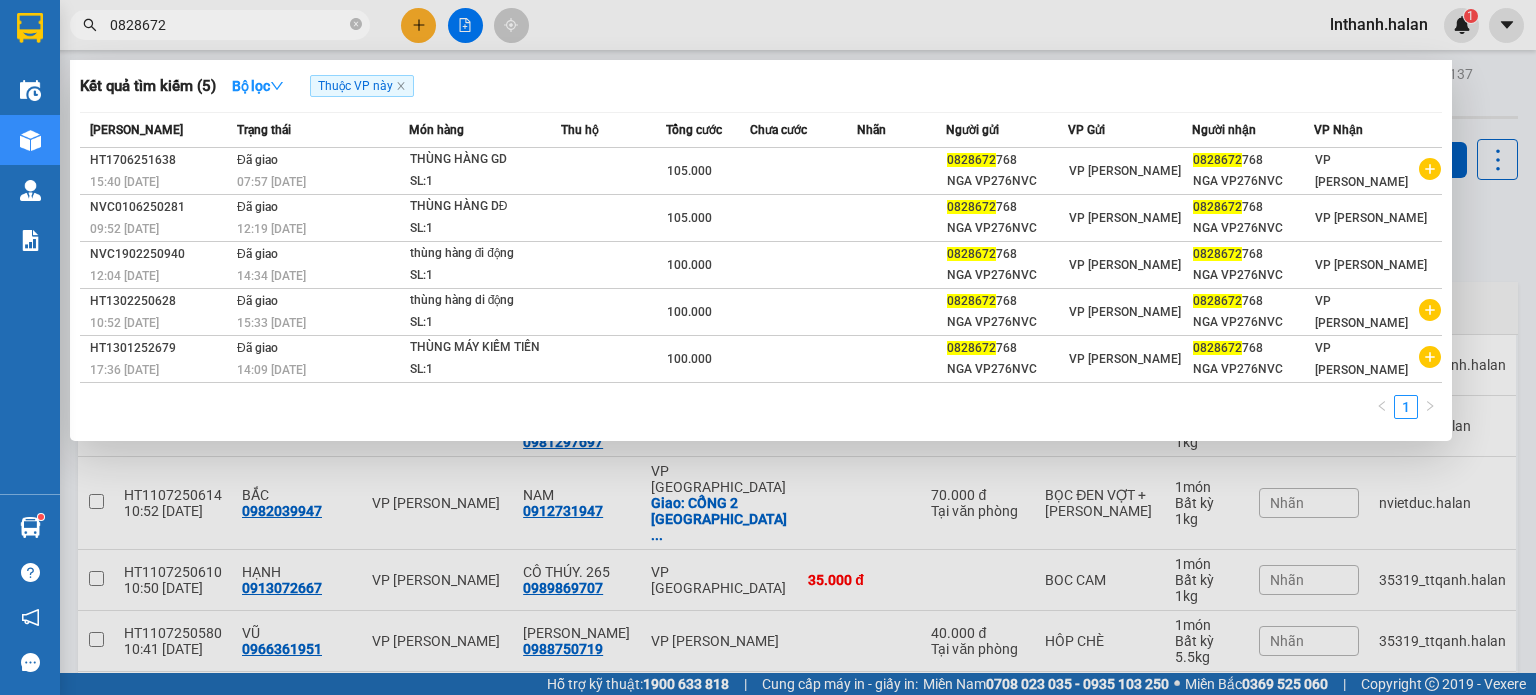 scroll, scrollTop: 0, scrollLeft: 0, axis: both 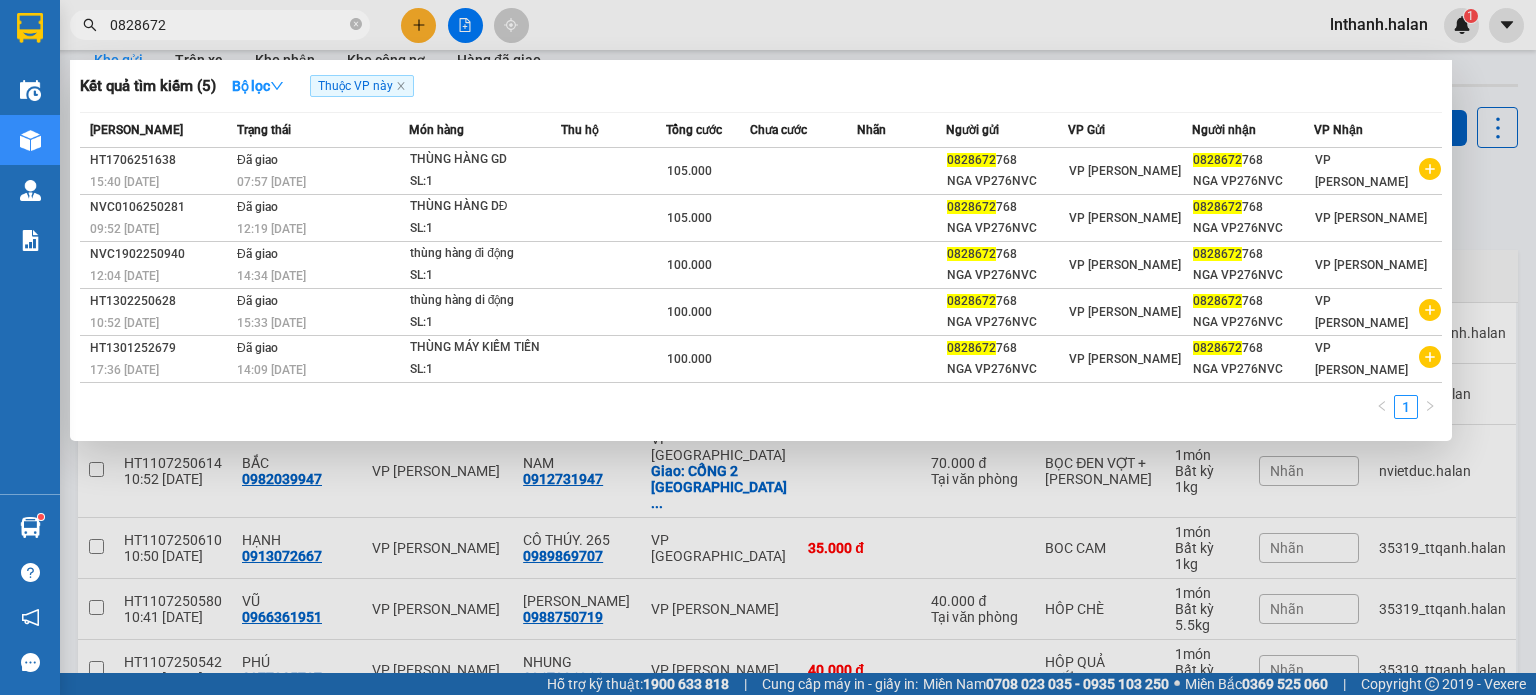 click on "0828672" at bounding box center [228, 25] 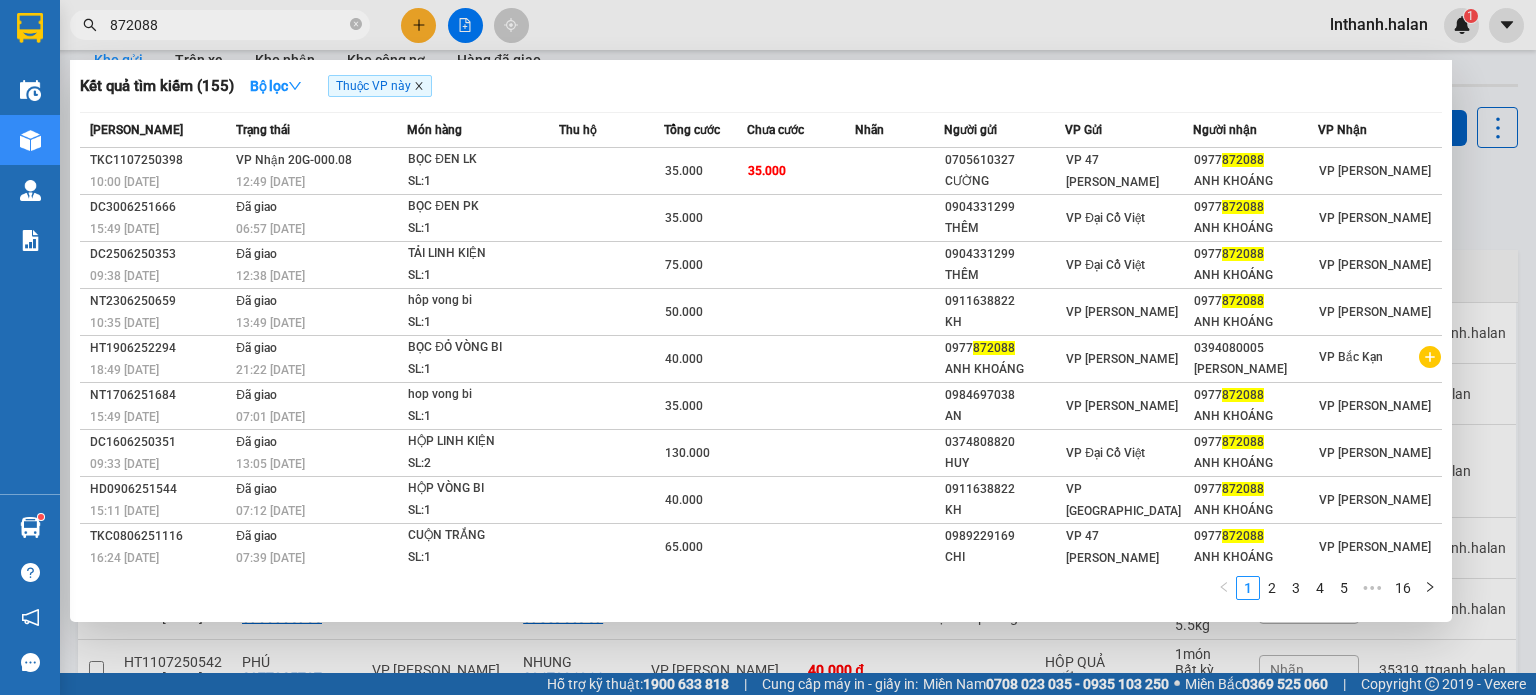 click 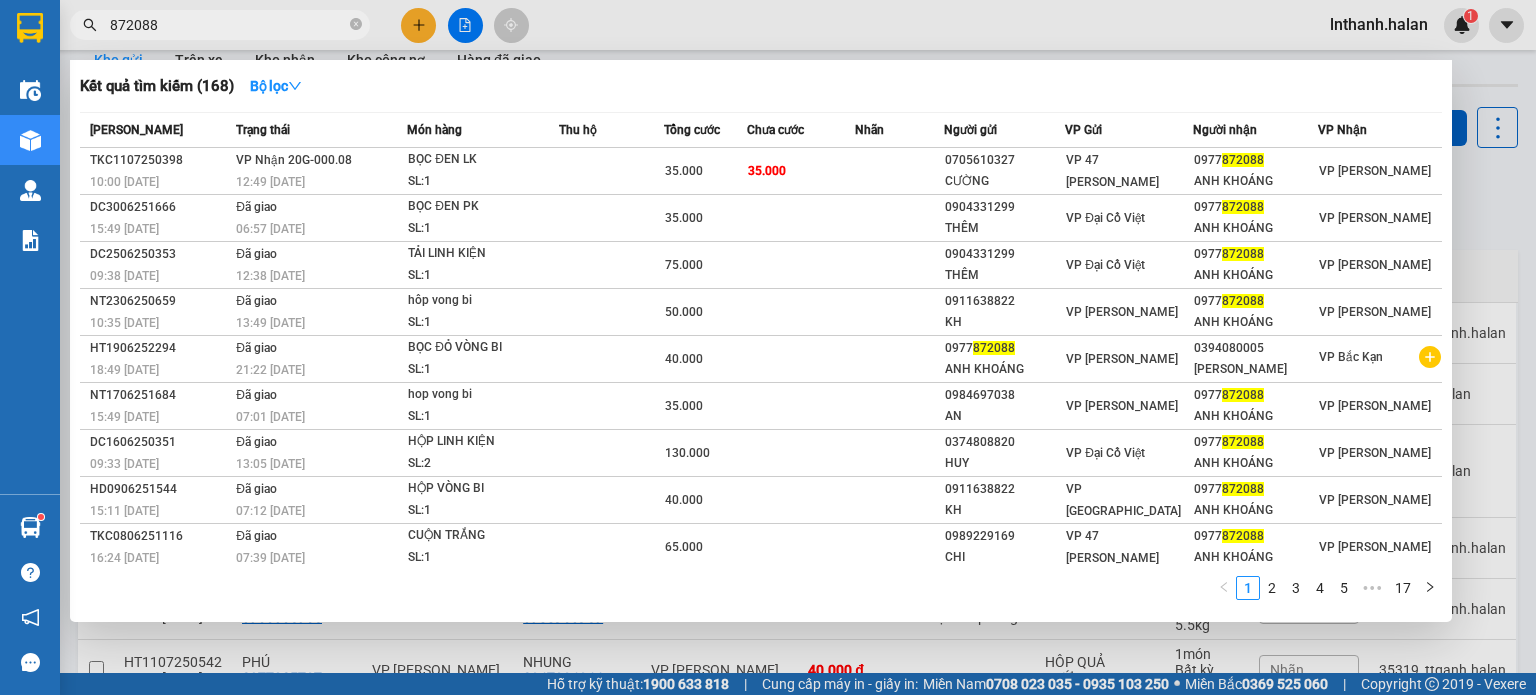 click on "872088" at bounding box center [228, 25] 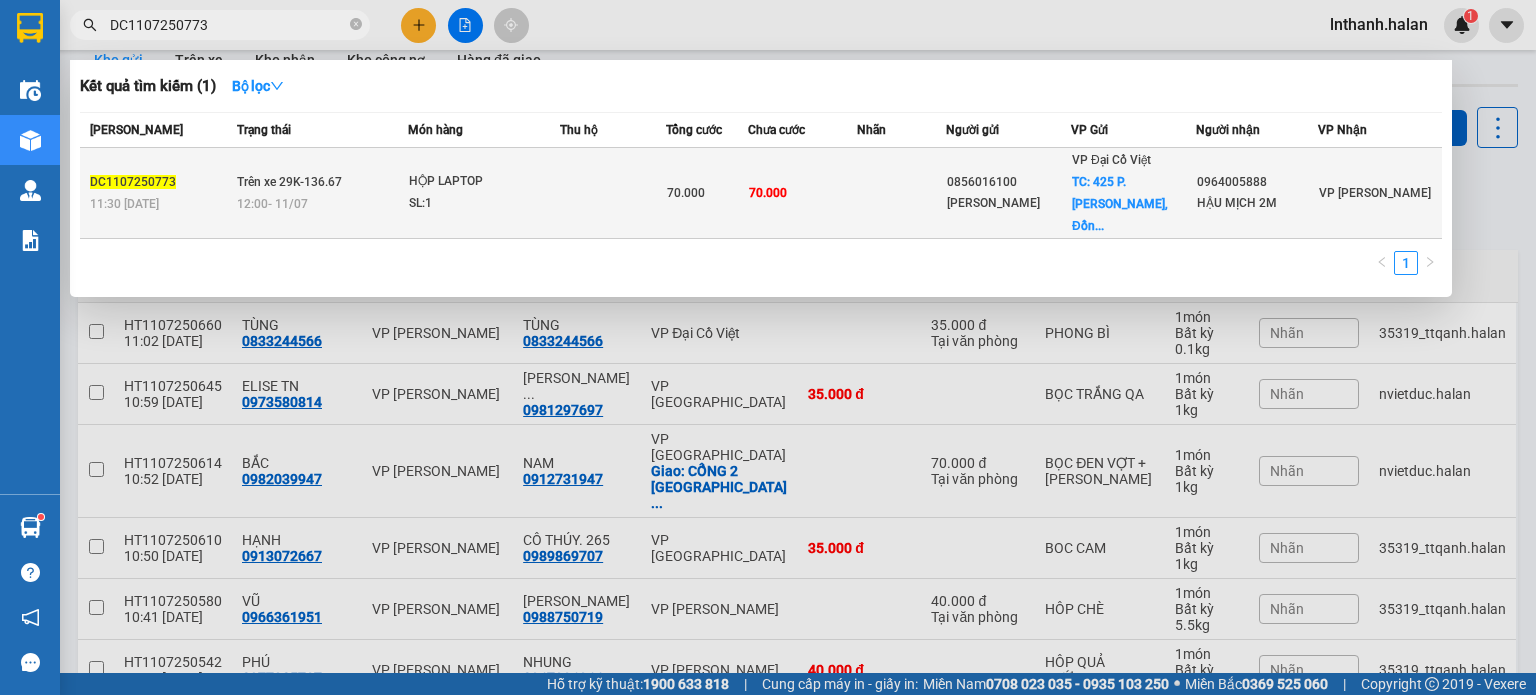 type on "DC1107250773" 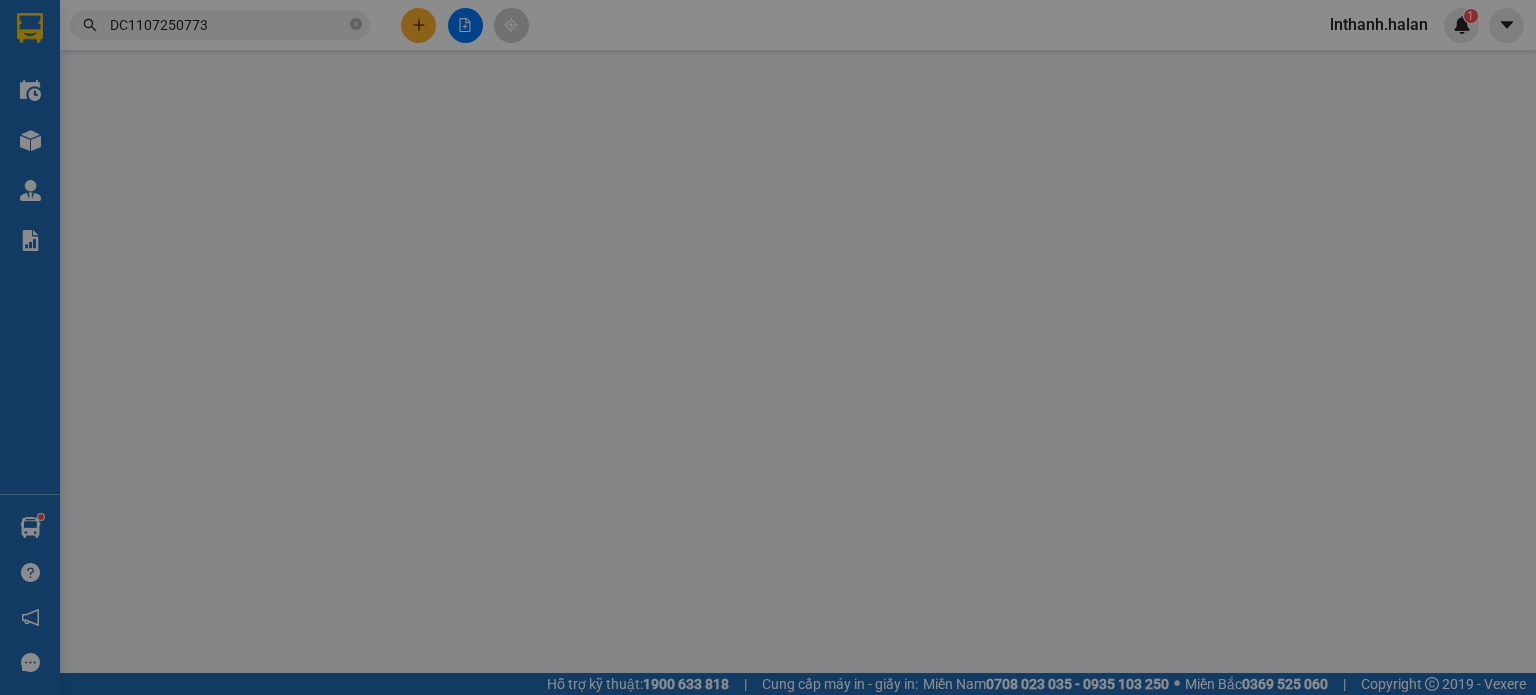 scroll, scrollTop: 0, scrollLeft: 0, axis: both 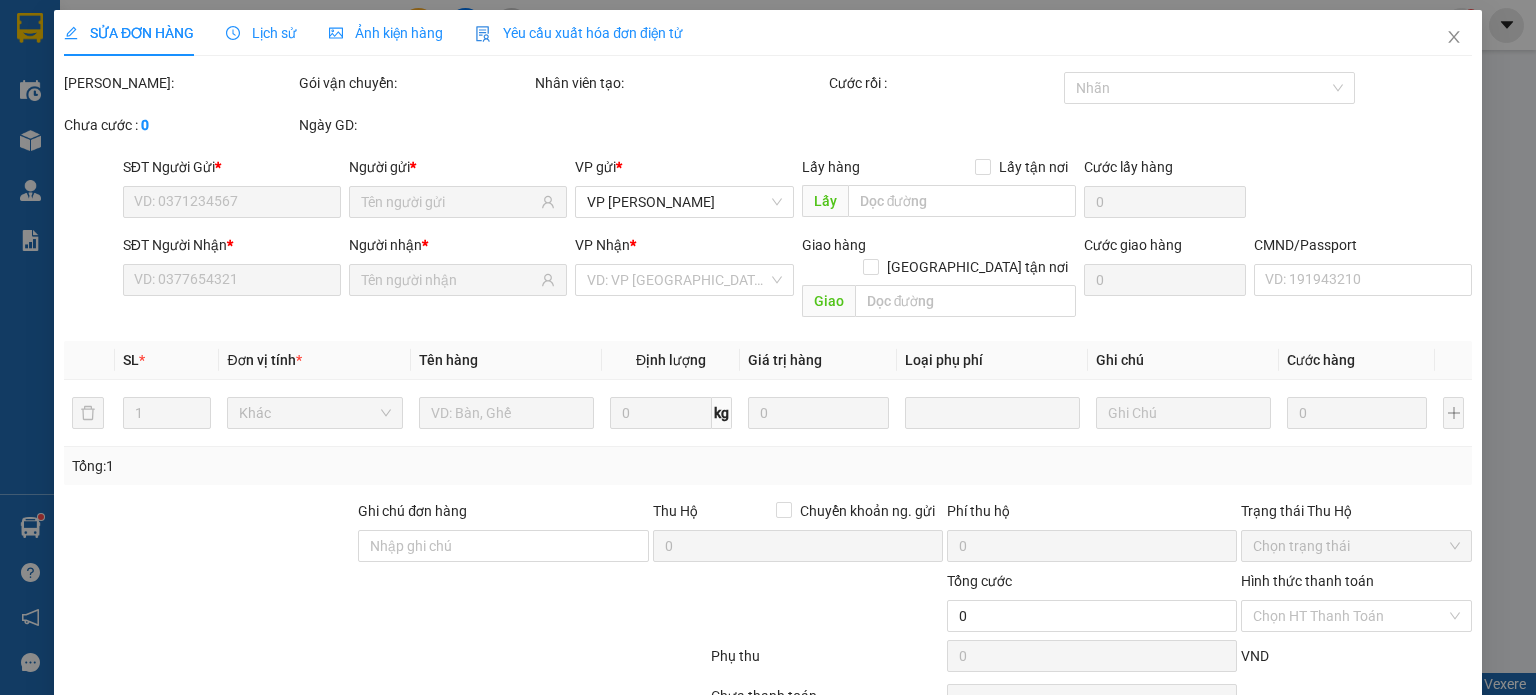type on "0856016100" 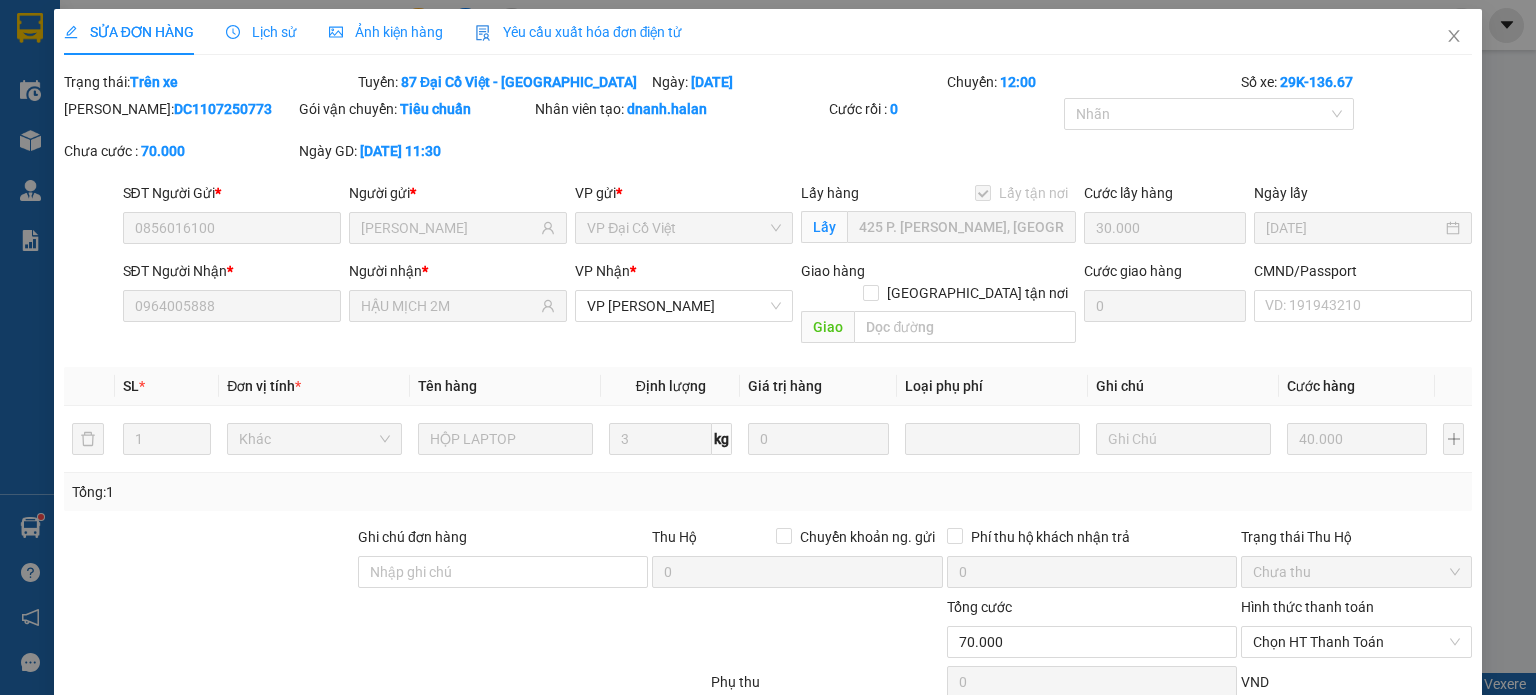 scroll, scrollTop: 0, scrollLeft: 0, axis: both 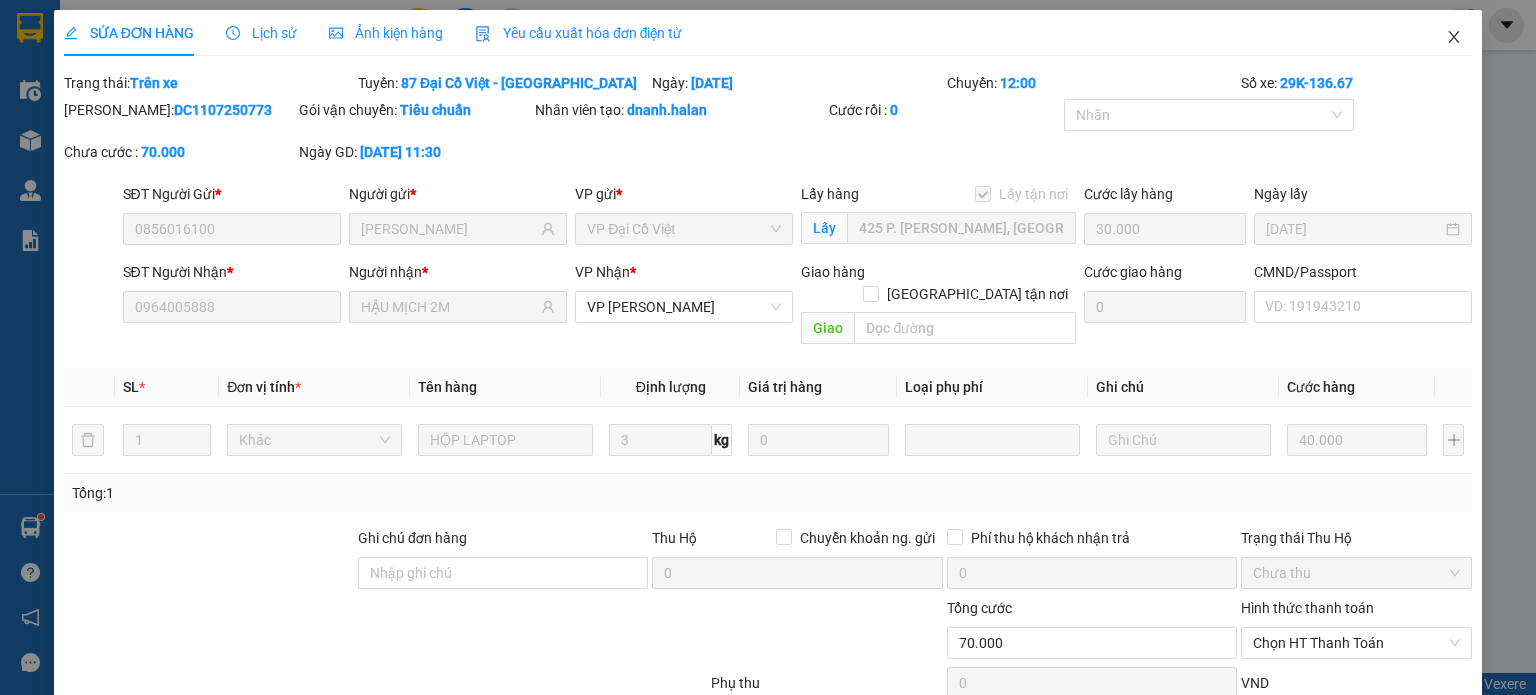 click 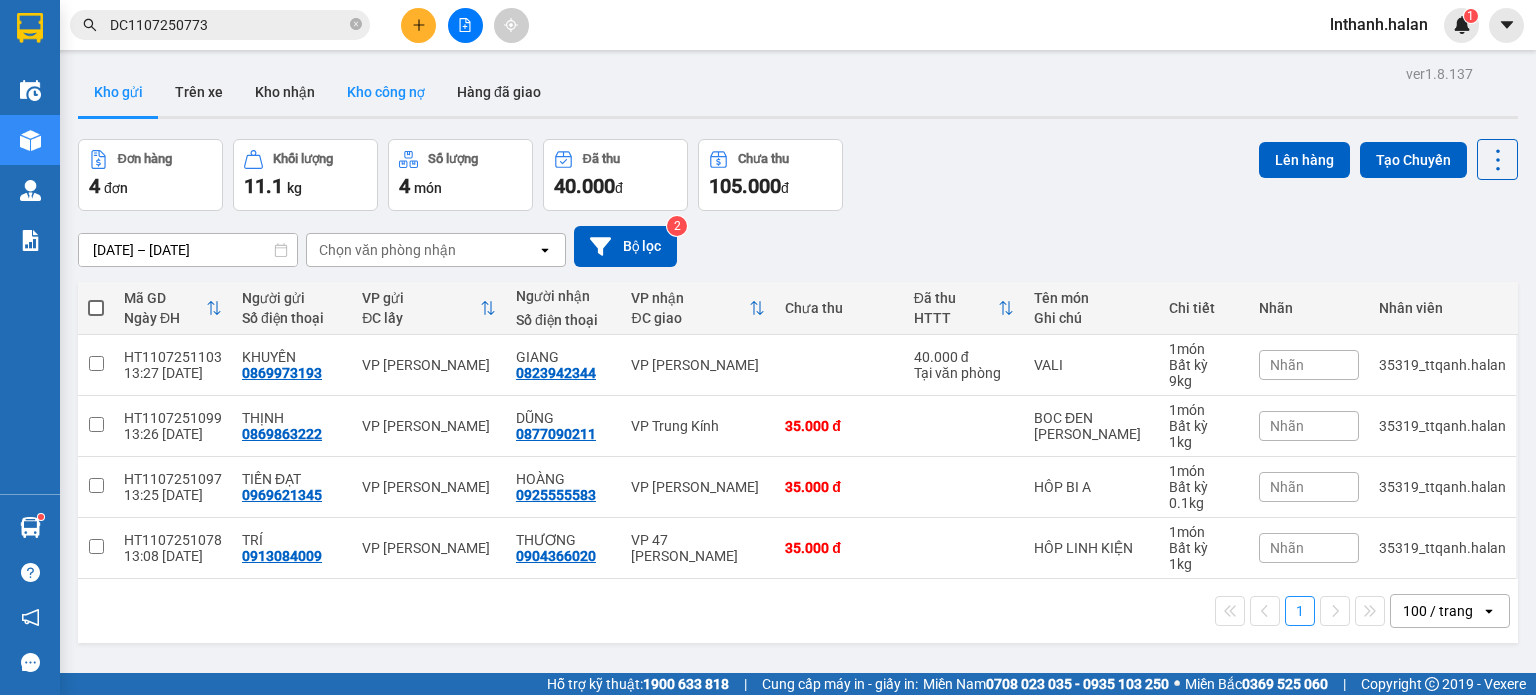click on "Kho công nợ" at bounding box center (386, 92) 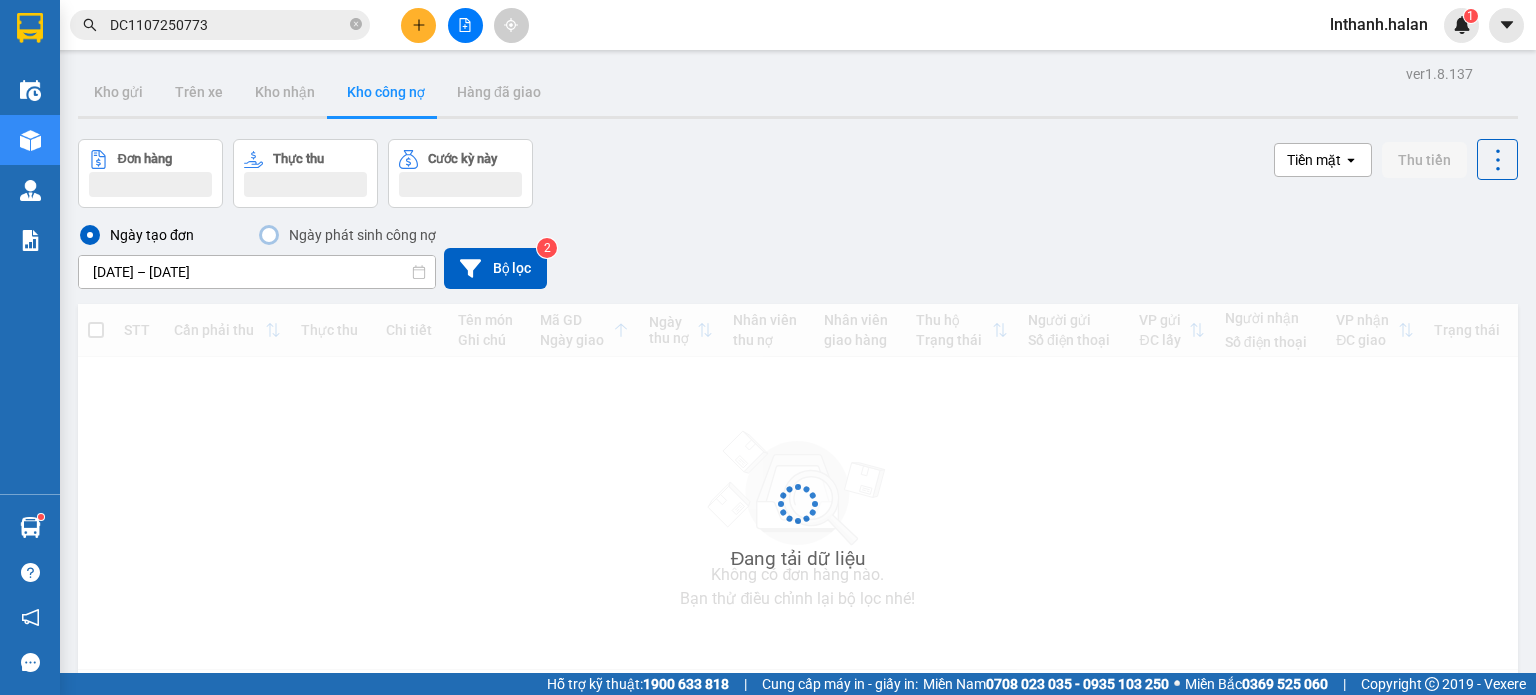 click on "08/07/2025 – 11/07/2025" at bounding box center (257, 272) 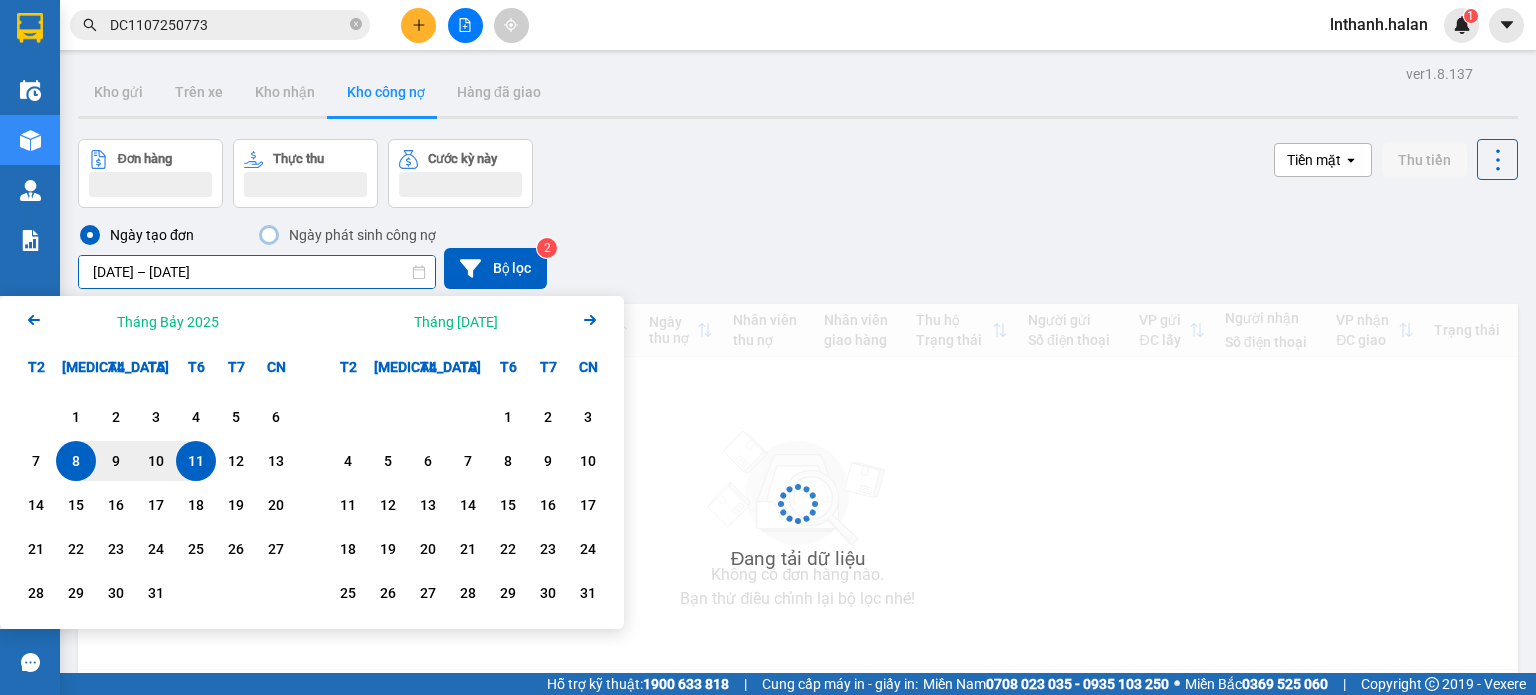 click on "Arrow Left" 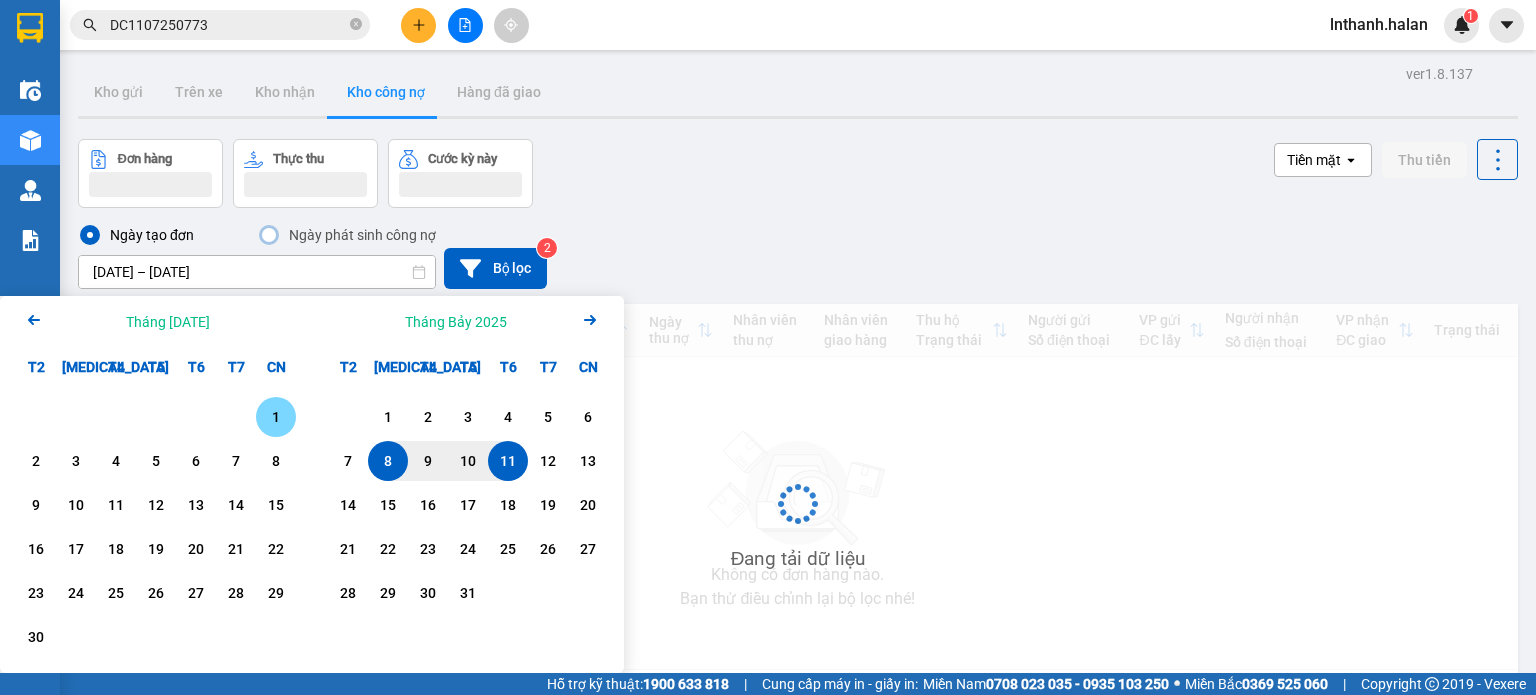 click on "1" at bounding box center (276, 417) 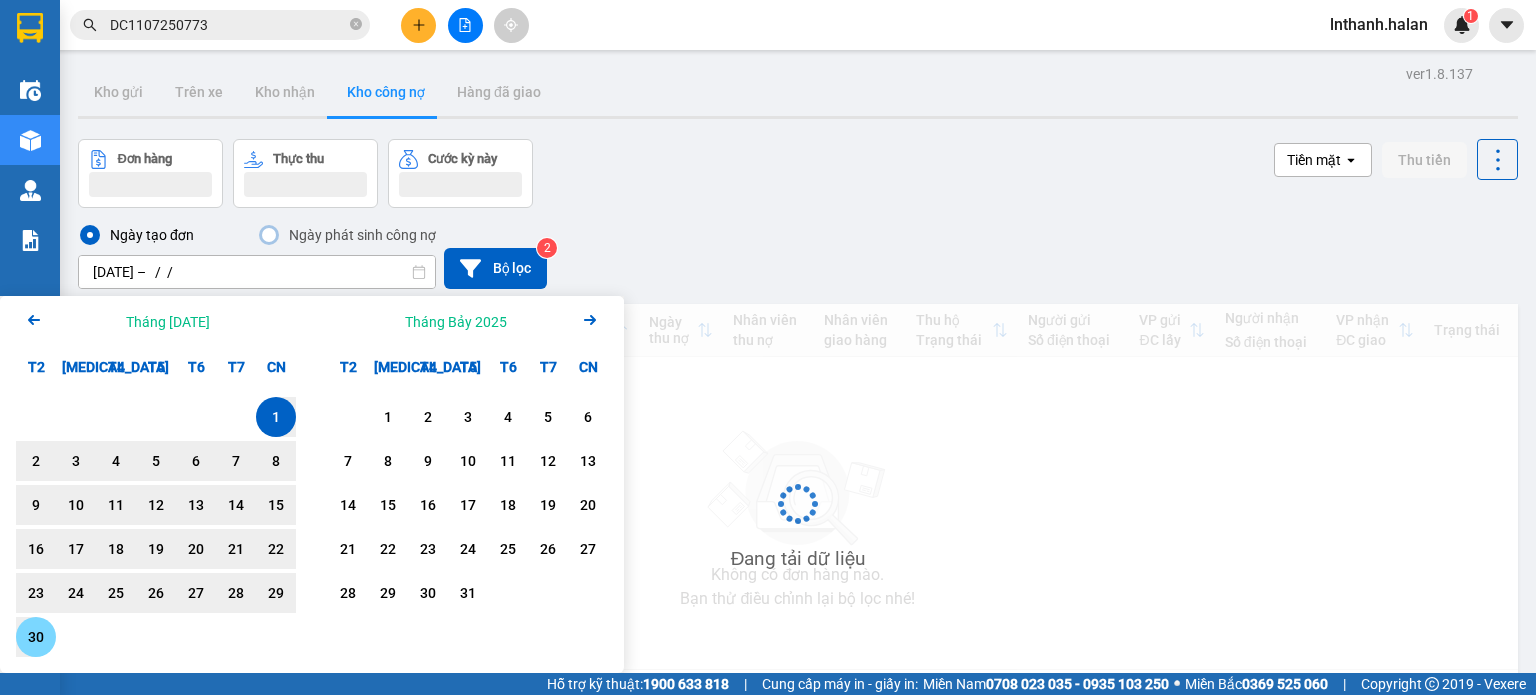 click on "30" at bounding box center (36, 637) 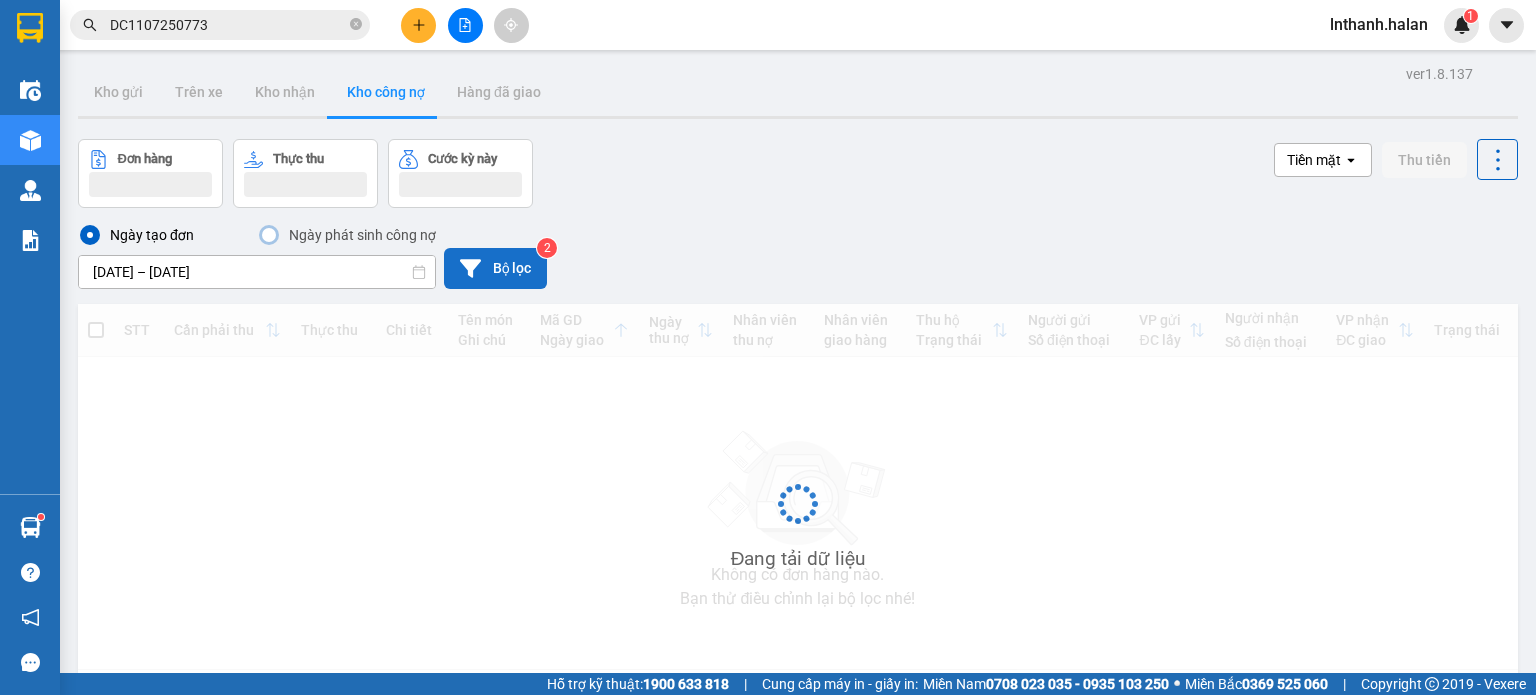 click on "Bộ lọc" at bounding box center [495, 268] 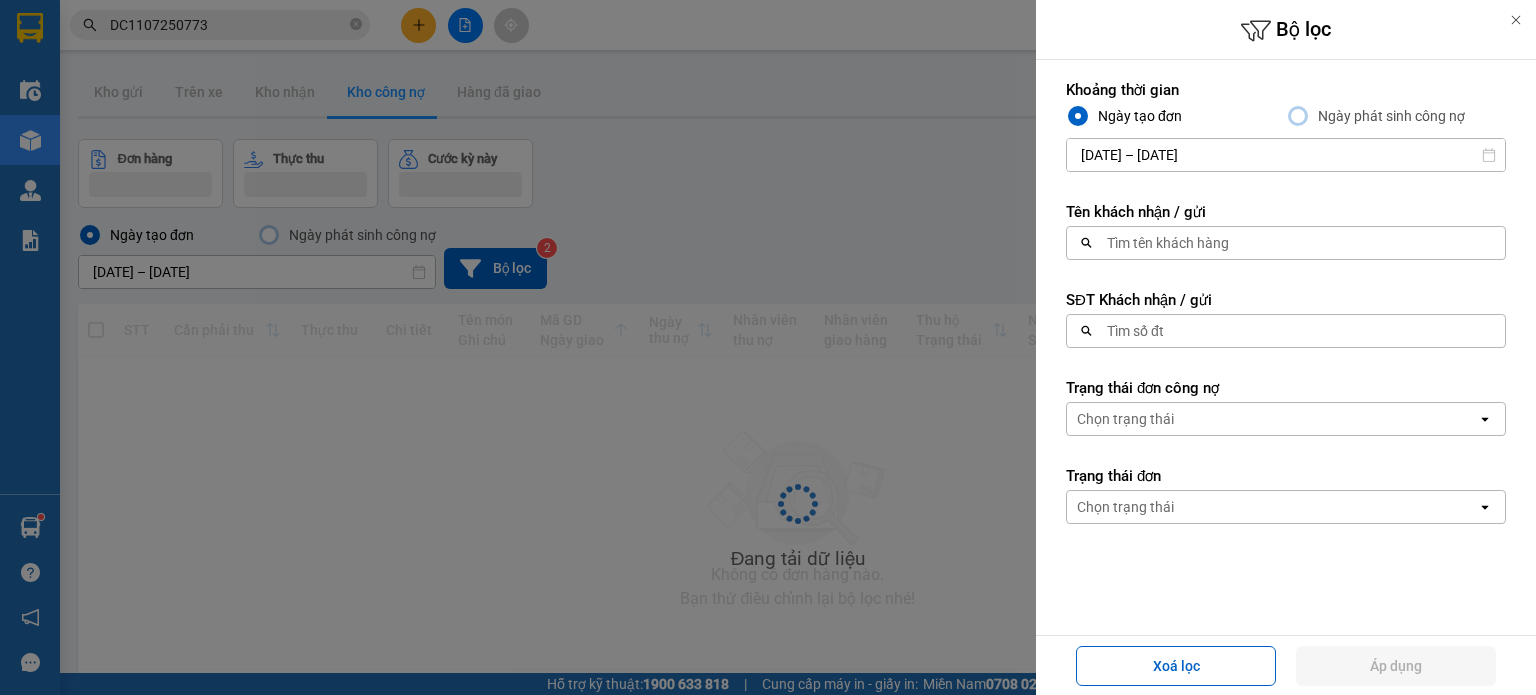 click on "Tìm số đt" at bounding box center (1135, 331) 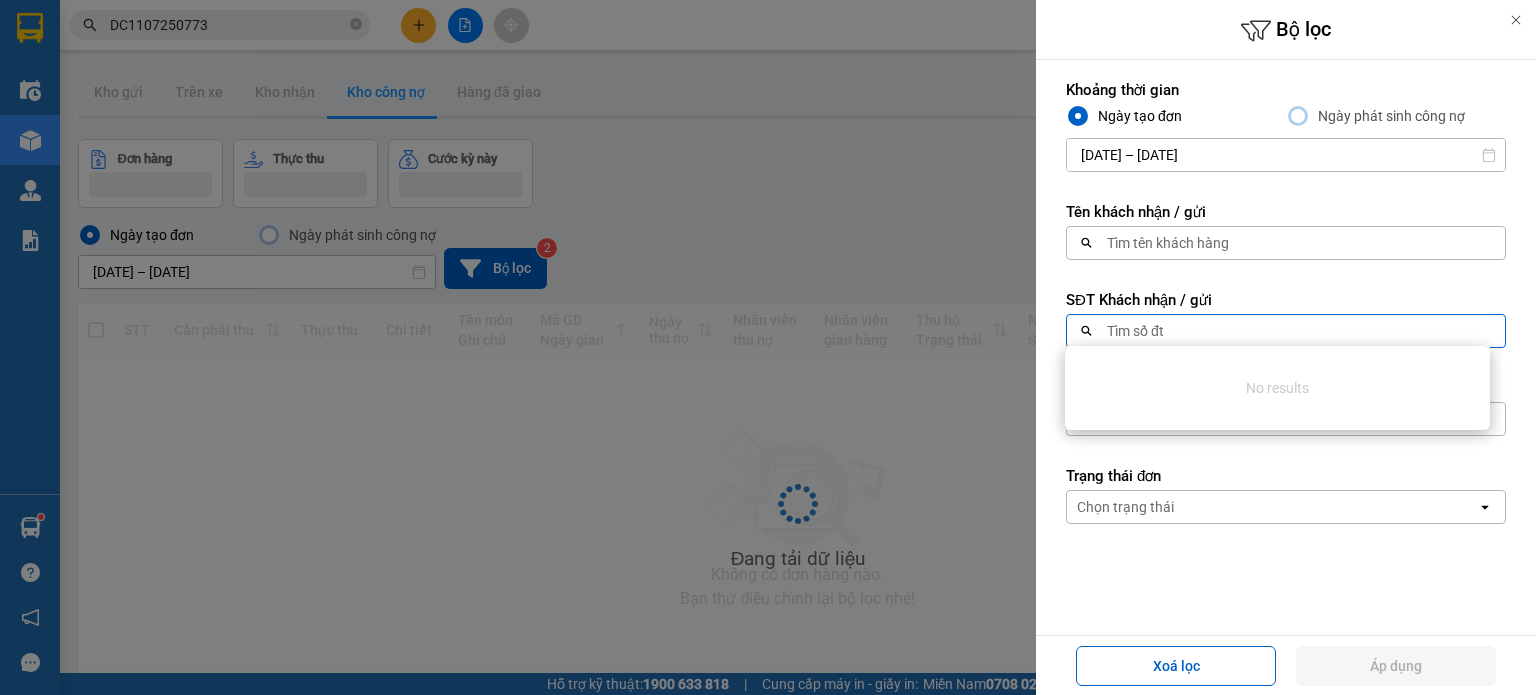 paste on "0985735012" 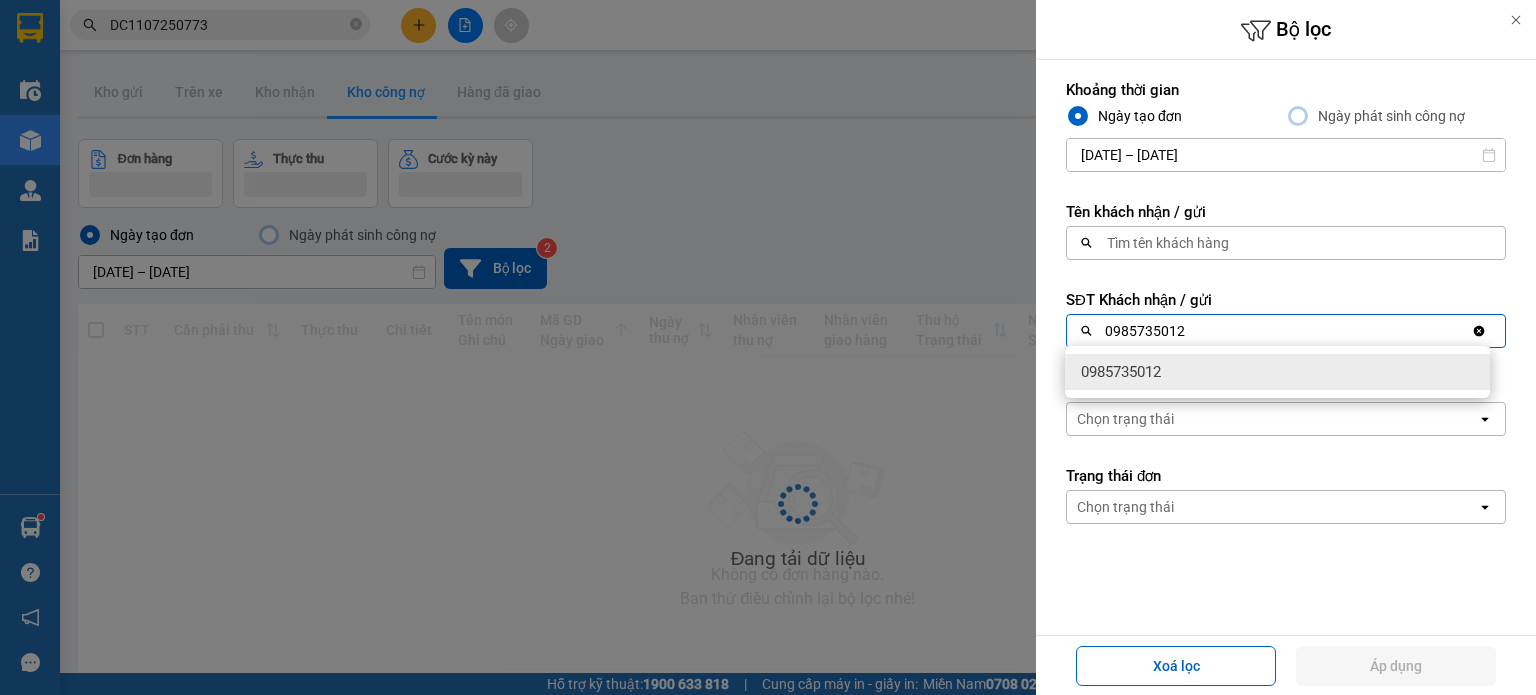 type on "0985735012" 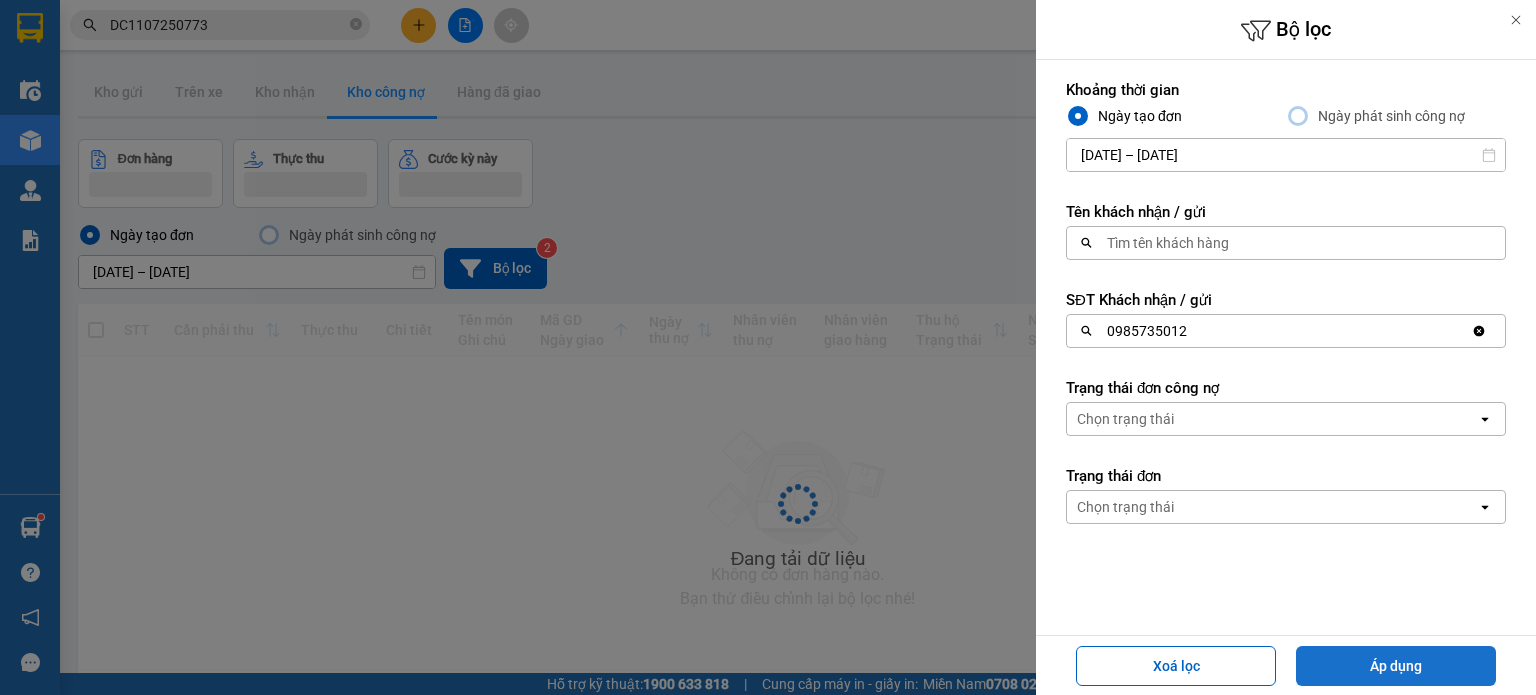 click on "Áp dụng" at bounding box center [1396, 666] 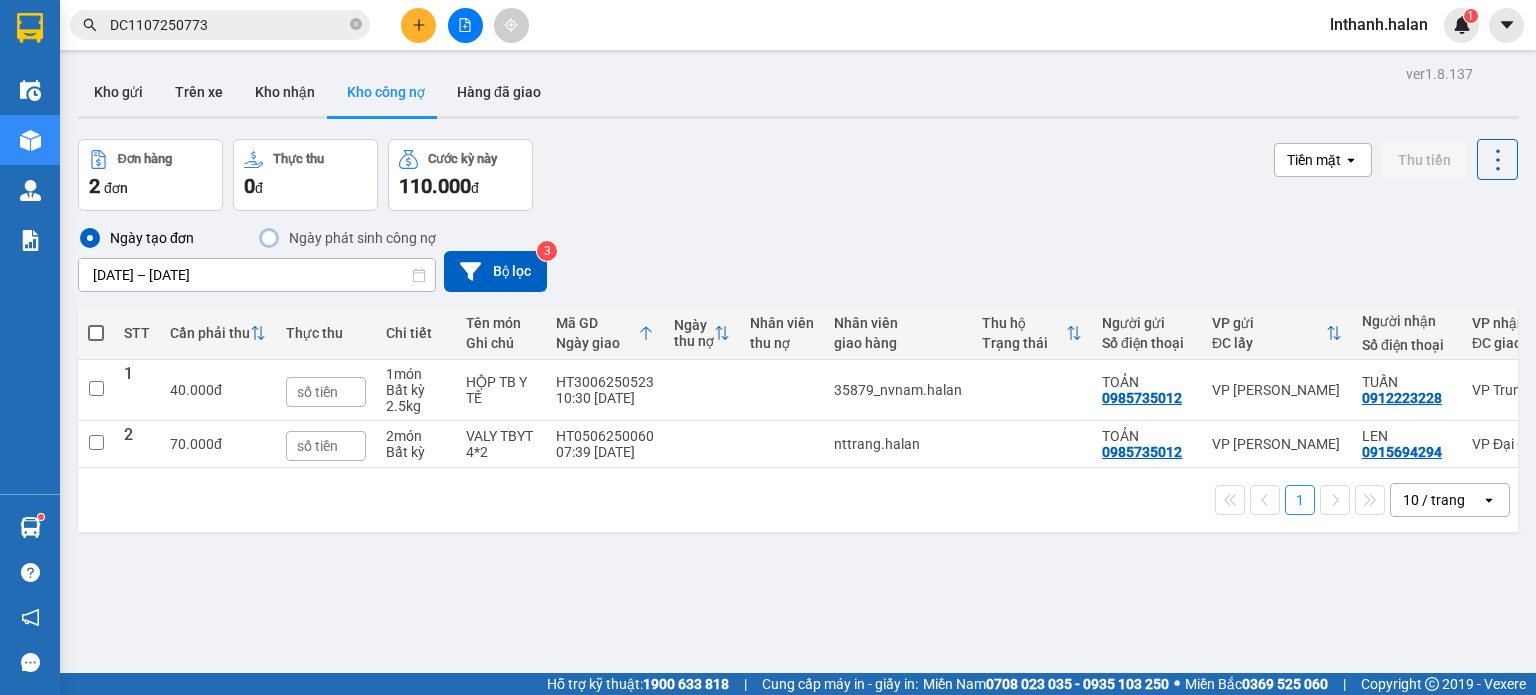 click on "ver  1.8.137 Kho gửi Trên xe Kho nhận Kho công nợ Hàng đã giao Đơn hàng 2 đơn Thực thu 0  đ Cước kỳ này 110.000  đ Tiền mặt open Thu tiền Ngày tạo đơn Ngày phát sinh công nợ 01/06/2025 – 30/06/2025 Press the down arrow key to interact with the calendar and select a date. Press the escape button to close the calendar. Selected date range is from 01/06/2025 to 30/06/2025. Bộ lọc 3 STT Cần phải thu Thực thu Chi tiết Tên món Ghi chú Mã GD Ngày giao Ngày thu nợ Nhân viên thu nợ Nhân viên giao hàng Thu hộ Trạng thái Người gửi Số điện thoại VP gửi ĐC lấy Người nhận Số điện thoại VP nhận ĐC giao Trạng thái 1 40.000  đ 1  món Bất kỳ 2.5  kg HỘP TB Y TẾ HT3006250523 10:30 30/06 35879_nvnam.halan TOẢN 0985735012 VP Hoàng Văn Thụ TUẤN 0912223228 VP Trung Kính Chưa thu 2 70.000  đ 2  món Bất kỳ VALY TBYT 4*2 HT0506250060 07:39 05/06 nttrang.halan TOẢN 0985735012 VP Hoàng Văn Thụ 1" at bounding box center (798, 407) 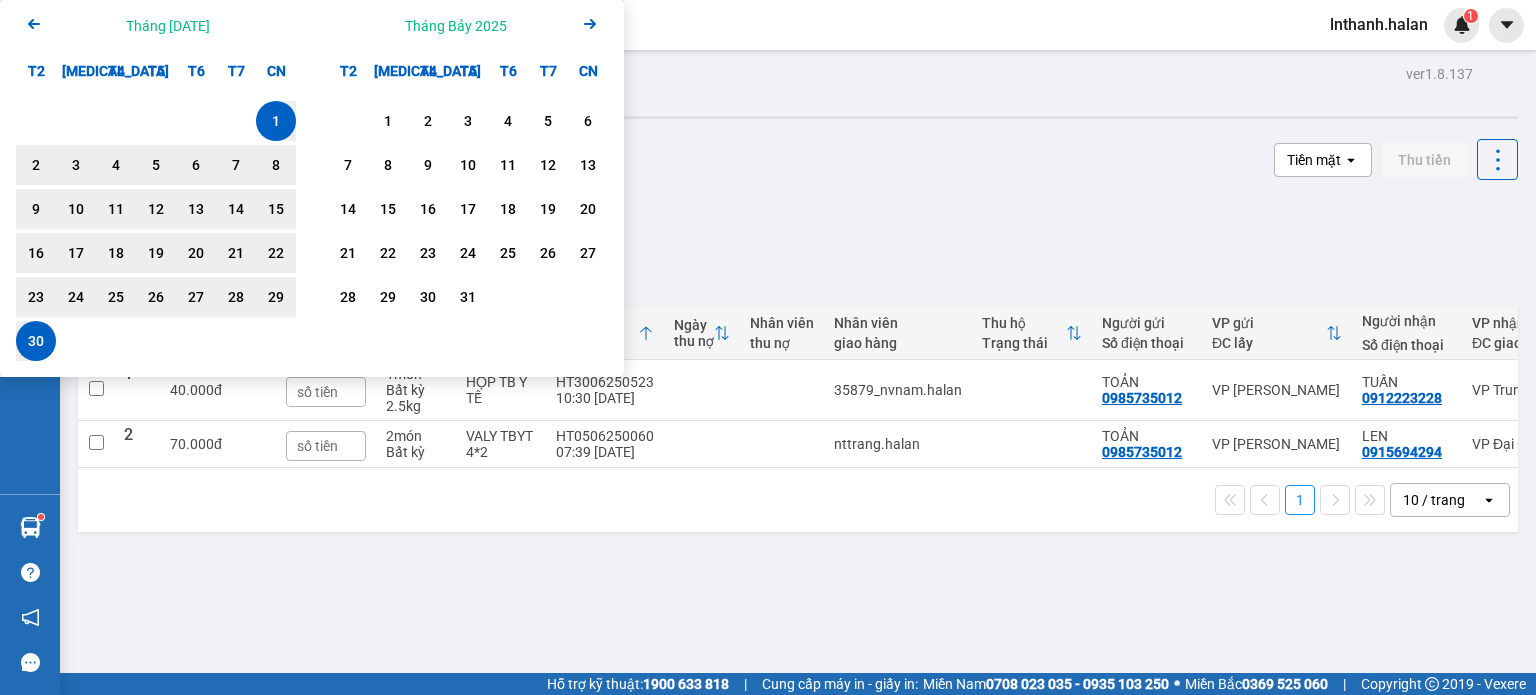 click 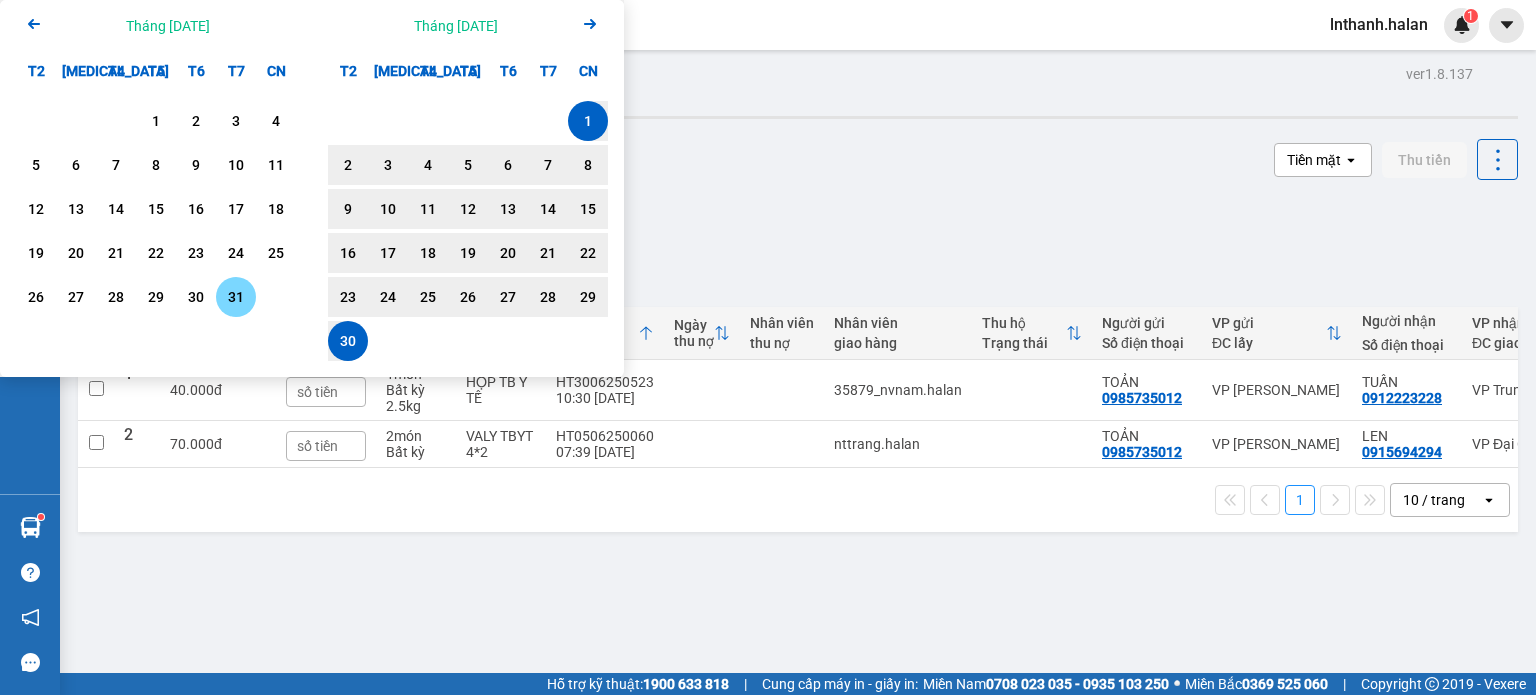 click on "31" at bounding box center (236, 297) 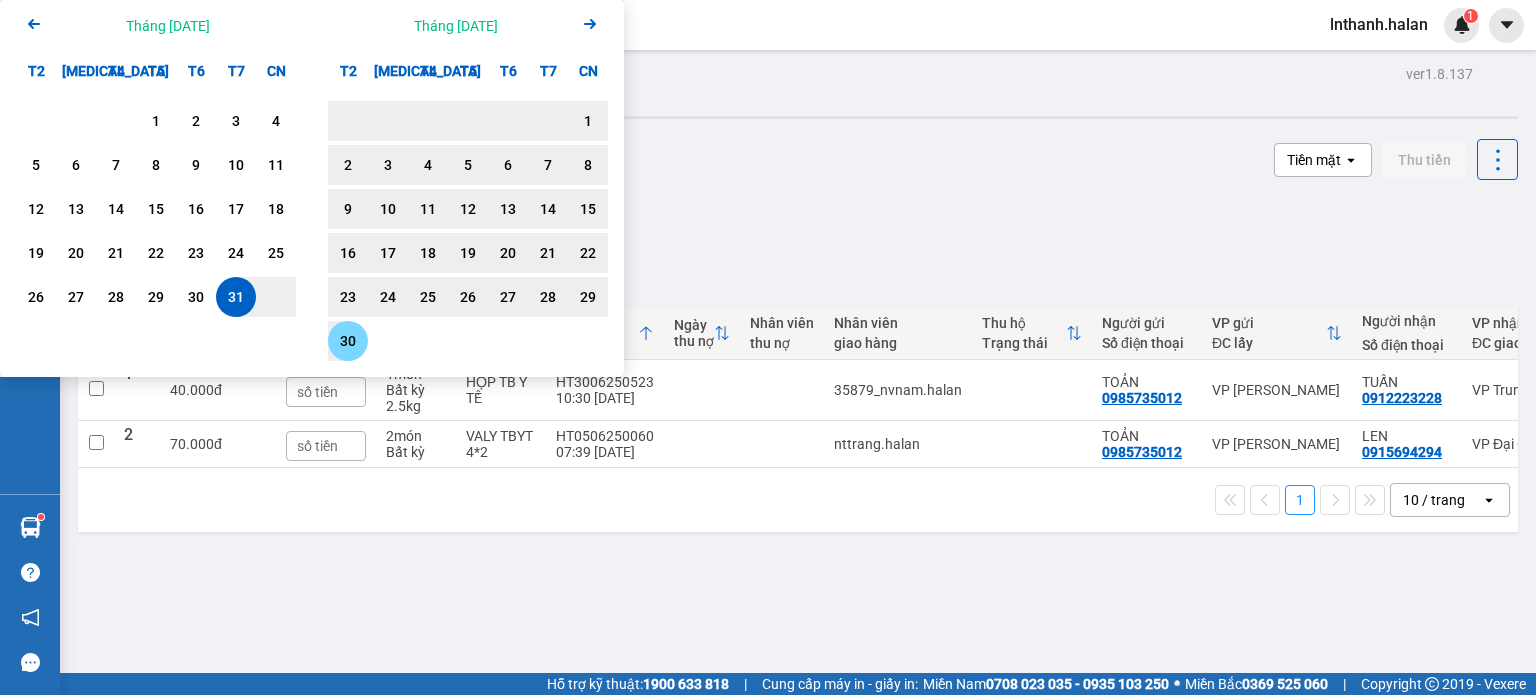 click on "30" at bounding box center (348, 341) 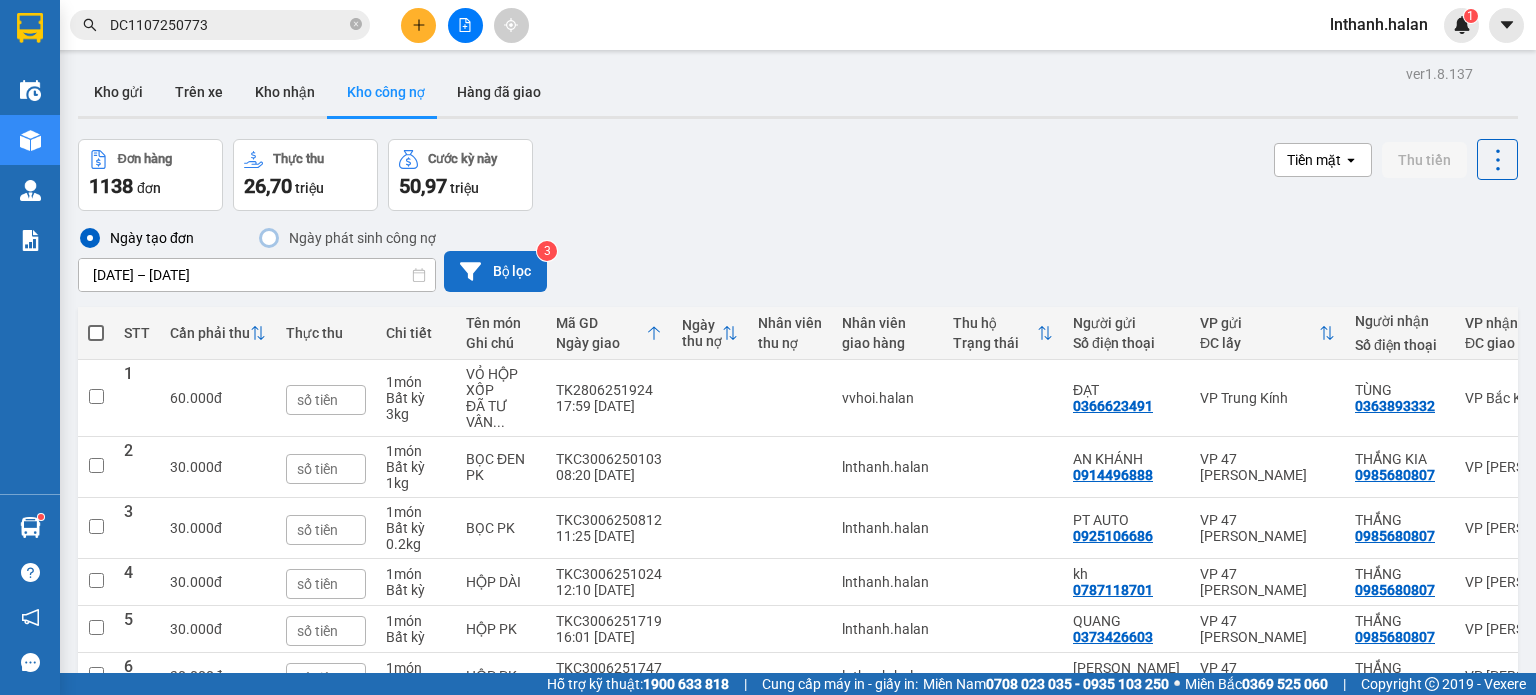 click on "Bộ lọc" at bounding box center (495, 271) 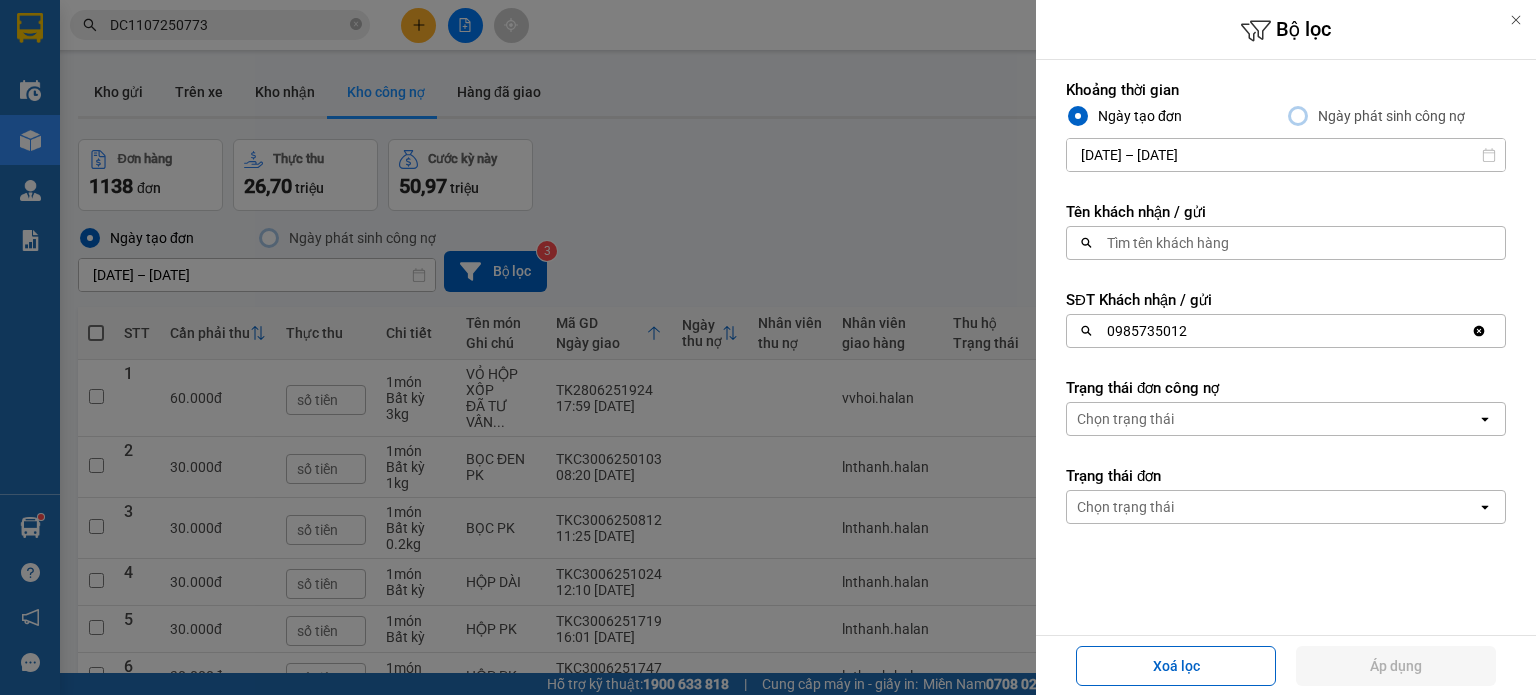 click on "0985735012" at bounding box center (1269, 331) 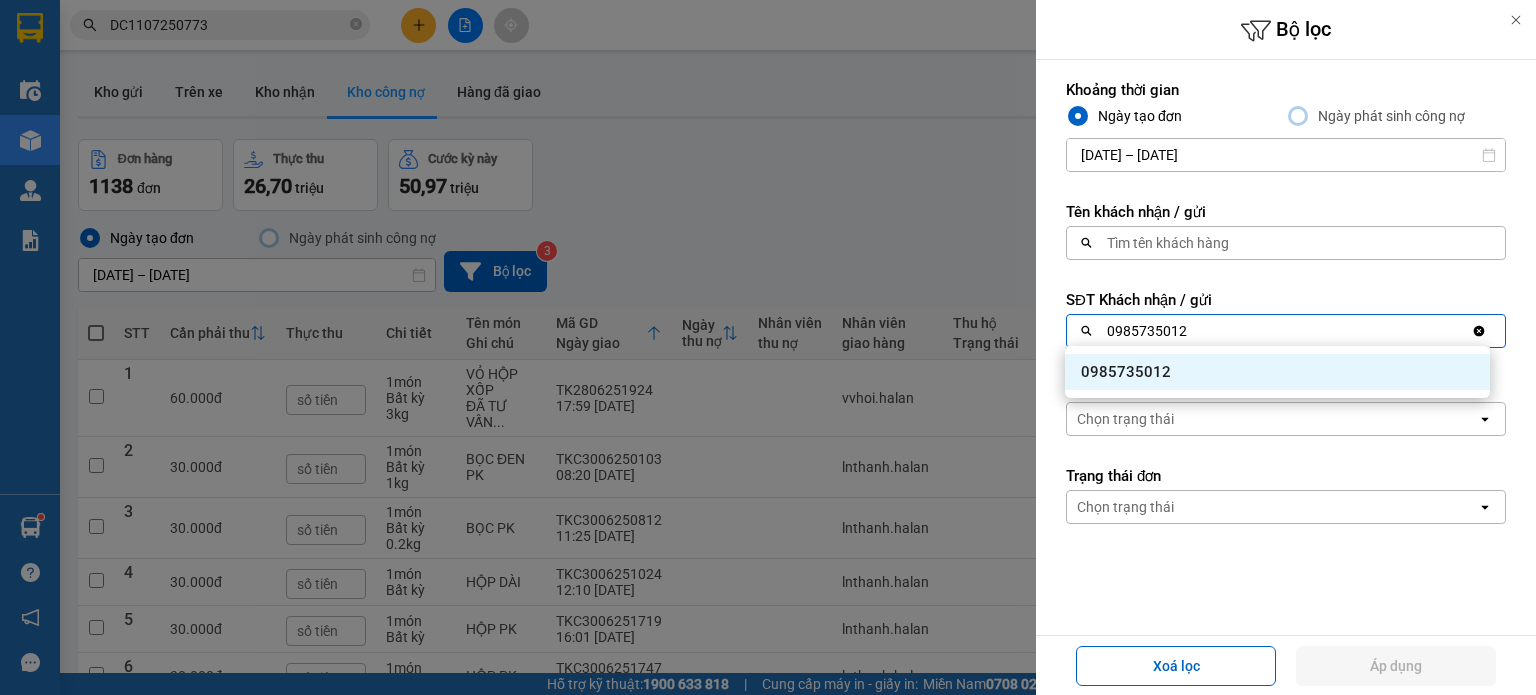 click on "0985735012" at bounding box center (1277, 372) 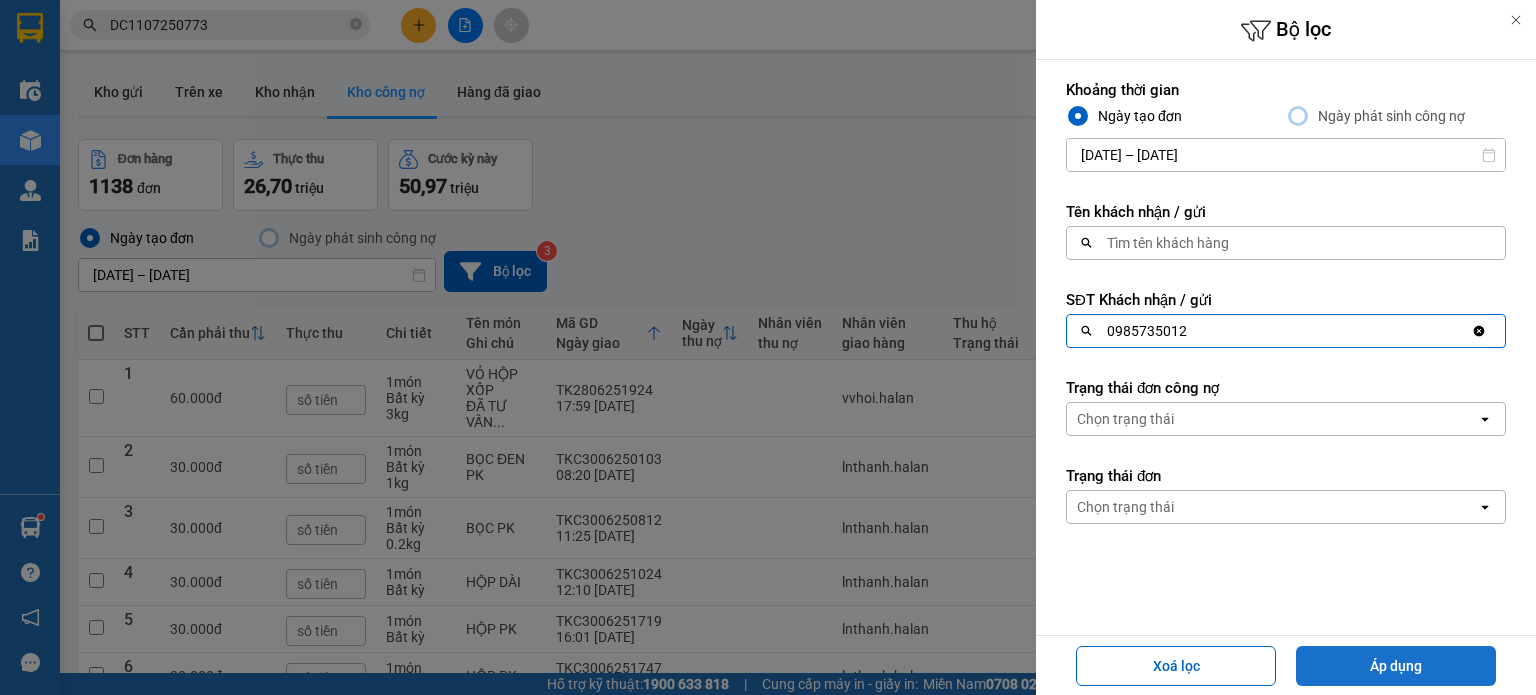 click on "Áp dụng" at bounding box center (1396, 666) 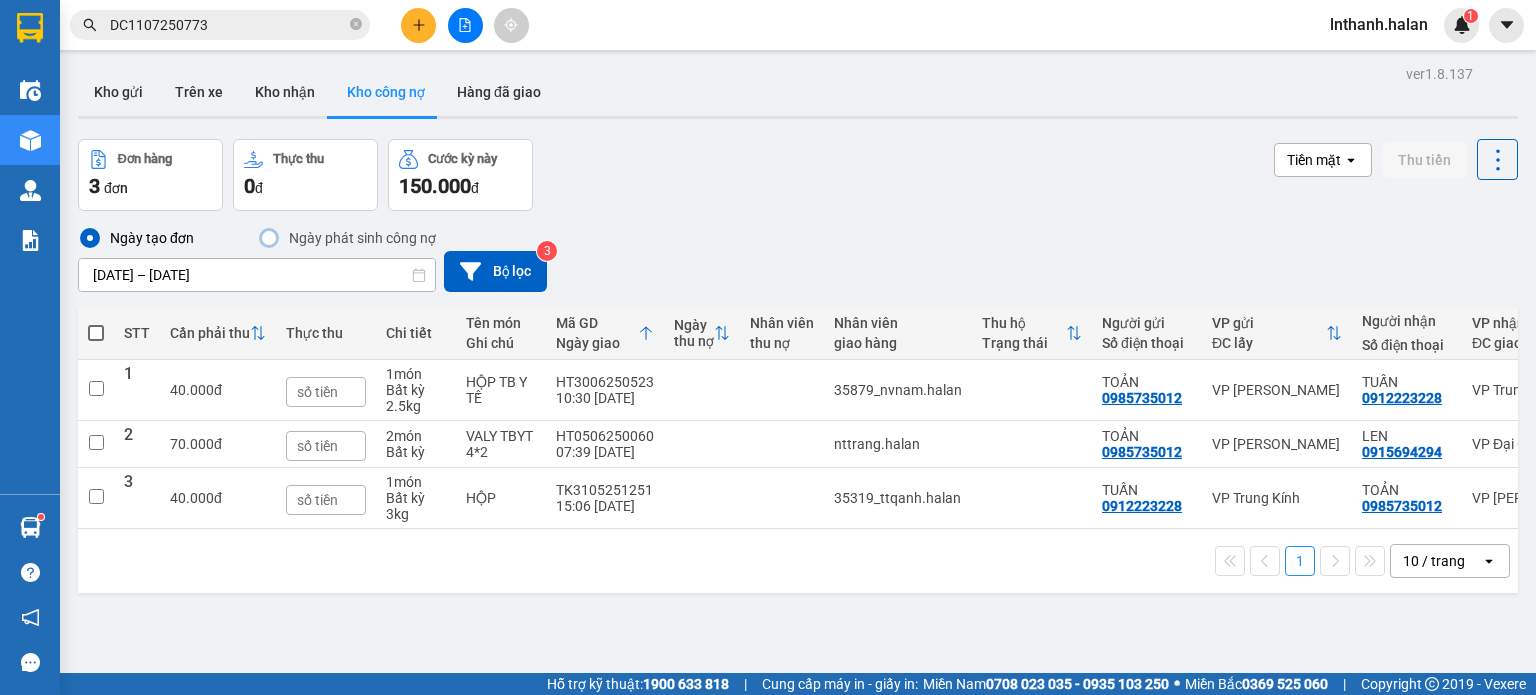 click at bounding box center [96, 333] 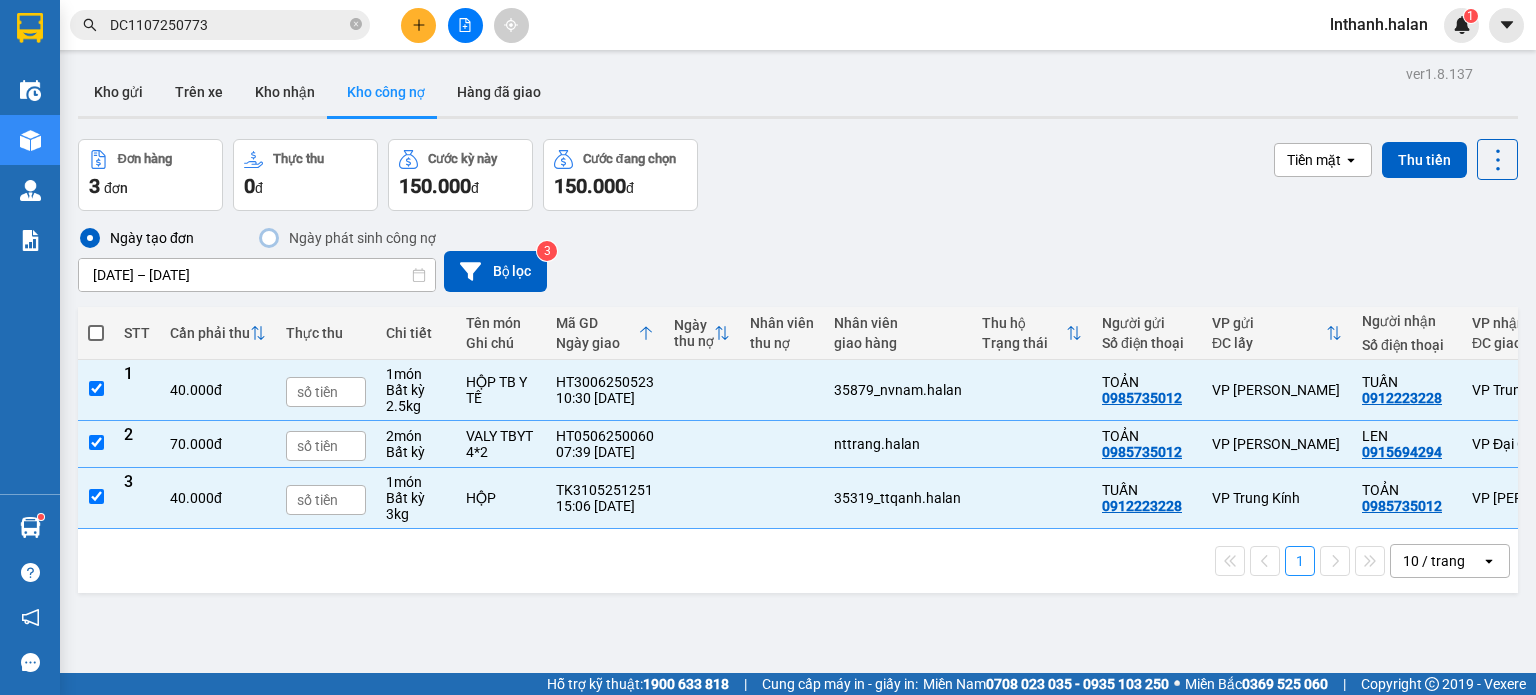 checkbox on "true" 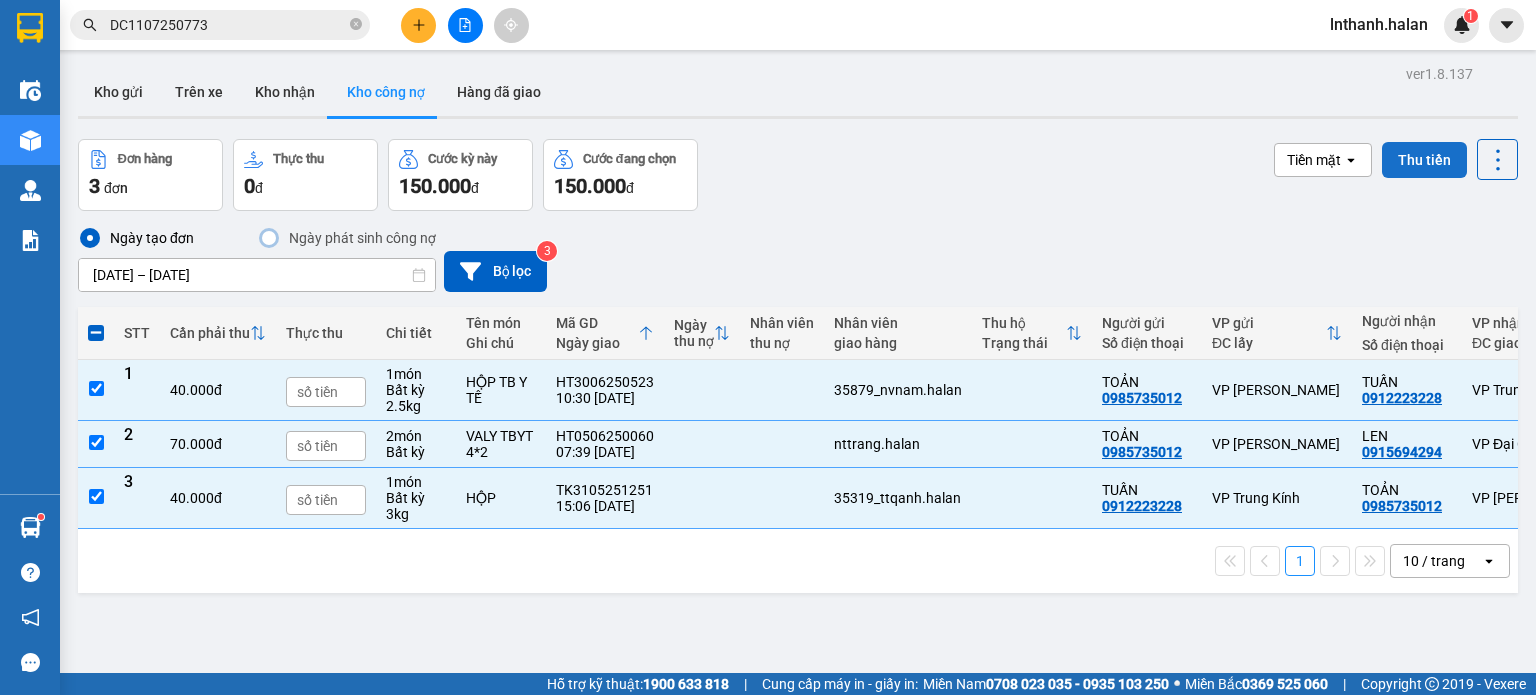 click on "Thu tiền" at bounding box center [1424, 160] 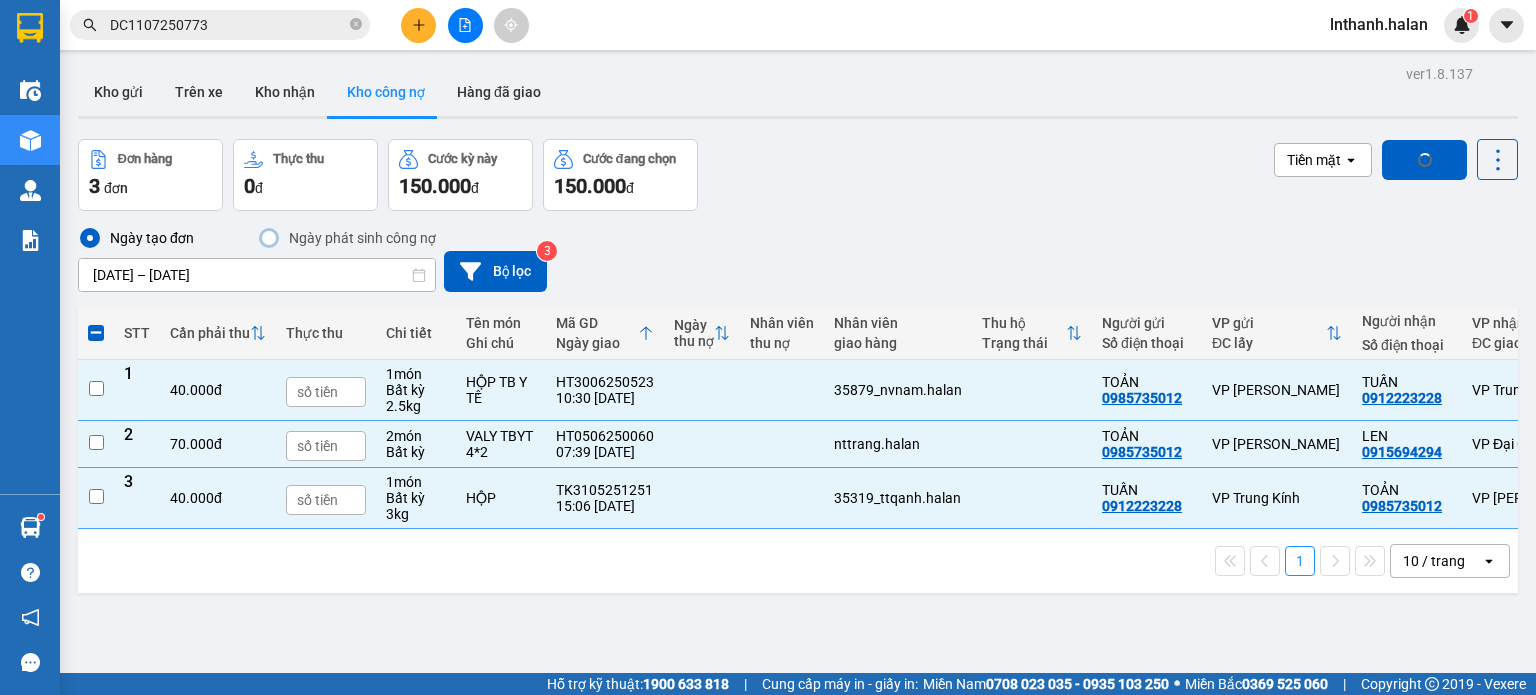 checkbox on "false" 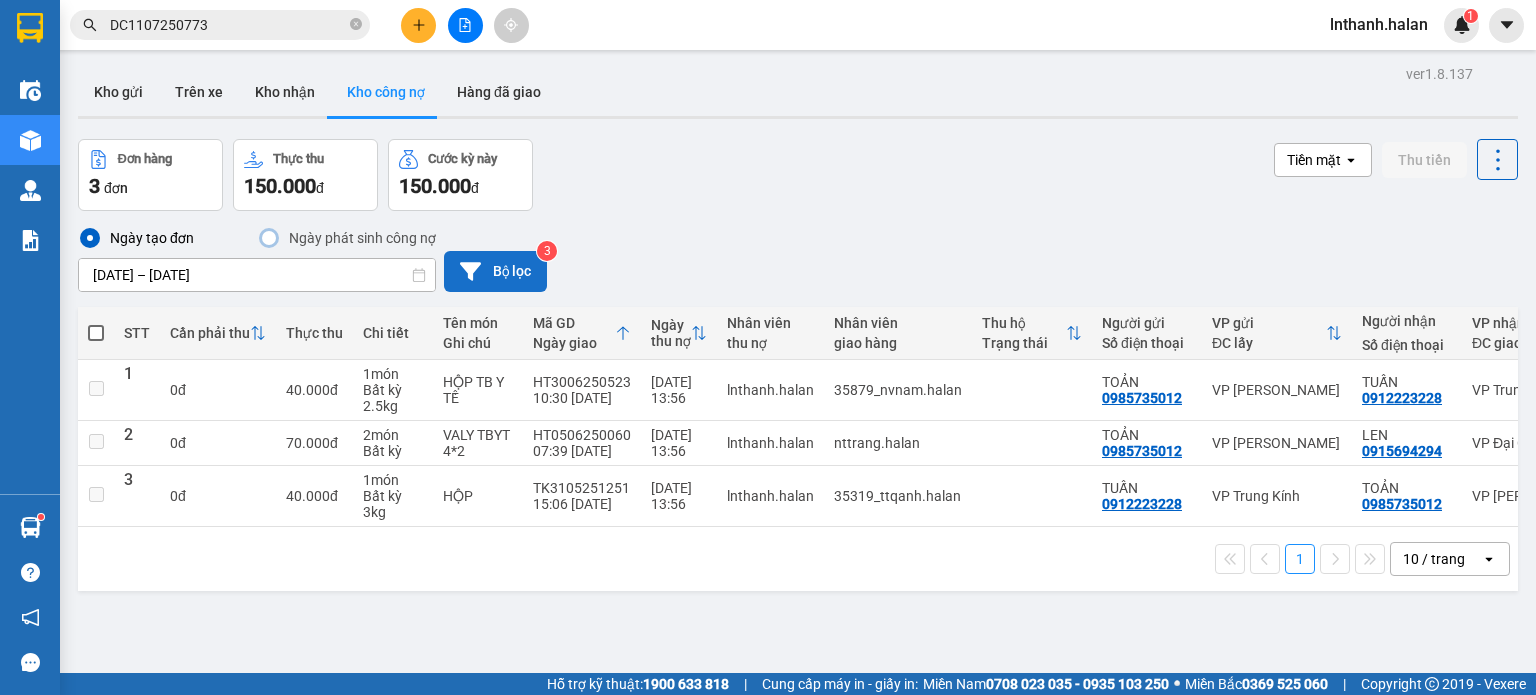 click on "Bộ lọc" at bounding box center [495, 271] 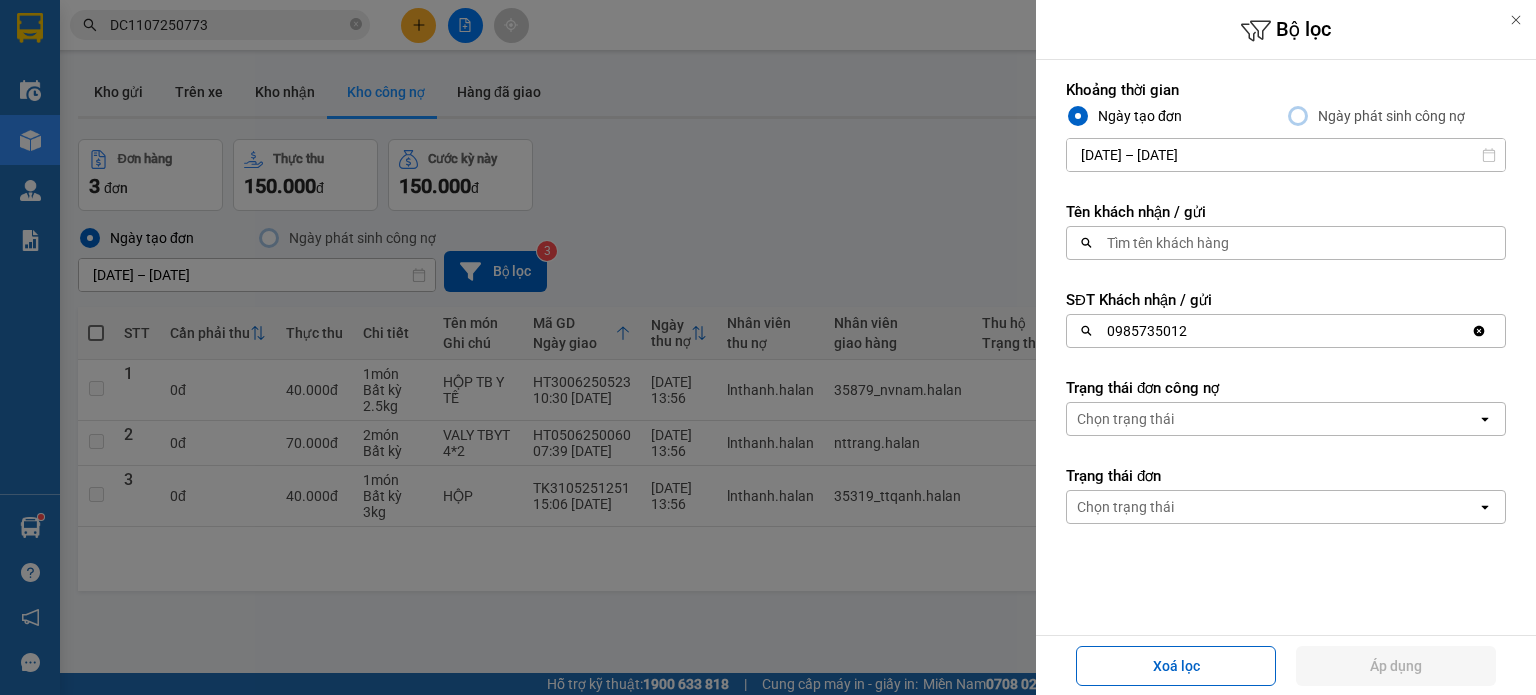click on "0985735012" at bounding box center (1269, 331) 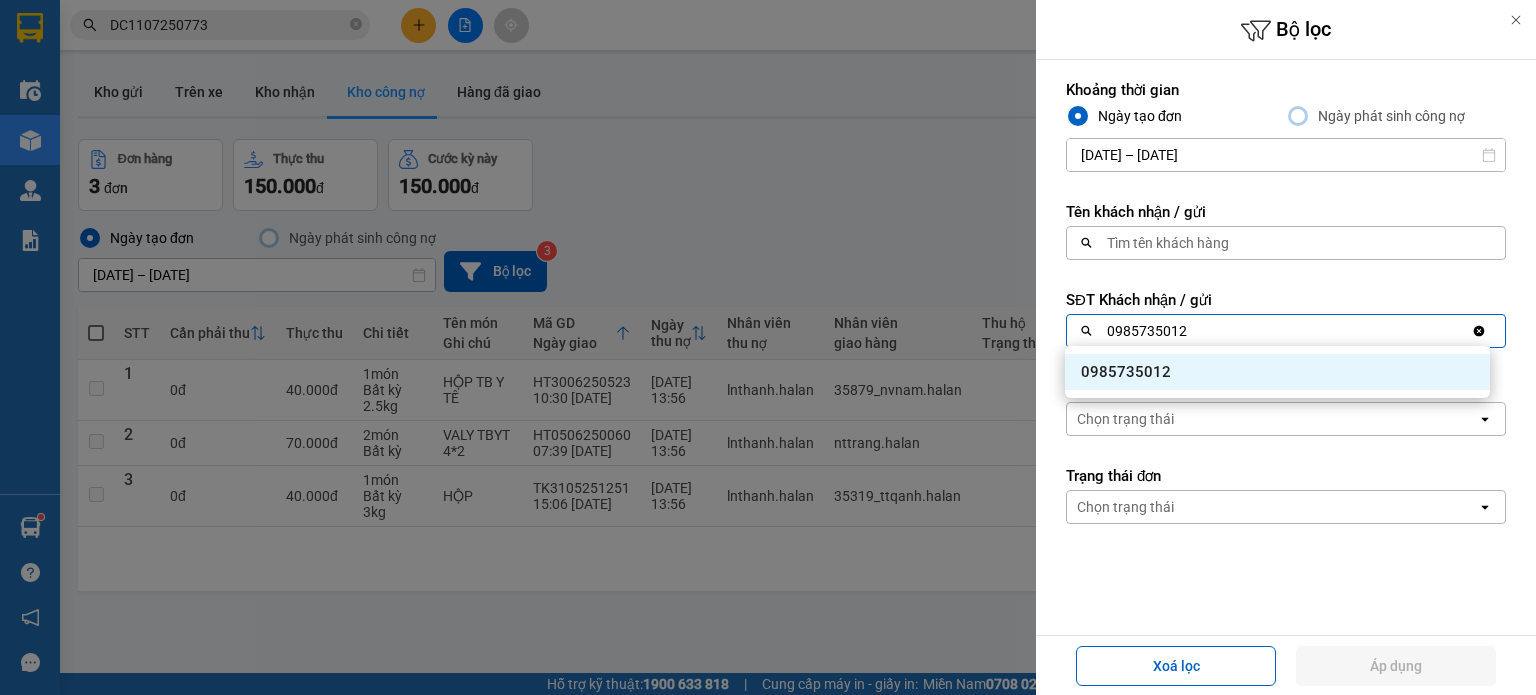 click 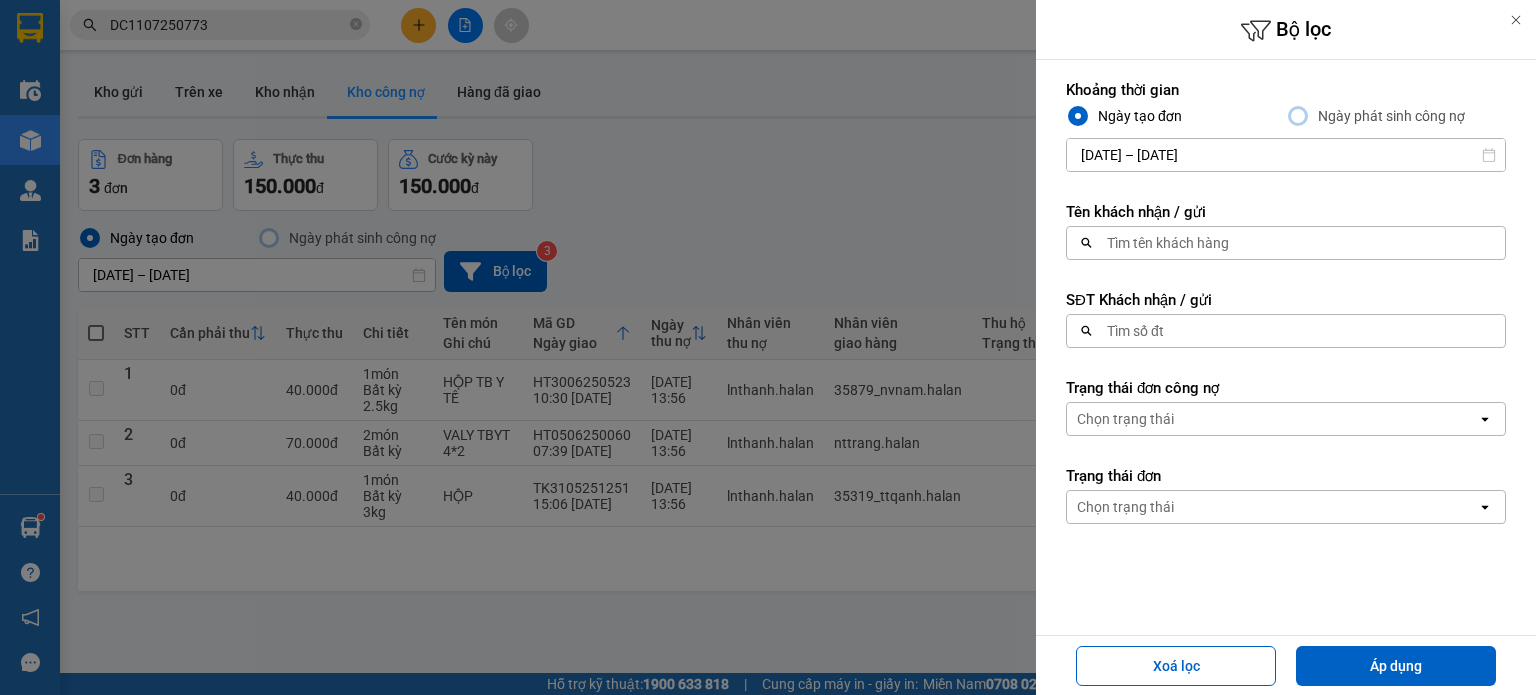 paste on "0983595746" 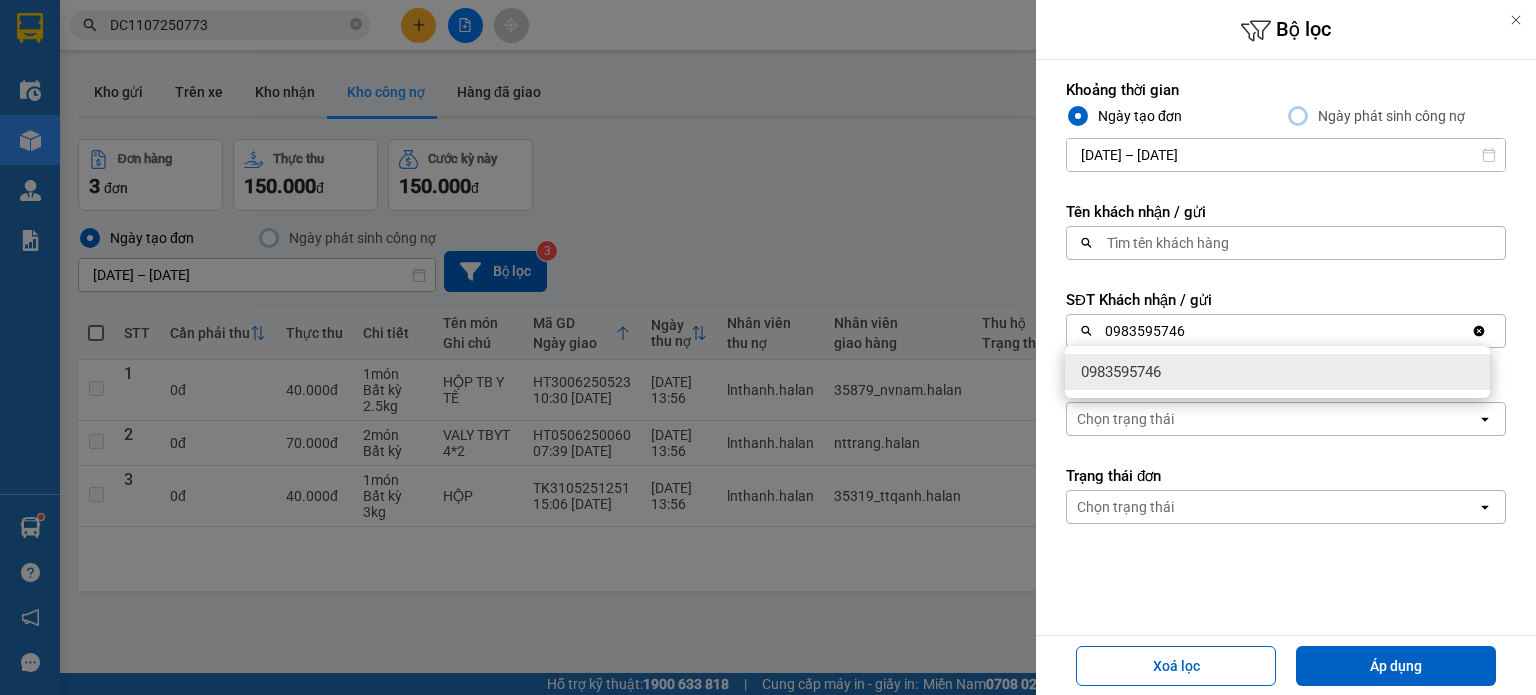 type on "0983595746" 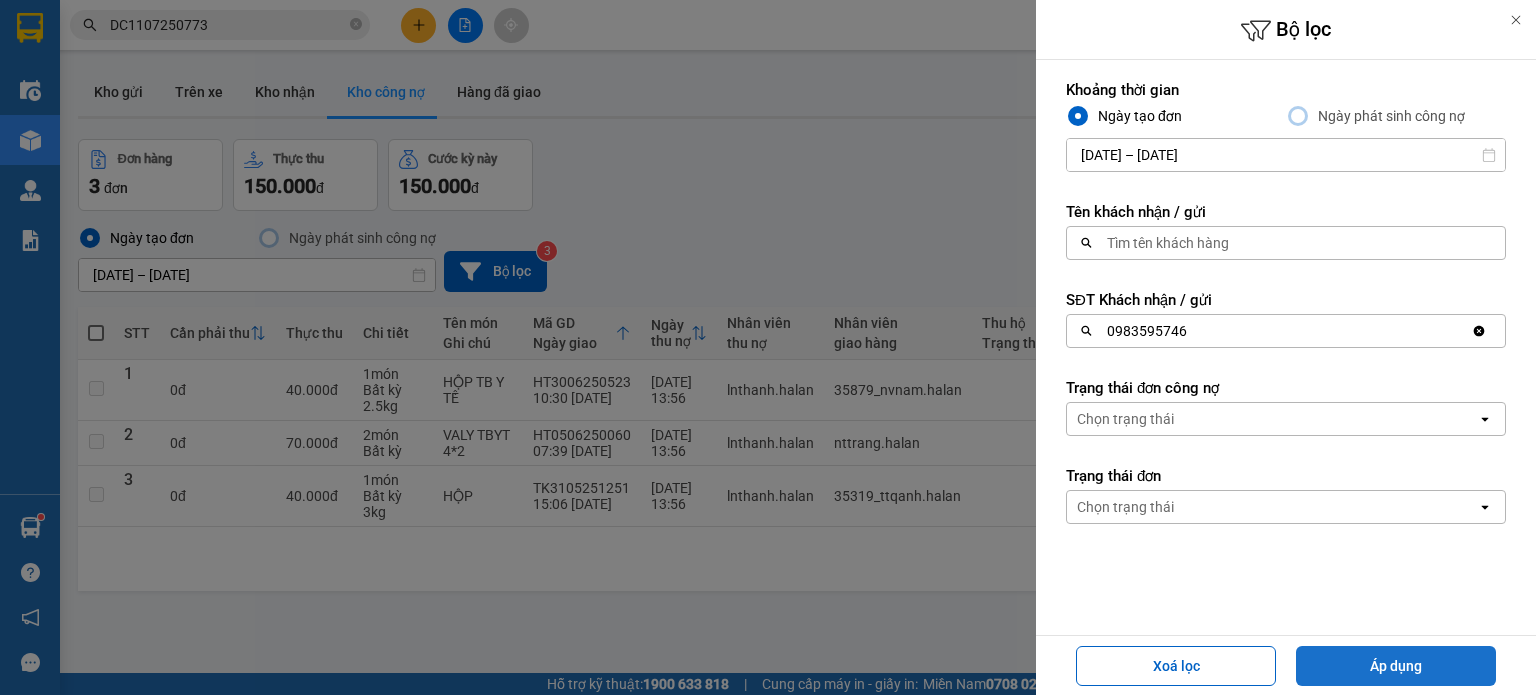 click on "Áp dụng" at bounding box center [1396, 666] 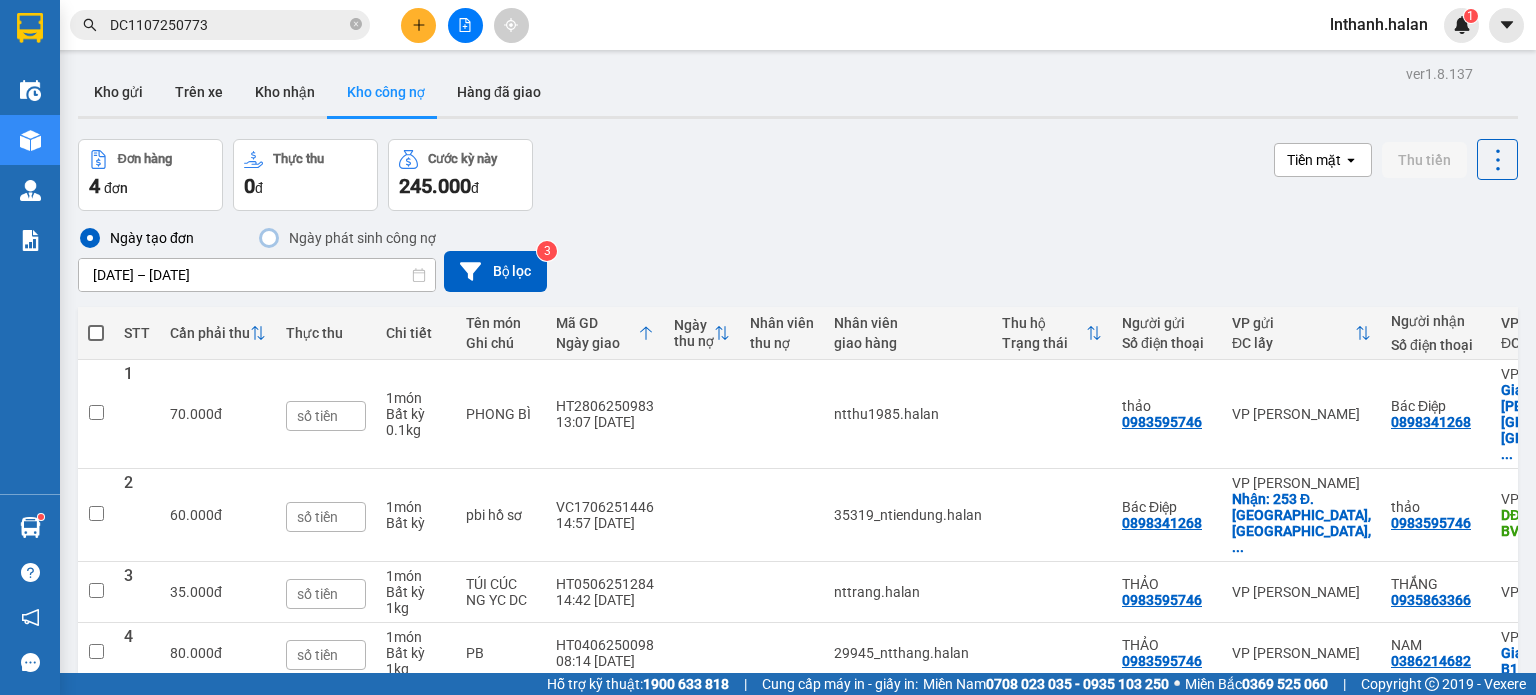 click at bounding box center [96, 333] 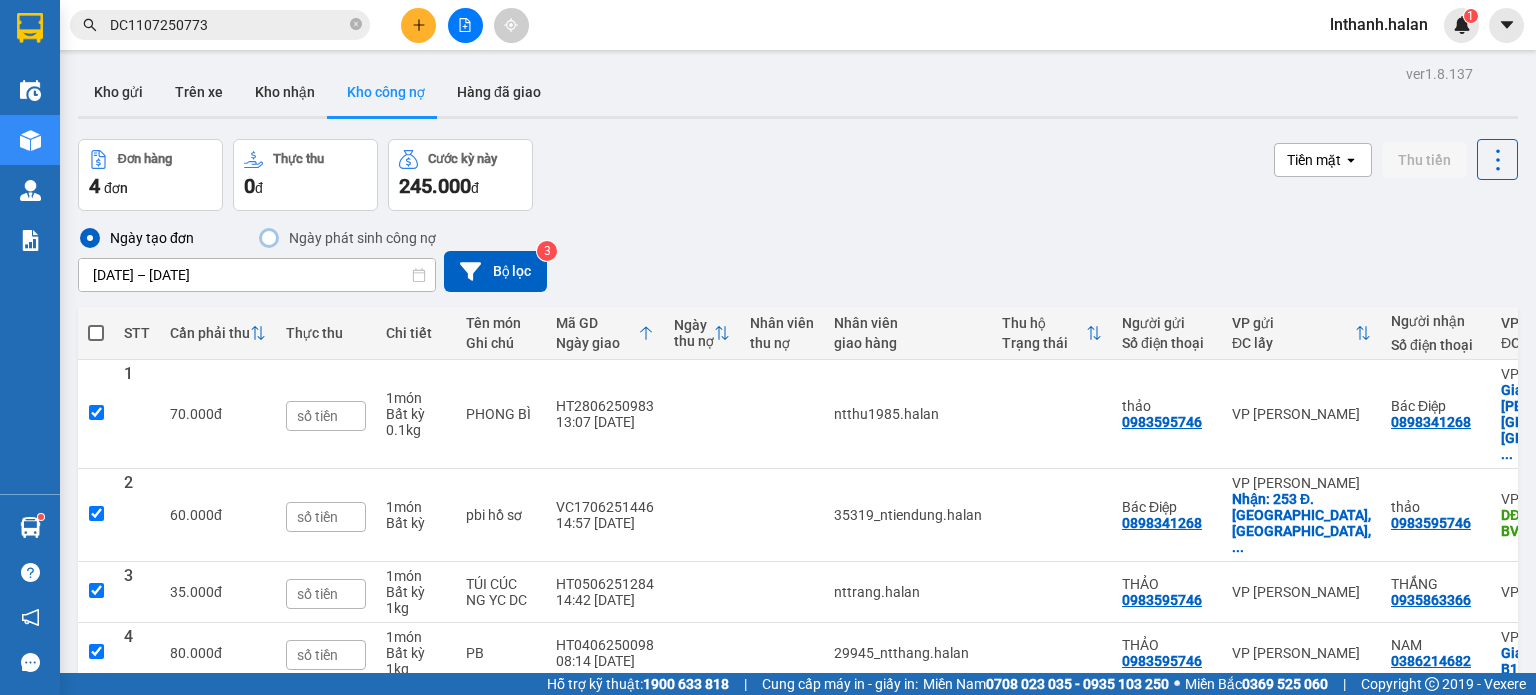 checkbox on "true" 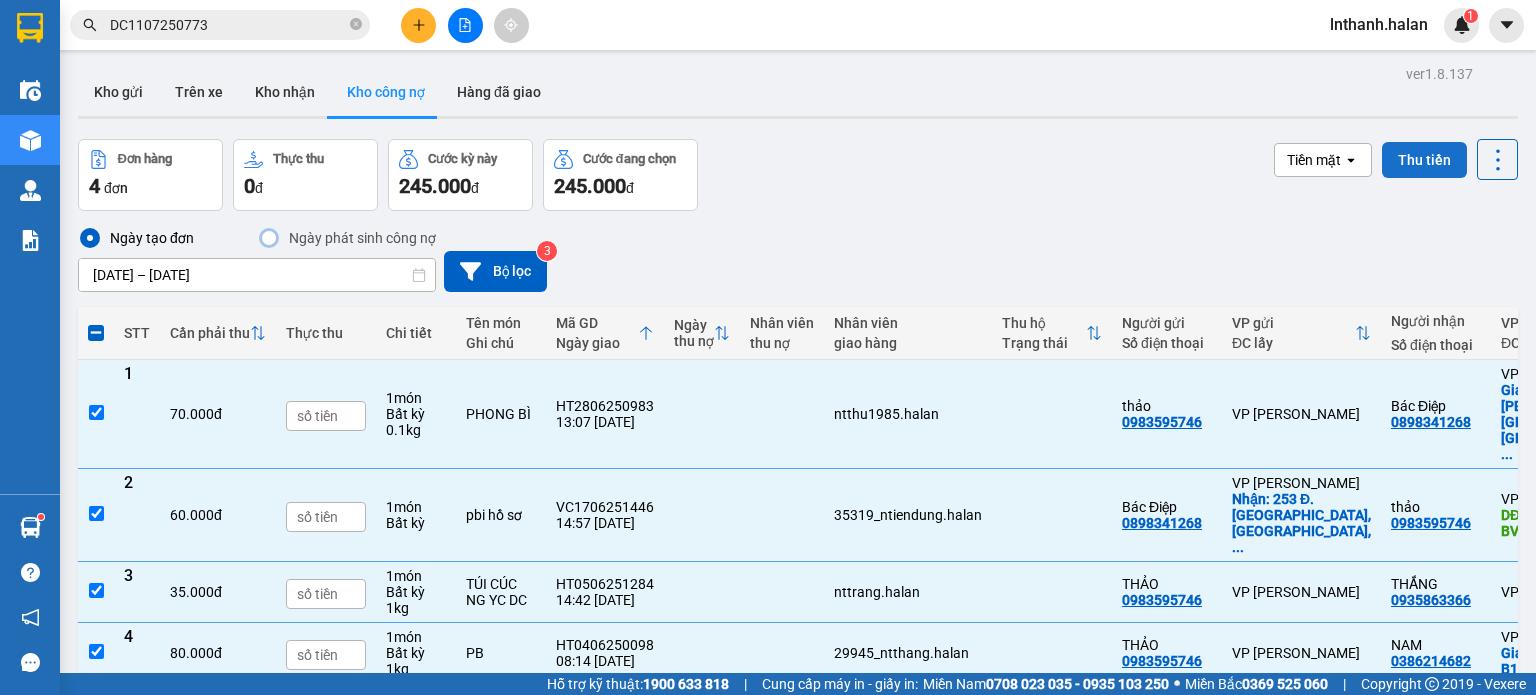 click on "Thu tiền" at bounding box center [1424, 160] 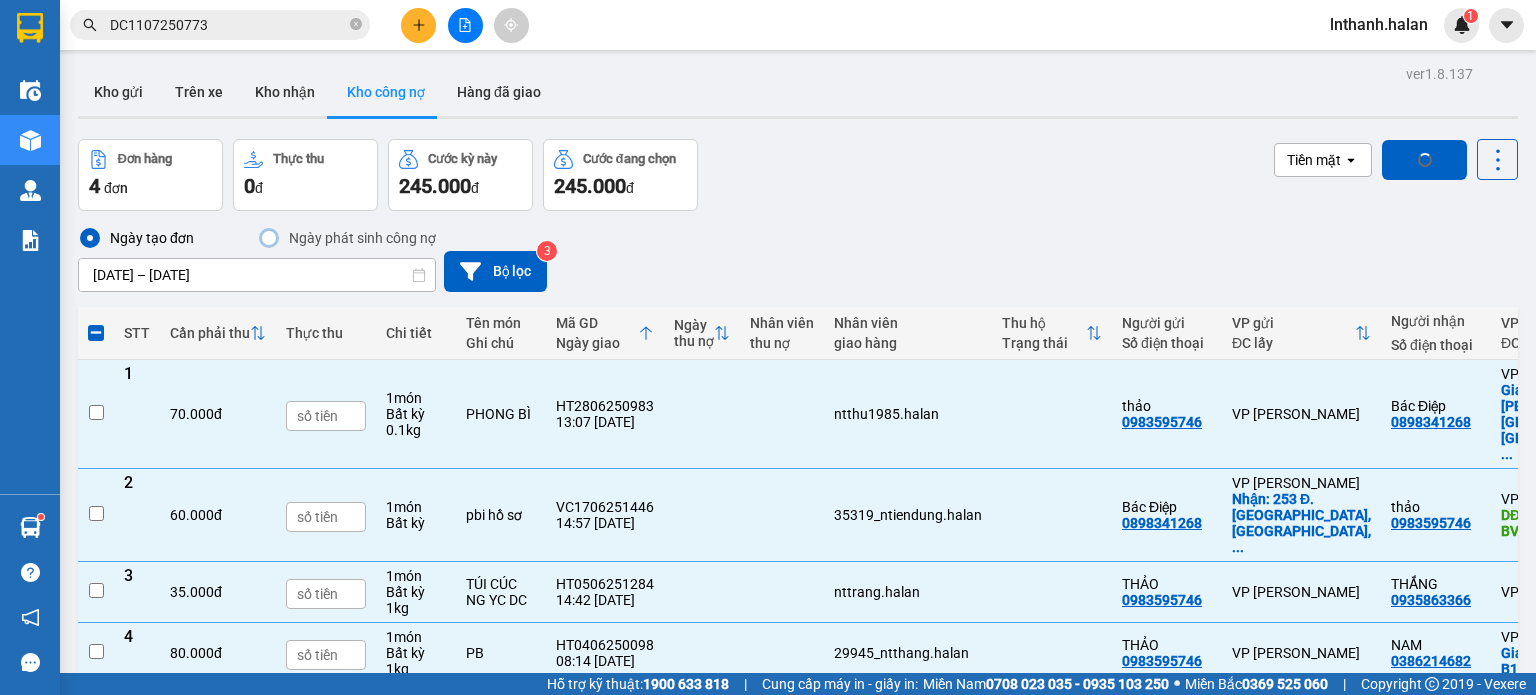 checkbox on "false" 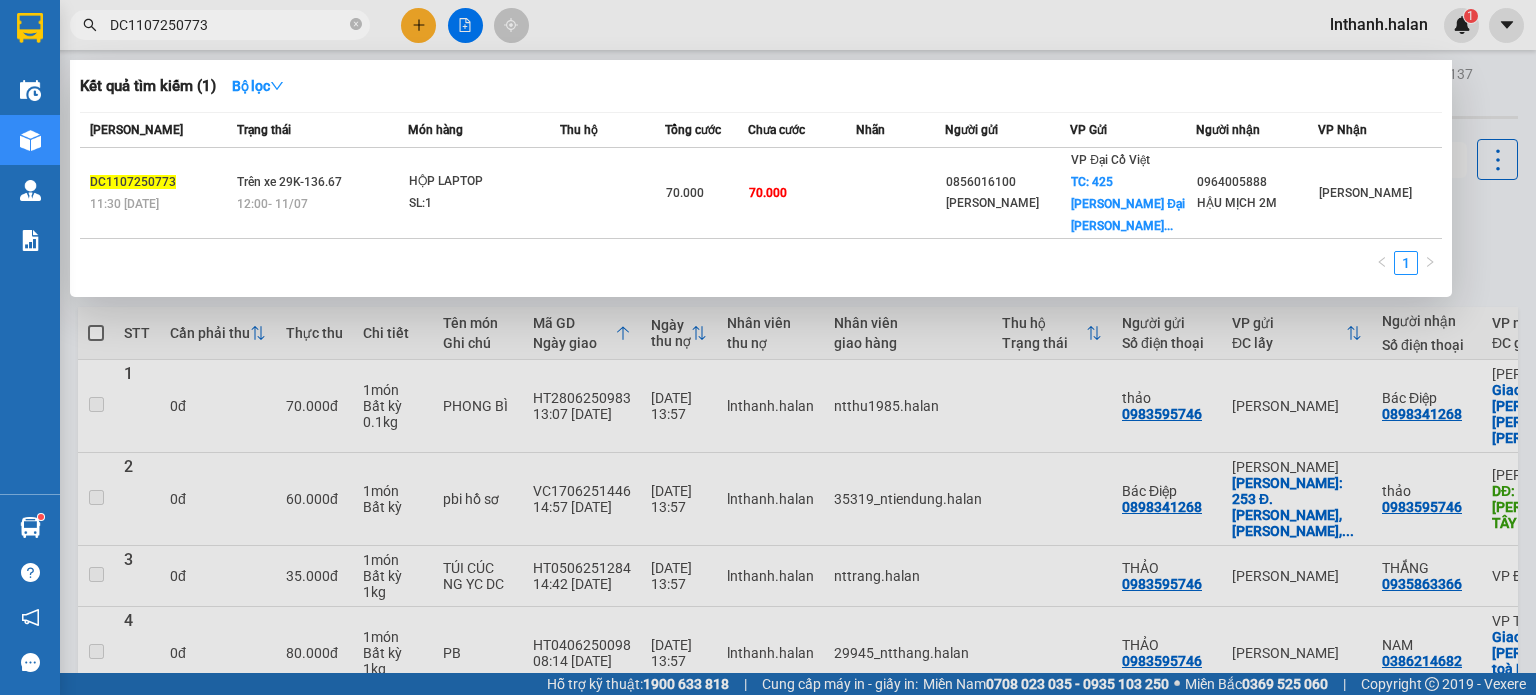 scroll, scrollTop: 0, scrollLeft: 0, axis: both 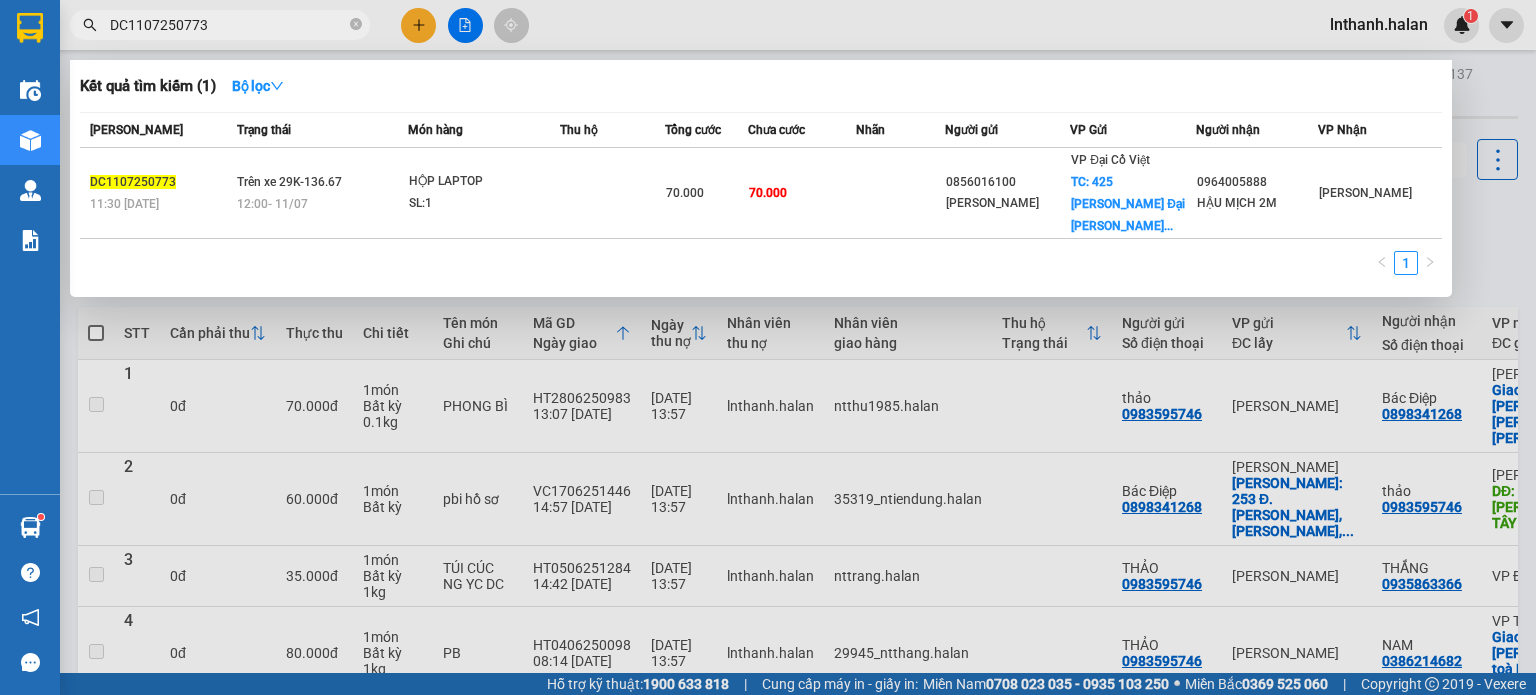 click at bounding box center [768, 347] 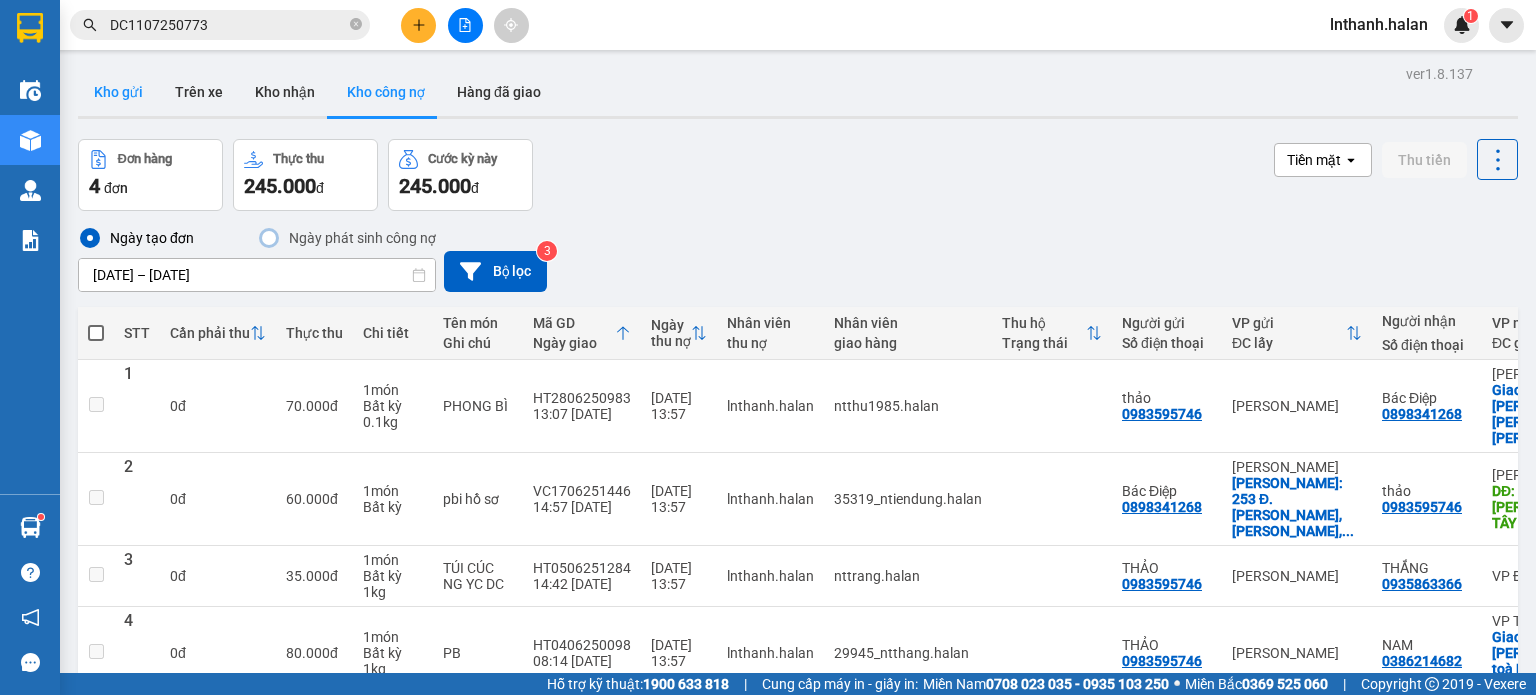 click on "Kho gửi" at bounding box center [118, 92] 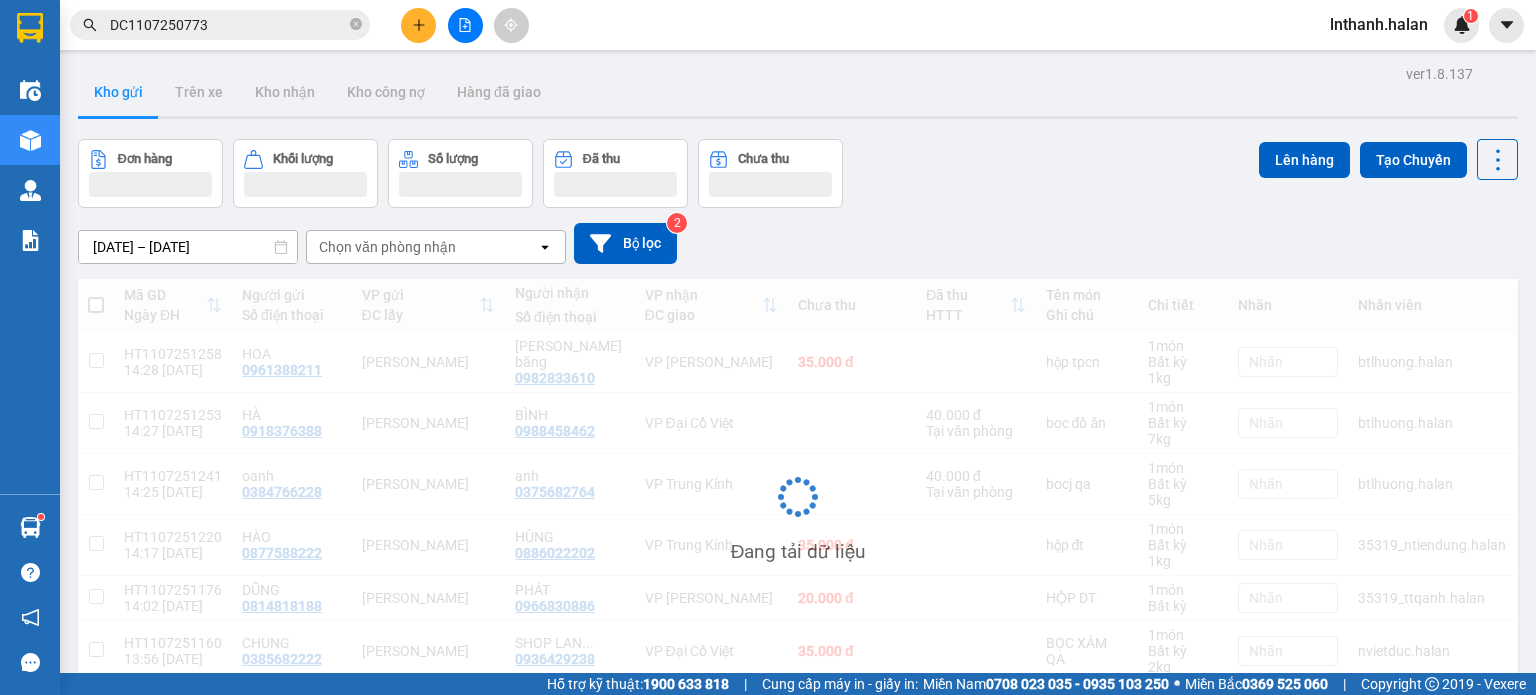 click on "DC1107250773" at bounding box center (228, 25) 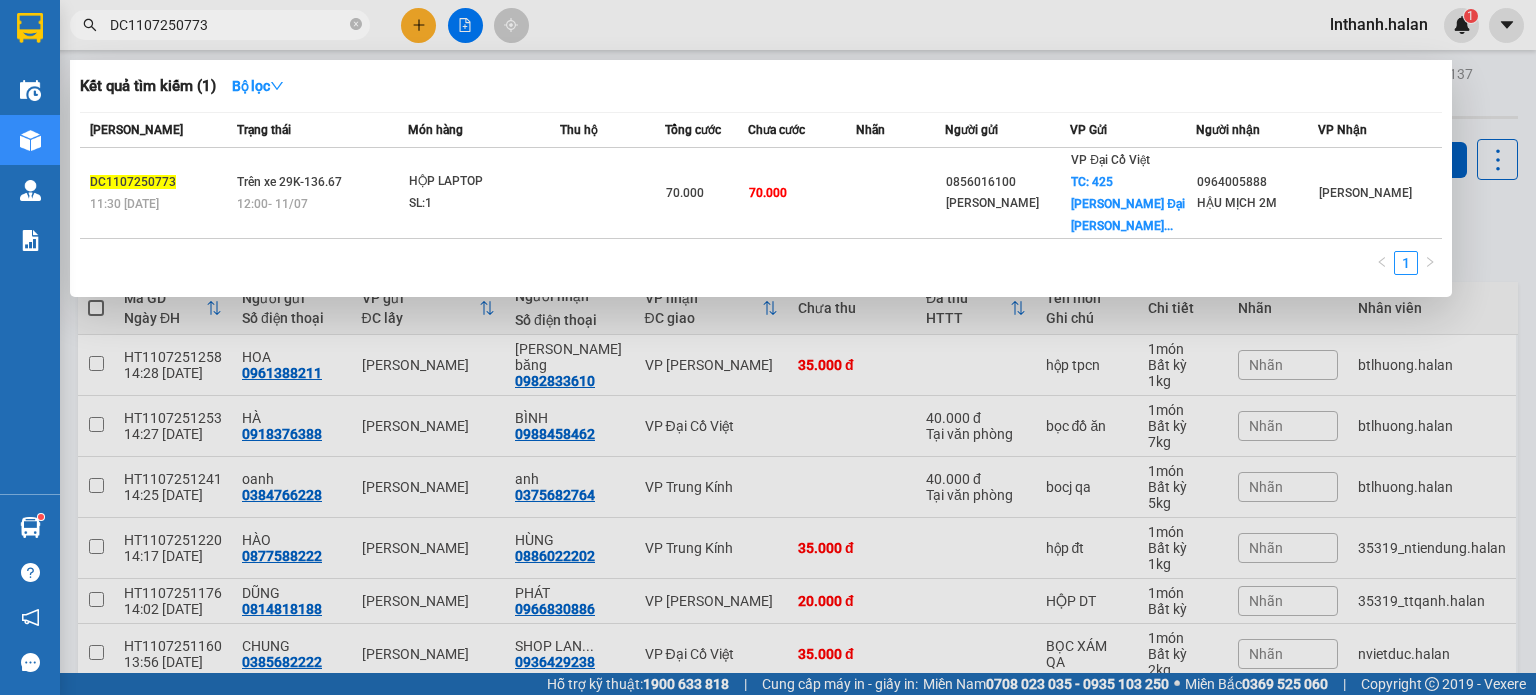 click on "DC1107250773" at bounding box center (228, 25) 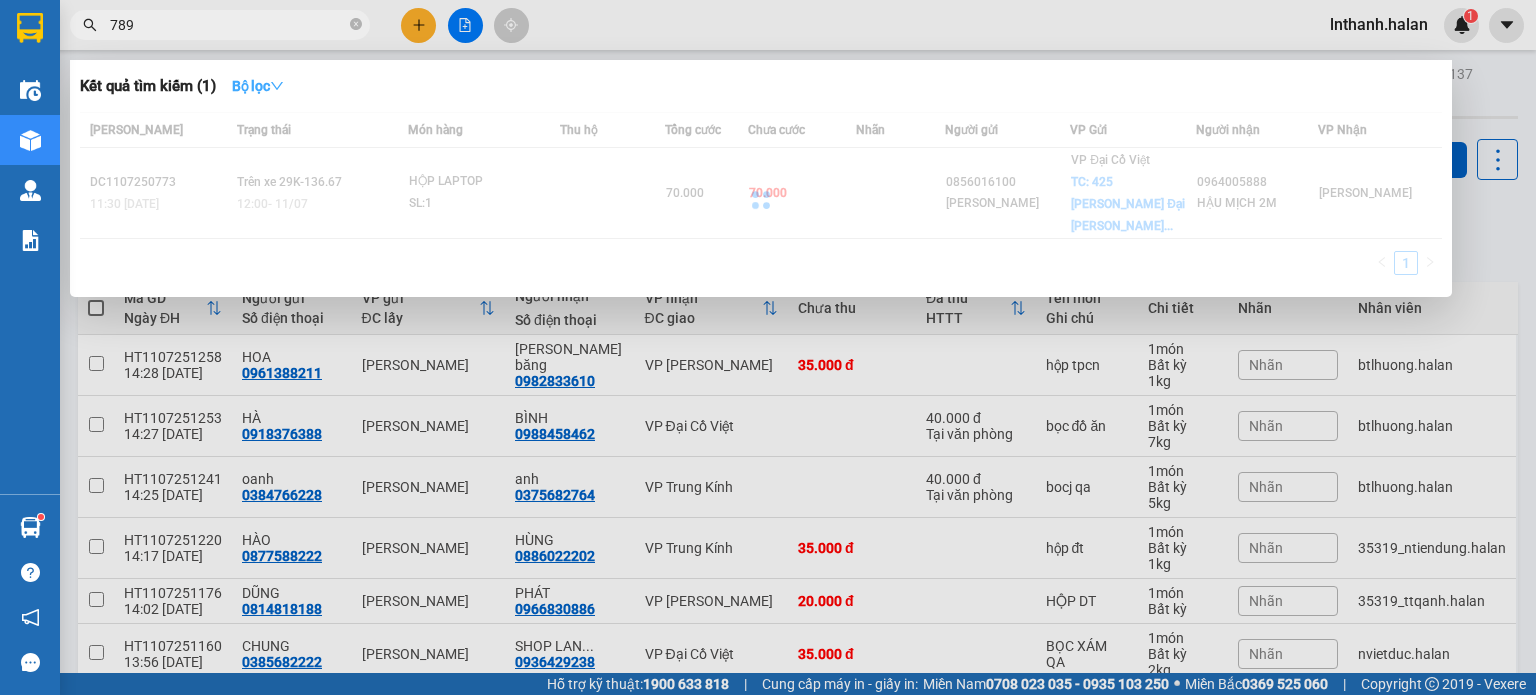 type on "789" 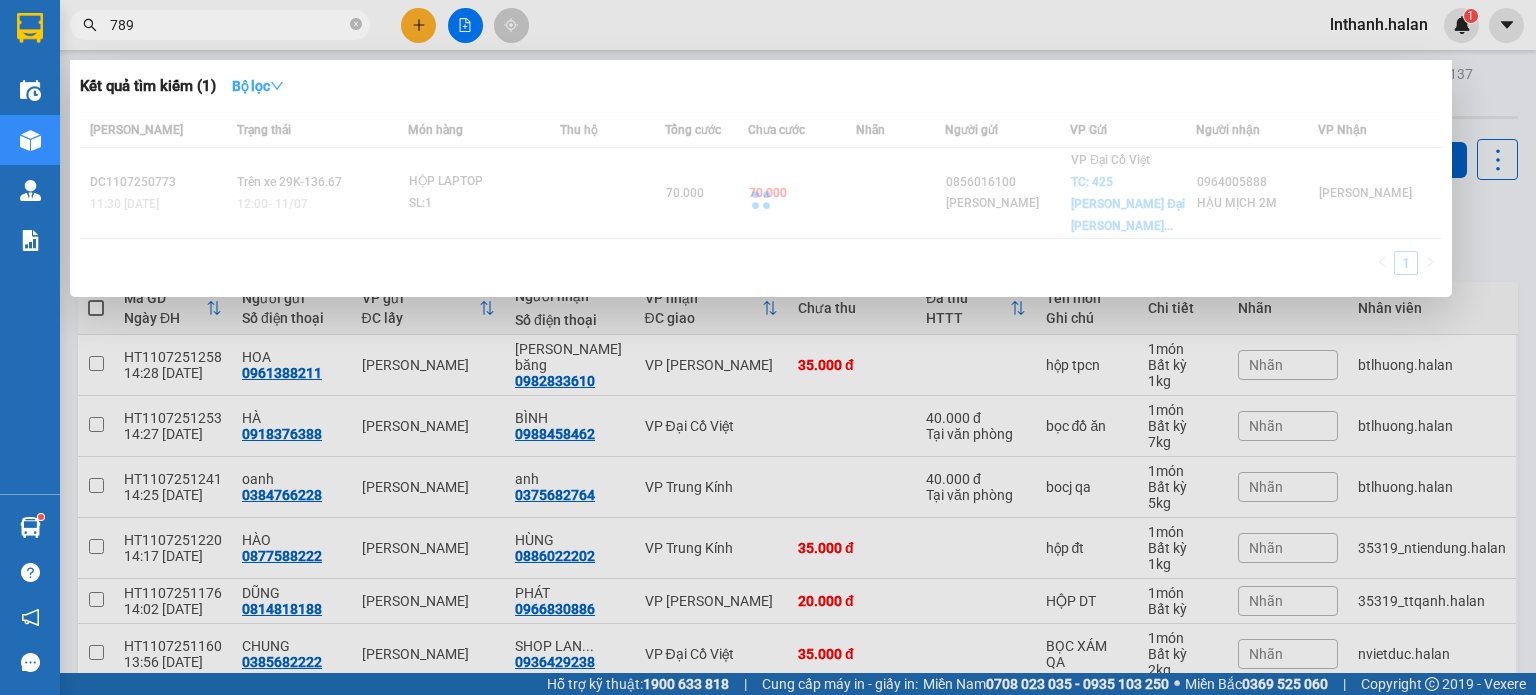 click on "Bộ lọc" at bounding box center (258, 86) 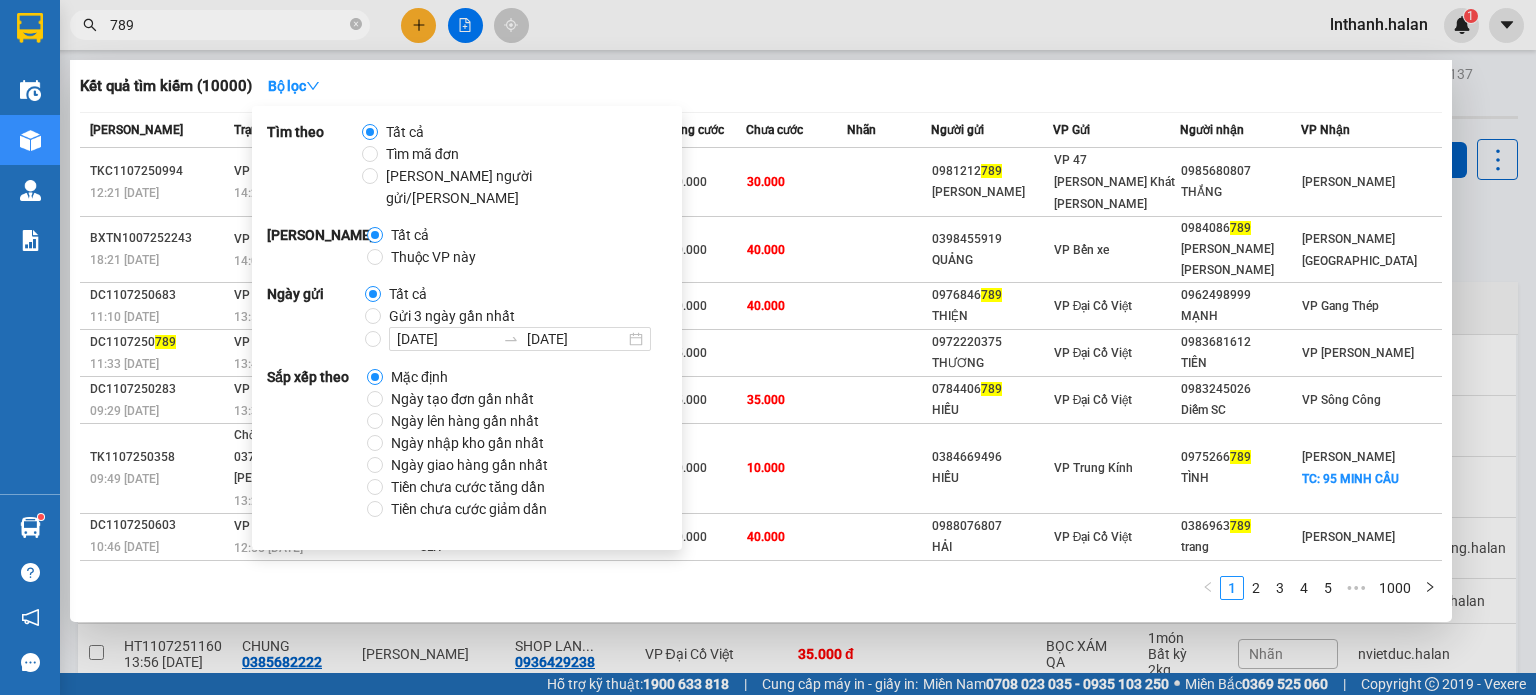 click on "Thuộc VP này" at bounding box center [433, 257] 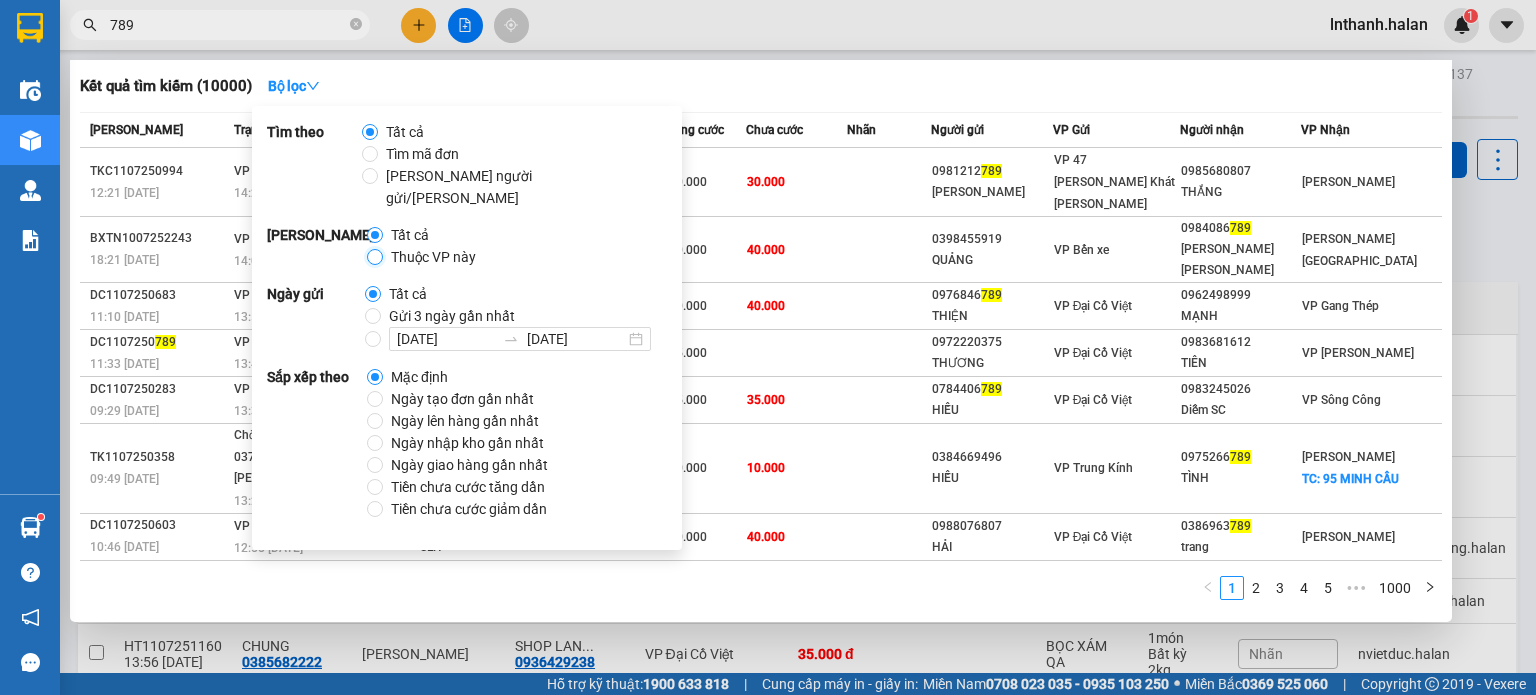 click on "Thuộc VP này" at bounding box center (375, 257) 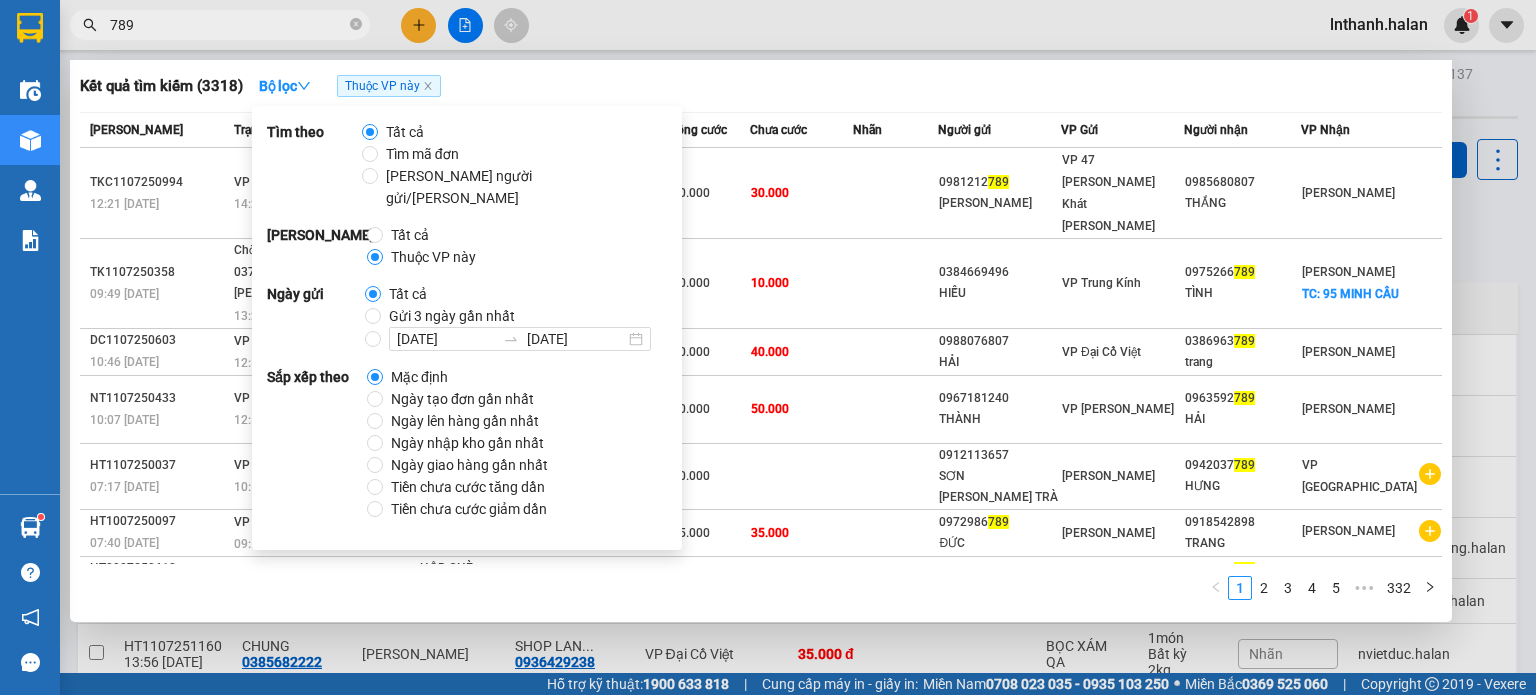 click on "Kết quả [PERSON_NAME] ( 3318 )  Bộ lọc  Thuộc VP này" at bounding box center (761, 86) 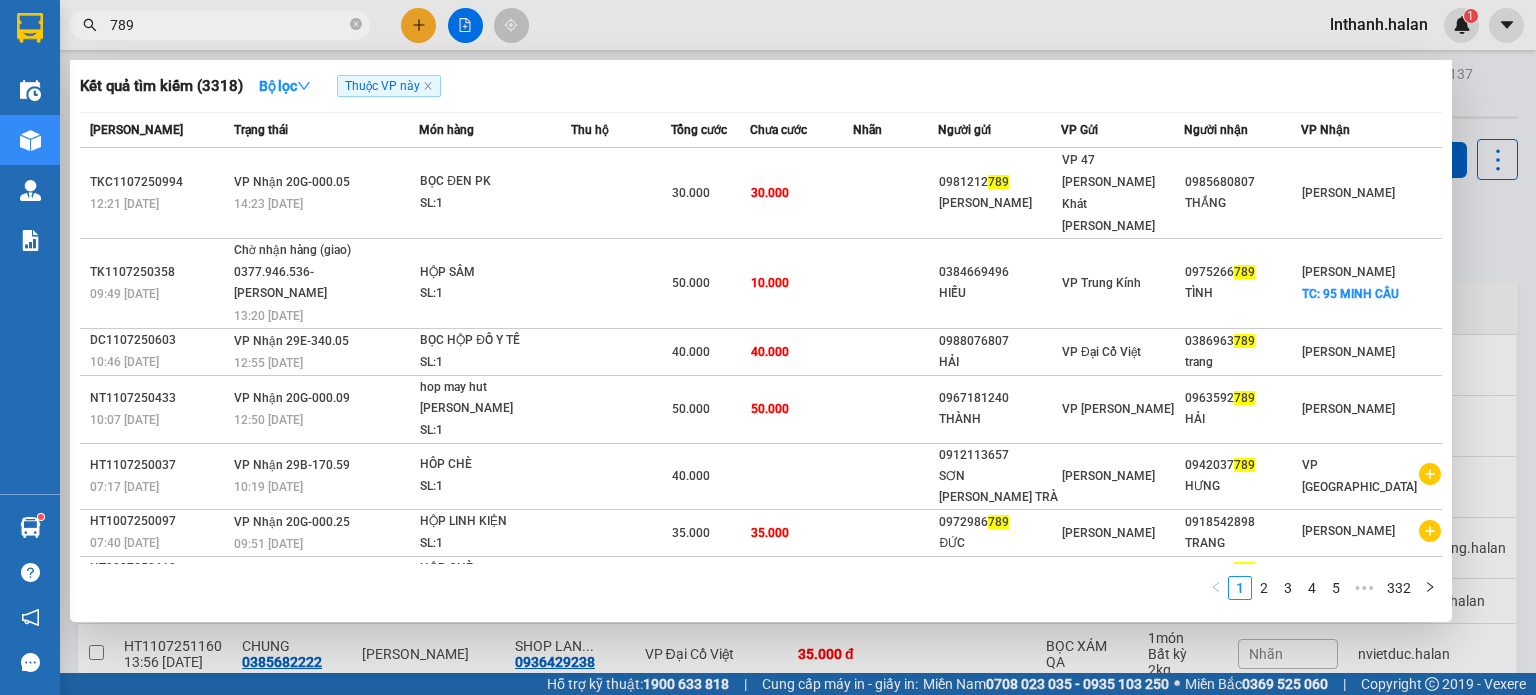 click at bounding box center [768, 347] 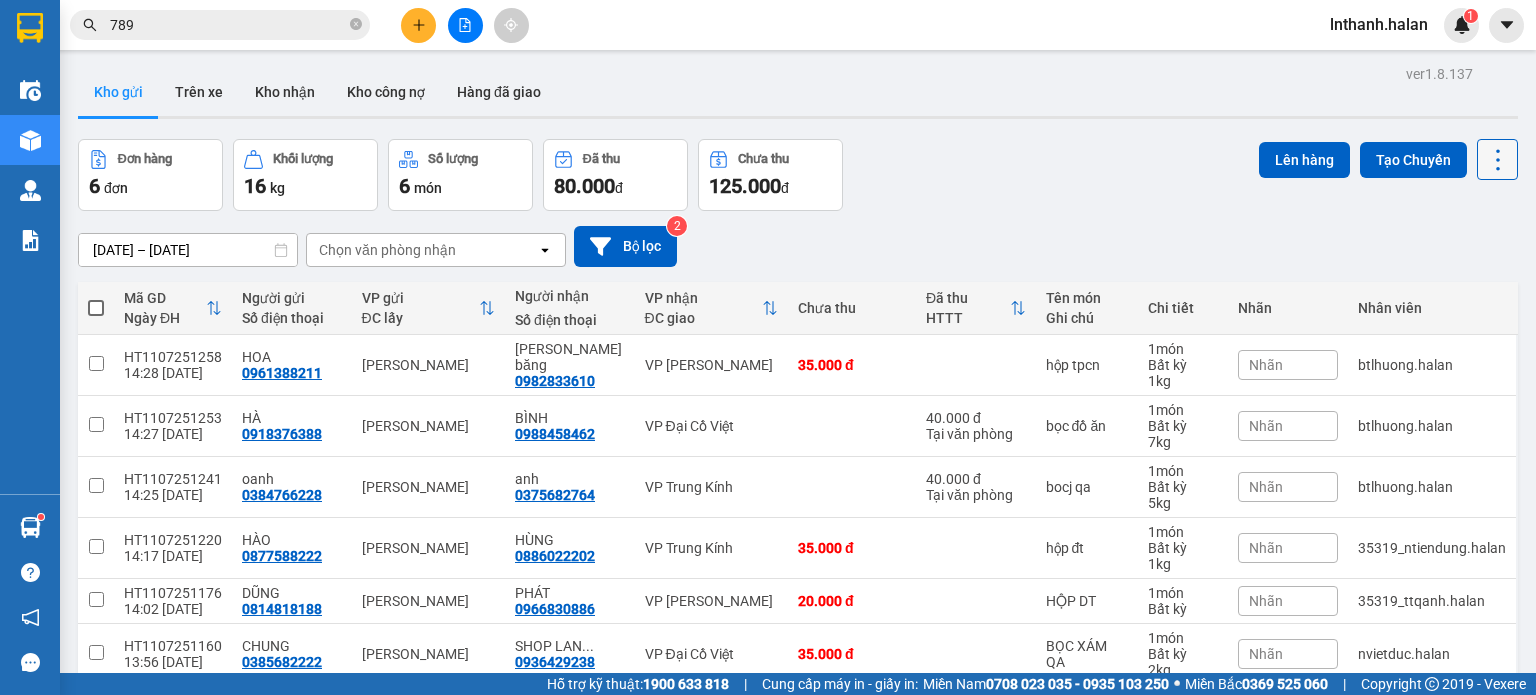click 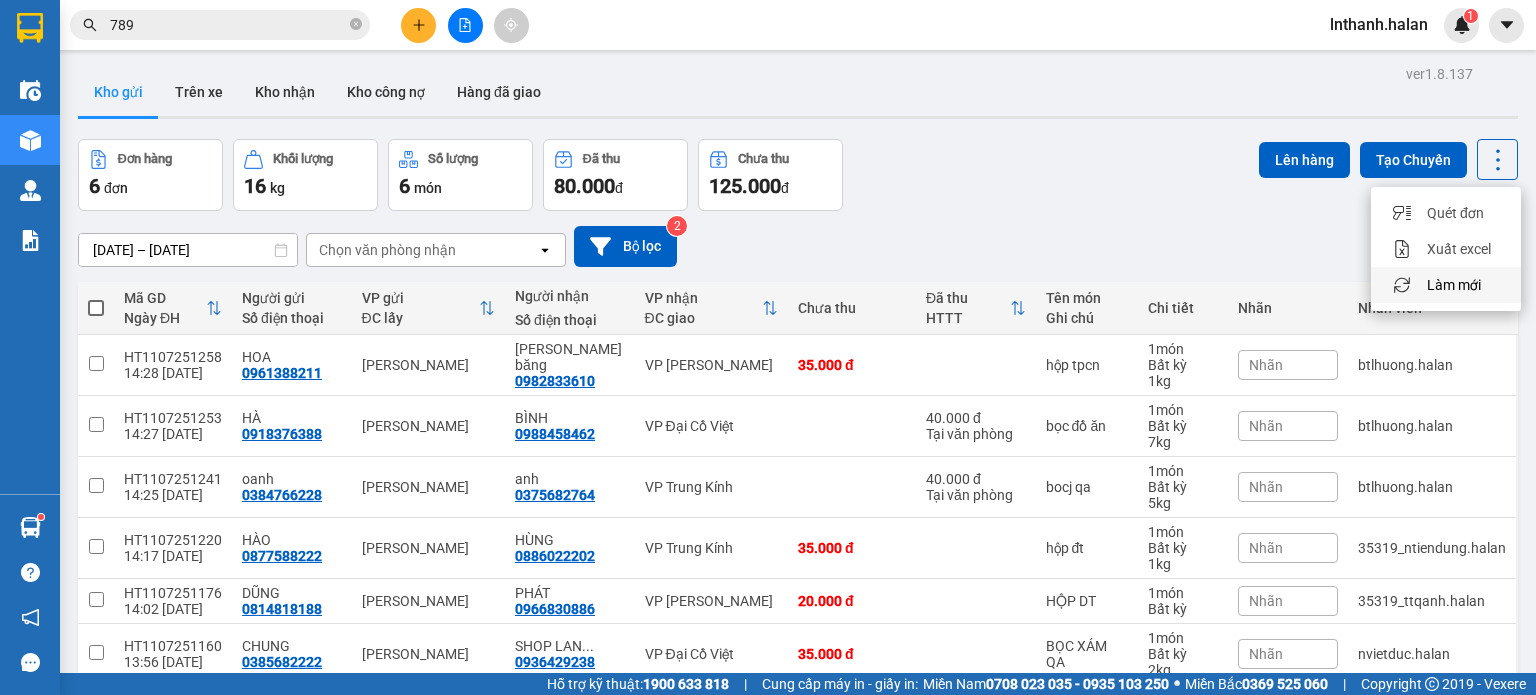 click on "Làm mới" at bounding box center (1454, 285) 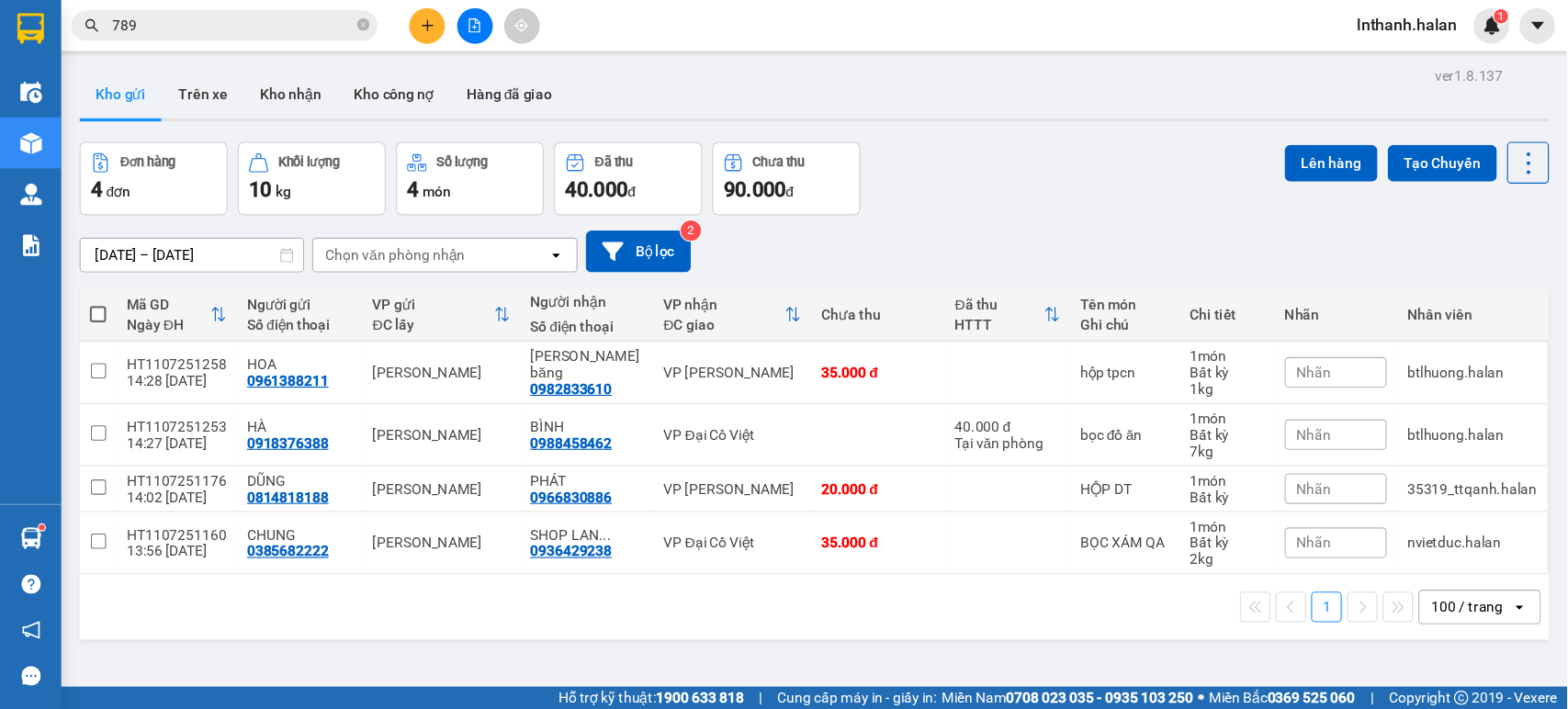scroll, scrollTop: 84, scrollLeft: 0, axis: vertical 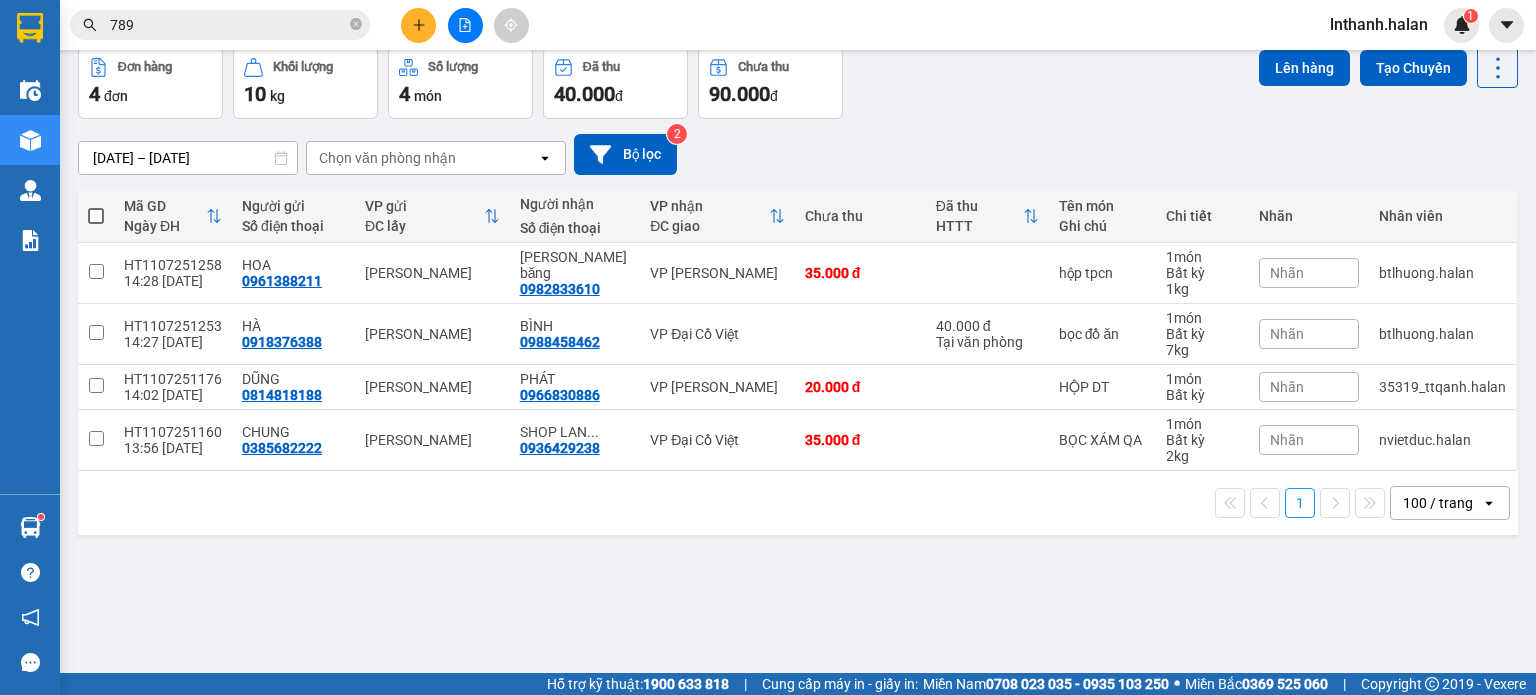 click on "789" at bounding box center (228, 25) 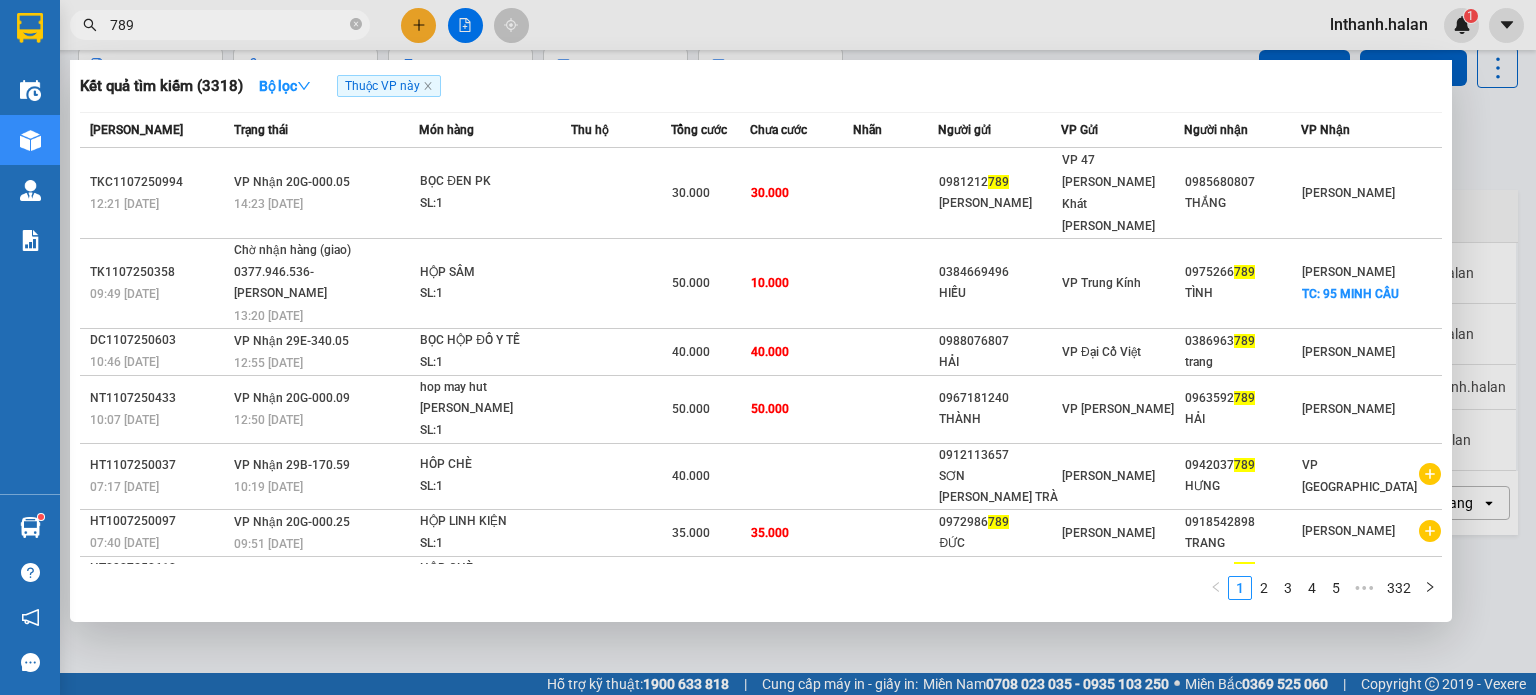 click on "789" at bounding box center [228, 25] 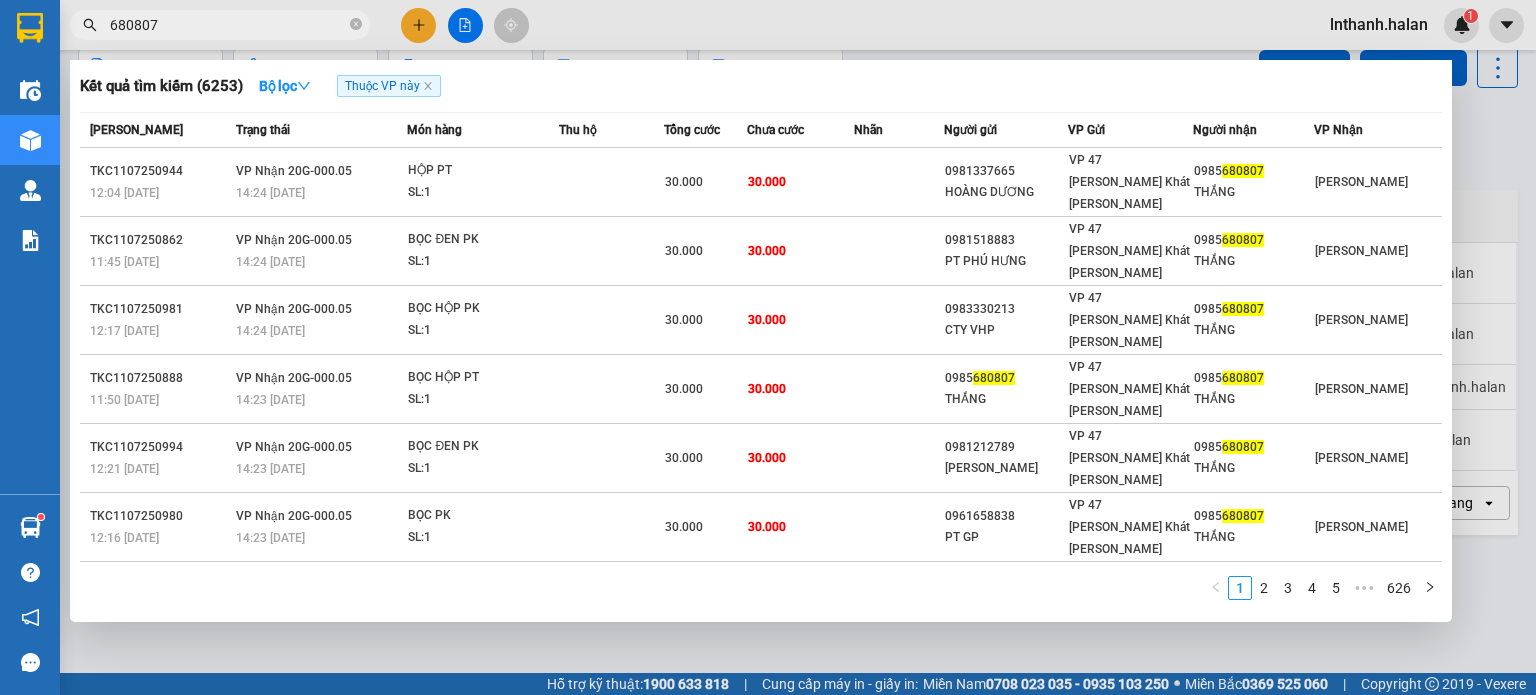 click on "680807" at bounding box center [228, 25] 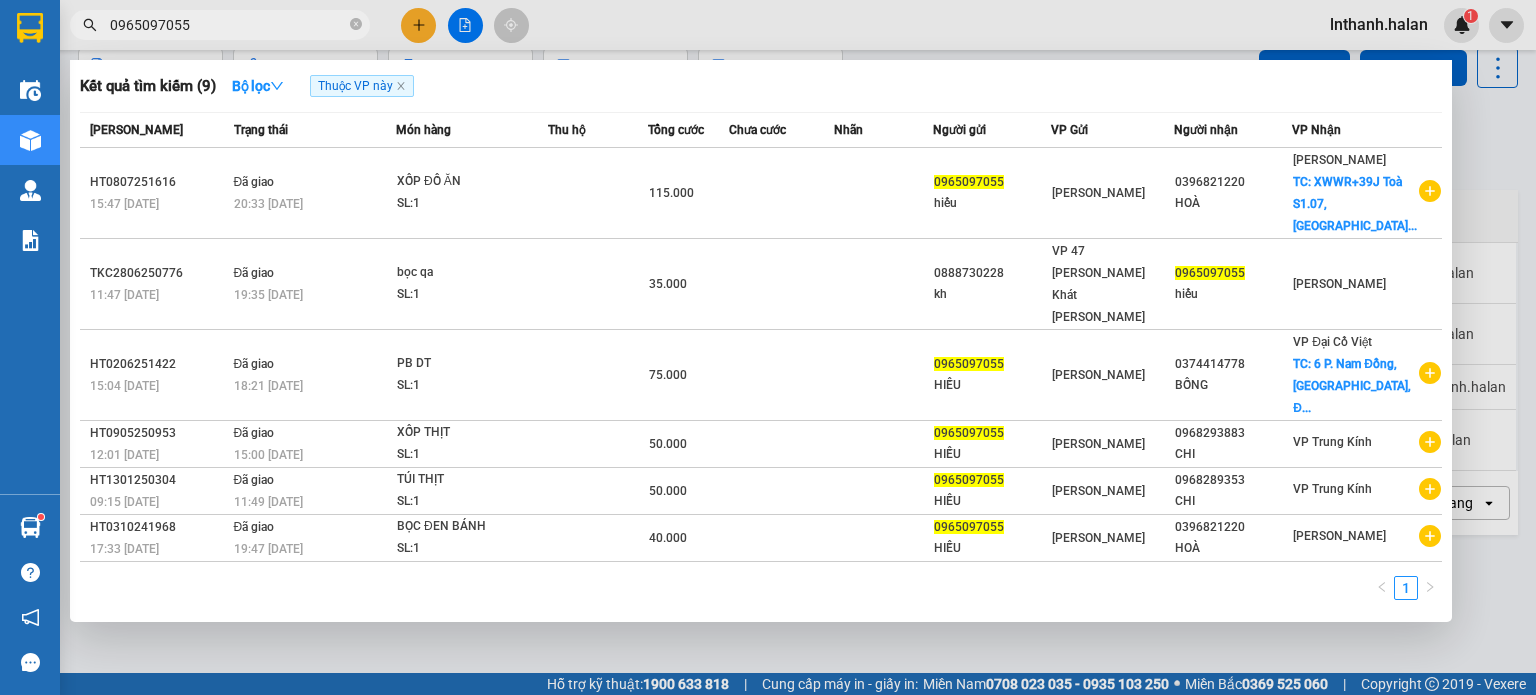 click on "0965097055" at bounding box center (228, 25) 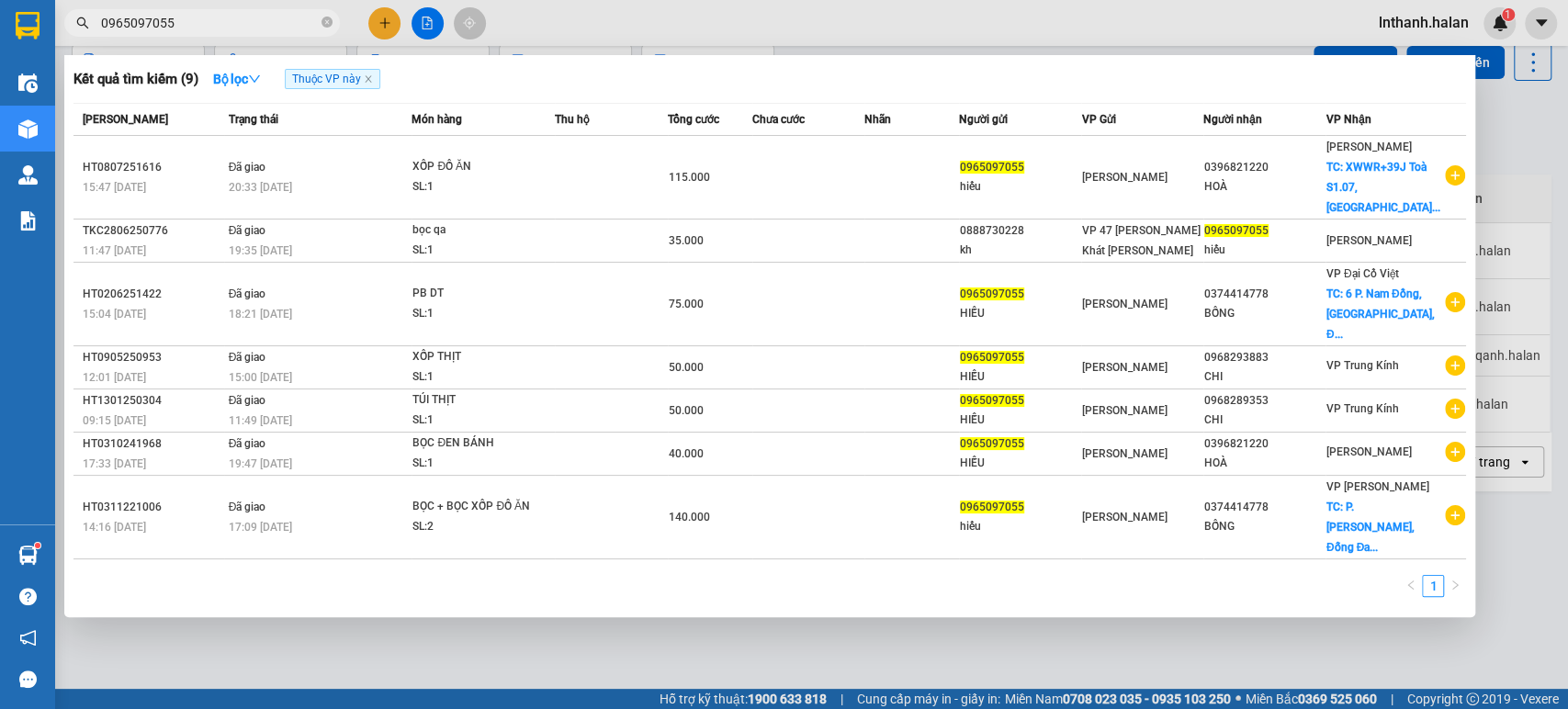 scroll, scrollTop: 84, scrollLeft: 0, axis: vertical 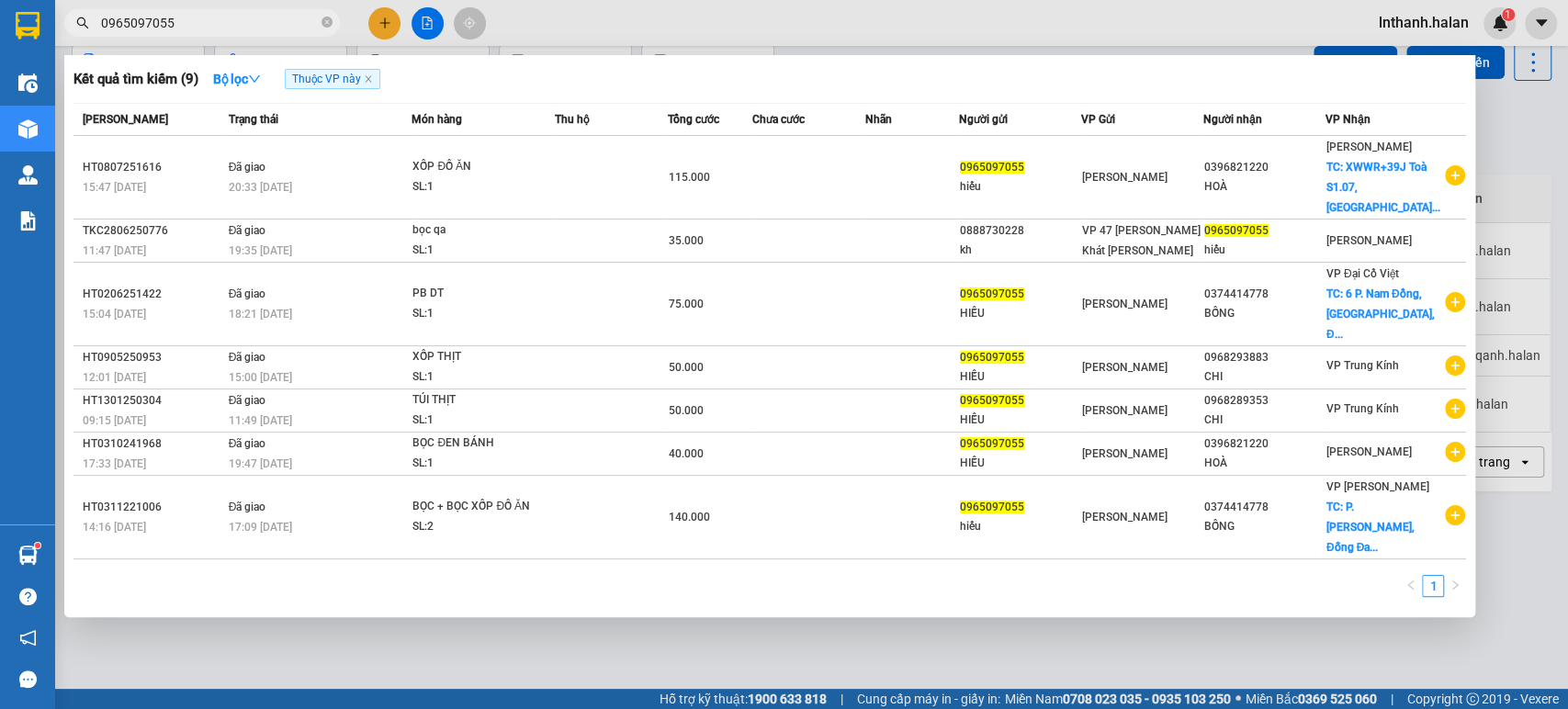 click on "Kết quả [PERSON_NAME] ( 9 )  Bộ lọc  Thuộc VP này" at bounding box center (770, 79) 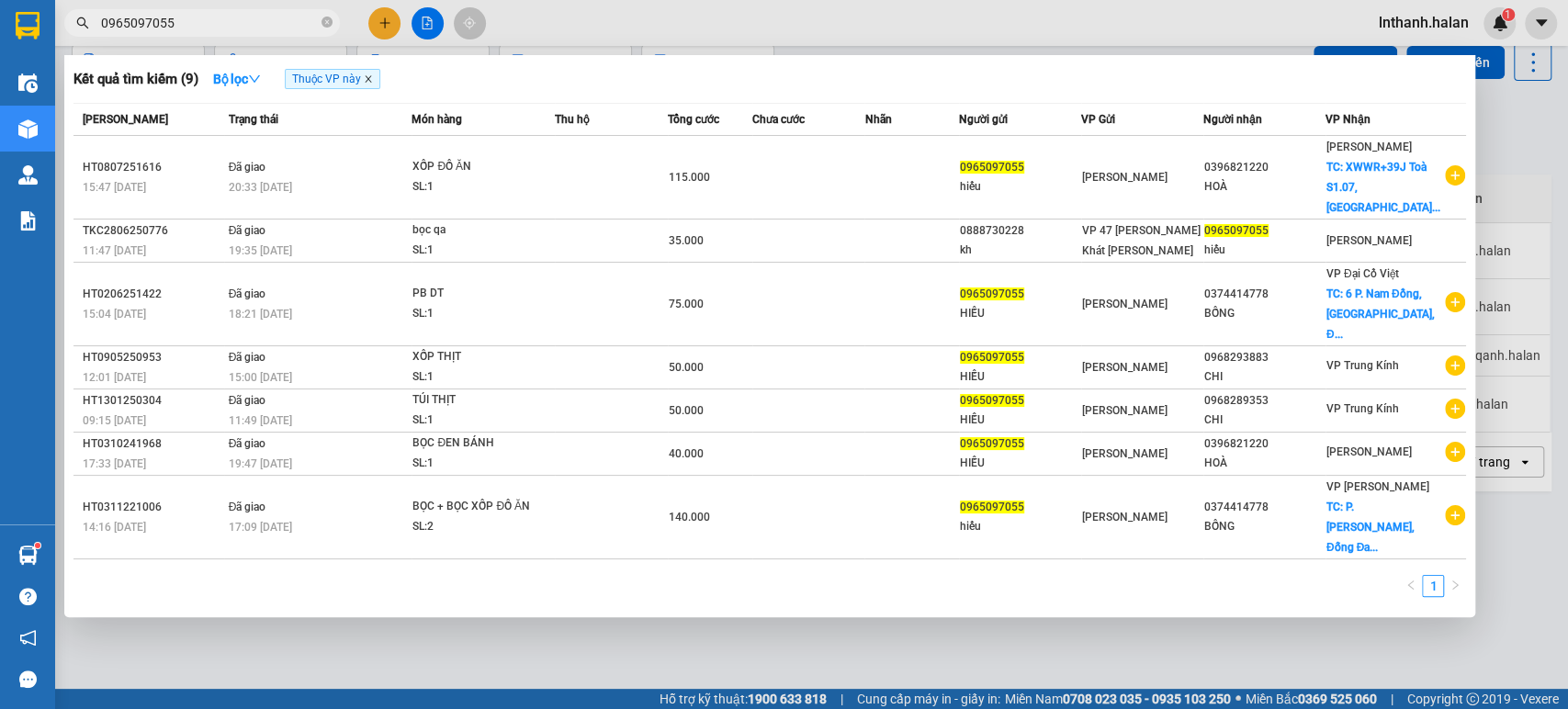 click 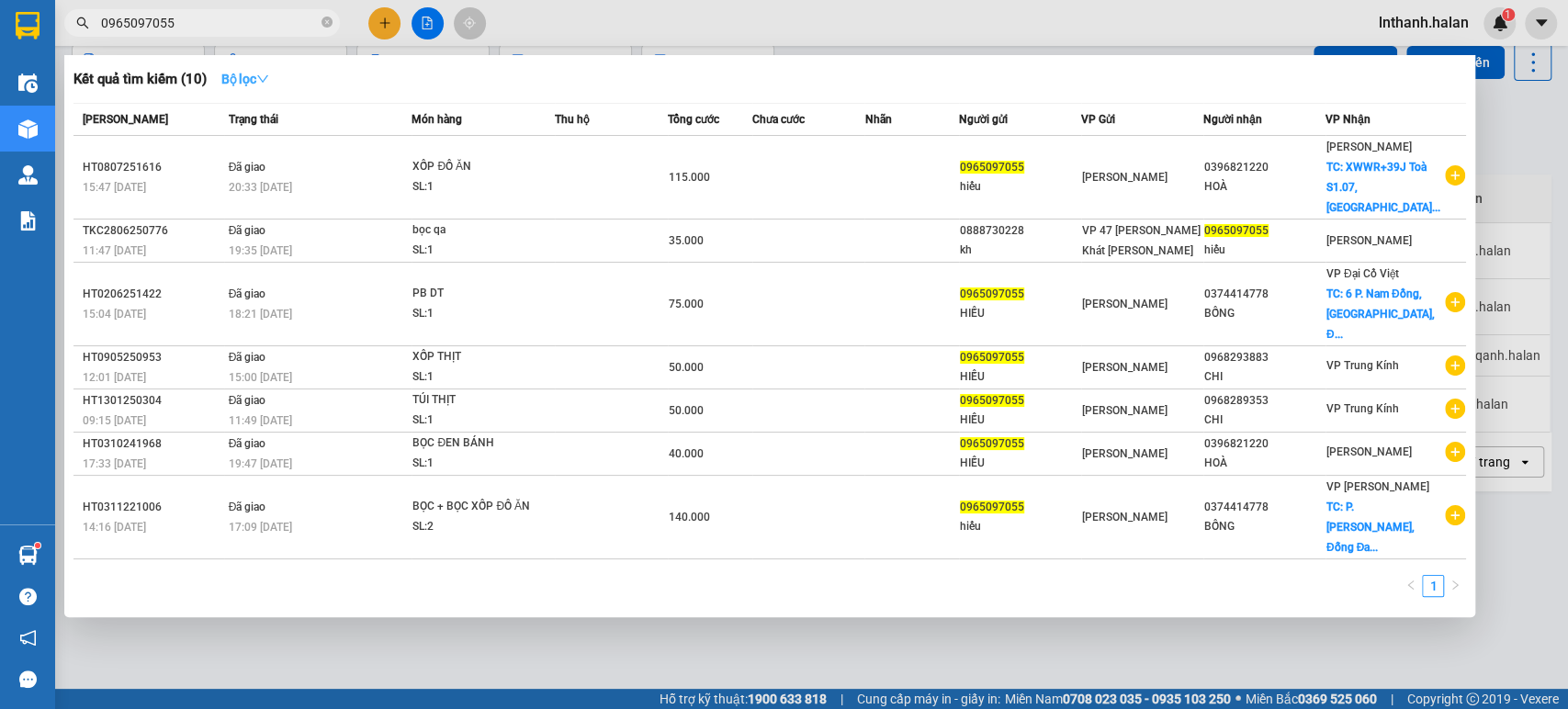 click 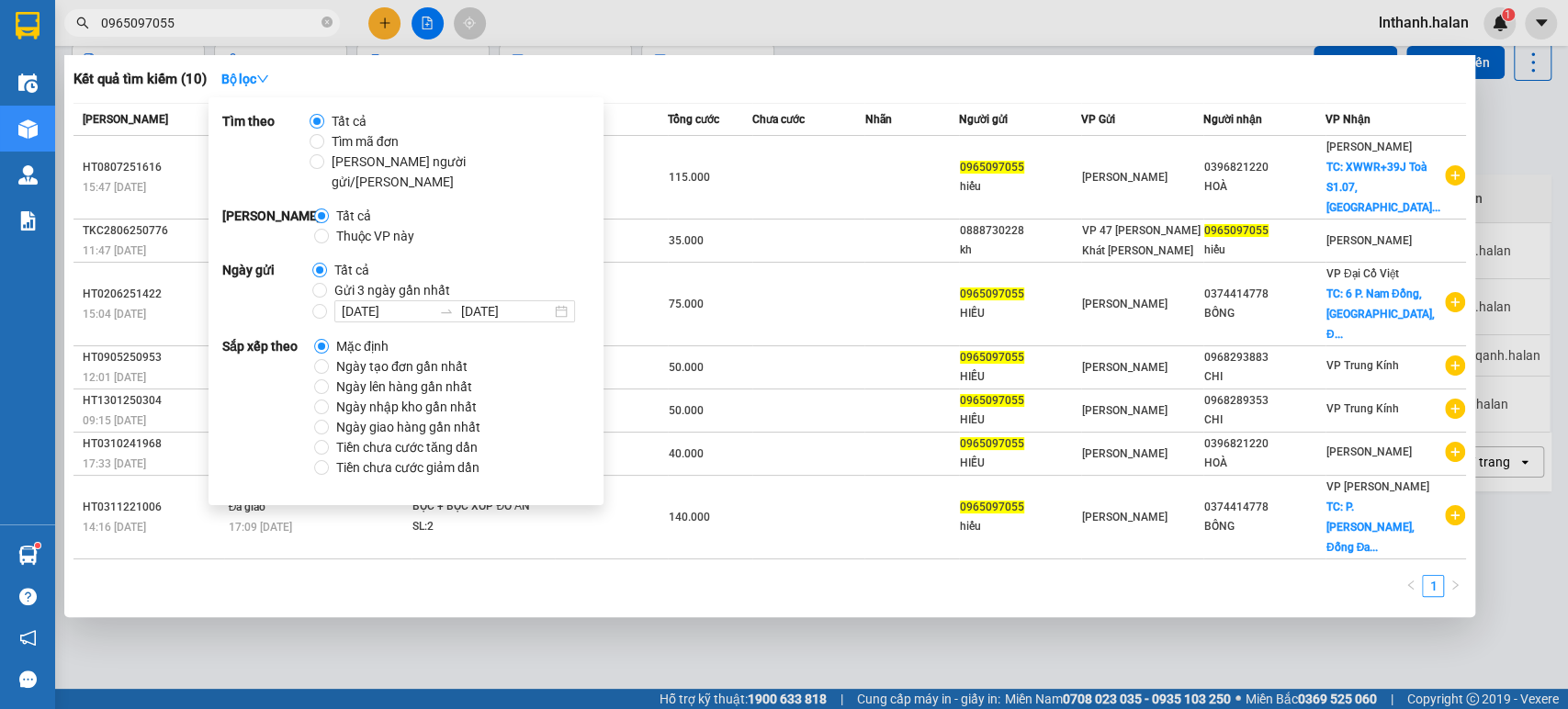 click on "Thuộc VP này" at bounding box center [375, 236] 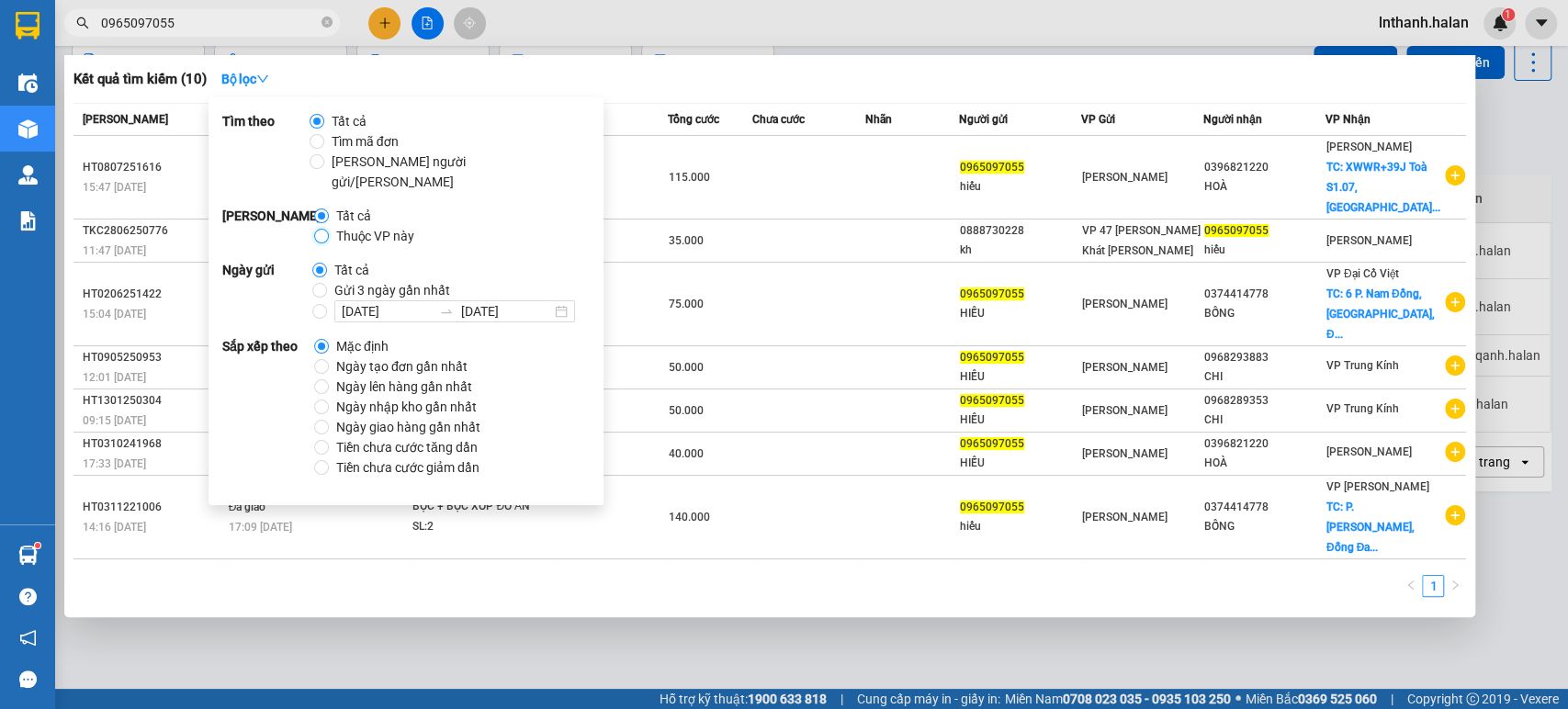 click on "Thuộc VP này" at bounding box center (321, 236) 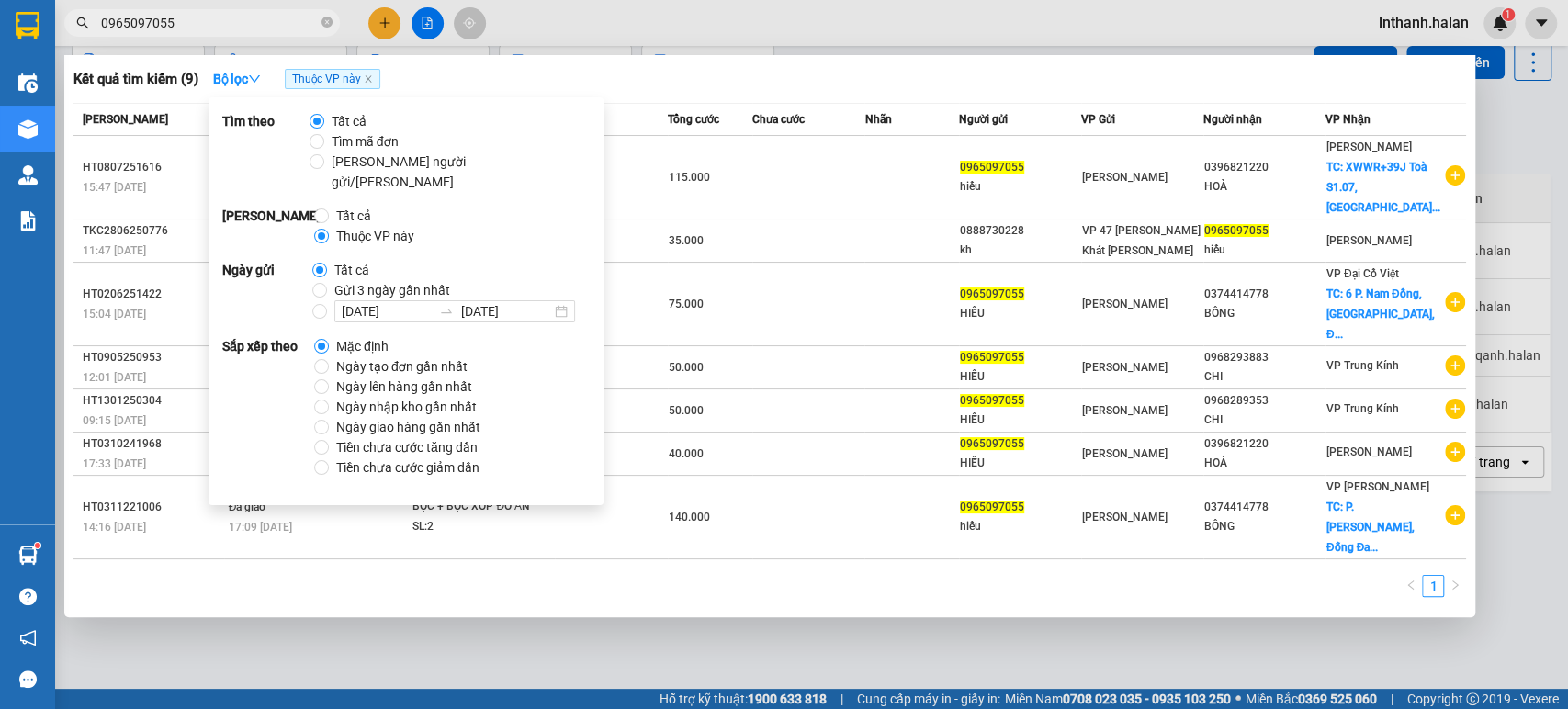click on "Kết quả [PERSON_NAME] ( 9 )  Bộ lọc  Thuộc VP này" at bounding box center [770, 79] 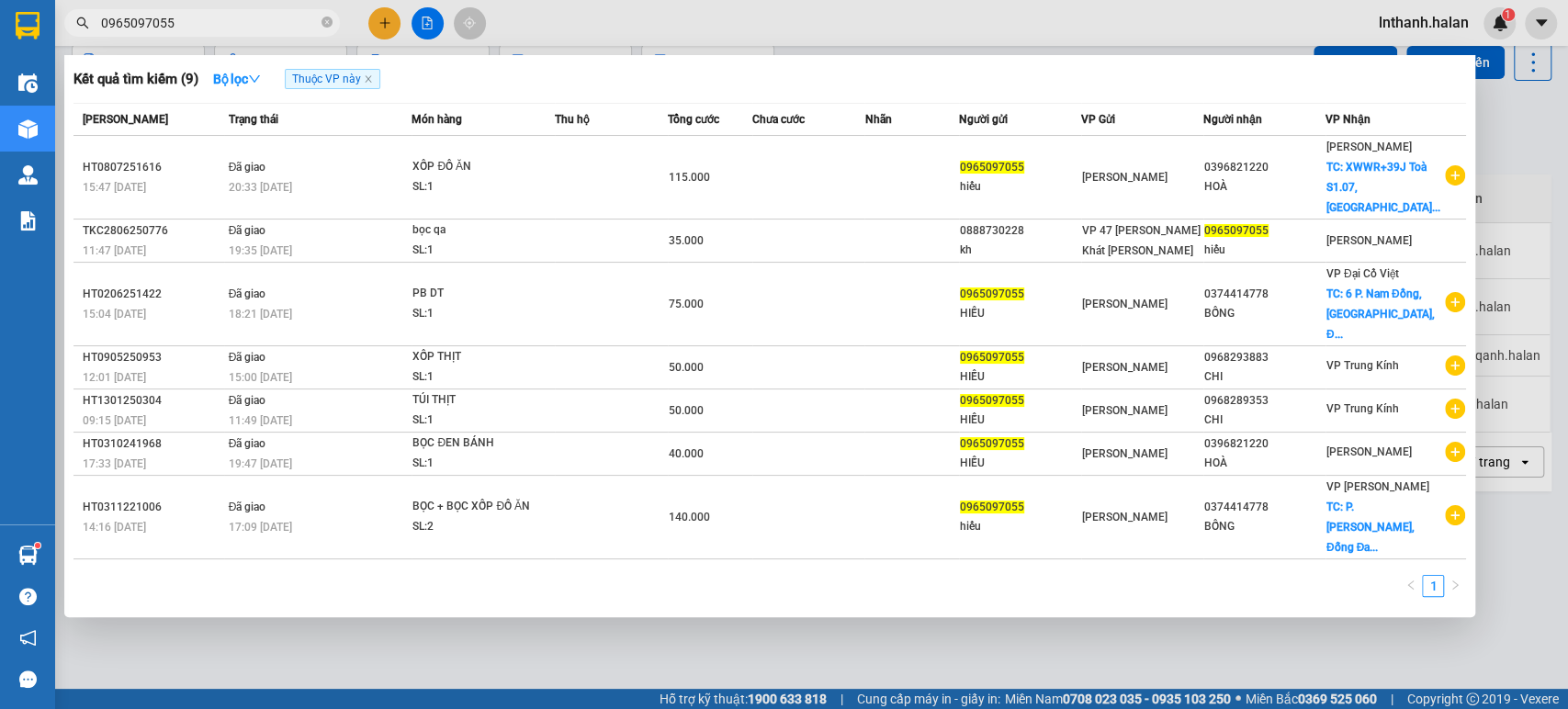 click on "Kết quả [PERSON_NAME] ( 9 )  Bộ lọc  Thuộc VP này" at bounding box center [770, 79] 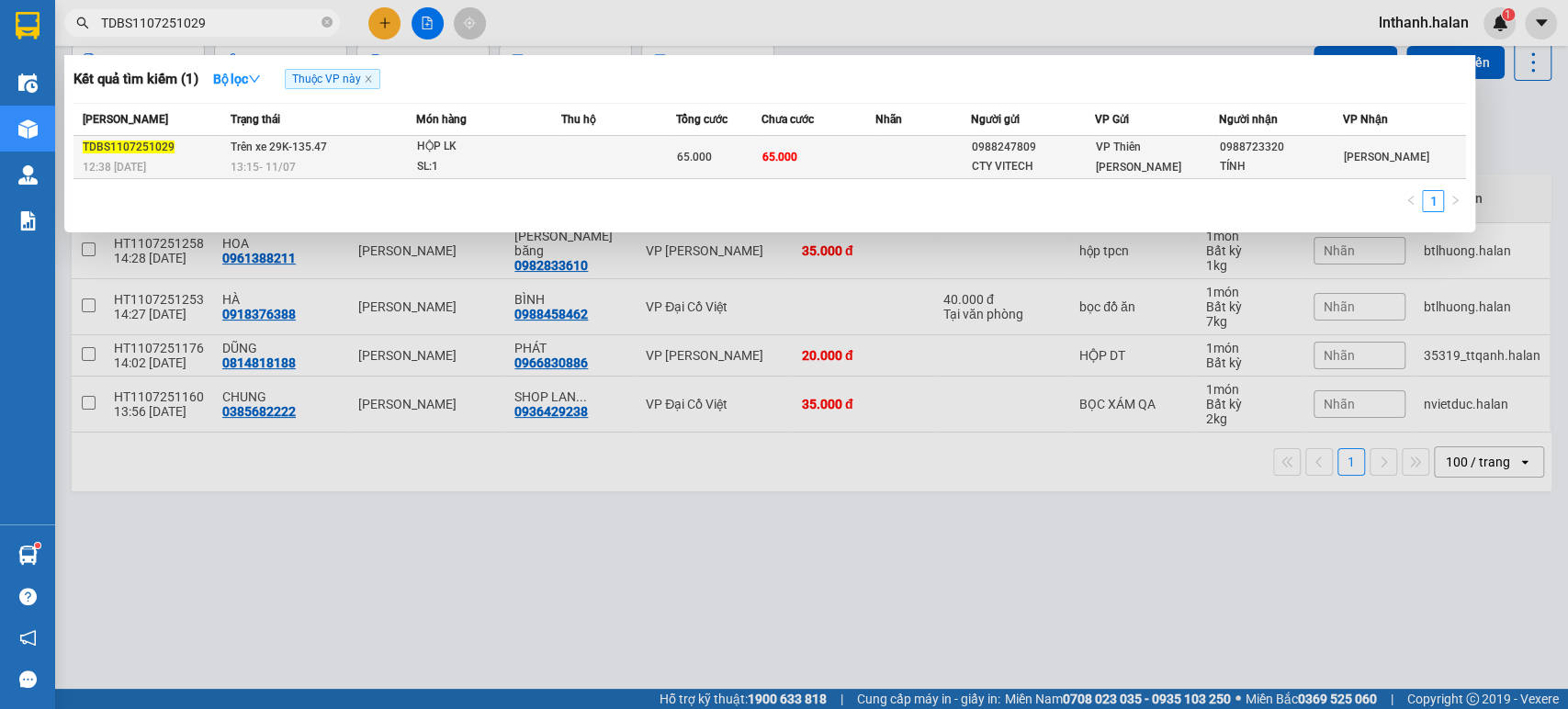 type on "TDBS1107251029" 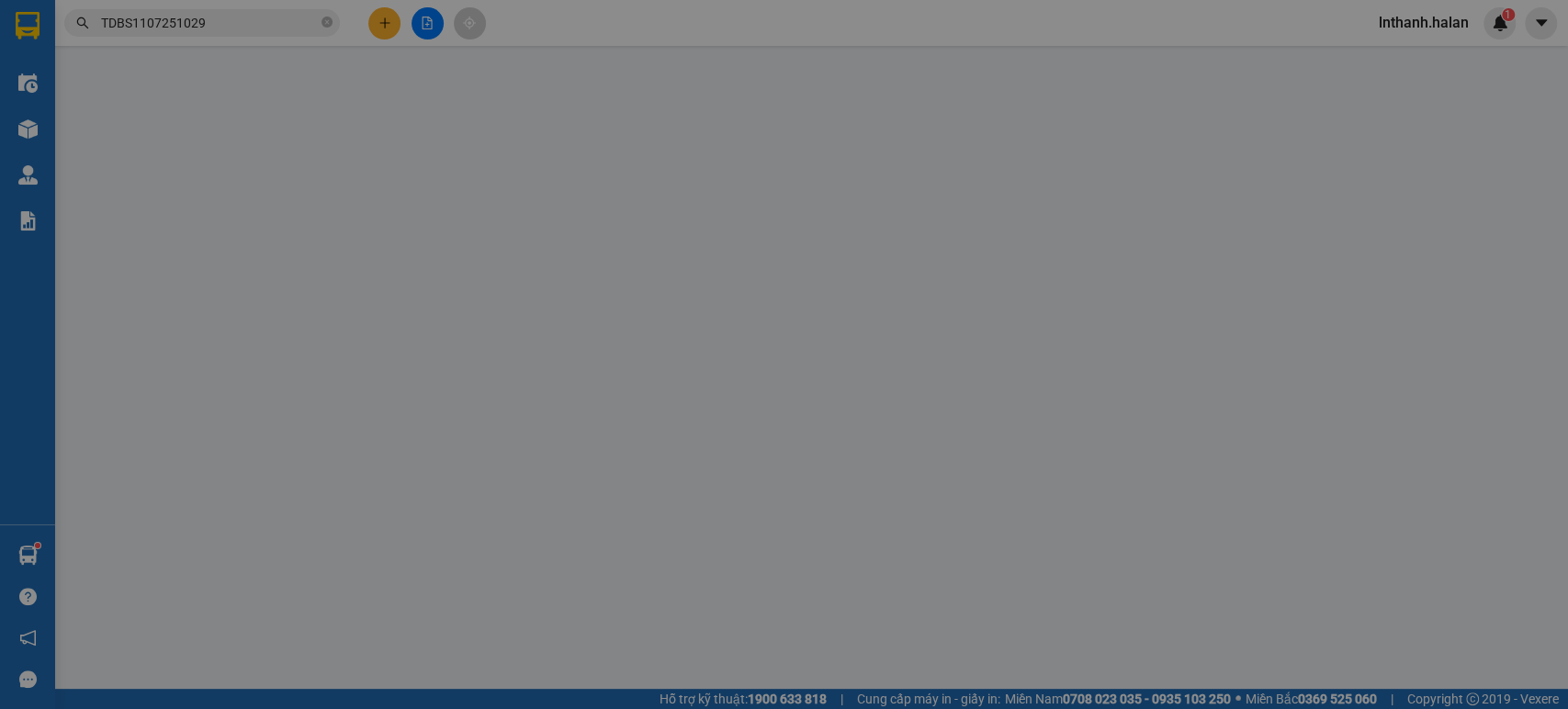 scroll, scrollTop: 0, scrollLeft: 0, axis: both 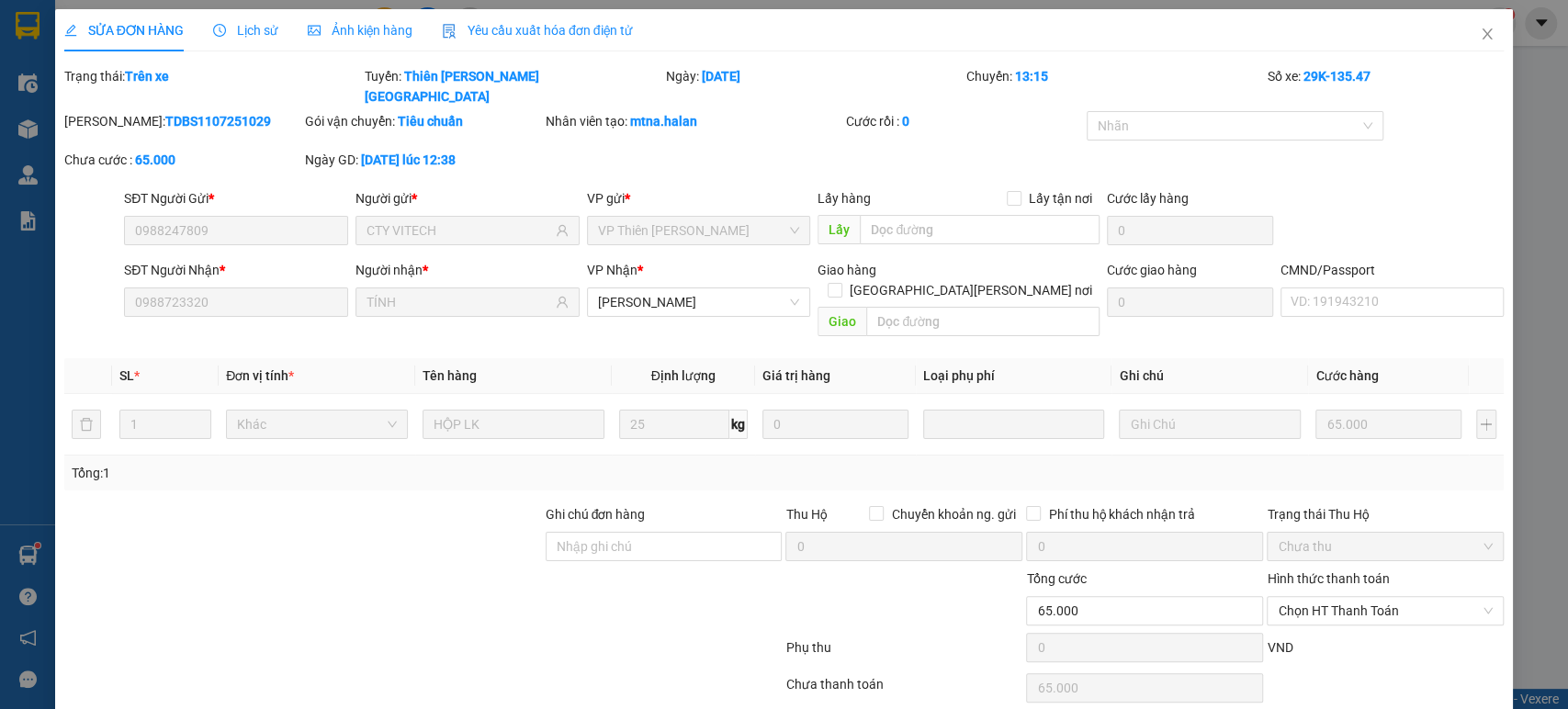 type on "0988247809" 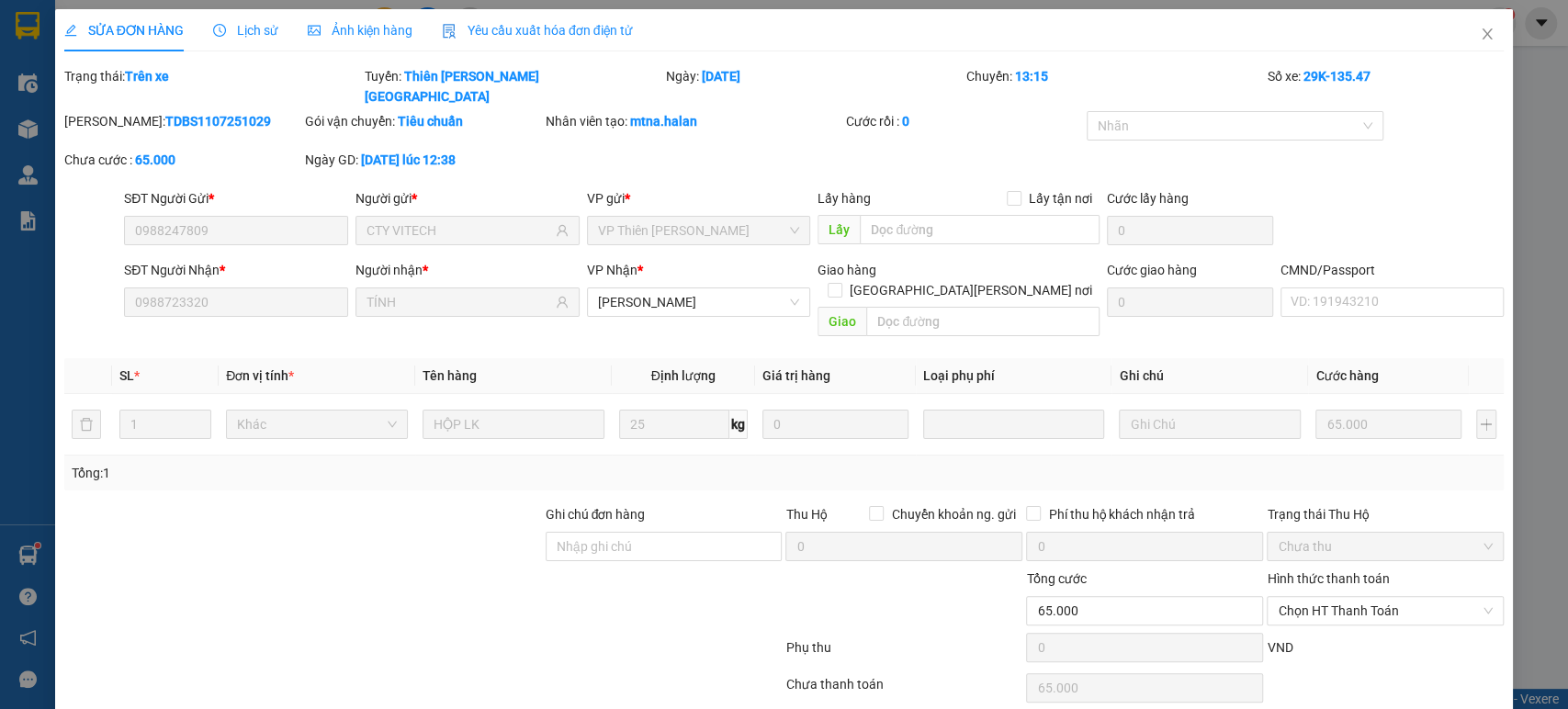 type on "CTY VITECH" 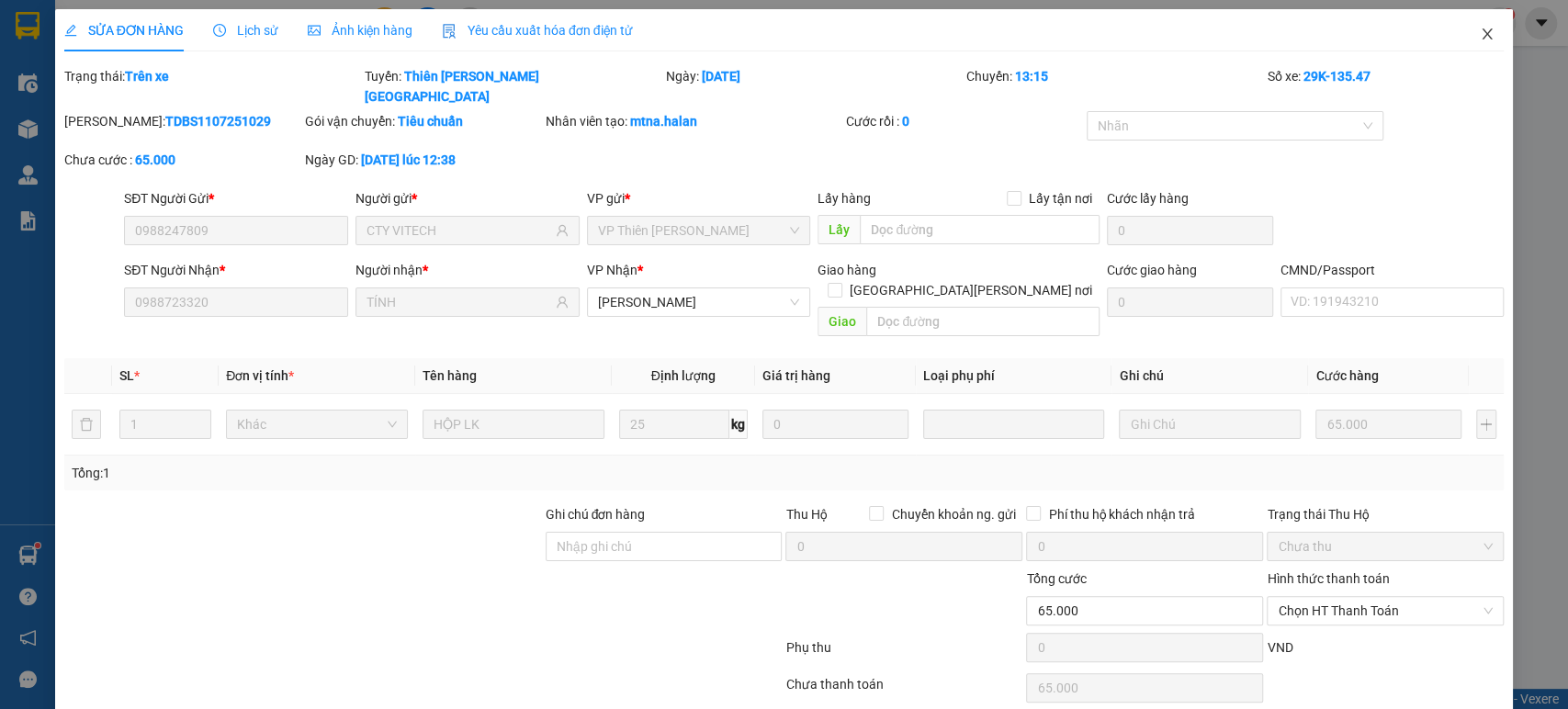 click at bounding box center [1487, 35] 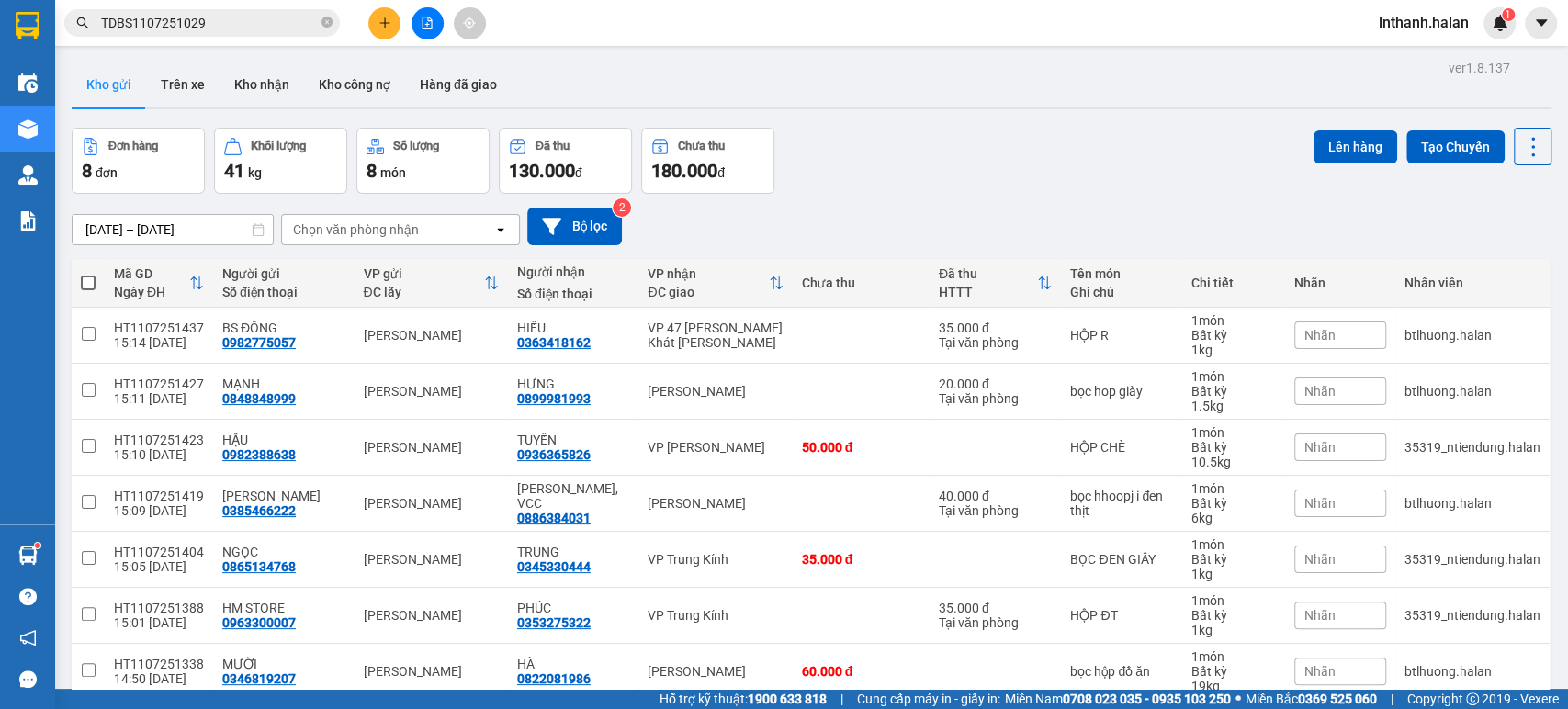click on "[DATE] – [DATE] Press the down arrow key to interact with the calendar and select a date. Press the escape button to close the calendar. Selected date range is from [DATE] to [DATE]. Chọn văn phòng nhận open Bộ lọc 2" at bounding box center (811, 226) 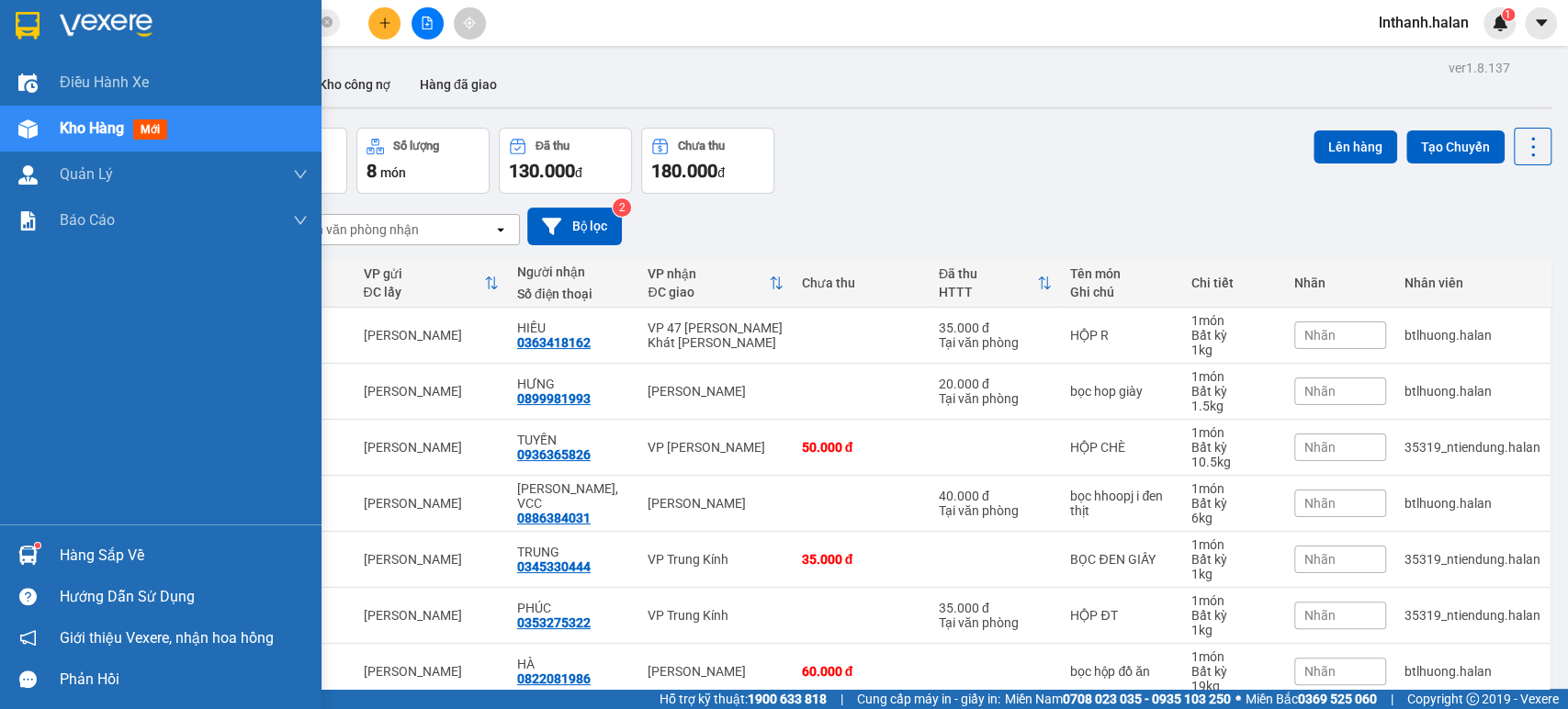 click on "Hàng sắp về" at bounding box center [184, 556] 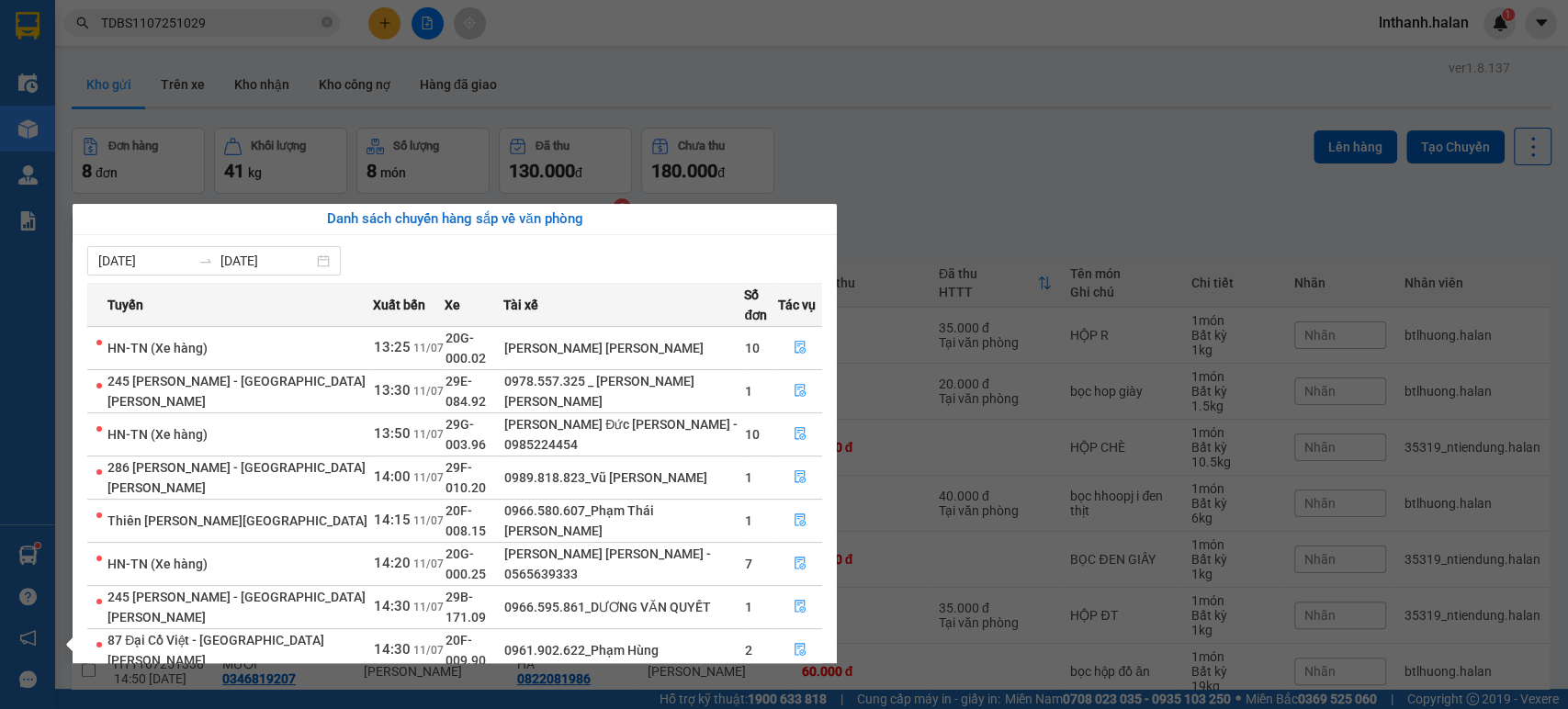 click on "Kết quả tìm kiếm ( 1 )  Bộ lọc  Thuộc VP này Mã ĐH Trạng thái Món hàng Thu hộ Tổng cước Chưa cước Nhãn Người gửi VP Gửi Người nhận VP Nhận TDBS1107251029 12:38 - 11/07 Trên xe   29K-135.47 13:15  -   11/07 HỘP LK SL:  1 65.000 65.000 0988247809 CTY VITECH VP Thiên Đường Bảo Sơn 0988723320 TÍNH VP Hoàng Văn Thụ 1 TDBS1107251029 lnthanh.halan 1     Điều hành xe     Kho hàng mới     Quản Lý Quản lý chuyến Quản lý kiểm kho     Báo cáo 12. Thống kê đơn đối tác 2. Doanh thu thực tế theo từng văn phòng 4. Thống kê đơn hàng theo văn phòng Hàng sắp về Hướng dẫn sử dụng Giới thiệu Vexere, nhận hoa hồng Phản hồi Phần mềm hỗ trợ bạn tốt chứ? ver  1.8.137 Kho gửi Trên xe Kho nhận Kho công nợ Hàng đã giao Đơn hàng 8 đơn Khối lượng 41 kg Số lượng 8 món Đã thu 130.000  đ Chưa thu 180.000  đ Lên hàng Tạo Chuyến 28/05/2025 – 11/07/2025 open" at bounding box center (784, 354) 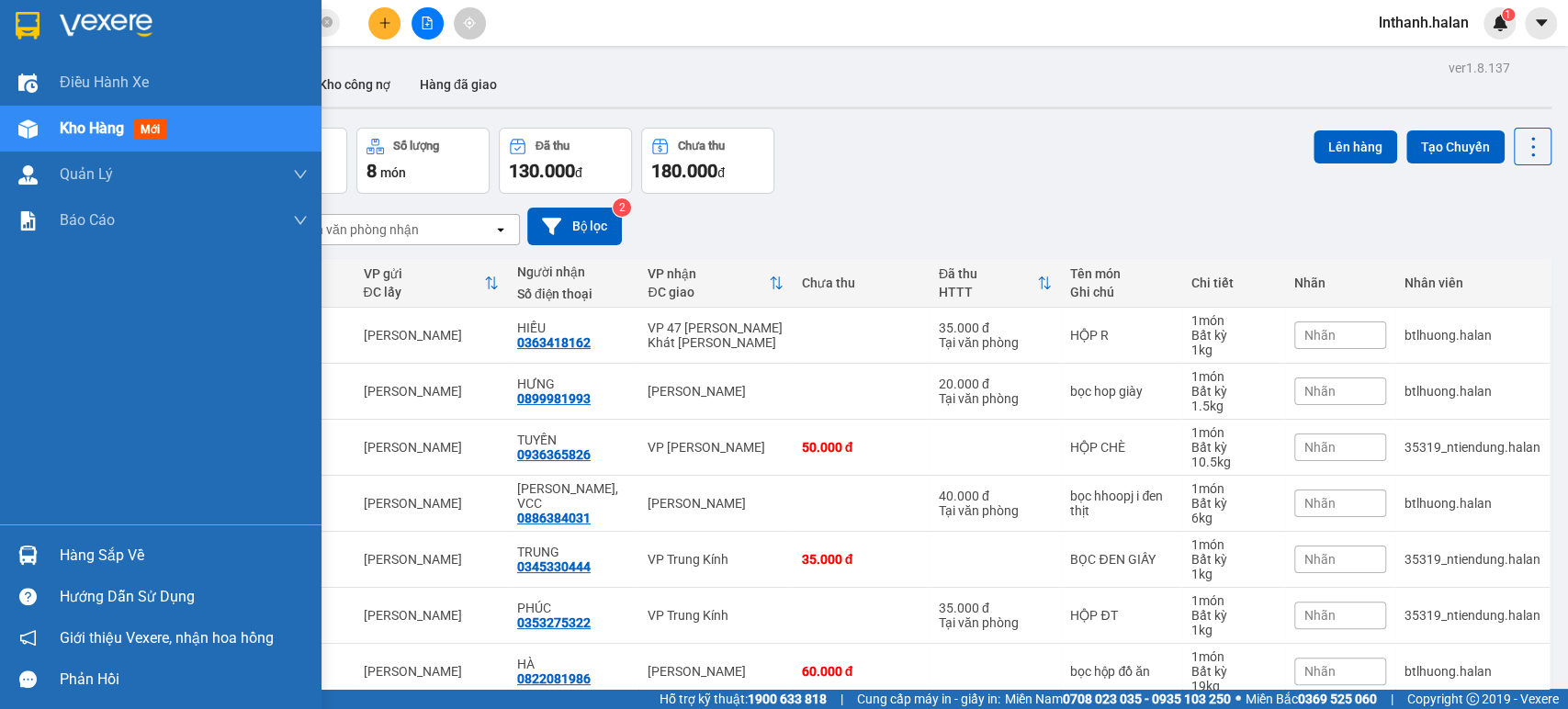 click on "Hàng sắp về" at bounding box center (184, 556) 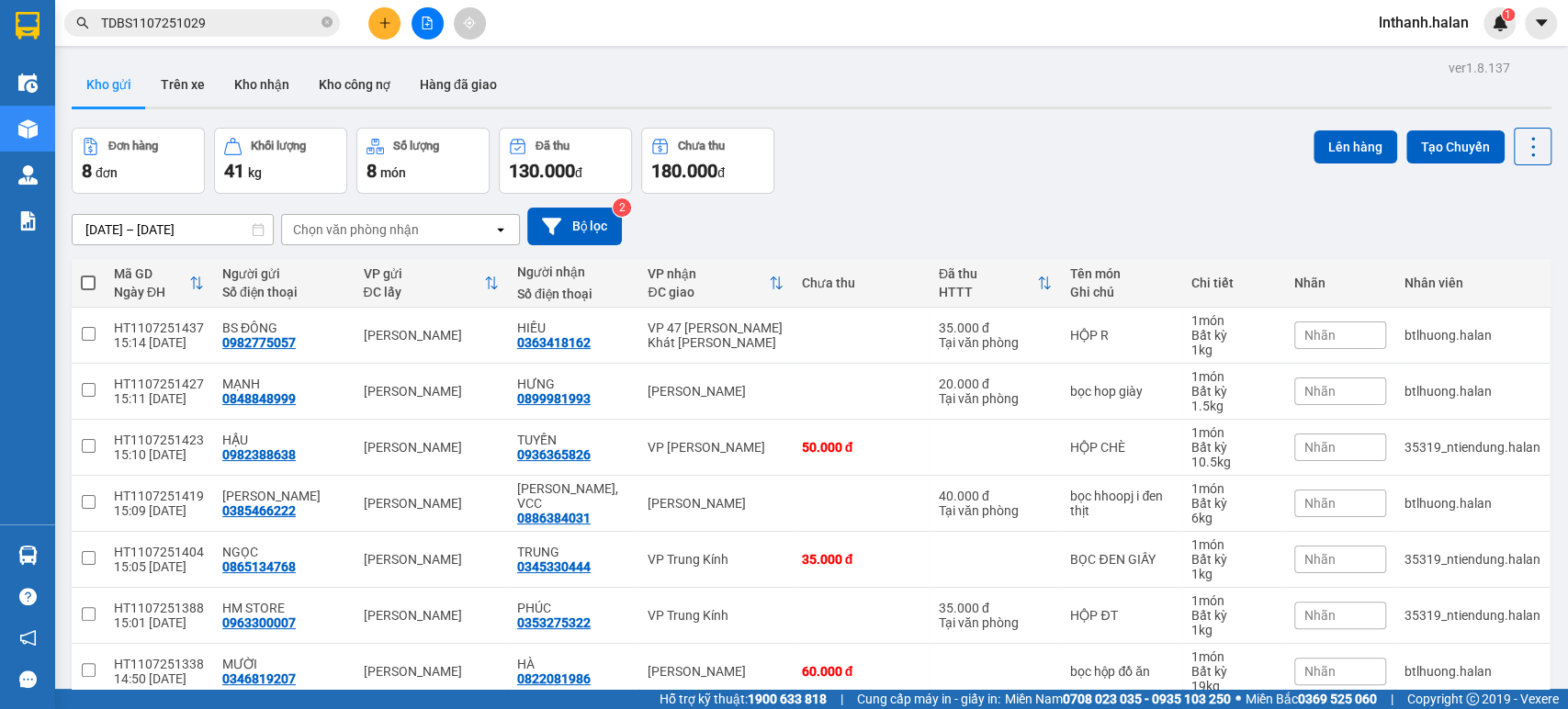 click on "Kết quả tìm kiếm ( 1 )  Bộ lọc  Thuộc VP này Mã ĐH Trạng thái Món hàng Thu hộ Tổng cước Chưa cước Nhãn Người gửi VP Gửi Người nhận VP Nhận TDBS1107251029 12:38 - 11/07 Trên xe   29K-135.47 13:15  -   11/07 HỘP LK SL:  1 65.000 65.000 0988247809 CTY VITECH VP Thiên Đường Bảo Sơn 0988723320 TÍNH VP Hoàng Văn Thụ 1 TDBS1107251029 lnthanh.halan 1     Điều hành xe     Kho hàng mới     Quản Lý Quản lý chuyến Quản lý kiểm kho     Báo cáo 12. Thống kê đơn đối tác 2. Doanh thu thực tế theo từng văn phòng 4. Thống kê đơn hàng theo văn phòng Hàng sắp về Hướng dẫn sử dụng Giới thiệu Vexere, nhận hoa hồng Phản hồi Phần mềm hỗ trợ bạn tốt chứ? ver  1.8.137 Kho gửi Trên xe Kho nhận Kho công nợ Hàng đã giao Đơn hàng 8 đơn Khối lượng 41 kg Số lượng 8 món Đã thu 130.000  đ Chưa thu 180.000  đ Lên hàng Tạo Chuyến 28/05/2025 – 11/07/2025 open" at bounding box center (784, 354) 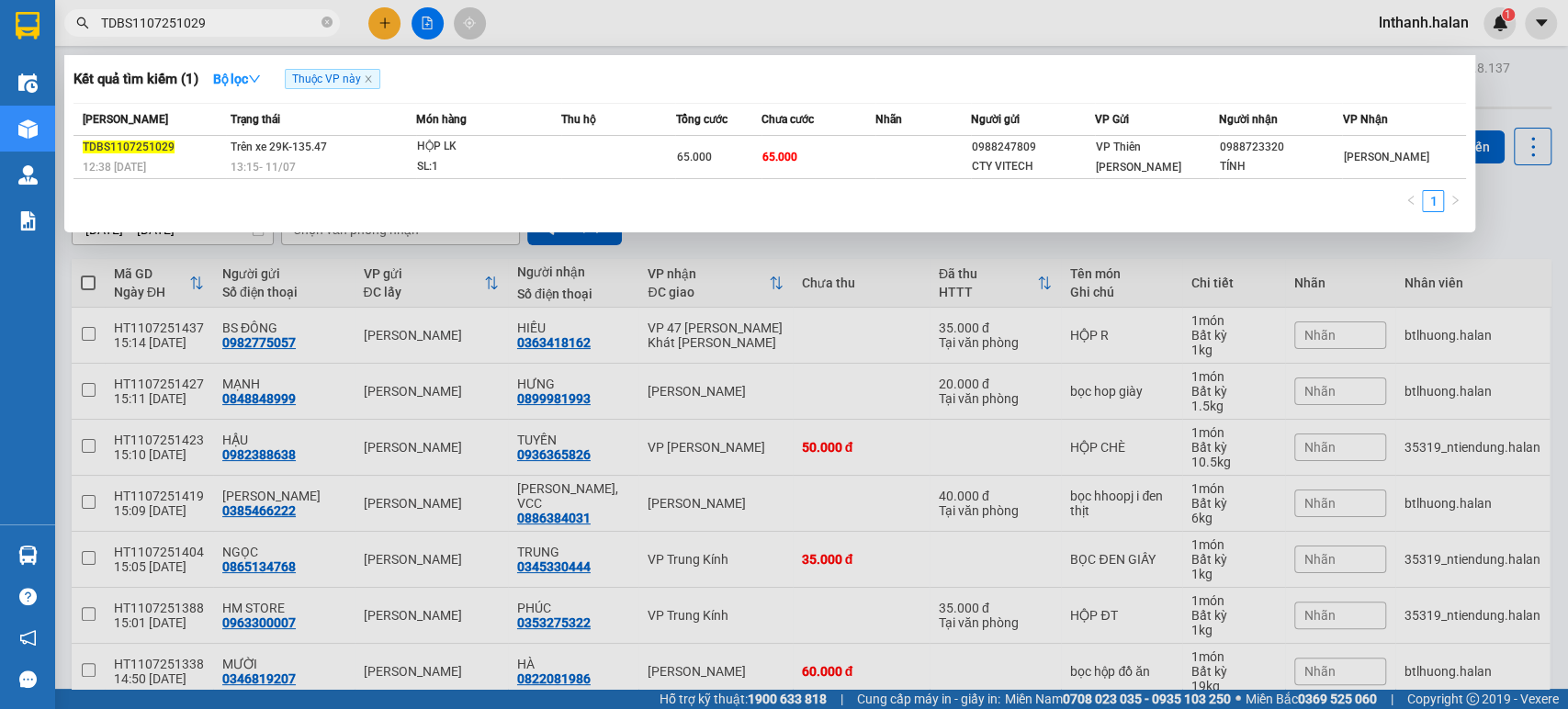 click on "TDBS1107251029" at bounding box center (209, 23) 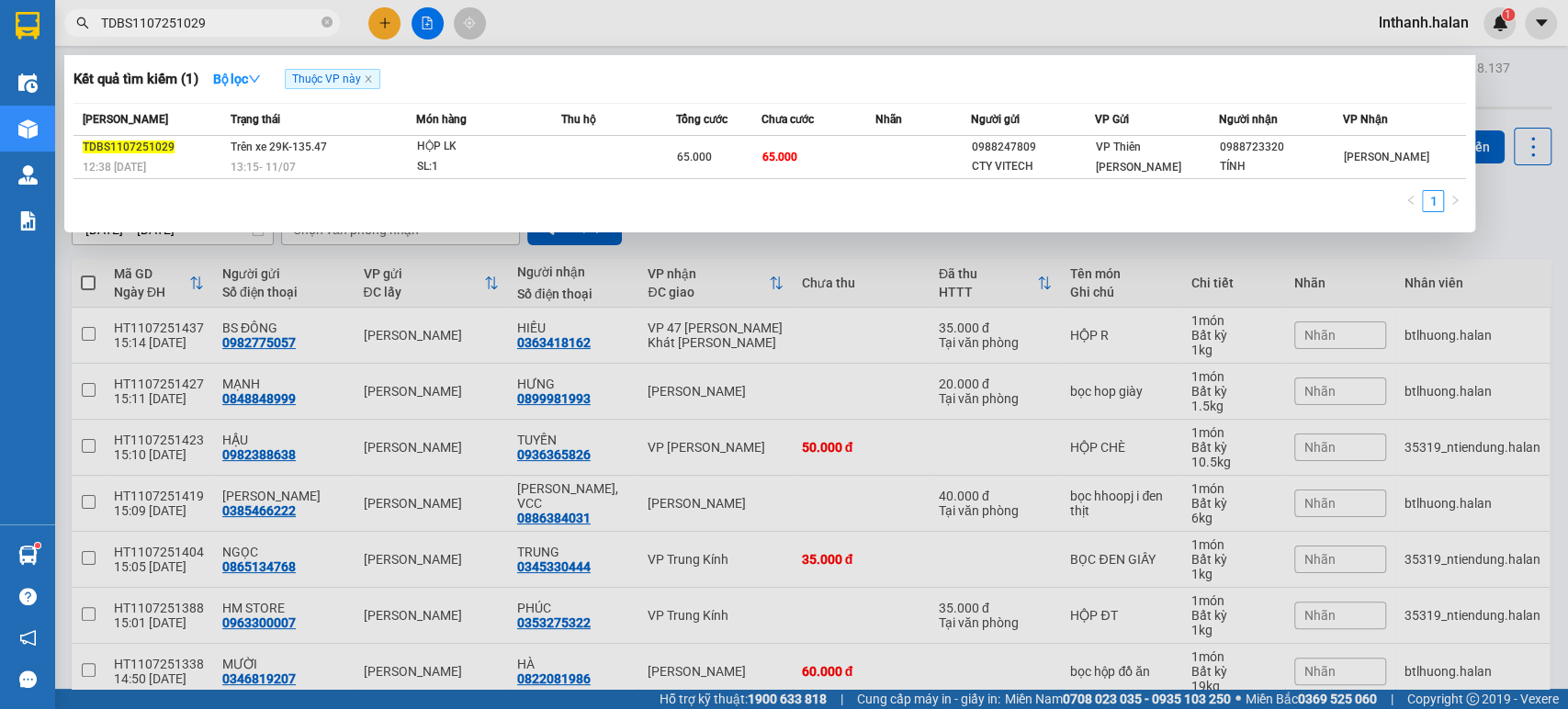 click at bounding box center [784, 354] 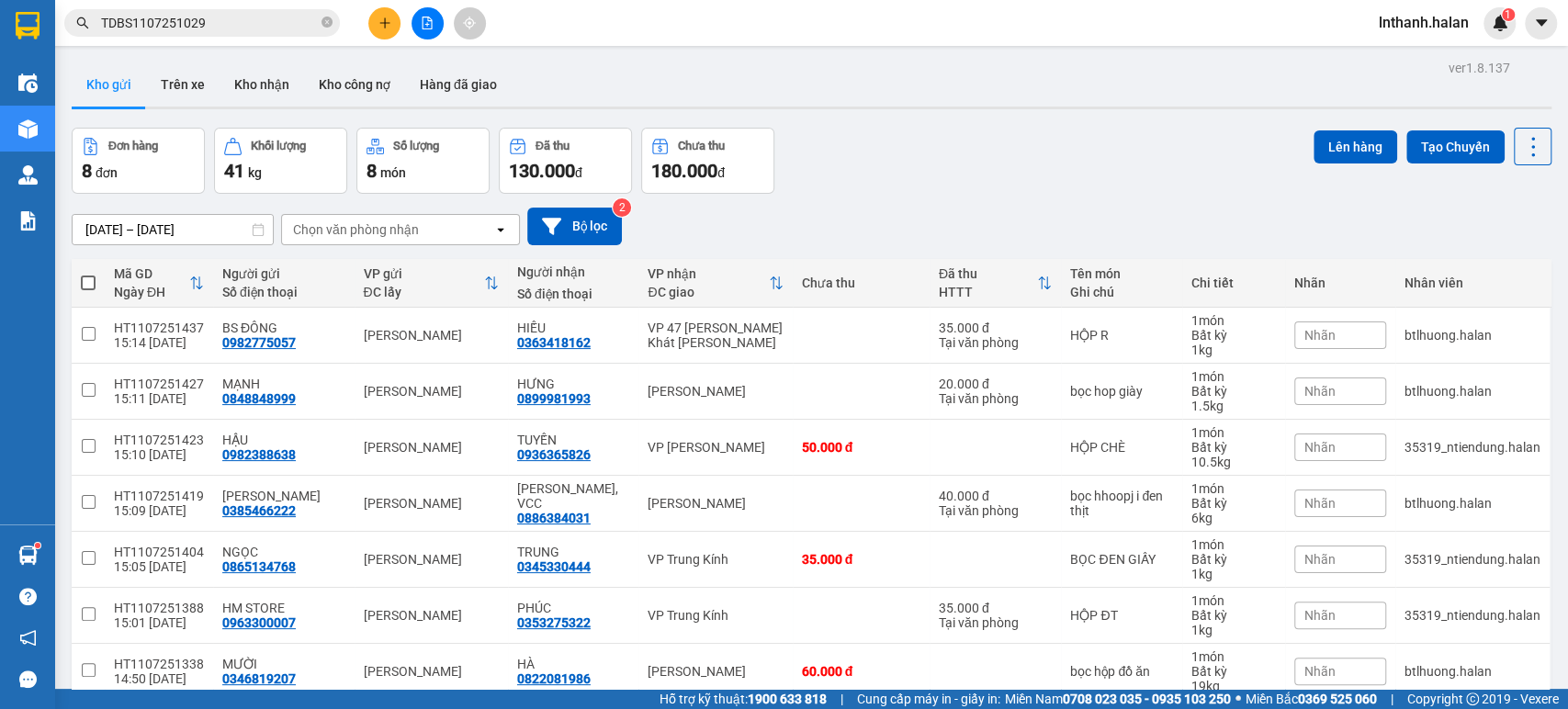 click on "TDBS1107251029" at bounding box center (209, 23) 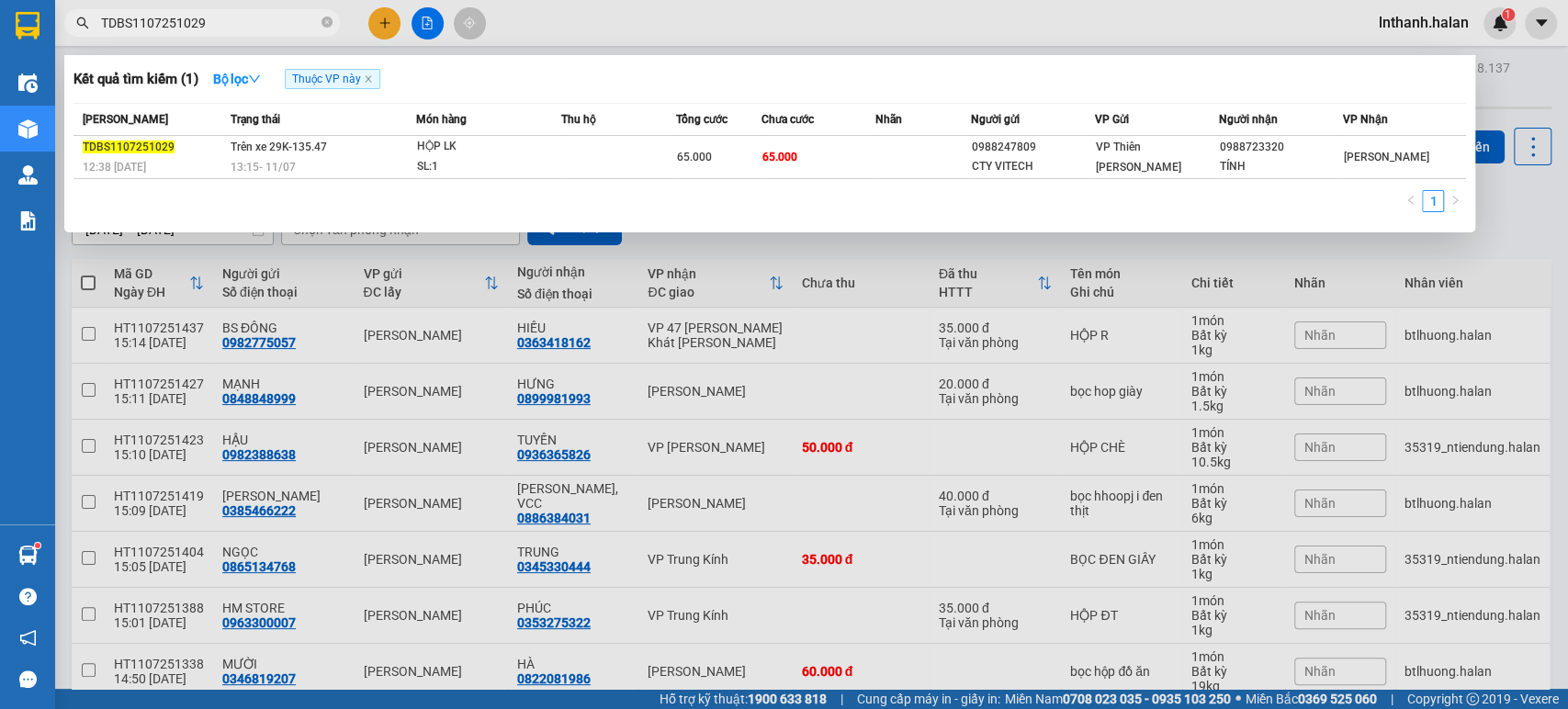 click on "TDBS1107251029" at bounding box center (209, 23) 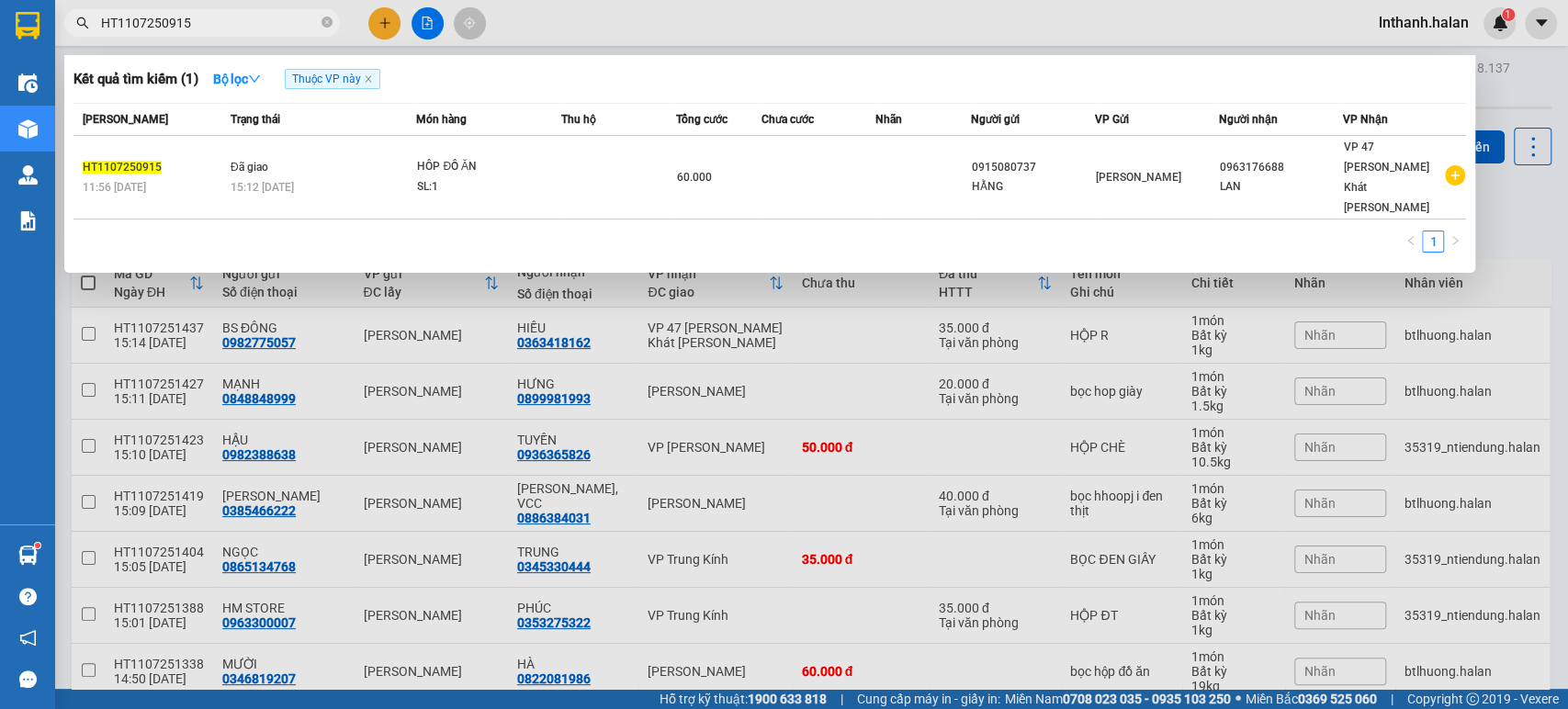 click on "Kết quả tìm kiếm ( 1 )  Bộ lọc  Thuộc VP này" at bounding box center (770, 79) 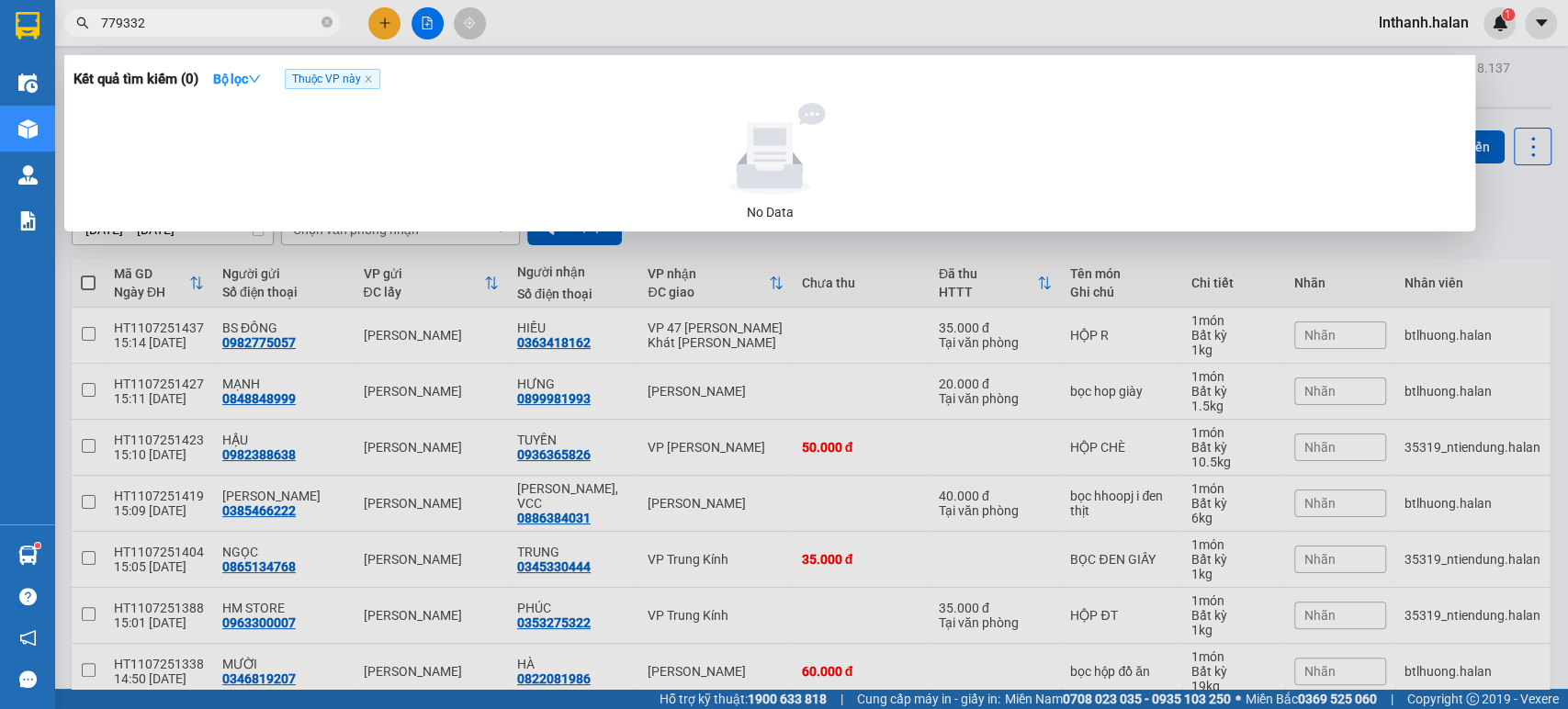 type on "779332" 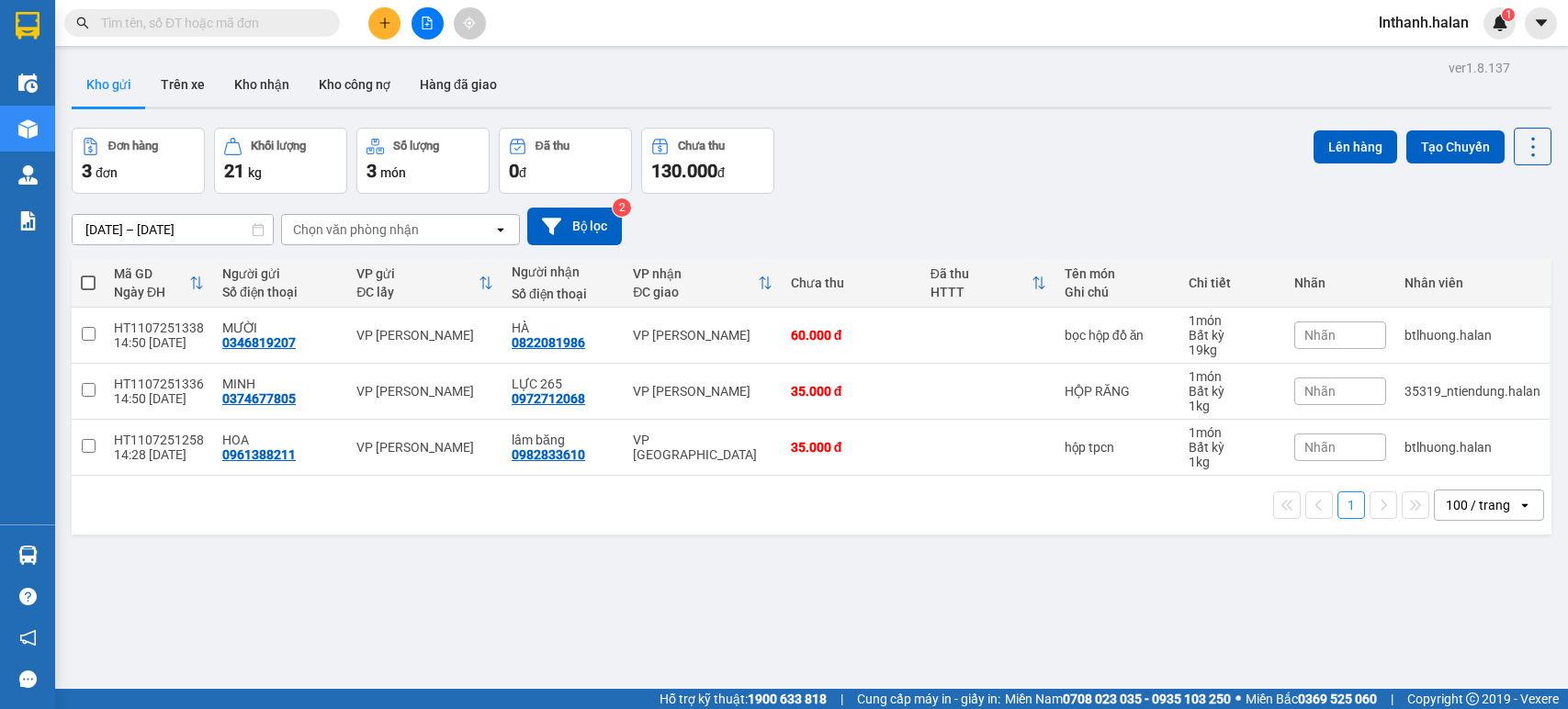 scroll, scrollTop: 0, scrollLeft: 0, axis: both 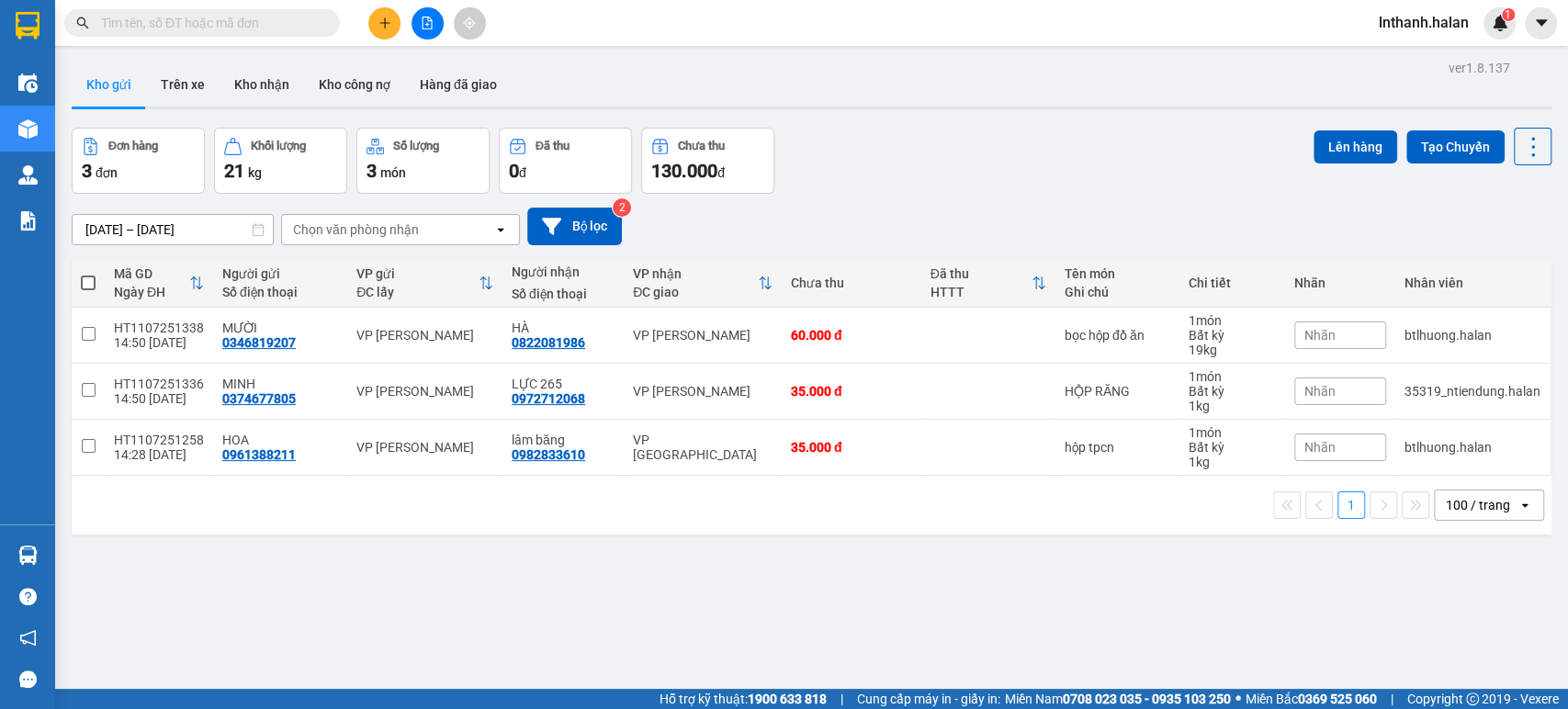 click at bounding box center (209, 23) 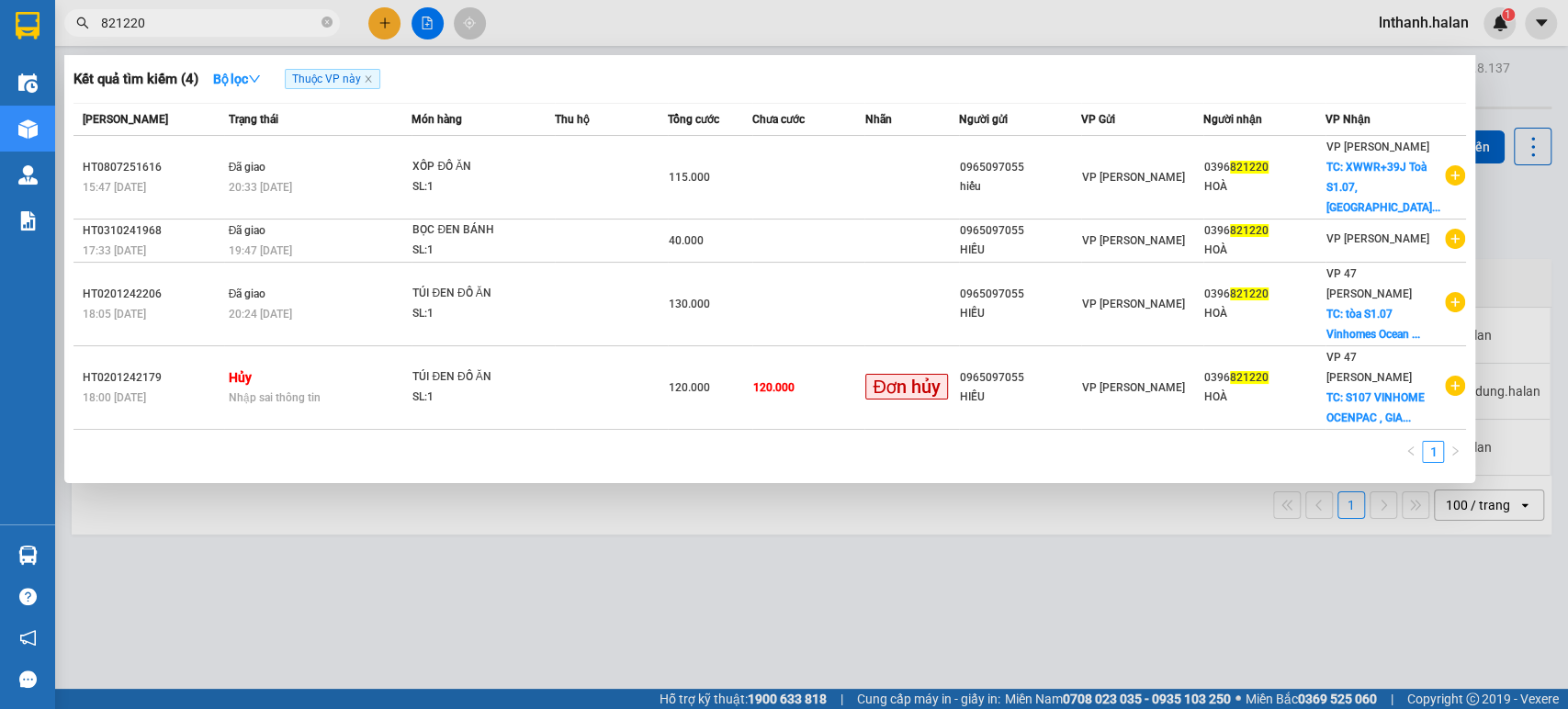 click on "821220" at bounding box center [209, 23] 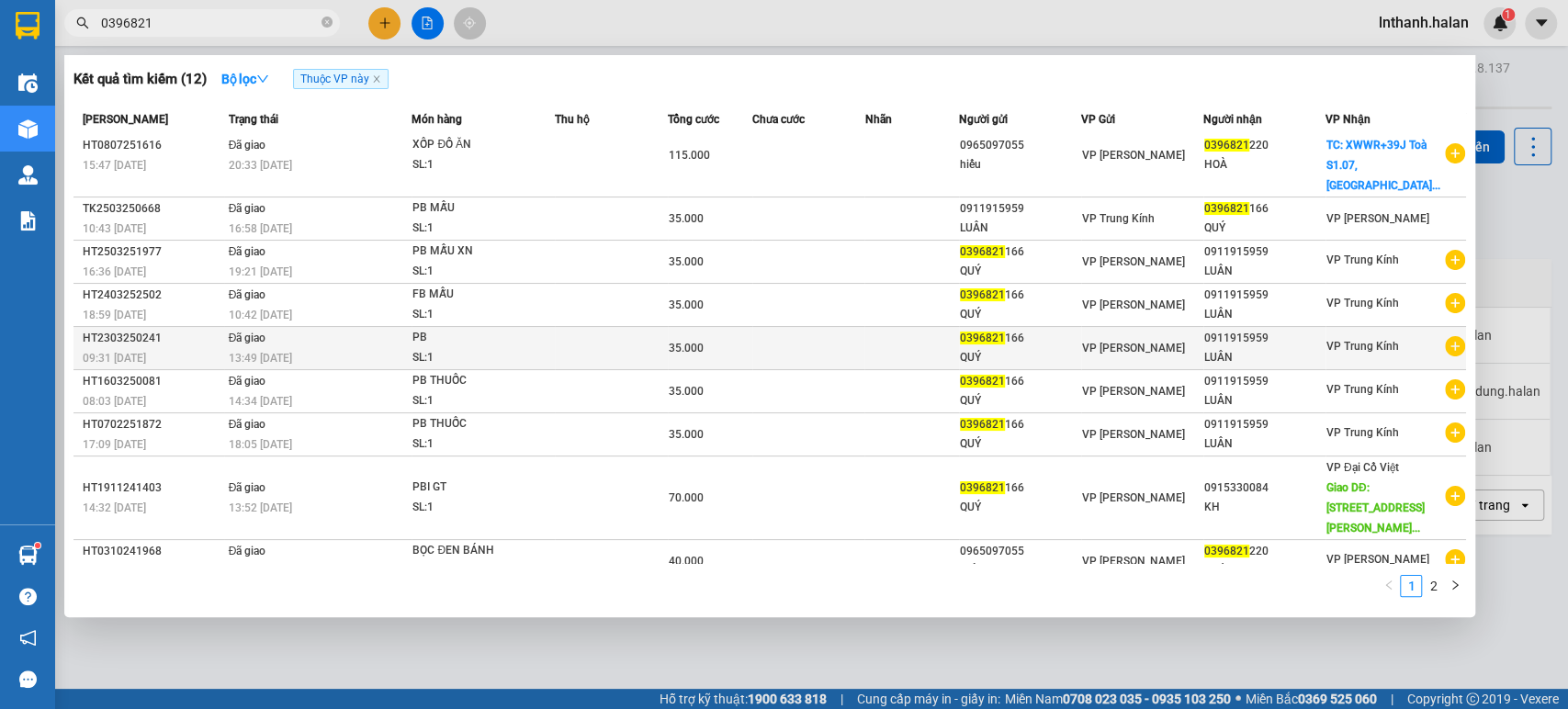 scroll, scrollTop: 0, scrollLeft: 0, axis: both 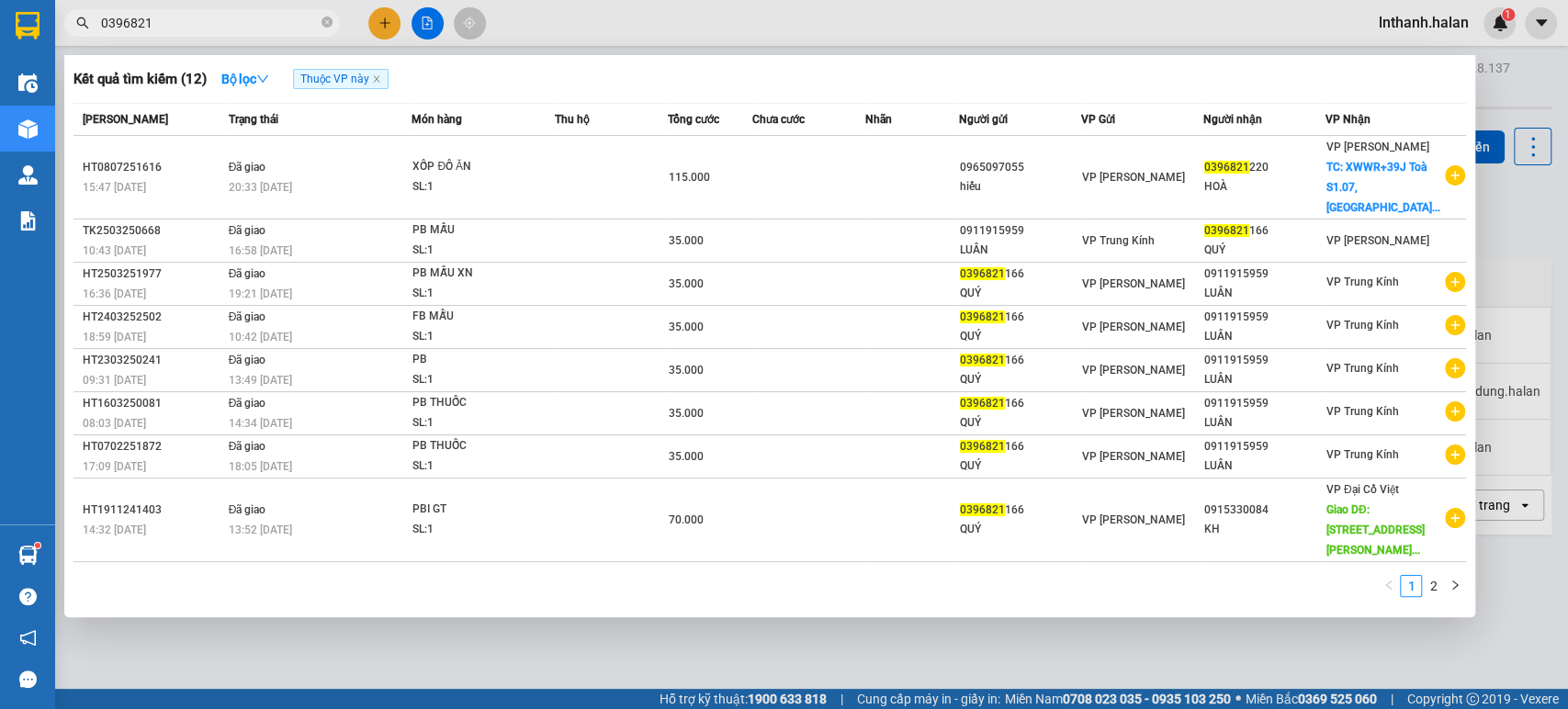 click on "0396821" at bounding box center [209, 23] 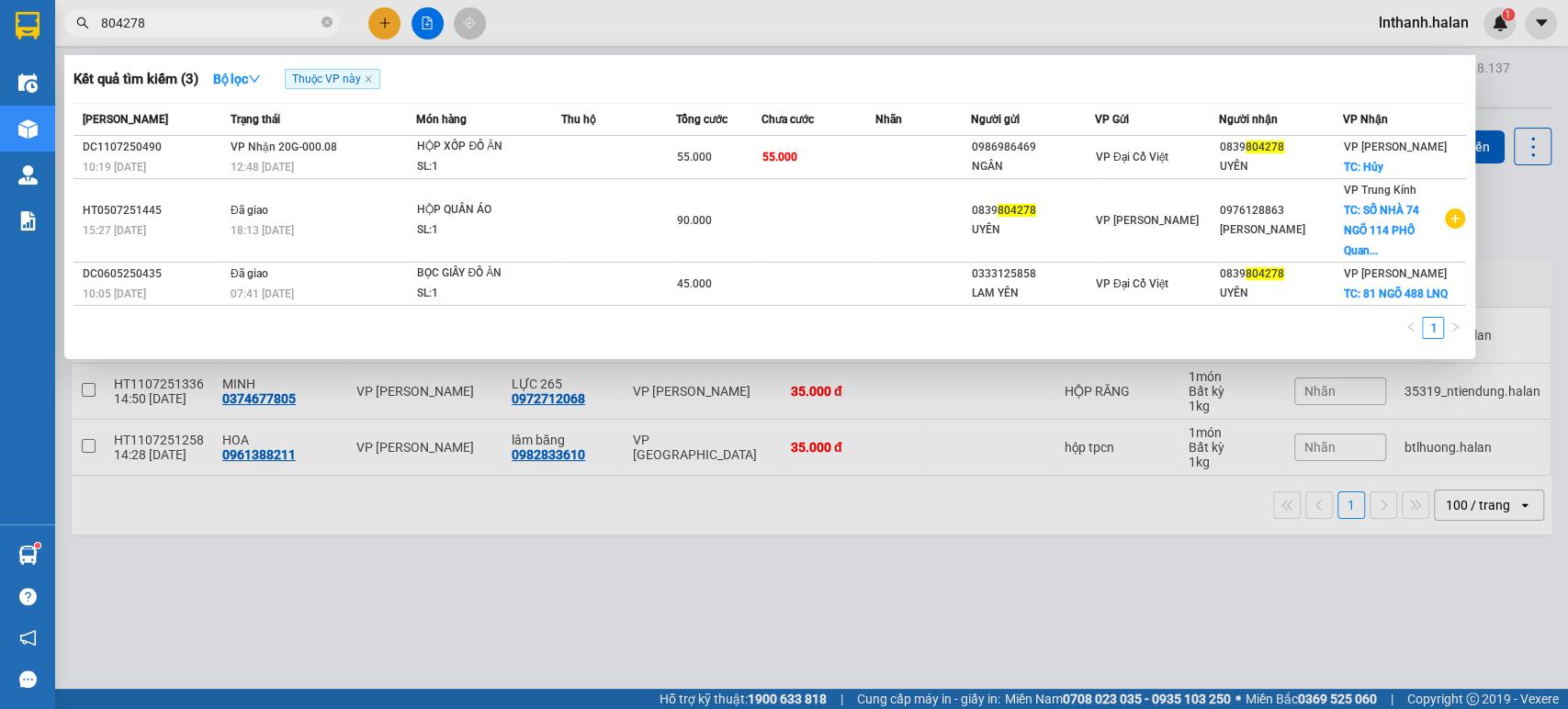 click on "804278" at bounding box center (209, 23) 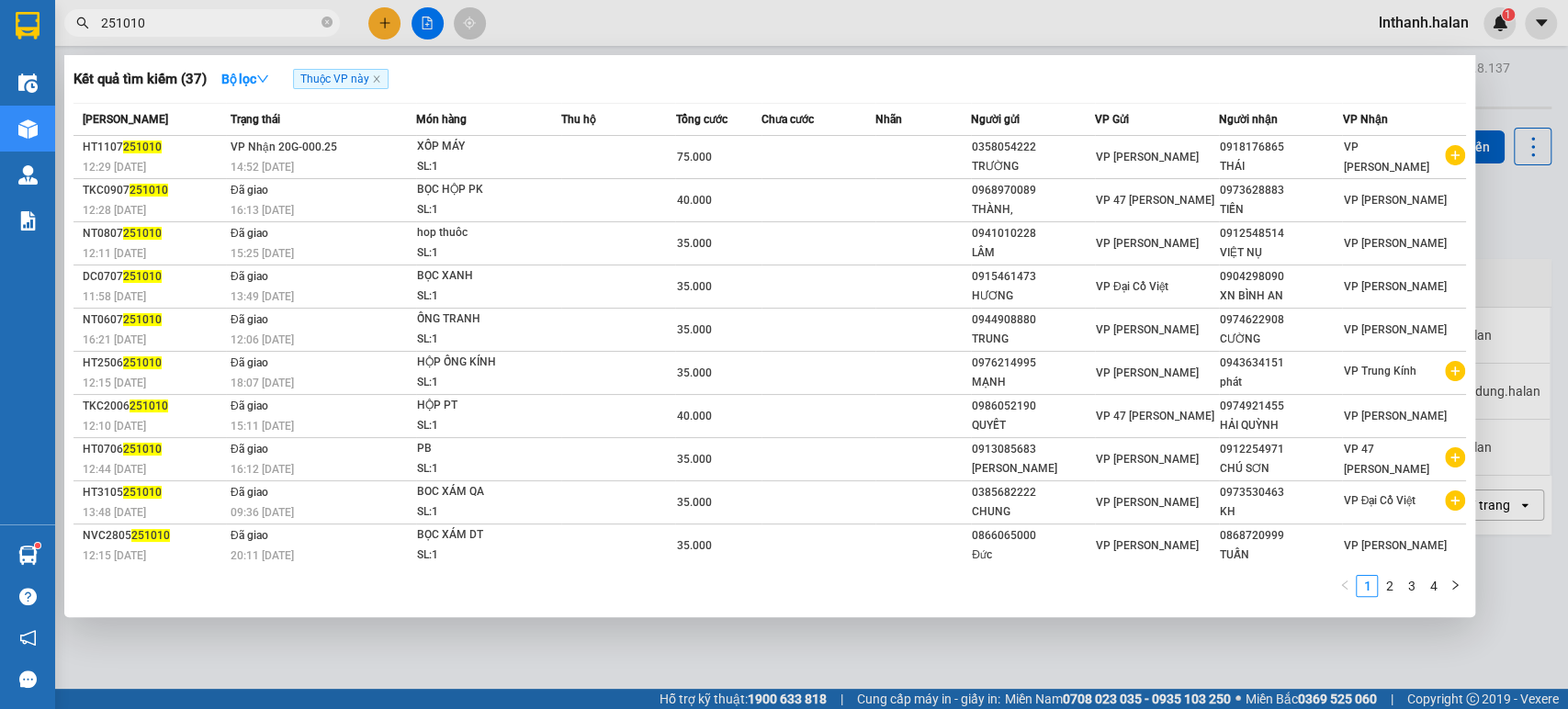 click on "251010" at bounding box center (209, 23) 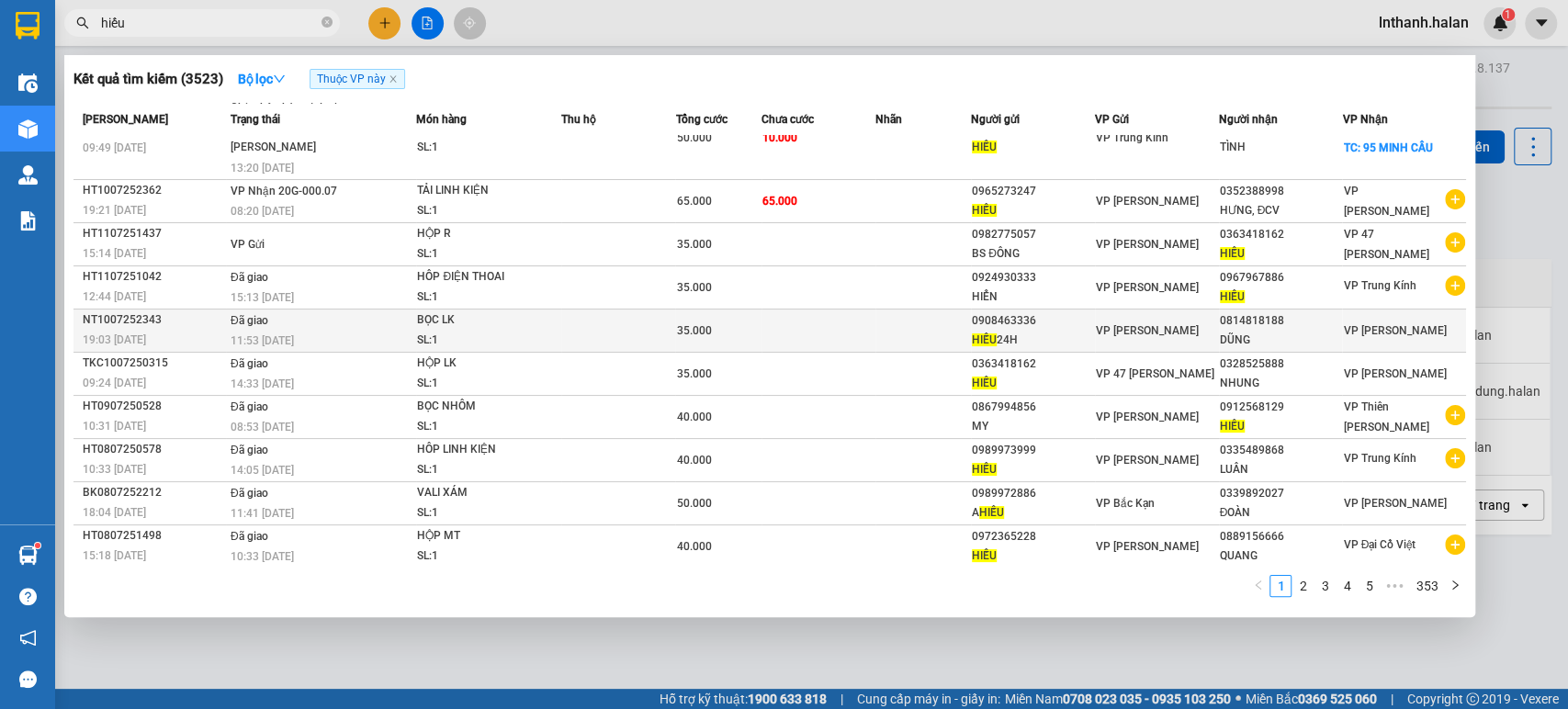 scroll, scrollTop: 39, scrollLeft: 0, axis: vertical 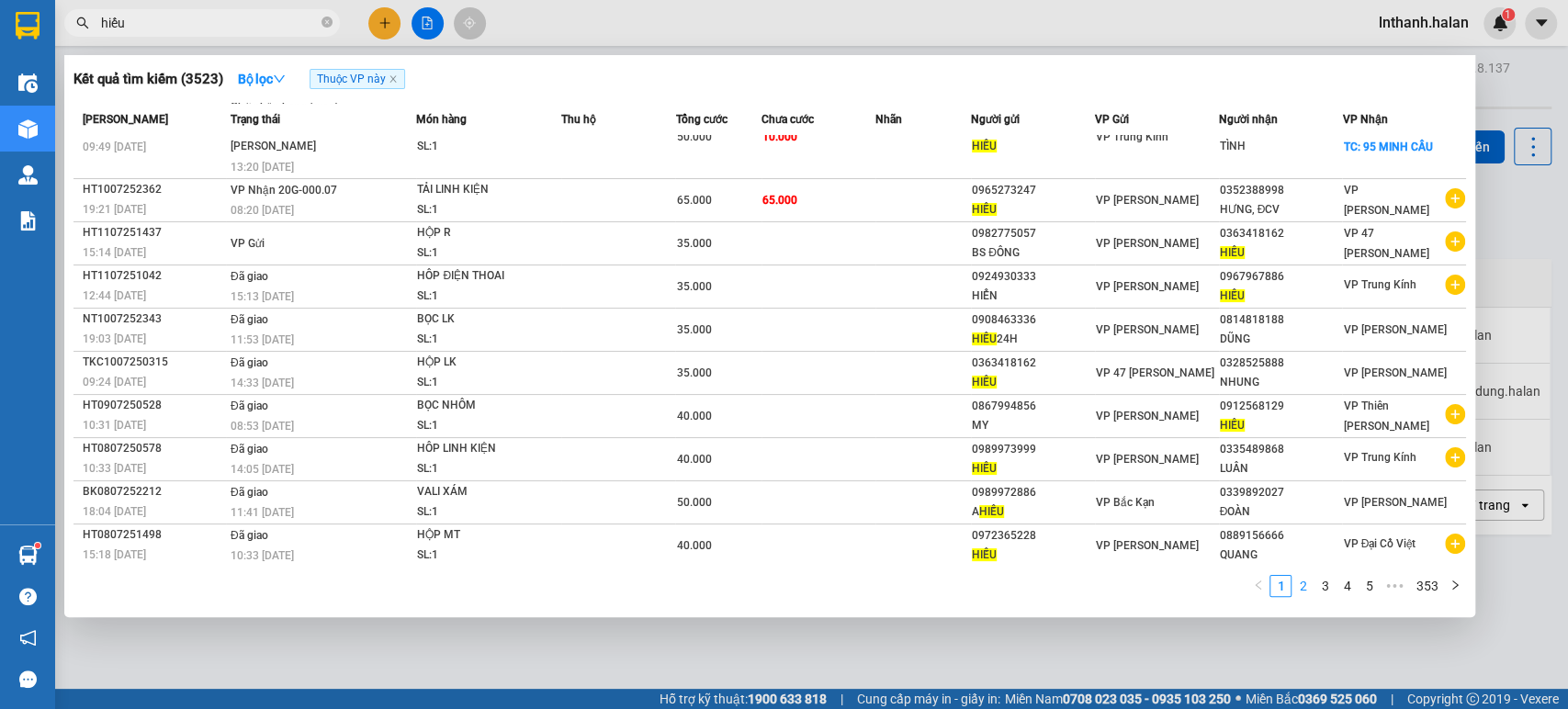 type on "hiếu" 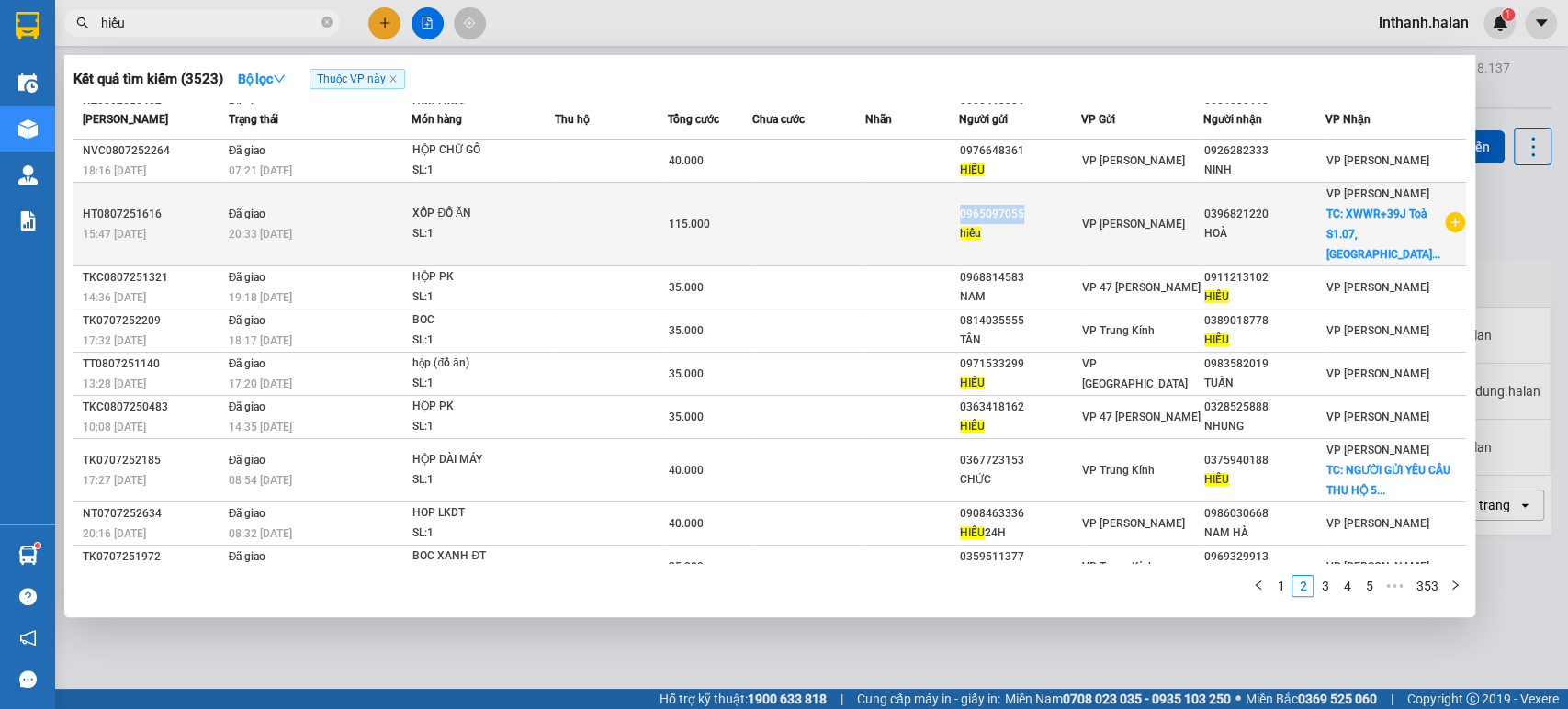 drag, startPoint x: 963, startPoint y: 200, endPoint x: 1025, endPoint y: 204, distance: 62.128898 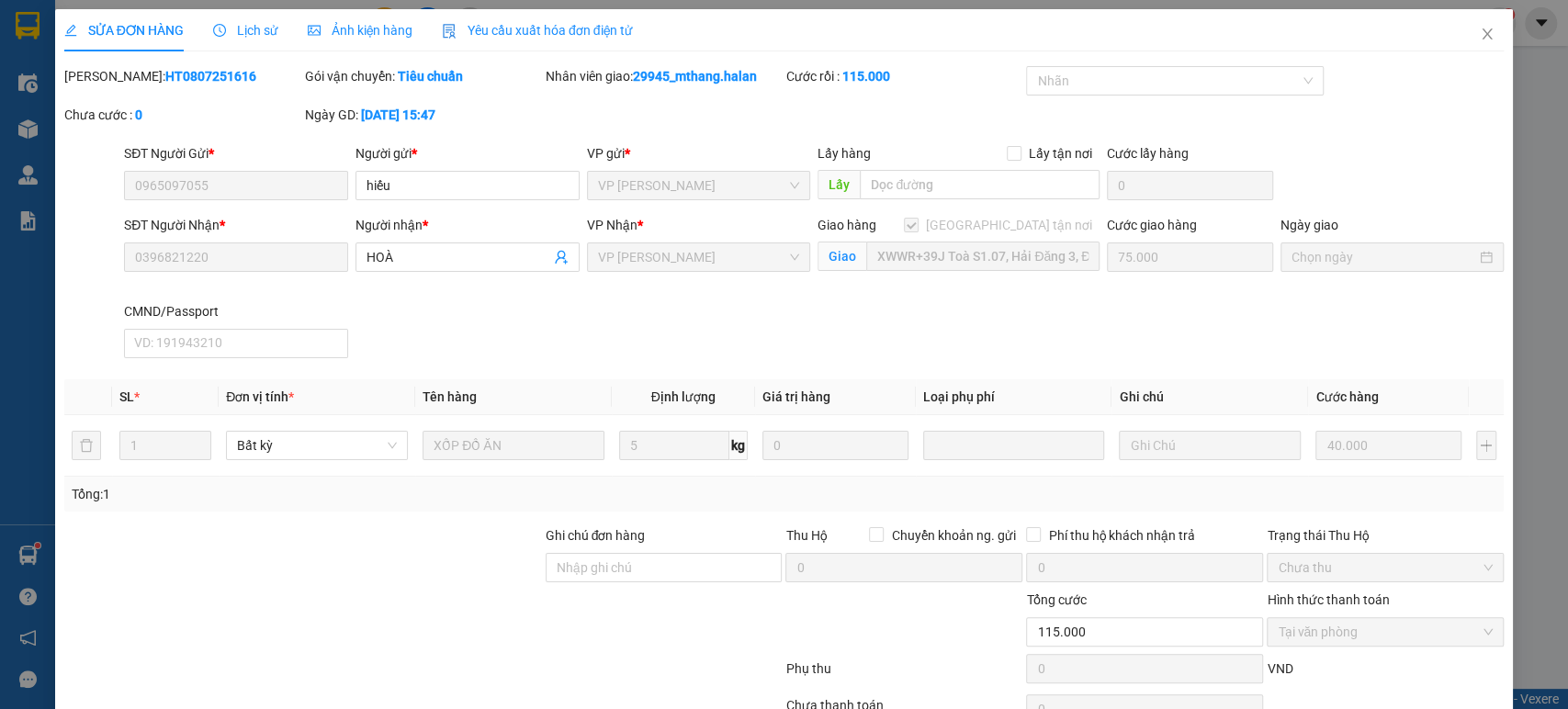 type on "0965097055" 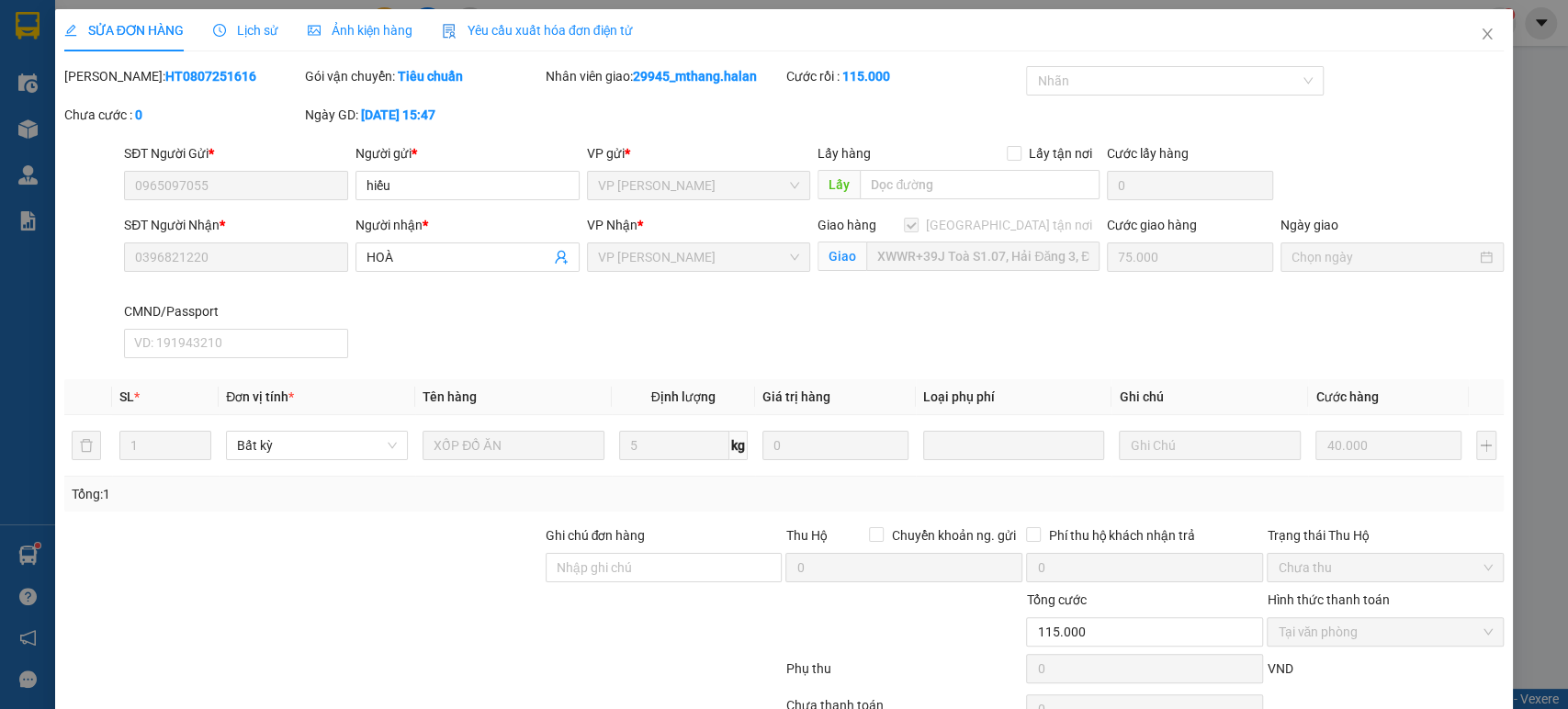 type on "0396821220" 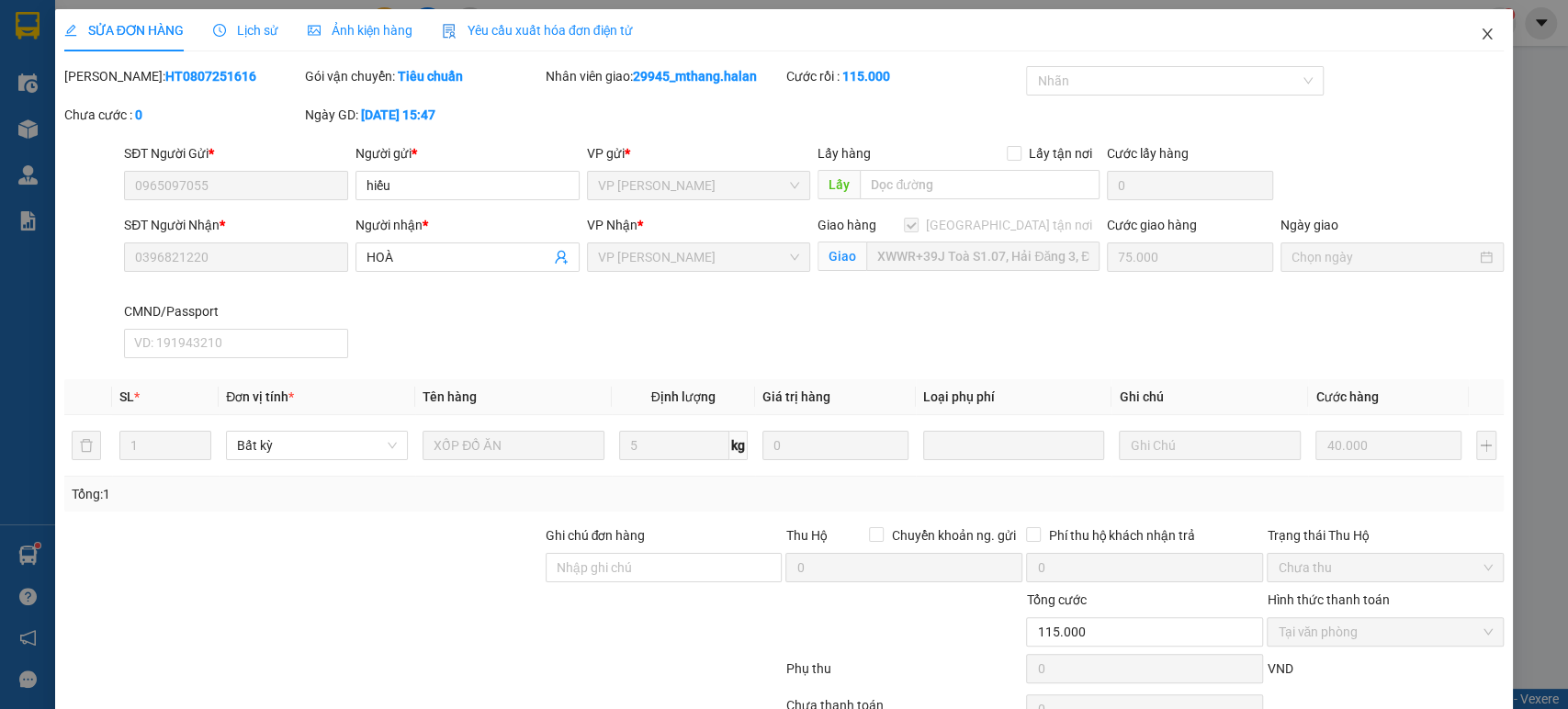 click 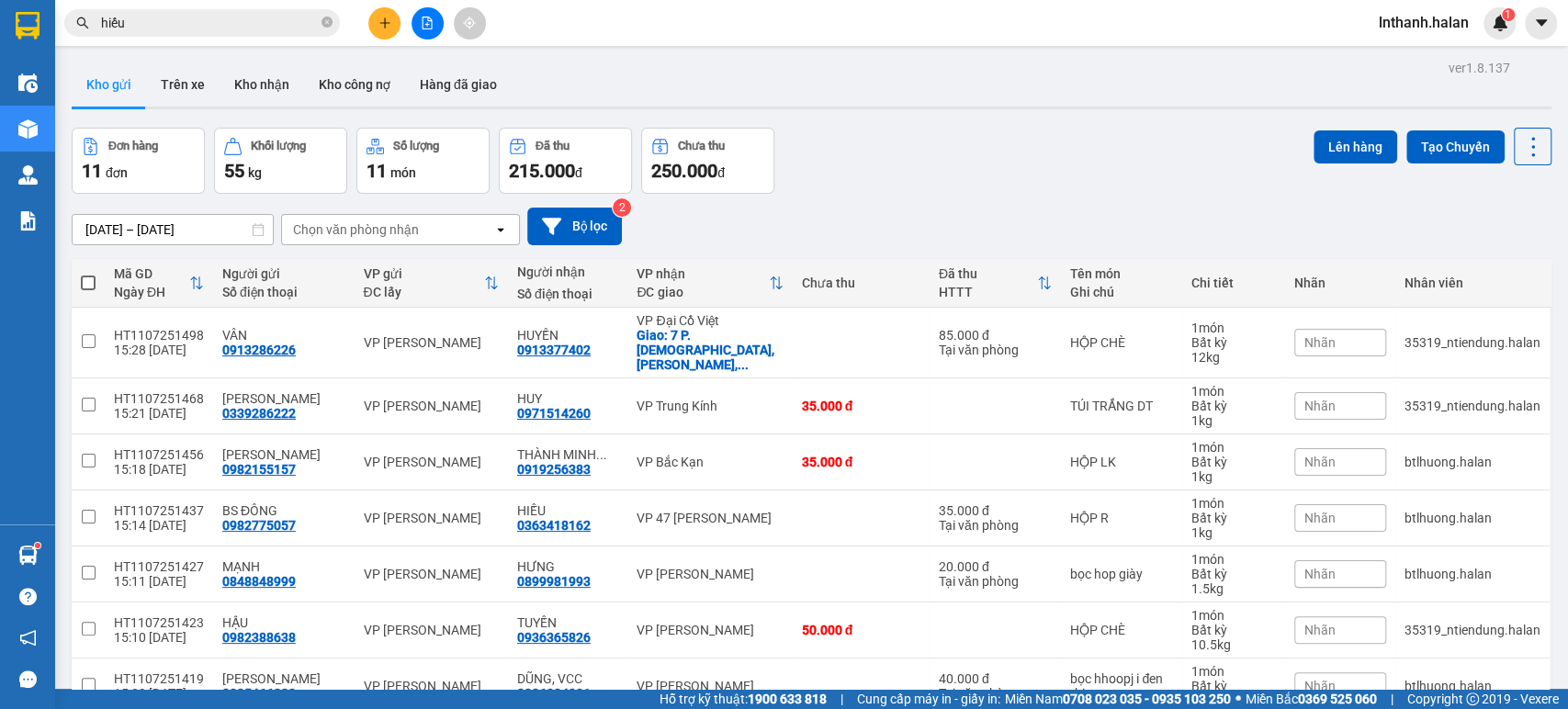 click on "[DATE] – [DATE] Press the down arrow key to interact with the calendar and select a date. Press the escape button to close the calendar. Selected date range is from [DATE] to [DATE]. Chọn văn [PERSON_NAME] open Bộ lọc 2" at bounding box center (811, 226) 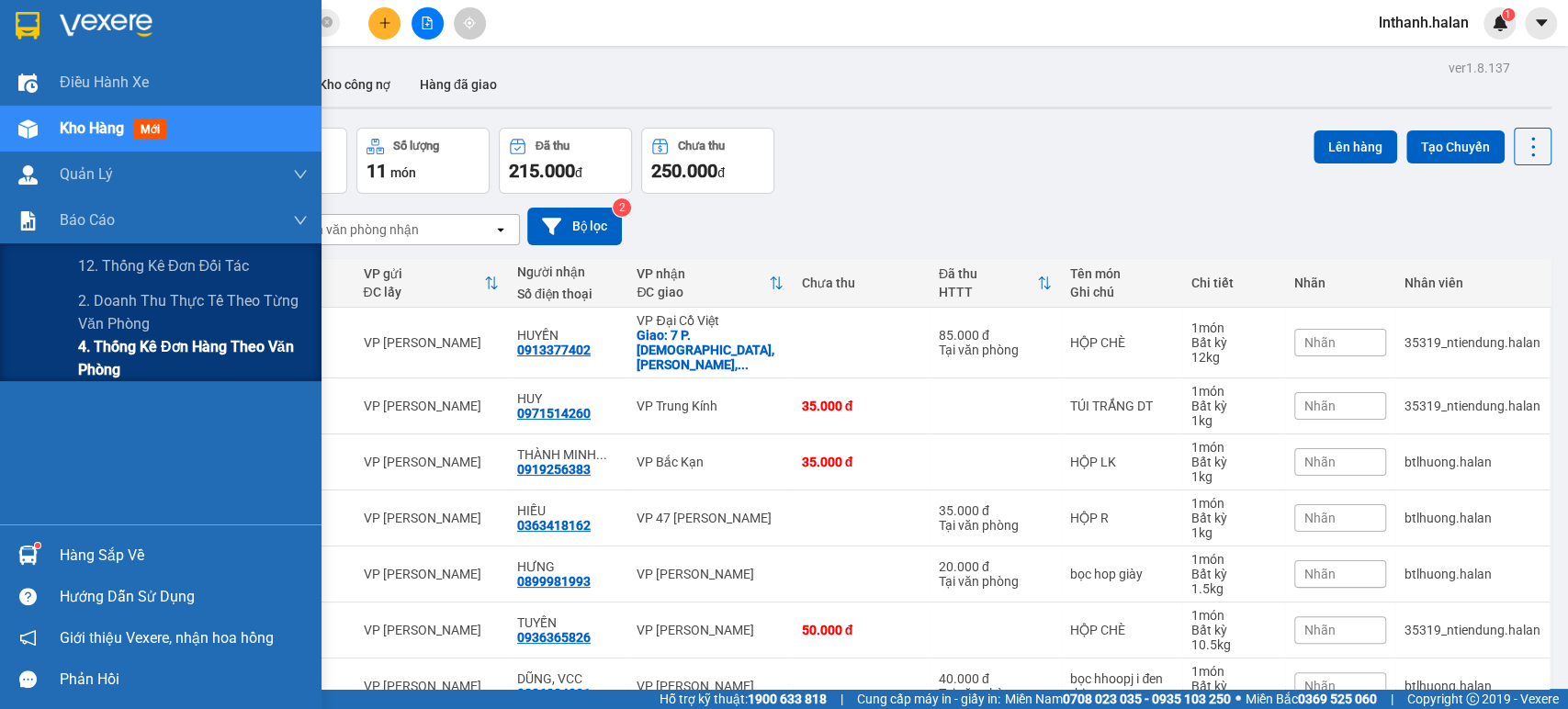 click on "4. Thống kê đơn hàng theo văn phòng" at bounding box center (193, 358) 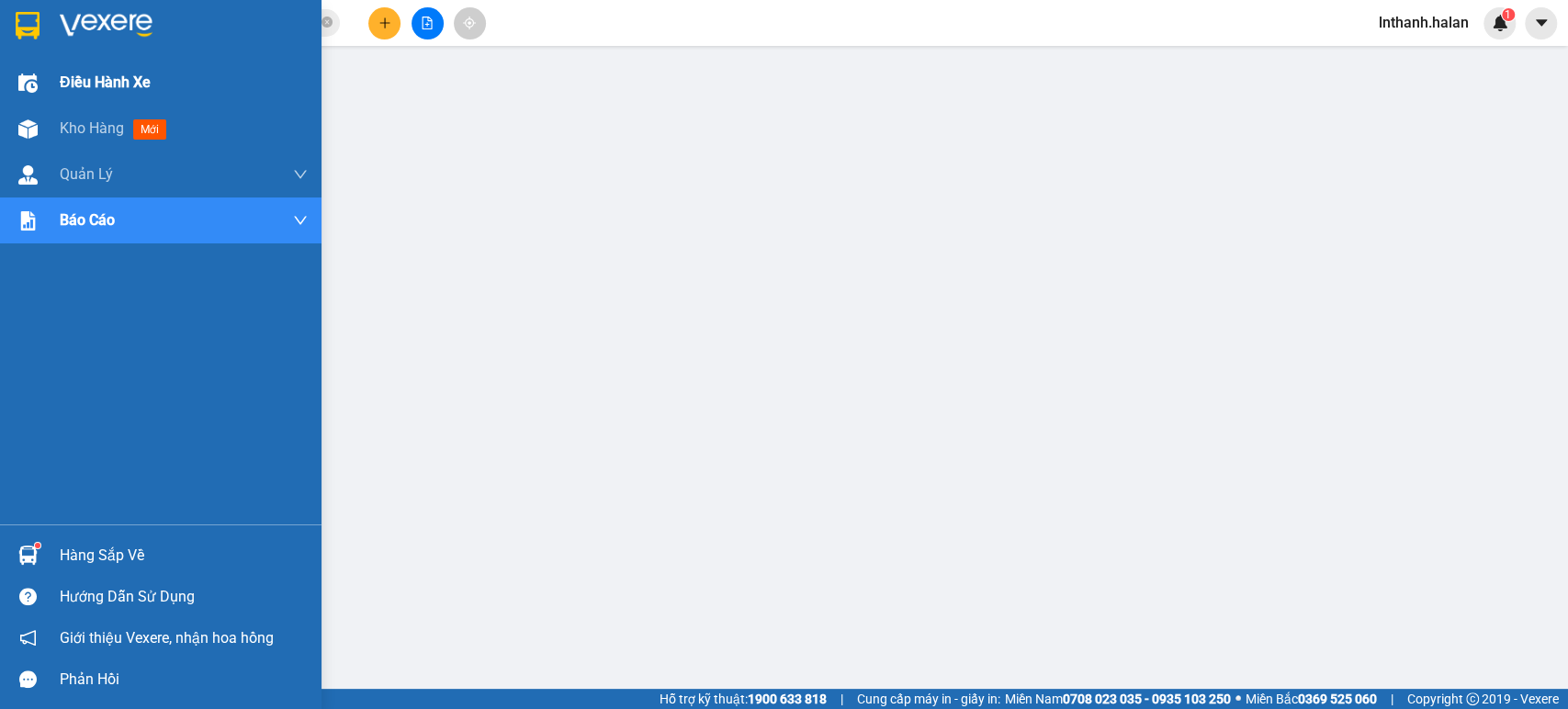 click on "Điều hành xe" at bounding box center [105, 82] 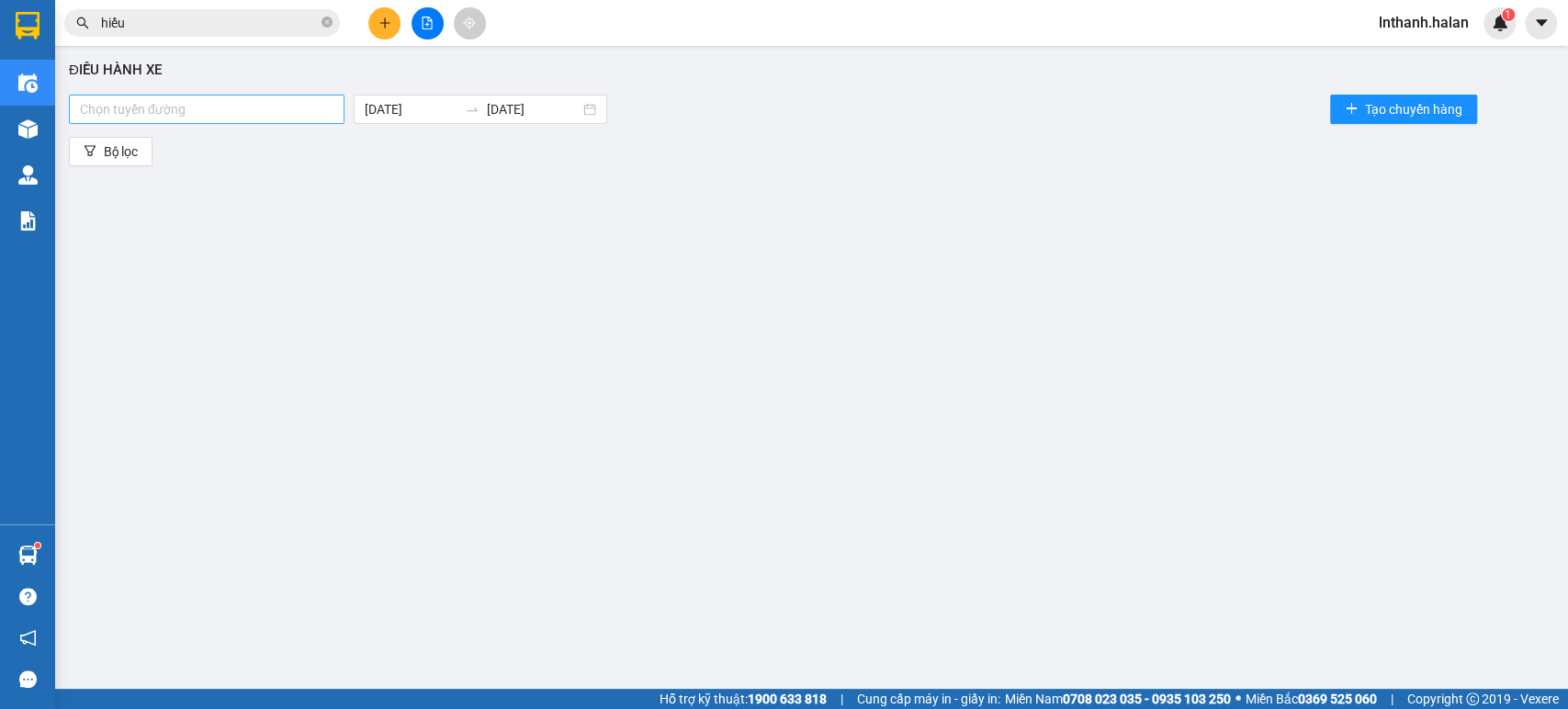 click at bounding box center (207, 109) 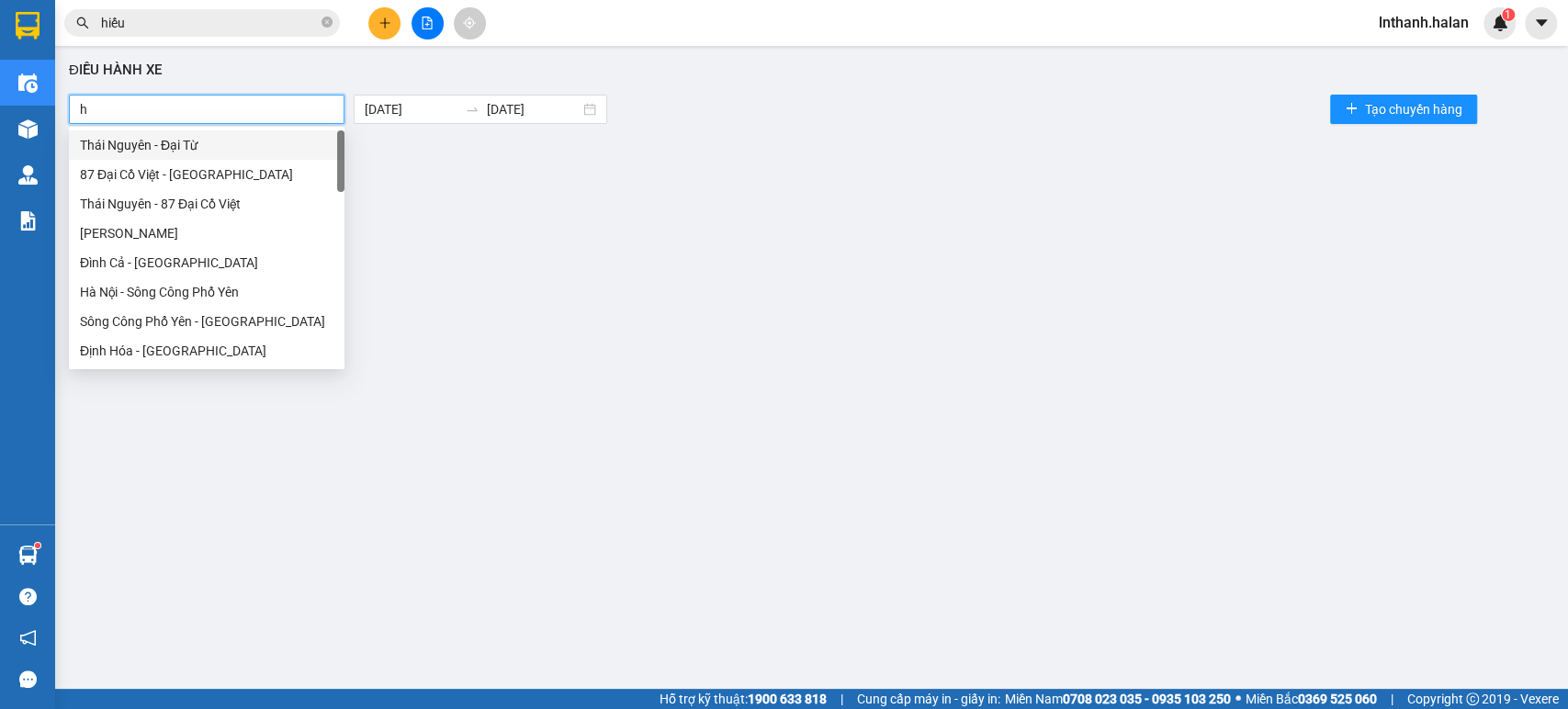 type on "hn" 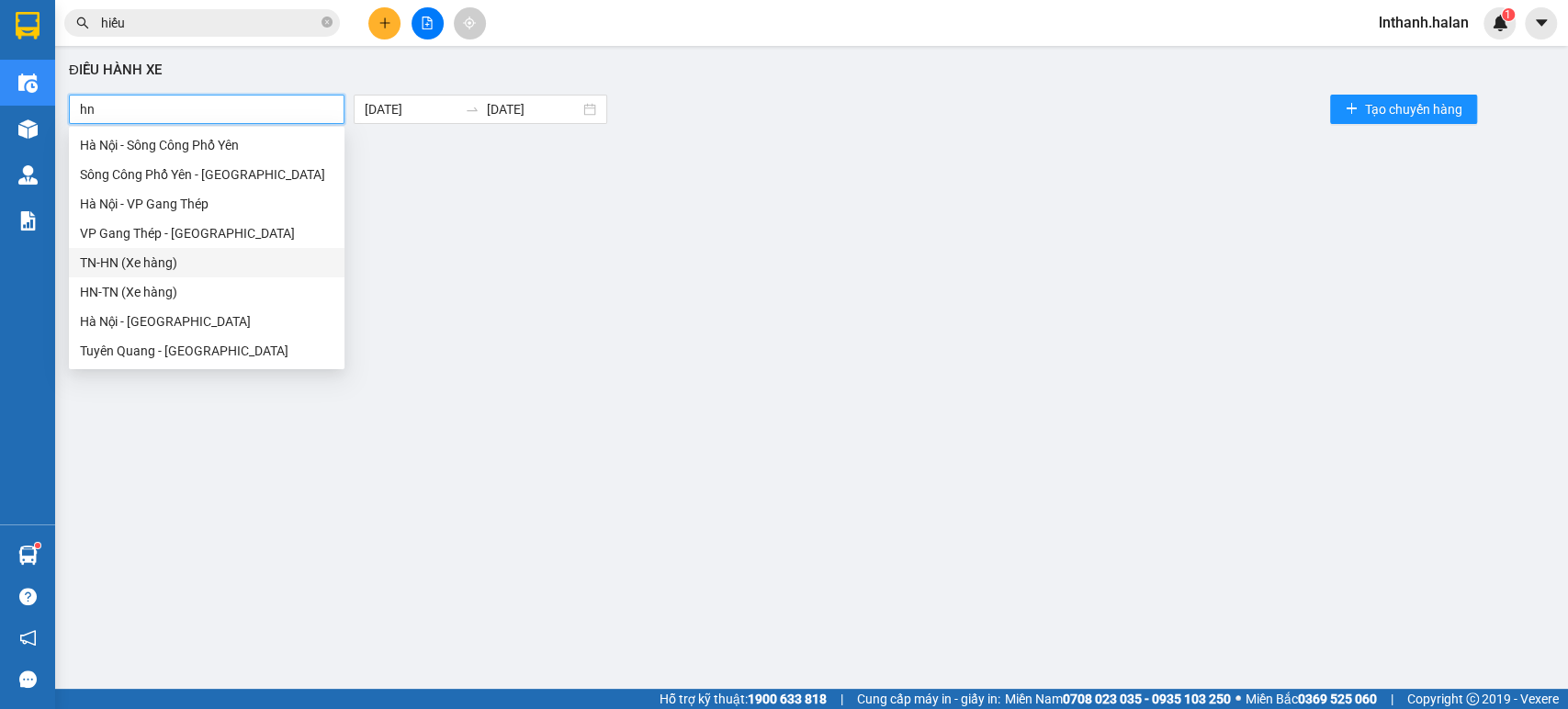click on "TN-HN (Xe hàng)" at bounding box center (207, 263) 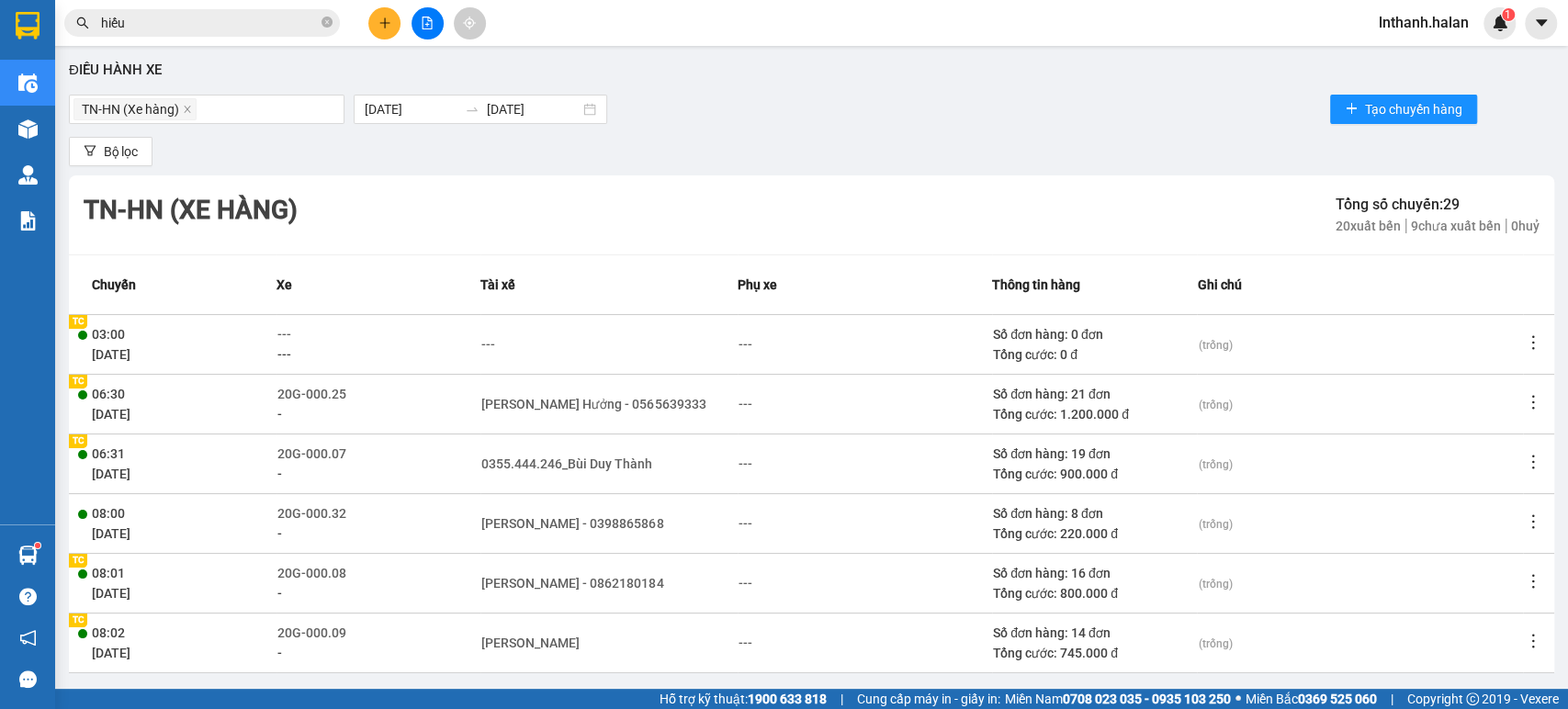 click on "TN-HN (Xe hàng)   11/07/2025 11/07/2025 Tạo chuyến hàng" at bounding box center (811, 109) 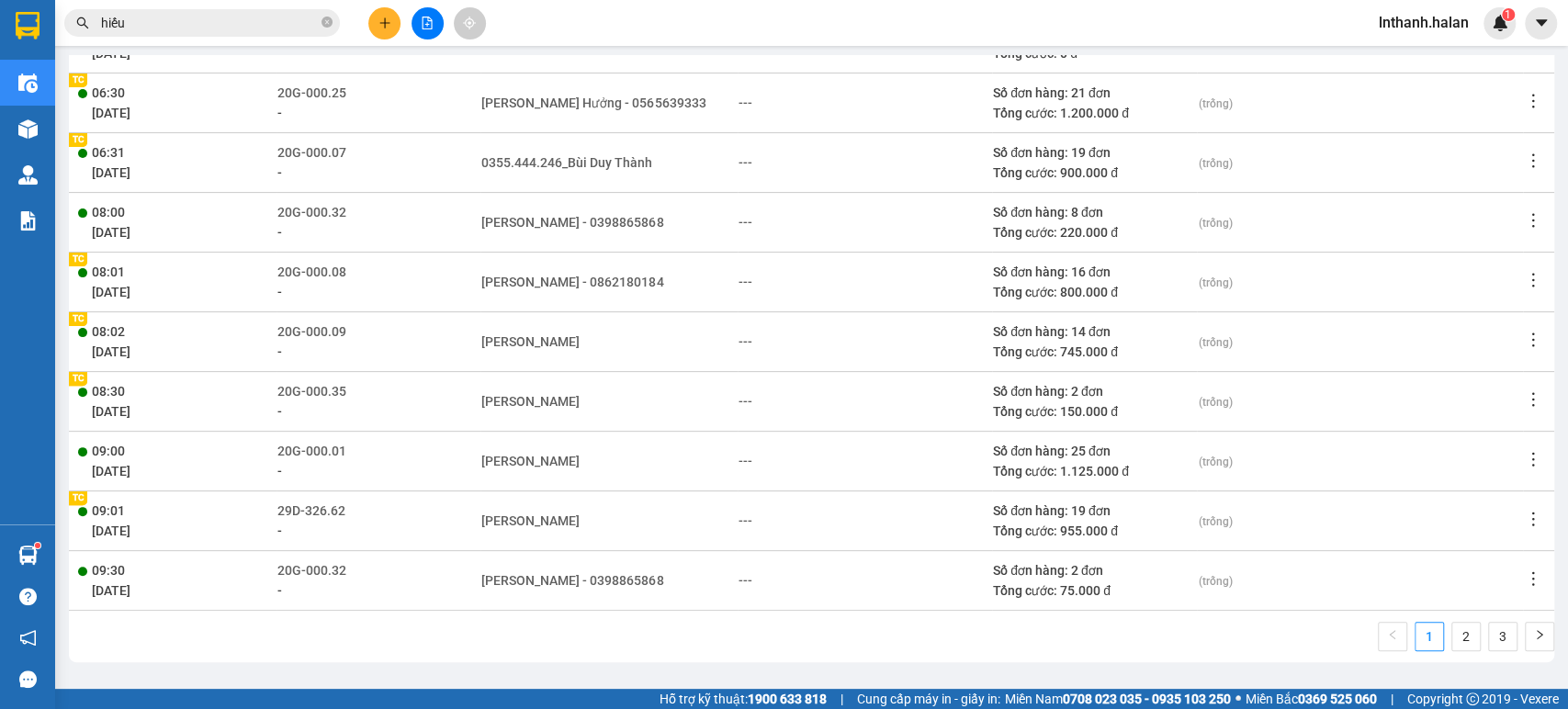scroll, scrollTop: 313, scrollLeft: 0, axis: vertical 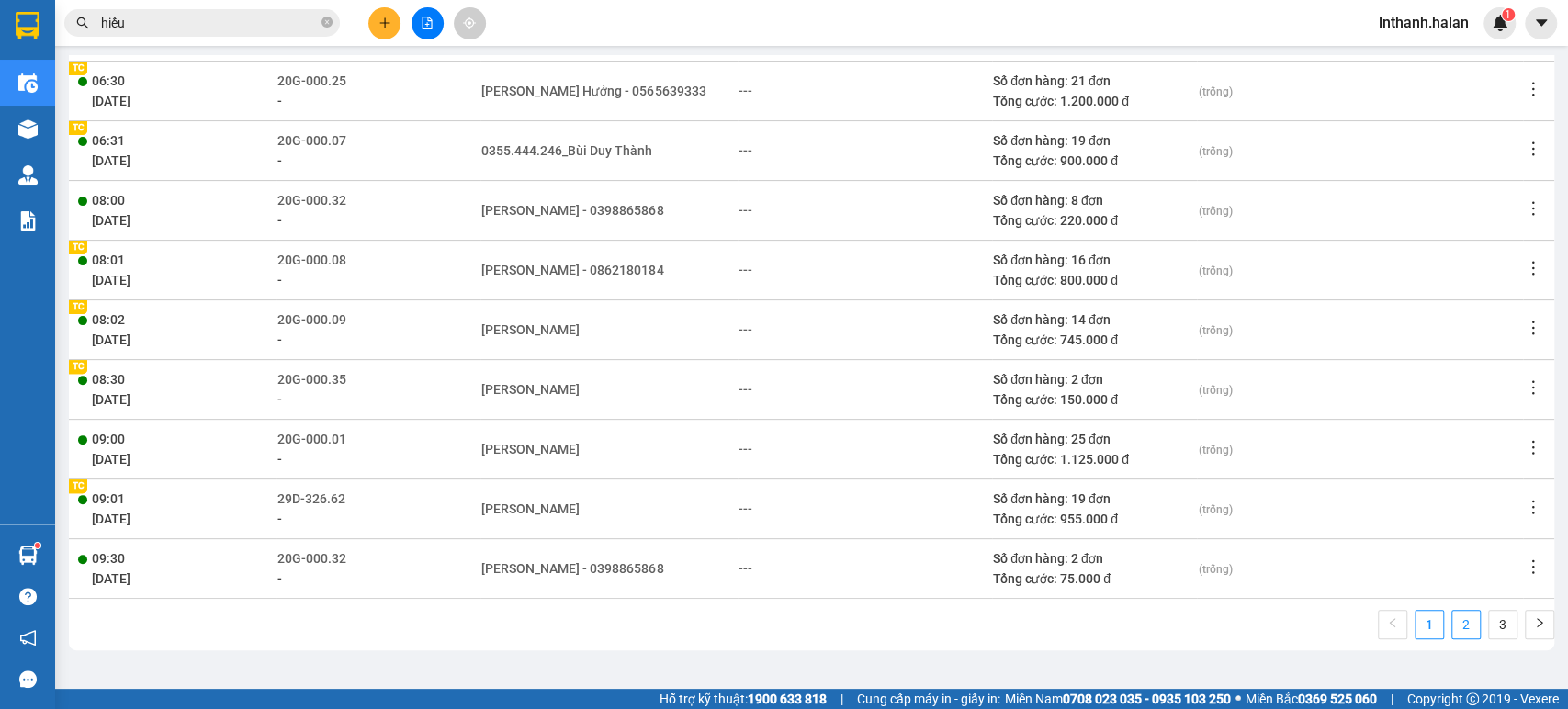 click on "2" at bounding box center [1466, 625] 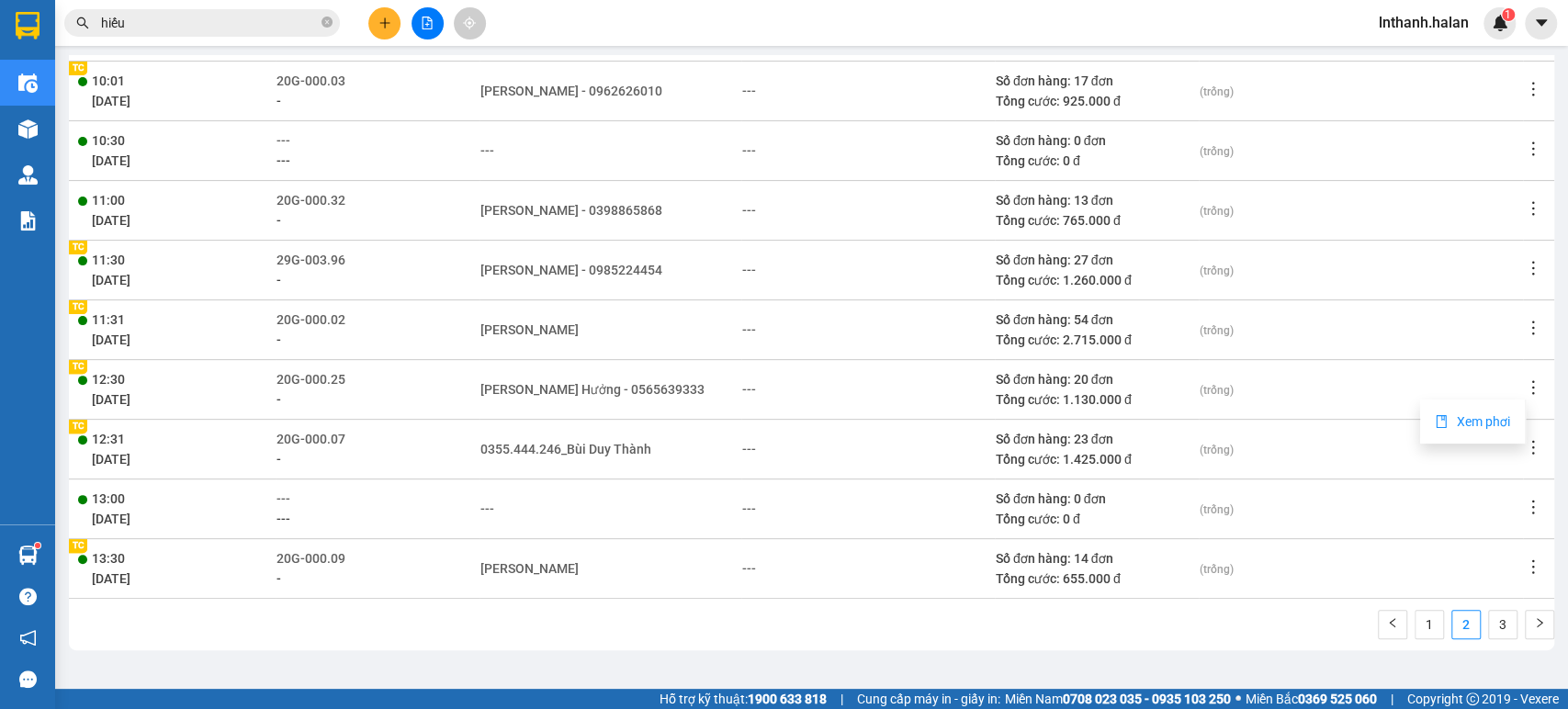 click on "Xem phơi" at bounding box center (1483, 422) 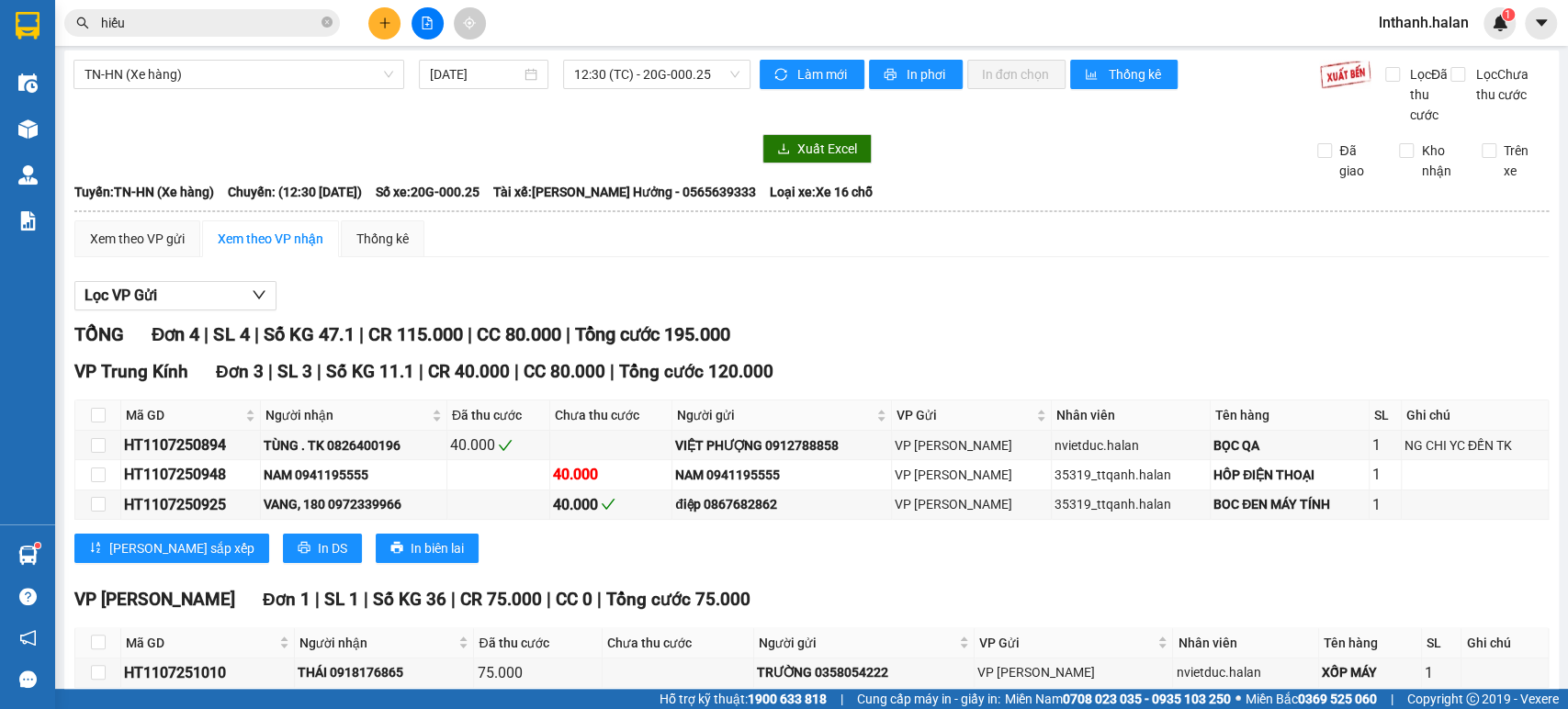 scroll, scrollTop: 0, scrollLeft: 0, axis: both 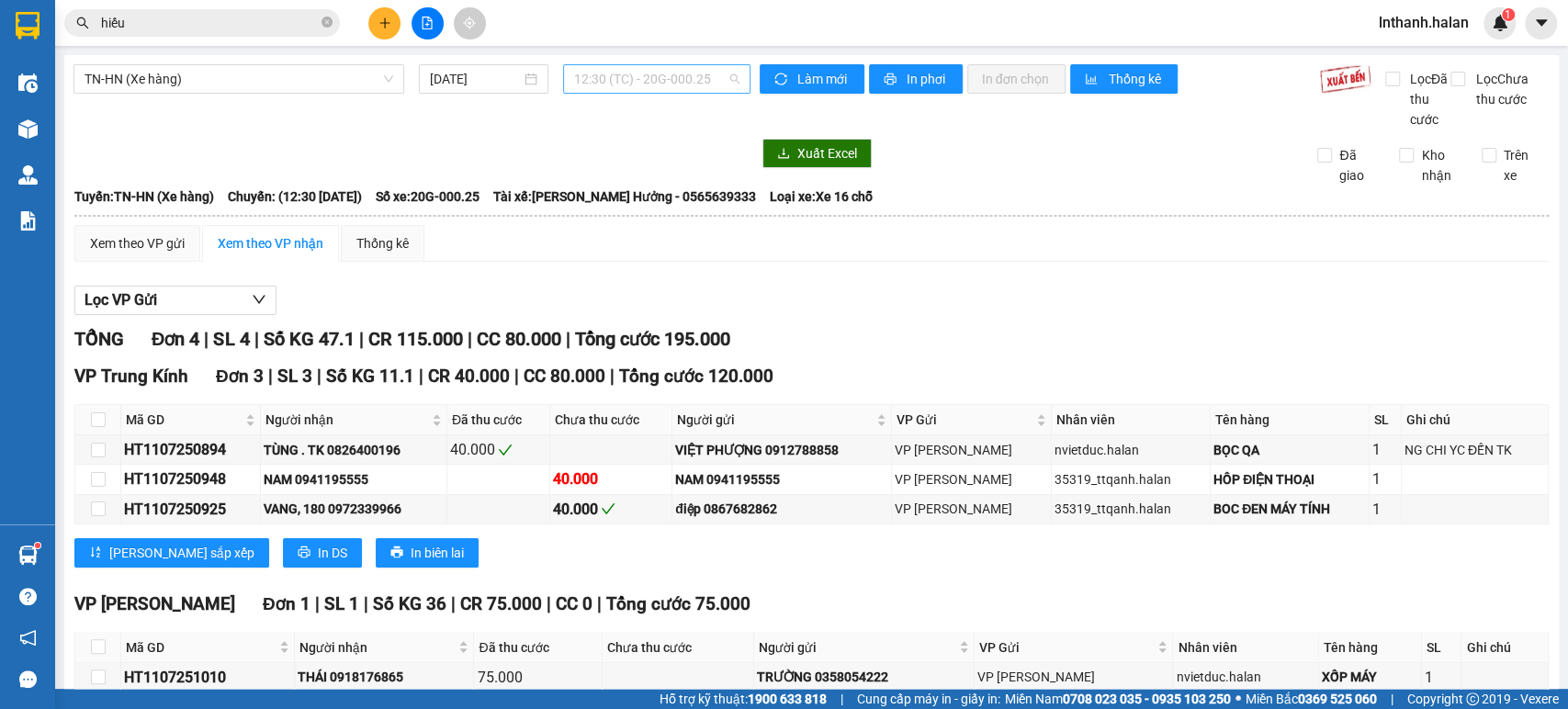 click on "12:30   (TC)   - 20G-000.25" at bounding box center (656, 79) 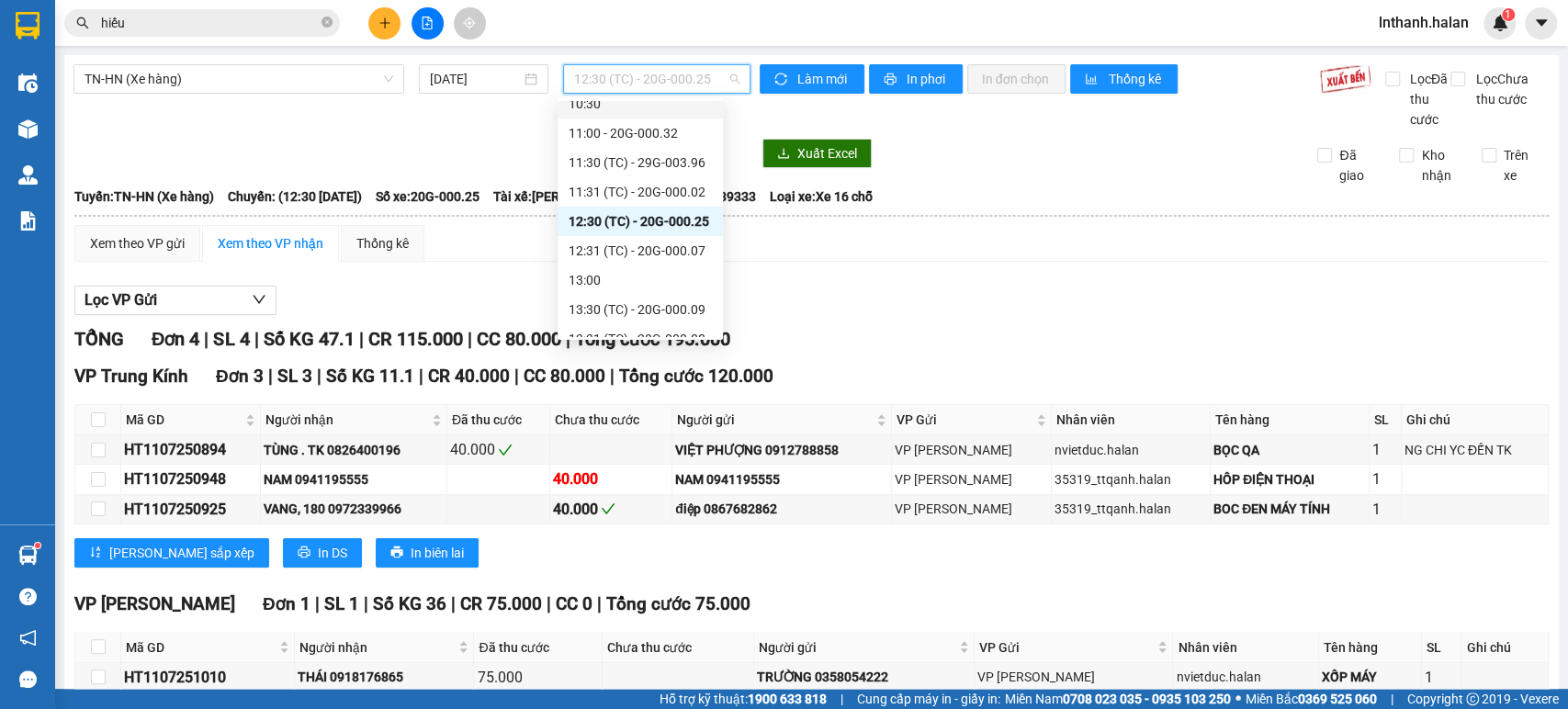 scroll, scrollTop: 396, scrollLeft: 0, axis: vertical 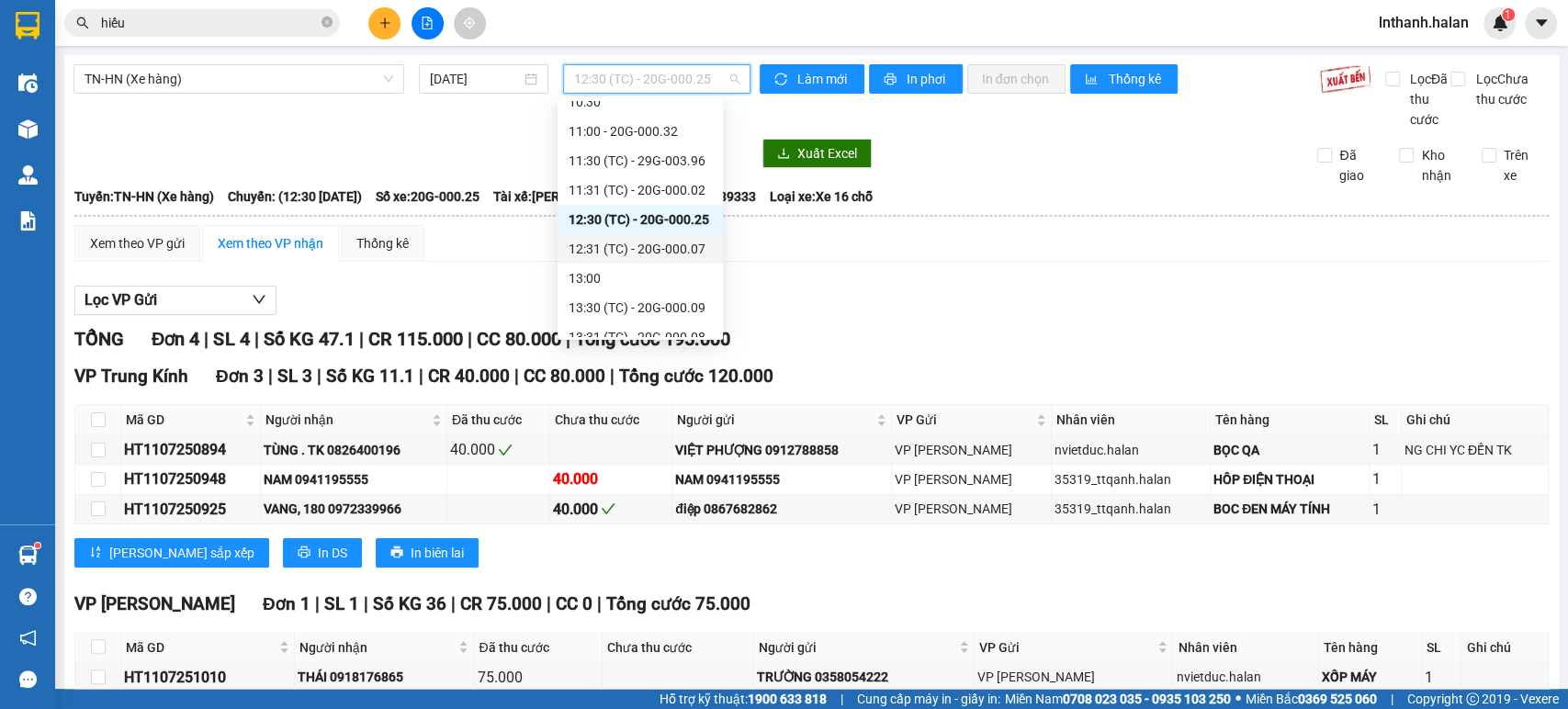 click on "12:31   (TC)   - 20G-000.07" at bounding box center [640, 249] 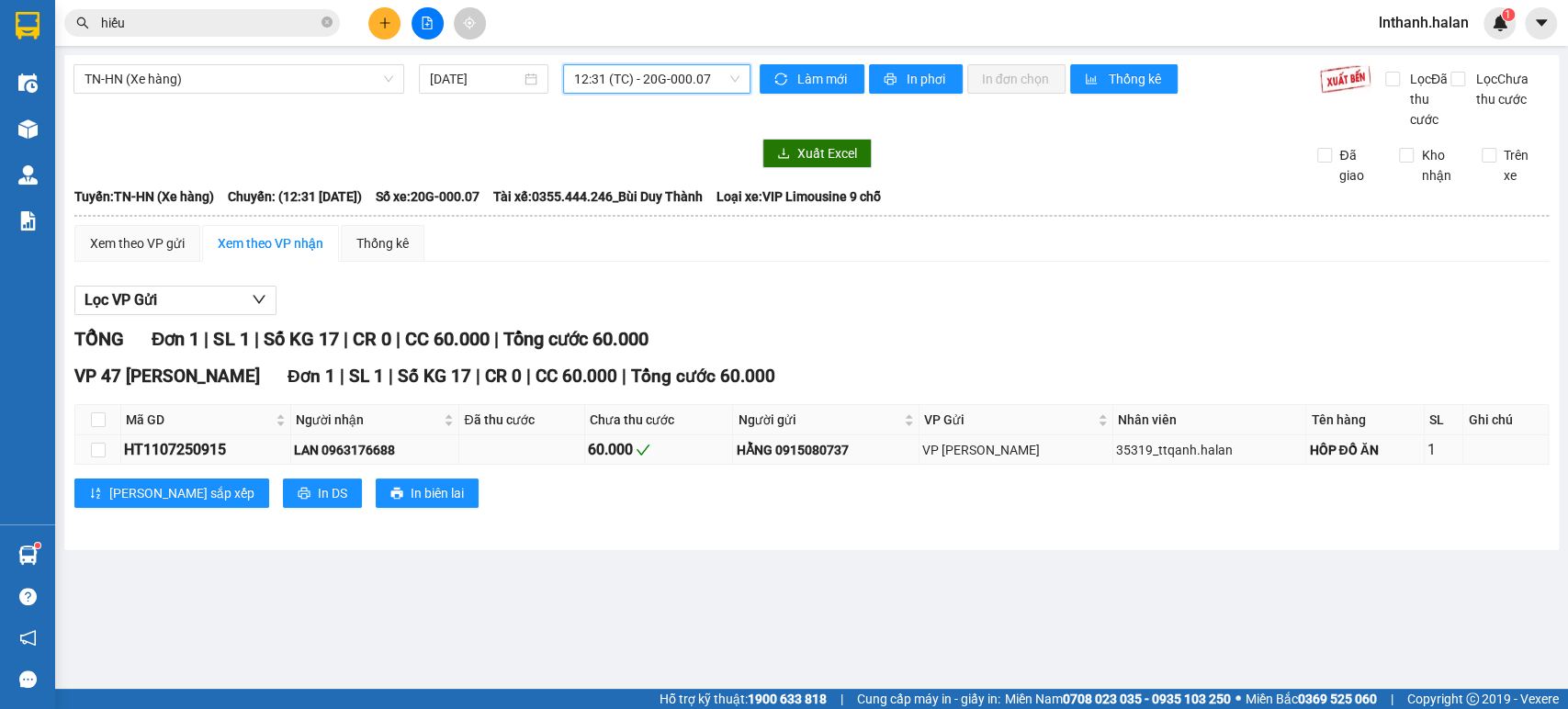 click on "LAN 0963176688" at bounding box center (375, 450) 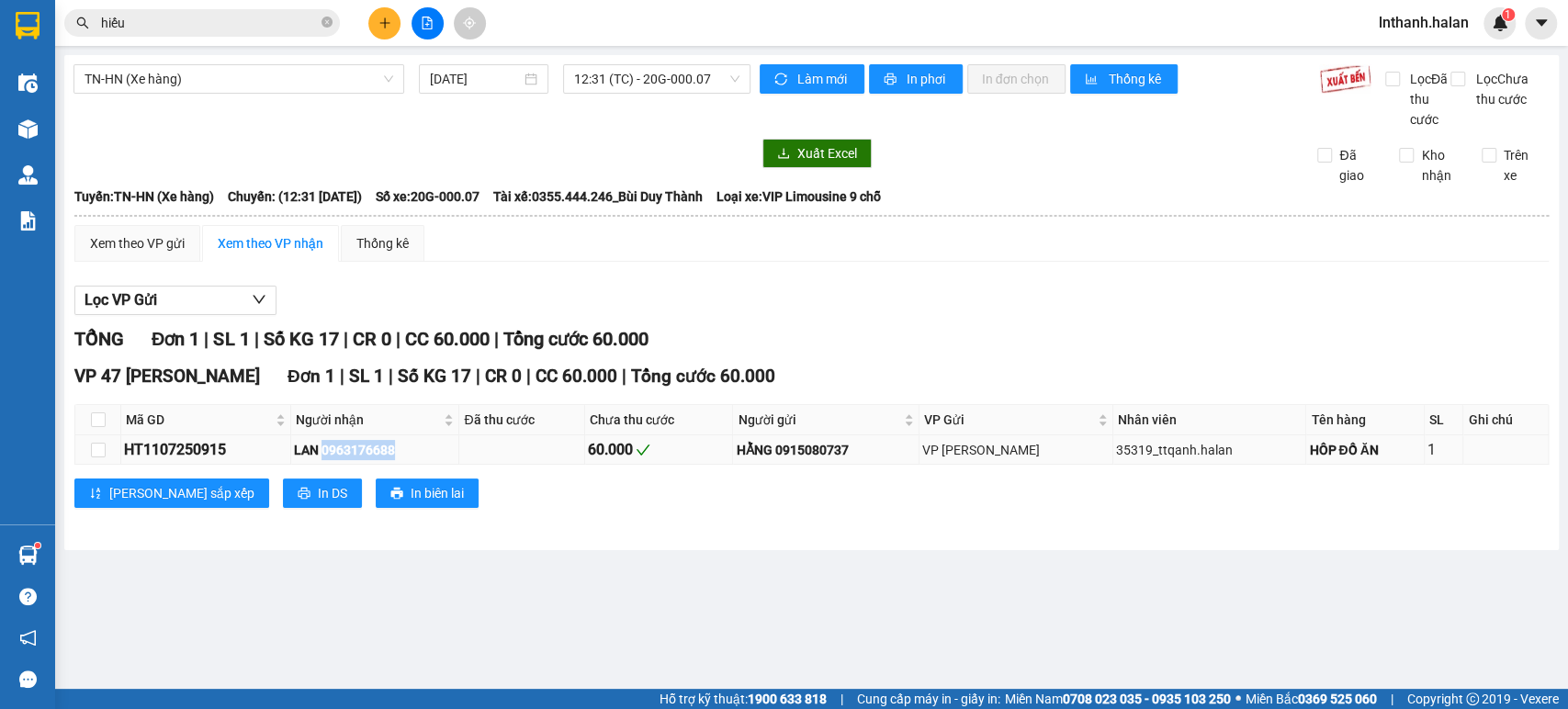 click on "LAN 0963176688" at bounding box center [375, 450] 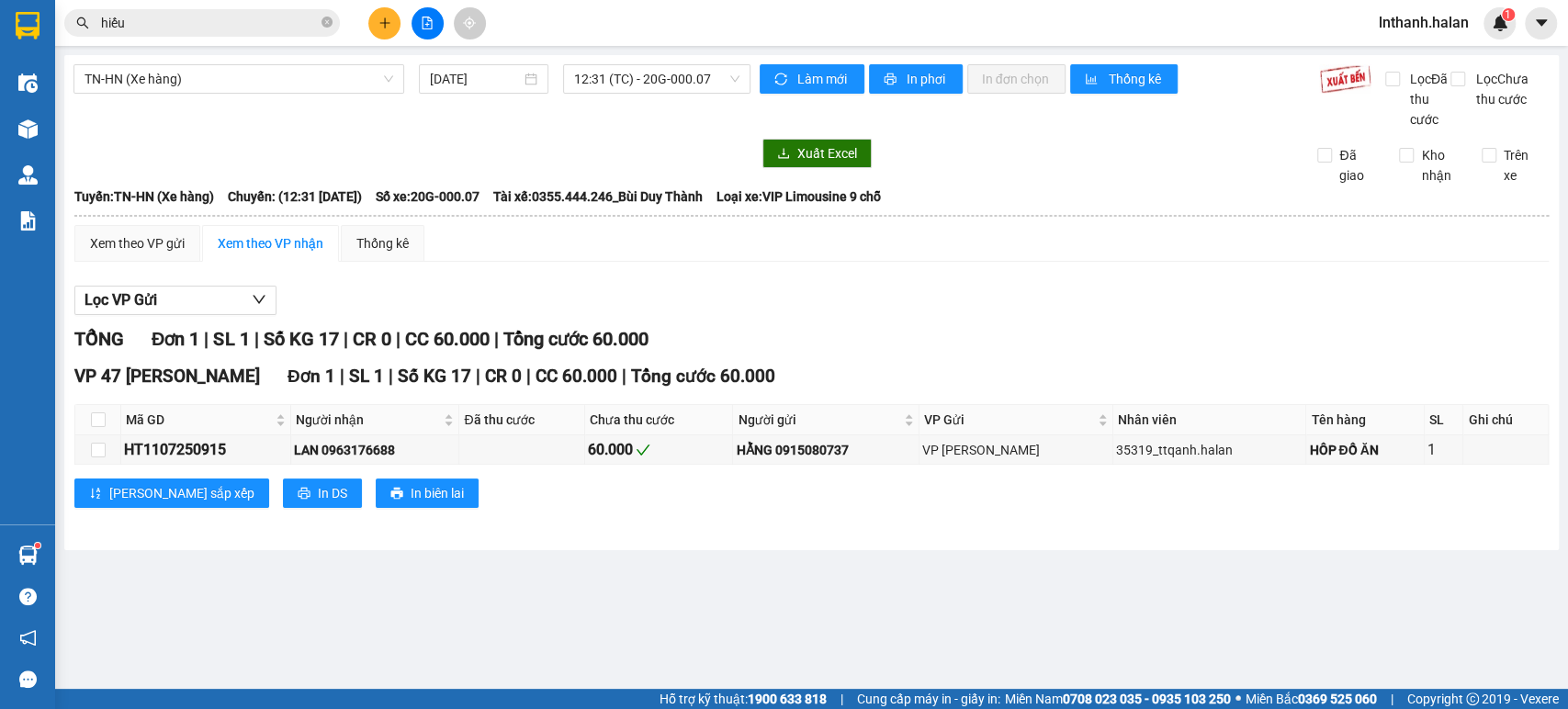 click on "hiếu" at bounding box center [209, 23] 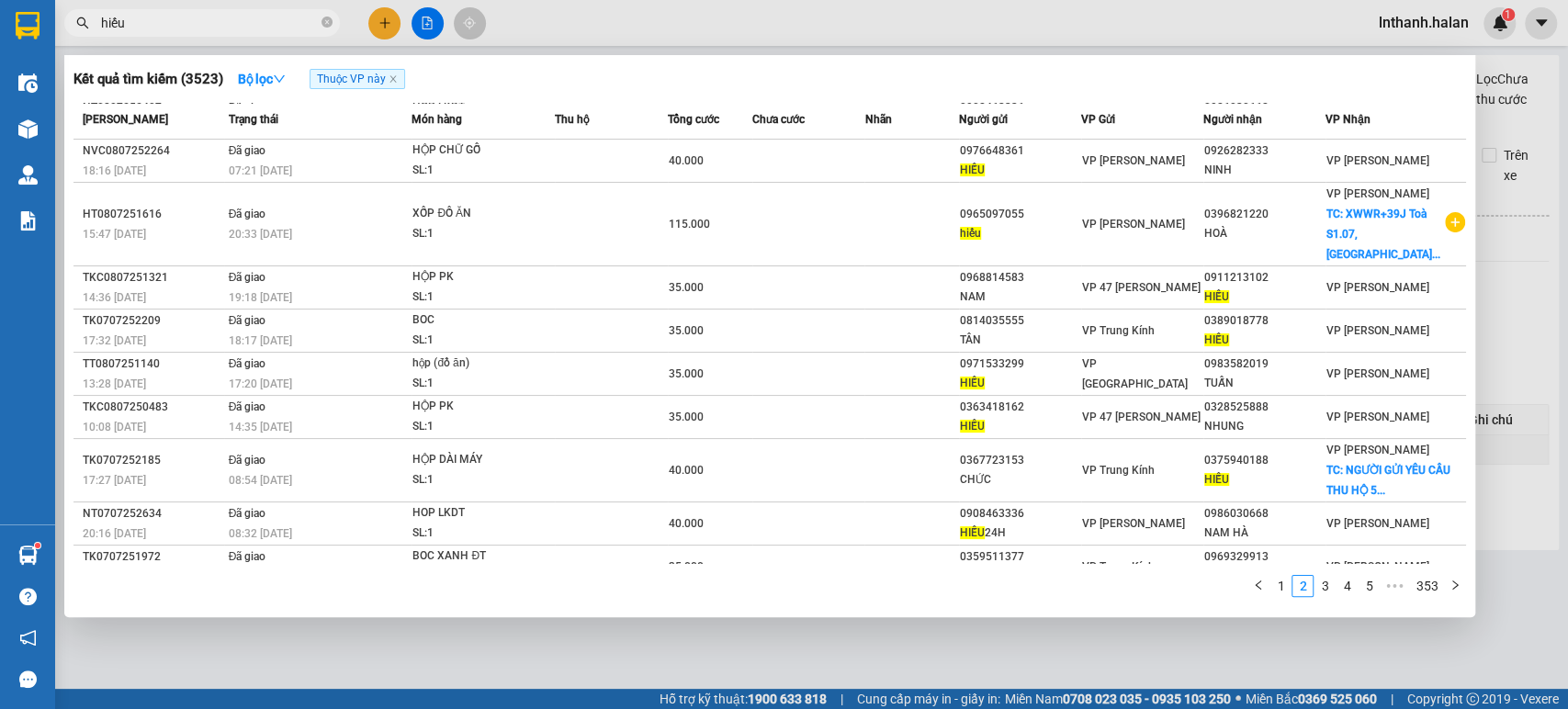 click at bounding box center (784, 354) 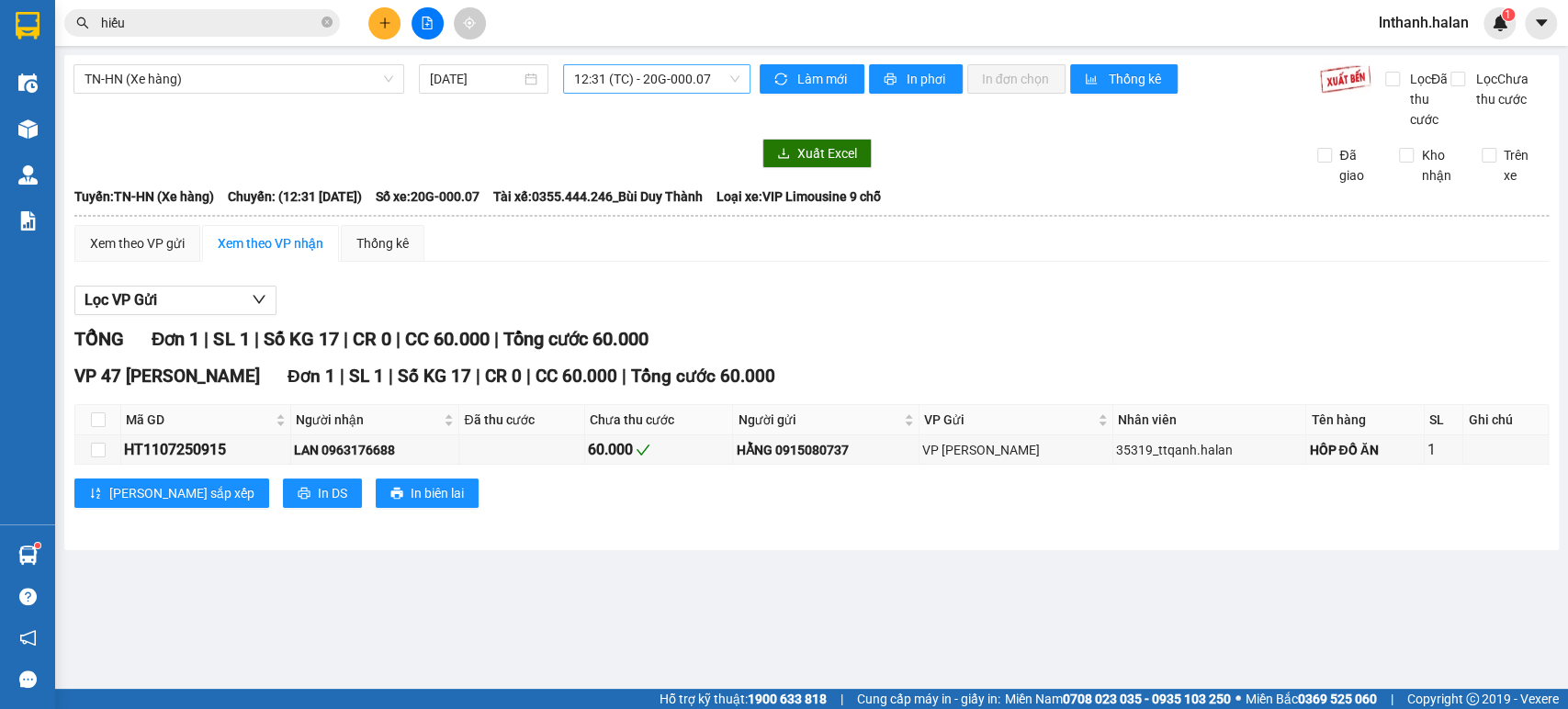 click on "12:31   (TC)   - 20G-000.07" at bounding box center (656, 79) 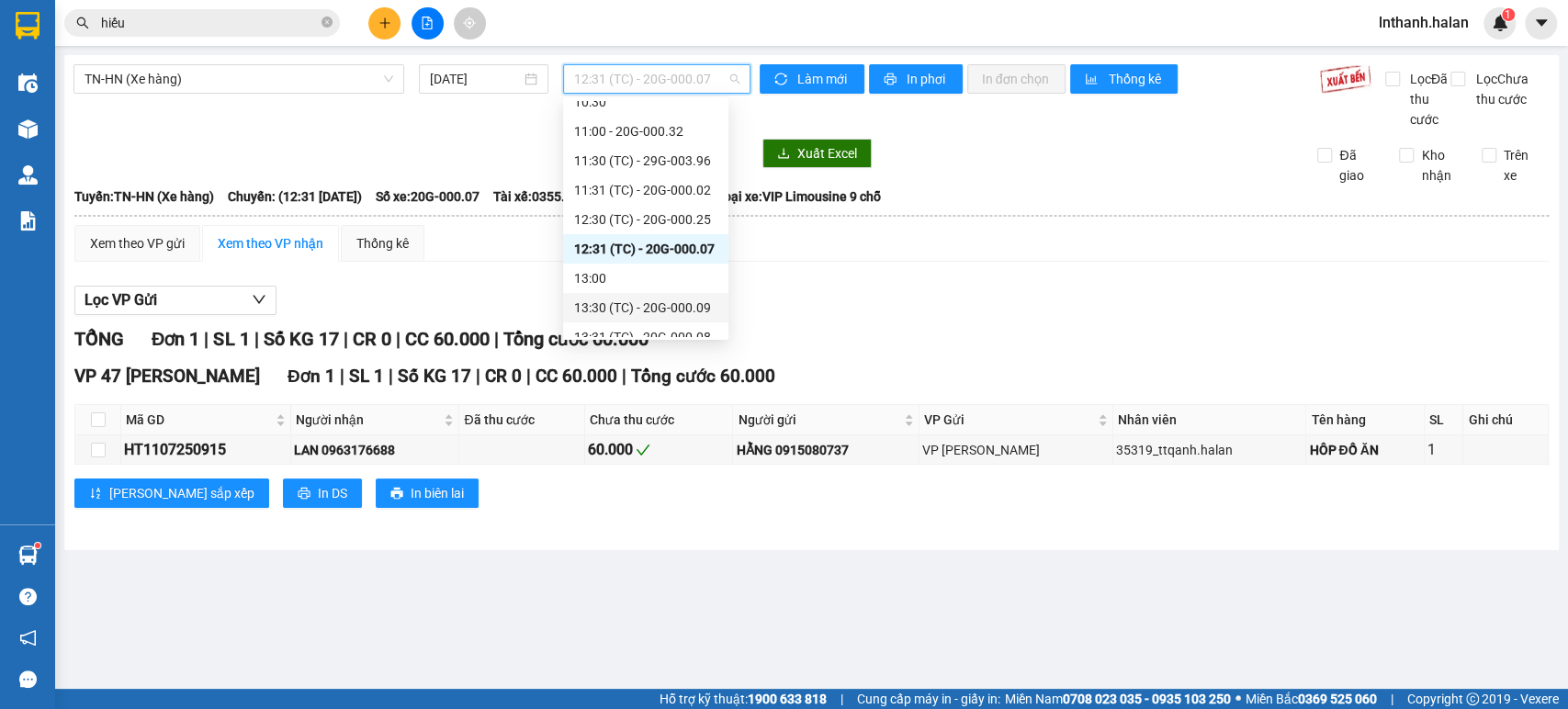 click on "13:30   (TC)   - 20G-000.09" at bounding box center (646, 308) 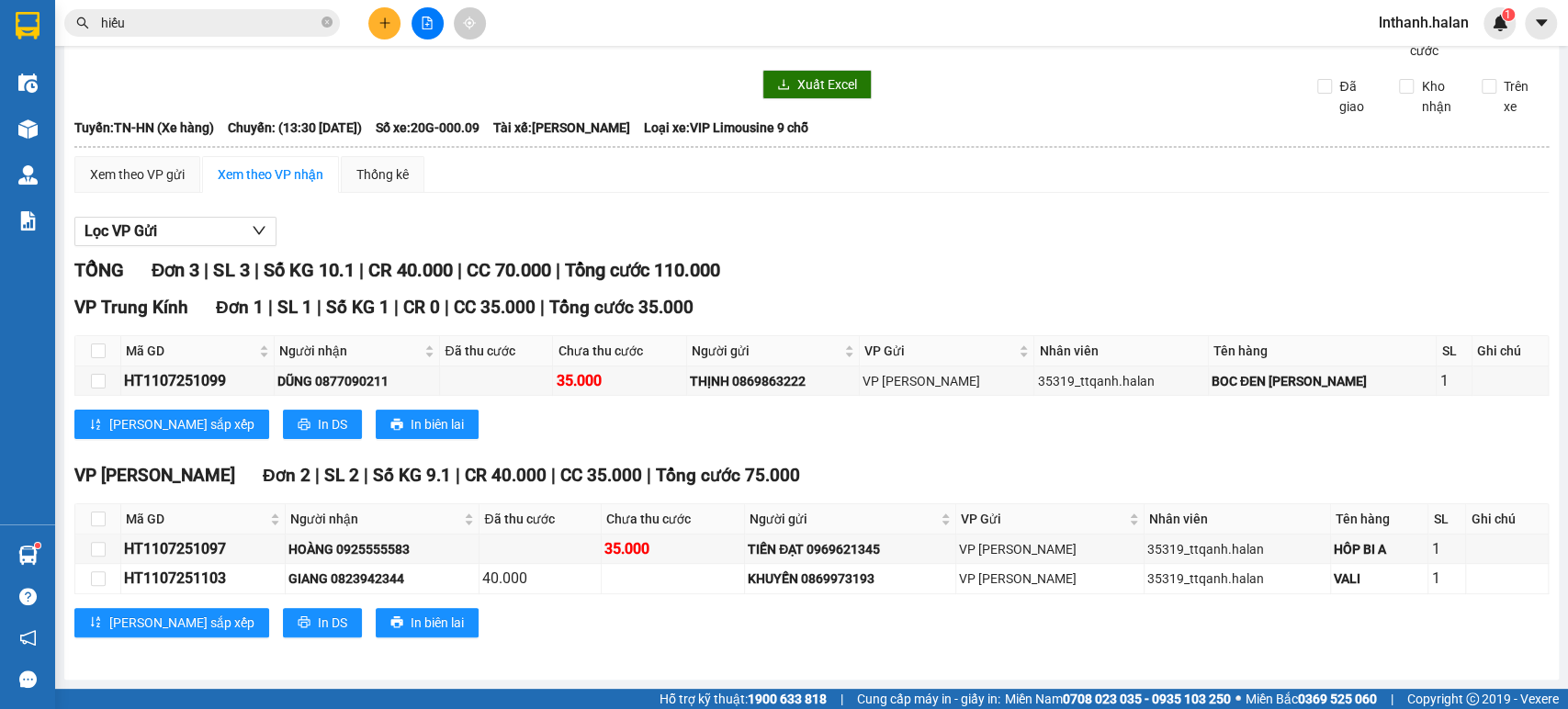 scroll, scrollTop: 0, scrollLeft: 0, axis: both 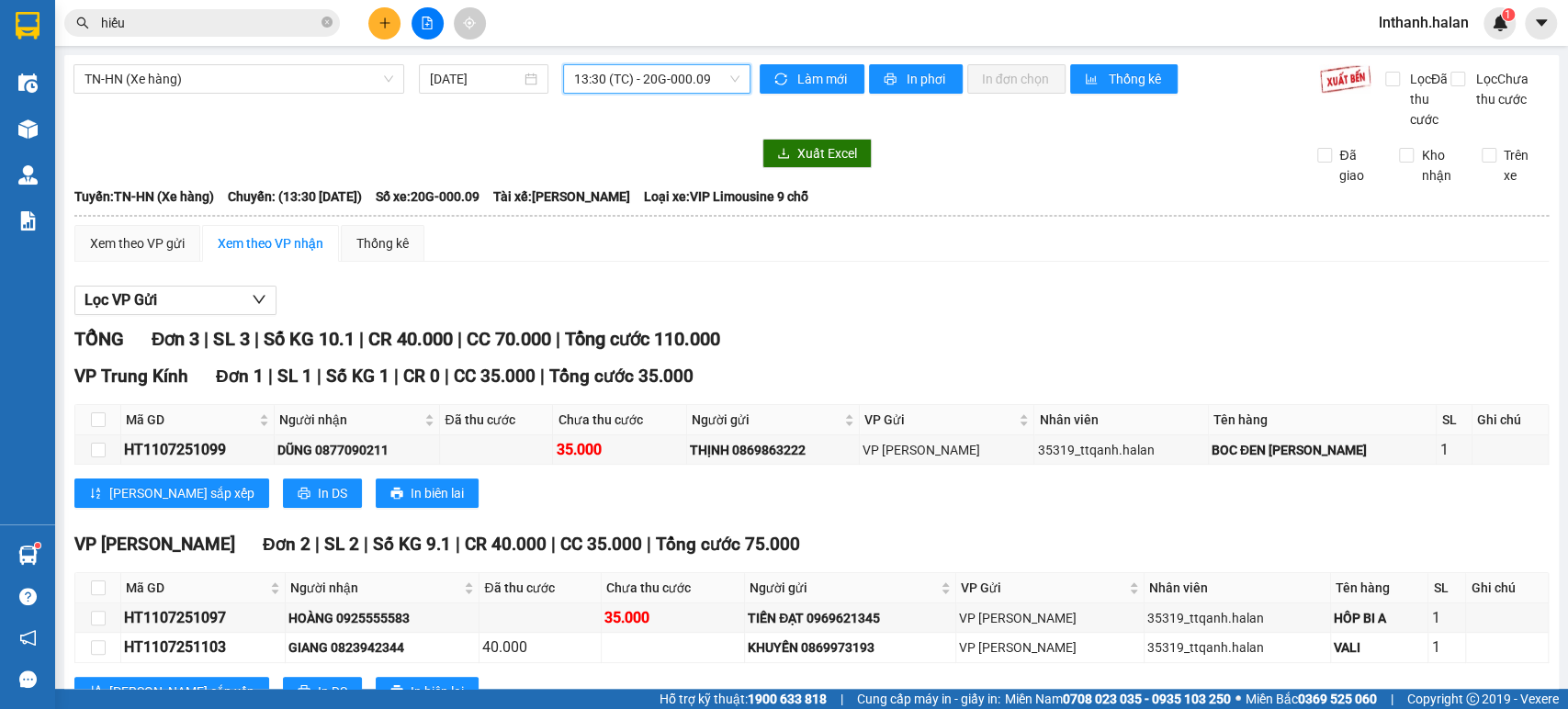 click on "13:30   (TC)   - 20G-000.09" at bounding box center (656, 79) 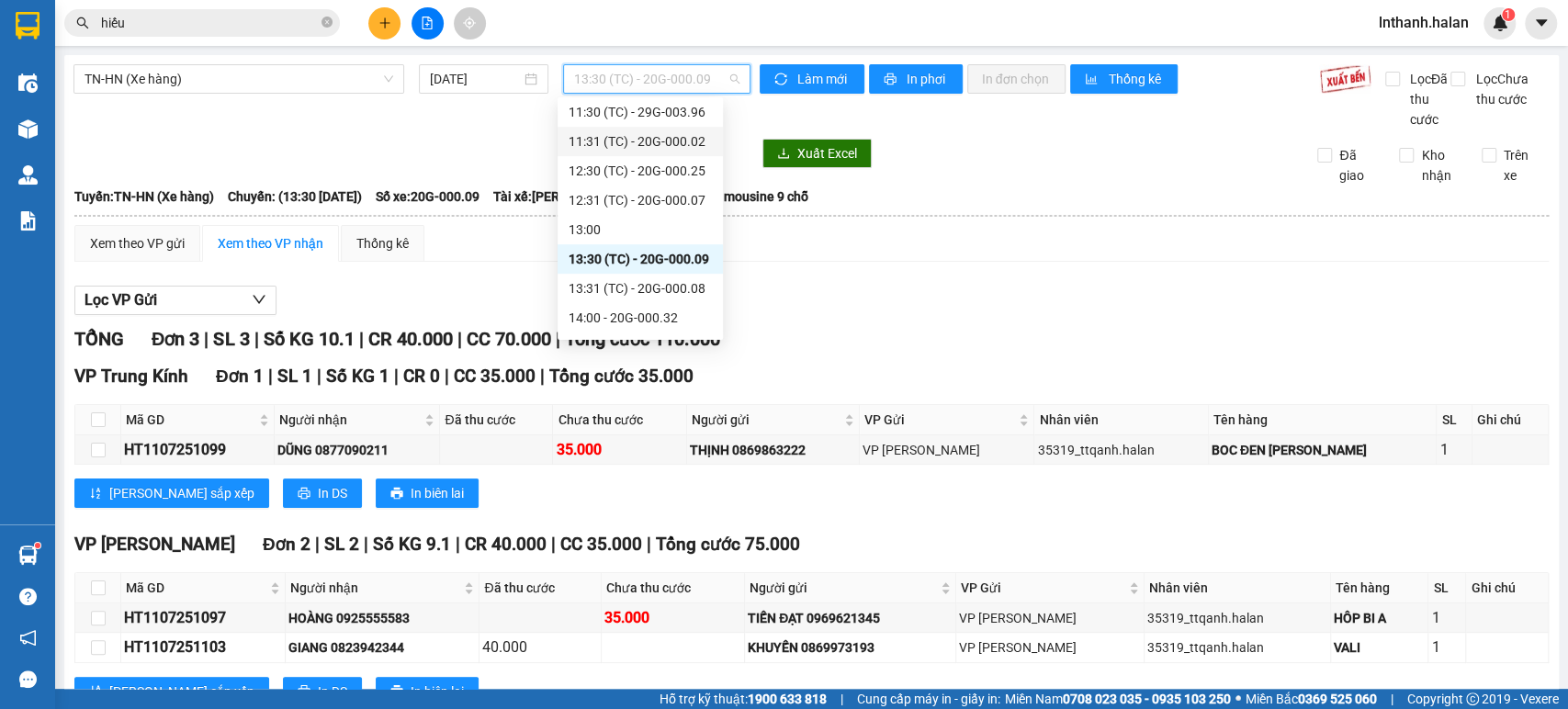 scroll, scrollTop: 498, scrollLeft: 0, axis: vertical 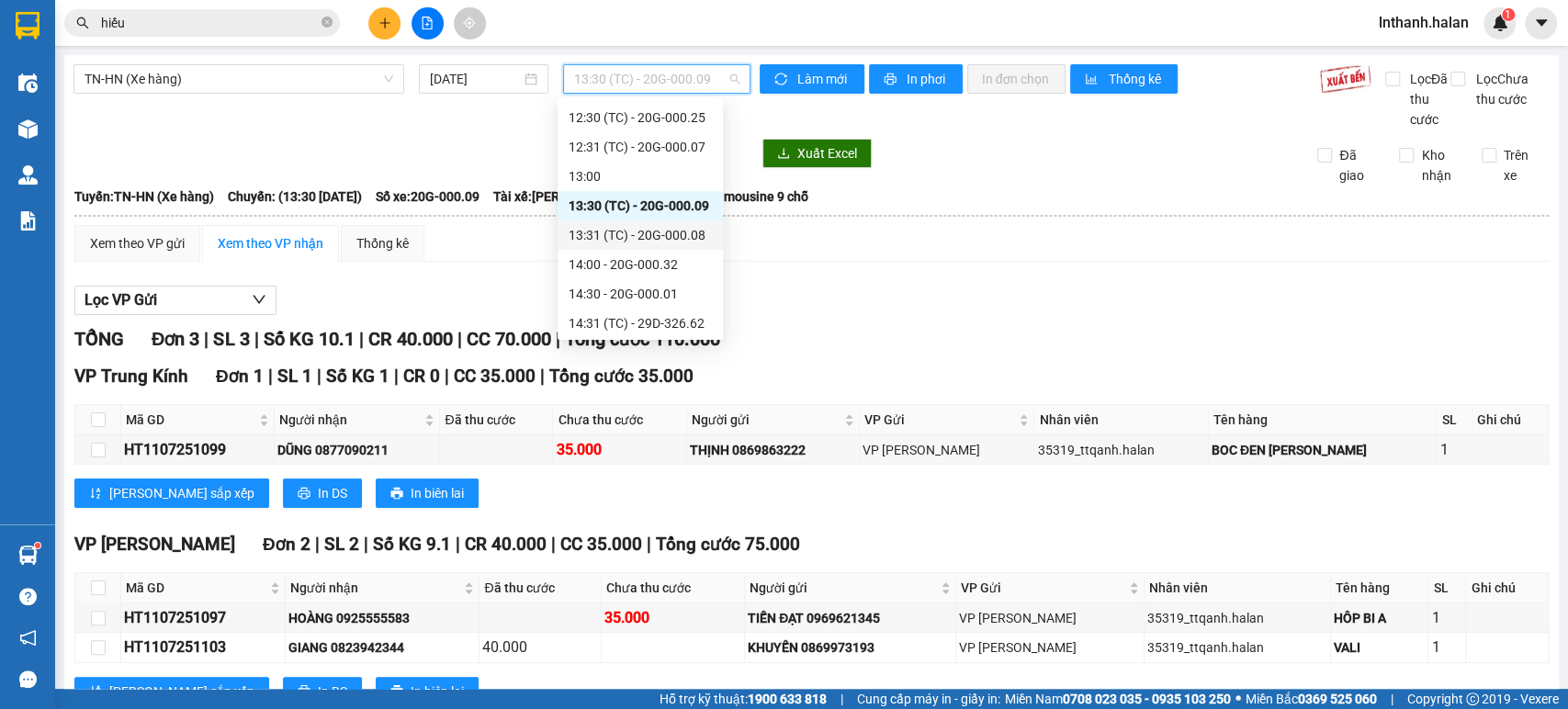 click on "13:31   (TC)   - 20G-000.08" at bounding box center [640, 235] 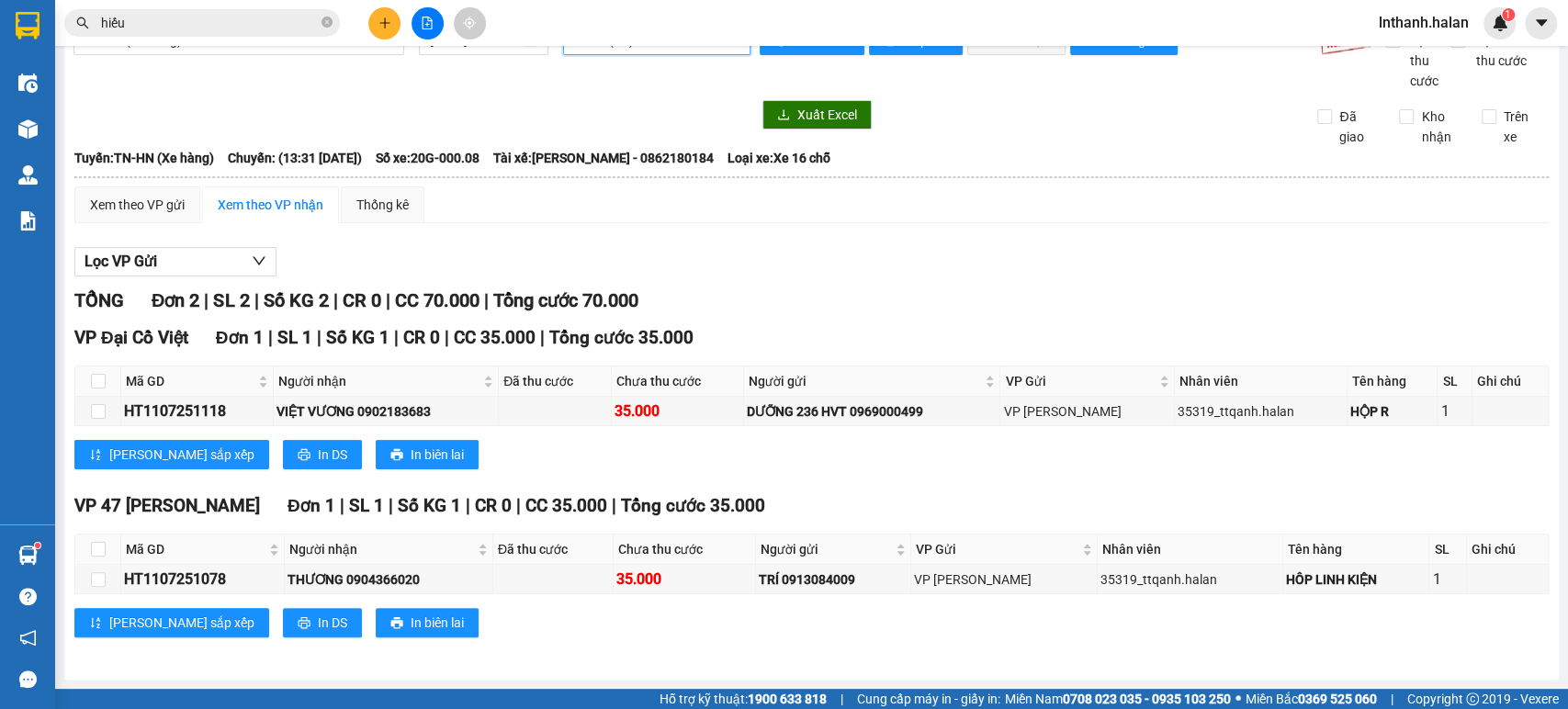 scroll, scrollTop: 58, scrollLeft: 0, axis: vertical 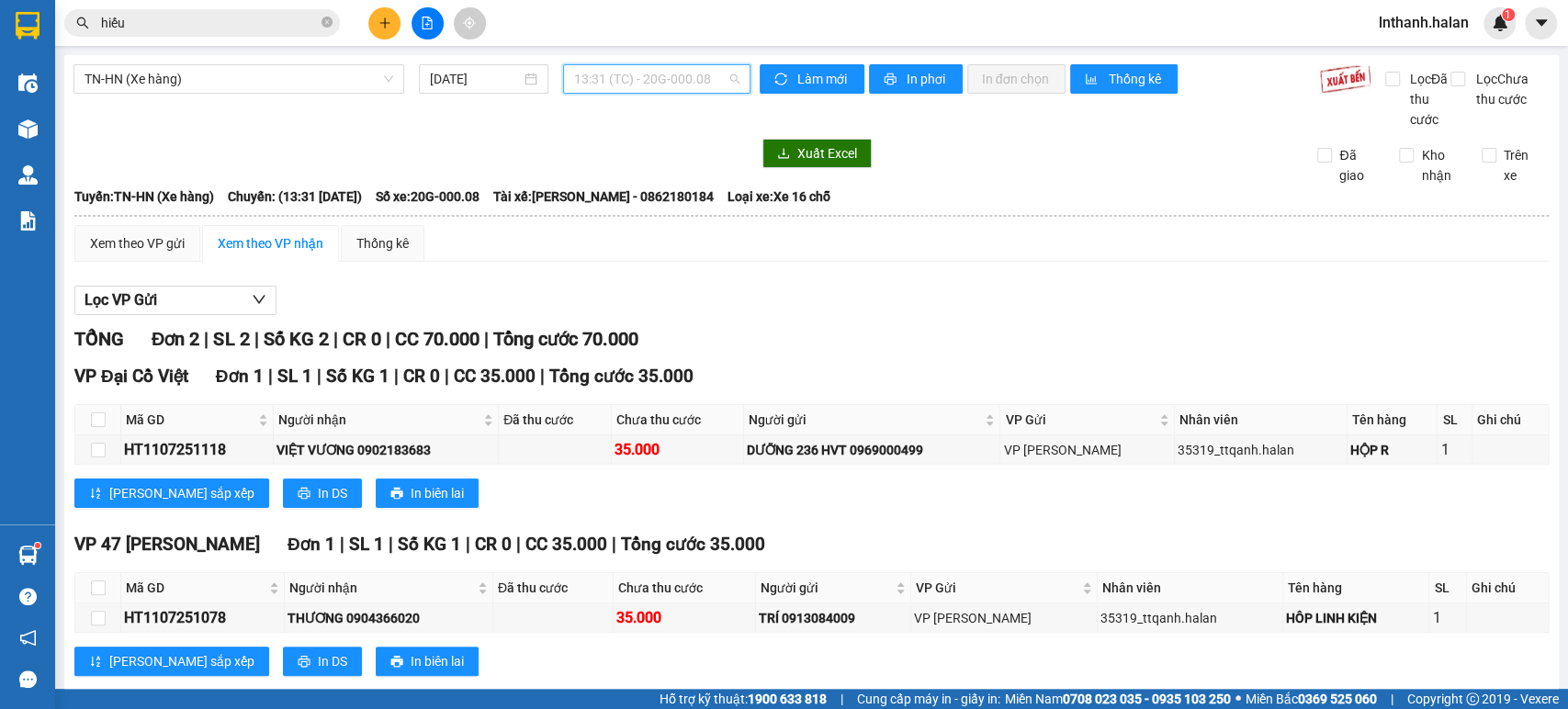 click on "13:31   (TC)   - 20G-000.08" at bounding box center (656, 79) 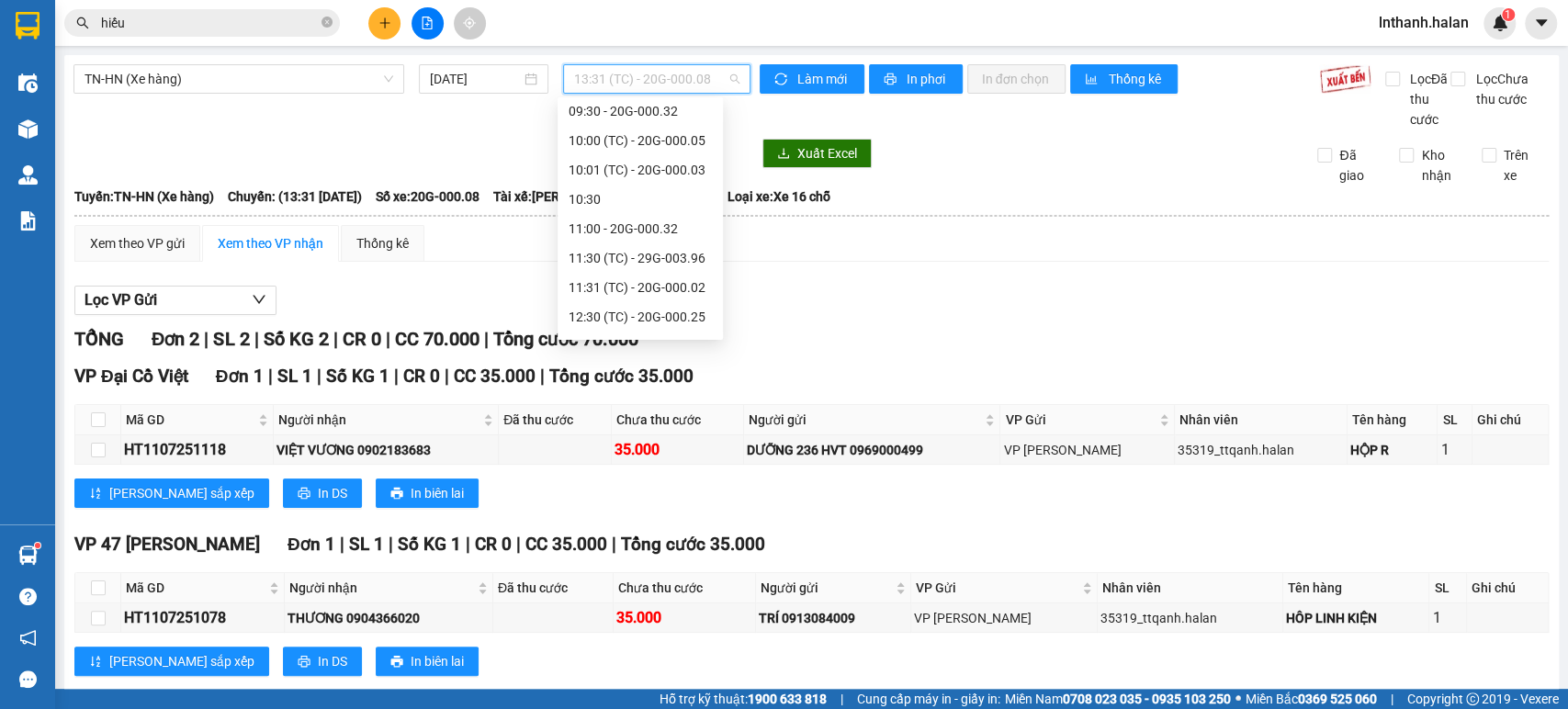 scroll, scrollTop: 294, scrollLeft: 0, axis: vertical 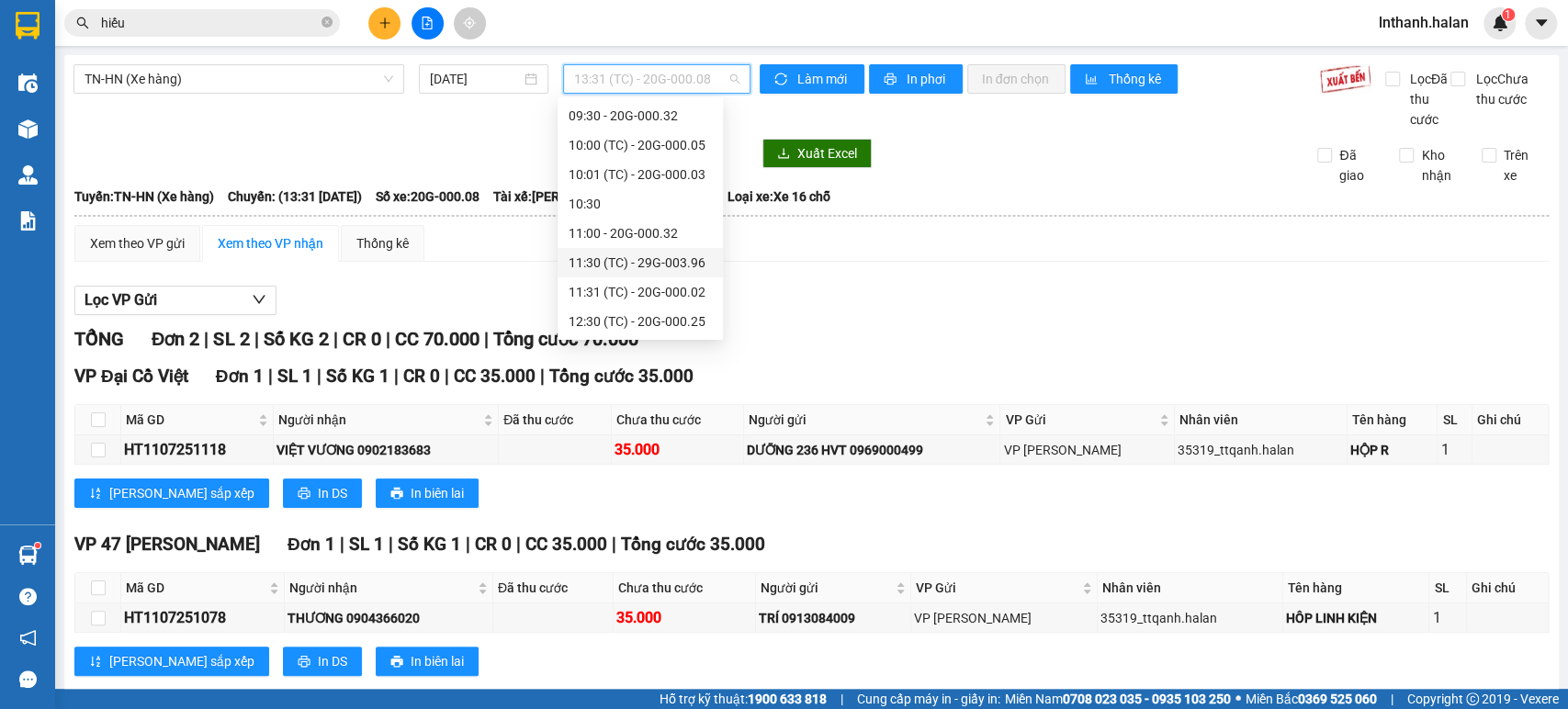 click on "11:30   (TC)   - 29G-003.96" at bounding box center (640, 263) 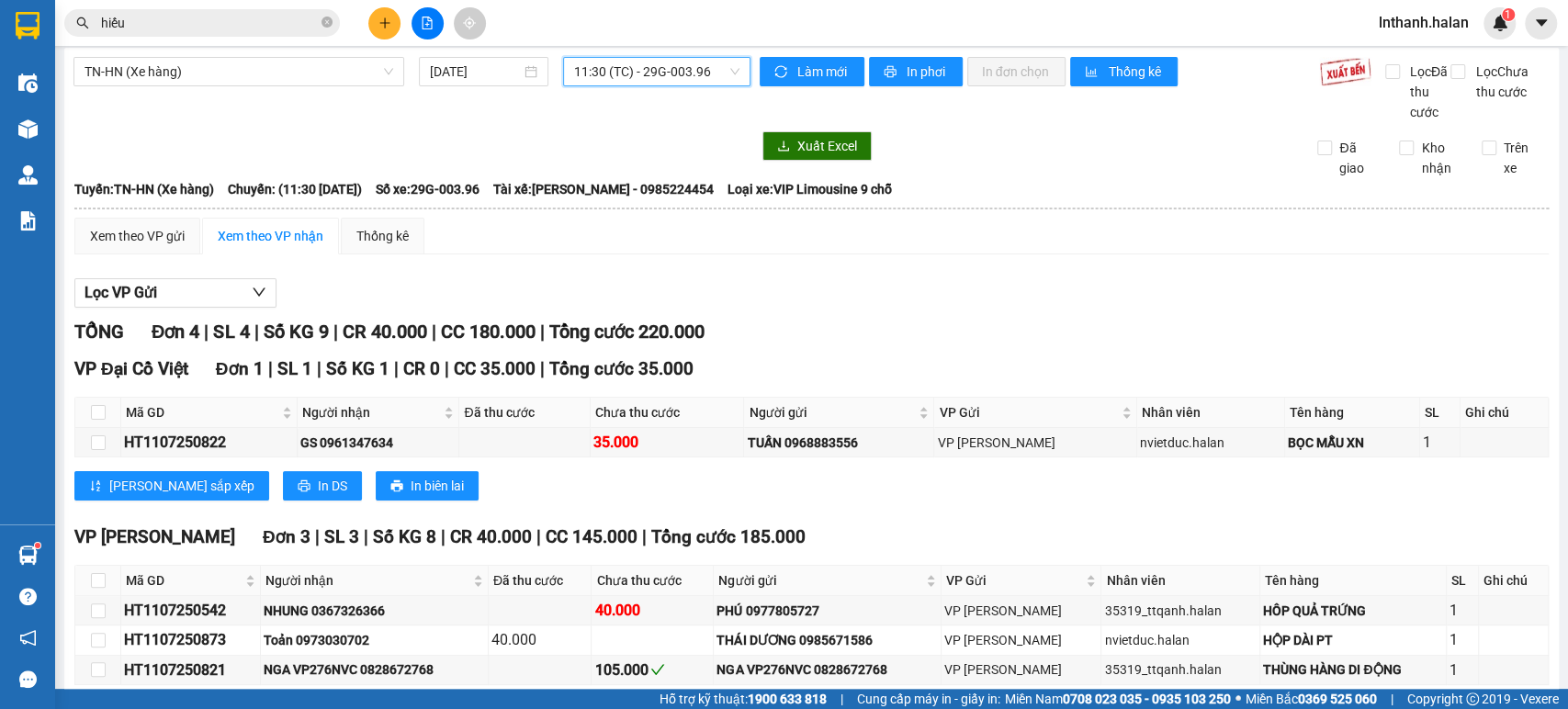 scroll, scrollTop: 0, scrollLeft: 0, axis: both 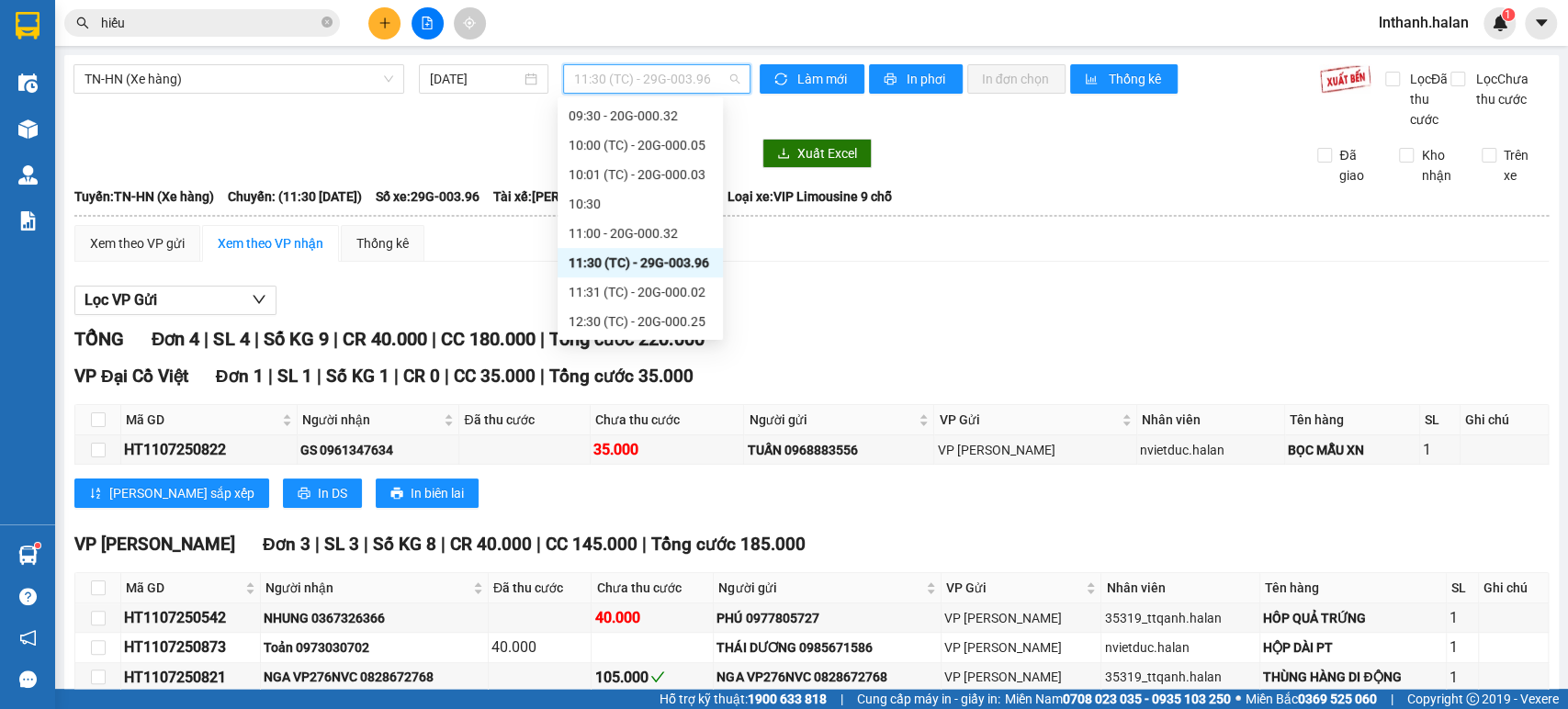click on "11:30   (TC)   - 29G-003.96" at bounding box center [656, 79] 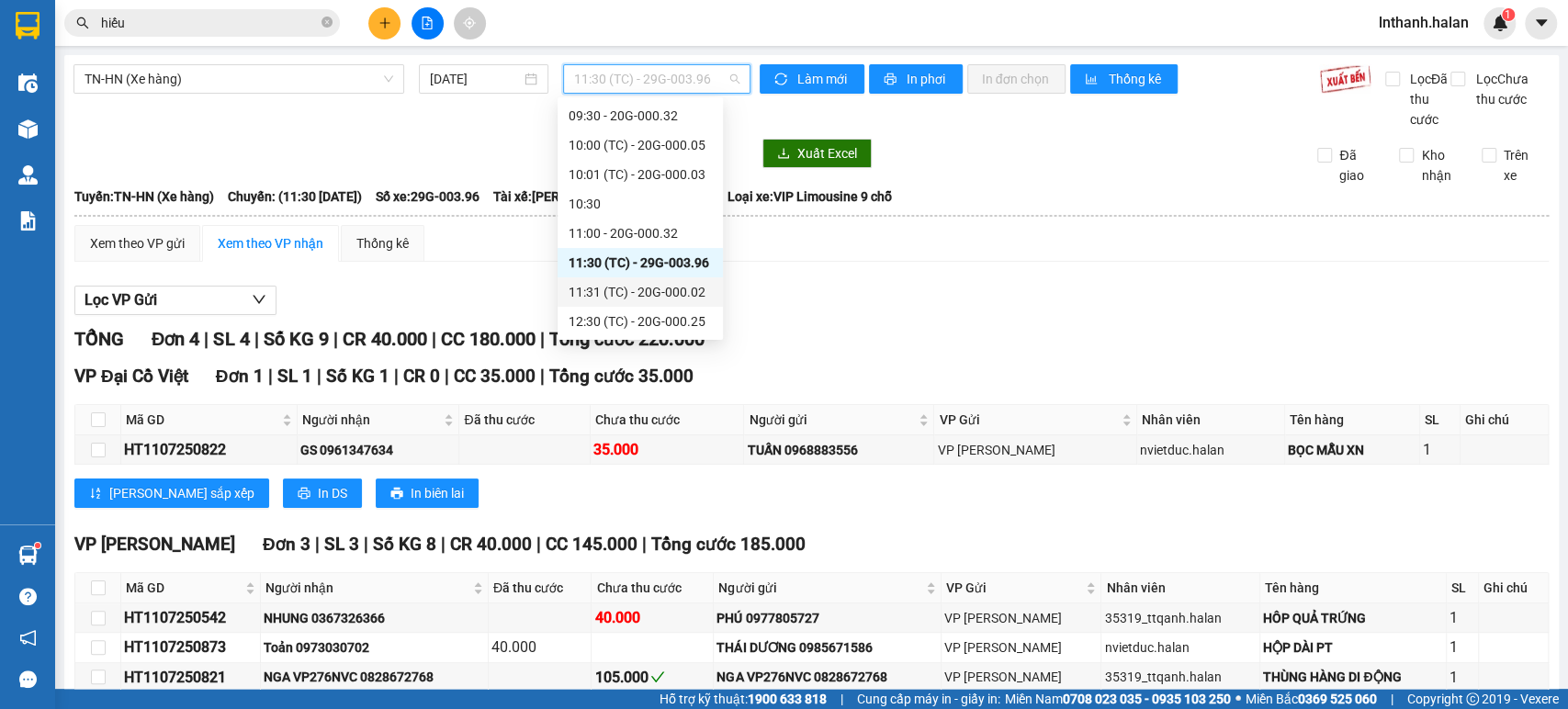 click on "11:31   (TC)   - 20G-000.02" at bounding box center (640, 292) 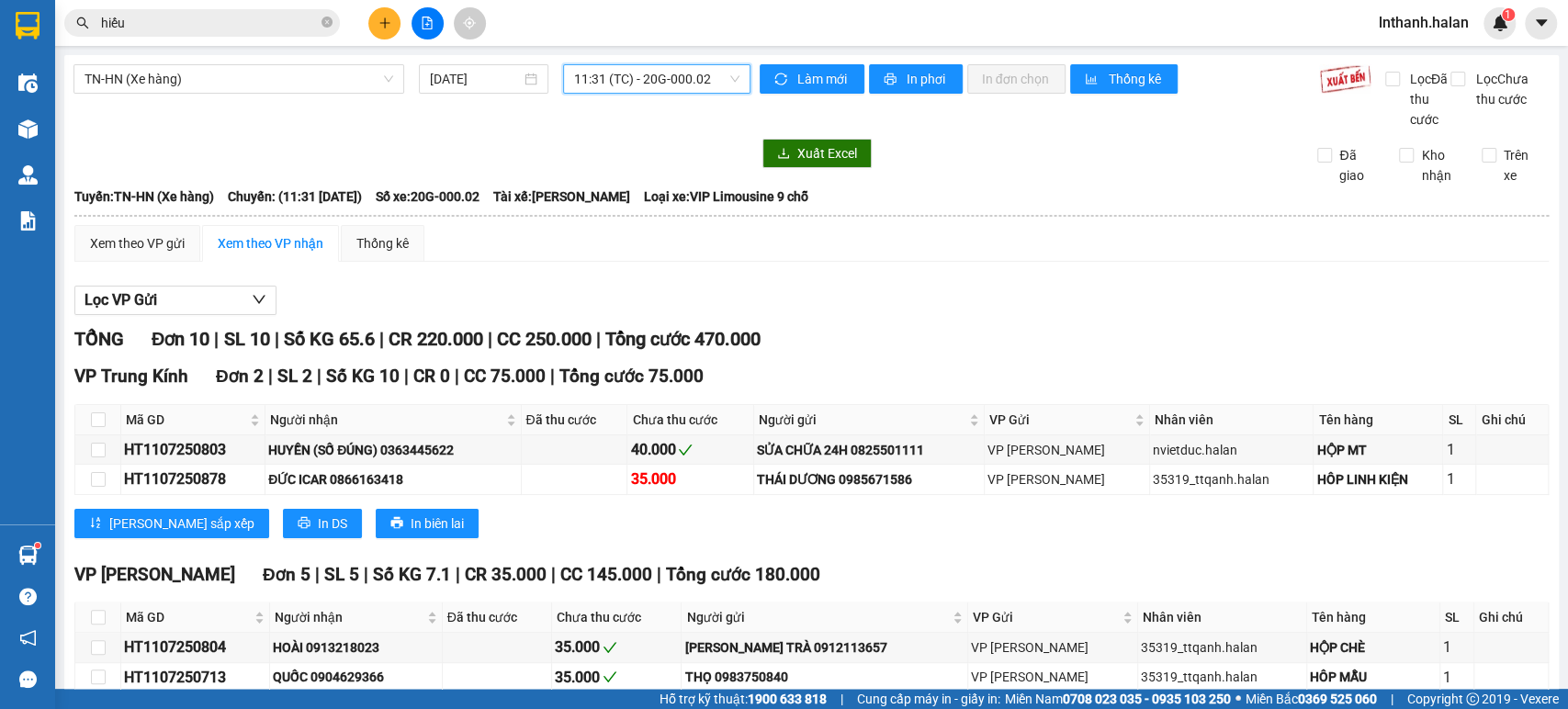 scroll, scrollTop: 0, scrollLeft: 0, axis: both 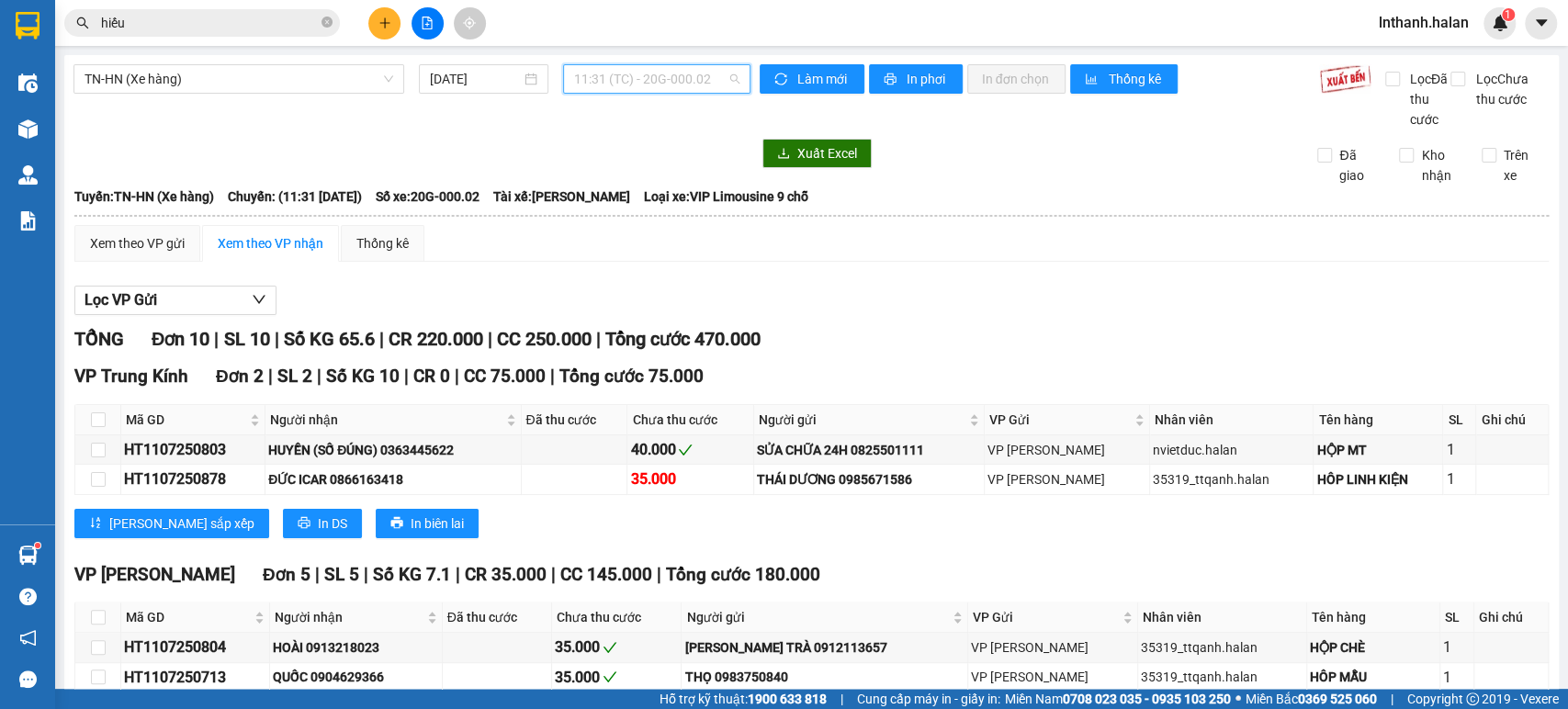 click on "11:31   (TC)   - 20G-000.02" at bounding box center (656, 79) 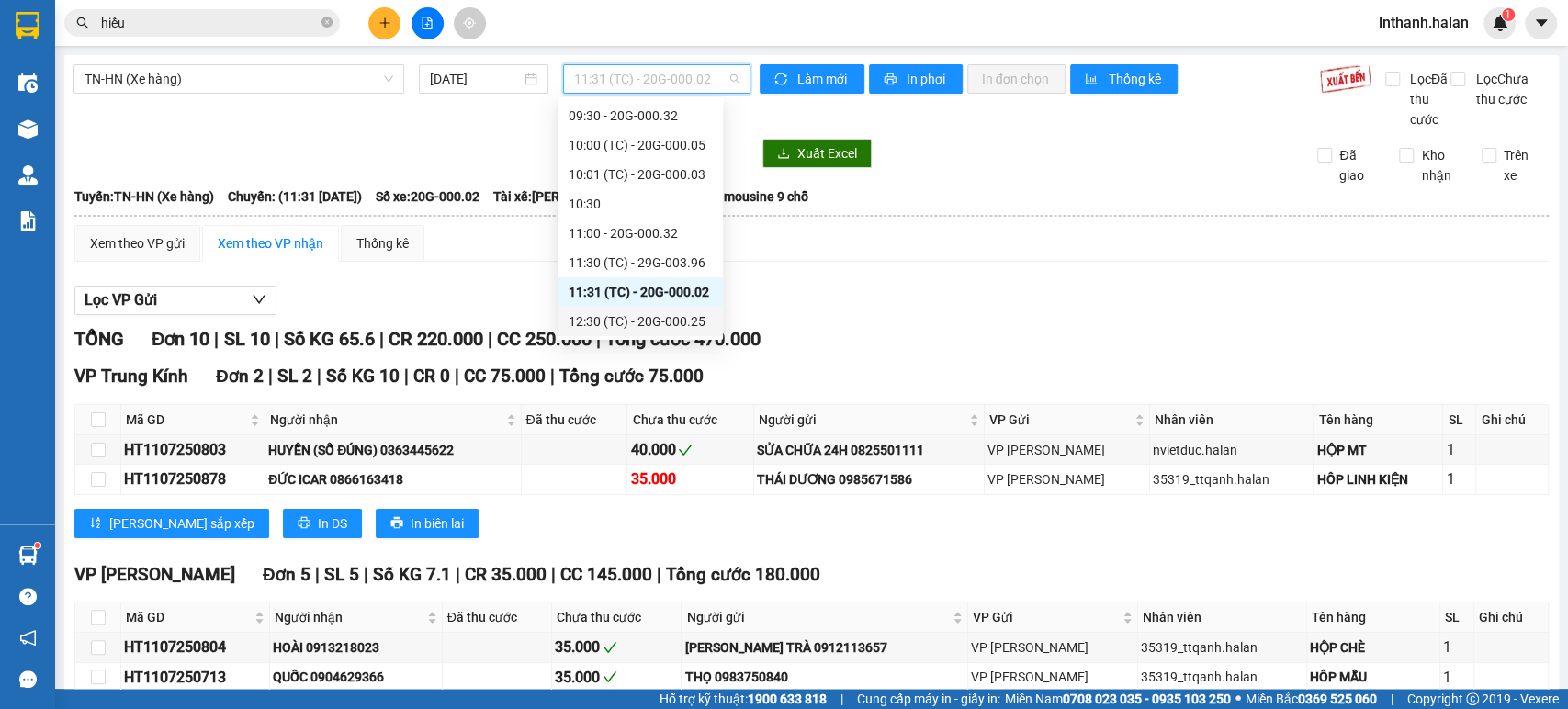 click on "12:30   (TC)   - 20G-000.25" at bounding box center [640, 321] 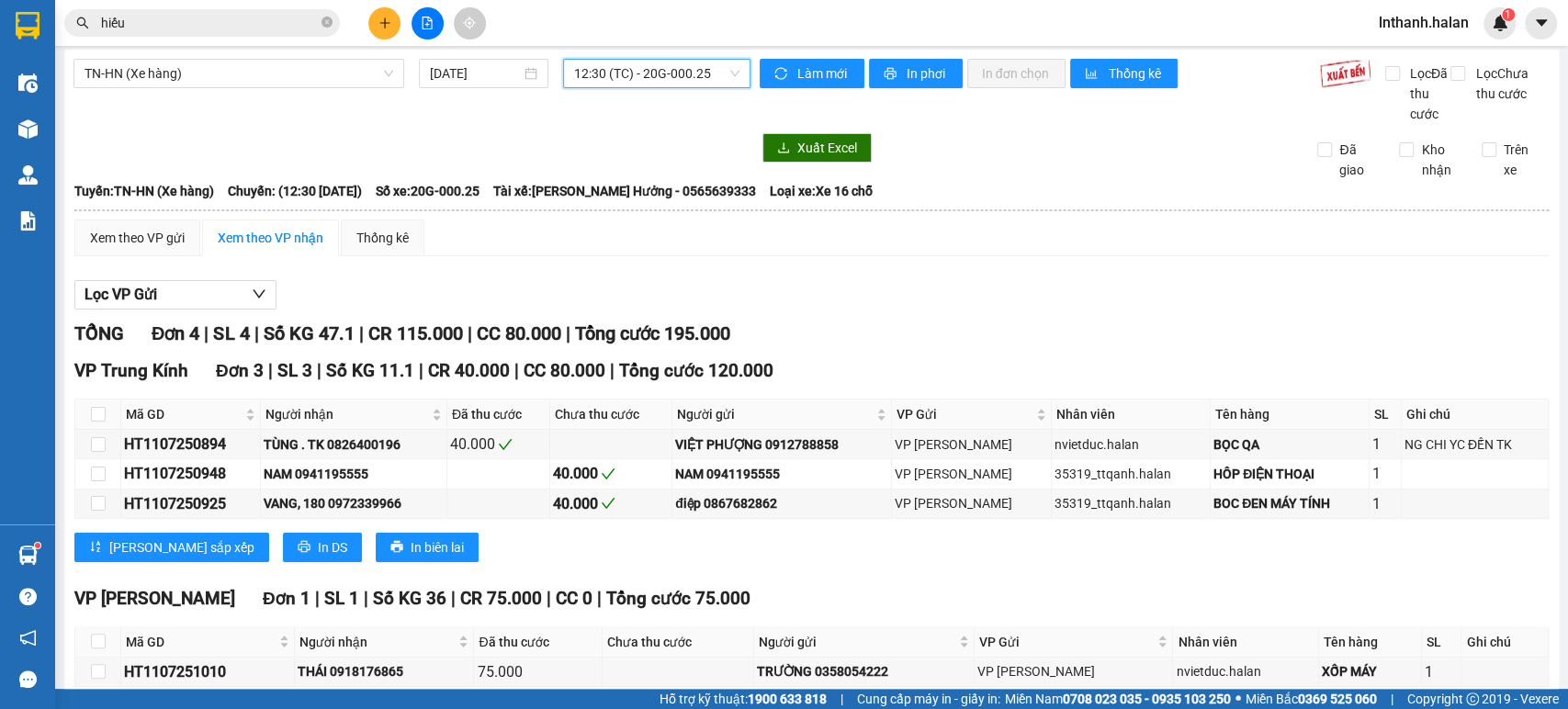 scroll, scrollTop: 0, scrollLeft: 0, axis: both 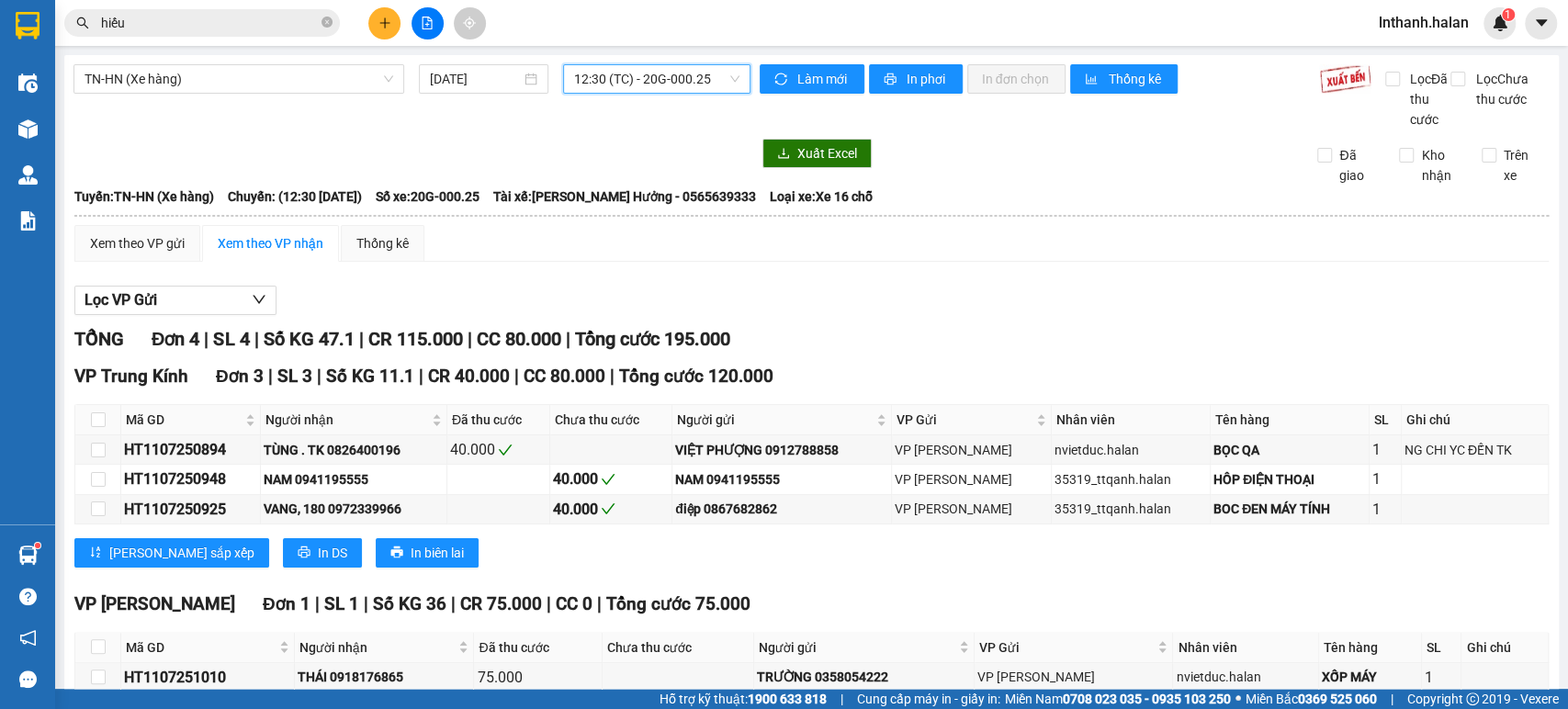 click on "12:30   (TC)   - 20G-000.25" at bounding box center [656, 79] 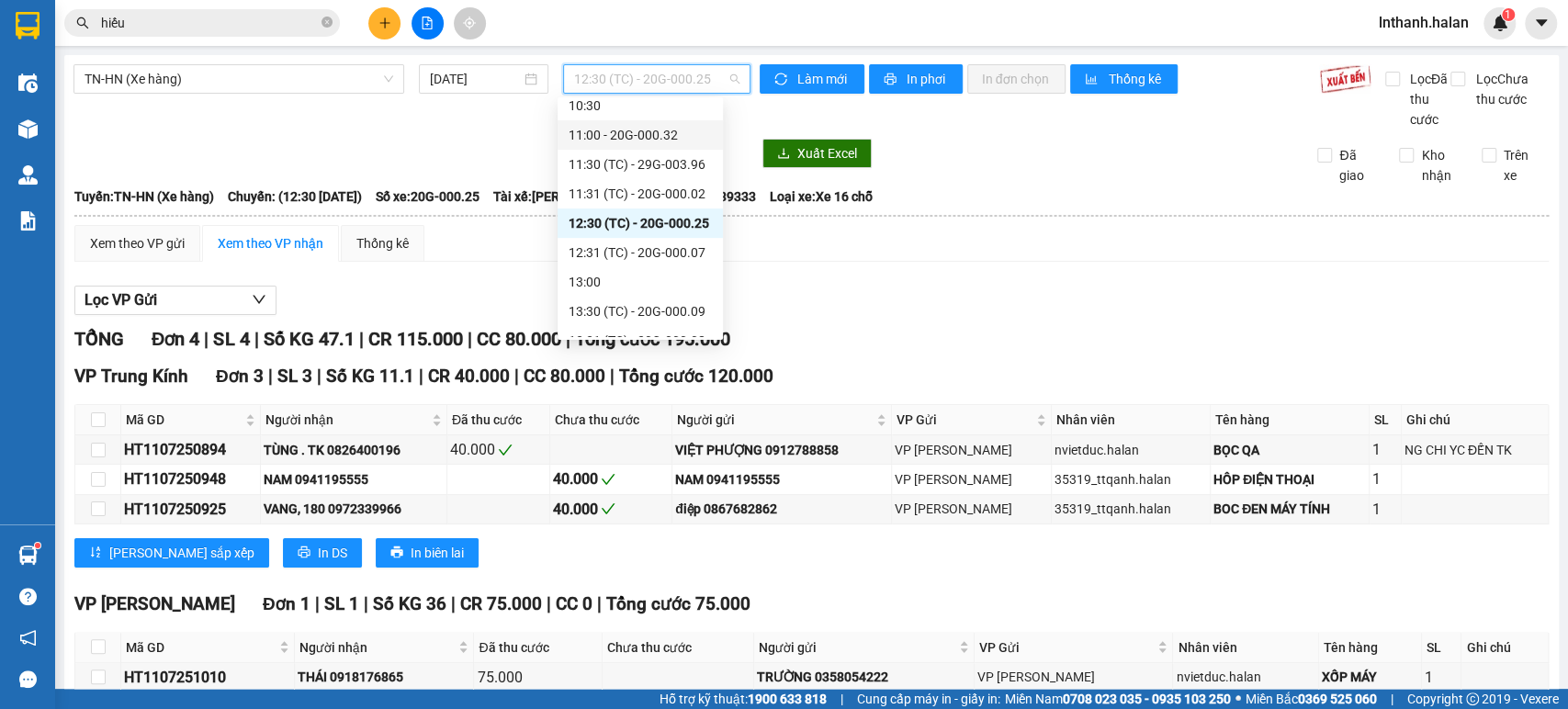 scroll, scrollTop: 396, scrollLeft: 0, axis: vertical 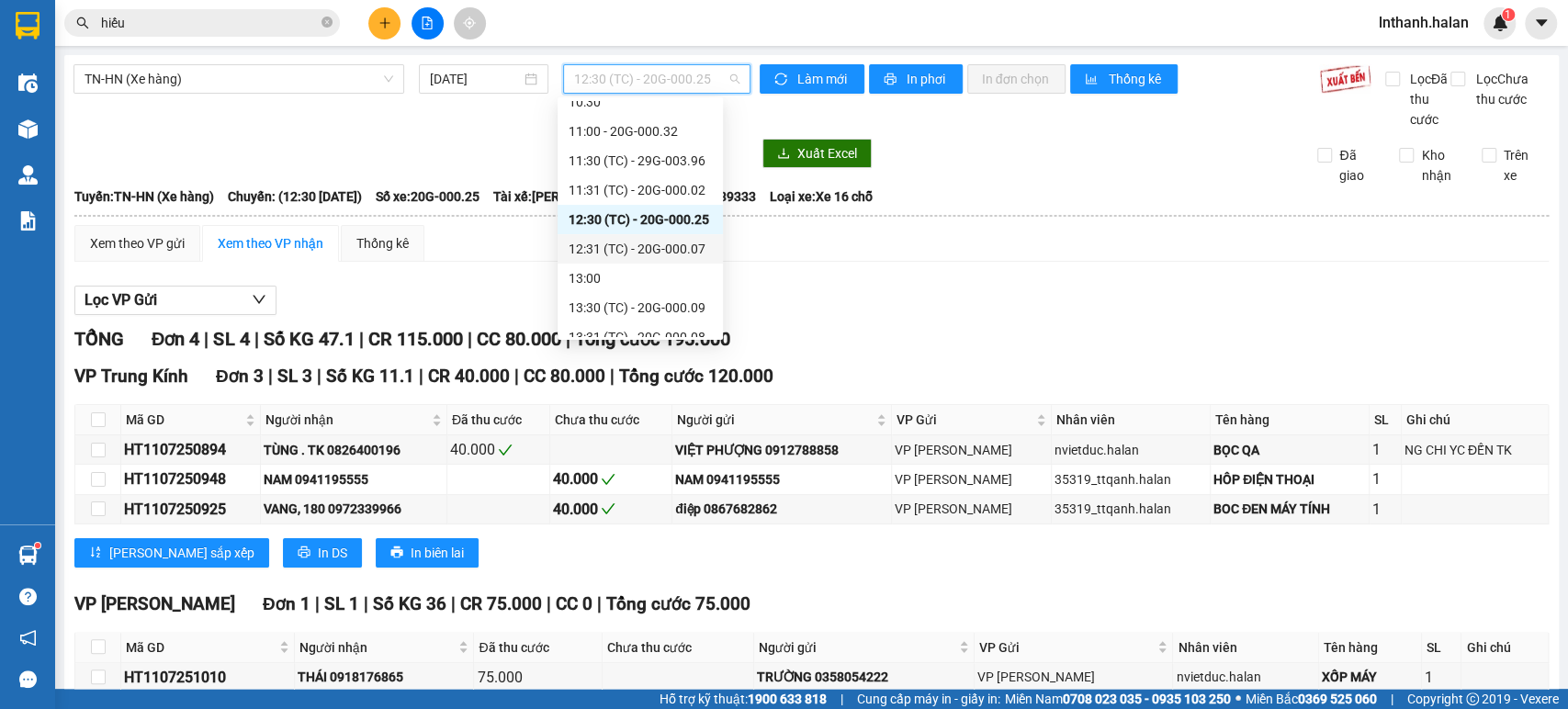 click on "12:31   (TC)   - 20G-000.07" at bounding box center (640, 249) 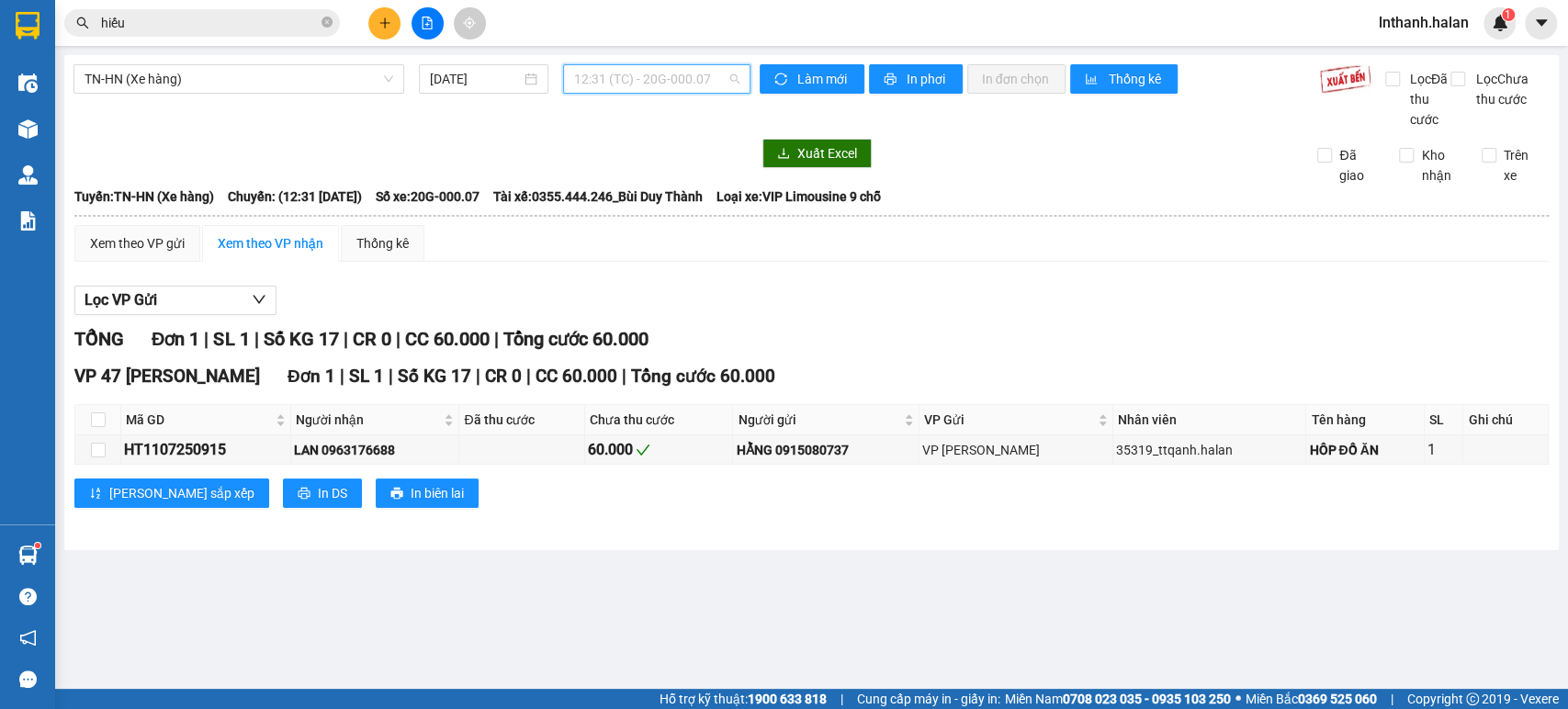 click on "12:31   (TC)   - 20G-000.07" at bounding box center (656, 79) 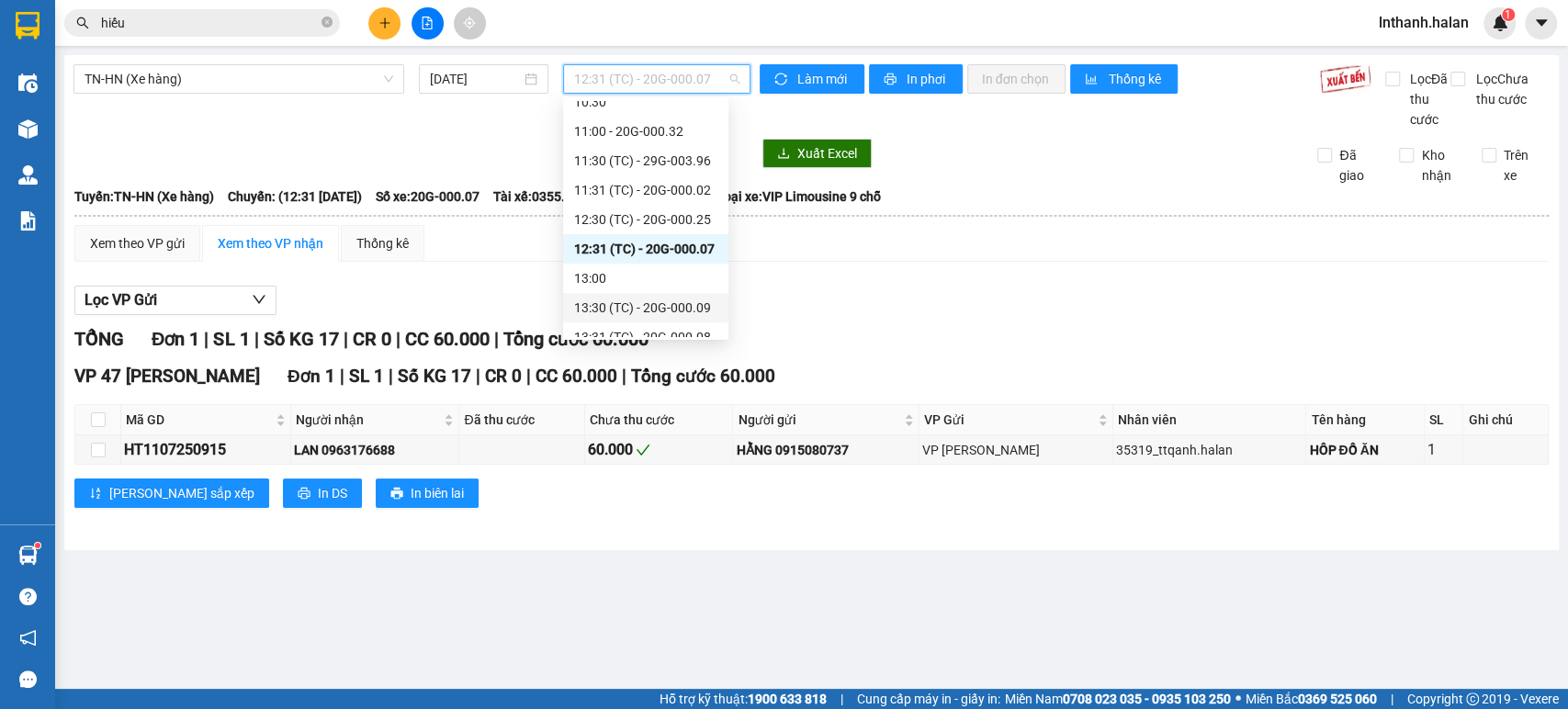 click on "13:30   (TC)   - 20G-000.09" at bounding box center [646, 308] 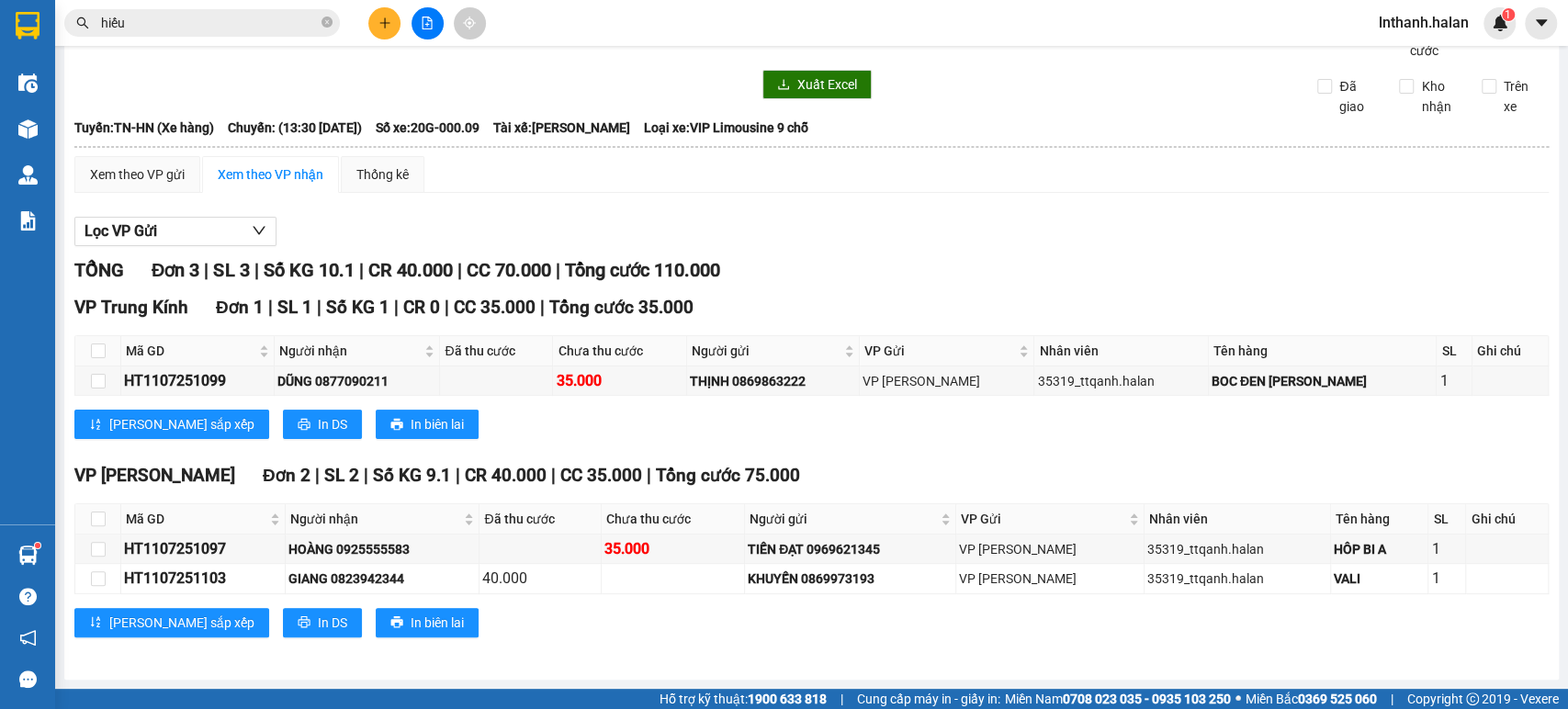scroll, scrollTop: 0, scrollLeft: 0, axis: both 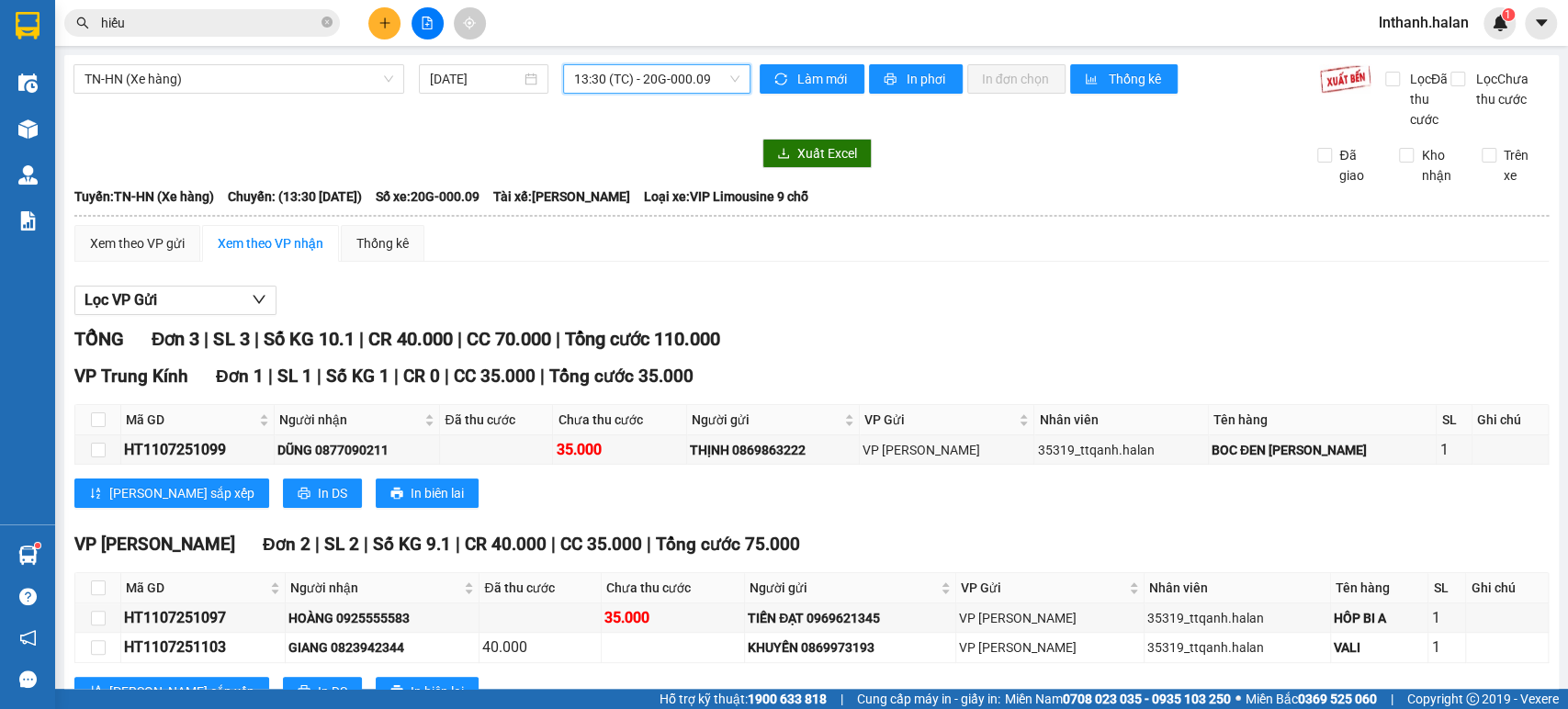 click on "13:30   (TC)   - 20G-000.09" at bounding box center (656, 79) 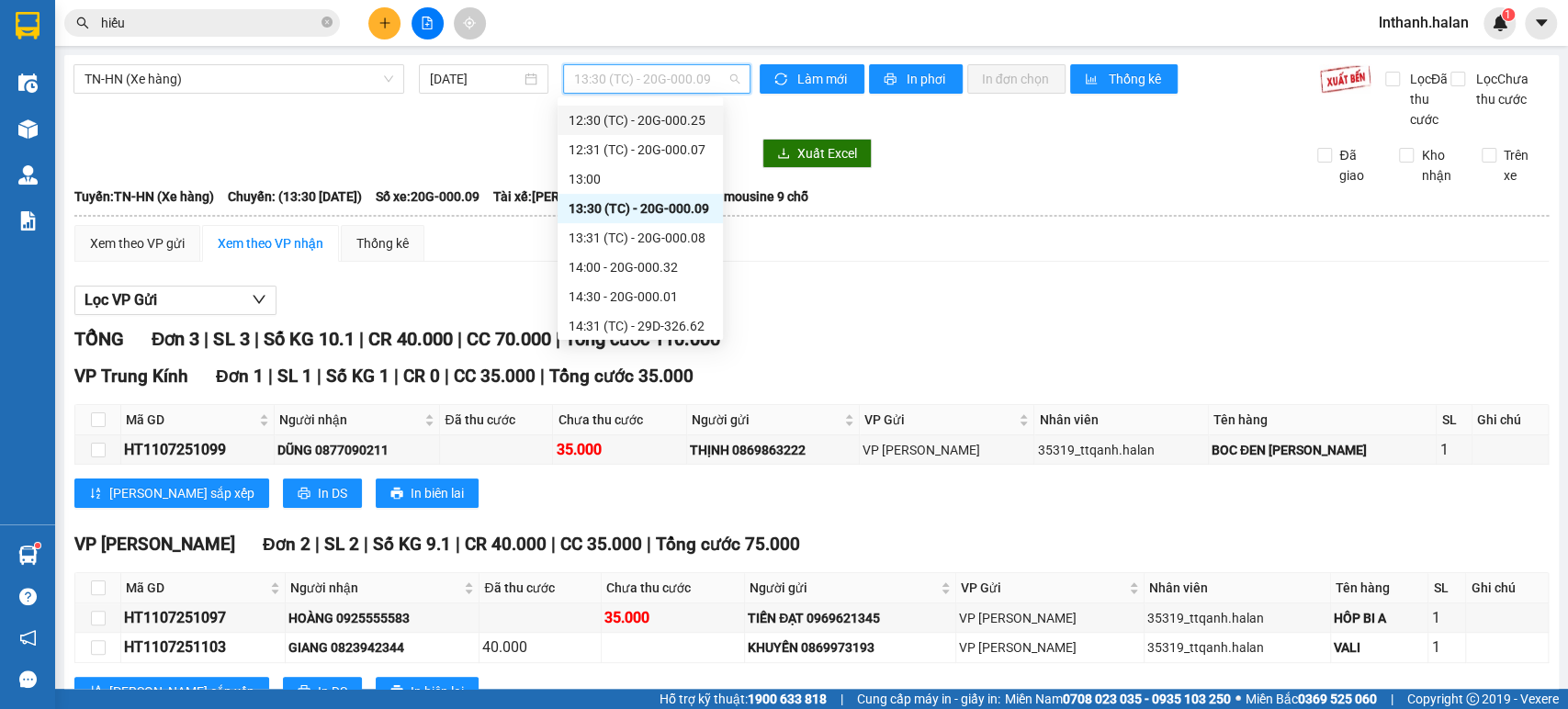 scroll, scrollTop: 498, scrollLeft: 0, axis: vertical 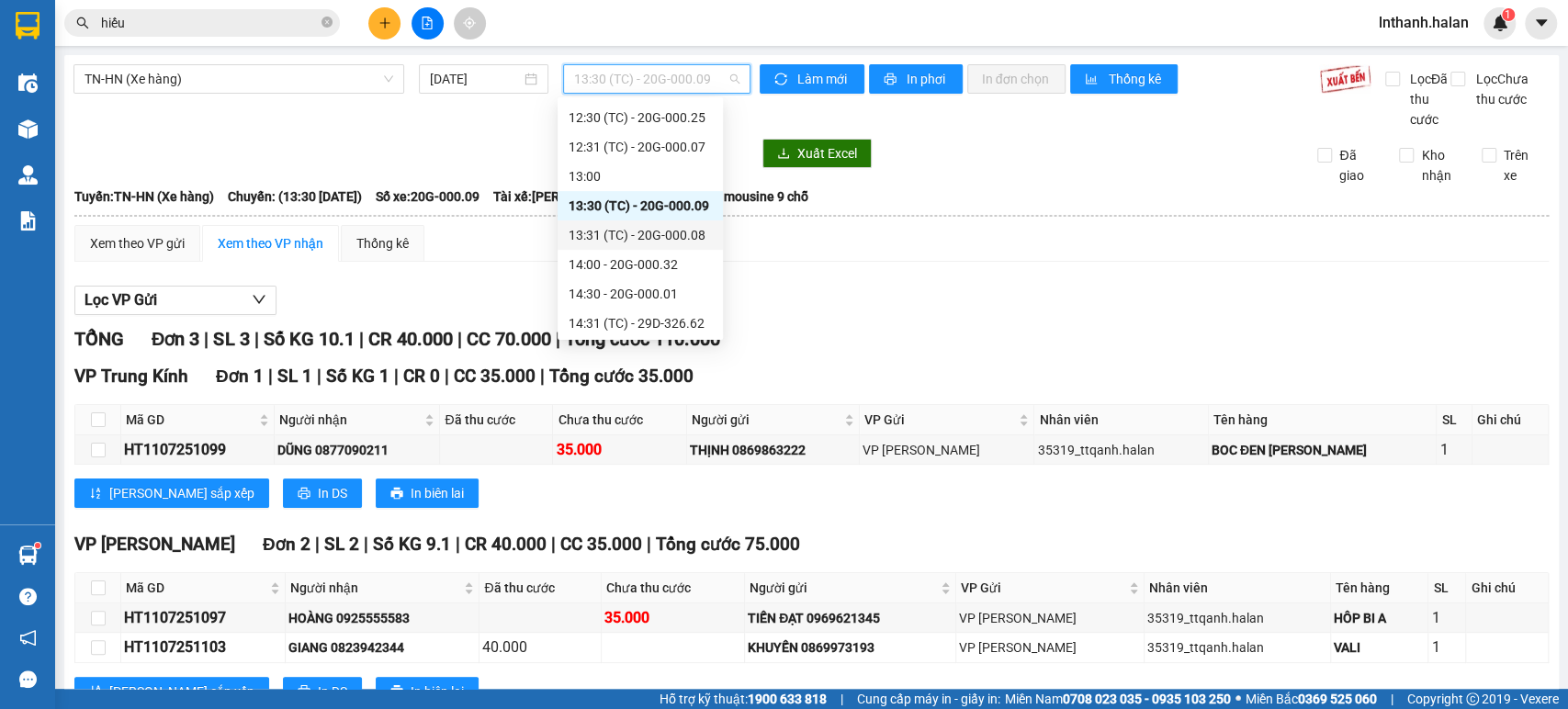 click on "13:31   (TC)   - 20G-000.08" at bounding box center [640, 235] 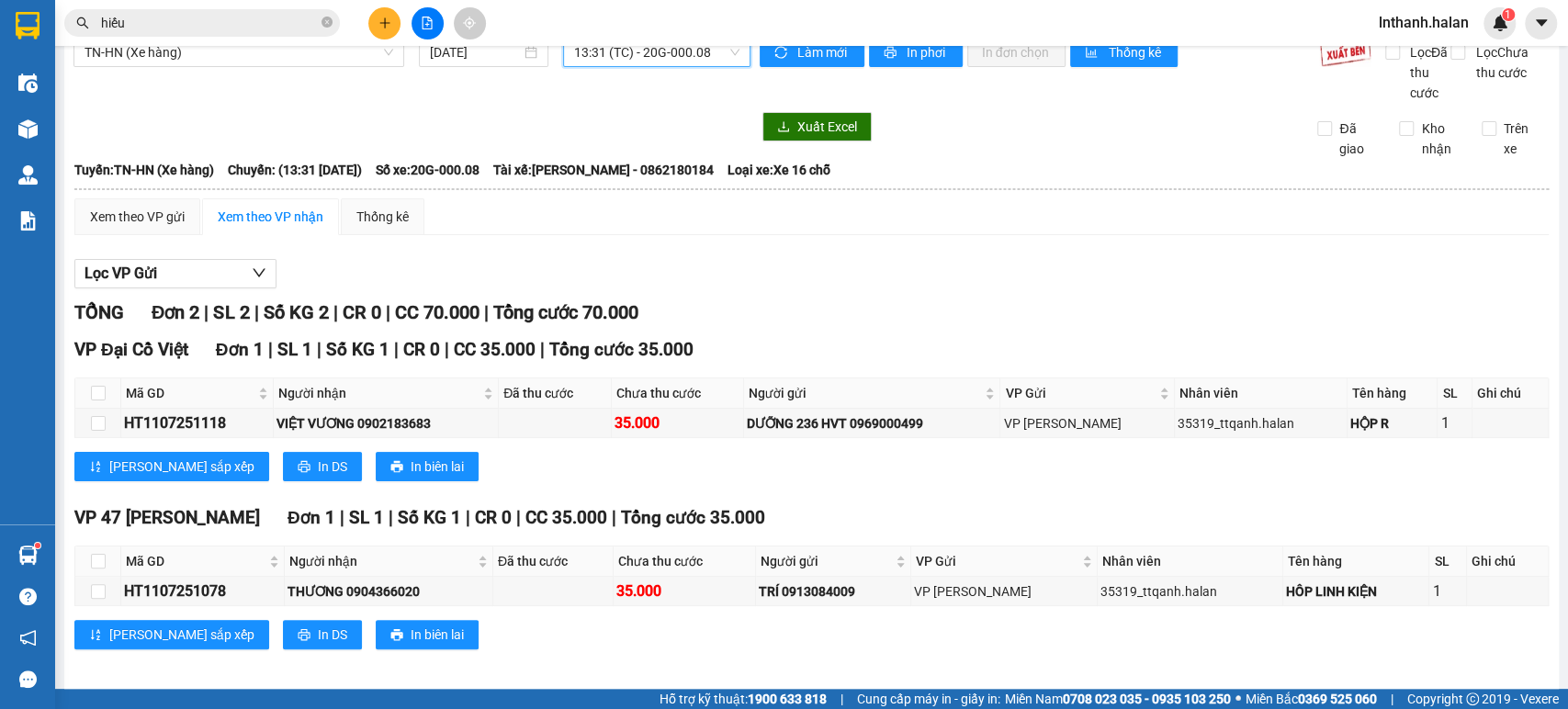scroll, scrollTop: 0, scrollLeft: 0, axis: both 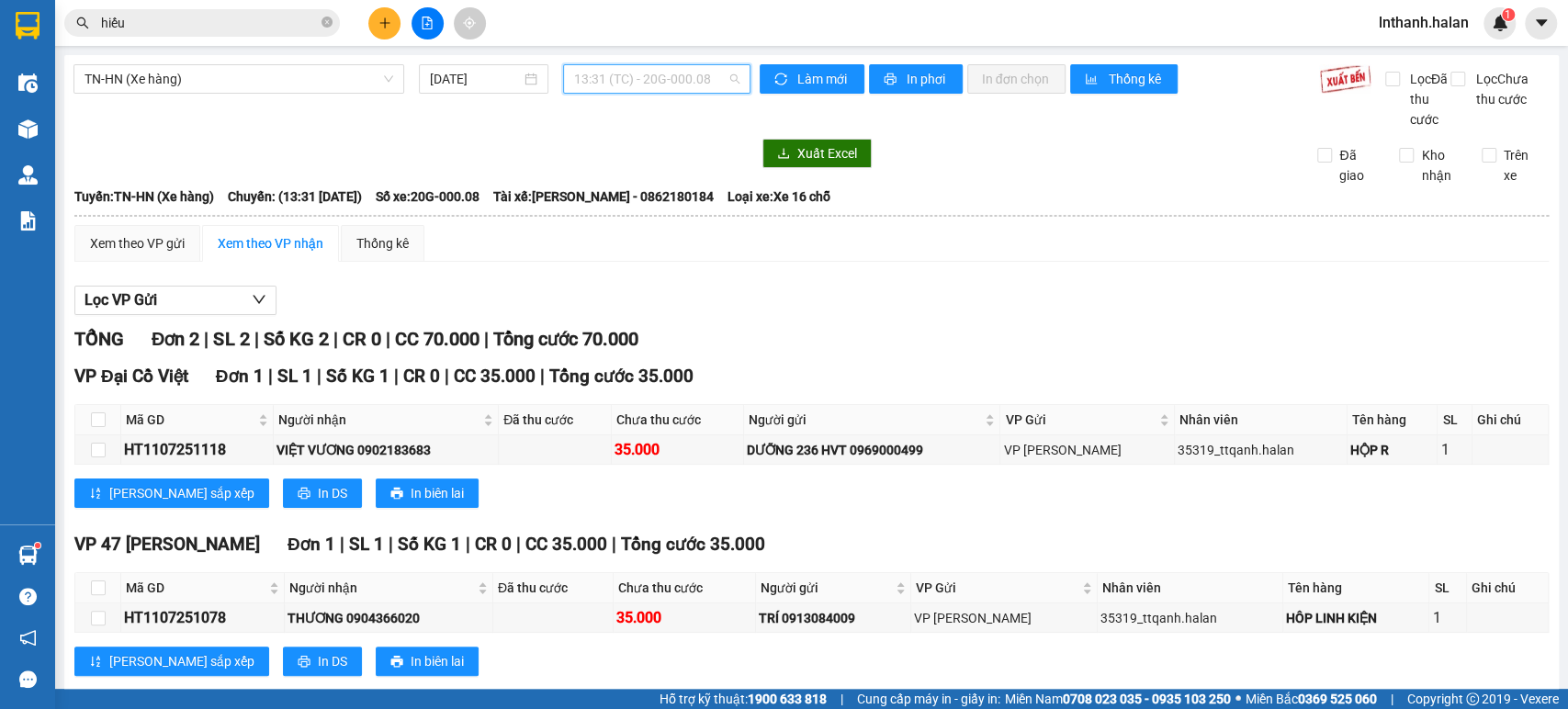 click on "13:31   (TC)   - 20G-000.08" at bounding box center [656, 79] 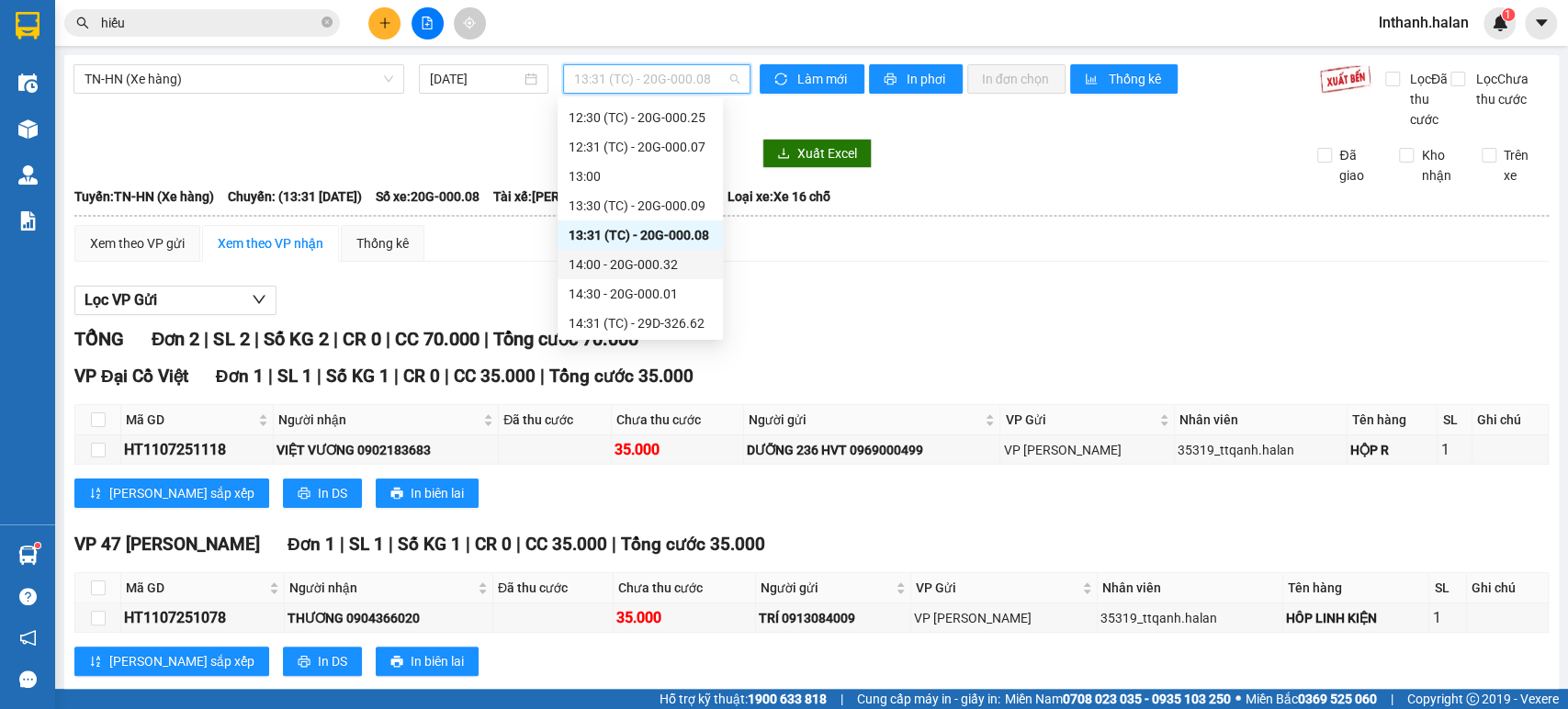 click on "14:00     - 20G-000.32" at bounding box center (640, 264) 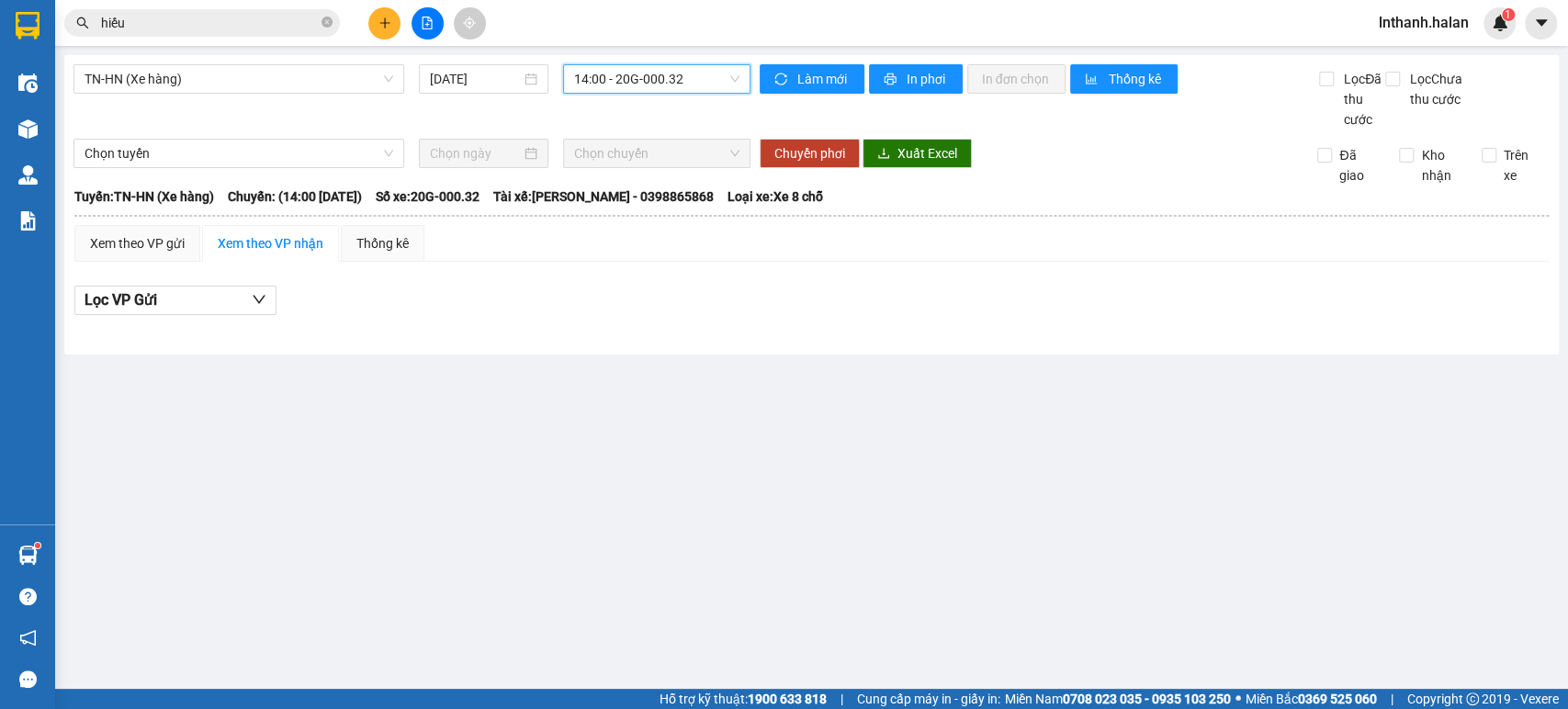 click on "14:00     - 20G-000.32" at bounding box center (656, 79) 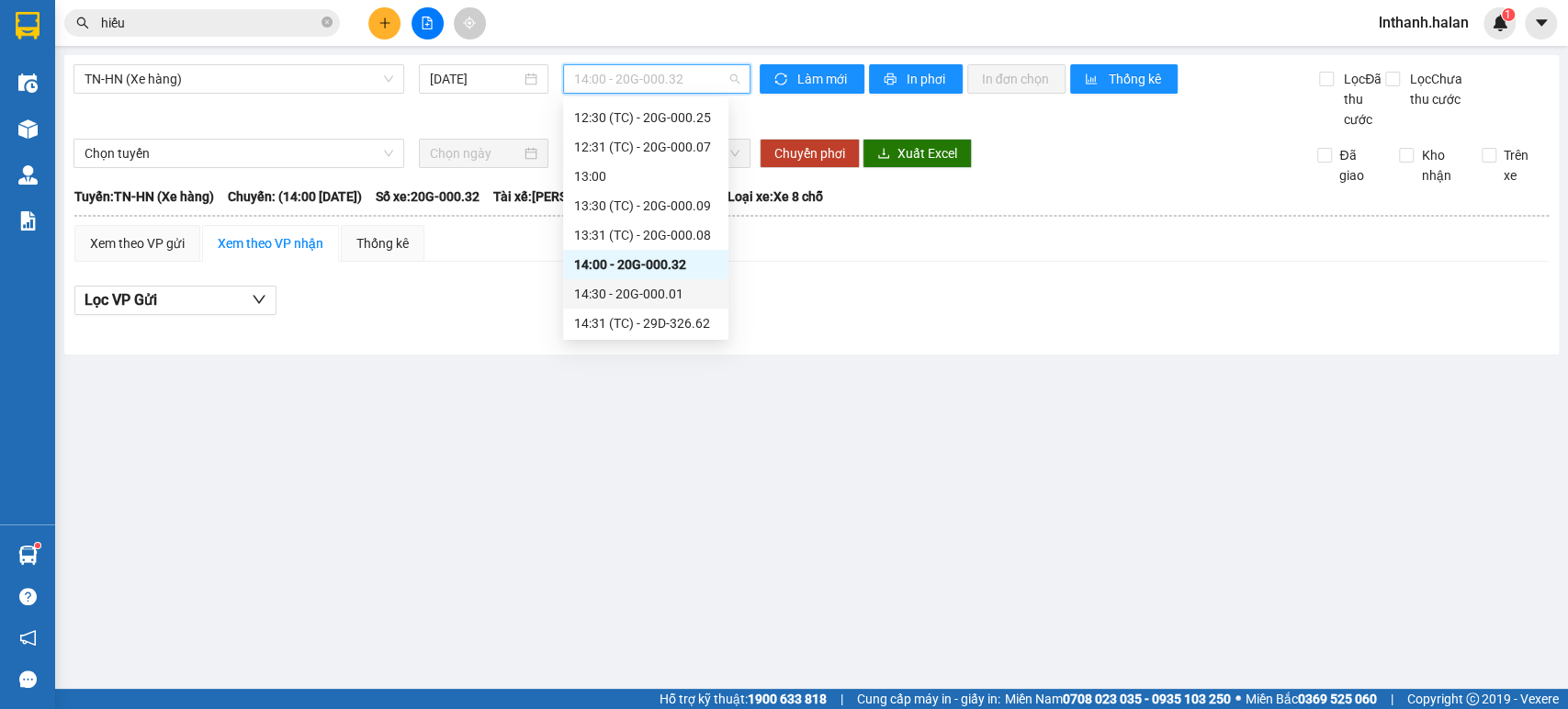 click on "14:30     - 20G-000.01" at bounding box center [646, 294] 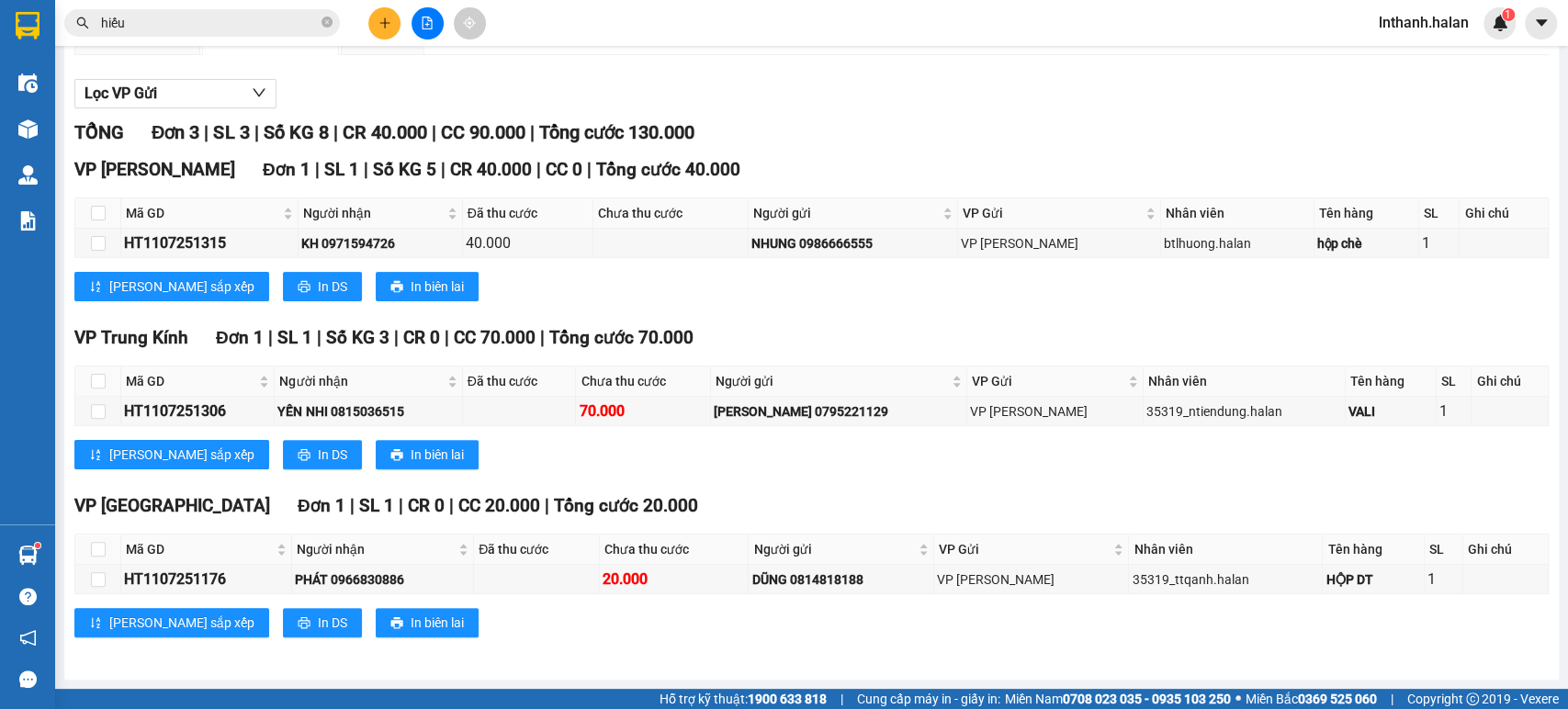 scroll, scrollTop: 0, scrollLeft: 0, axis: both 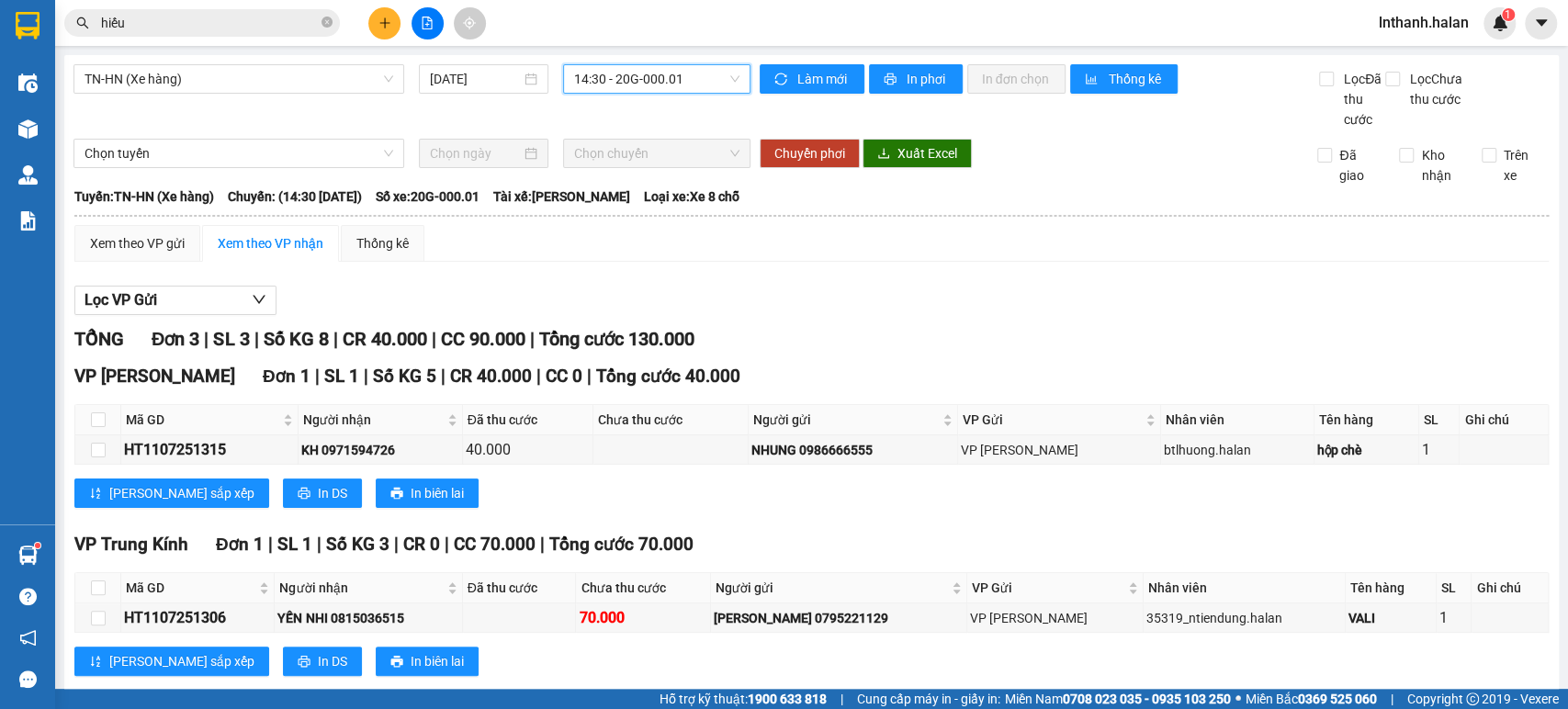 click on "14:30     - 20G-000.01" at bounding box center [656, 79] 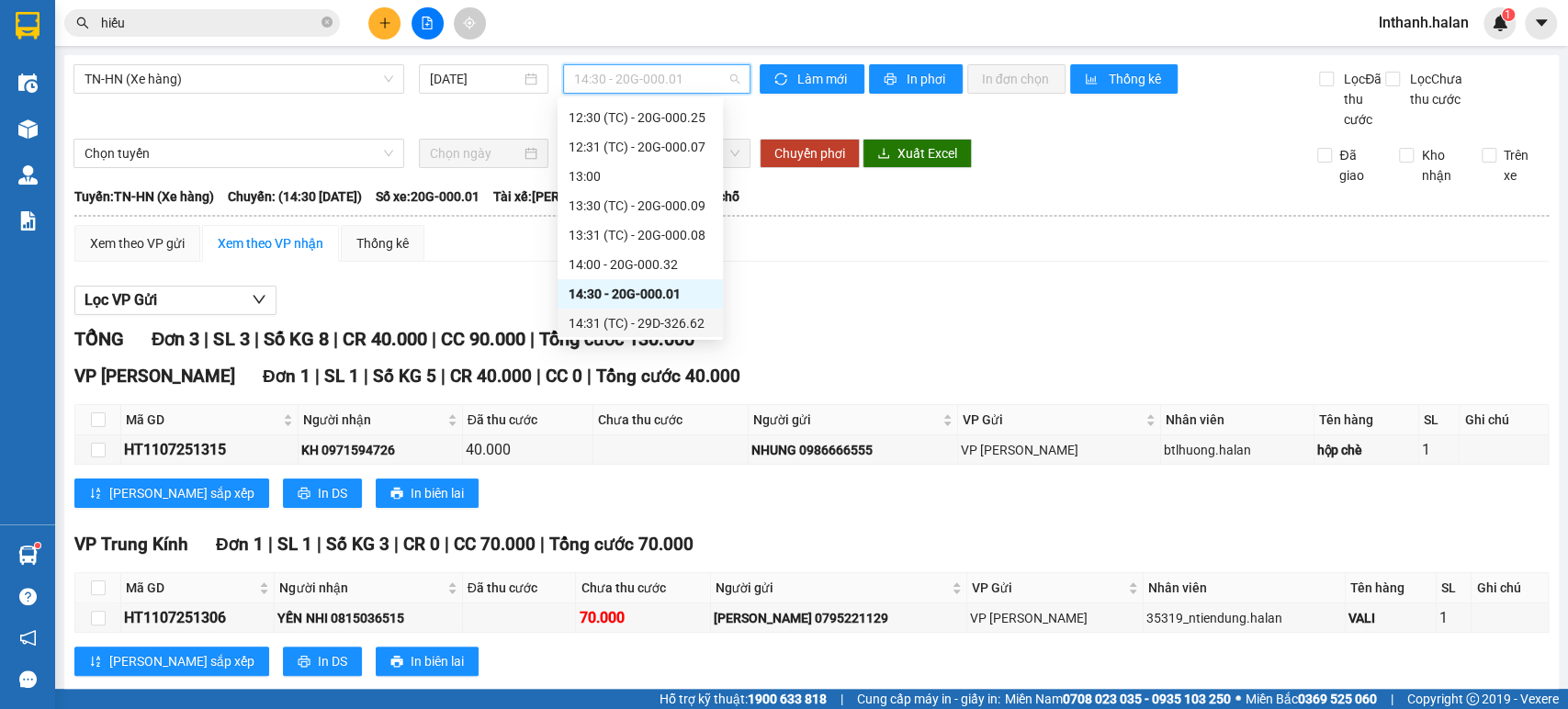 drag, startPoint x: 670, startPoint y: 321, endPoint x: 693, endPoint y: 321, distance: 23 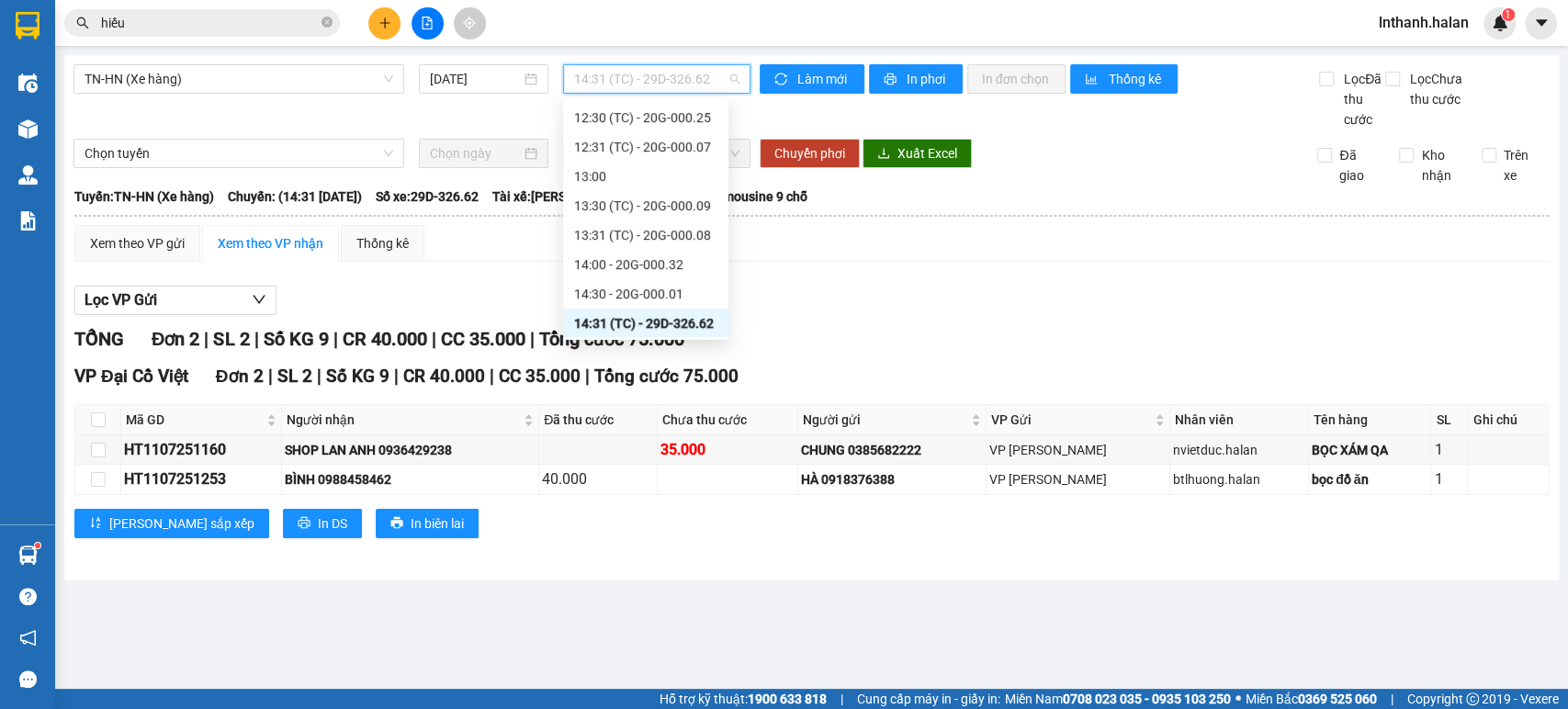 click on "14:31   (TC)   - 29D-326.62" at bounding box center (656, 79) 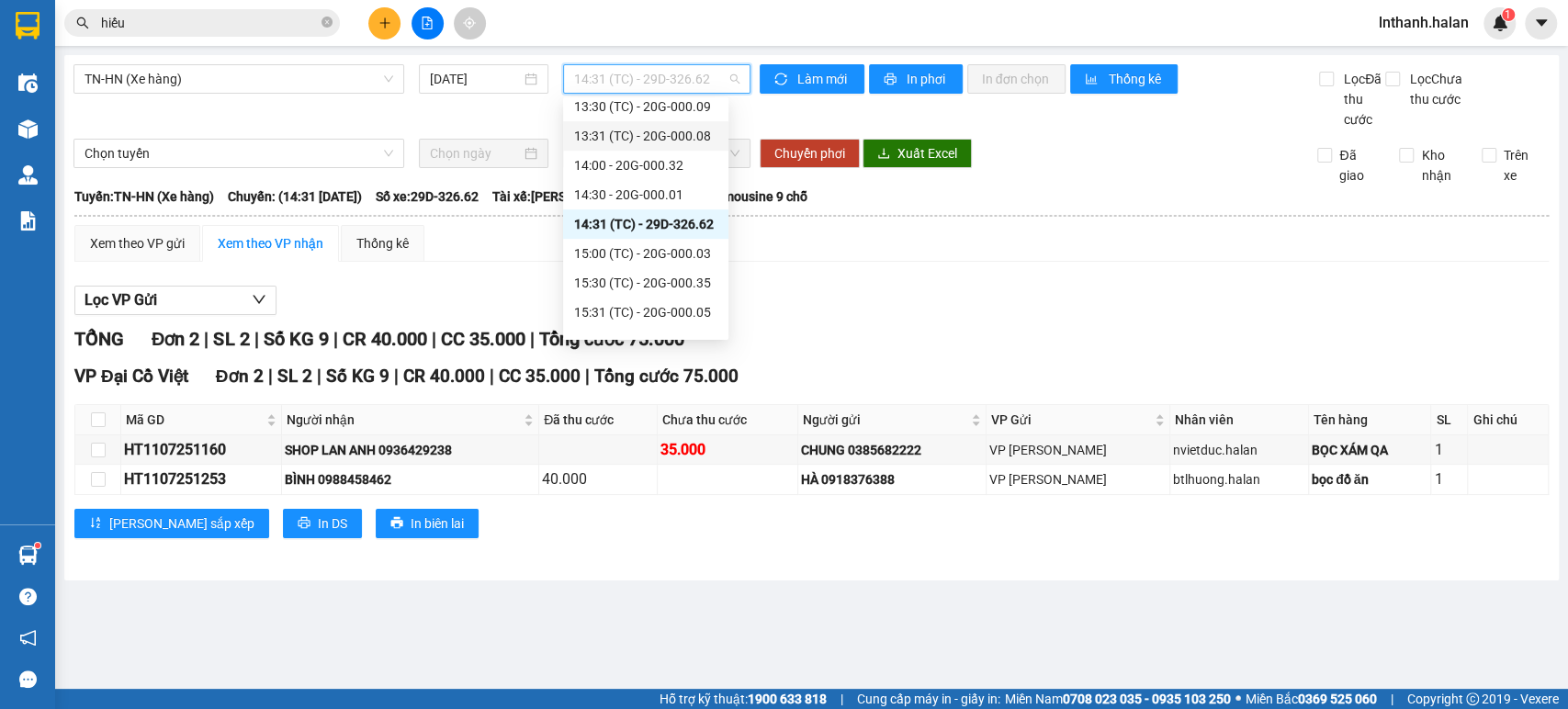 scroll, scrollTop: 602, scrollLeft: 0, axis: vertical 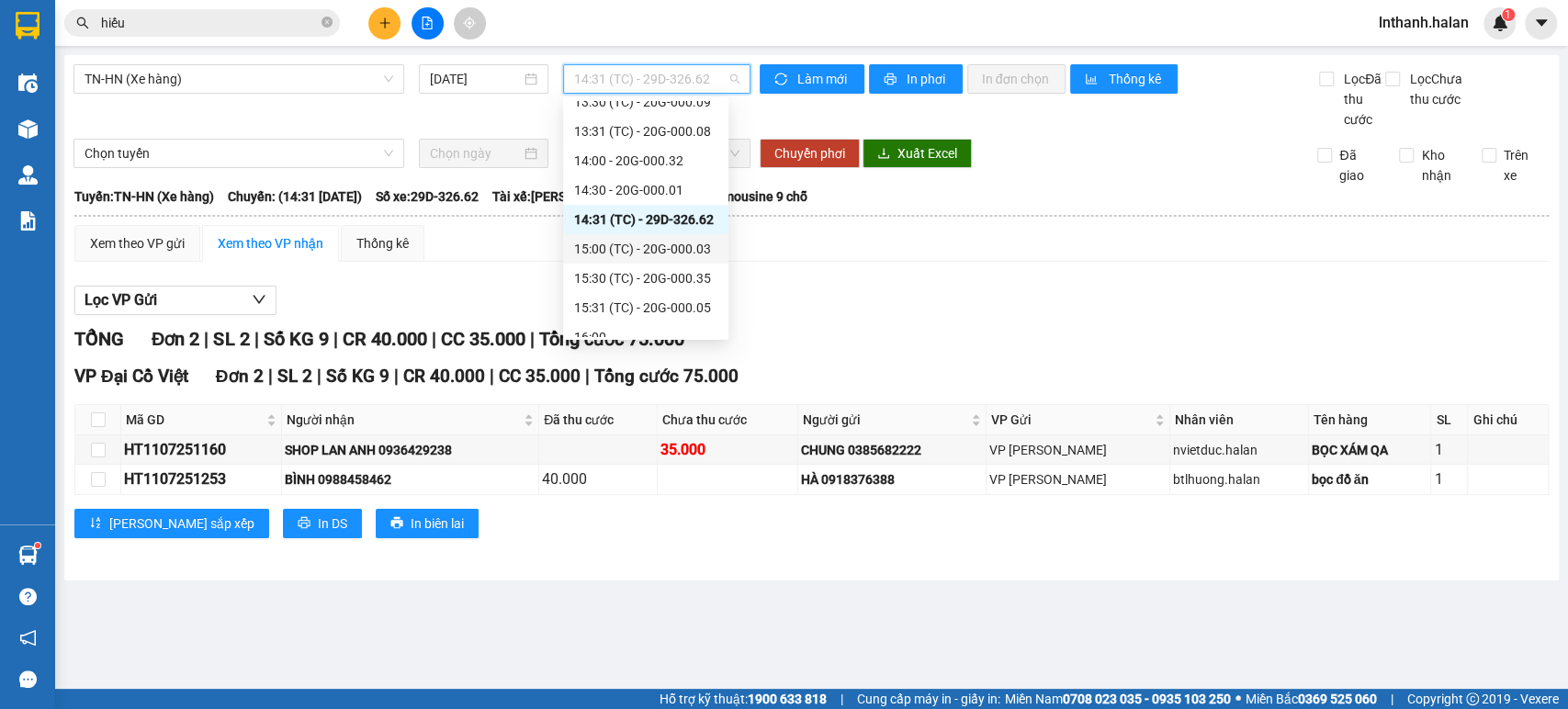 click on "15:00   (TC)   - 20G-000.03" at bounding box center [646, 249] 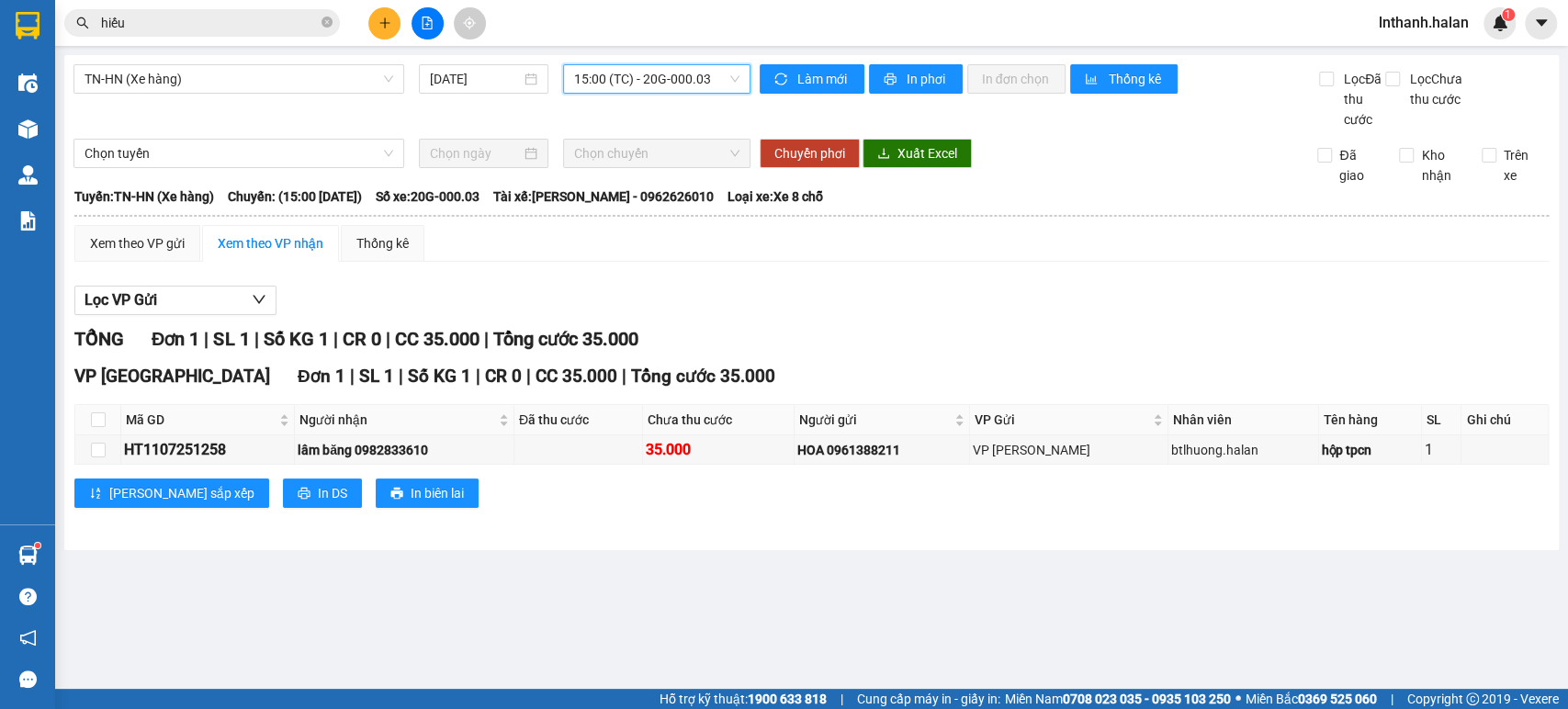 click on "15:00   (TC)   - 20G-000.03" at bounding box center [656, 79] 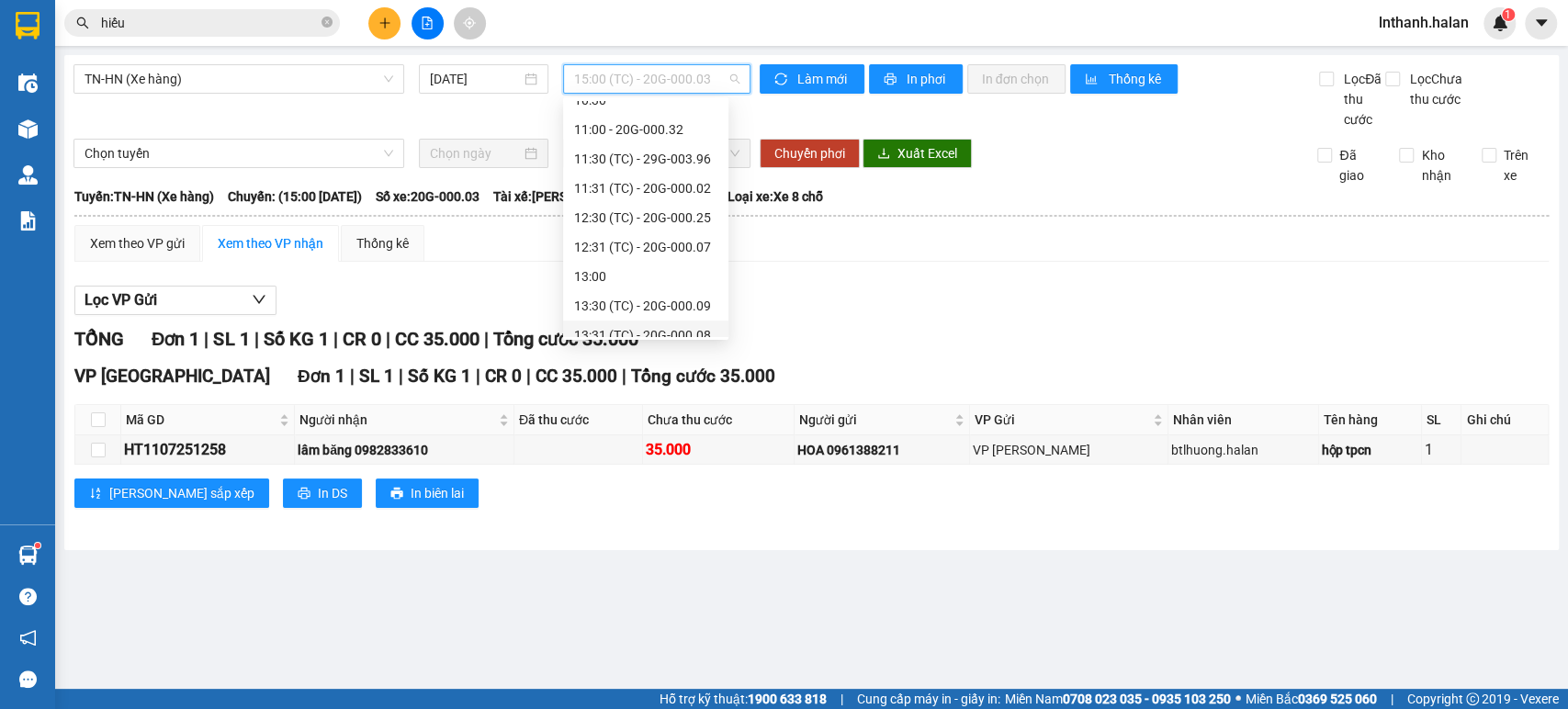 scroll, scrollTop: 397, scrollLeft: 0, axis: vertical 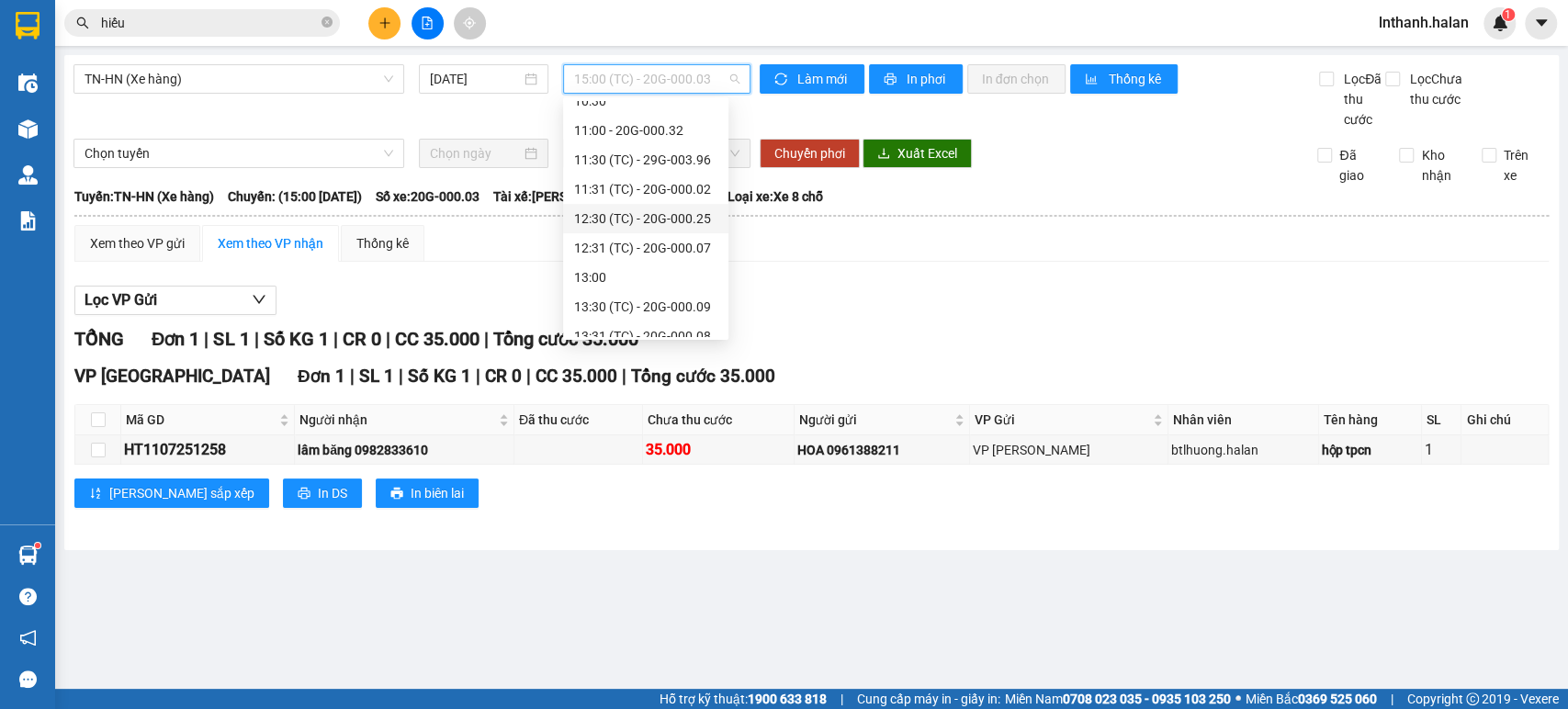 click on "12:30   (TC)   - 20G-000.25" at bounding box center (646, 219) 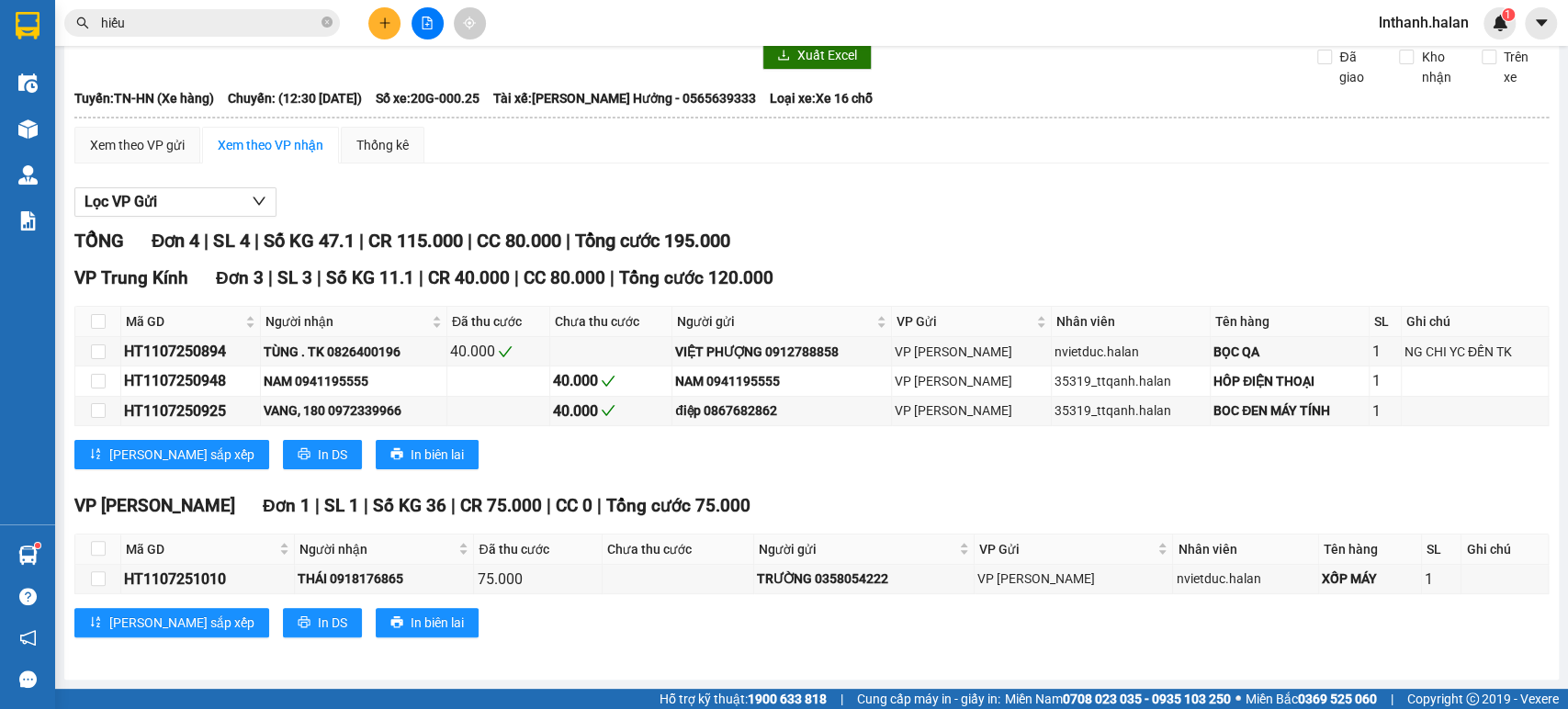 scroll, scrollTop: 117, scrollLeft: 0, axis: vertical 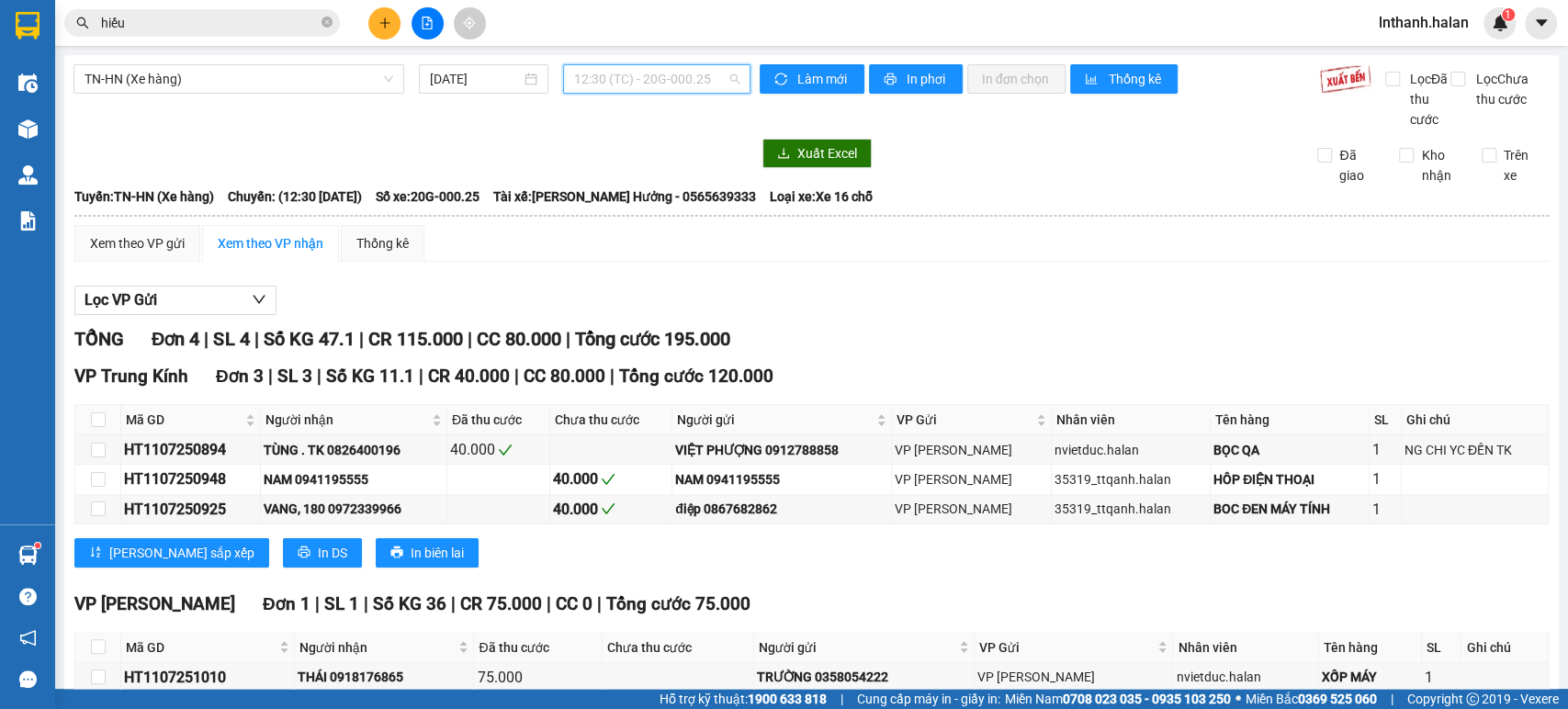 click on "12:30   (TC)   - 20G-000.25" at bounding box center [656, 79] 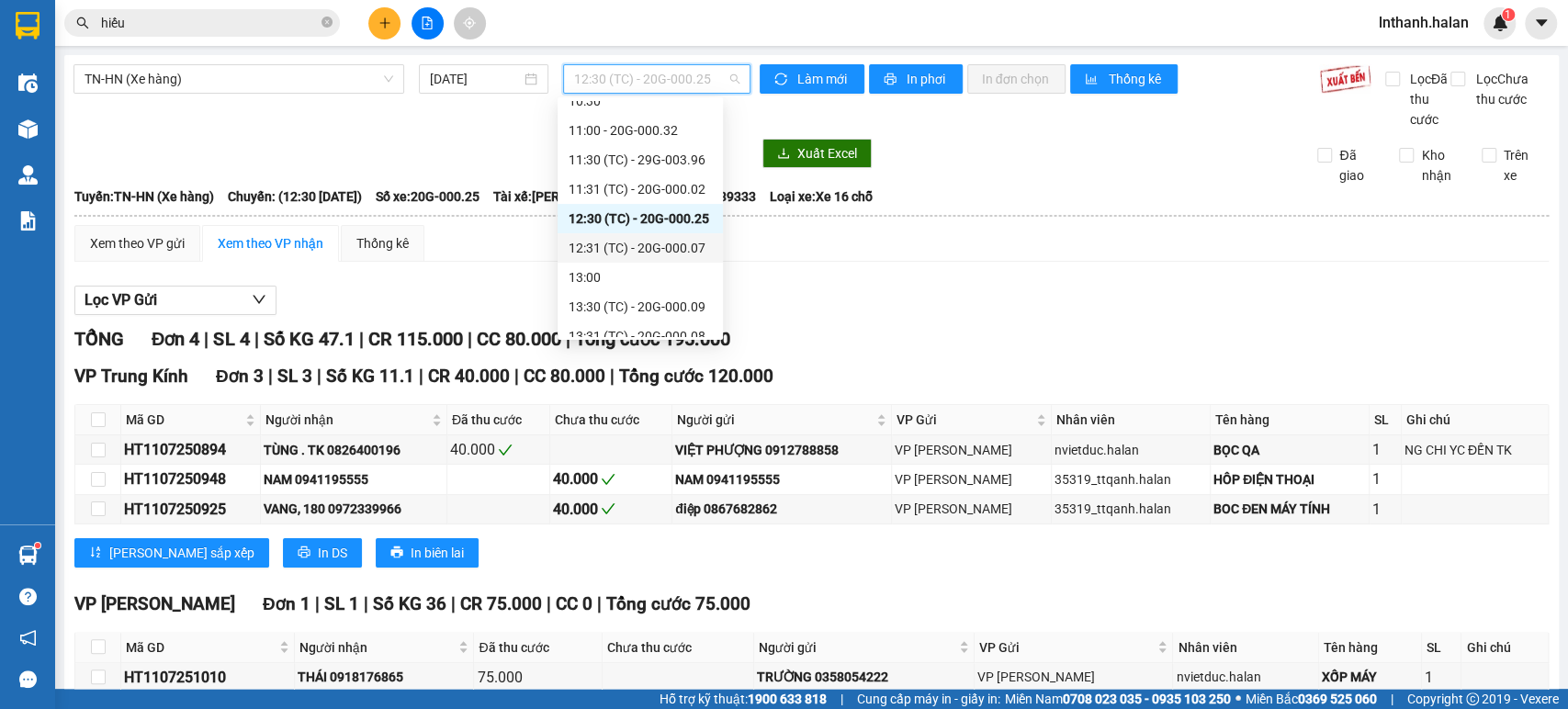 click on "12:31   (TC)   - 20G-000.07" at bounding box center [640, 248] 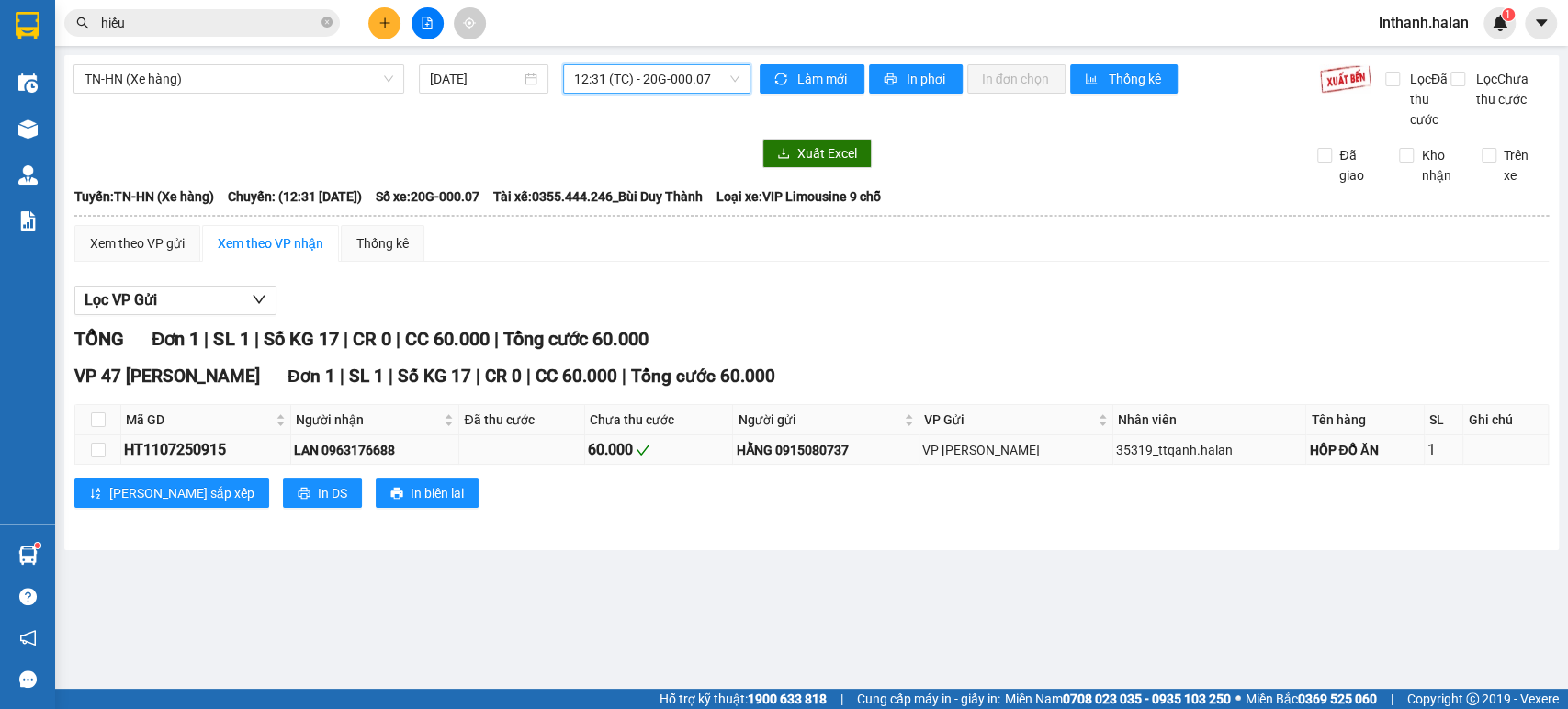 click on "HT1107250915" at bounding box center (206, 449) 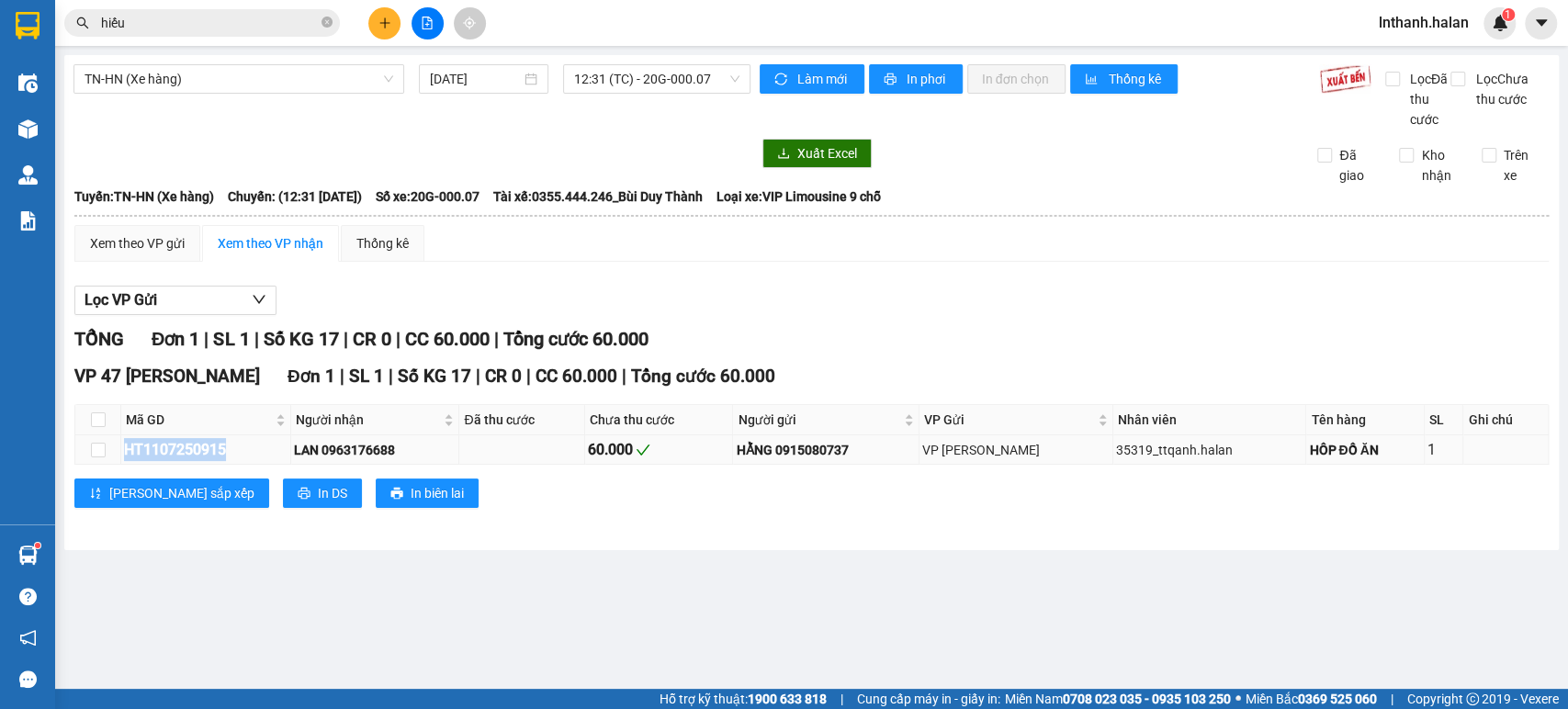 click on "HT1107250915" at bounding box center [206, 449] 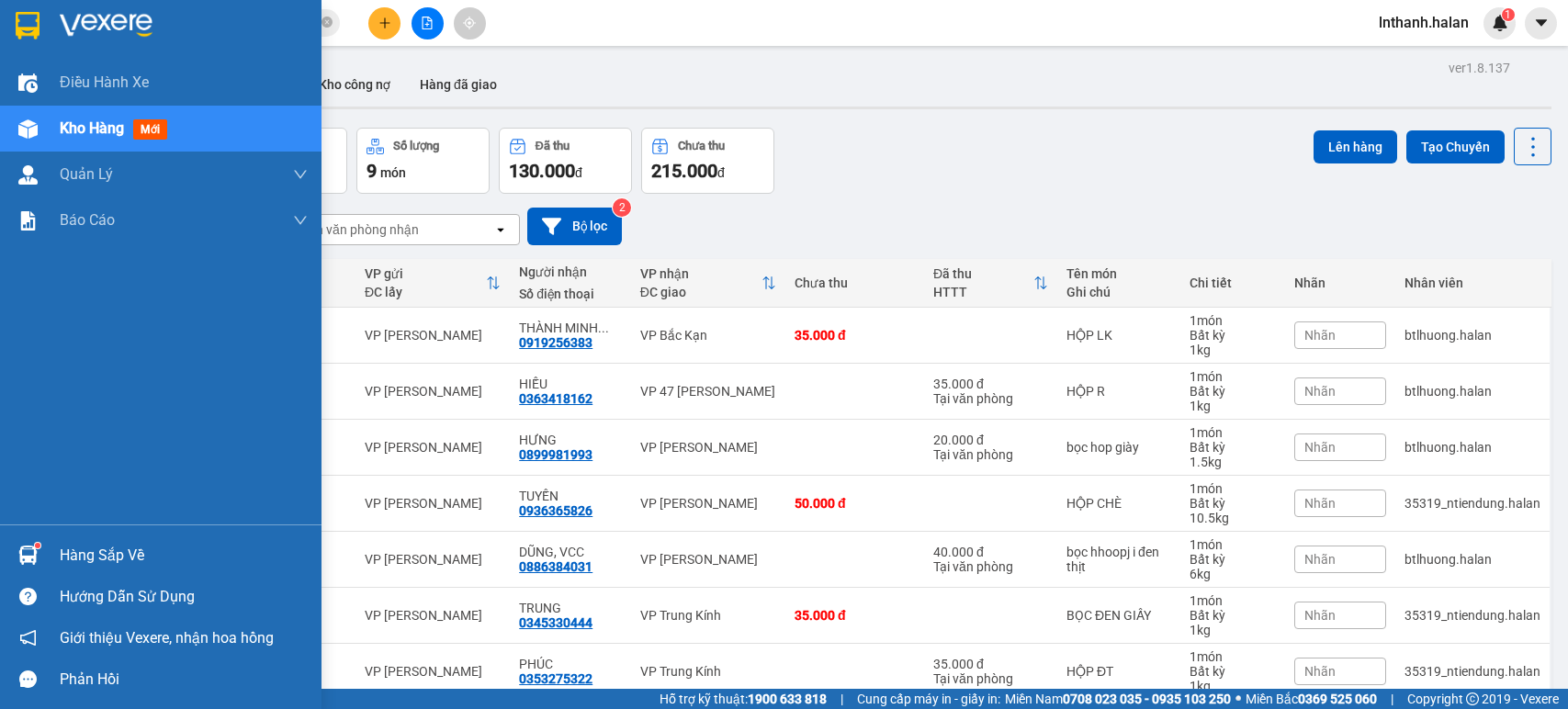 scroll, scrollTop: 0, scrollLeft: 0, axis: both 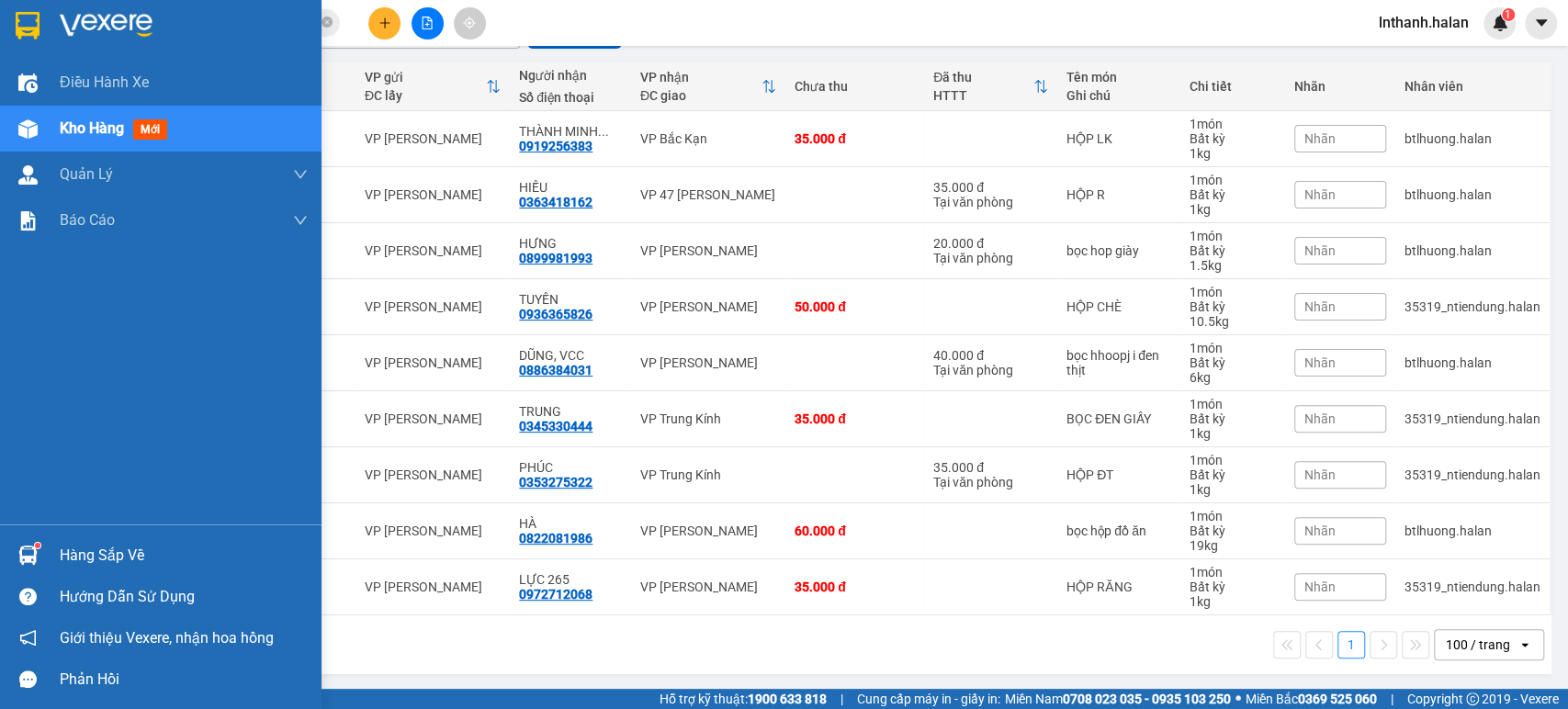 click on "Hàng sắp về" at bounding box center (184, 556) 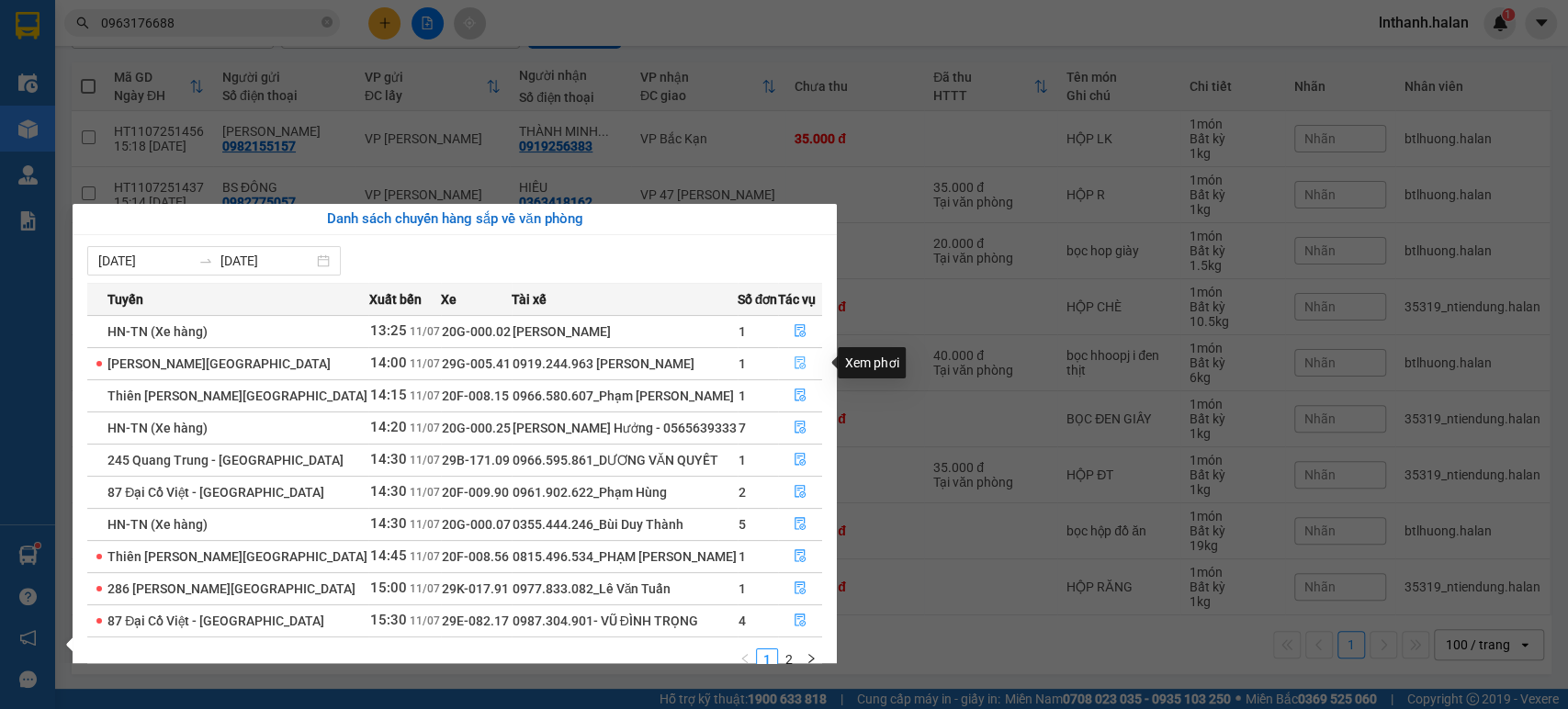 click at bounding box center (800, 364) 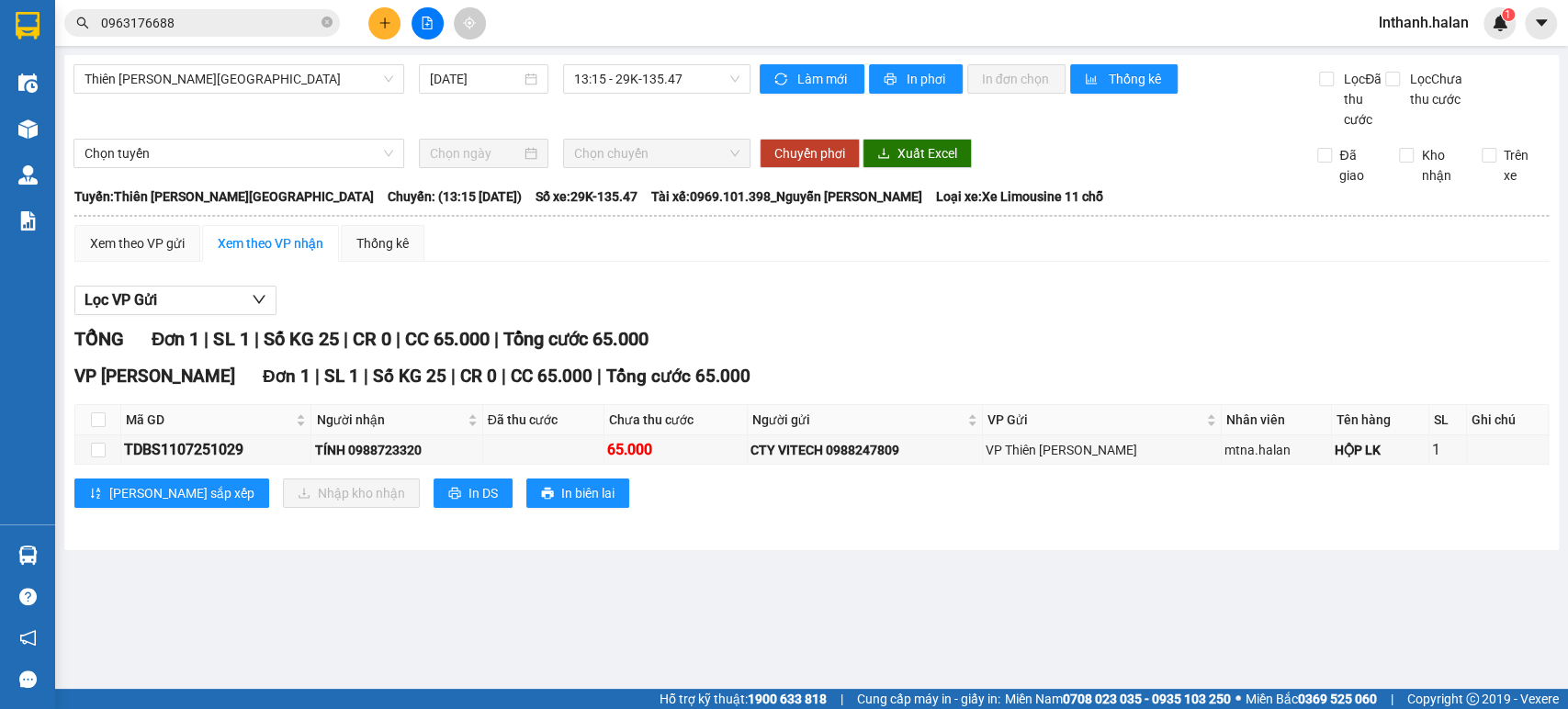 scroll, scrollTop: 0, scrollLeft: 0, axis: both 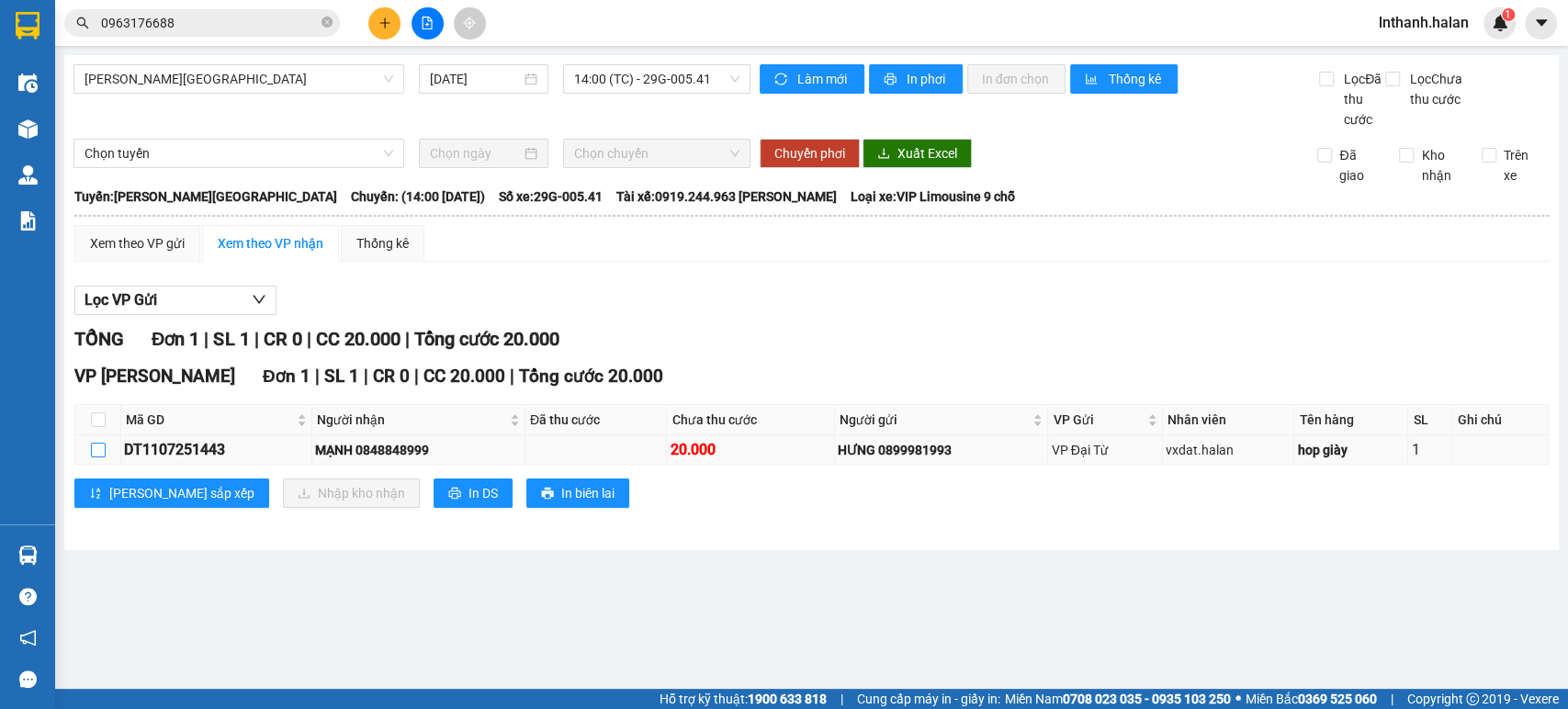 click at bounding box center (98, 450) 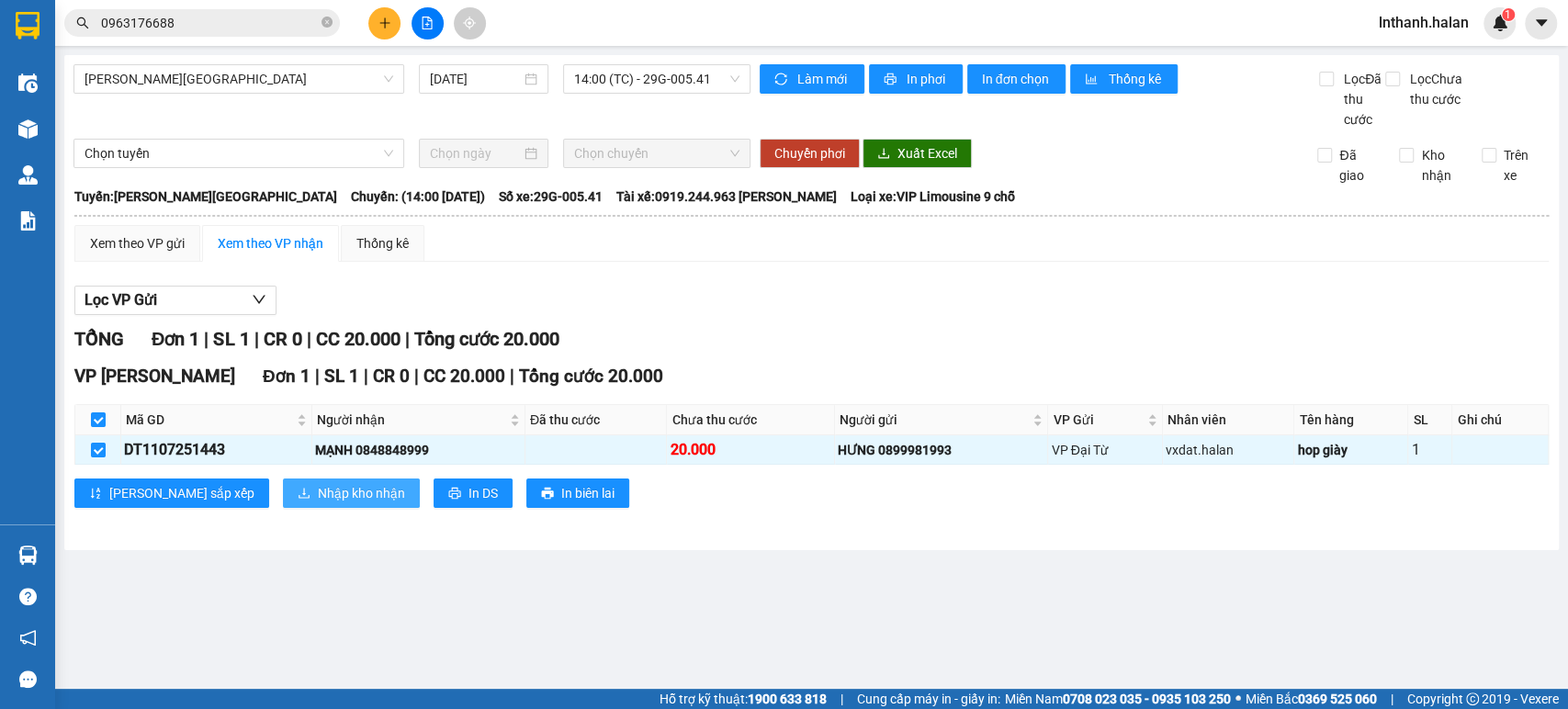 click on "Nhập kho nhận" at bounding box center [361, 493] 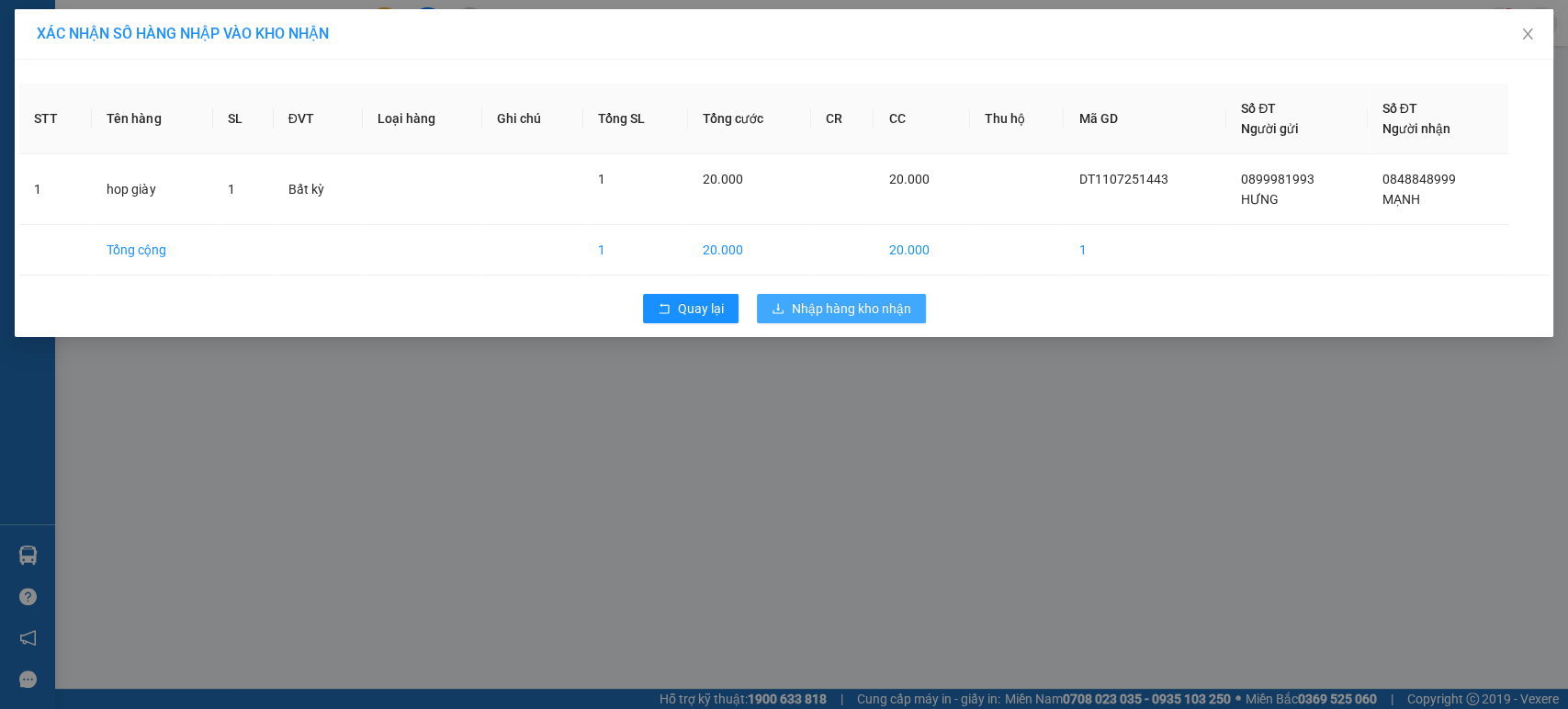 click on "Nhập hàng kho nhận" at bounding box center (852, 309) 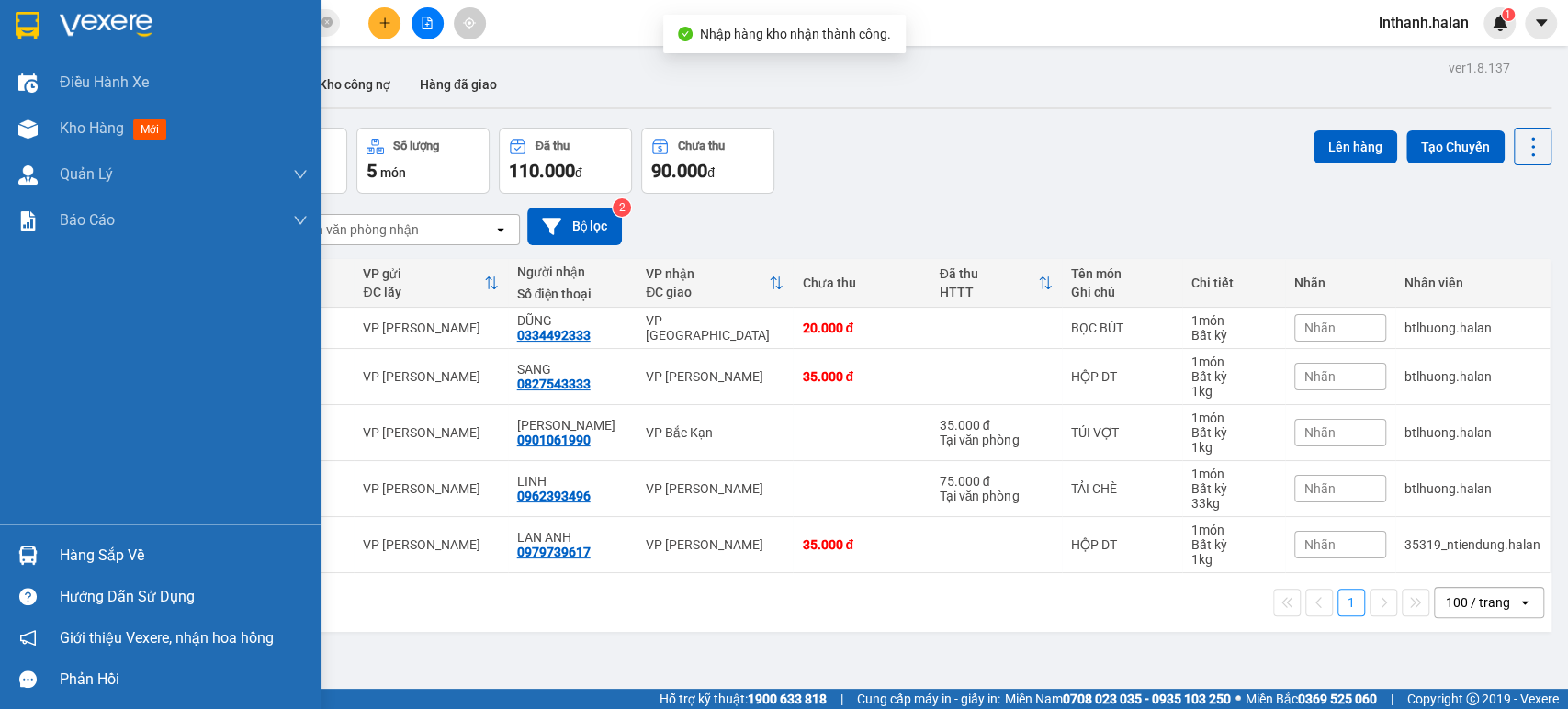 click on "Hàng sắp về" at bounding box center [184, 556] 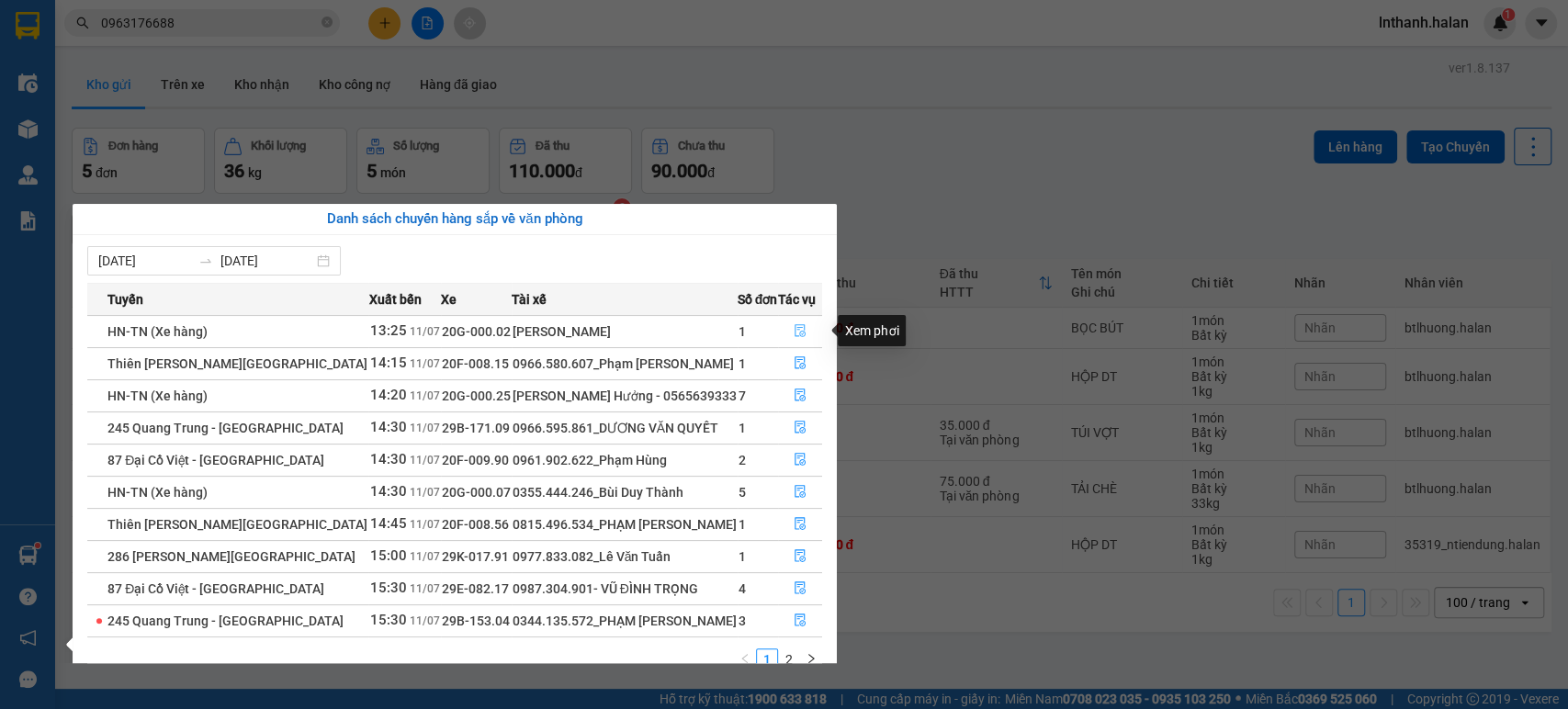 click 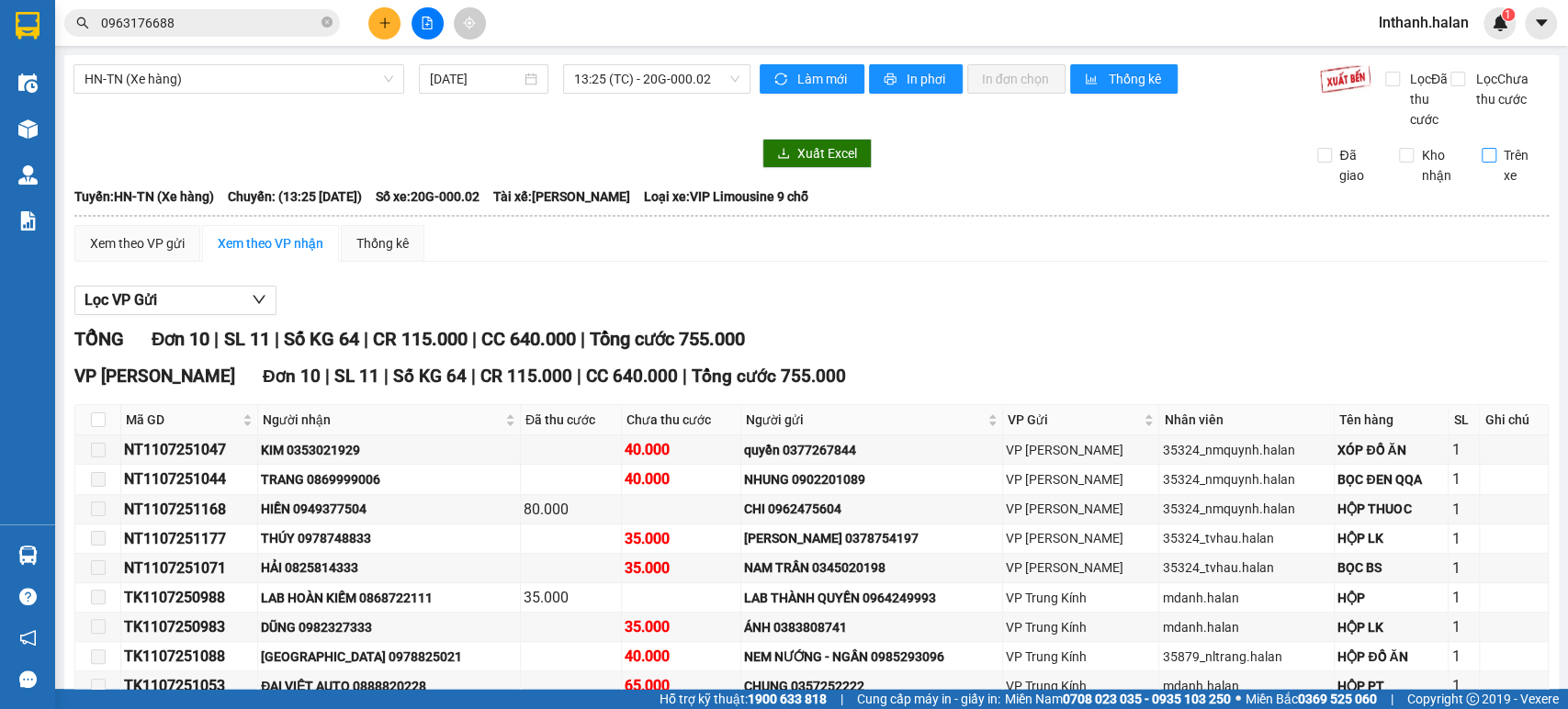 click on "Trên xe" at bounding box center [1489, 155] 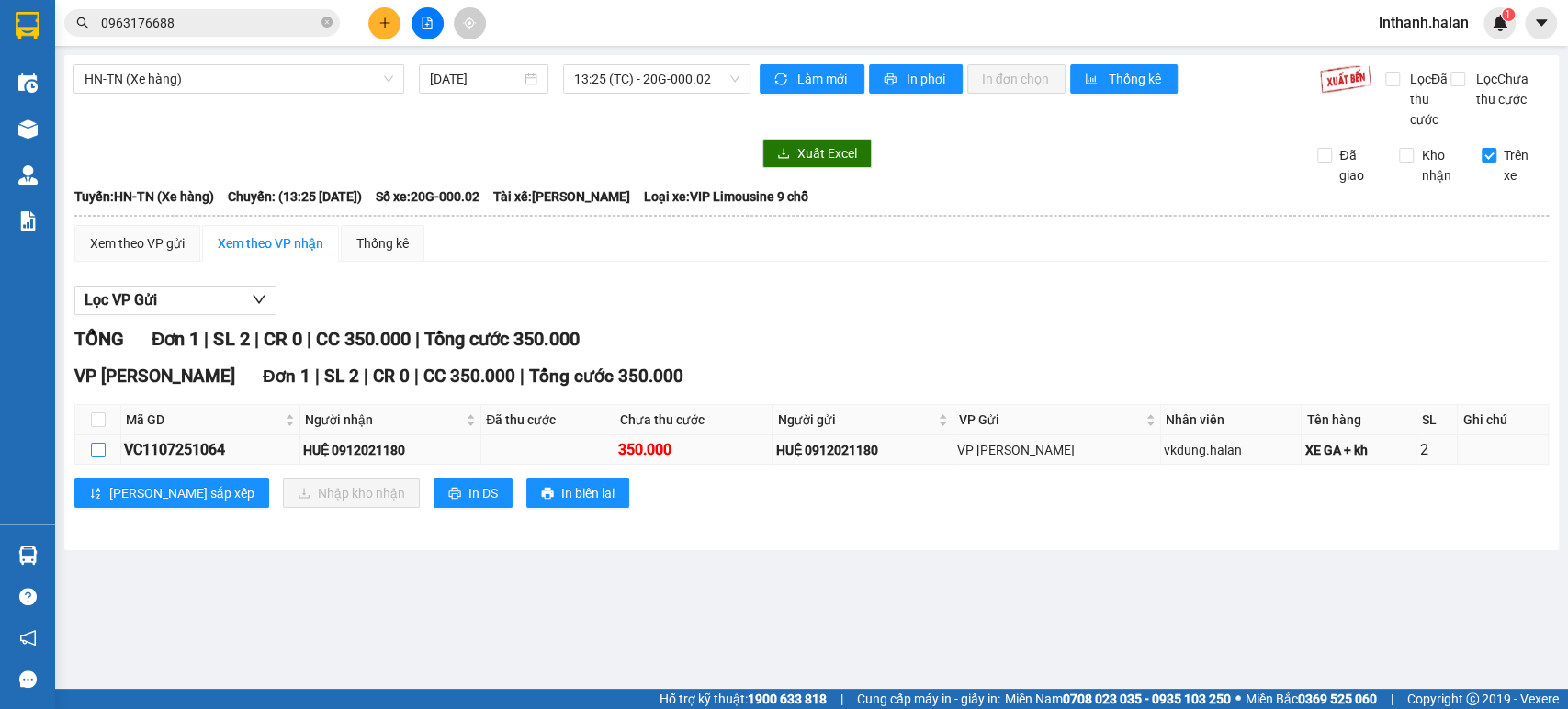 click at bounding box center [98, 450] 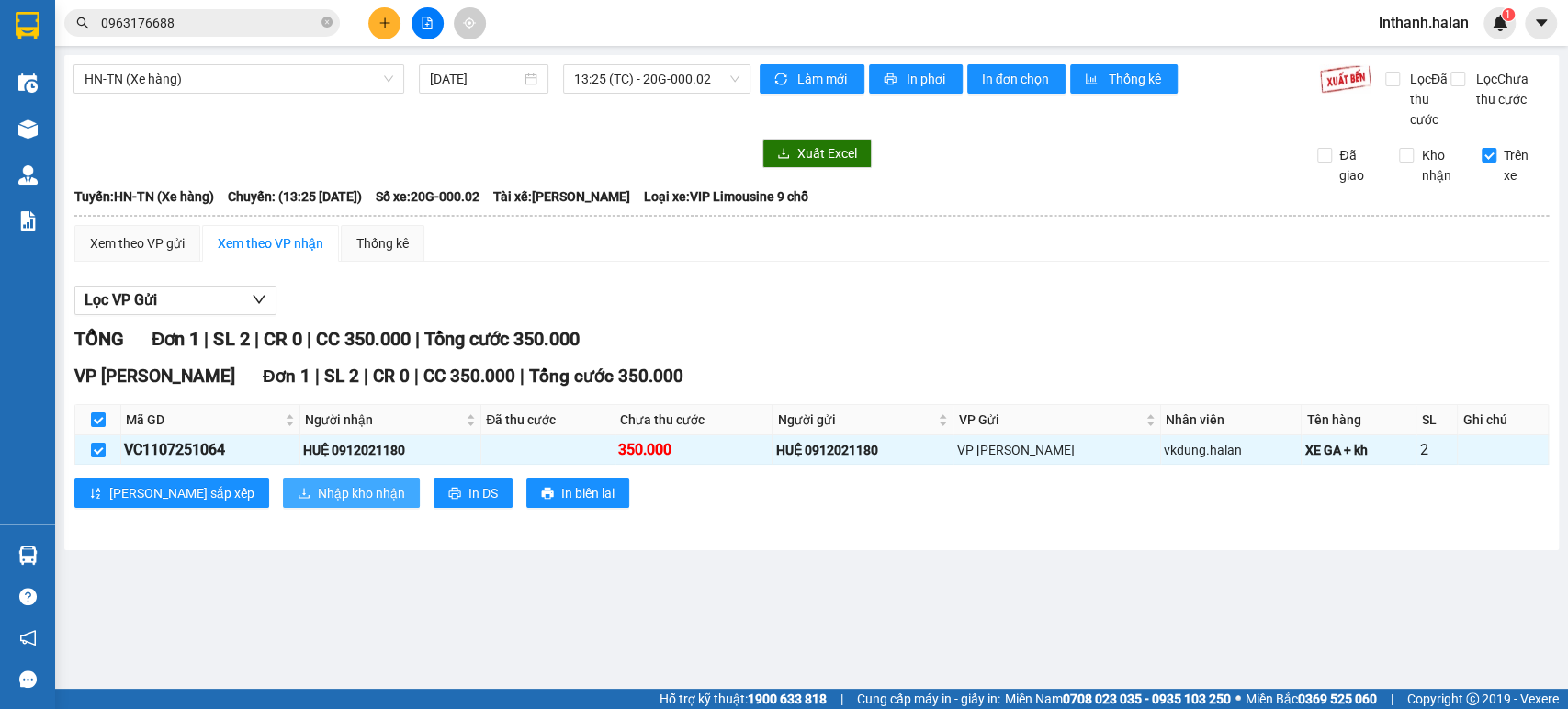 click on "Nhập kho nhận" at bounding box center [361, 493] 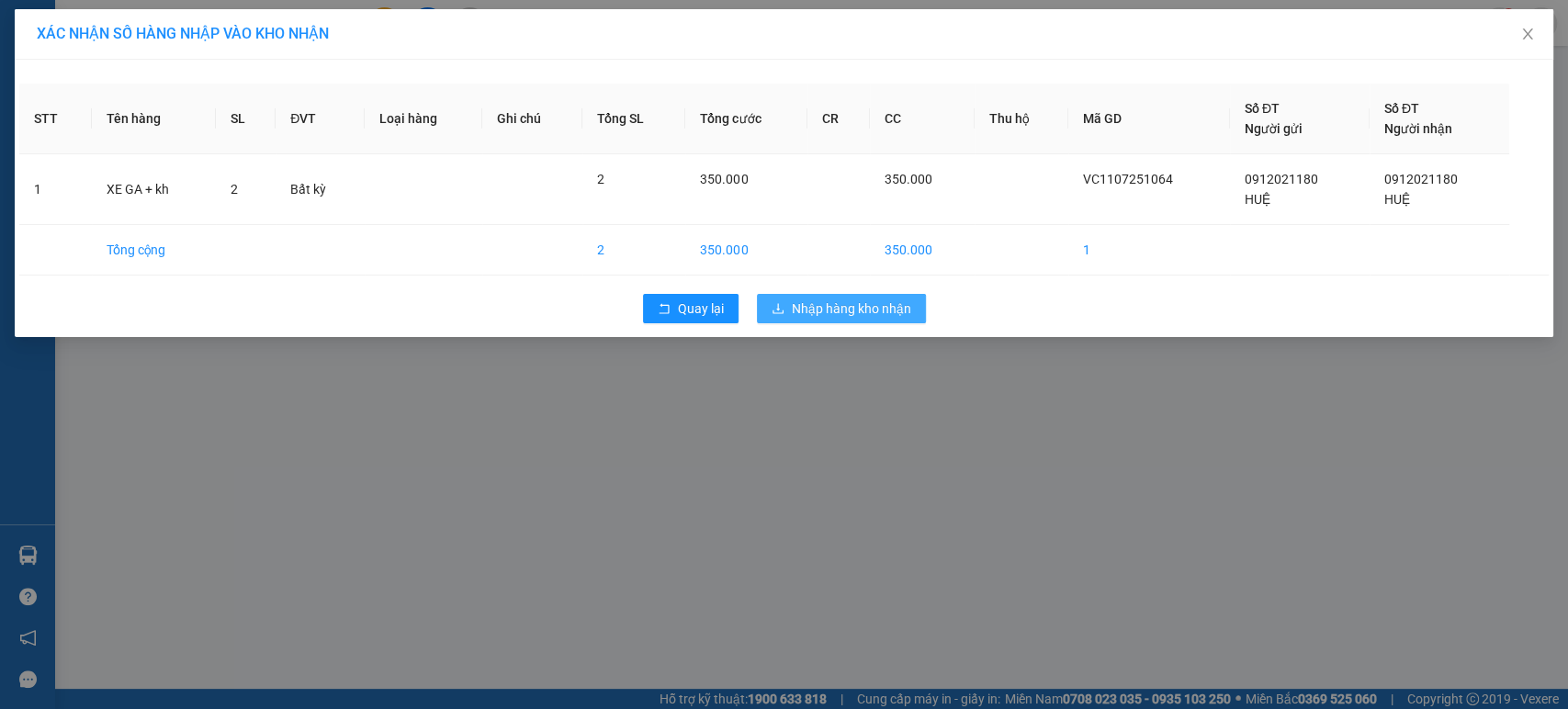 click on "Nhập hàng kho nhận" at bounding box center [852, 309] 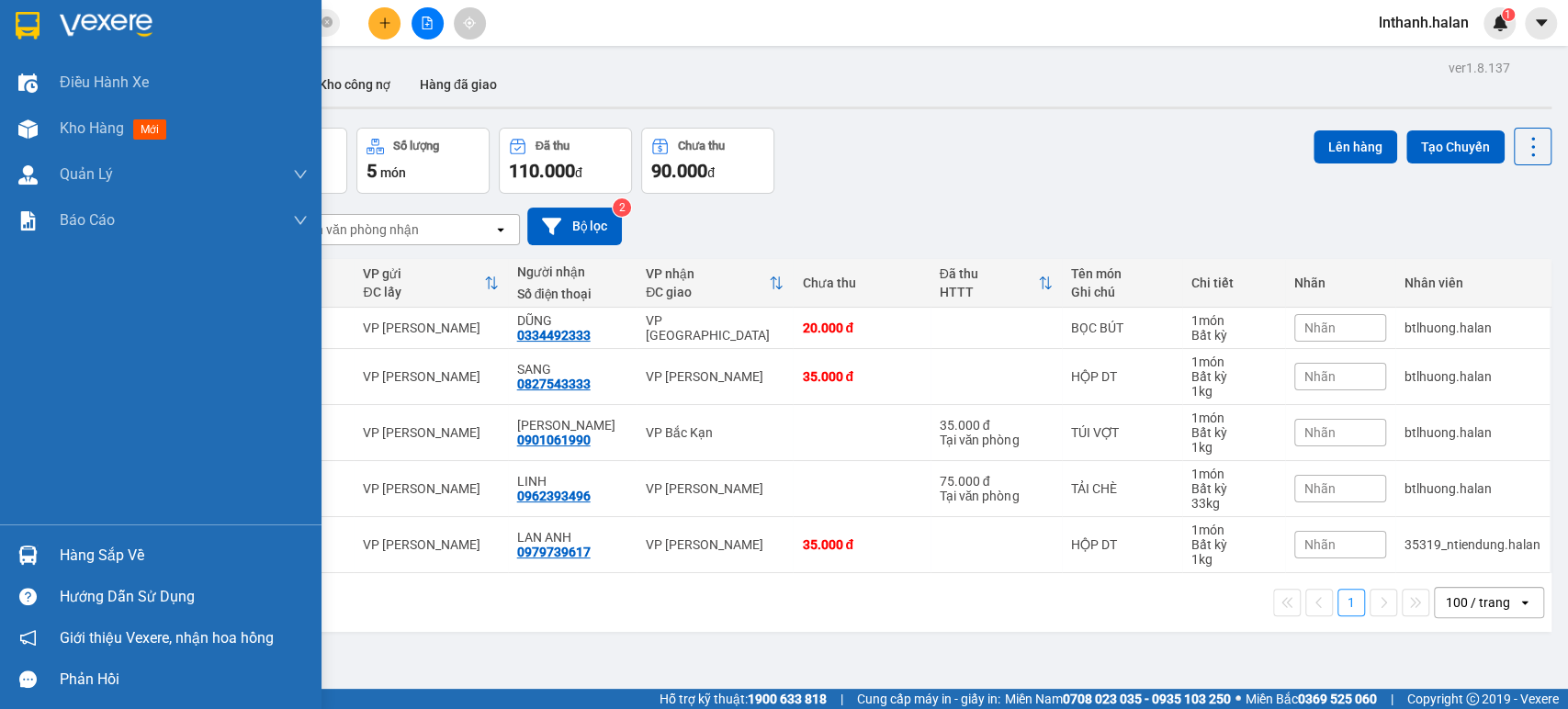 click on "Hàng sắp về" at bounding box center (184, 556) 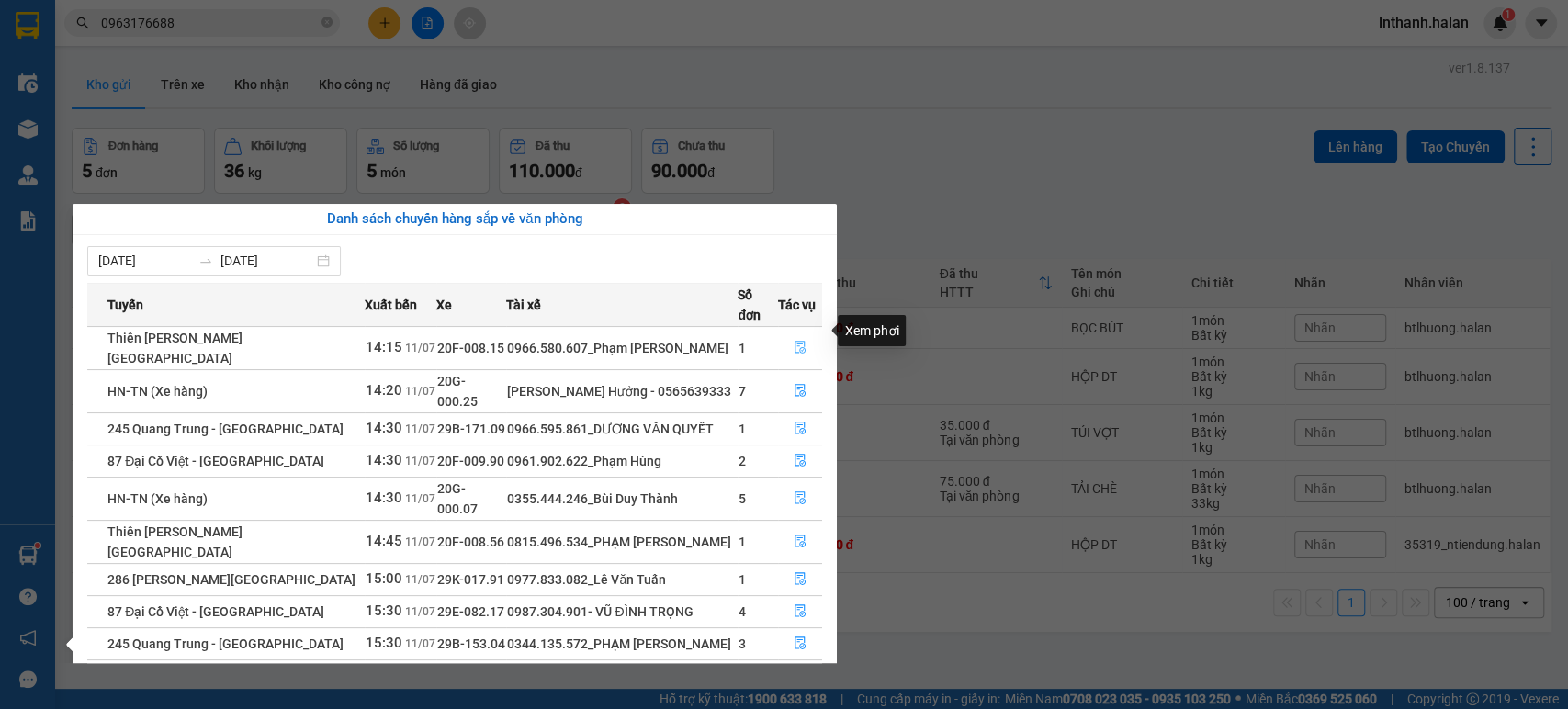 click 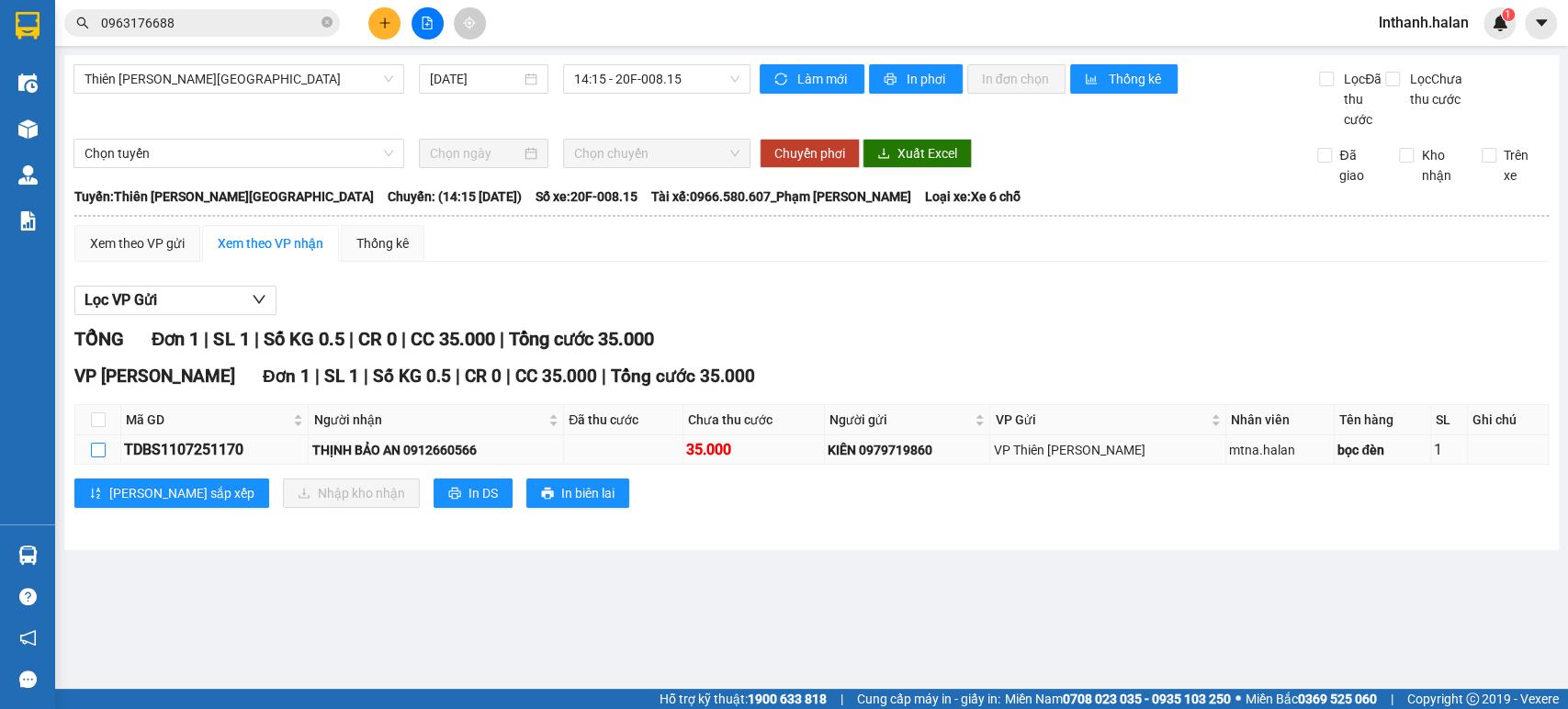 click at bounding box center [98, 450] 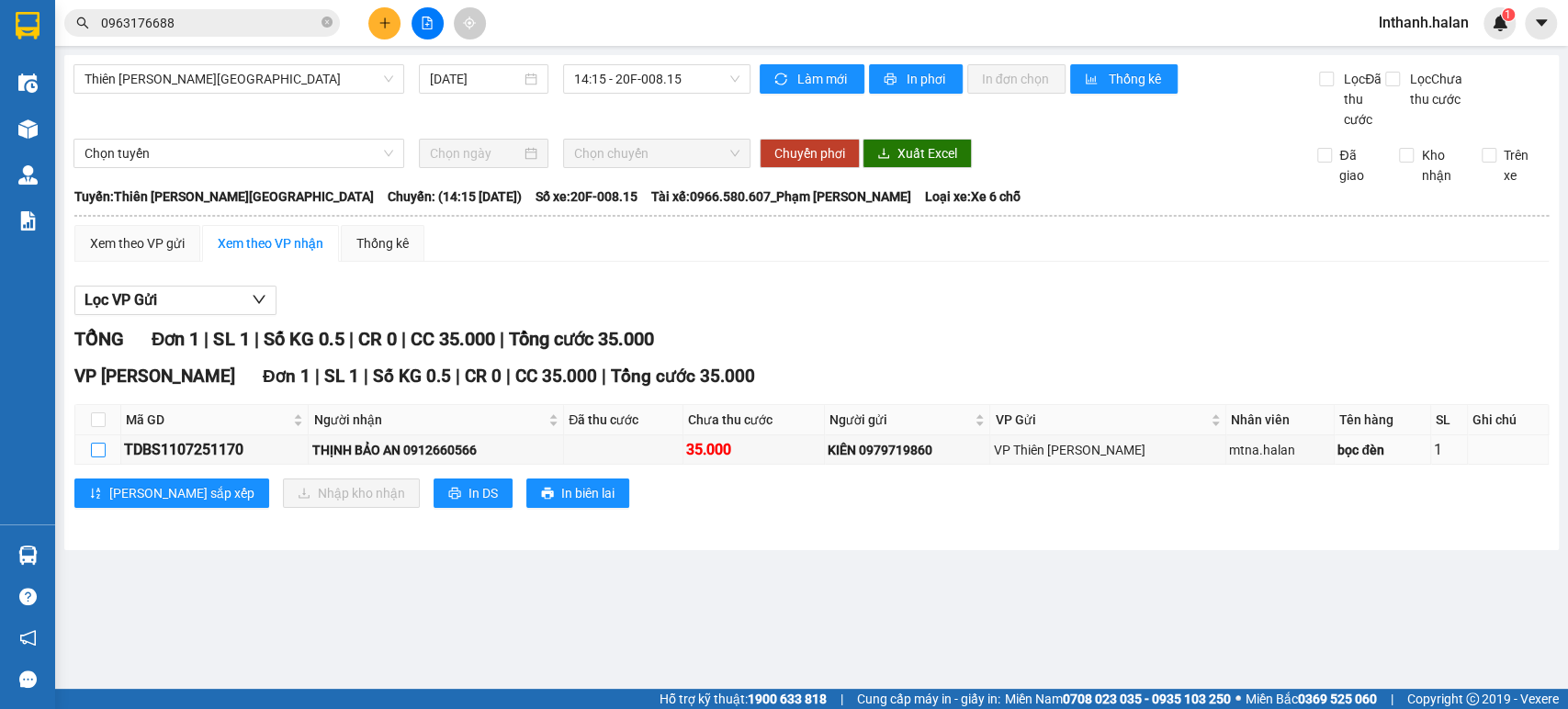 checkbox on "true" 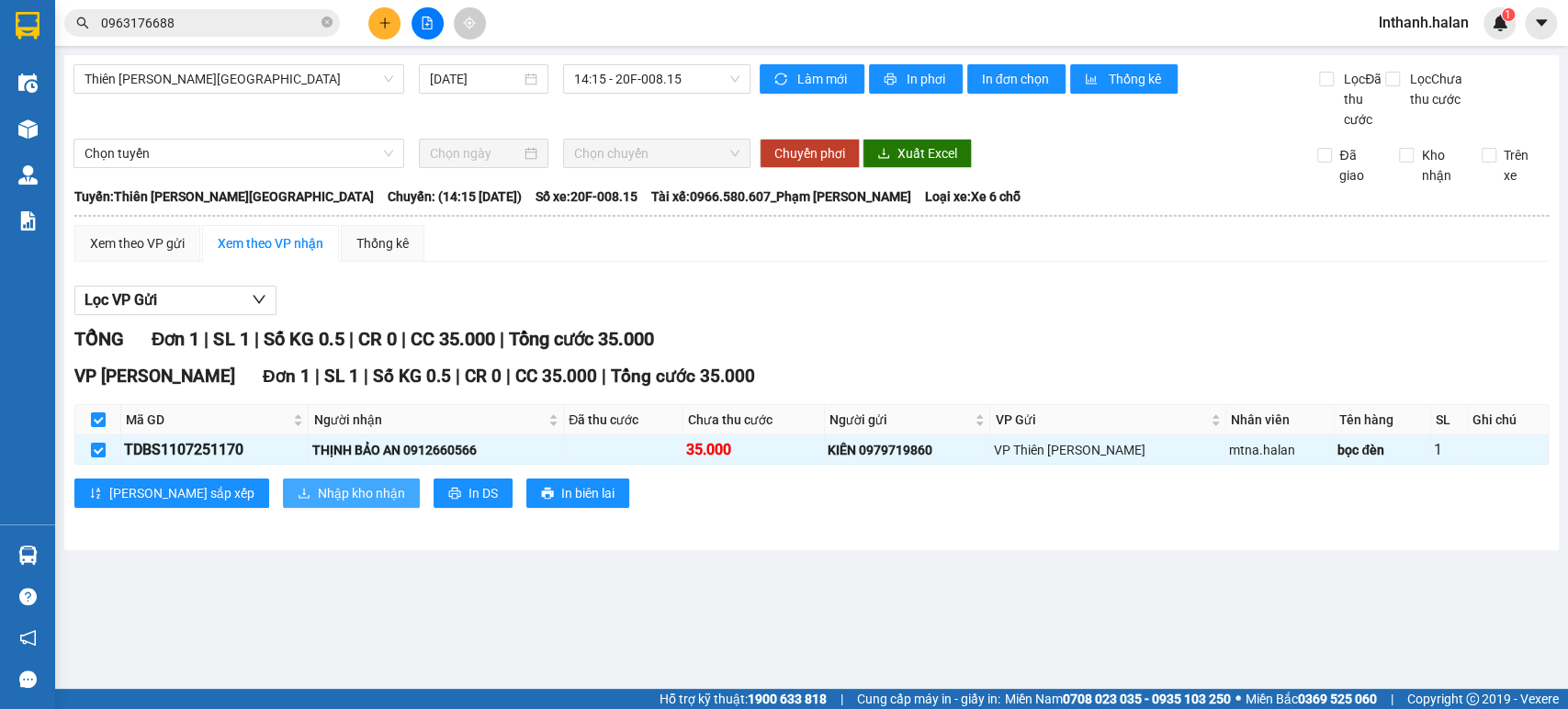click on "Nhập kho nhận" at bounding box center [351, 493] 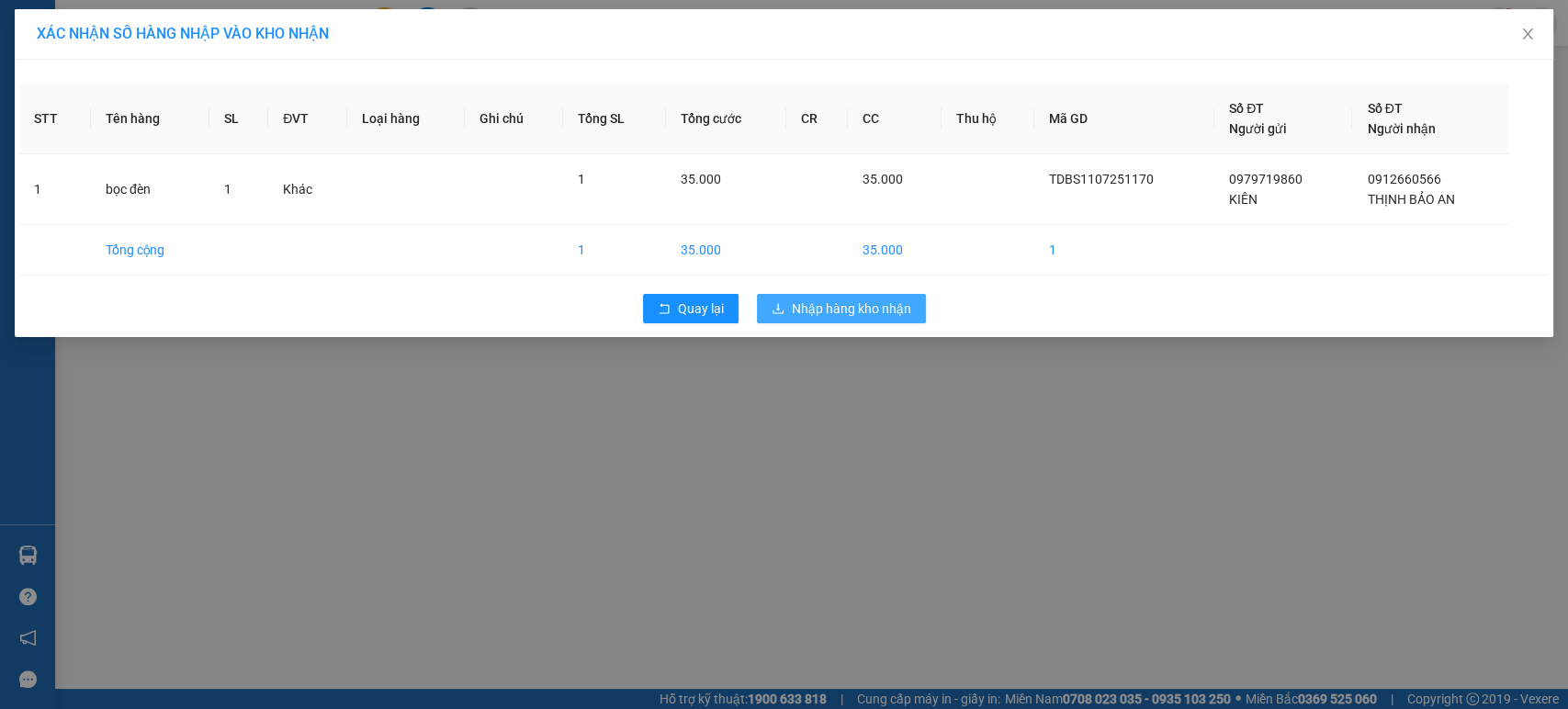 click on "Nhập hàng kho nhận" at bounding box center (852, 309) 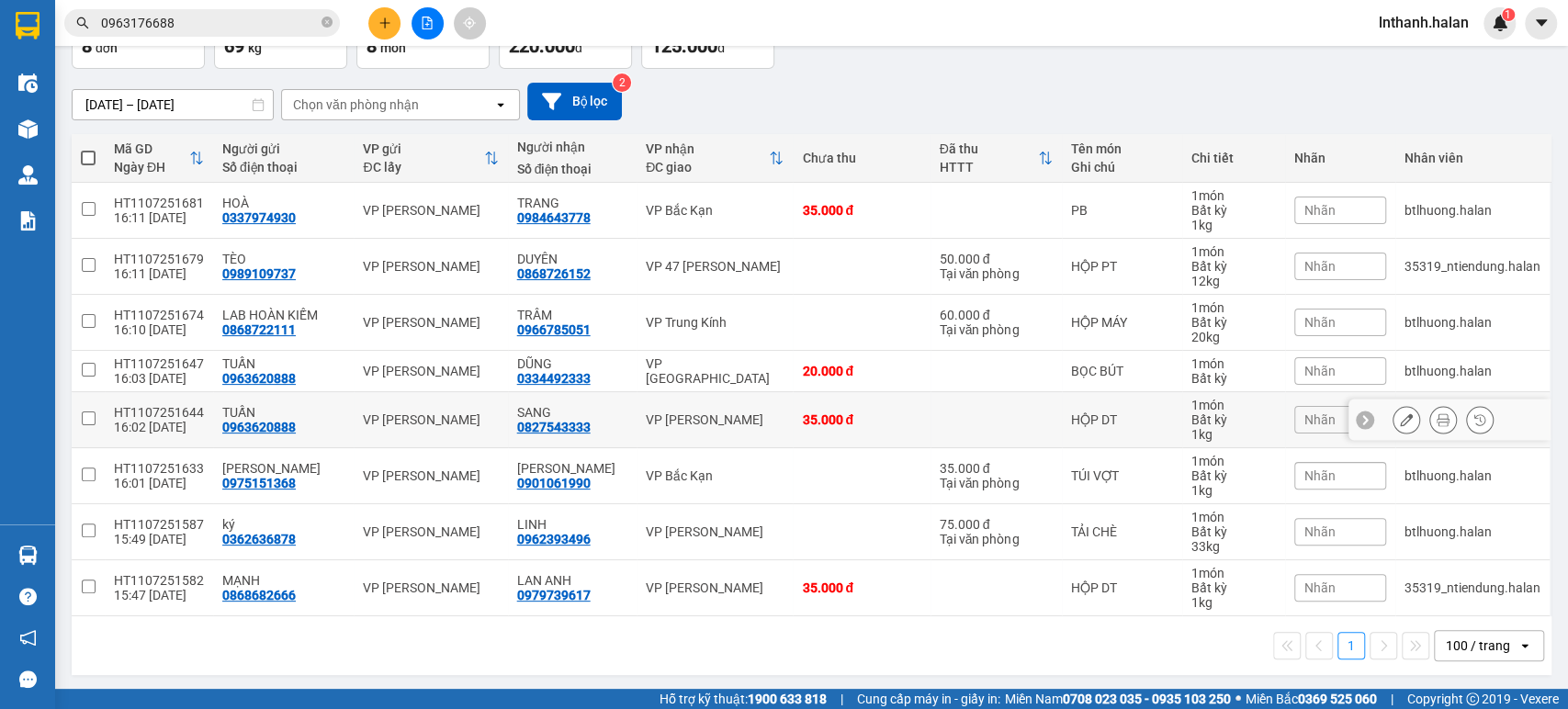 scroll, scrollTop: 0, scrollLeft: 0, axis: both 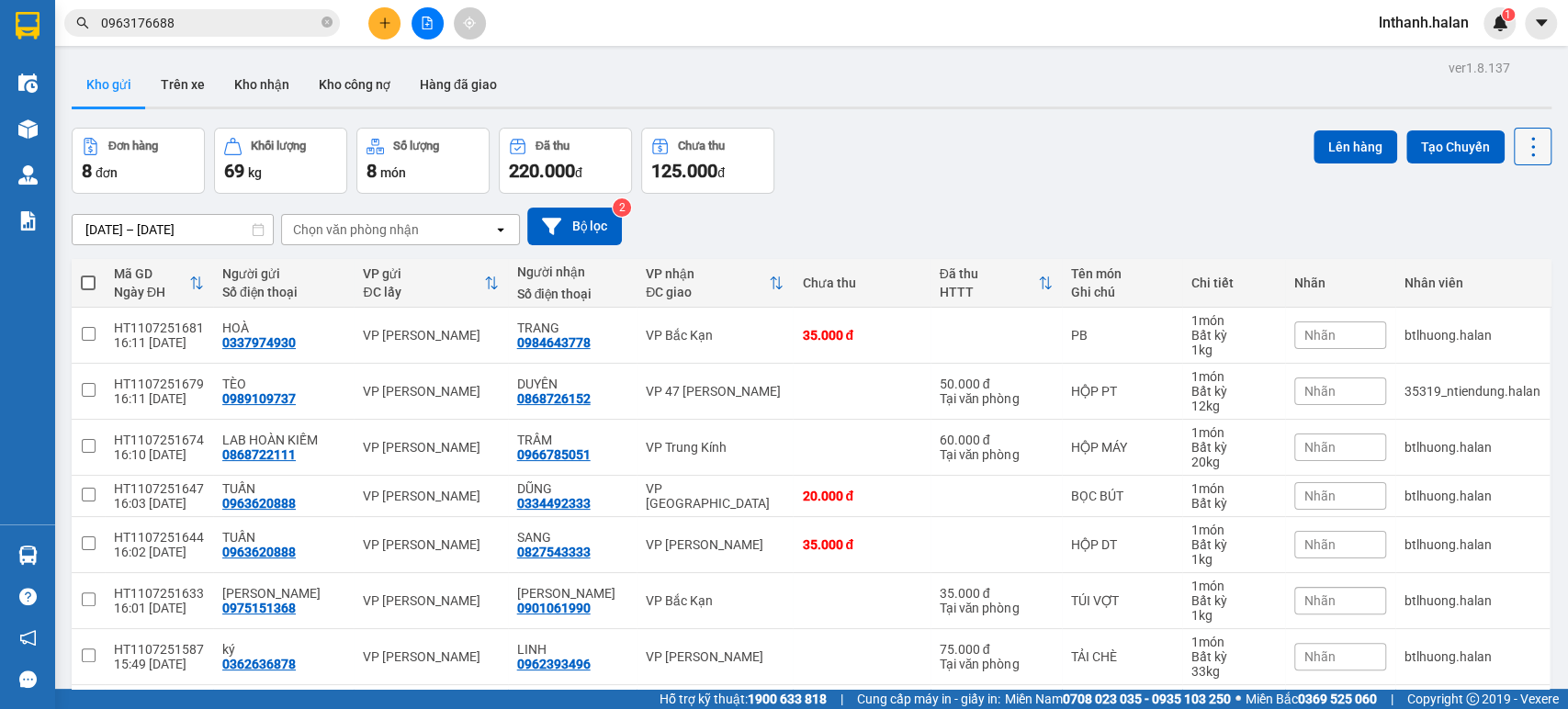 click 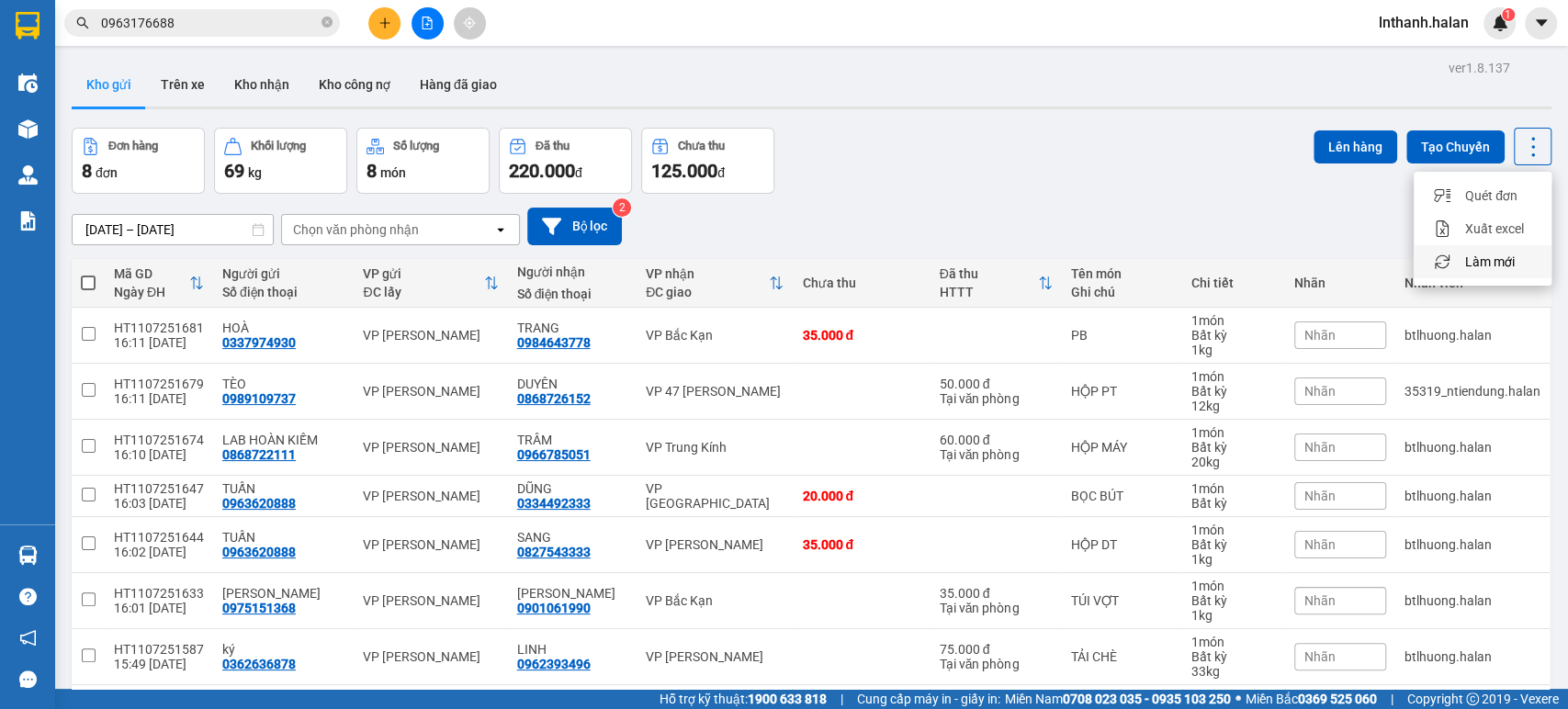 click on "Làm mới" at bounding box center (1490, 262) 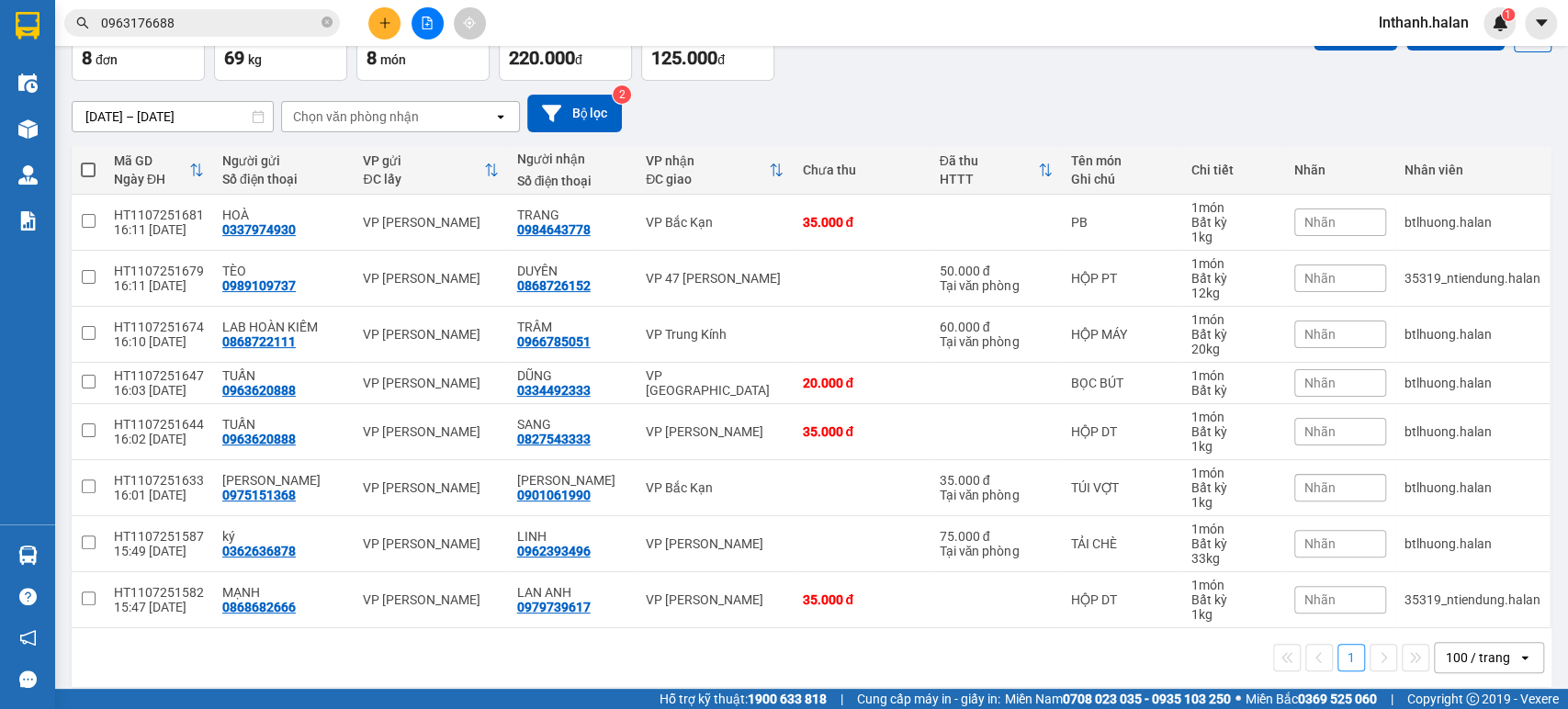 scroll, scrollTop: 125, scrollLeft: 0, axis: vertical 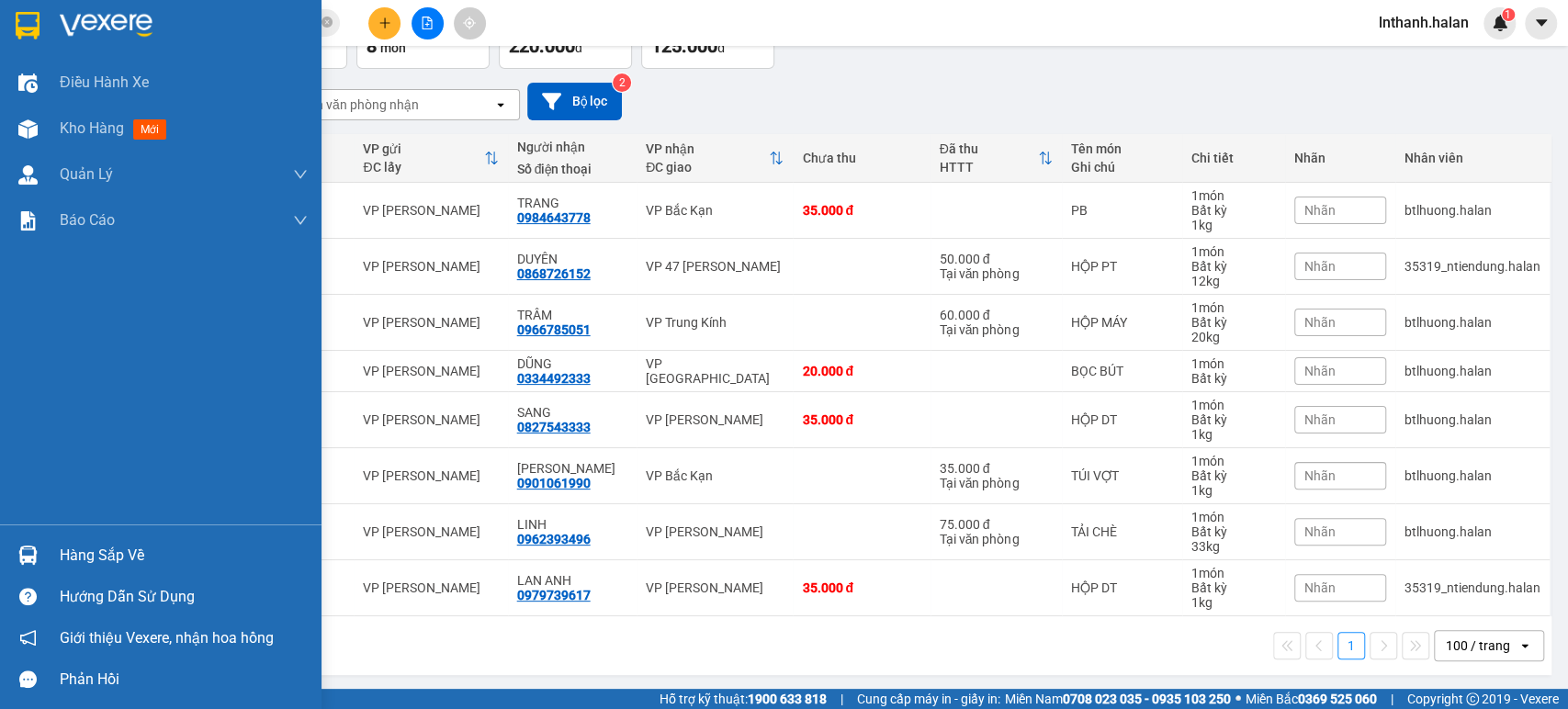 click on "Hàng sắp về" at bounding box center (184, 556) 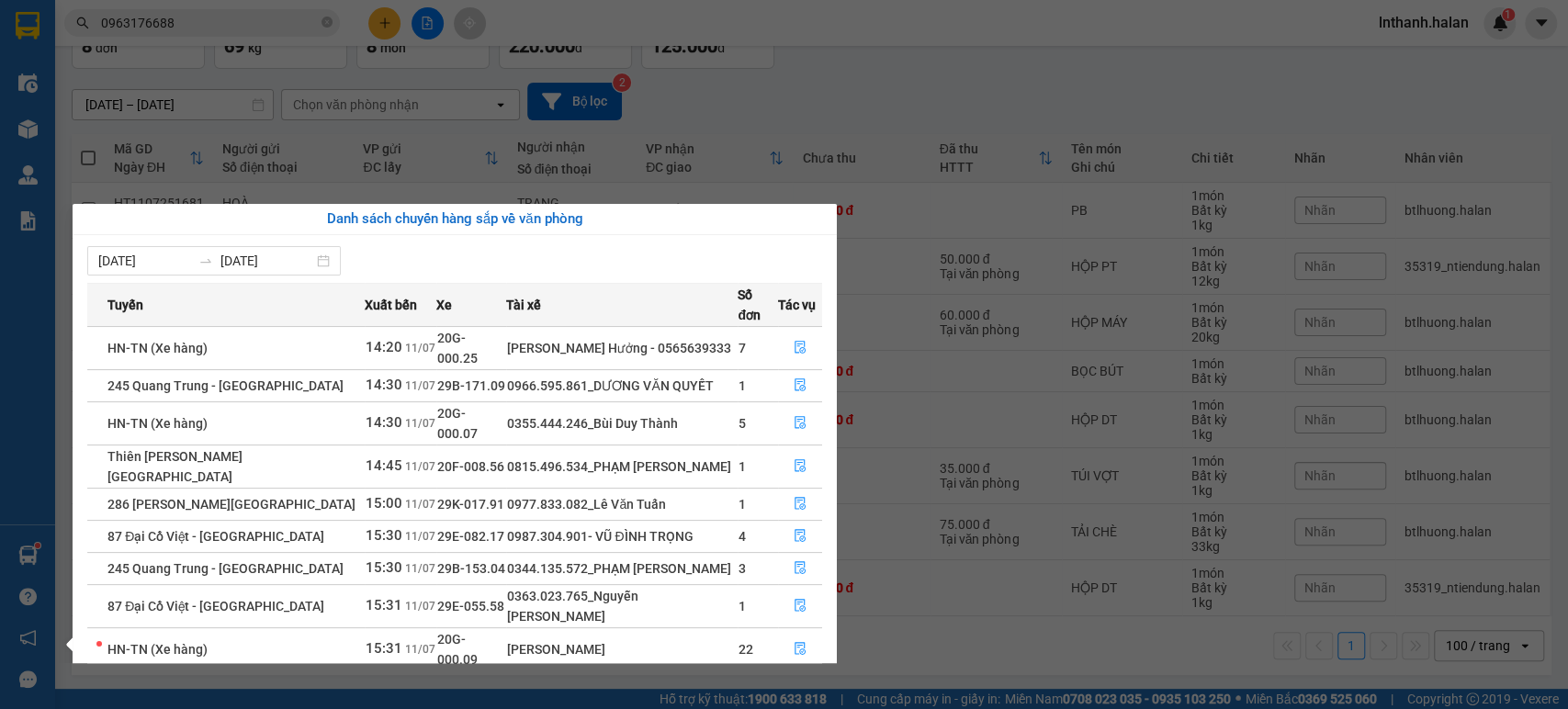 click on "Kết quả tìm kiếm ( 2 )  Bộ lọc  Thuộc VP này Mã ĐH Trạng thái Món hàng Thu hộ Tổng cước Chưa cước Nhãn Người gửi VP Gửi Người nhận VP Nhận HT1107250915 11:56 - 11/07 Đã giao   15:12 - 11/07 HÔP ĐỒ ĂN SL:  1 60.000 0915080737 HẰNG VP Hoàng Văn Thụ 0963176688 LAN VP 47 Trần Khát Chân HT0402240069 07:34 - 04/02 Đã giao   10:43 - 04/02 HỘP CHÈ SL:  1 40.000 0915050737 HẰNG VP Hoàng Văn Thụ 0963176688 LAN VP 47 Trần Khát Chân 1 0963176688 lnthanh.halan 1     Điều hành xe     Kho hàng mới     Quản Lý Quản lý chuyến Quản lý kiểm kho     Báo cáo 12. Thống kê đơn đối tác 2. Doanh thu thực tế theo từng văn phòng 4. Thống kê đơn hàng theo văn phòng Hàng sắp về Hướng dẫn sử dụng Giới thiệu Vexere, nhận hoa hồng Phản hồi Phần mềm hỗ trợ bạn tốt chứ? ver  1.8.137 Kho gửi Trên xe Kho nhận Kho công nợ Hàng đã giao Đơn hàng 8 đơn Khối lượng 8" at bounding box center [784, 354] 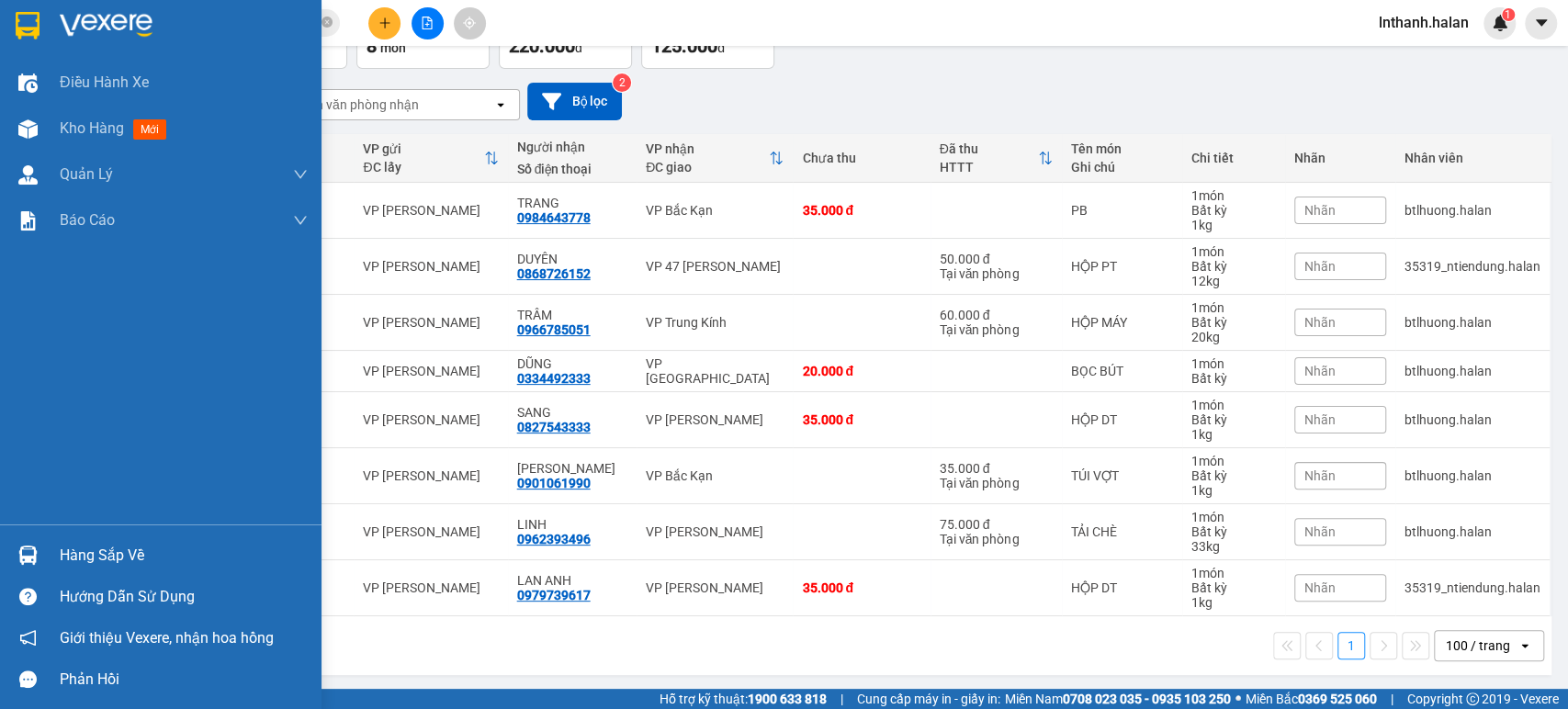 click on "Hàng sắp về" at bounding box center [184, 556] 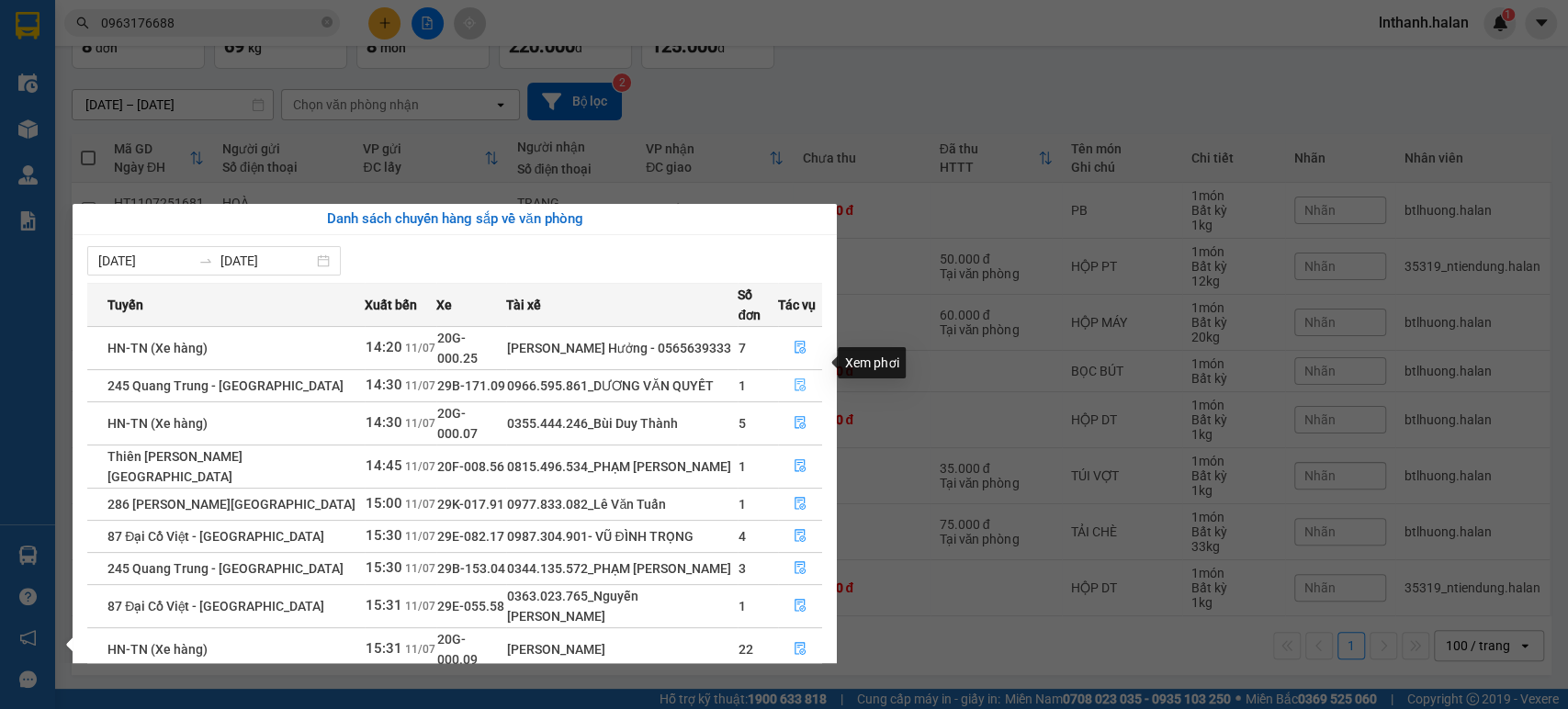 click 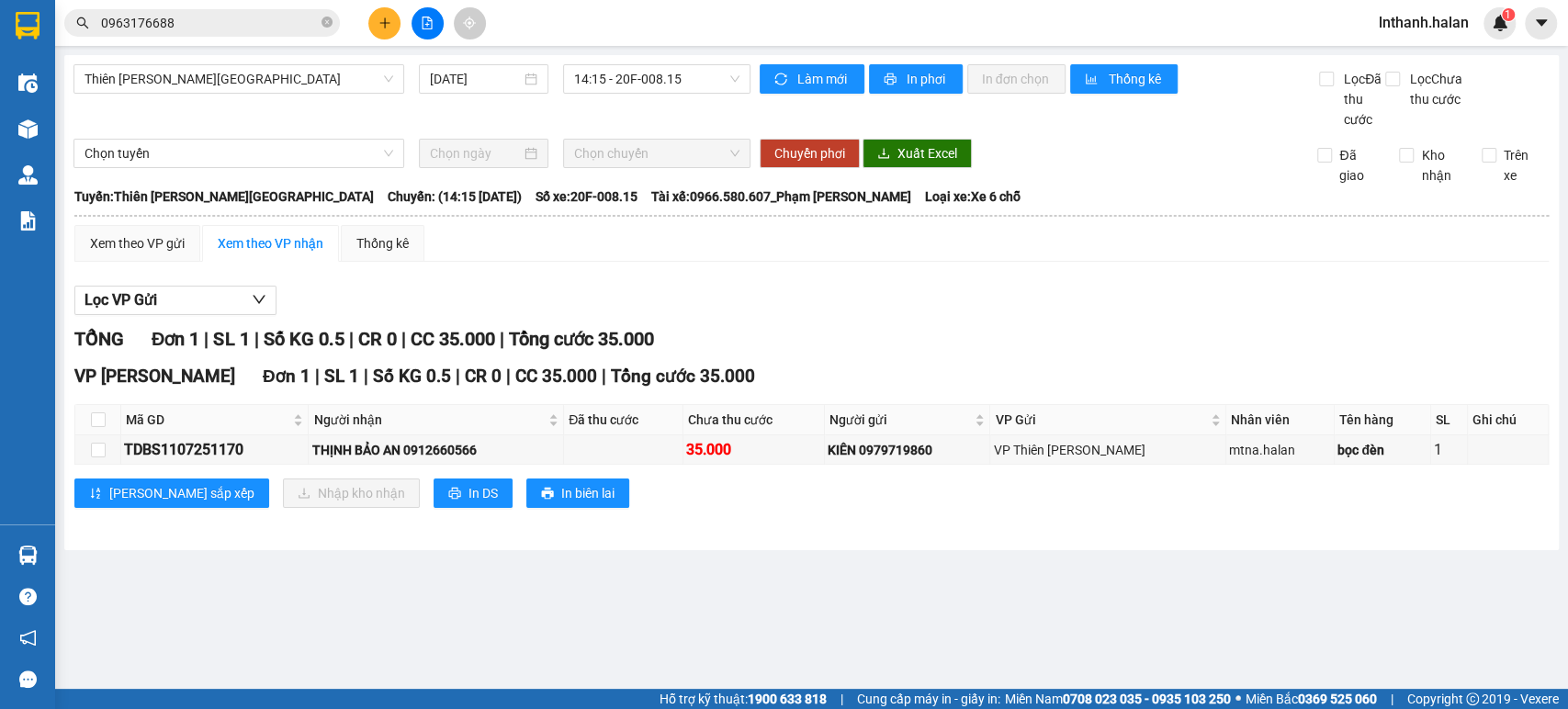 scroll, scrollTop: 0, scrollLeft: 0, axis: both 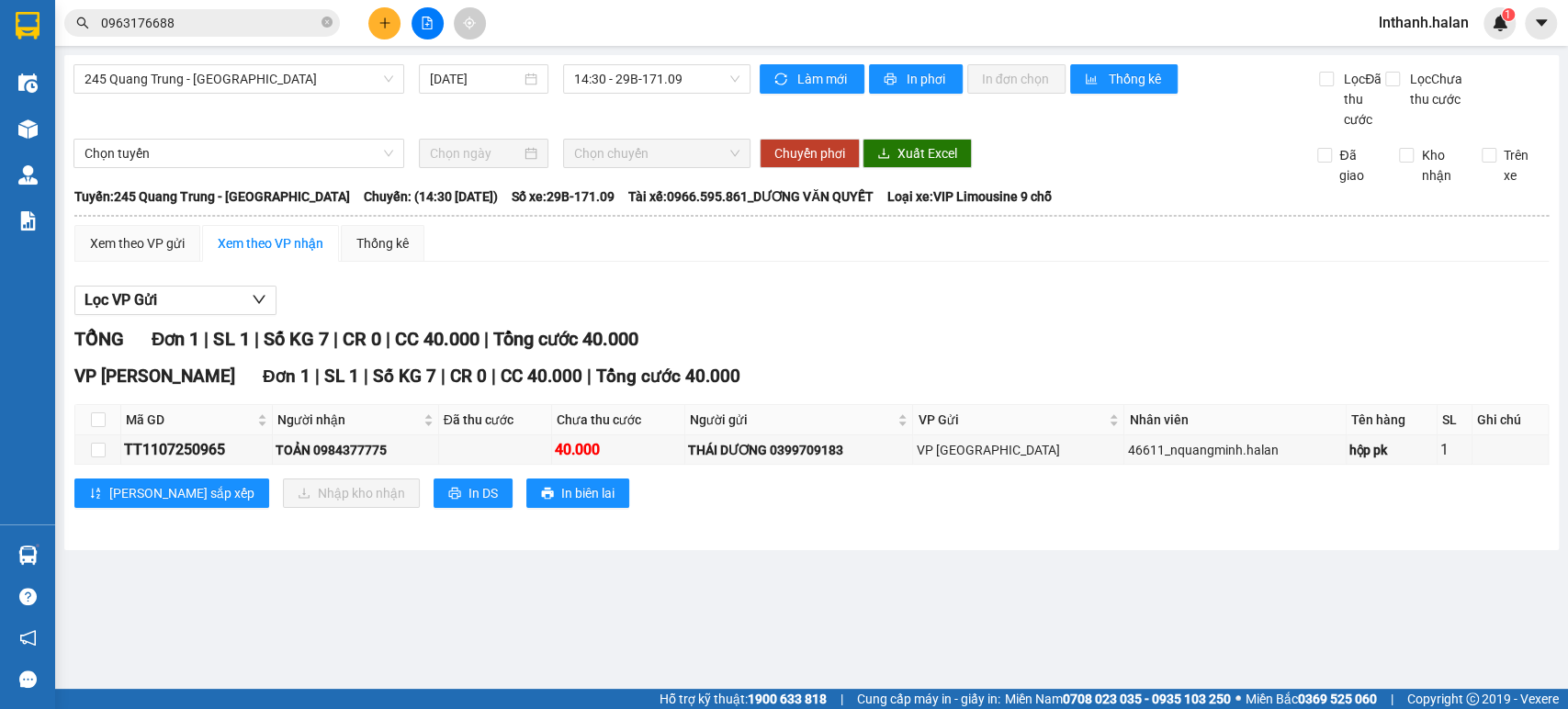 click on "0963176688" at bounding box center [209, 23] 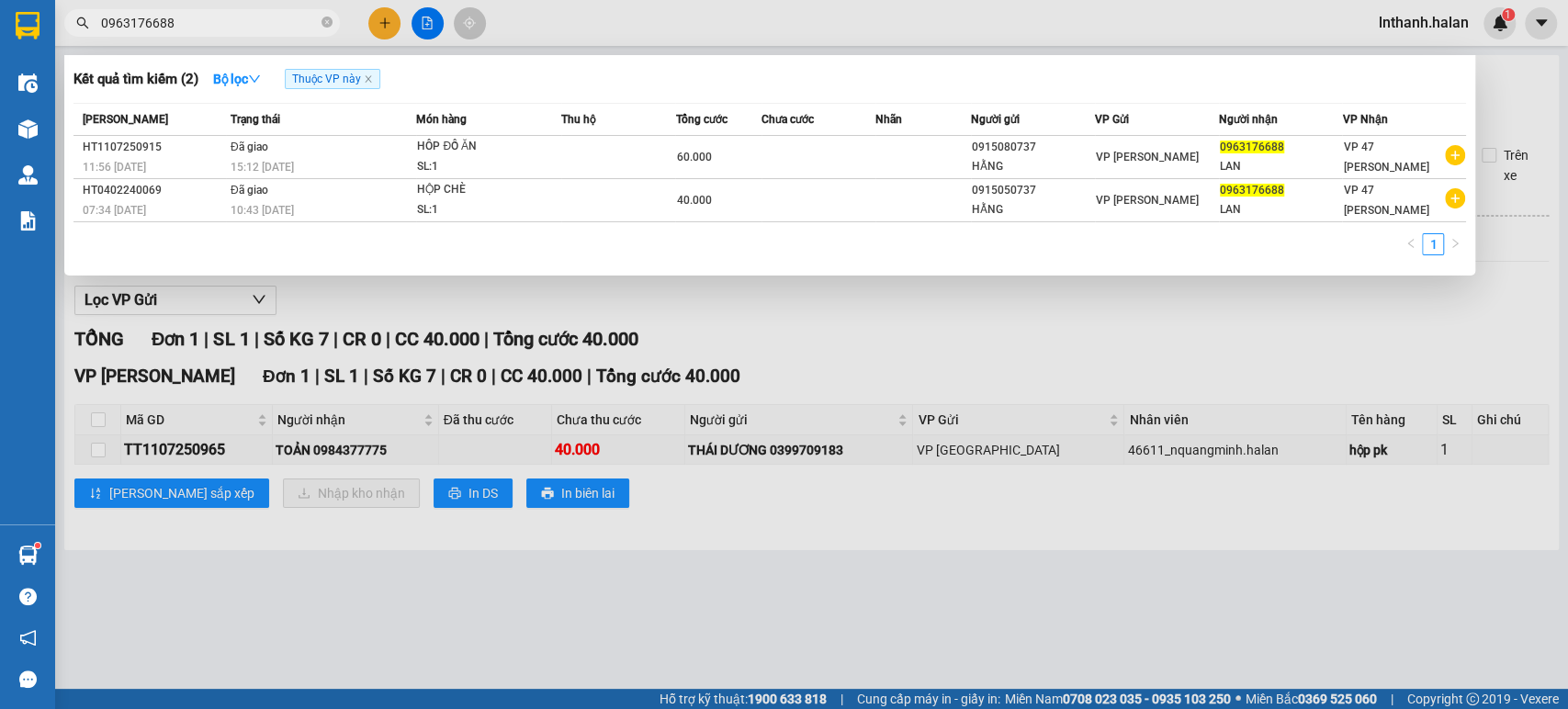 click on "0963176688" at bounding box center (209, 23) 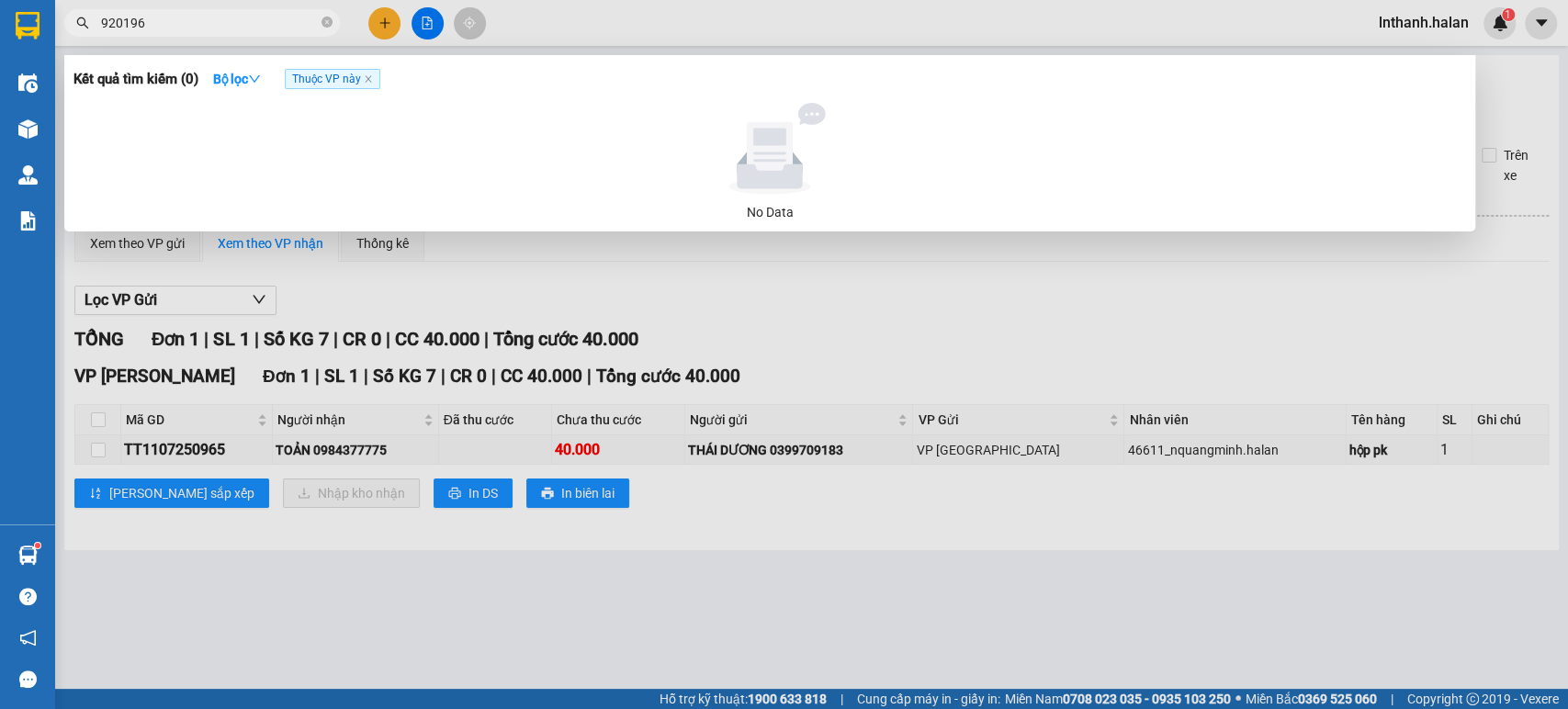 type on "920196" 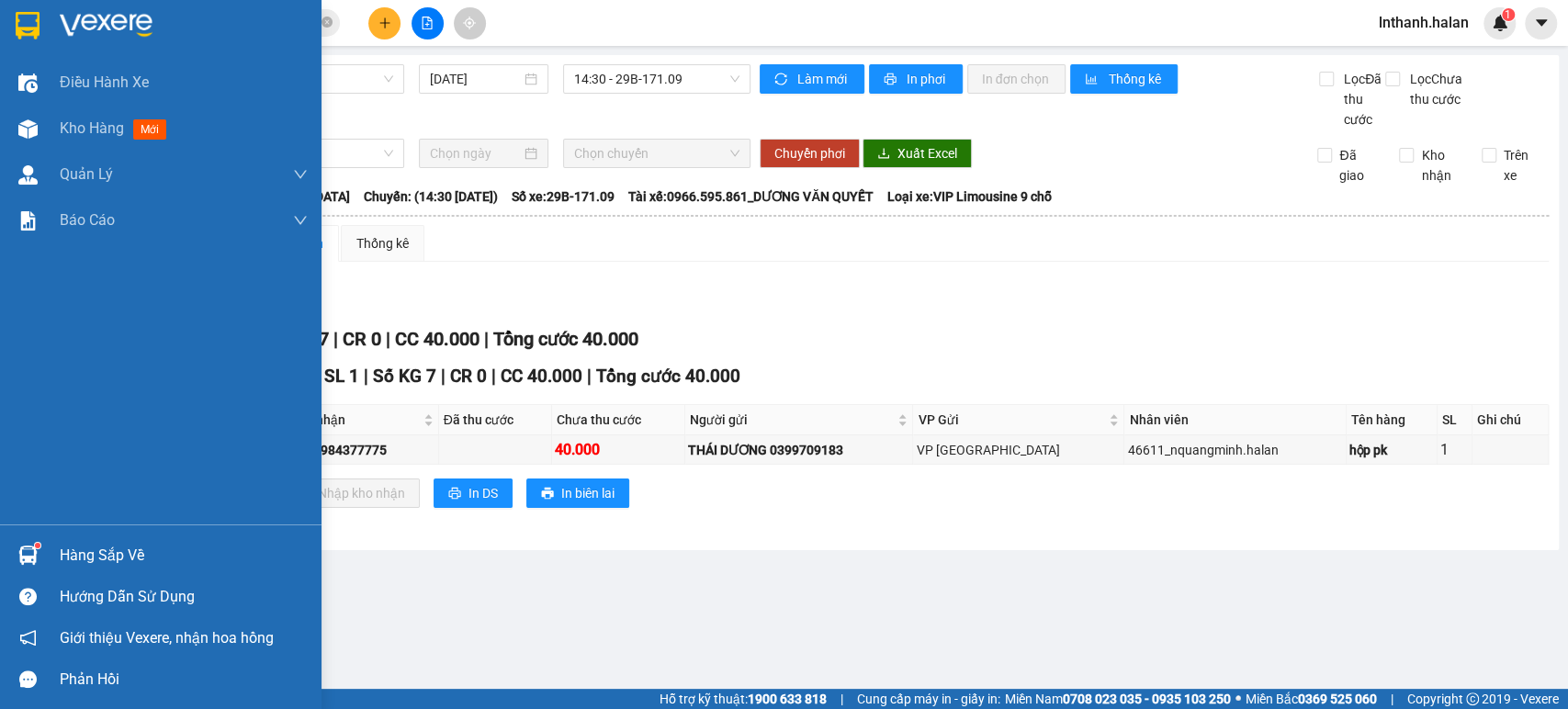 click on "Hàng sắp về" at bounding box center [184, 556] 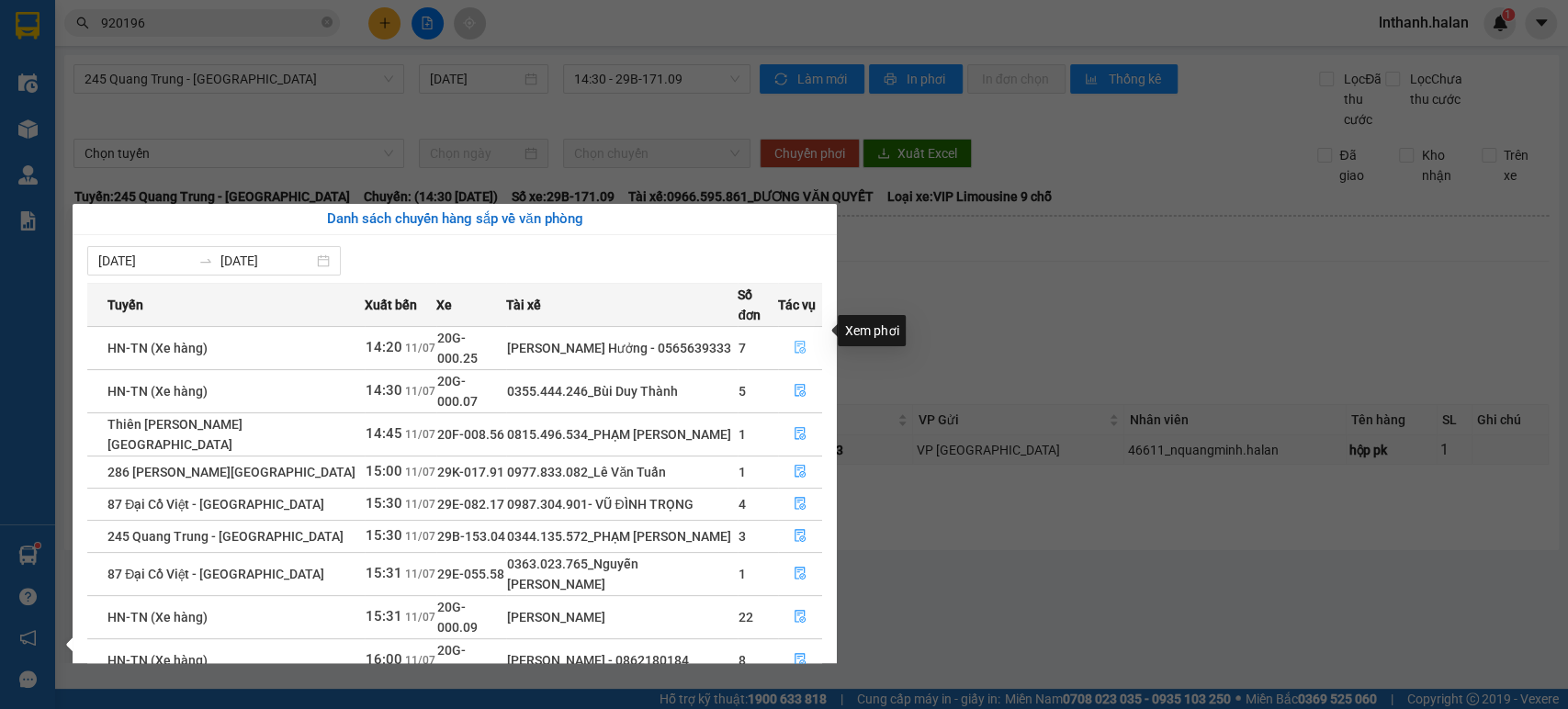 click 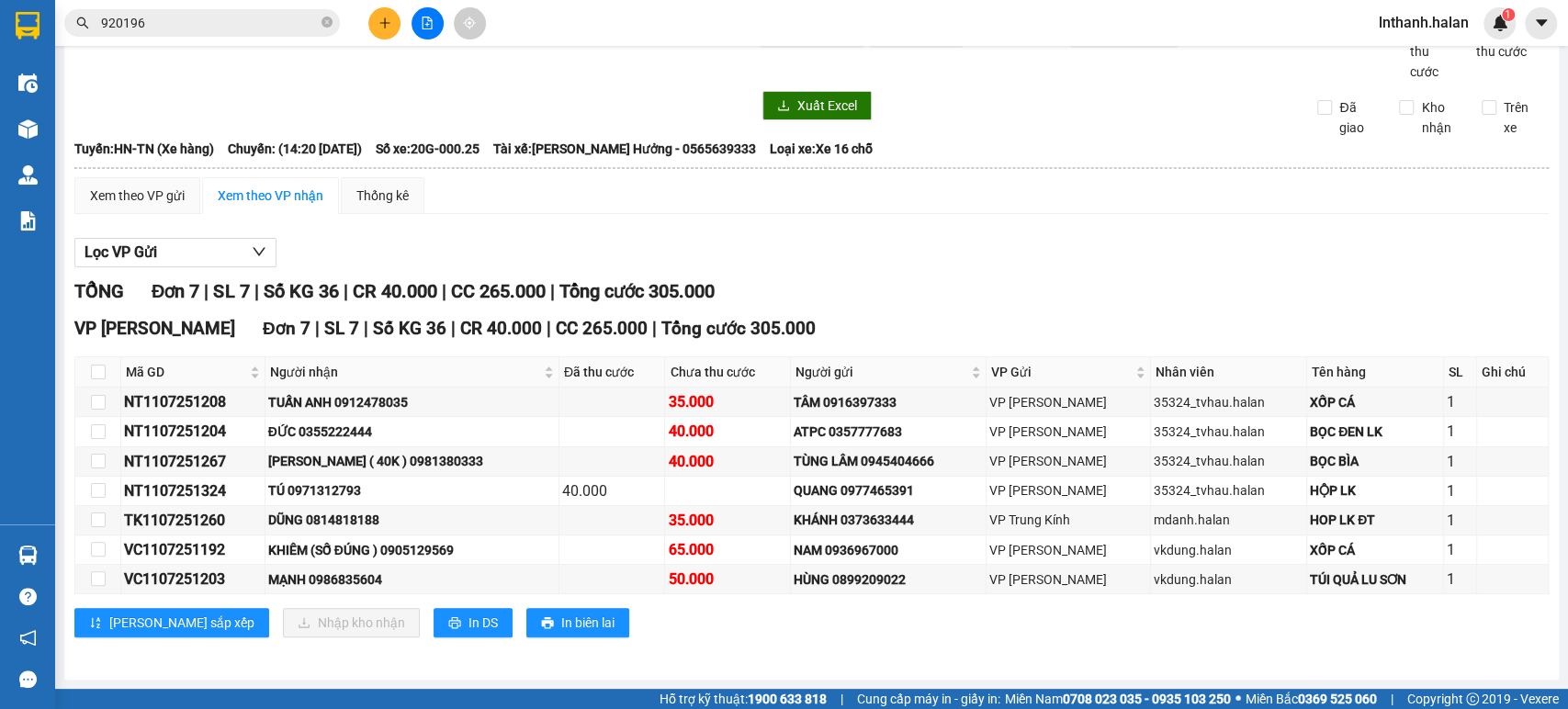 scroll, scrollTop: 66, scrollLeft: 0, axis: vertical 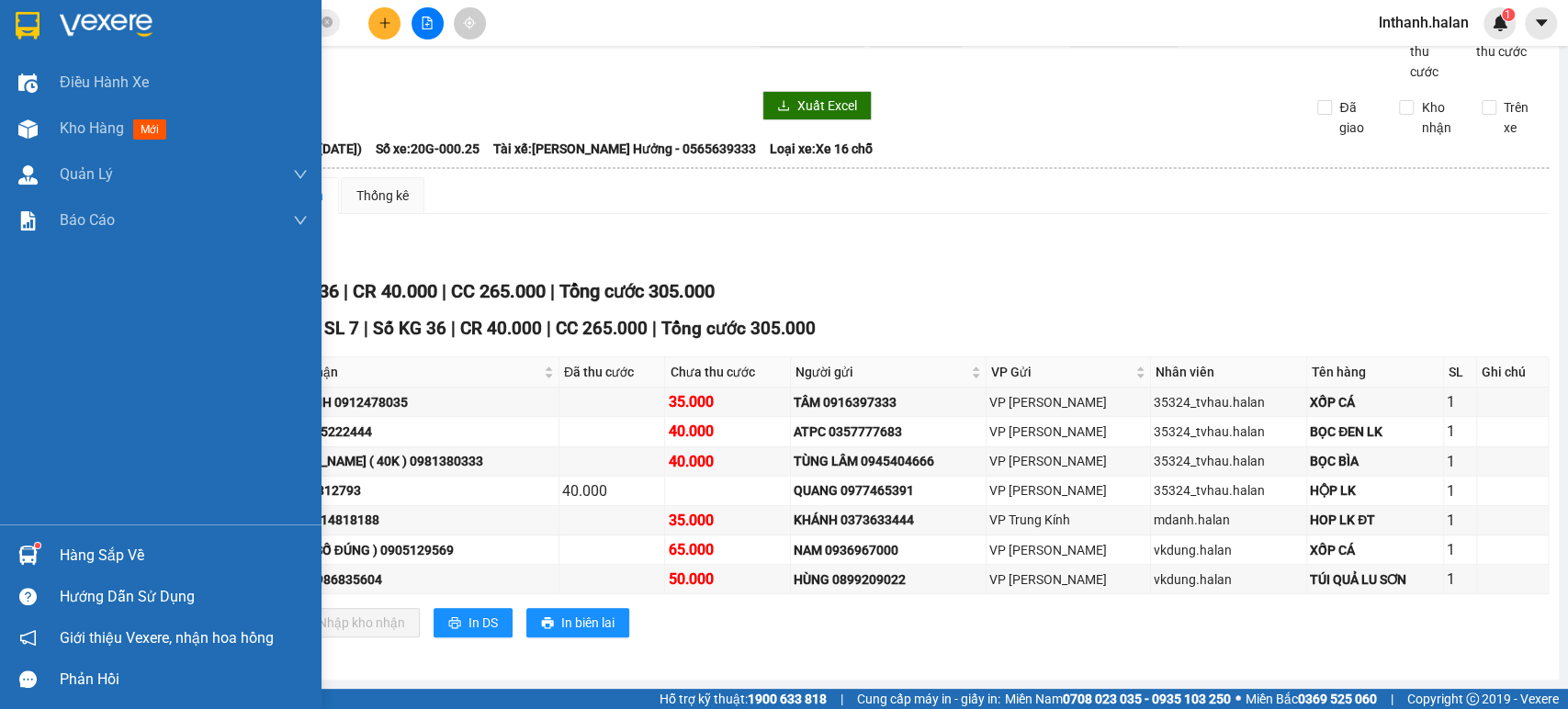 click on "Hàng sắp về" at bounding box center [184, 556] 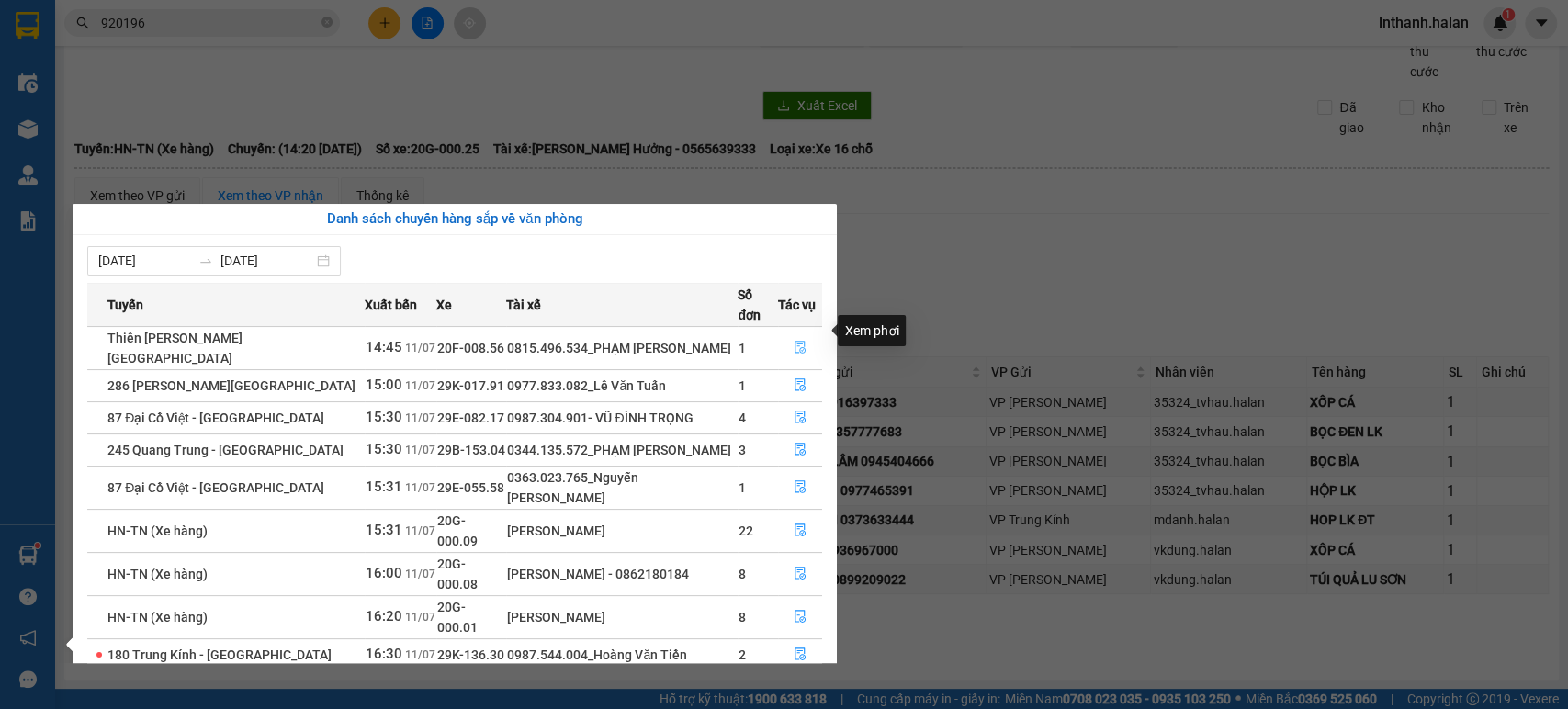 click 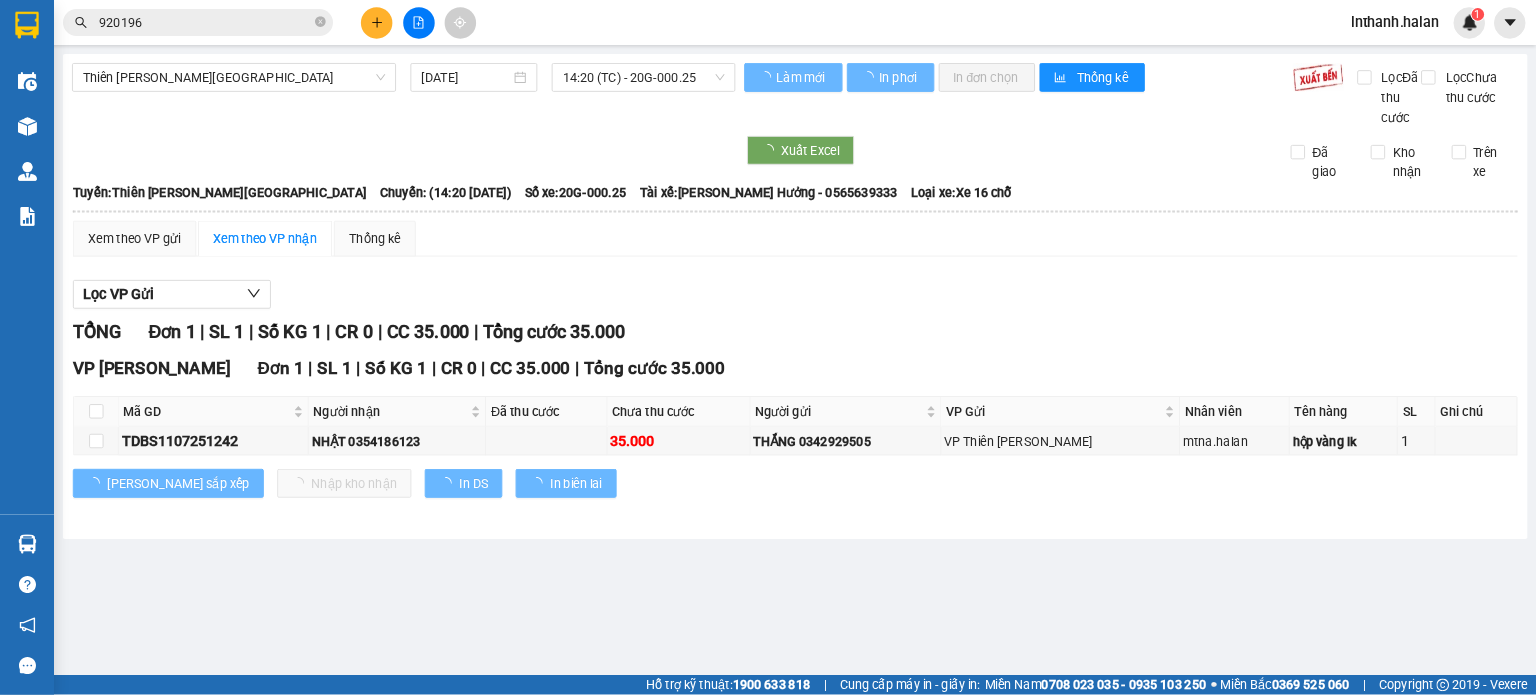 scroll, scrollTop: 0, scrollLeft: 0, axis: both 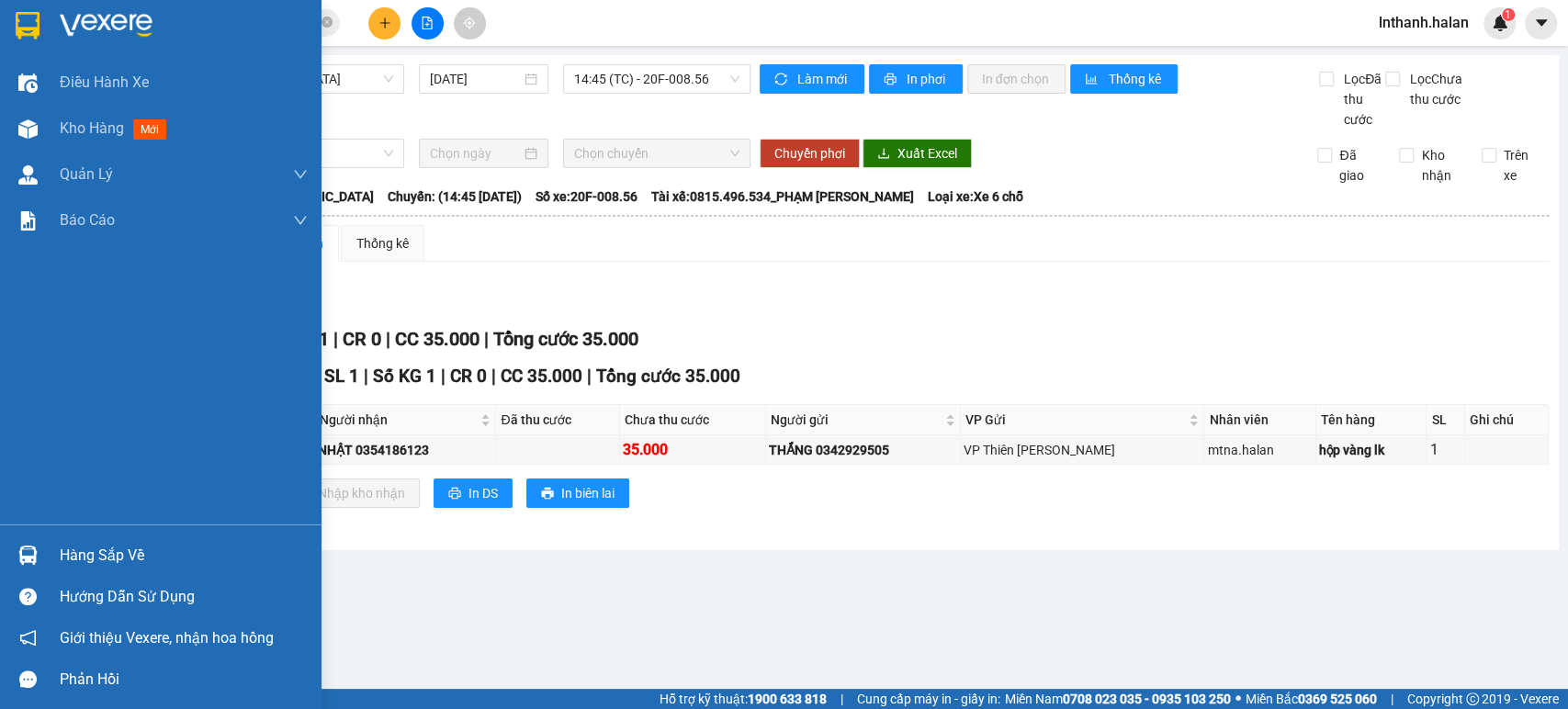 click on "Hàng sắp về" at bounding box center (184, 556) 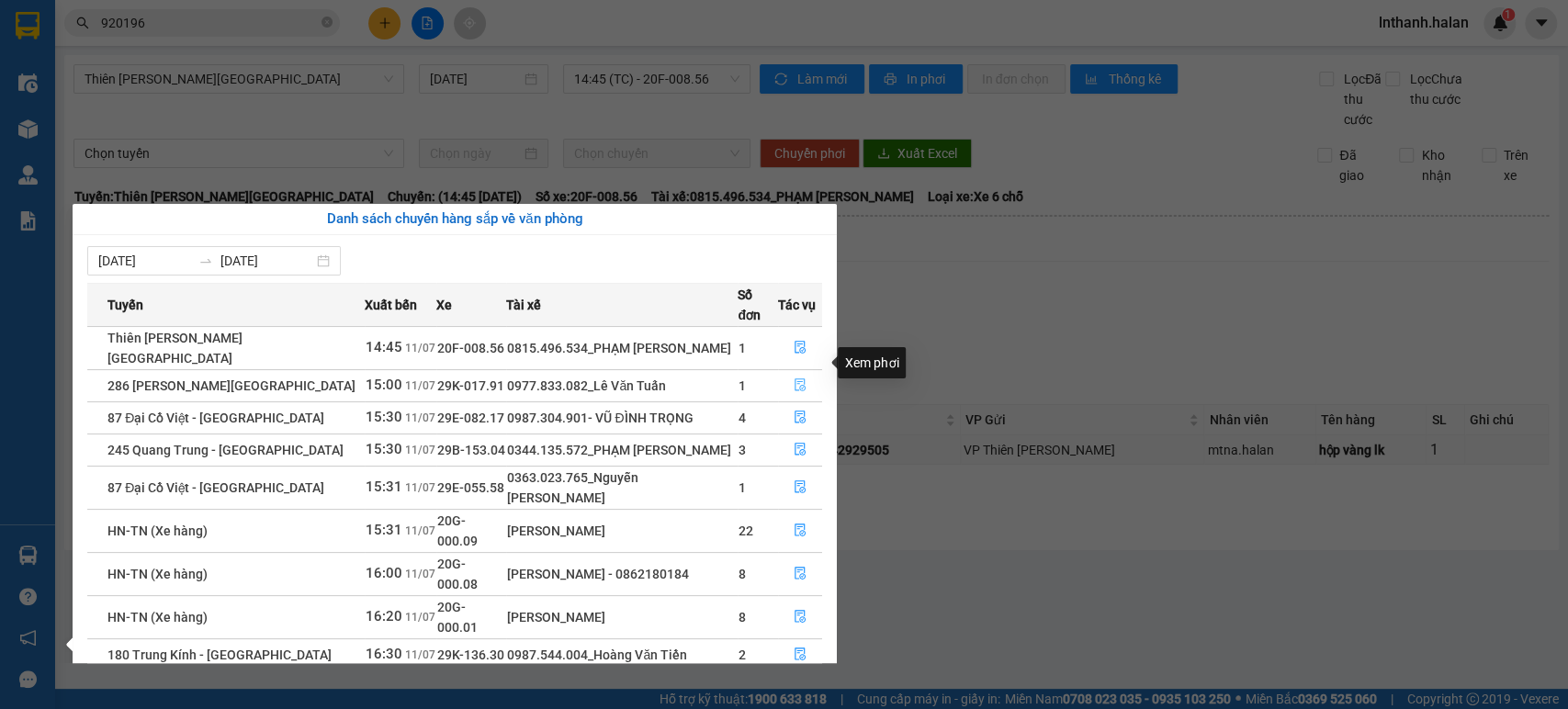 click 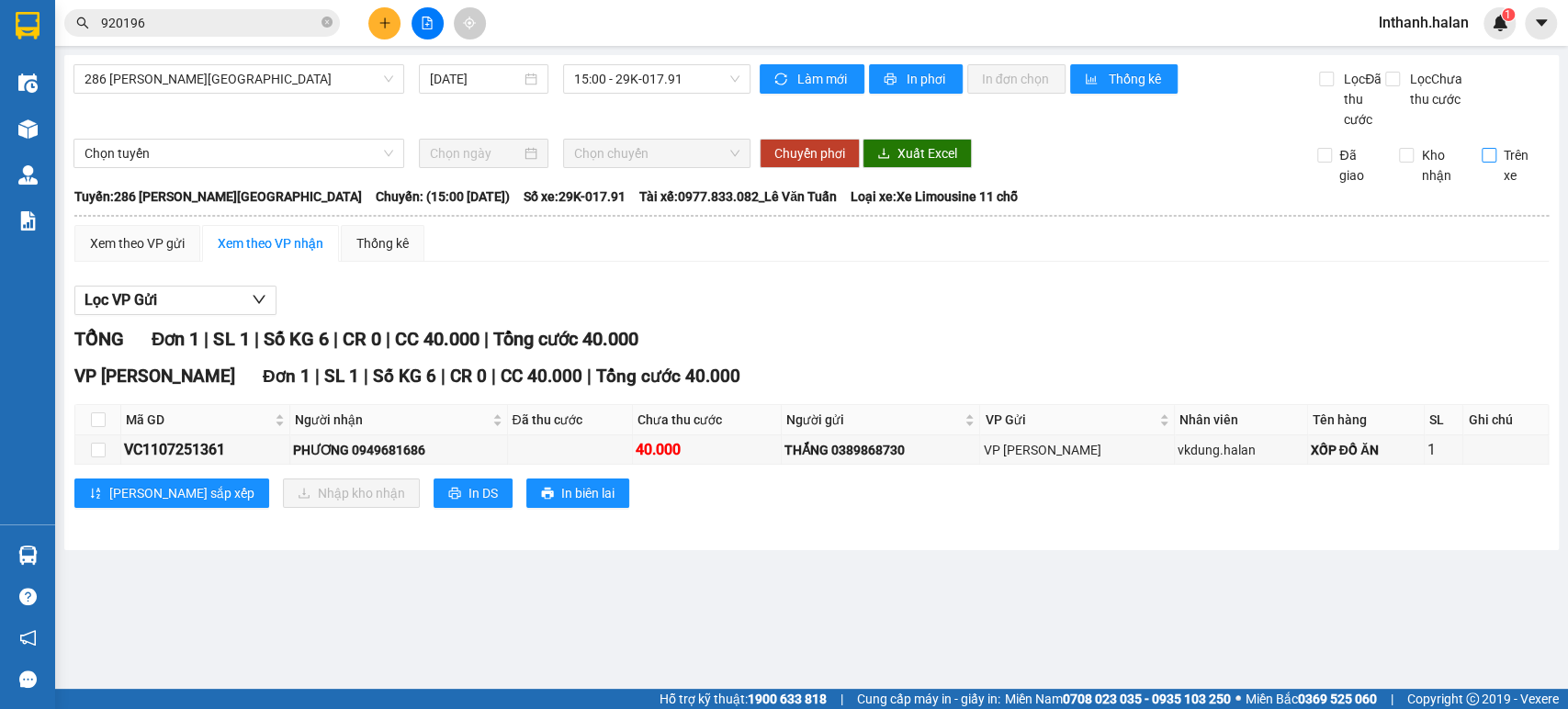 click on "Trên xe" at bounding box center [1489, 155] 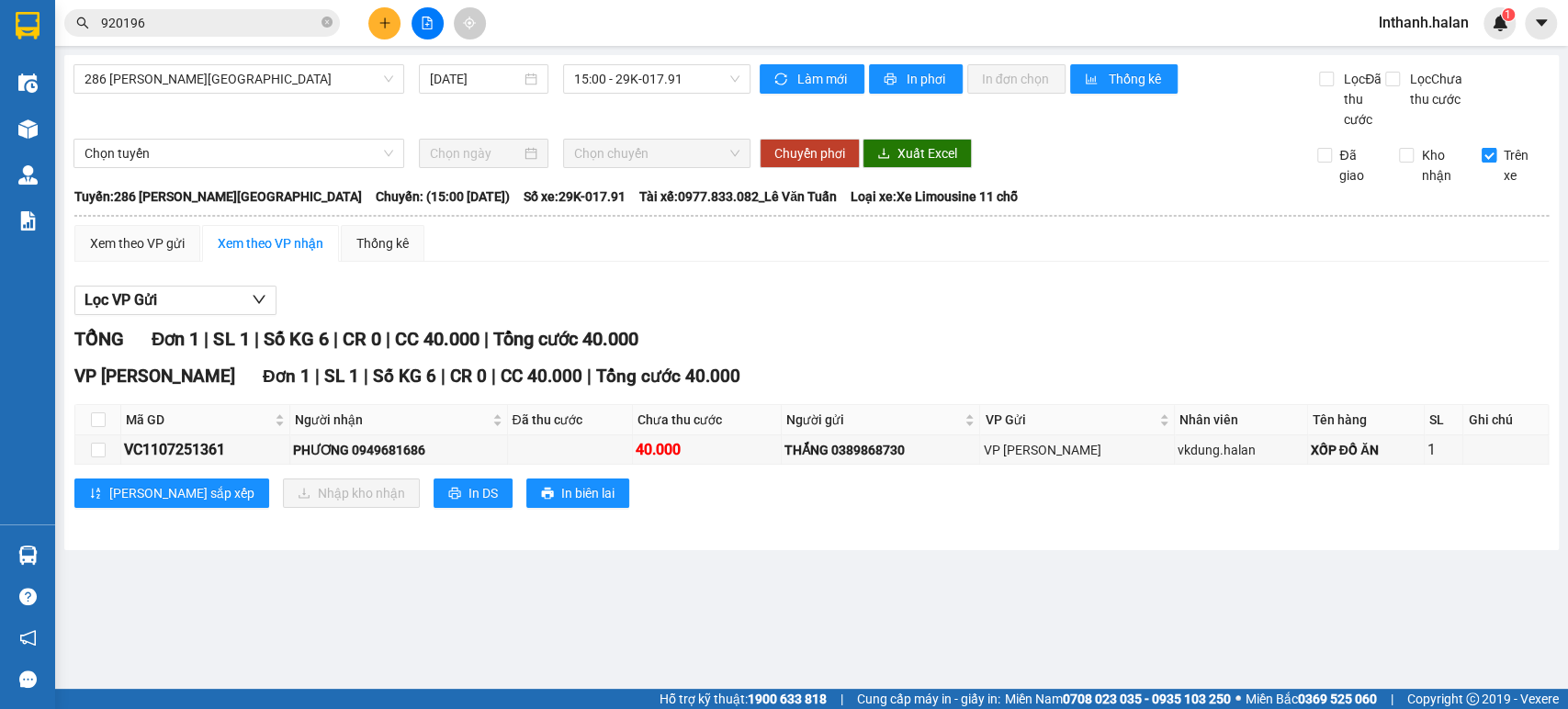 click on "Trên xe" at bounding box center [1489, 155] 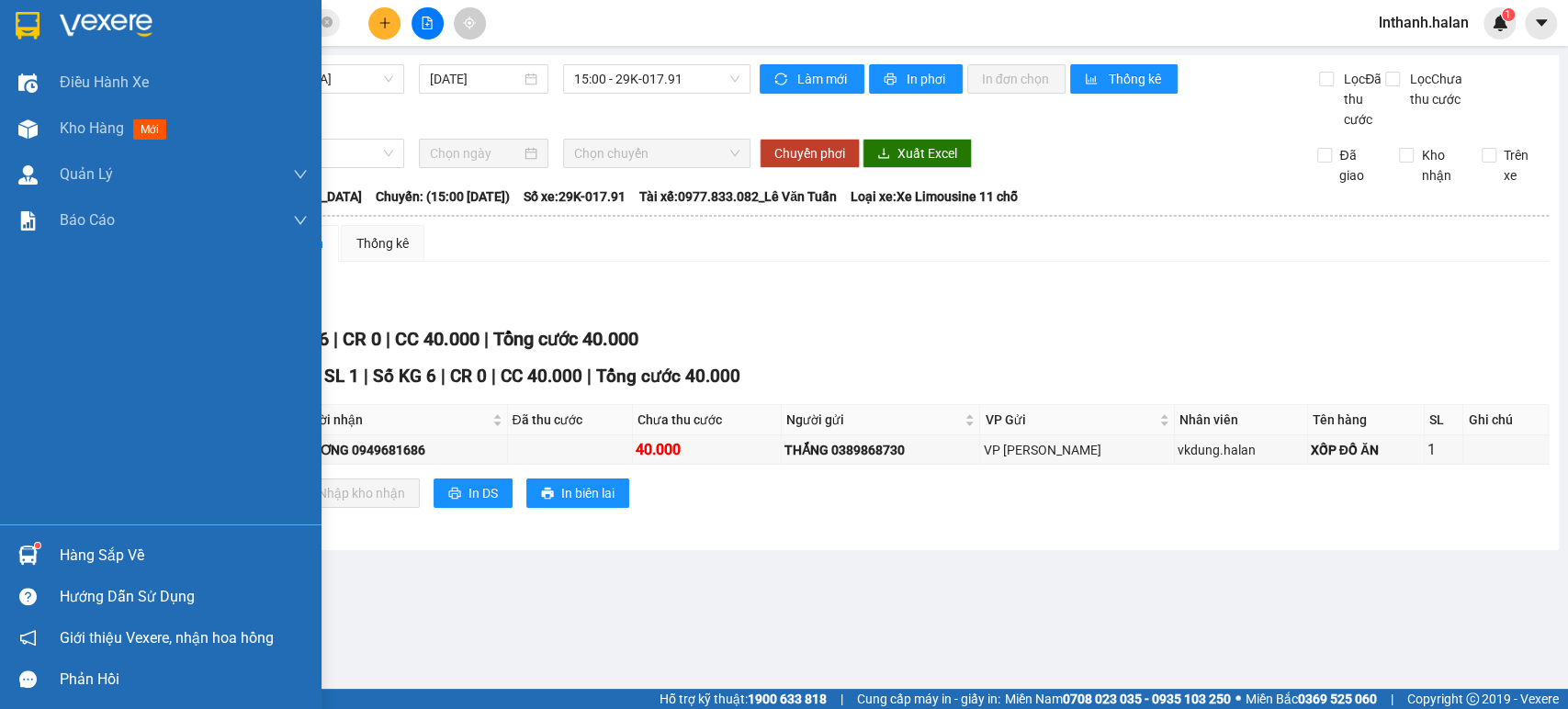 click on "Hàng sắp về" at bounding box center [184, 556] 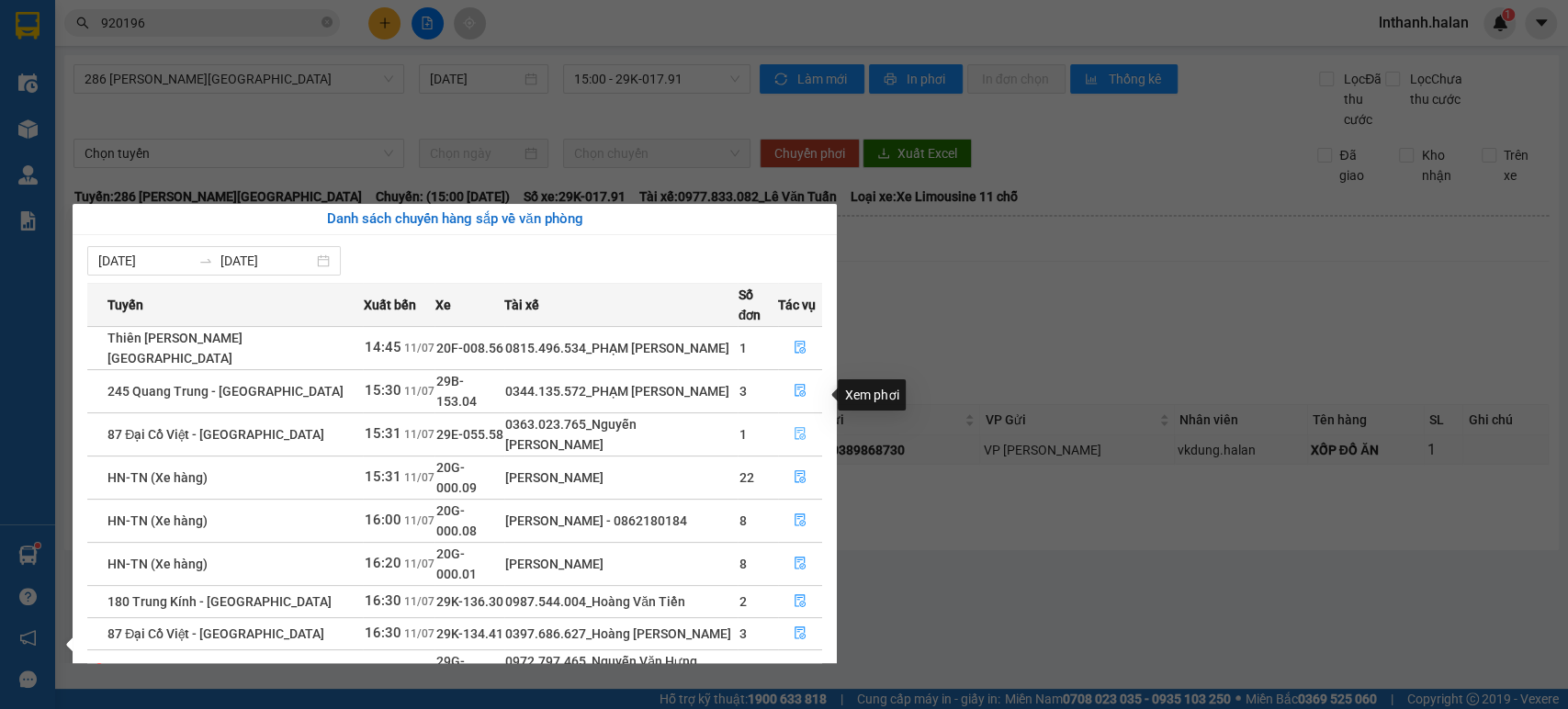 drag, startPoint x: 802, startPoint y: 395, endPoint x: 794, endPoint y: 383, distance: 14.422205 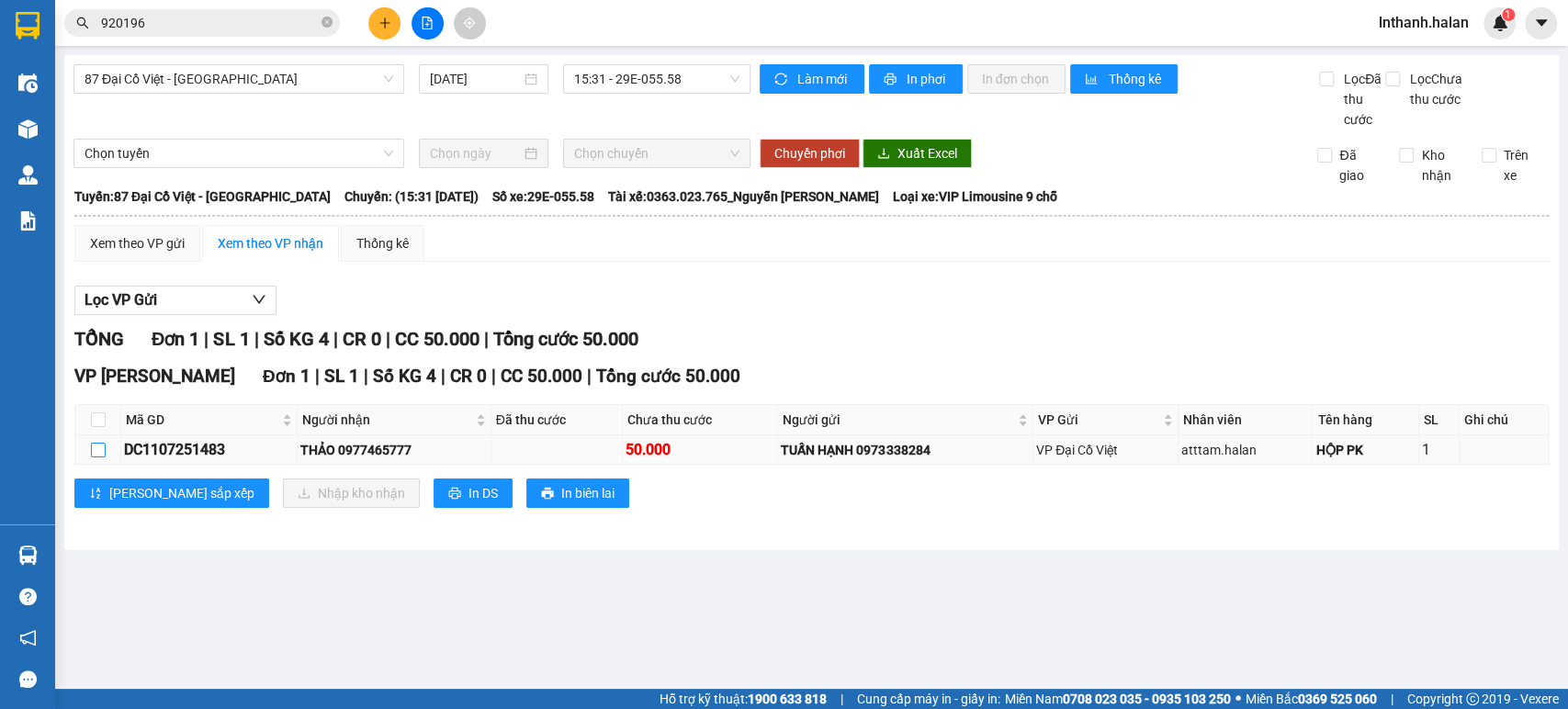 click at bounding box center (98, 450) 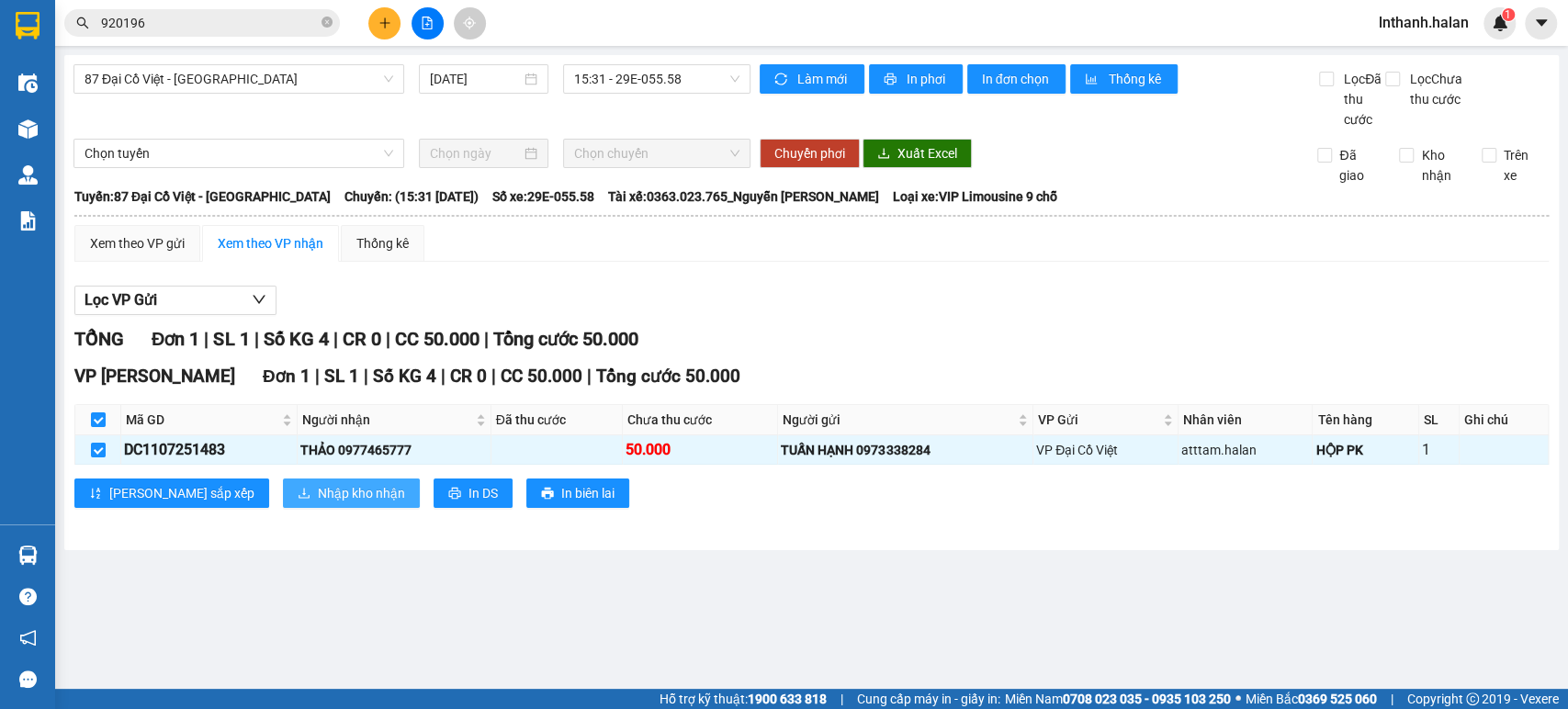 click on "Nhập kho nhận" at bounding box center [361, 493] 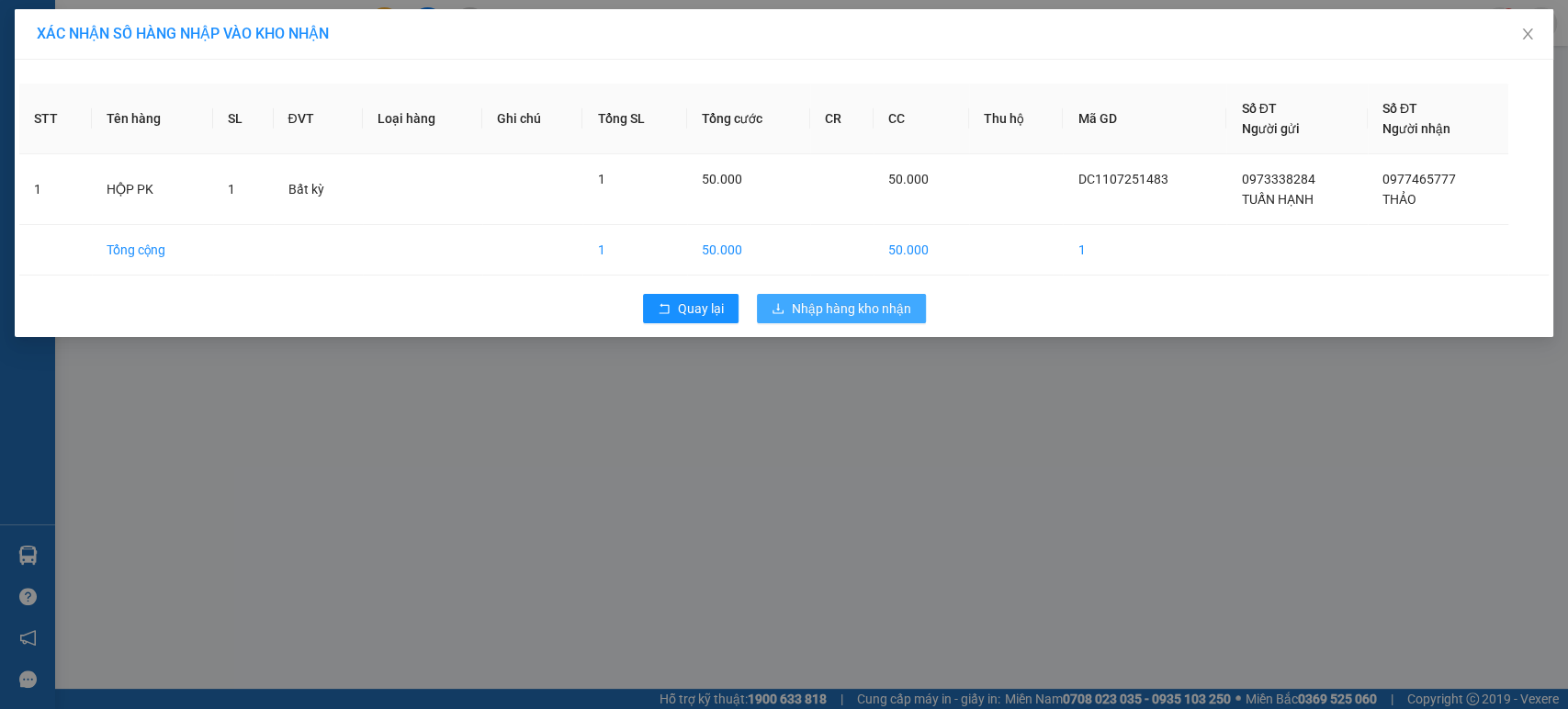 click on "Nhập hàng kho nhận" at bounding box center [852, 309] 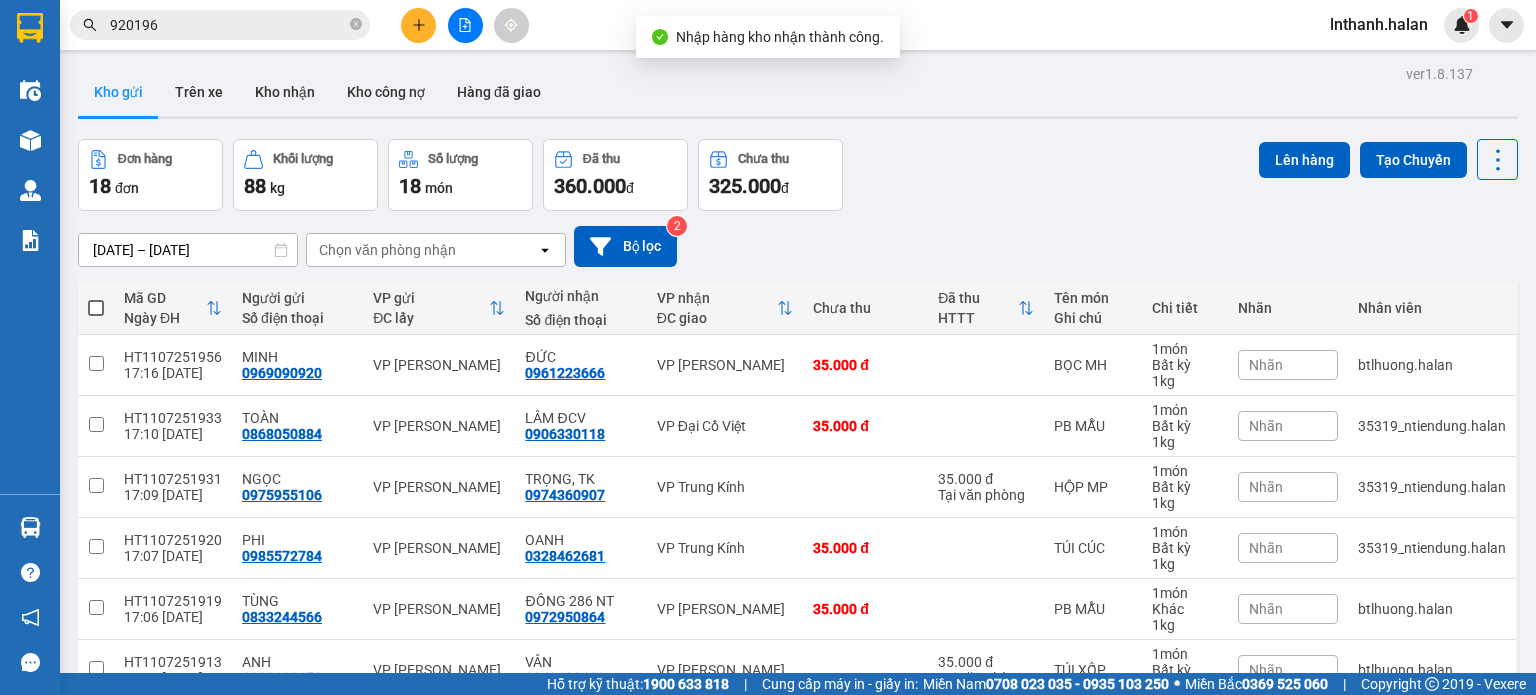 click on "28/05/2025 – 11/07/2025 Press the down arrow key to interact with the calendar and select a date. Press the escape button to close the calendar. Selected date range is from 28/05/2025 to 11/07/2025. Chọn văn phòng nhận open Bộ lọc 2" at bounding box center [798, 246] 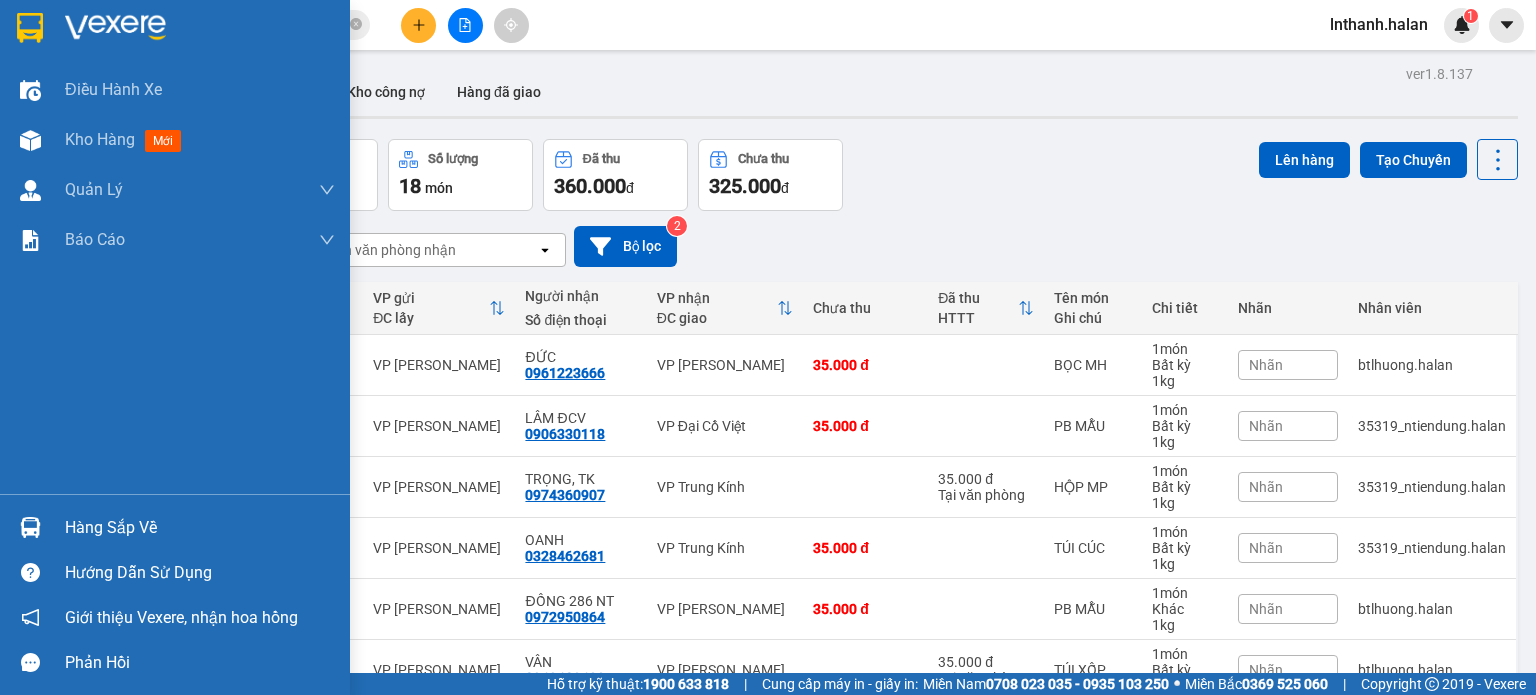 click on "Hàng sắp về" at bounding box center [200, 528] 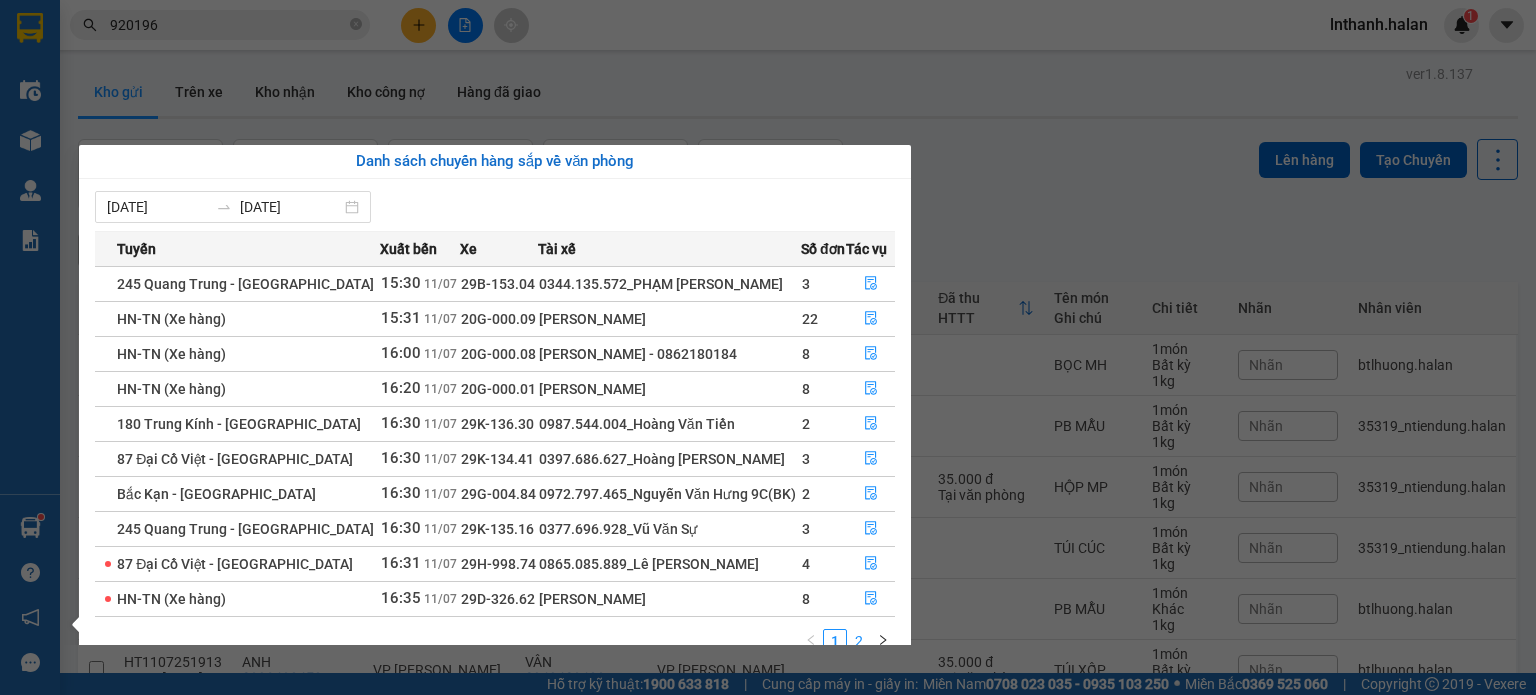 click on "2" at bounding box center [859, 641] 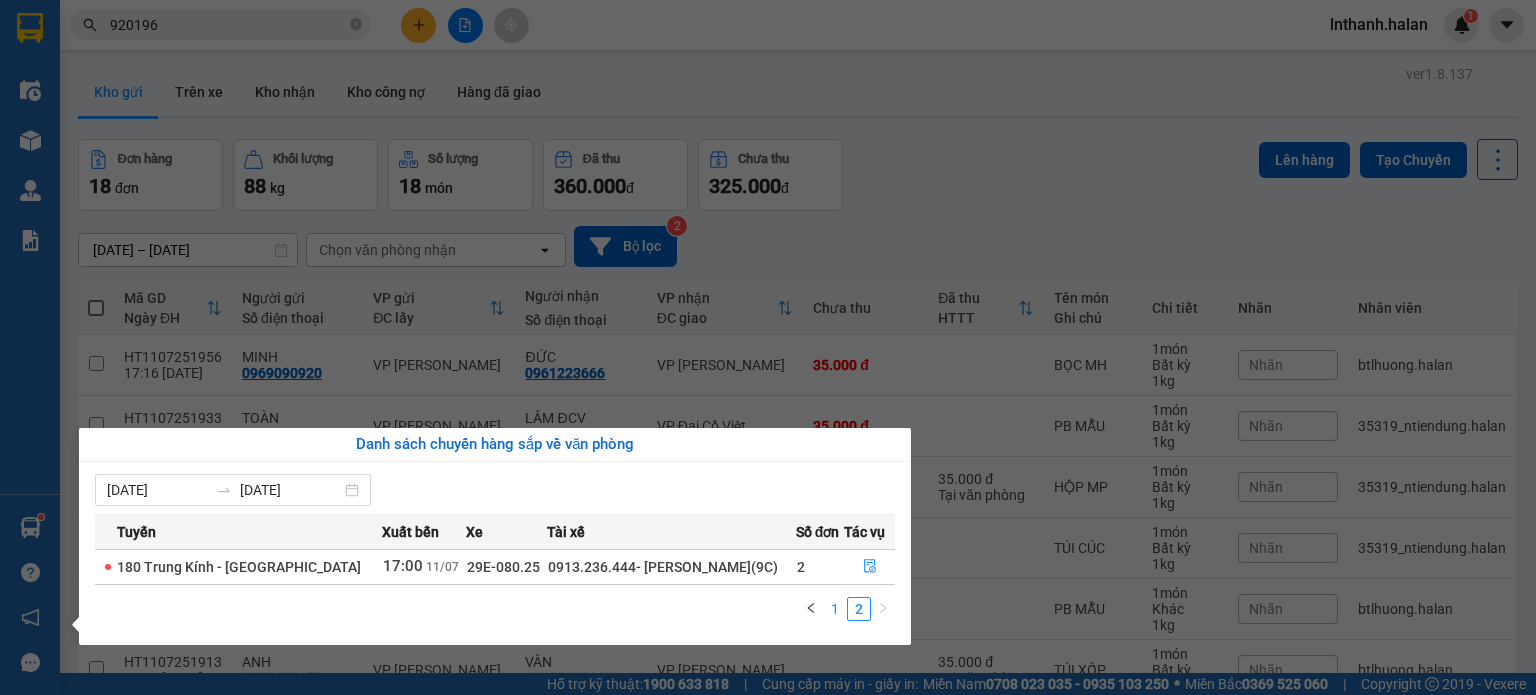 click on "1" at bounding box center [835, 609] 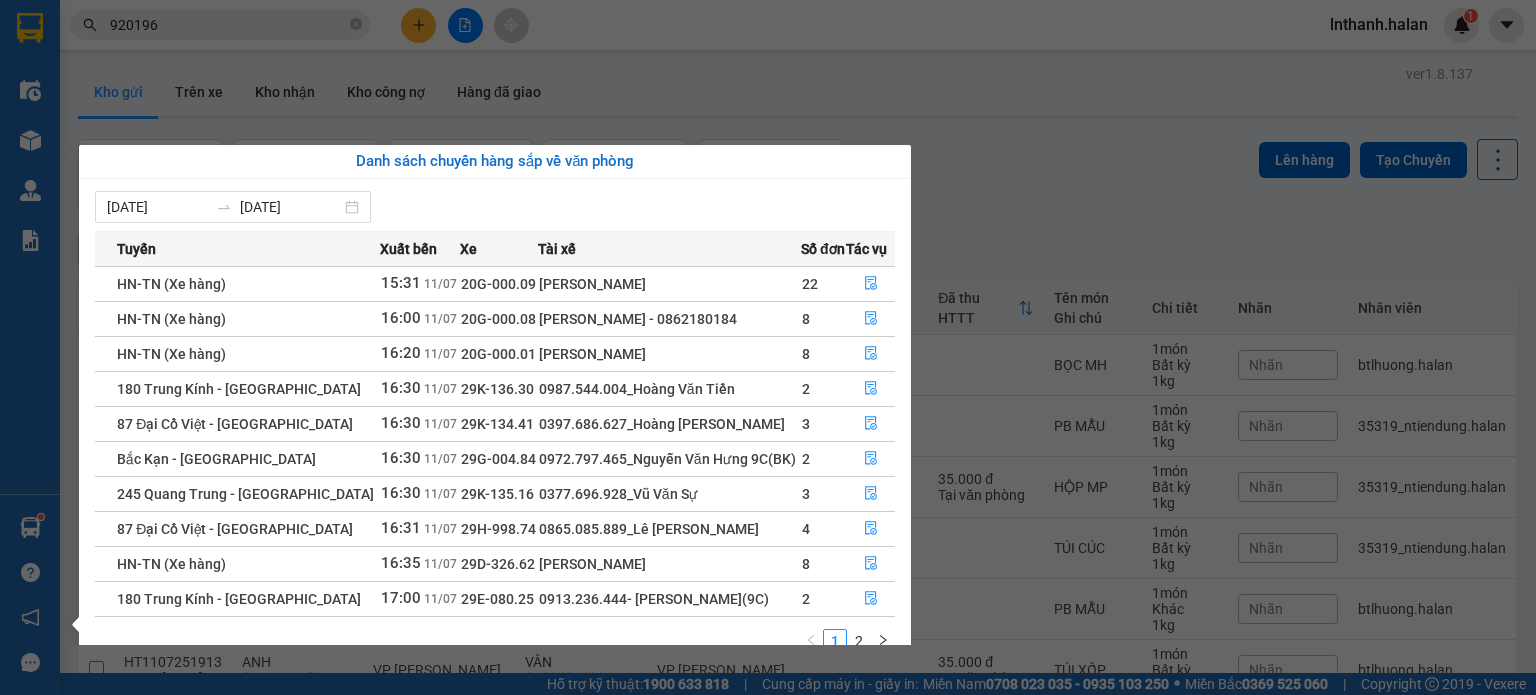 click on "Kết quả tìm kiếm ( 0 )  Bộ lọc  Thuộc VP này No Data 920196 lnthanh.halan 1     Điều hành xe     Kho hàng mới     Quản Lý Quản lý chuyến Quản lý kiểm kho     Báo cáo 12. Thống kê đơn đối tác 2. Doanh thu thực tế theo từng văn phòng 4. Thống kê đơn hàng theo văn phòng Hàng sắp về Hướng dẫn sử dụng Giới thiệu Vexere, nhận hoa hồng Phản hồi Phần mềm hỗ trợ bạn tốt chứ? ver  1.8.137 Kho gửi Trên xe Kho nhận Kho công nợ Hàng đã giao Đơn hàng 18 đơn Khối lượng 88 kg Số lượng 18 món Đã thu 360.000  đ Chưa thu 325.000  đ Lên hàng Tạo Chuyến 28/05/2025 – 11/07/2025 Press the down arrow key to interact with the calendar and select a date. Press the escape button to close the calendar. Selected date range is from 28/05/2025 to 11/07/2025. Chọn văn phòng nhận open Bộ lọc 2 Mã GD Ngày ĐH Người gửi Số điện thoại VP gửi ĐC lấy Người nhận VP nhận 1 1" at bounding box center (768, 347) 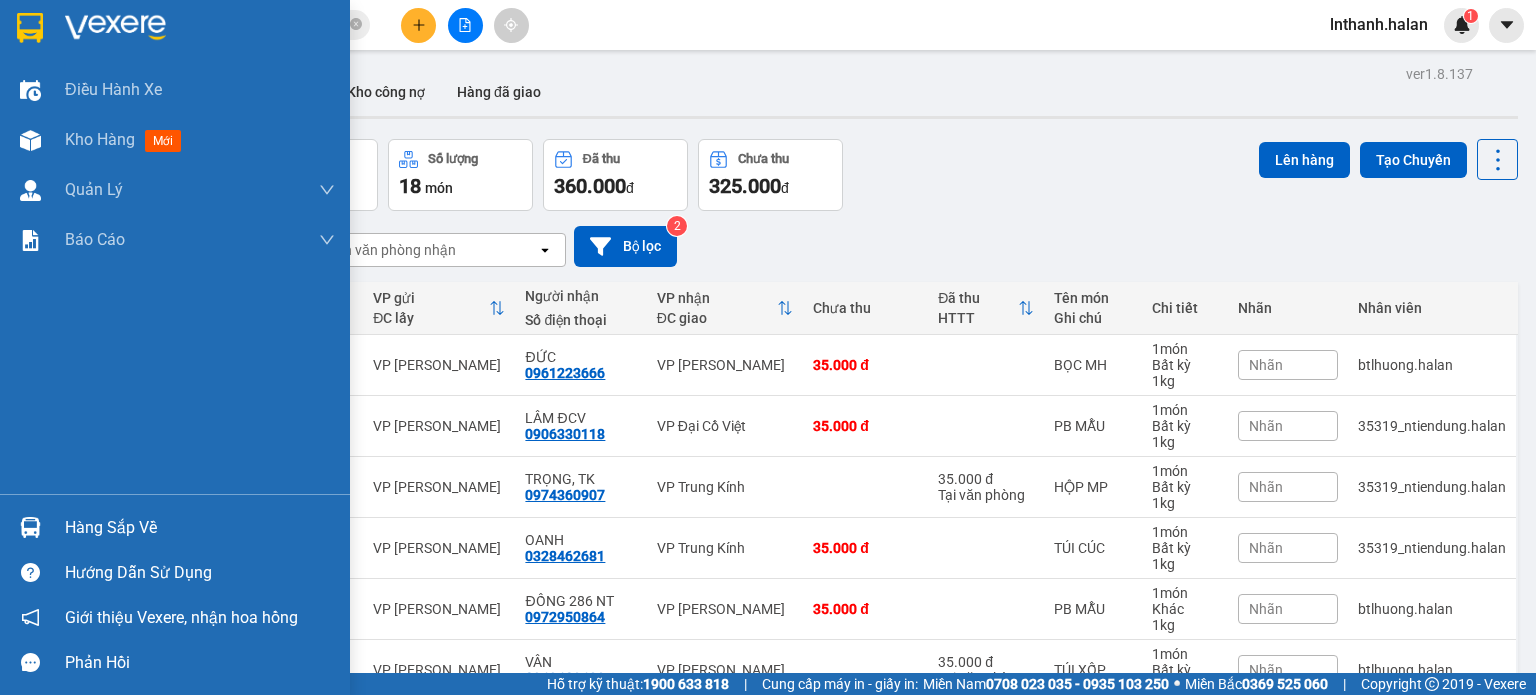 click on "Hàng sắp về" at bounding box center (200, 528) 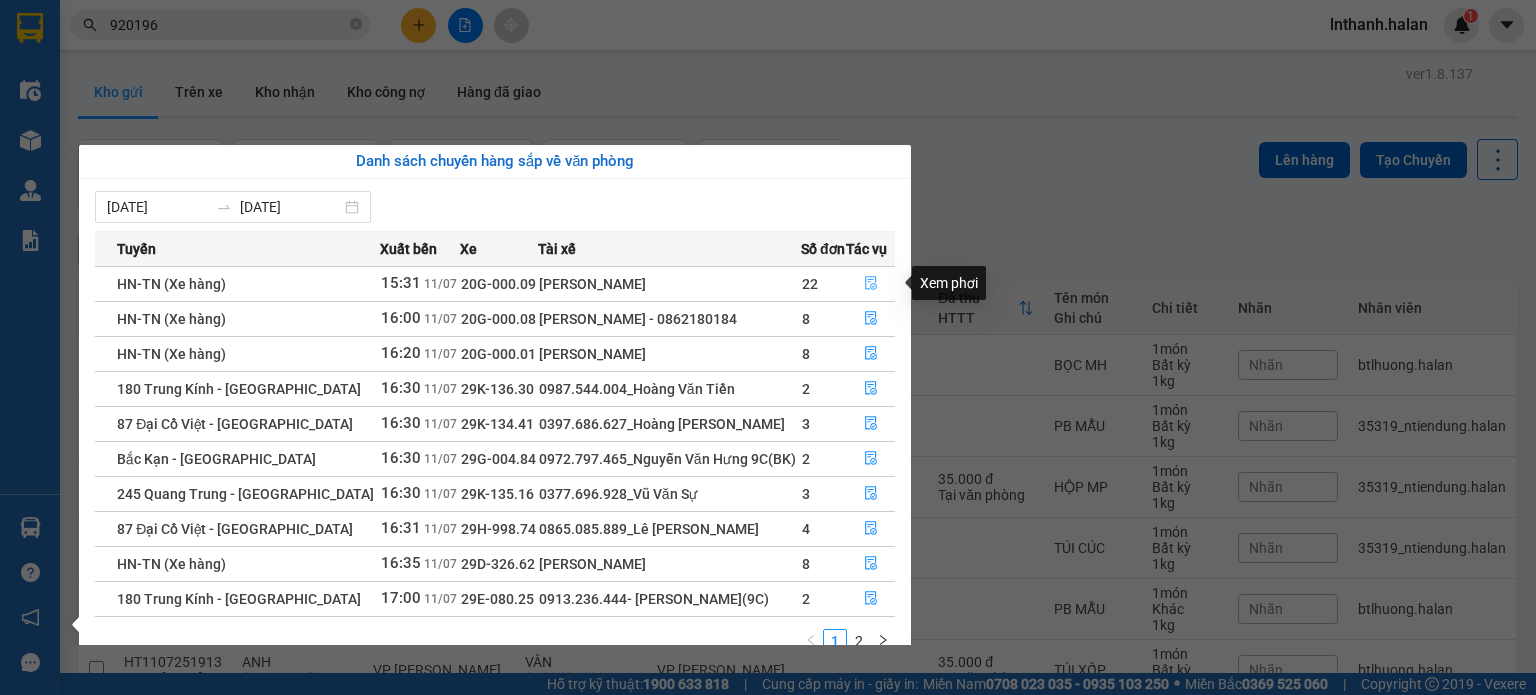 click 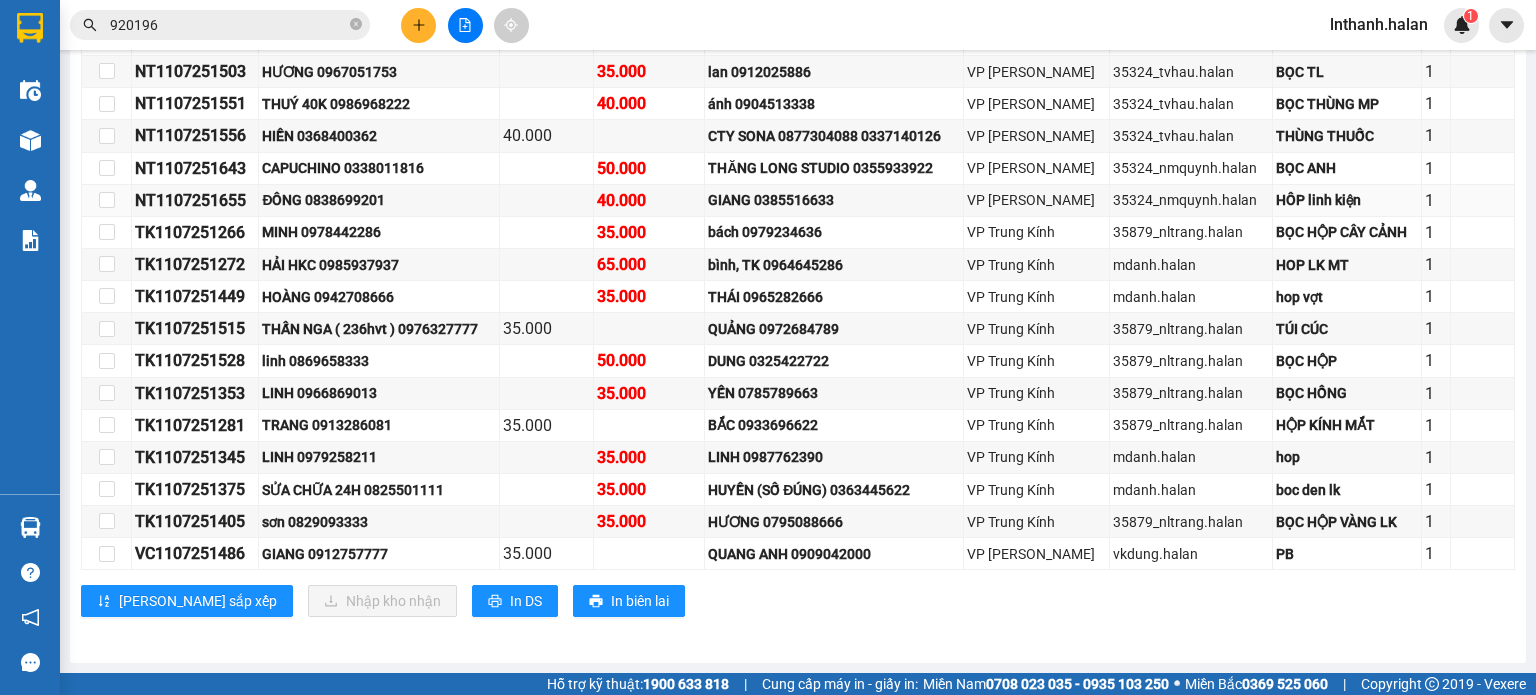 scroll, scrollTop: 627, scrollLeft: 0, axis: vertical 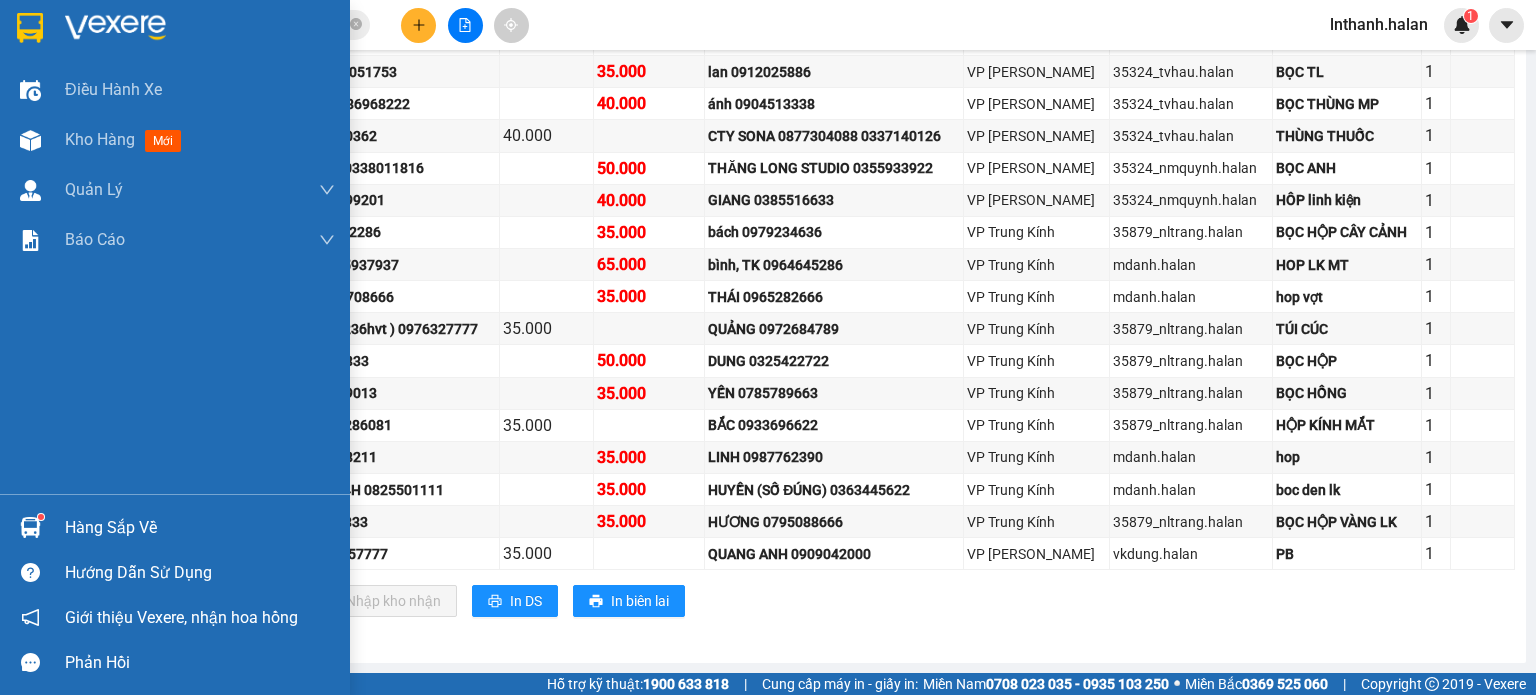 click on "Hàng sắp về" at bounding box center [200, 528] 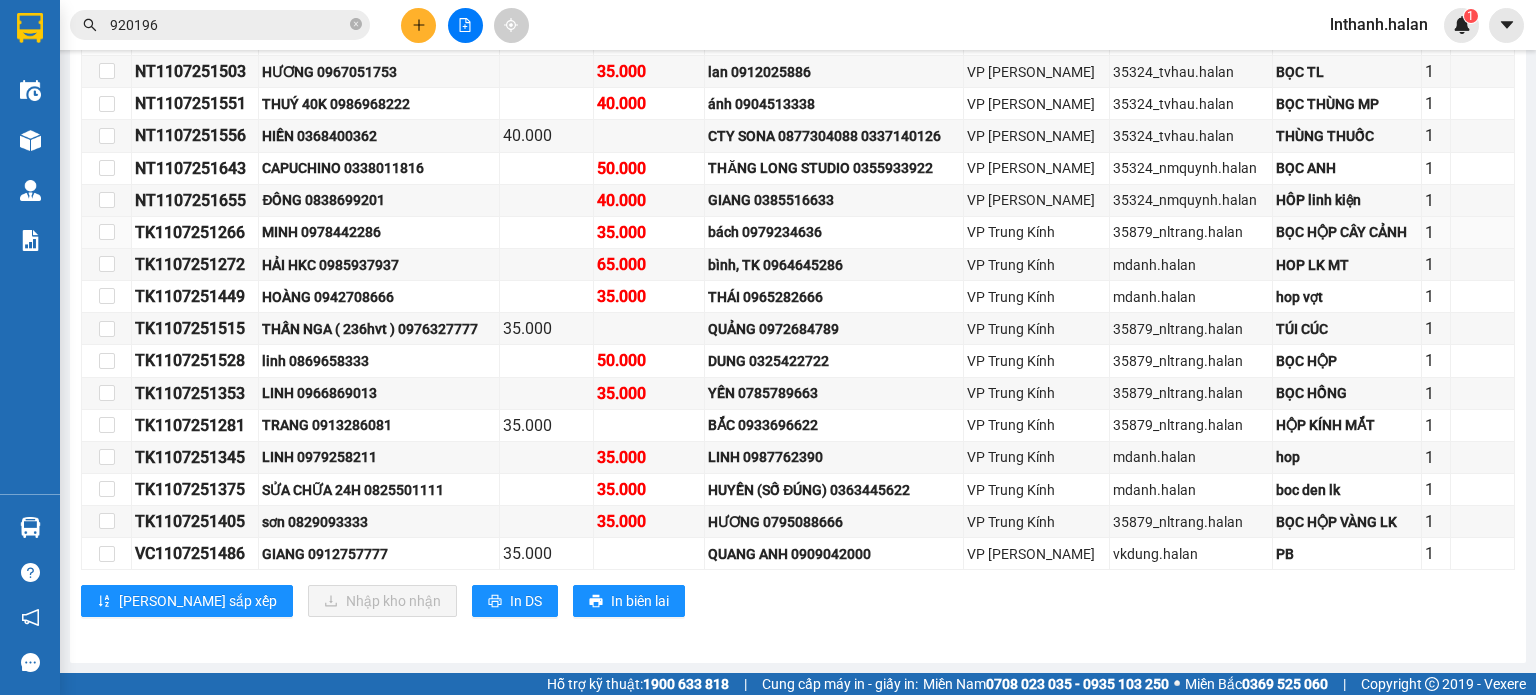 click on "Kết quả tìm kiếm ( 0 )  Bộ lọc  Thuộc VP này No Data 920196 lnthanh.halan 1     Điều hành xe     Kho hàng mới     Quản Lý Quản lý chuyến Quản lý kiểm kho     Báo cáo 12. Thống kê đơn đối tác 2. Doanh thu thực tế theo từng văn phòng 4. Thống kê đơn hàng theo văn phòng Hàng sắp về Hướng dẫn sử dụng Giới thiệu Vexere, nhận hoa hồng Phản hồi Phần mềm hỗ trợ bạn tốt chứ? HN-TN (Xe hàng) 11/07/2025 15:31   (TC)   - 20G-000.09  Làm mới In phơi In đơn chọn Thống kê Lọc  Đã thu cước Lọc  Chưa thu cước Xuất Excel Đã giao Kho nhận Trên xe Hà Lan   02083737373   271 - Dương Tự Minh - Phường Tân Long - Thái Nguyên 17:43 - 11/07/2025 Tuyến:  HN-TN (Xe hàng) Chuyến:   (15:31 - 11/07/2025) Tài xế:  Đặng Văn Nguyên   Số xe:  20G-000.09 Loại xe:  VIP Limousine 9 chỗ Tuyến:  HN-TN (Xe hàng) Chuyến:   (15:31 - 11/07/2025) Số xe:  20G-000.09 Tài xế:  TỔNG" at bounding box center (768, 347) 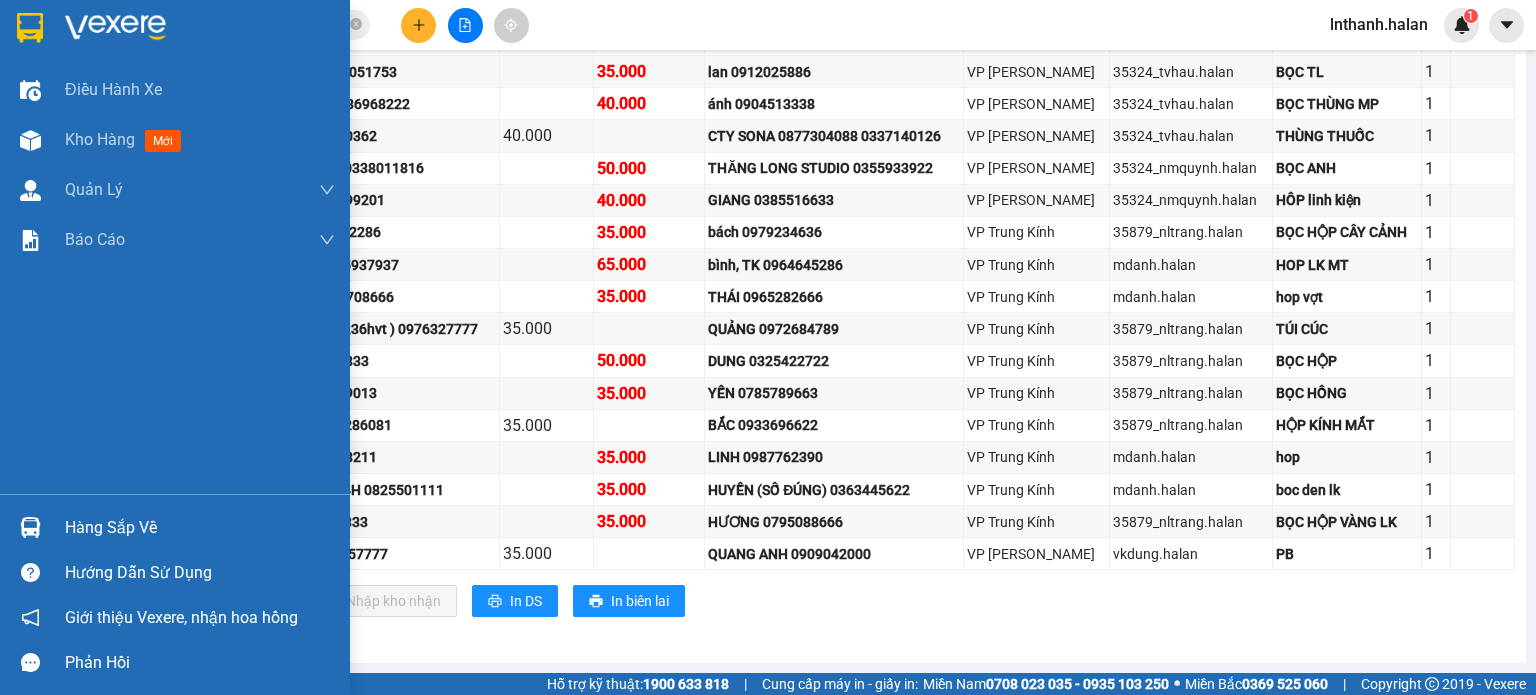 drag, startPoint x: 89, startPoint y: 532, endPoint x: 68, endPoint y: 515, distance: 27.018513 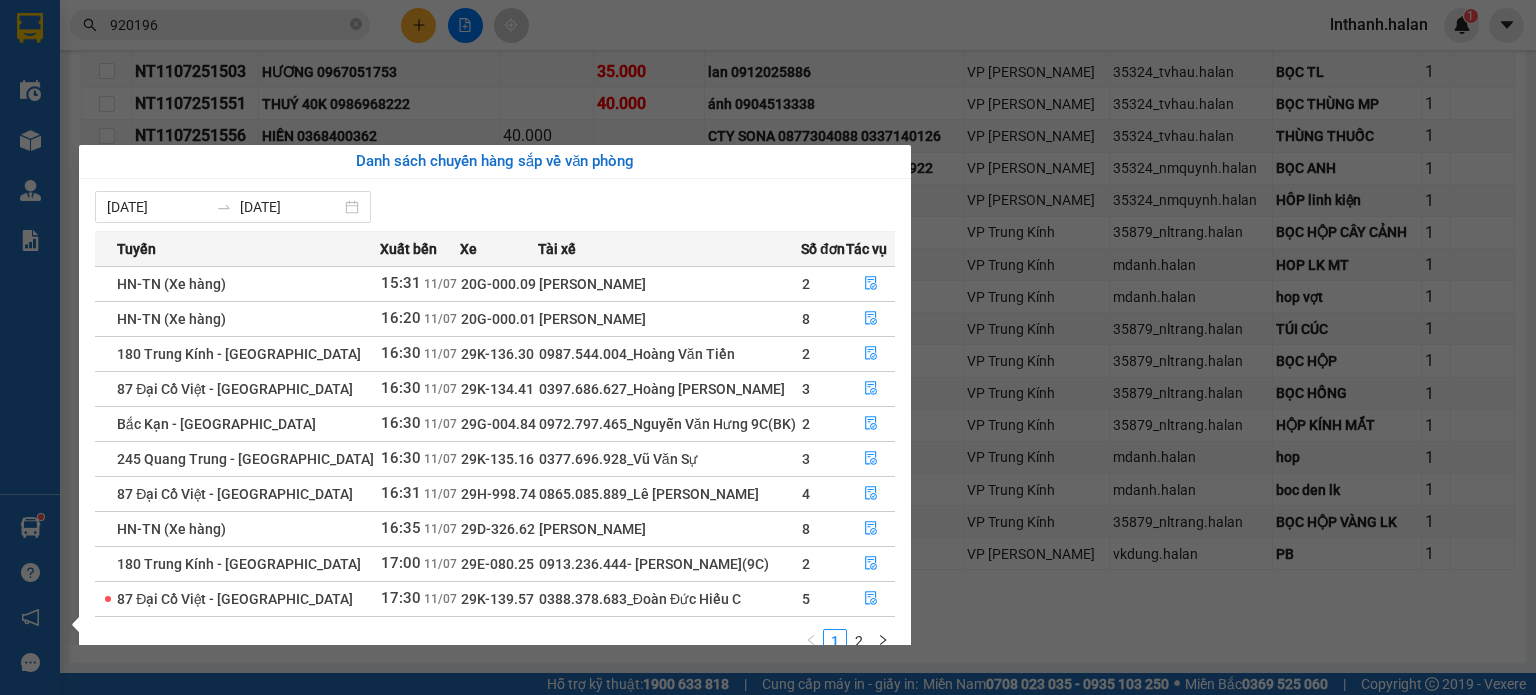 click on "Kết quả tìm kiếm ( 0 )  Bộ lọc  Thuộc VP này No Data 920196 lnthanh.halan 1     Điều hành xe     Kho hàng mới     Quản Lý Quản lý chuyến Quản lý kiểm kho     Báo cáo 12. Thống kê đơn đối tác 2. Doanh thu thực tế theo từng văn phòng 4. Thống kê đơn hàng theo văn phòng Hàng sắp về Hướng dẫn sử dụng Giới thiệu Vexere, nhận hoa hồng Phản hồi Phần mềm hỗ trợ bạn tốt chứ? HN-TN (Xe hàng) 11/07/2025 15:31   (TC)   - 20G-000.09  Làm mới In phơi In đơn chọn Thống kê Lọc  Đã thu cước Lọc  Chưa thu cước Xuất Excel Đã giao Kho nhận Trên xe Hà Lan   02083737373   271 - Dương Tự Minh - Phường Tân Long - Thái Nguyên 17:43 - 11/07/2025 Tuyến:  HN-TN (Xe hàng) Chuyến:   (15:31 - 11/07/2025) Tài xế:  Đặng Văn Nguyên   Số xe:  20G-000.09 Loại xe:  VIP Limousine 9 chỗ Tuyến:  HN-TN (Xe hàng) Chuyến:   (15:31 - 11/07/2025) Số xe:  20G-000.09 Tài xế:  TỔNG" at bounding box center (768, 347) 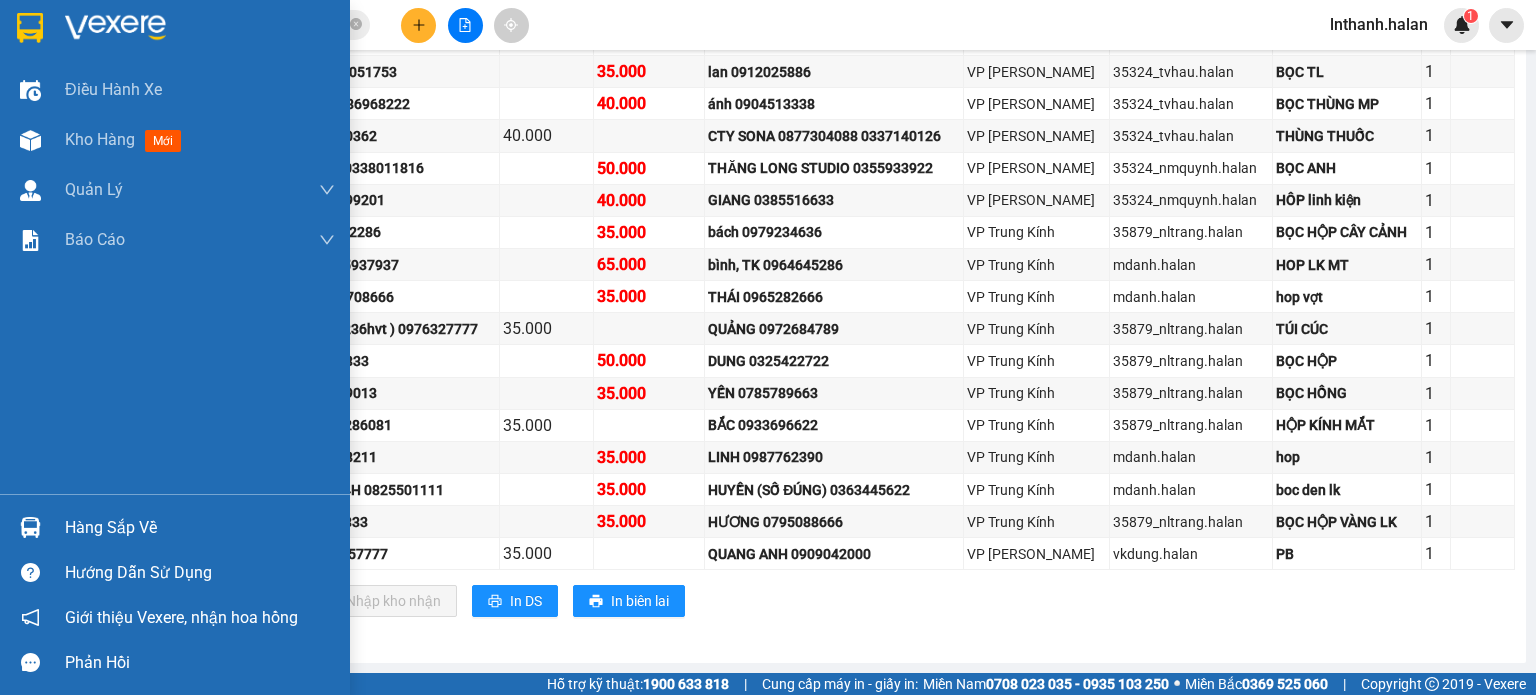 click on "Hàng sắp về" at bounding box center [200, 528] 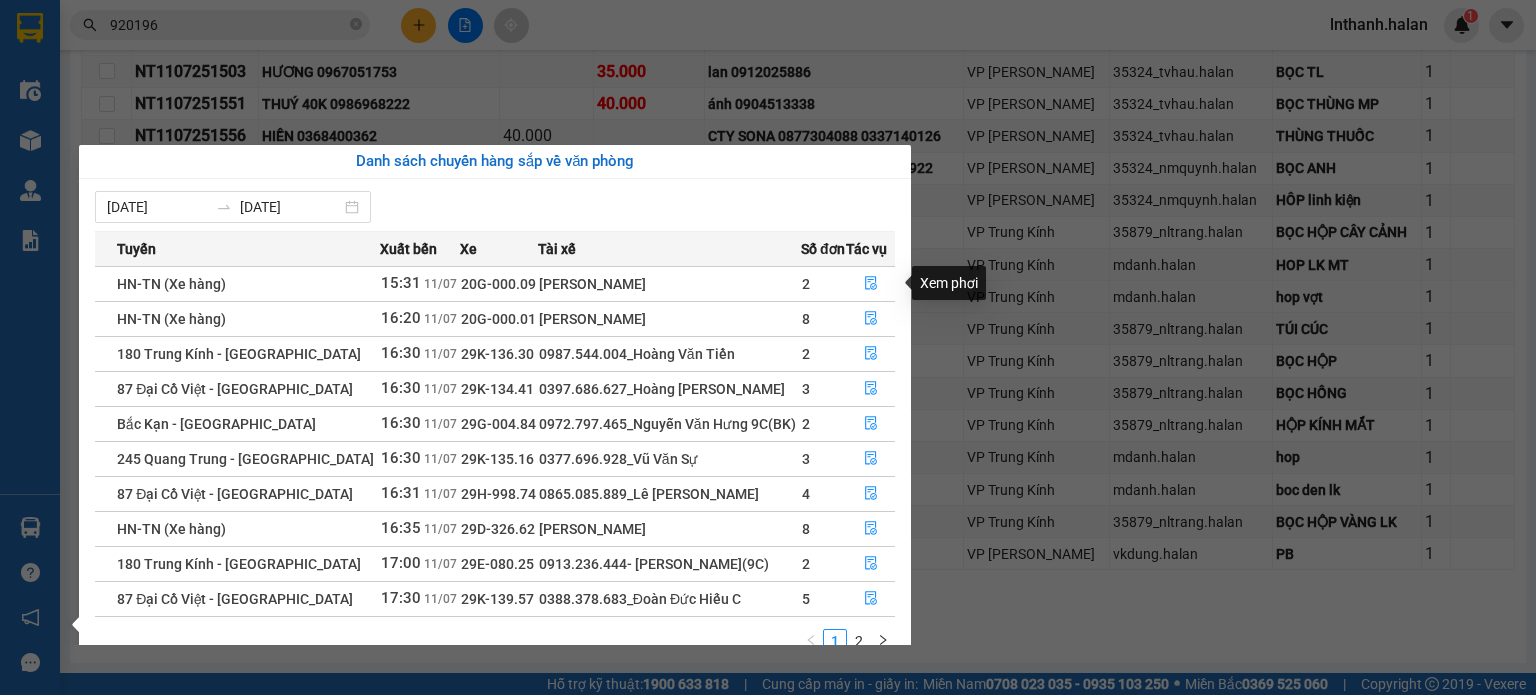 click on "Kết quả tìm kiếm ( 0 )  Bộ lọc  Thuộc VP này No Data 920196 lnthanh.halan 1     Điều hành xe     Kho hàng mới     Quản Lý Quản lý chuyến Quản lý kiểm kho     Báo cáo 12. Thống kê đơn đối tác 2. Doanh thu thực tế theo từng văn phòng 4. Thống kê đơn hàng theo văn phòng Hàng sắp về Hướng dẫn sử dụng Giới thiệu Vexere, nhận hoa hồng Phản hồi Phần mềm hỗ trợ bạn tốt chứ? HN-TN (Xe hàng) 11/07/2025 15:31   (TC)   - 20G-000.09  Làm mới In phơi In đơn chọn Thống kê Lọc  Đã thu cước Lọc  Chưa thu cước Xuất Excel Đã giao Kho nhận Trên xe Hà Lan   02083737373   271 - Dương Tự Minh - Phường Tân Long - Thái Nguyên 17:43 - 11/07/2025 Tuyến:  HN-TN (Xe hàng) Chuyến:   (15:31 - 11/07/2025) Tài xế:  Đặng Văn Nguyên   Số xe:  20G-000.09 Loại xe:  VIP Limousine 9 chỗ Tuyến:  HN-TN (Xe hàng) Chuyến:   (15:31 - 11/07/2025) Số xe:  20G-000.09 Tài xế:  TỔNG" at bounding box center [768, 347] 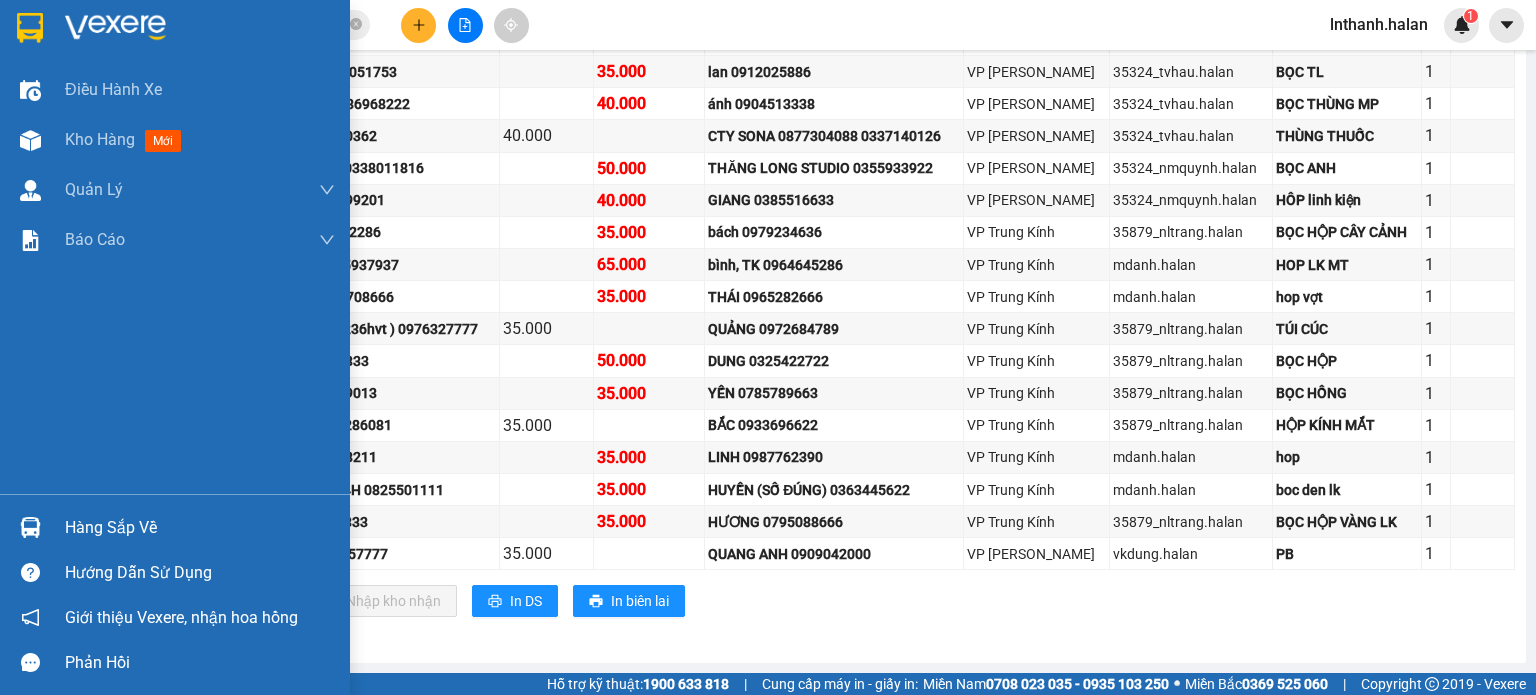 click on "Hàng sắp về" at bounding box center (200, 528) 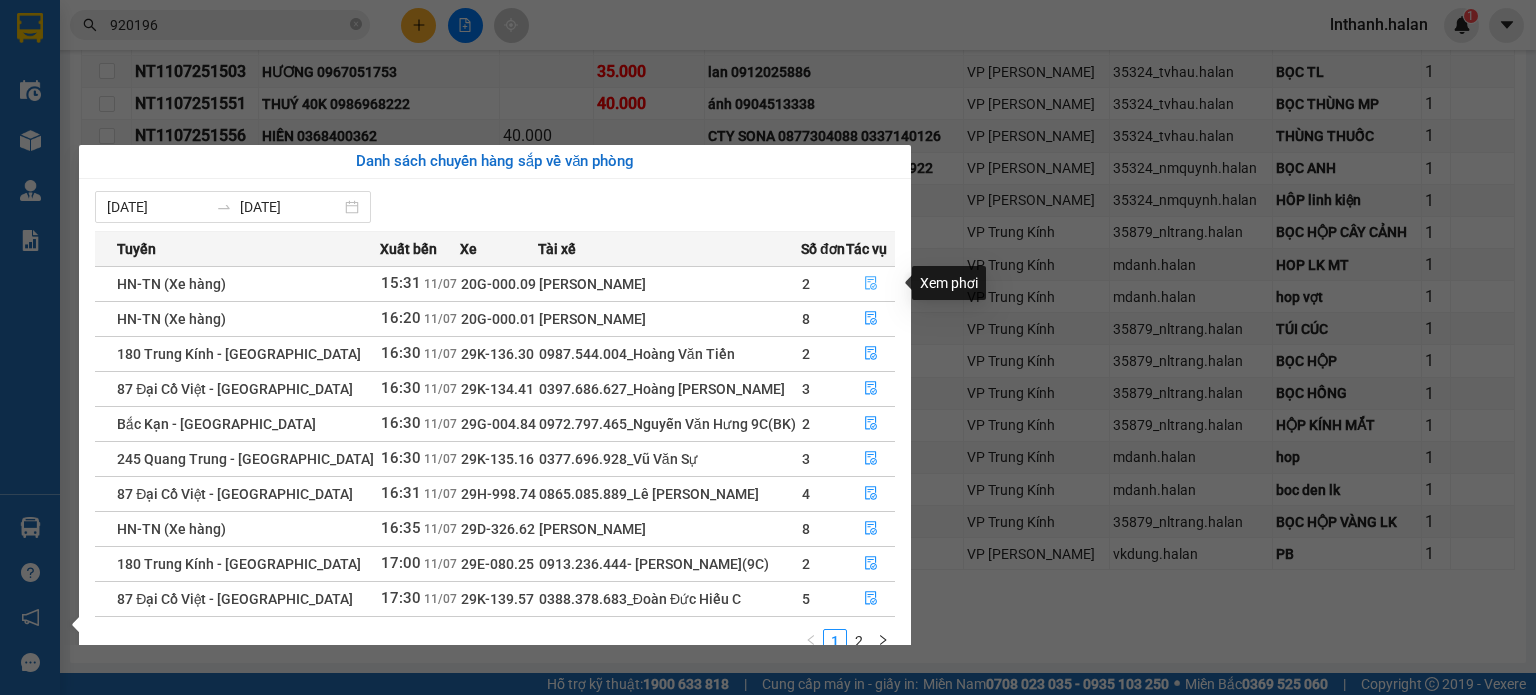 click 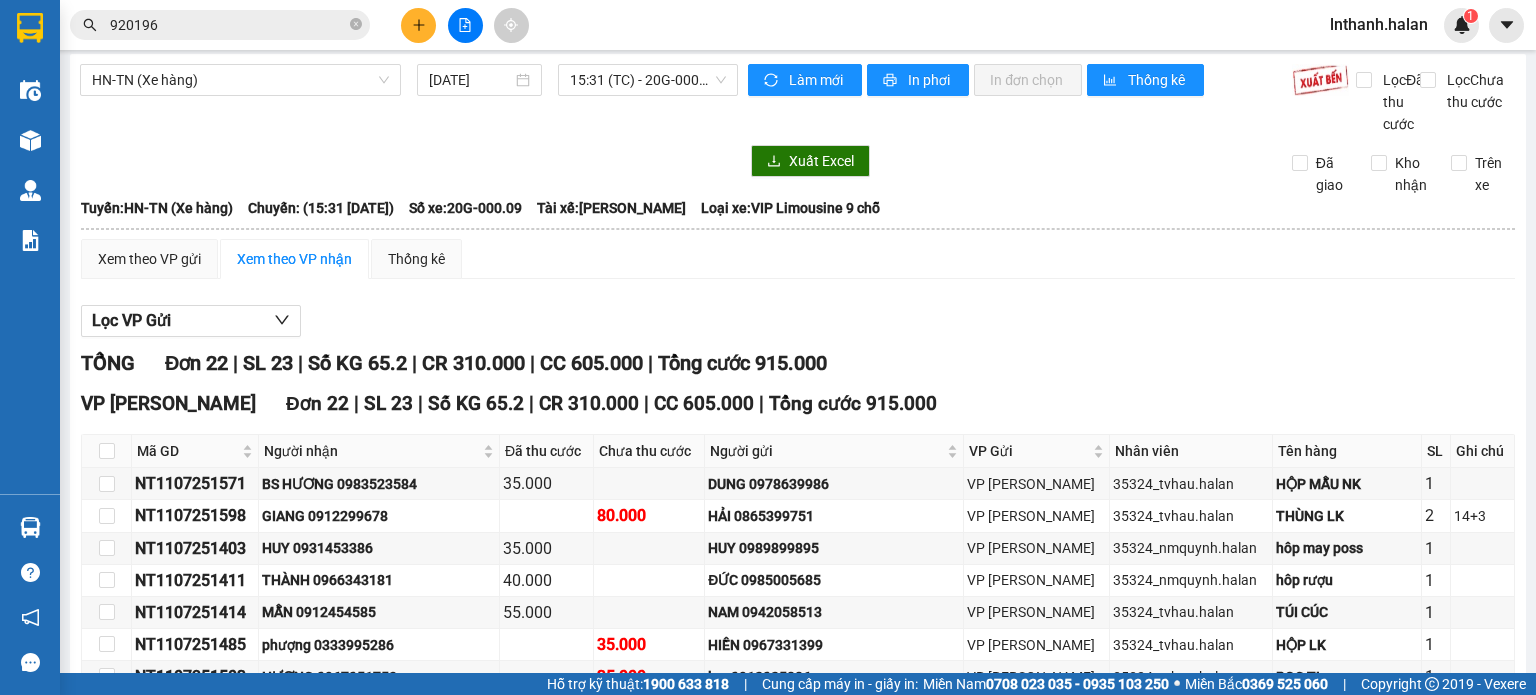 scroll, scrollTop: 0, scrollLeft: 0, axis: both 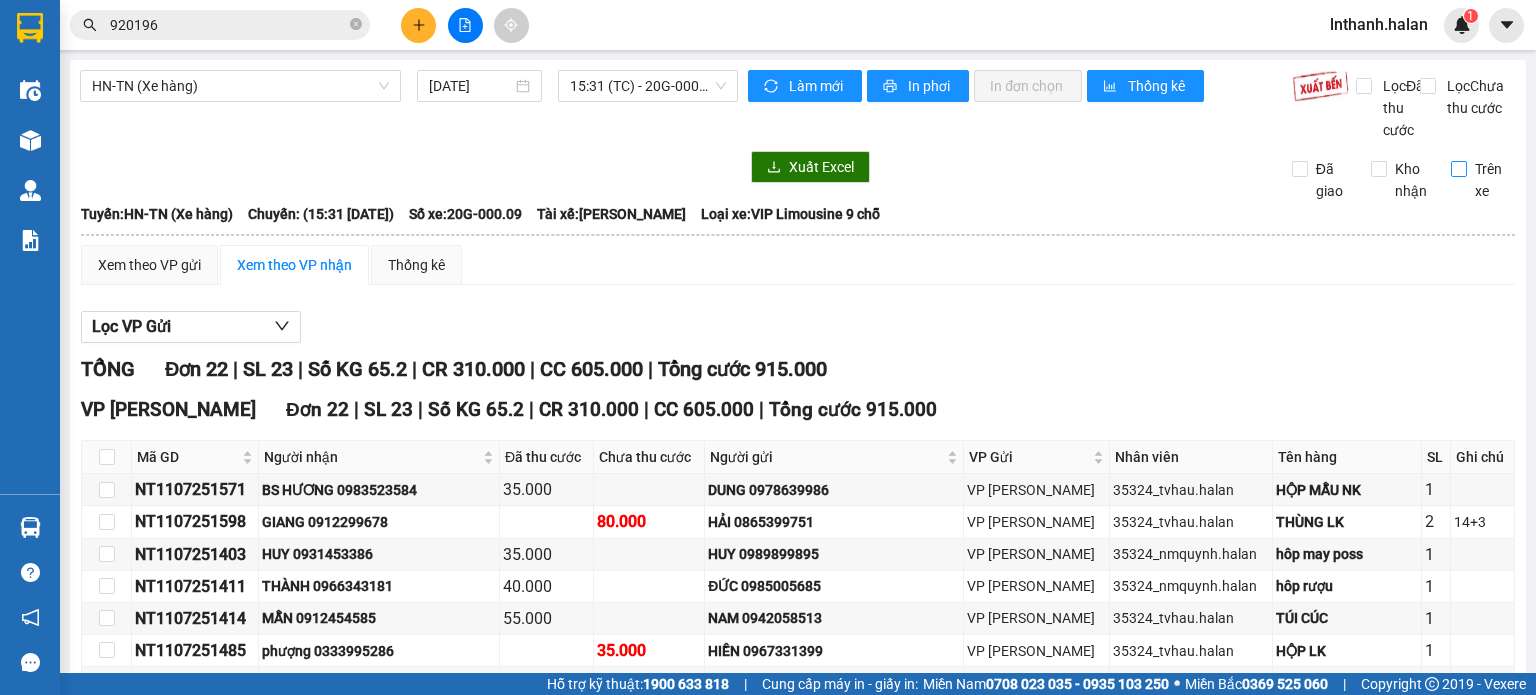 click on "Trên xe" at bounding box center (1459, 169) 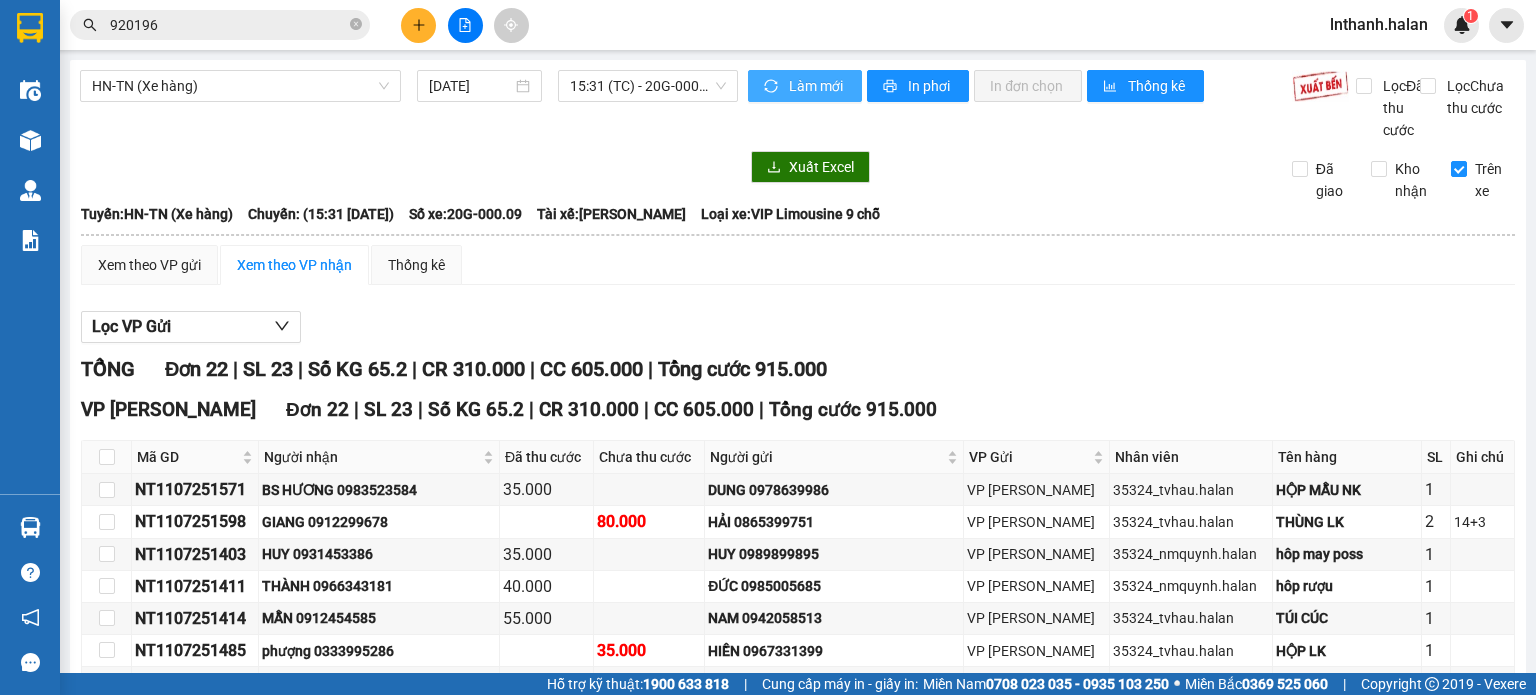 click on "Làm mới" at bounding box center [817, 86] 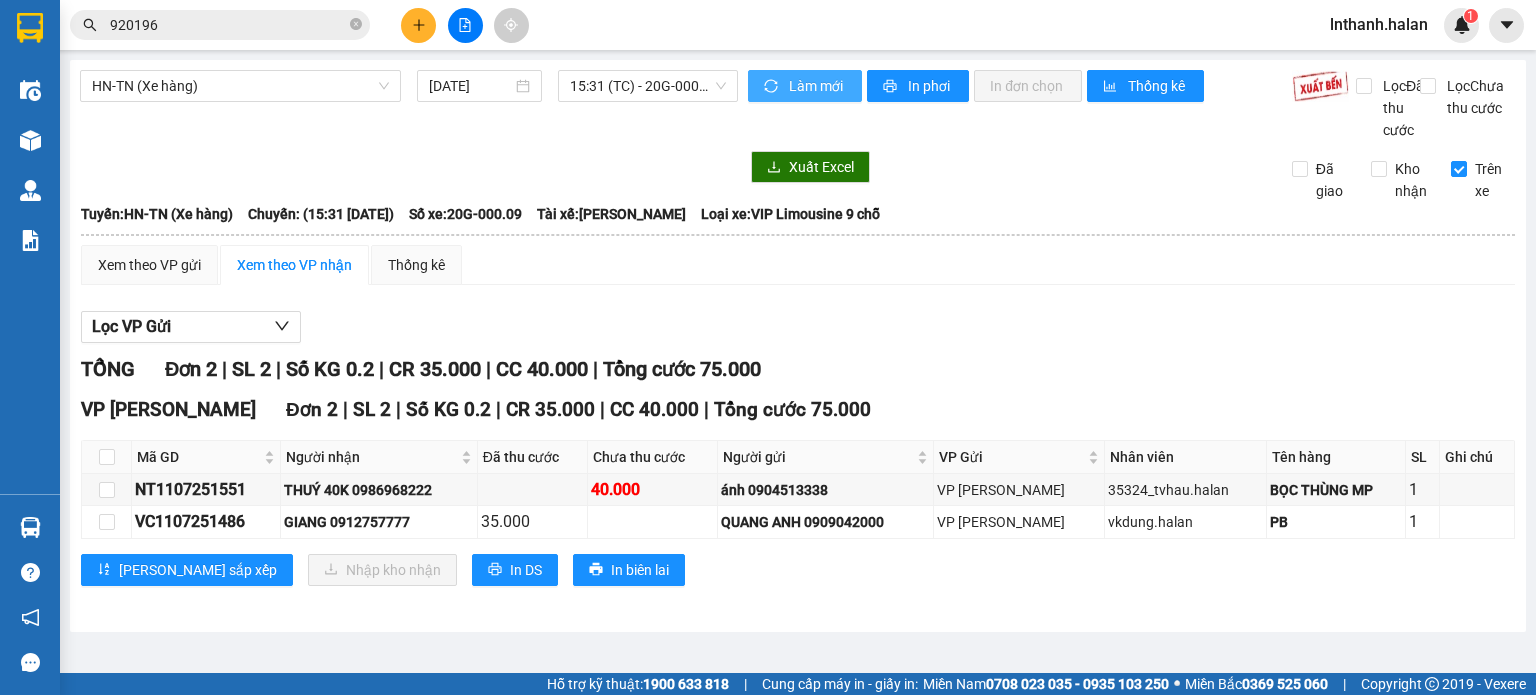click on "Làm mới" at bounding box center (817, 86) 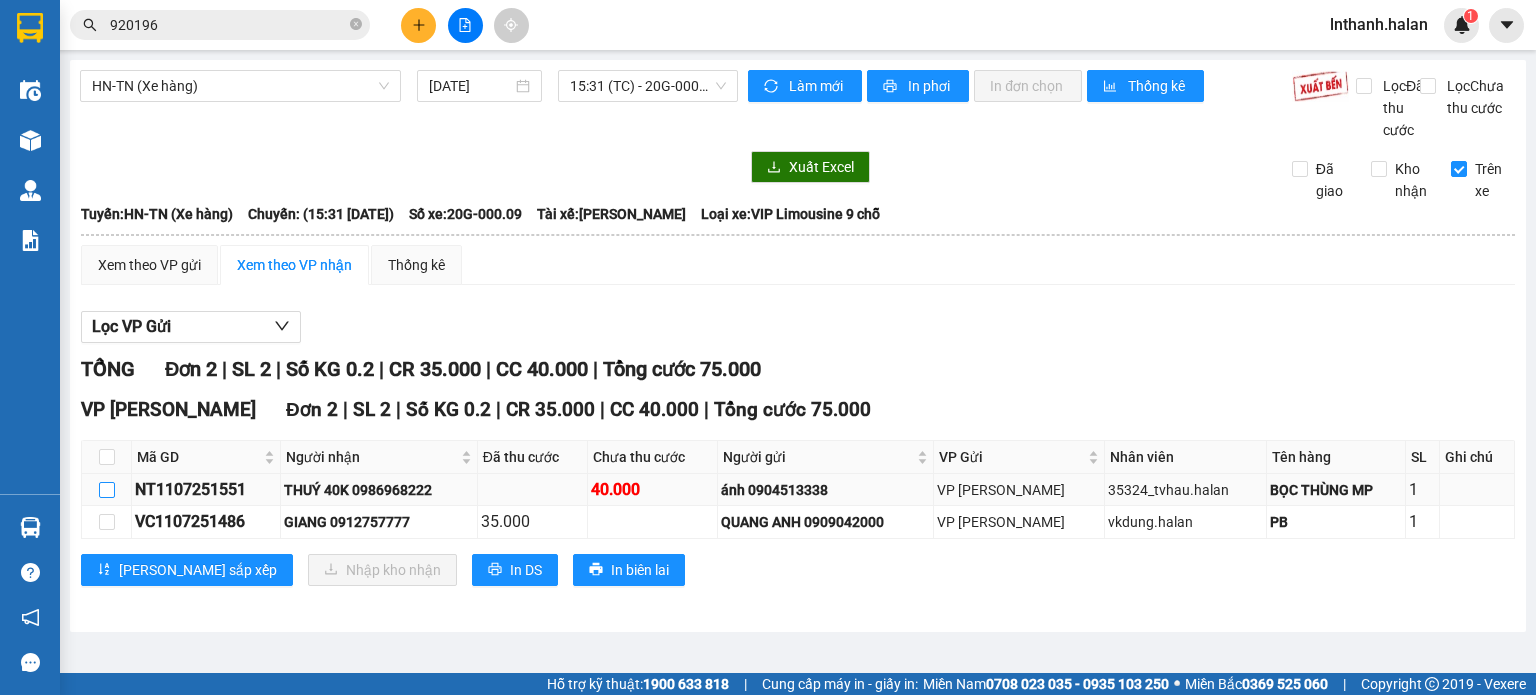 click at bounding box center (107, 490) 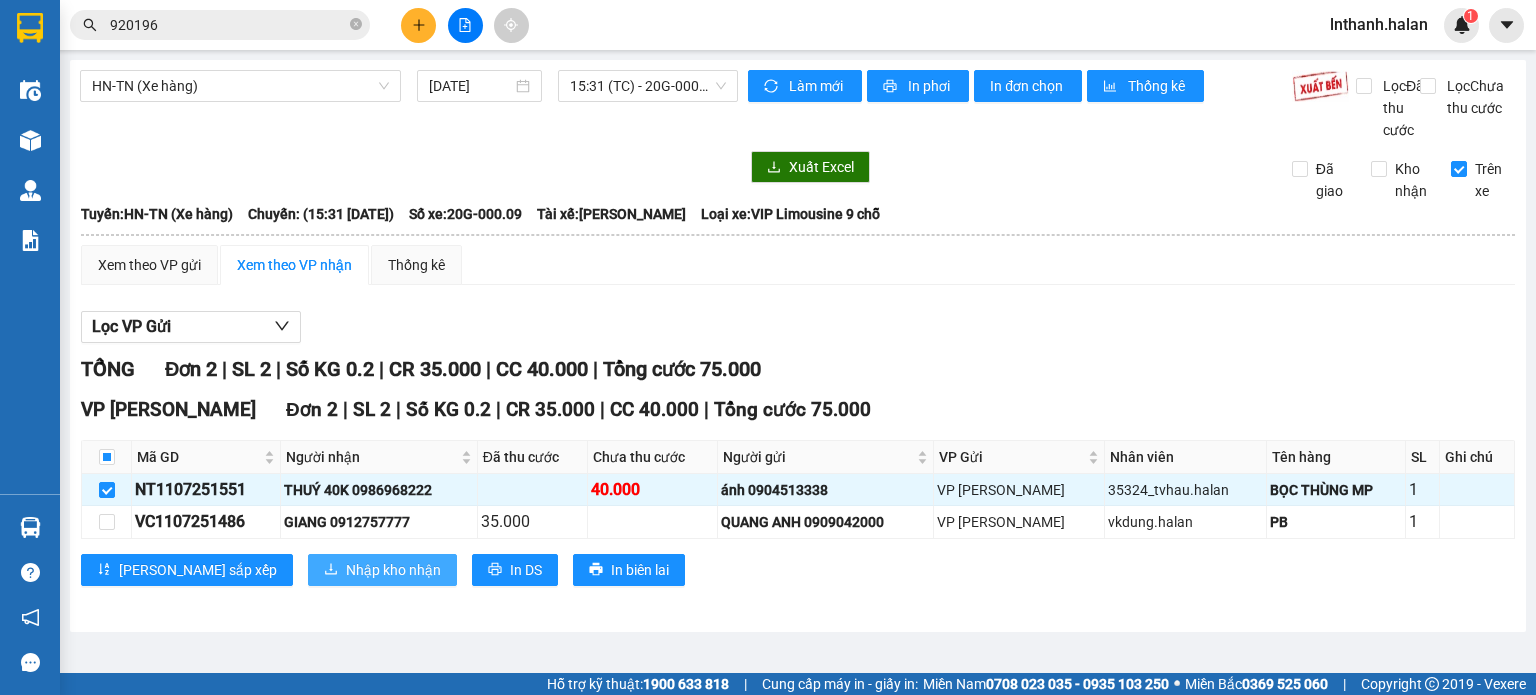 click on "Nhập kho nhận" at bounding box center [393, 570] 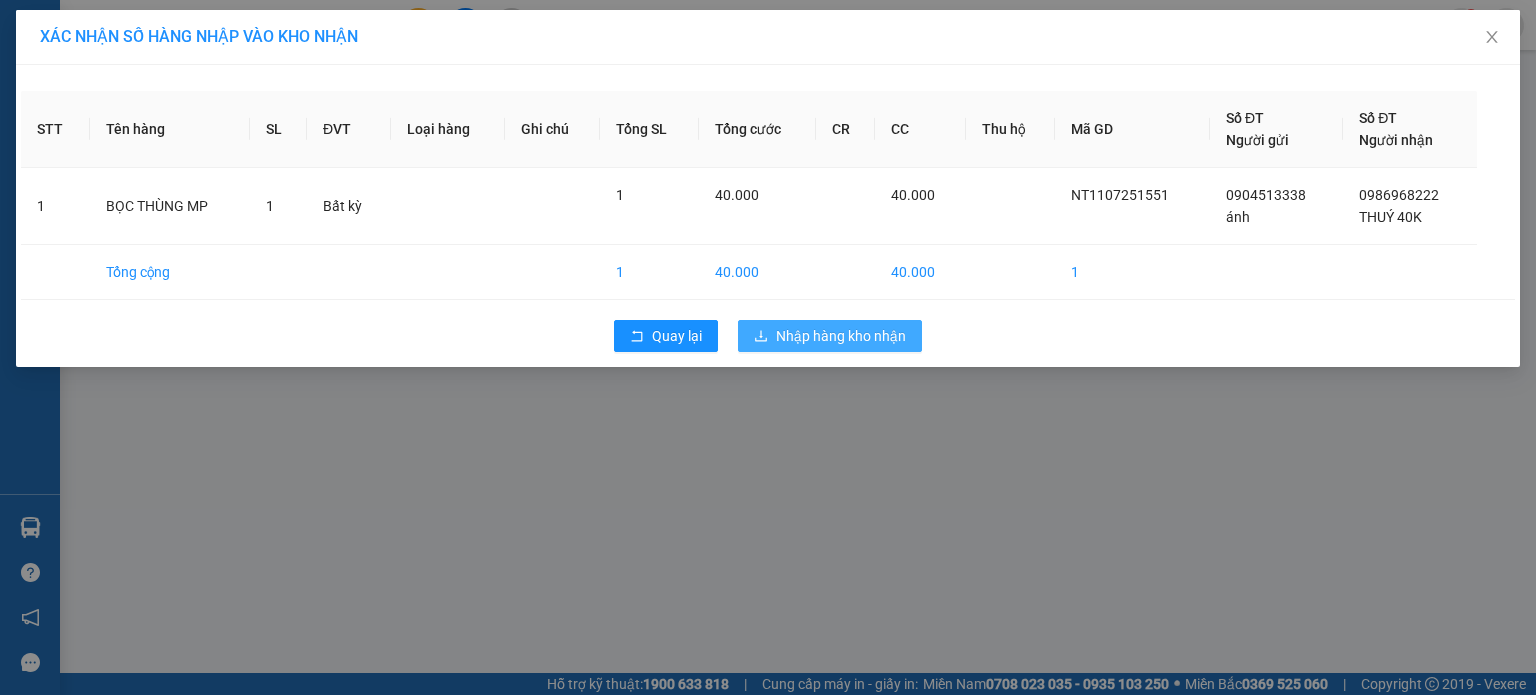 click on "Nhập hàng kho nhận" at bounding box center (841, 336) 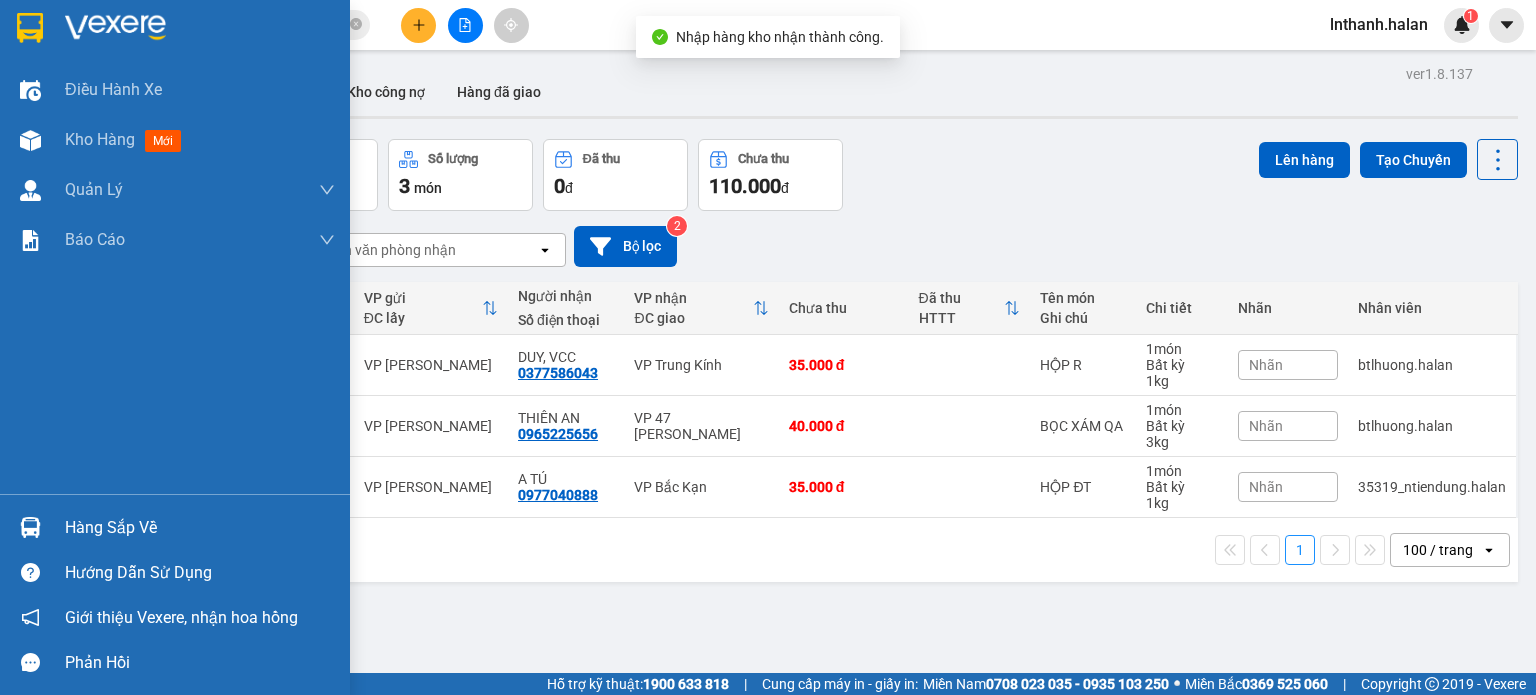 click on "Hàng sắp về" at bounding box center [200, 528] 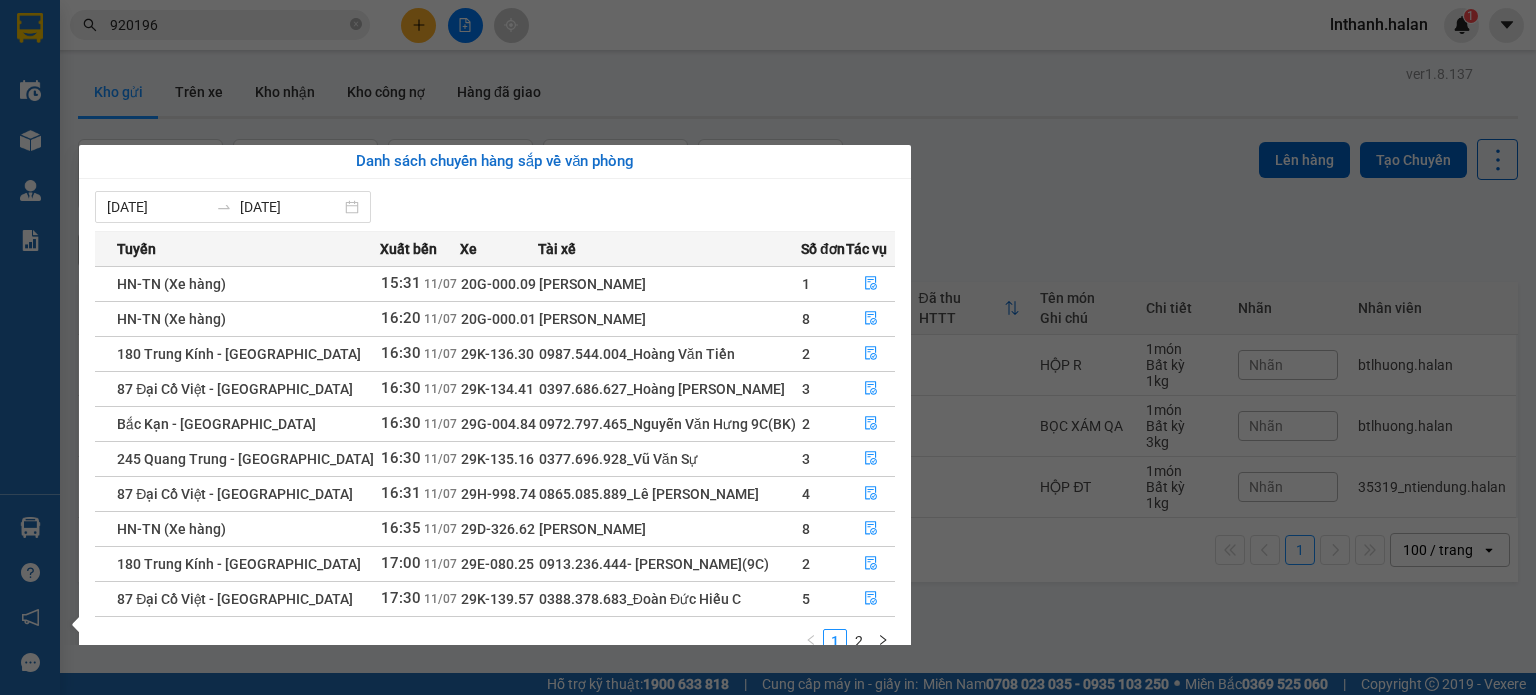 drag, startPoint x: 1102, startPoint y: 221, endPoint x: 865, endPoint y: 255, distance: 239.42639 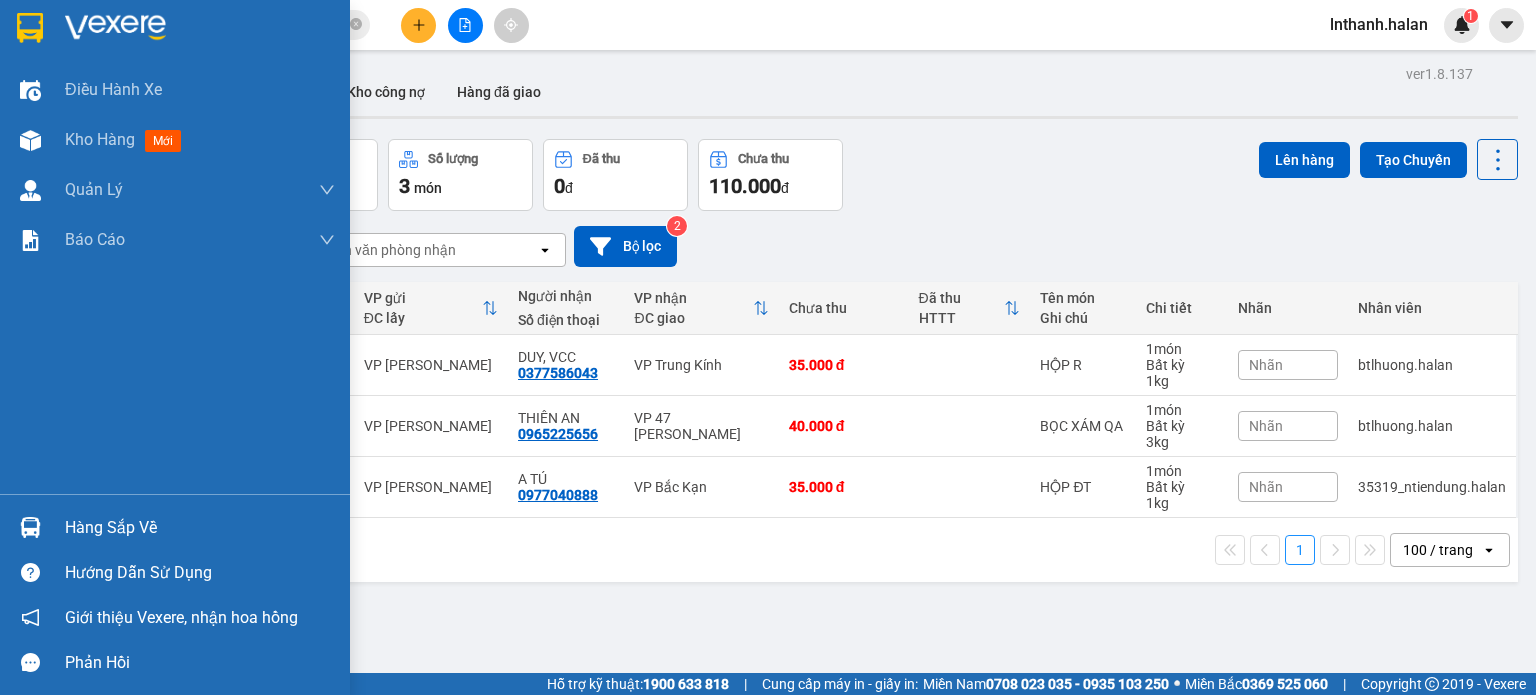 click on "Hàng sắp về" at bounding box center (200, 528) 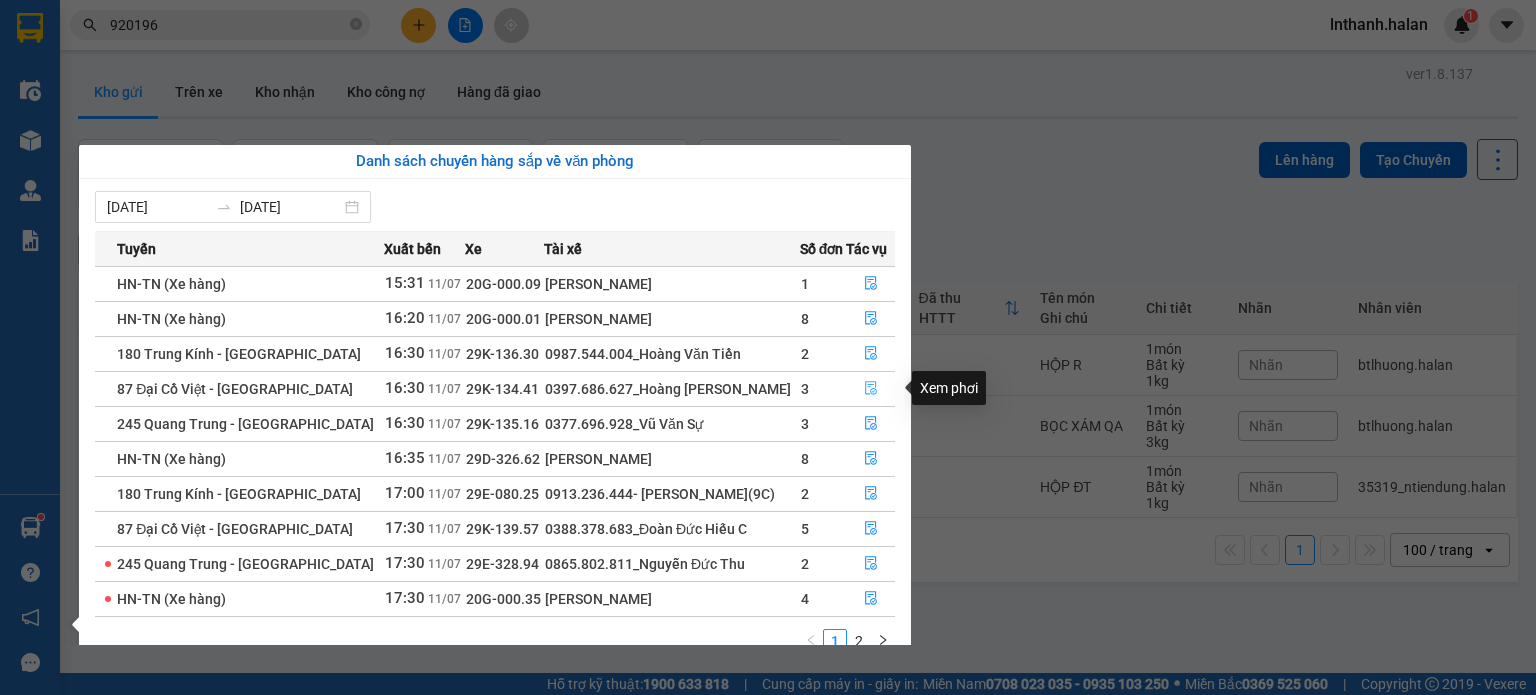 click 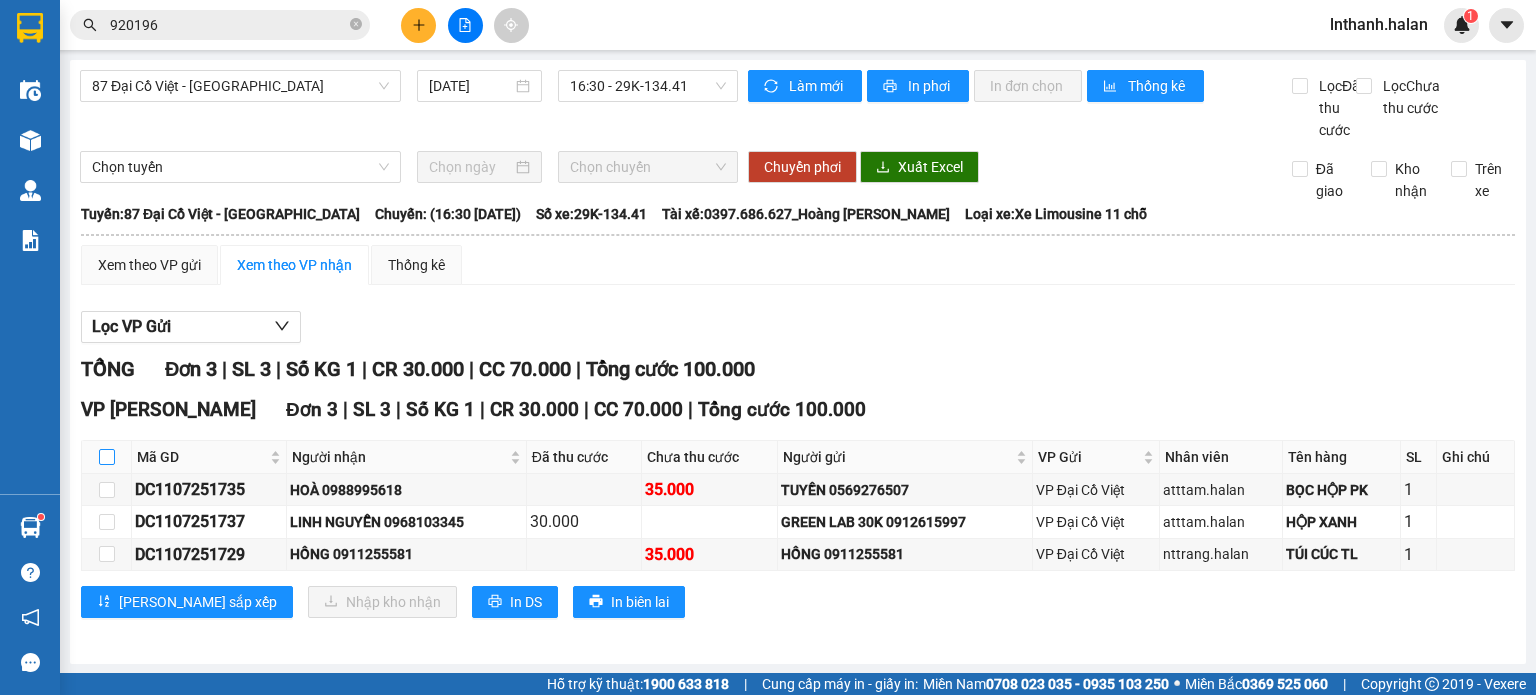 click at bounding box center (107, 457) 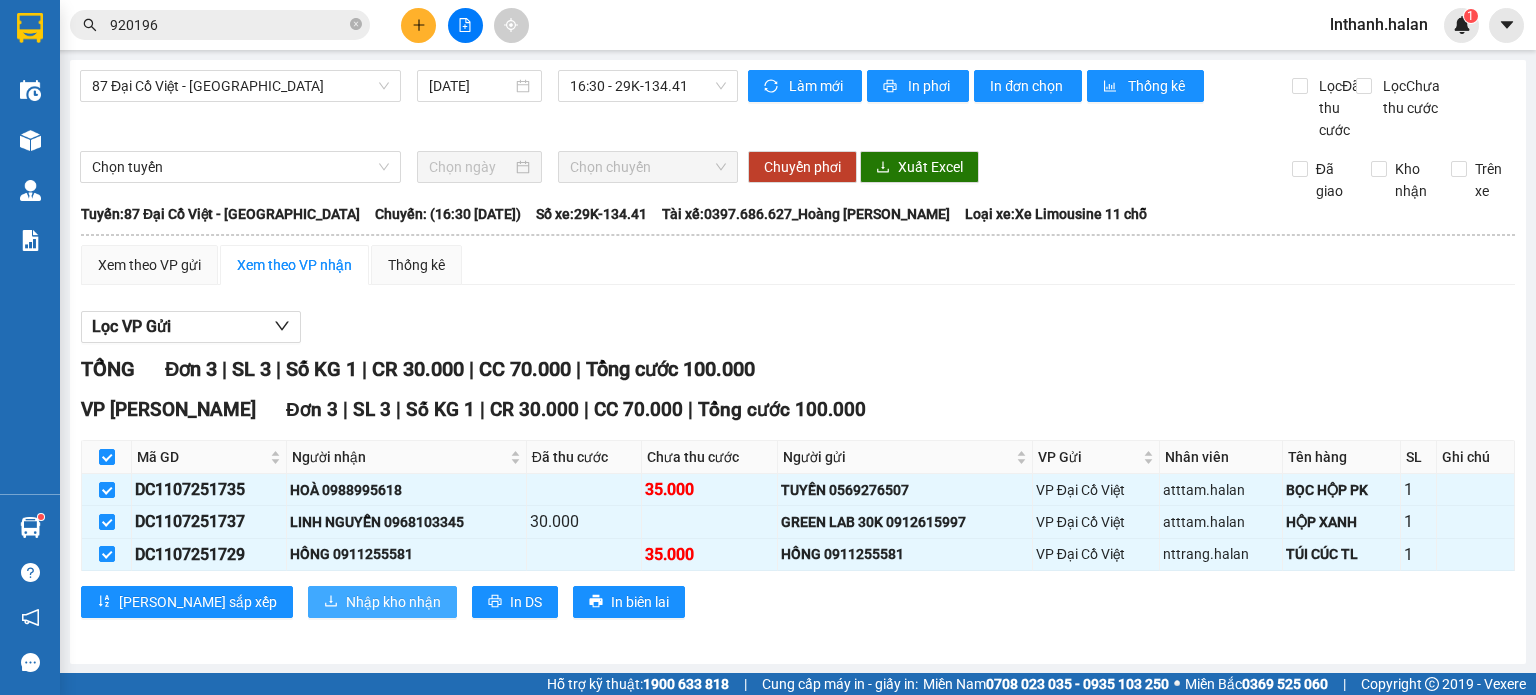 click on "Nhập kho nhận" at bounding box center (393, 602) 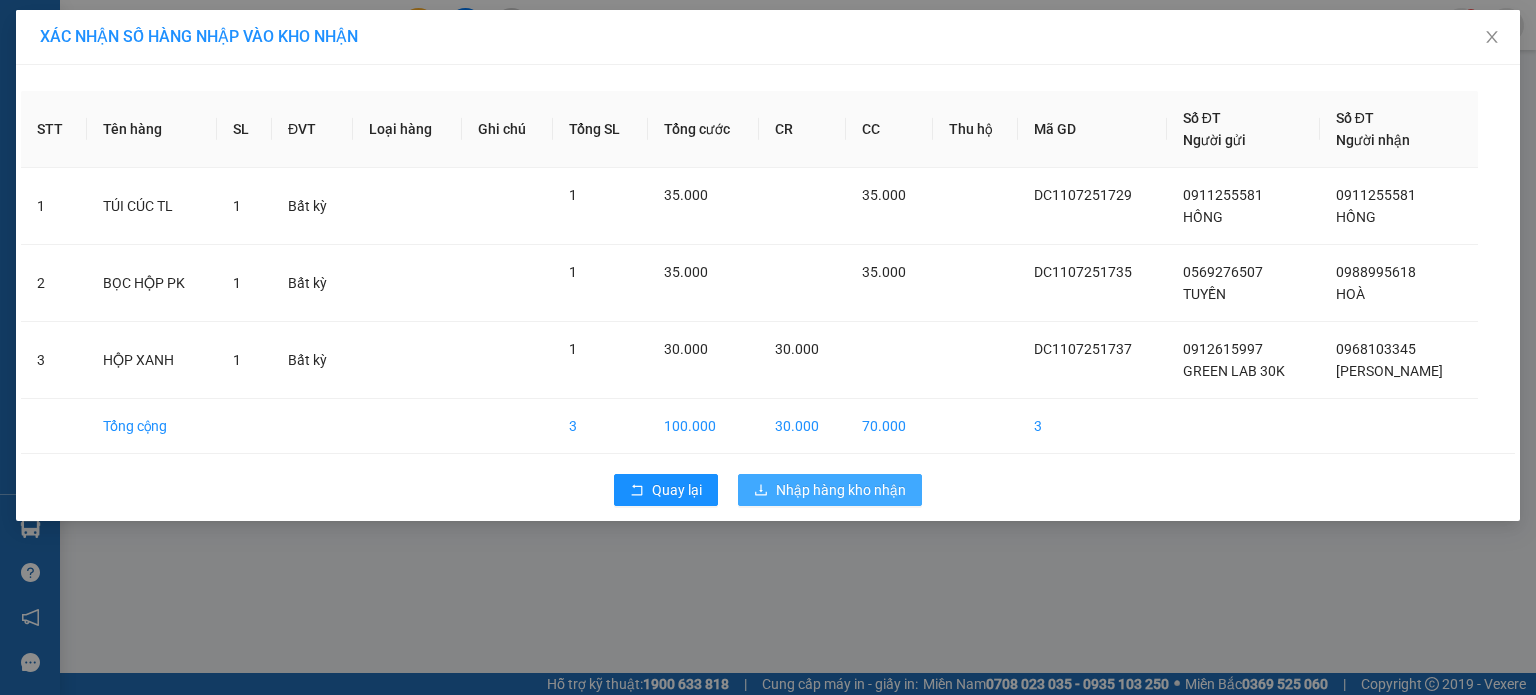 click on "Nhập hàng kho nhận" at bounding box center [841, 490] 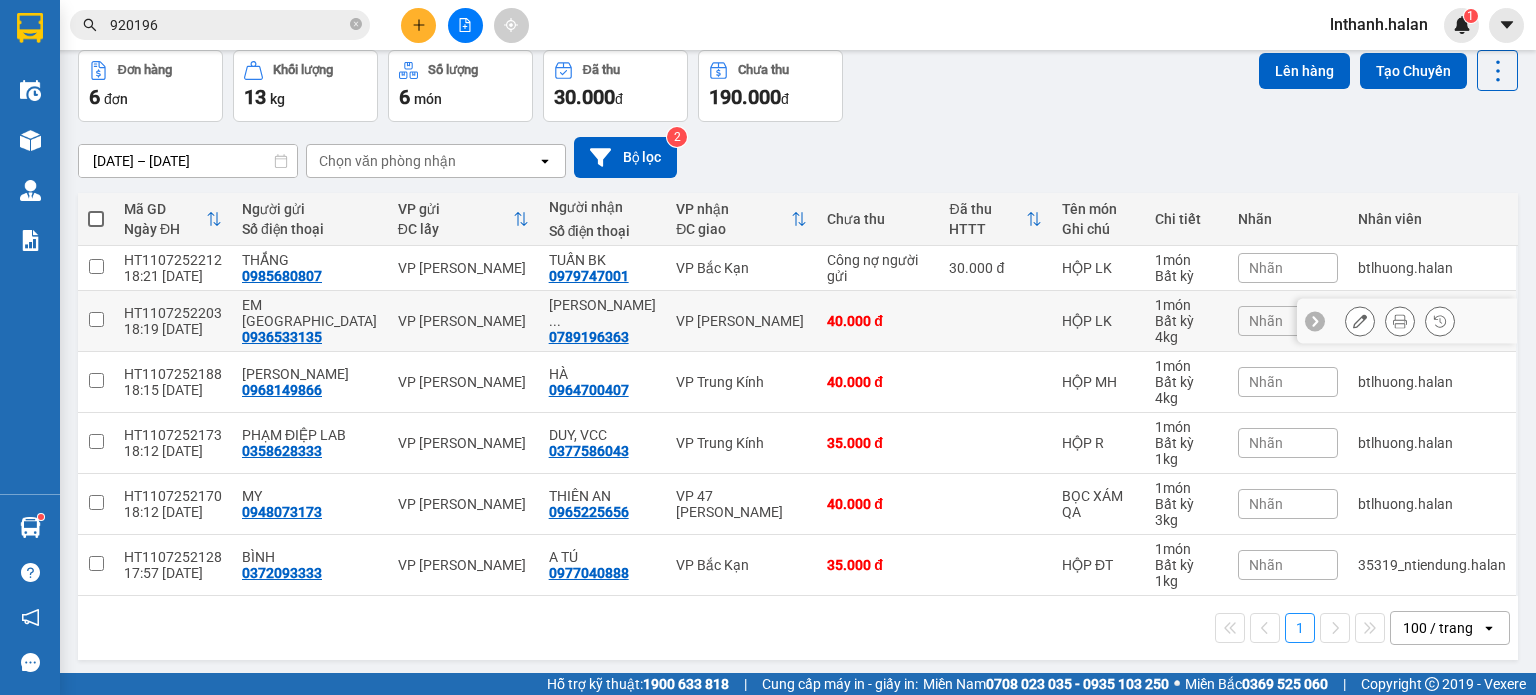 scroll, scrollTop: 92, scrollLeft: 0, axis: vertical 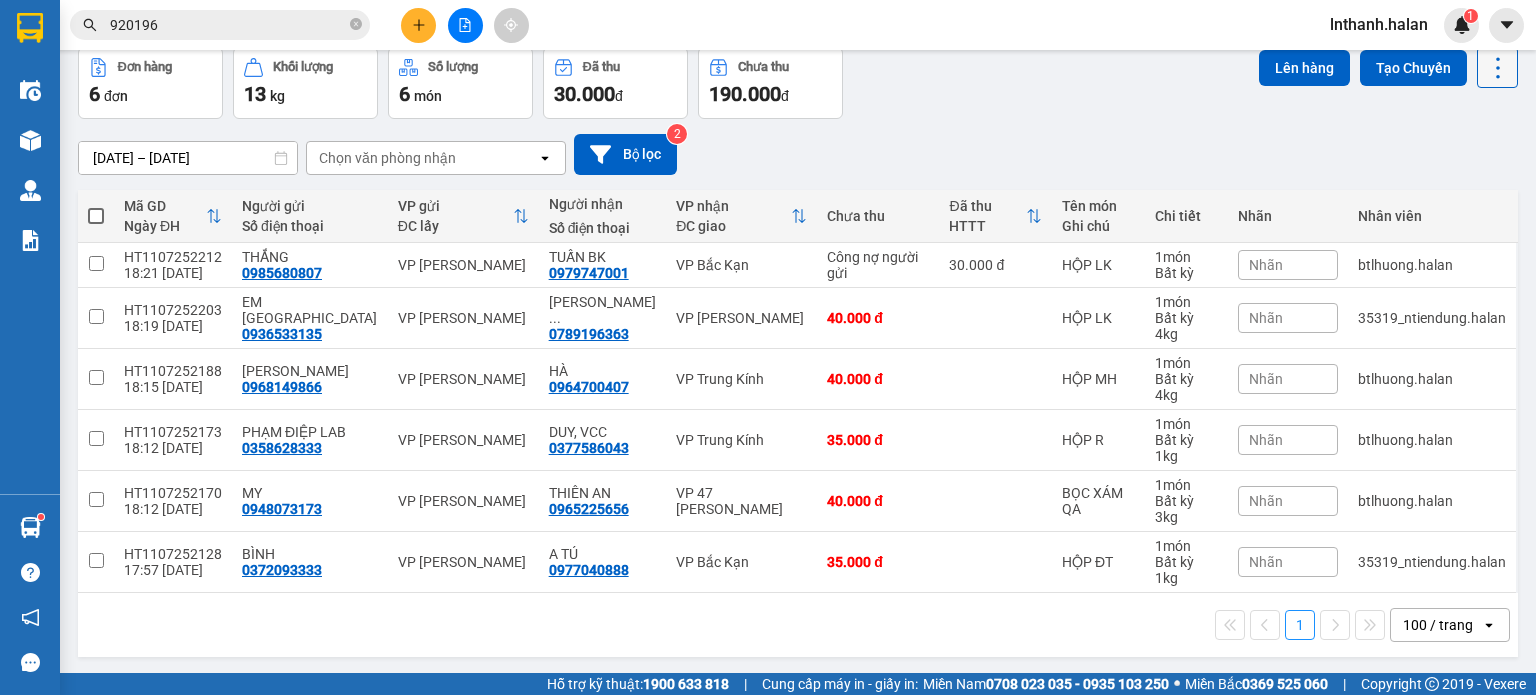 click 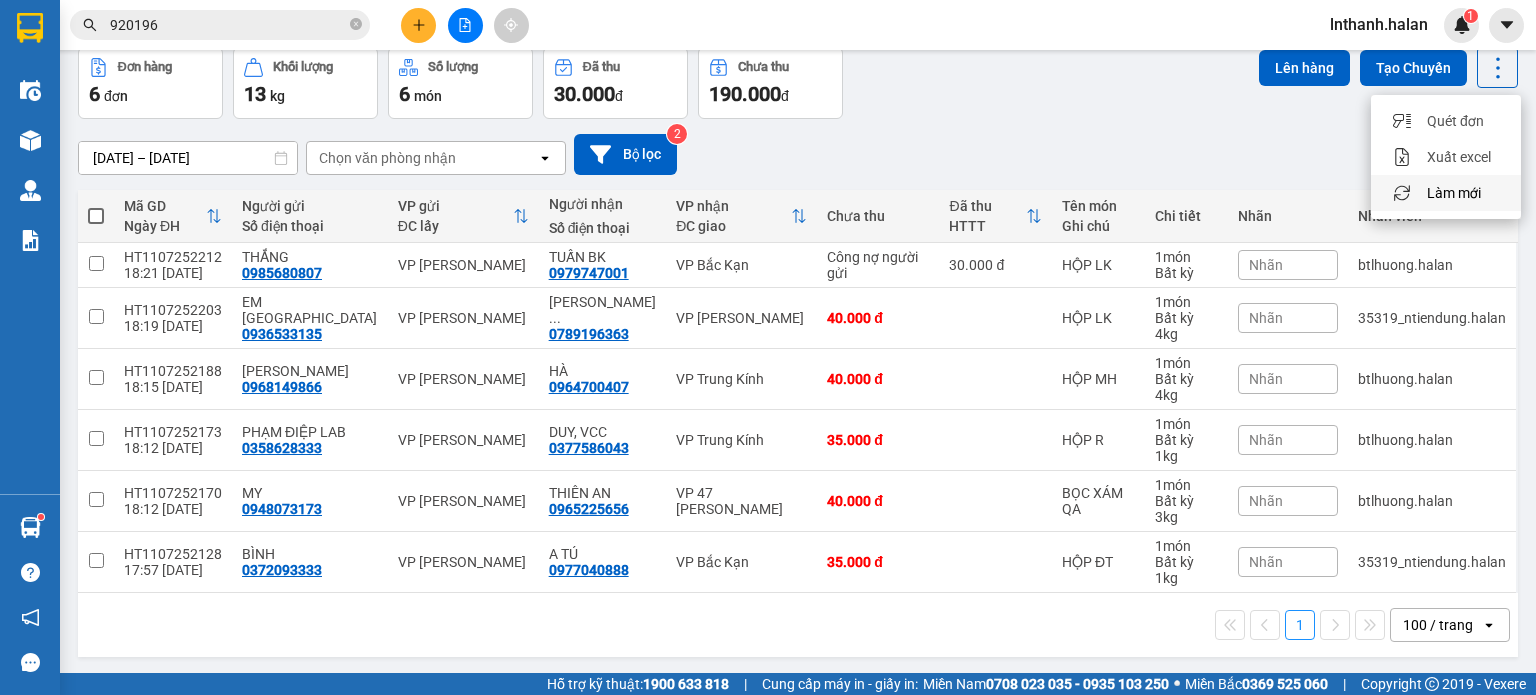 click 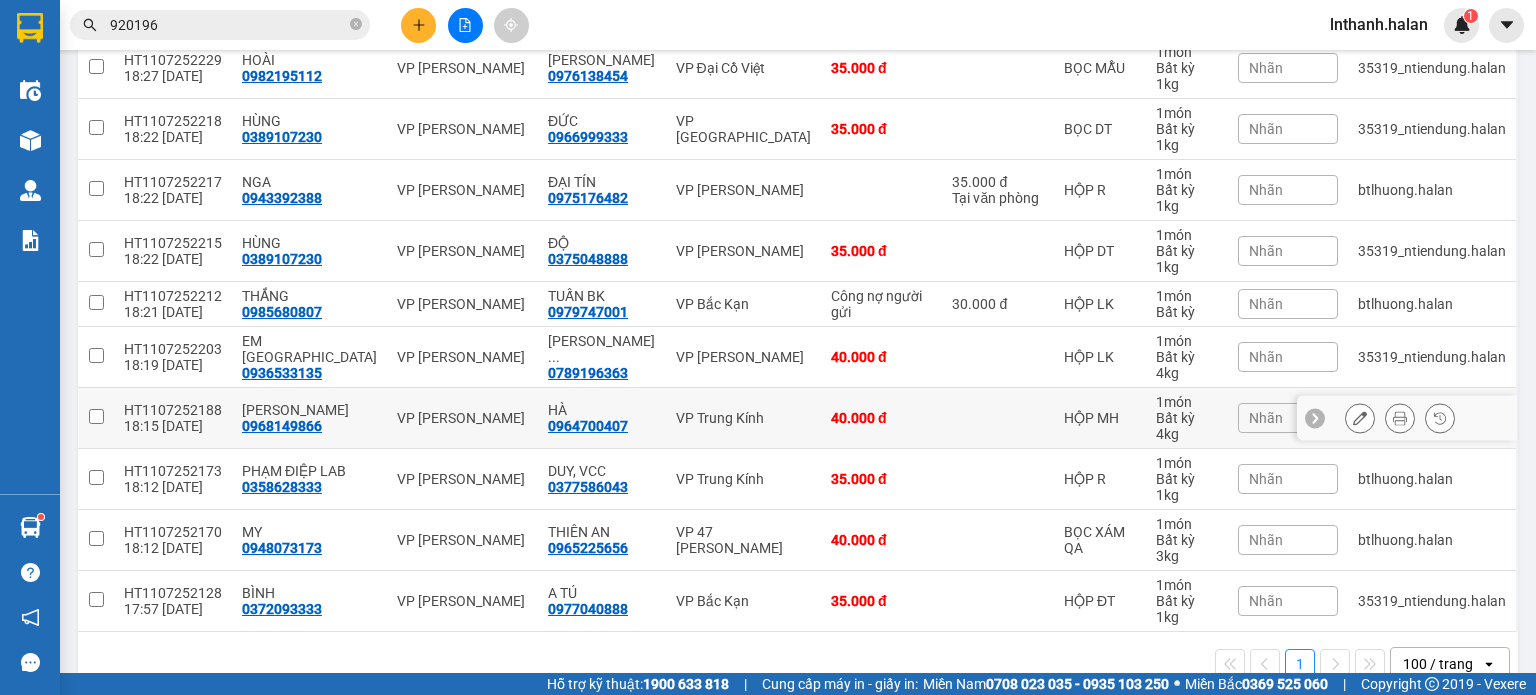 scroll, scrollTop: 456, scrollLeft: 0, axis: vertical 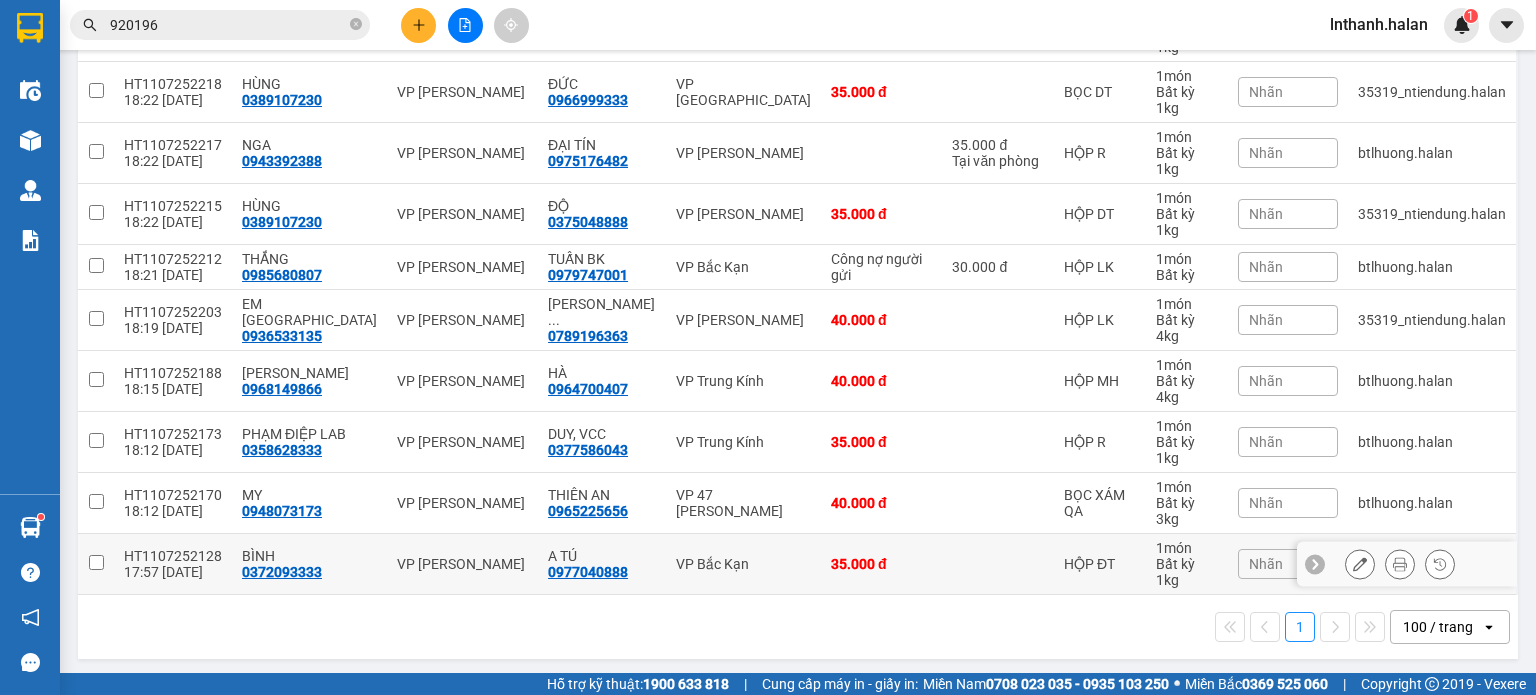 click on "VP Bắc Kạn" at bounding box center (743, 564) 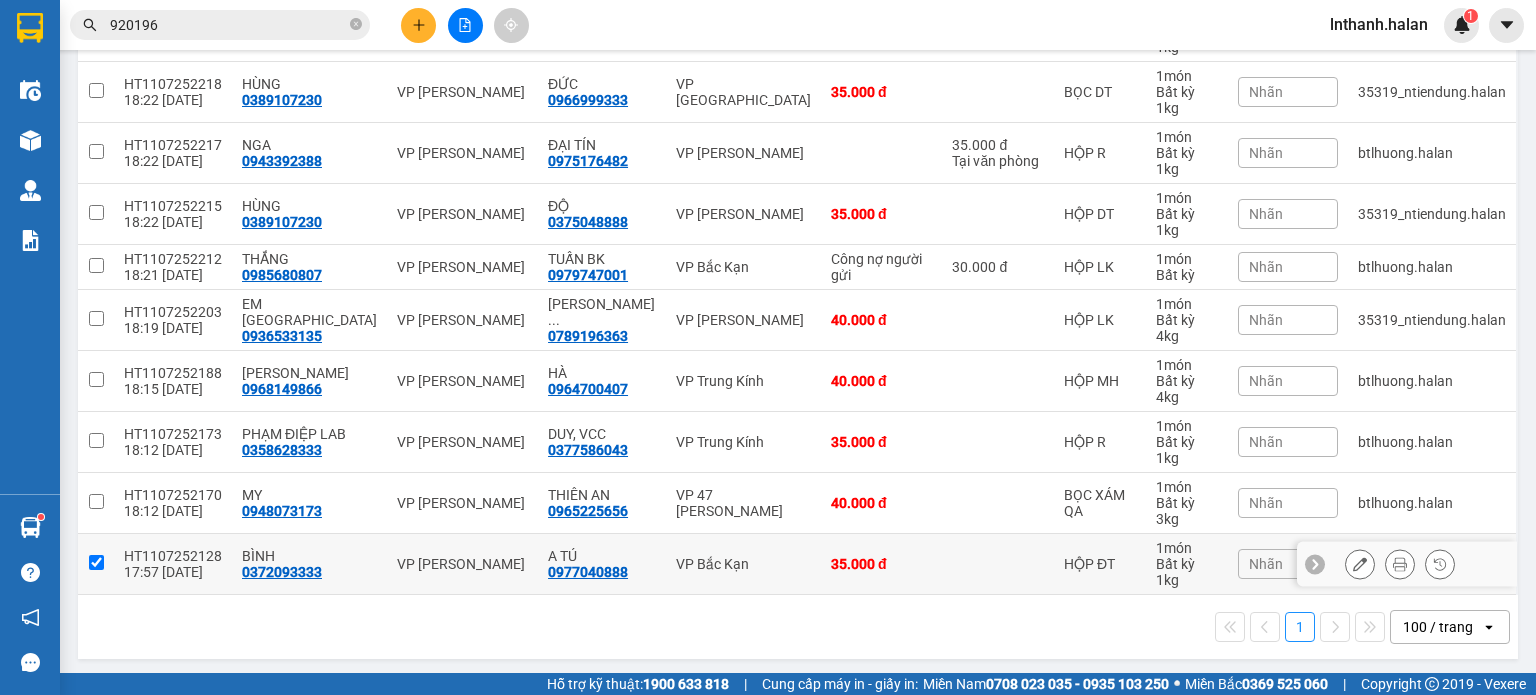 checkbox on "true" 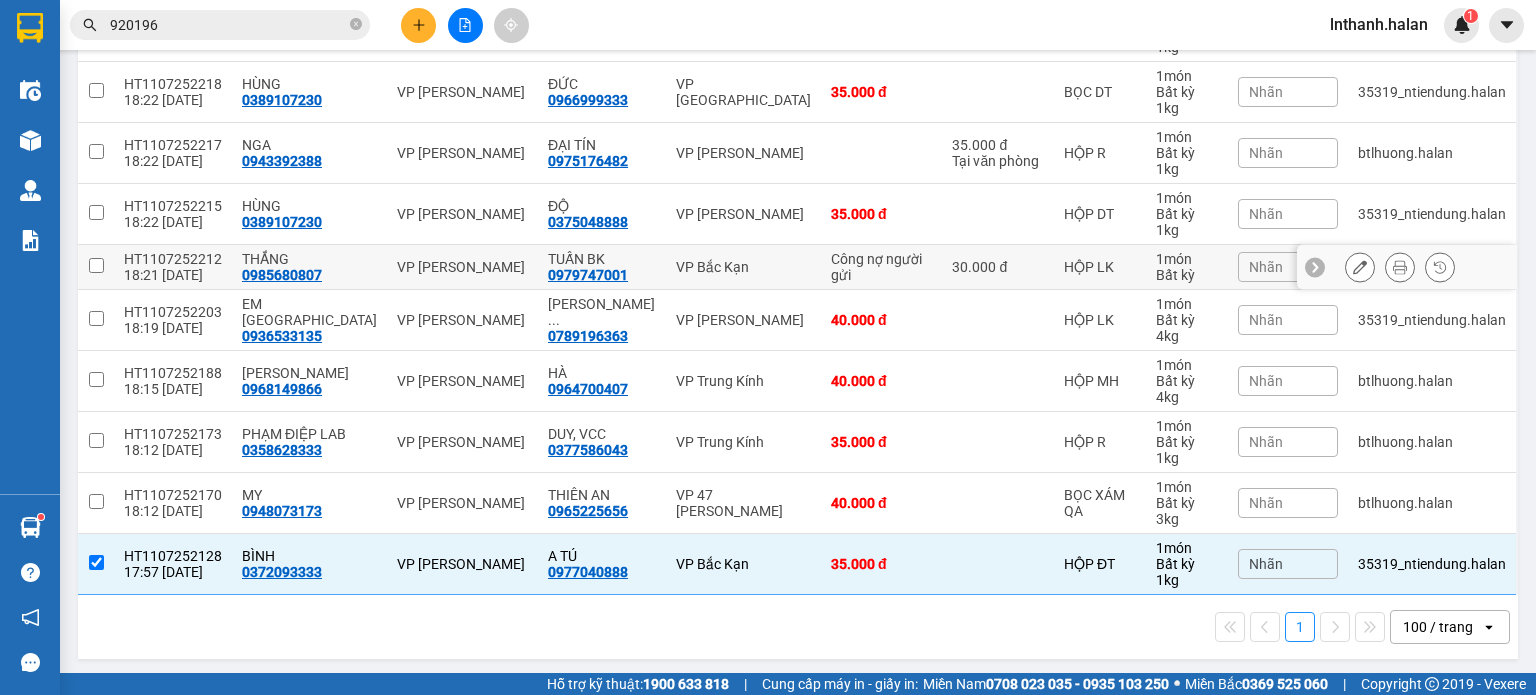 click on "VP Bắc Kạn" at bounding box center (743, 267) 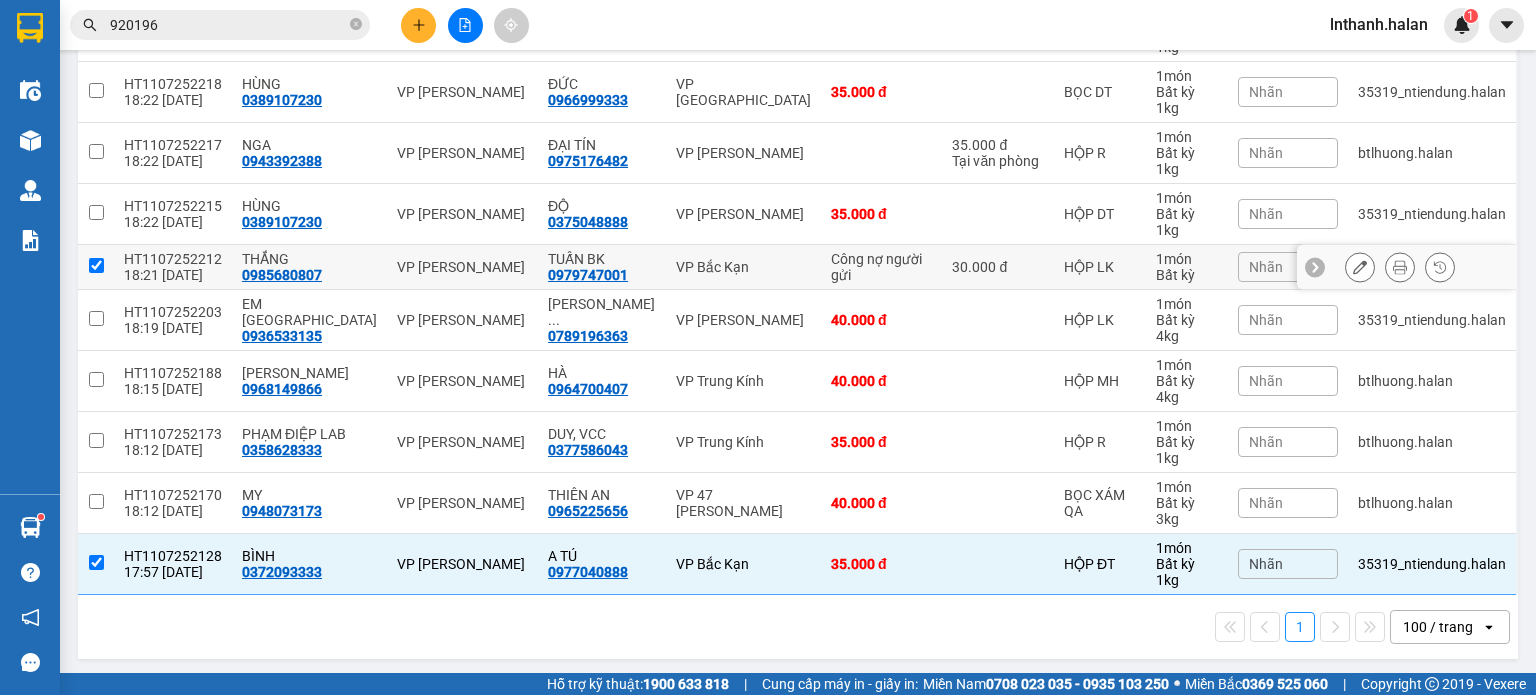 checkbox on "true" 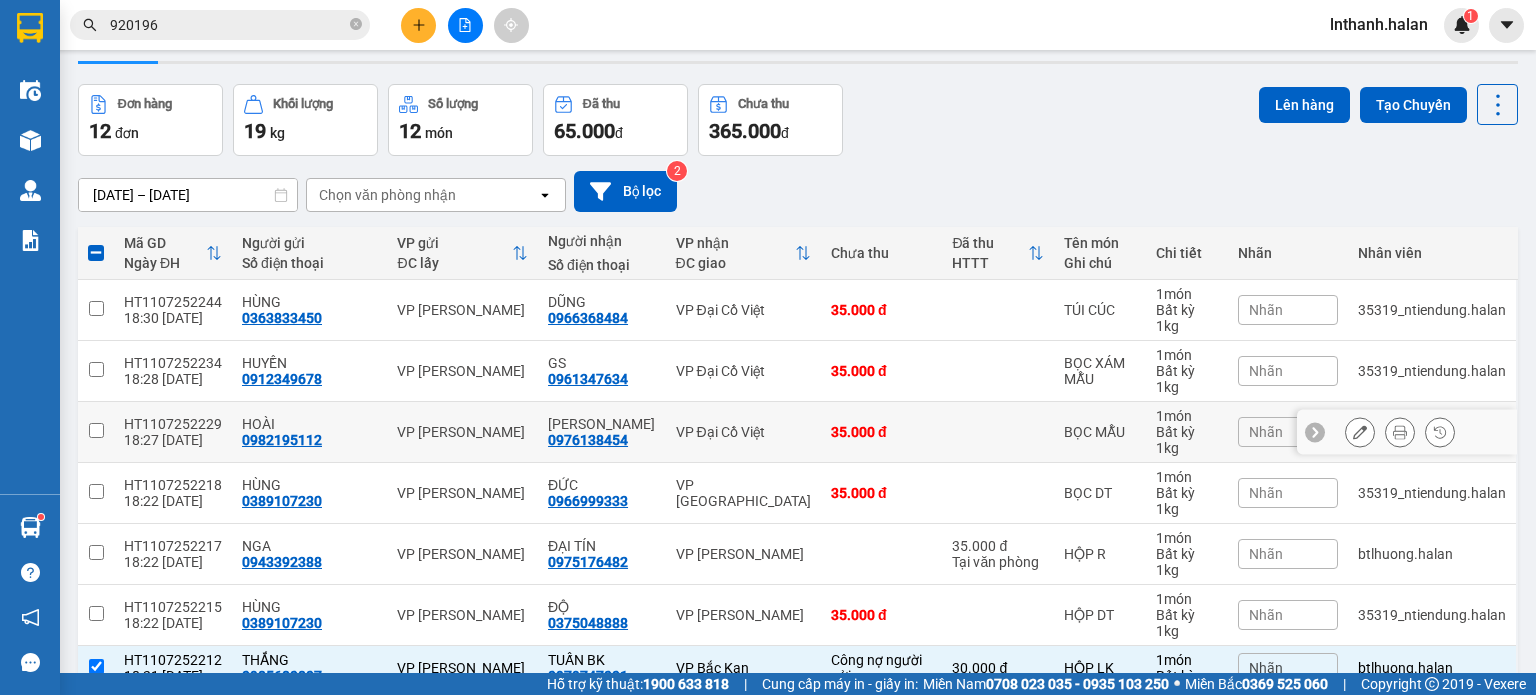 scroll, scrollTop: 0, scrollLeft: 0, axis: both 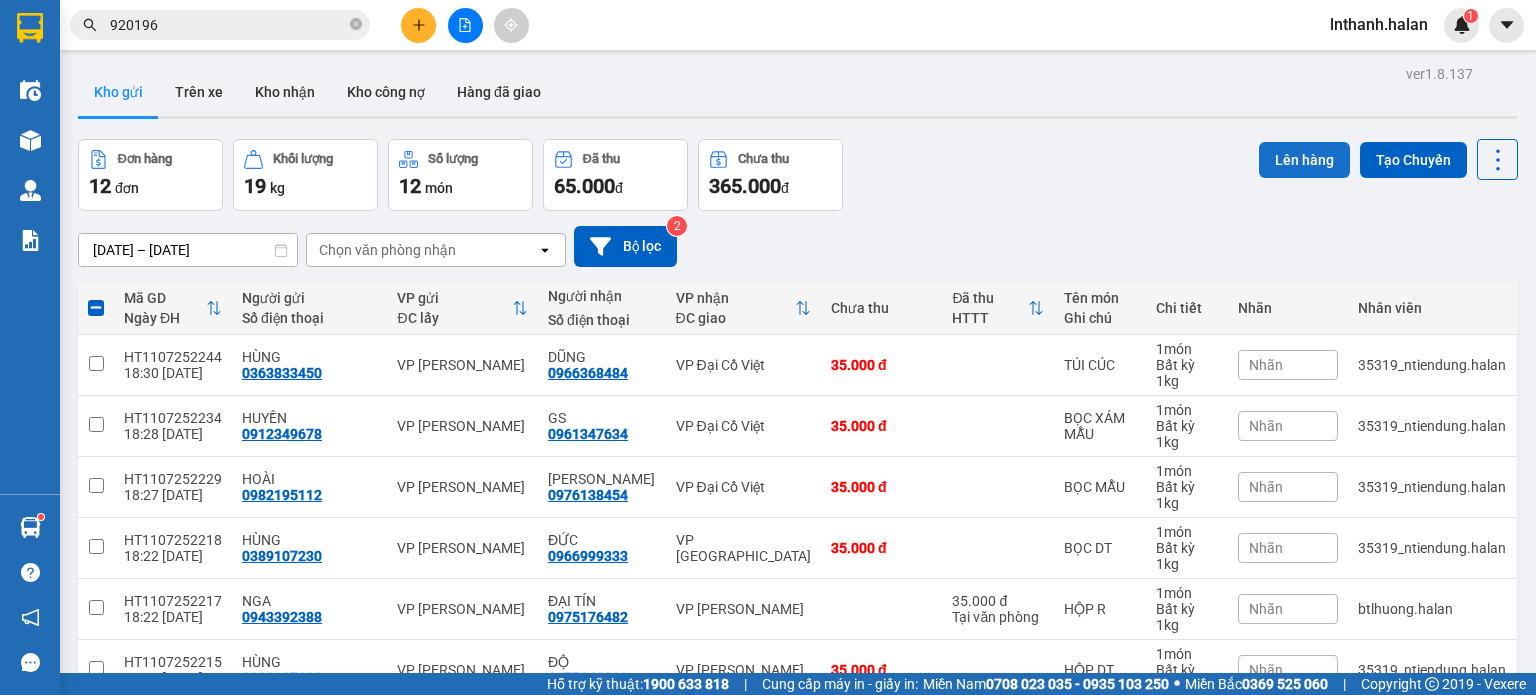 click on "Lên hàng" at bounding box center [1304, 160] 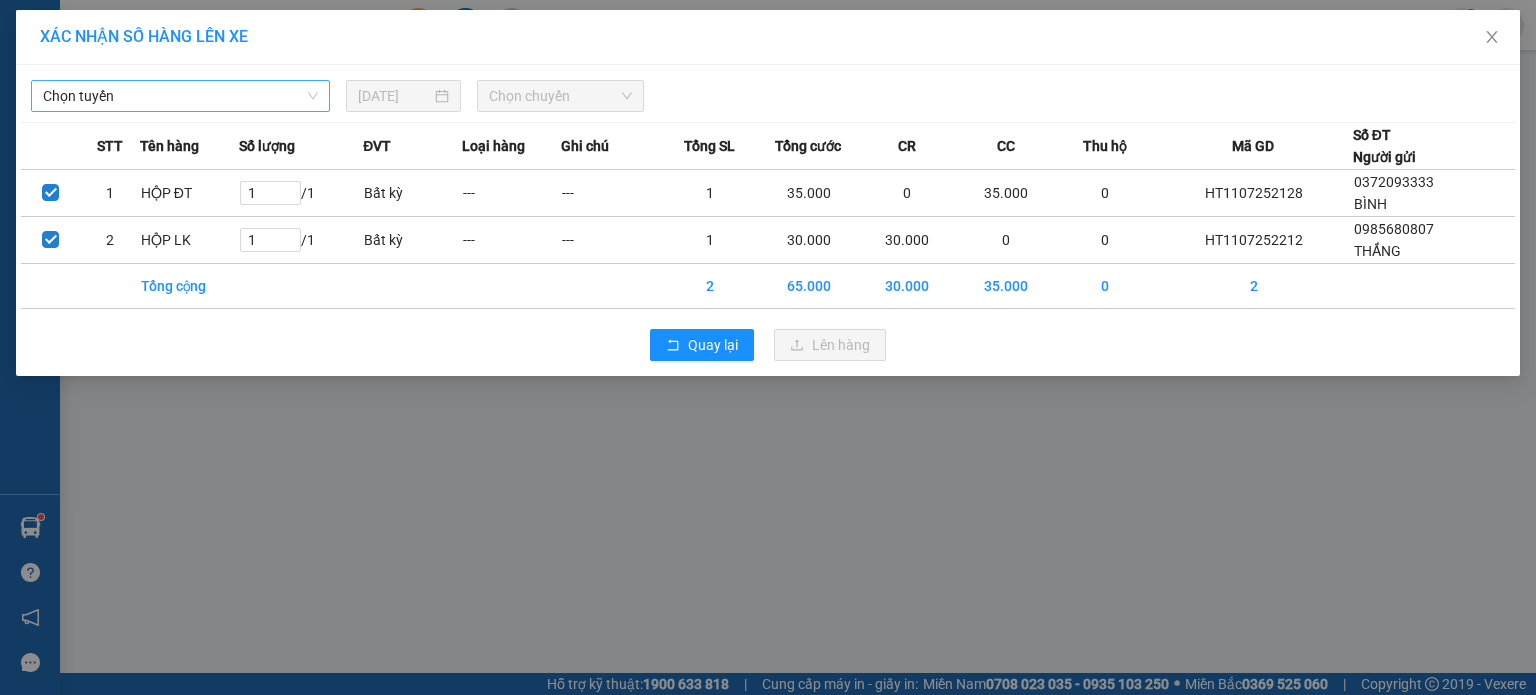 click on "Chọn tuyến" at bounding box center (180, 96) 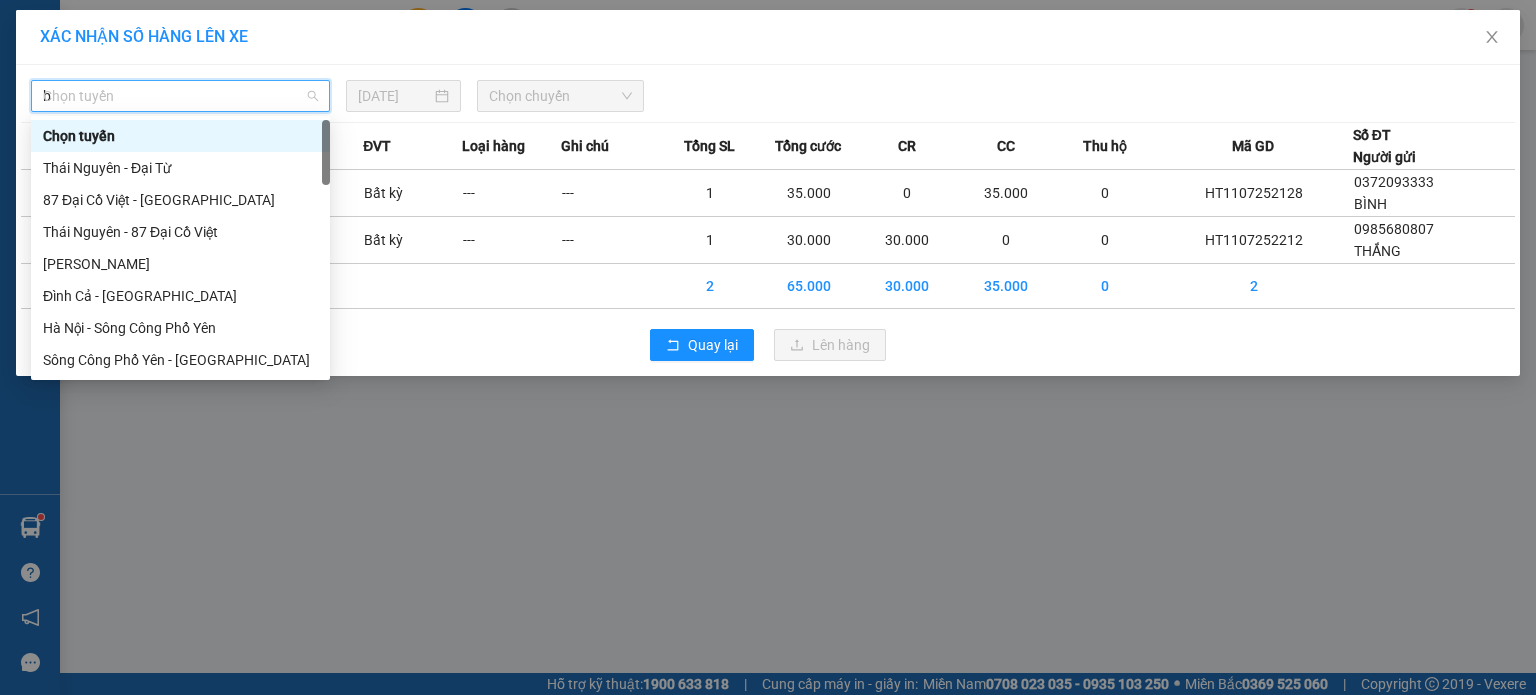 type on "bk" 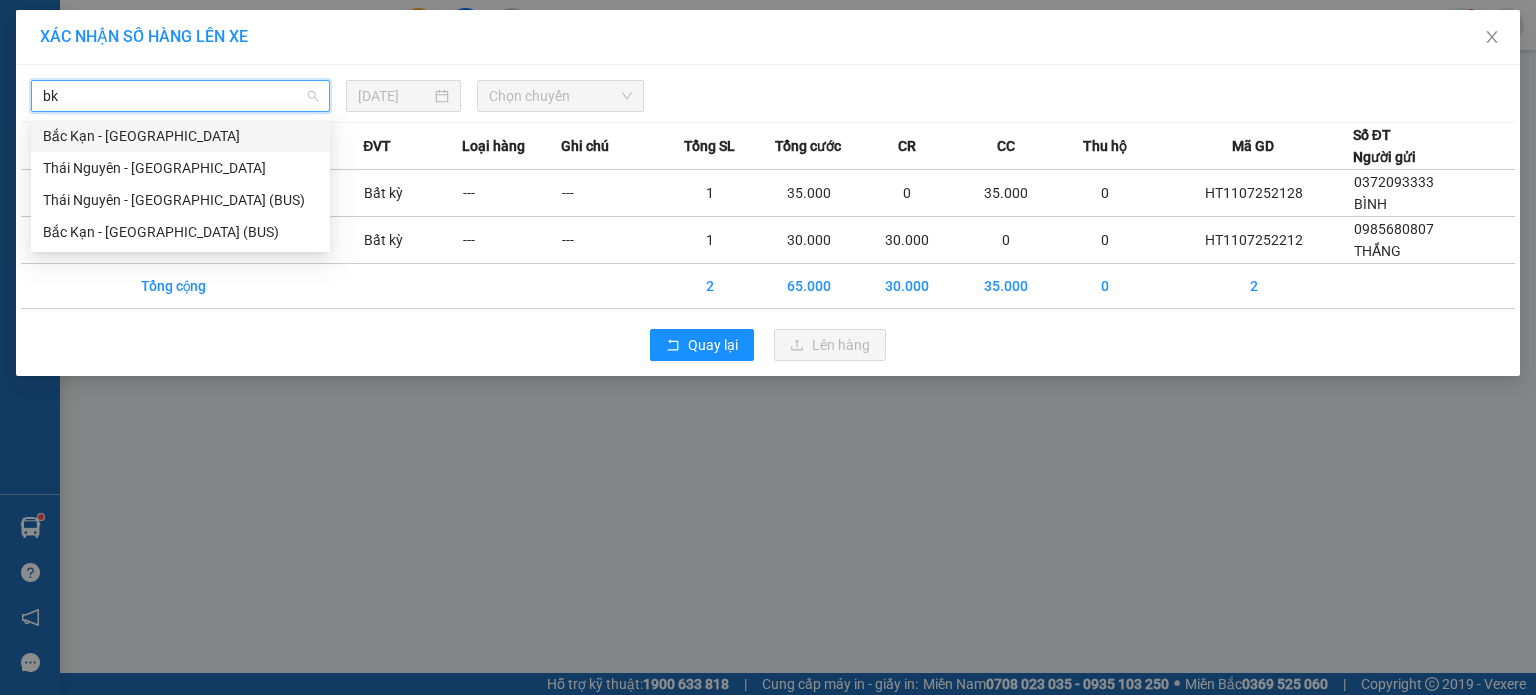 click on "Thái Nguyên - Bắc Kạn" at bounding box center (180, 168) 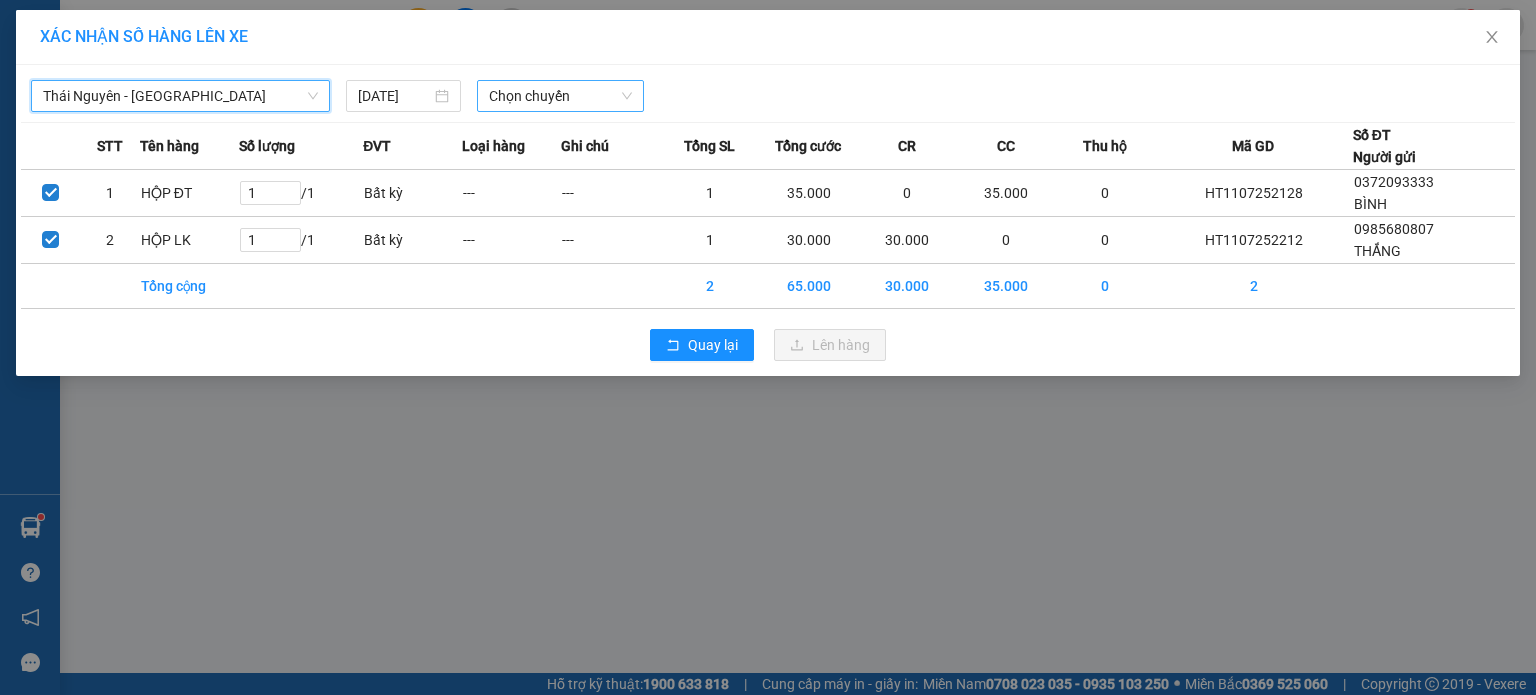 click on "Chọn chuyến" at bounding box center [561, 96] 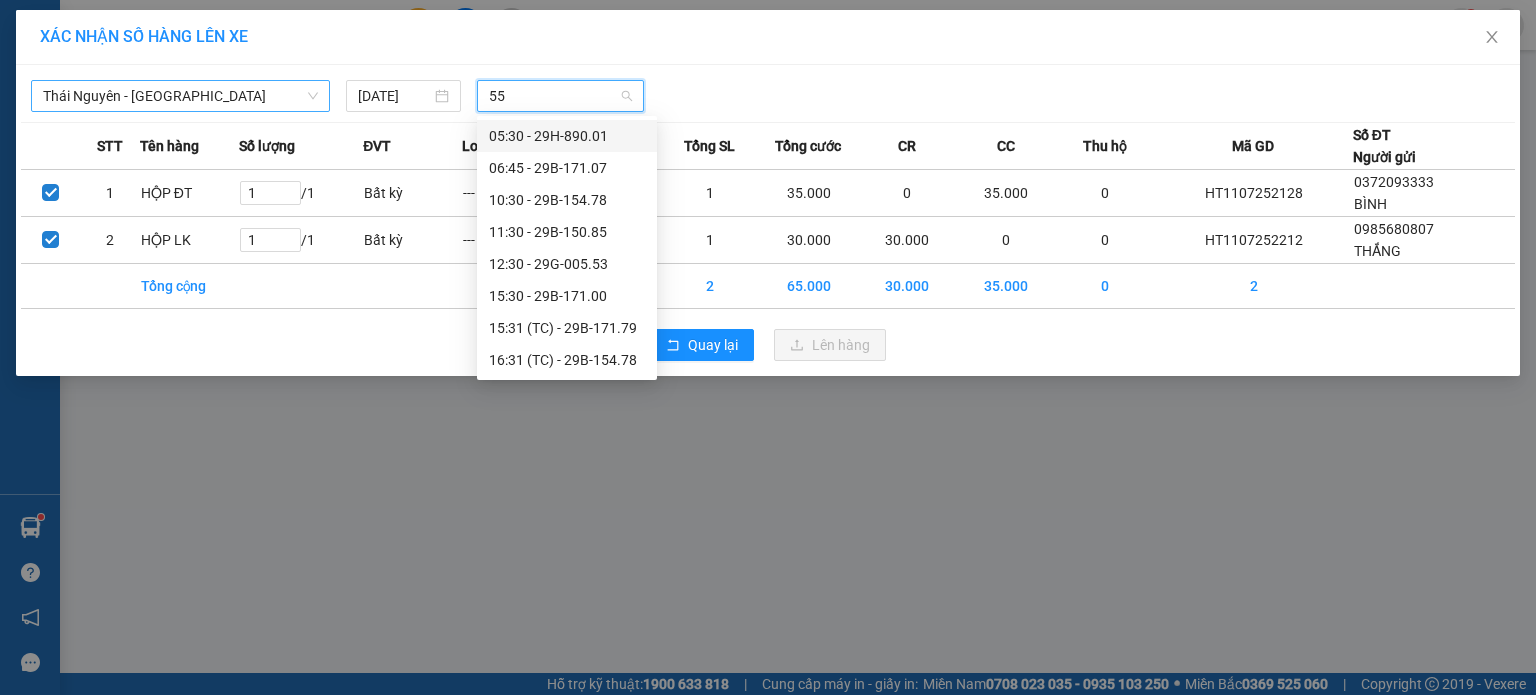 type on "553" 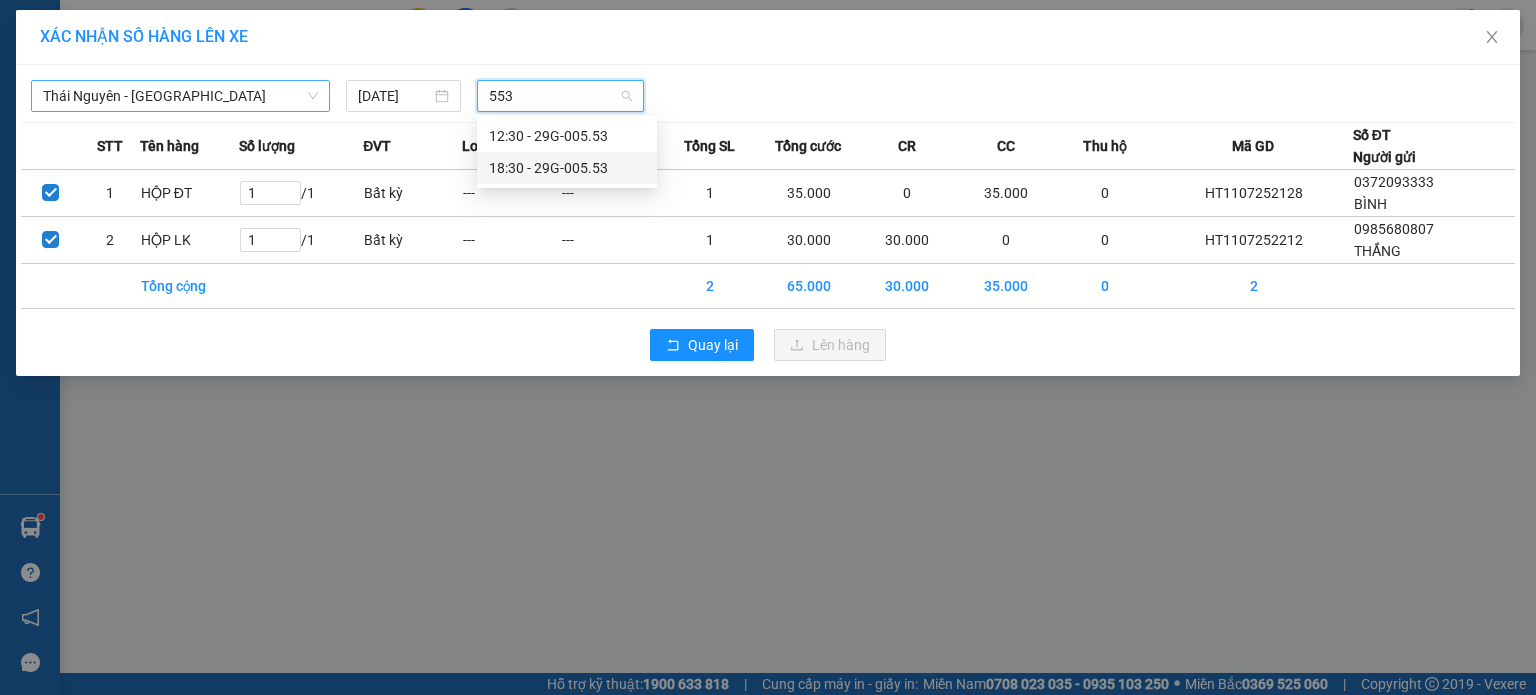 click on "18:30     - 29G-005.53" at bounding box center [567, 168] 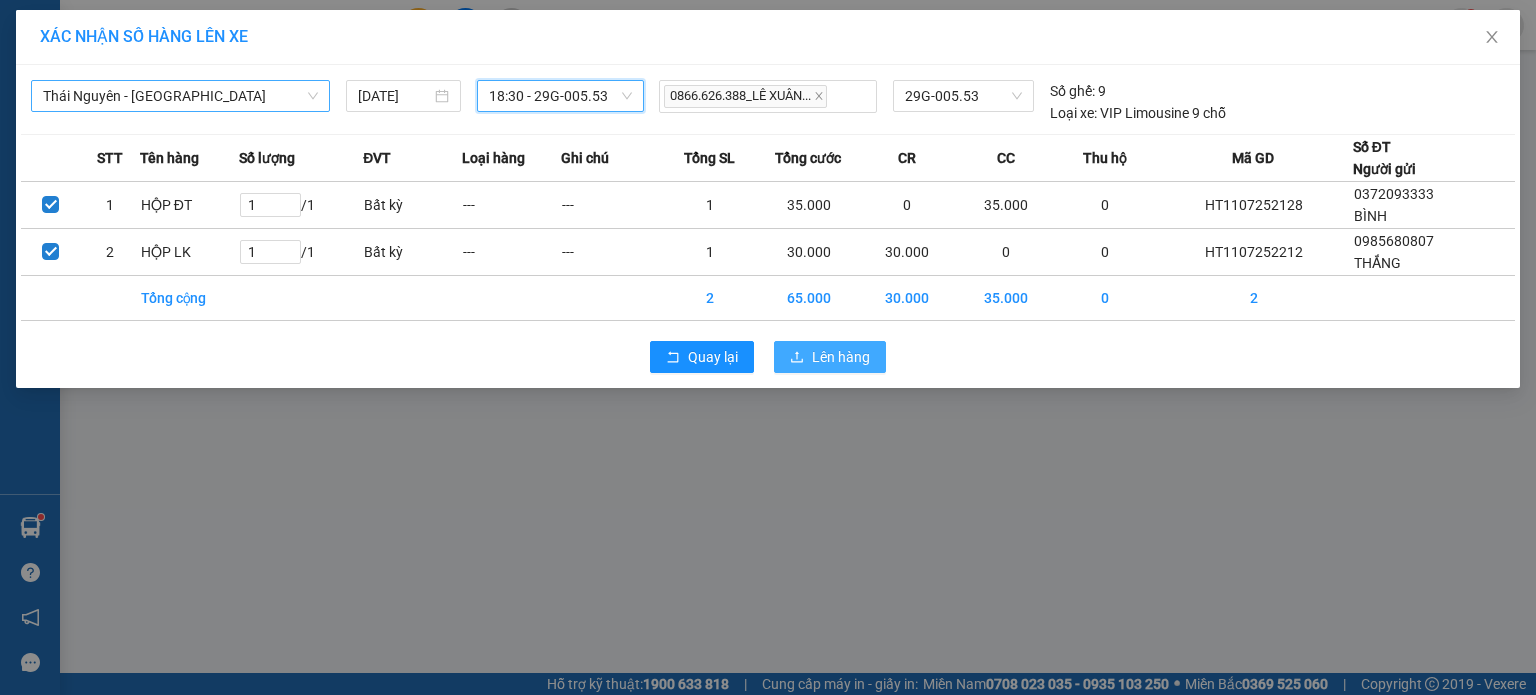 click on "Lên hàng" at bounding box center [841, 357] 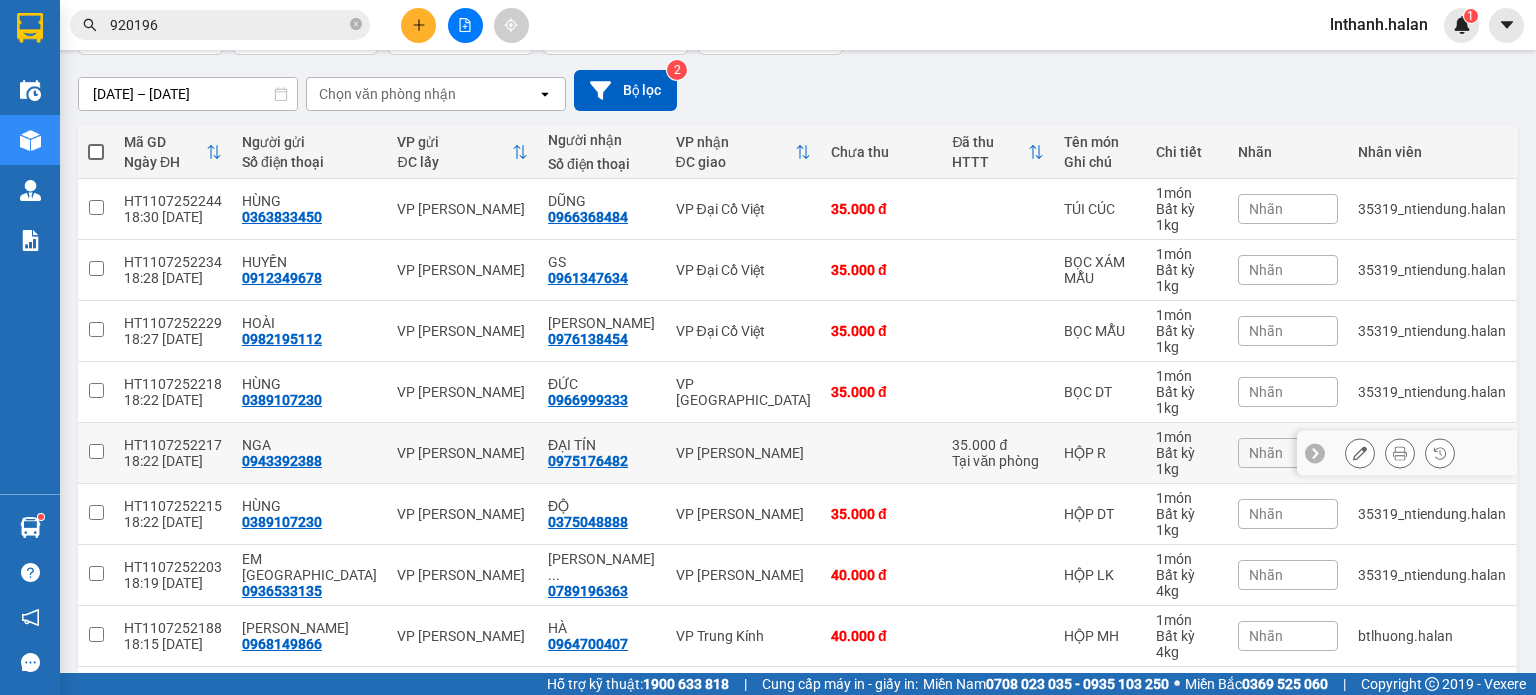 scroll, scrollTop: 100, scrollLeft: 0, axis: vertical 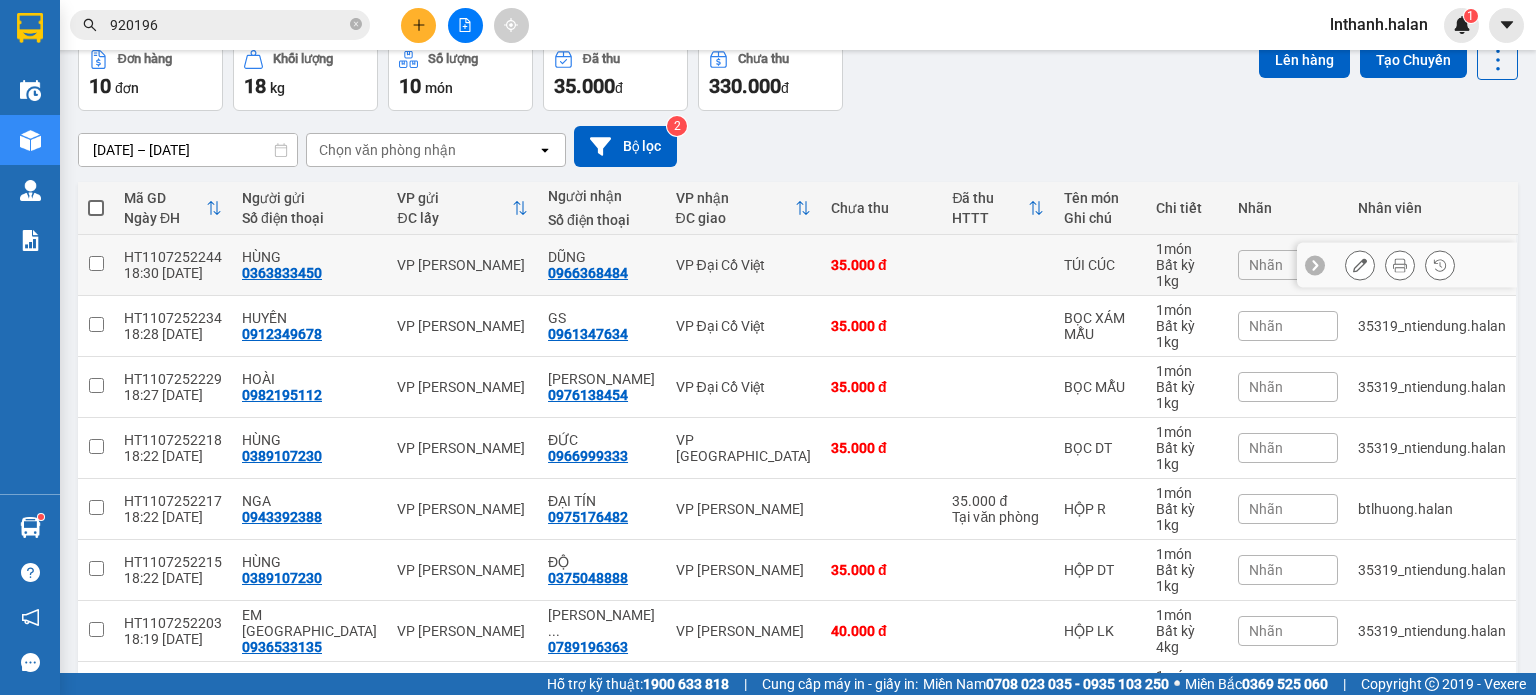 click on "VP Đại Cồ Việt" at bounding box center (743, 265) 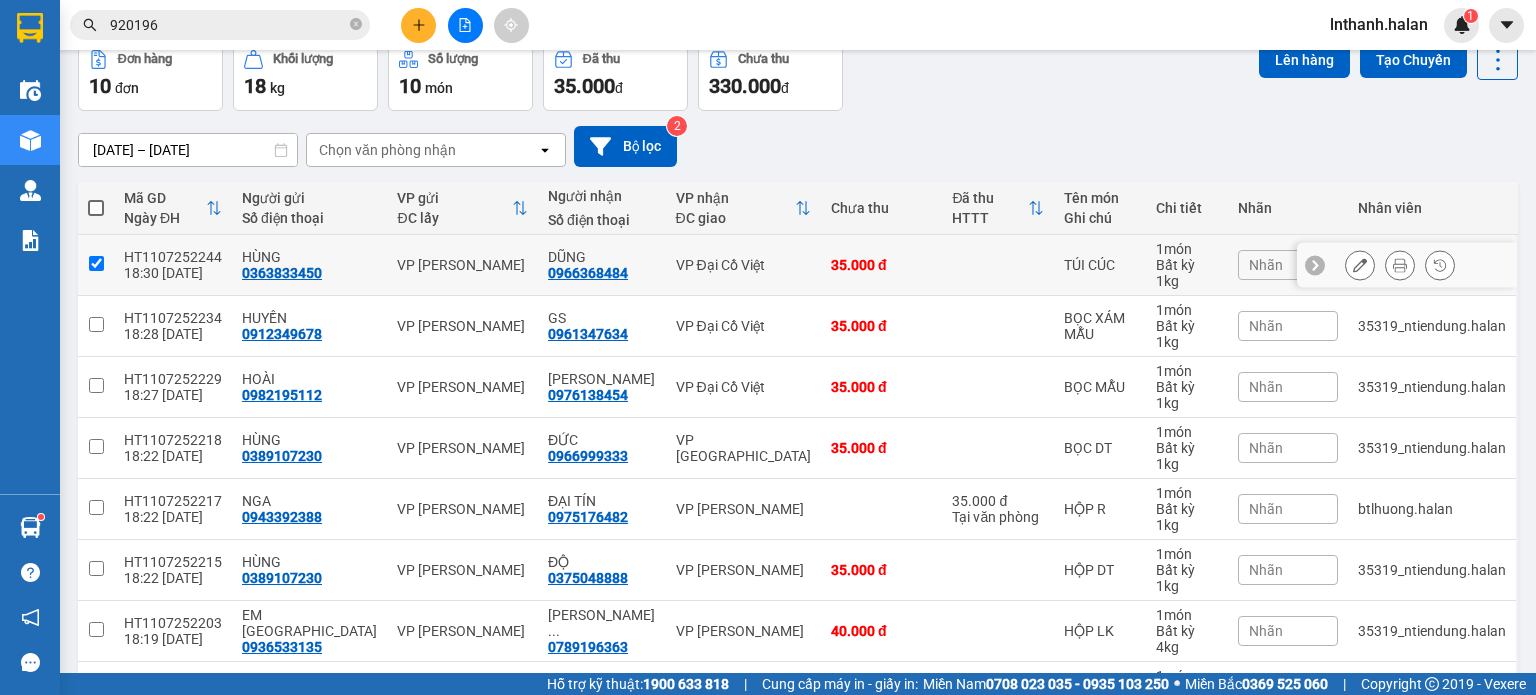 checkbox on "true" 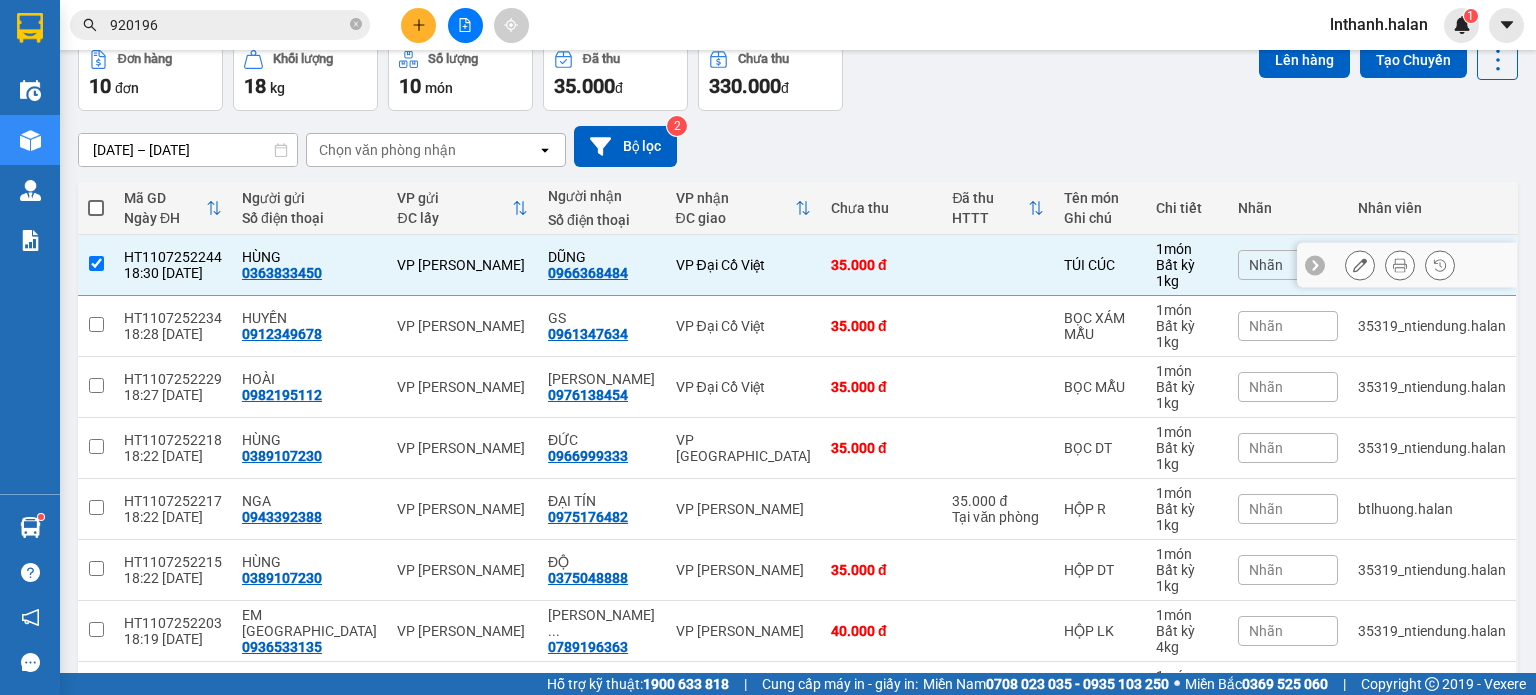 click on "VP Đại Cồ Việt" at bounding box center (743, 326) 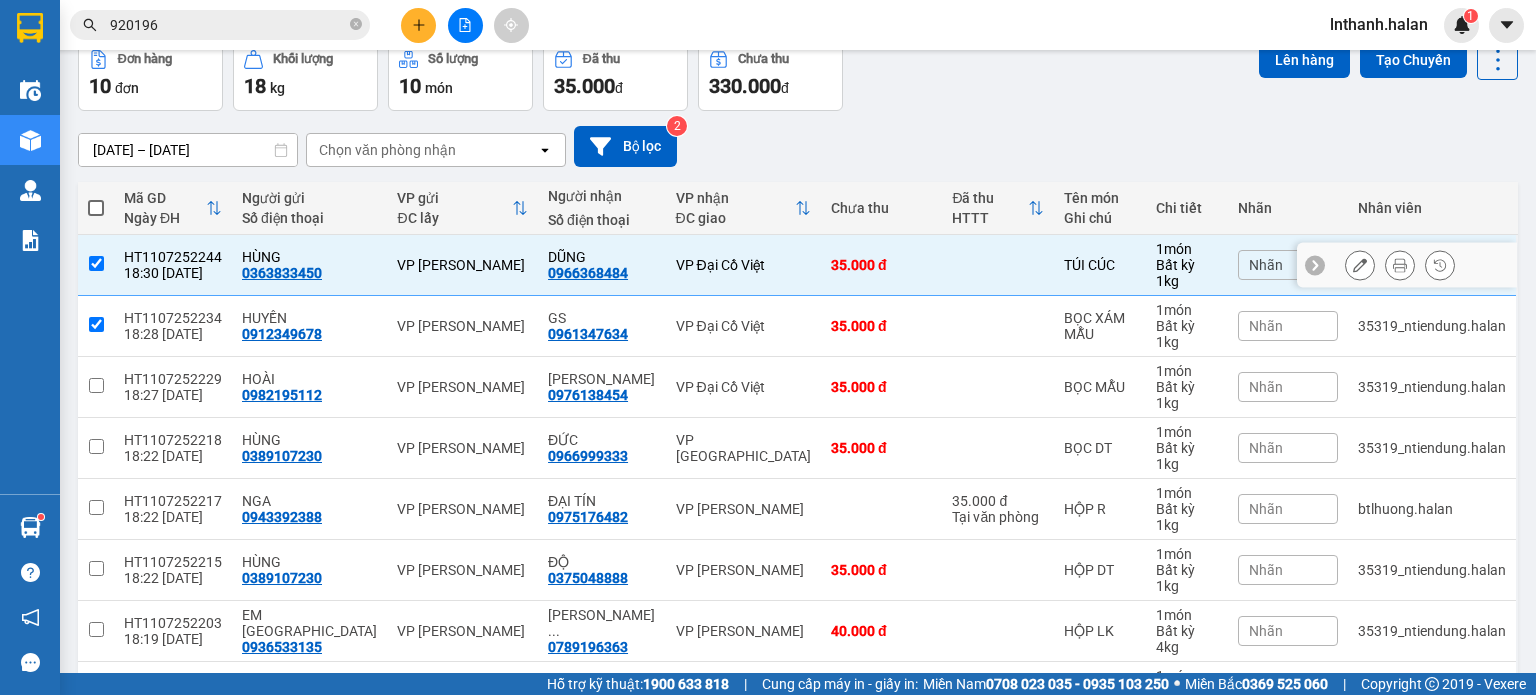 checkbox on "true" 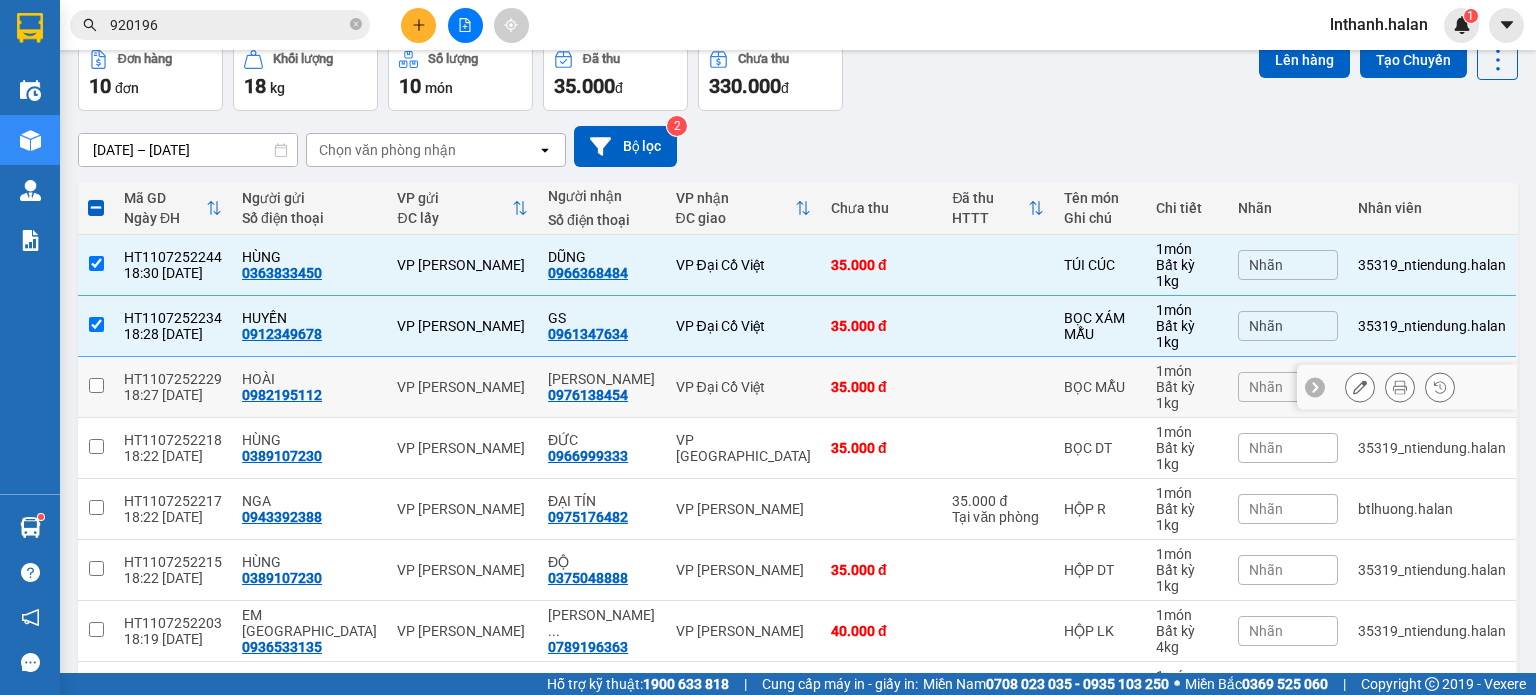 click on "VP Đại Cồ Việt" at bounding box center [743, 387] 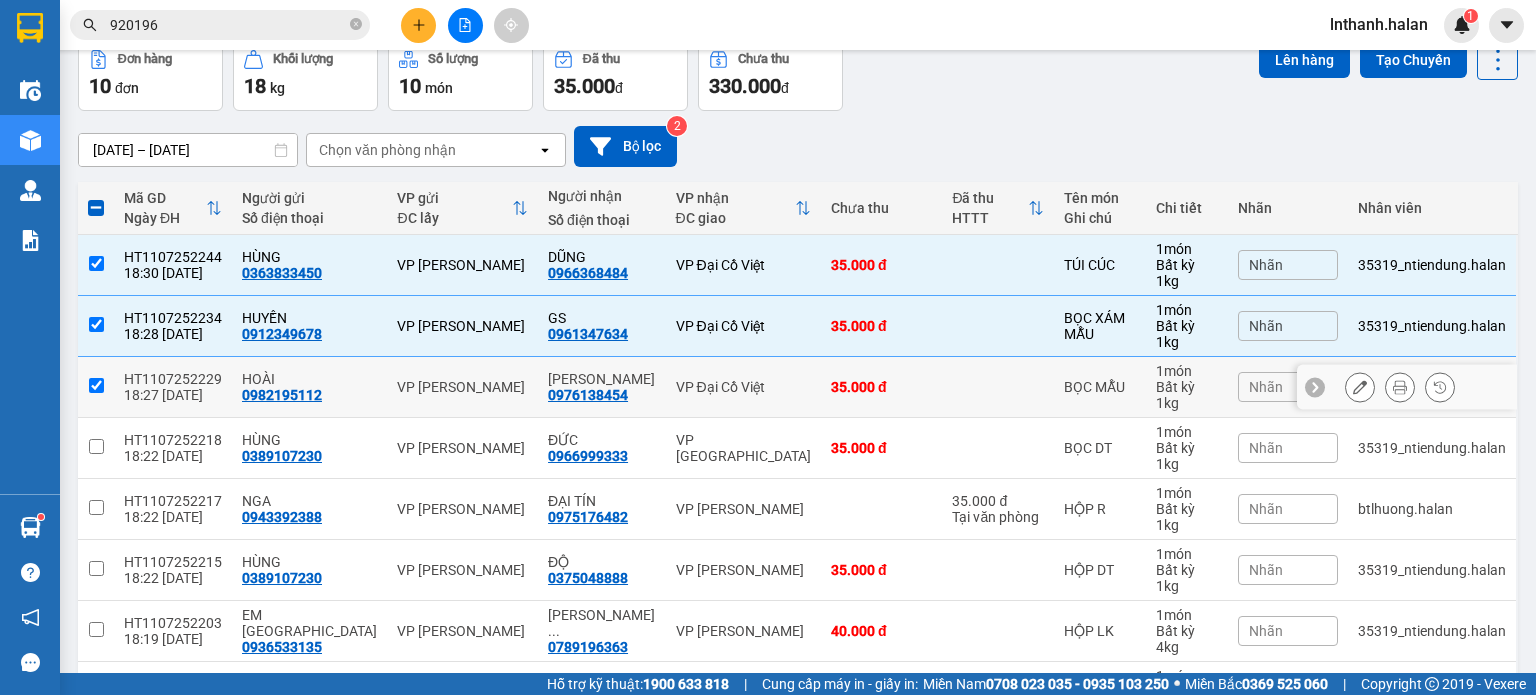 checkbox on "true" 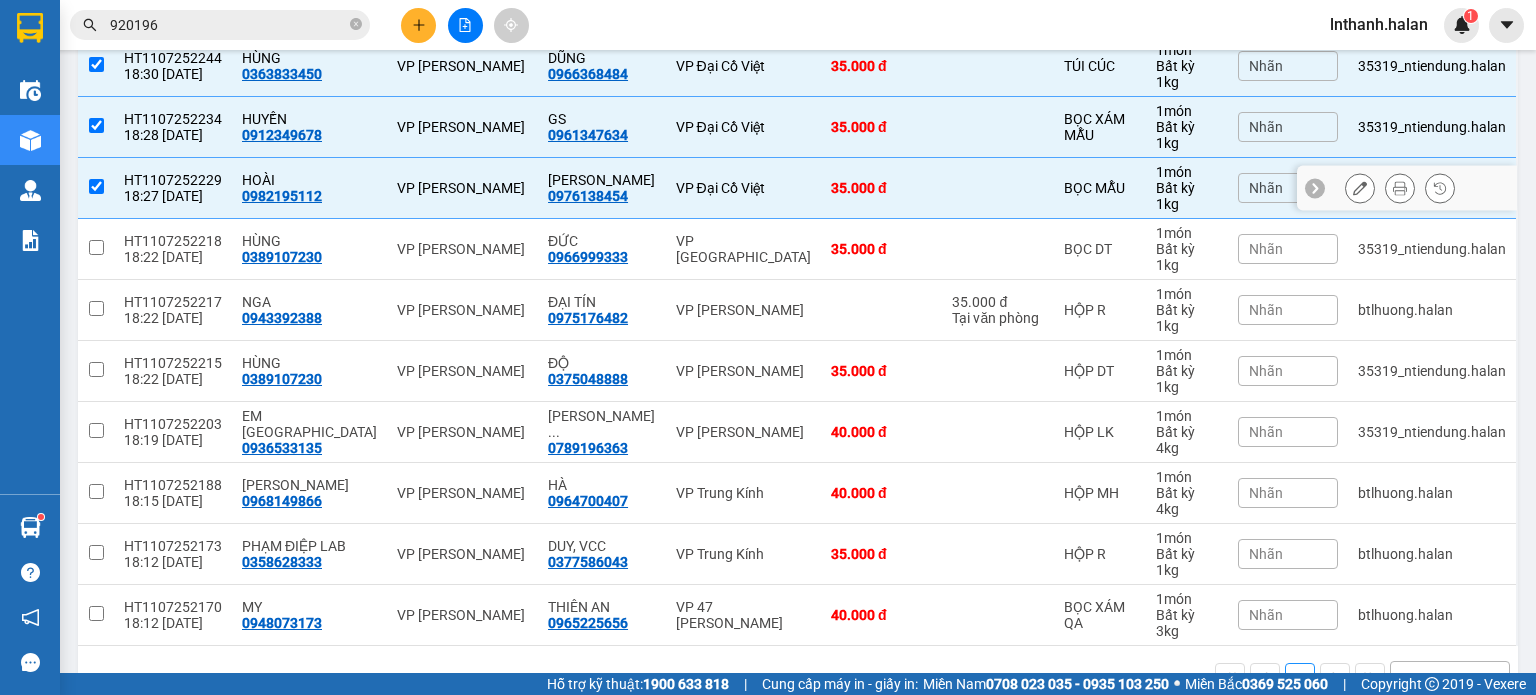 scroll, scrollTop: 300, scrollLeft: 0, axis: vertical 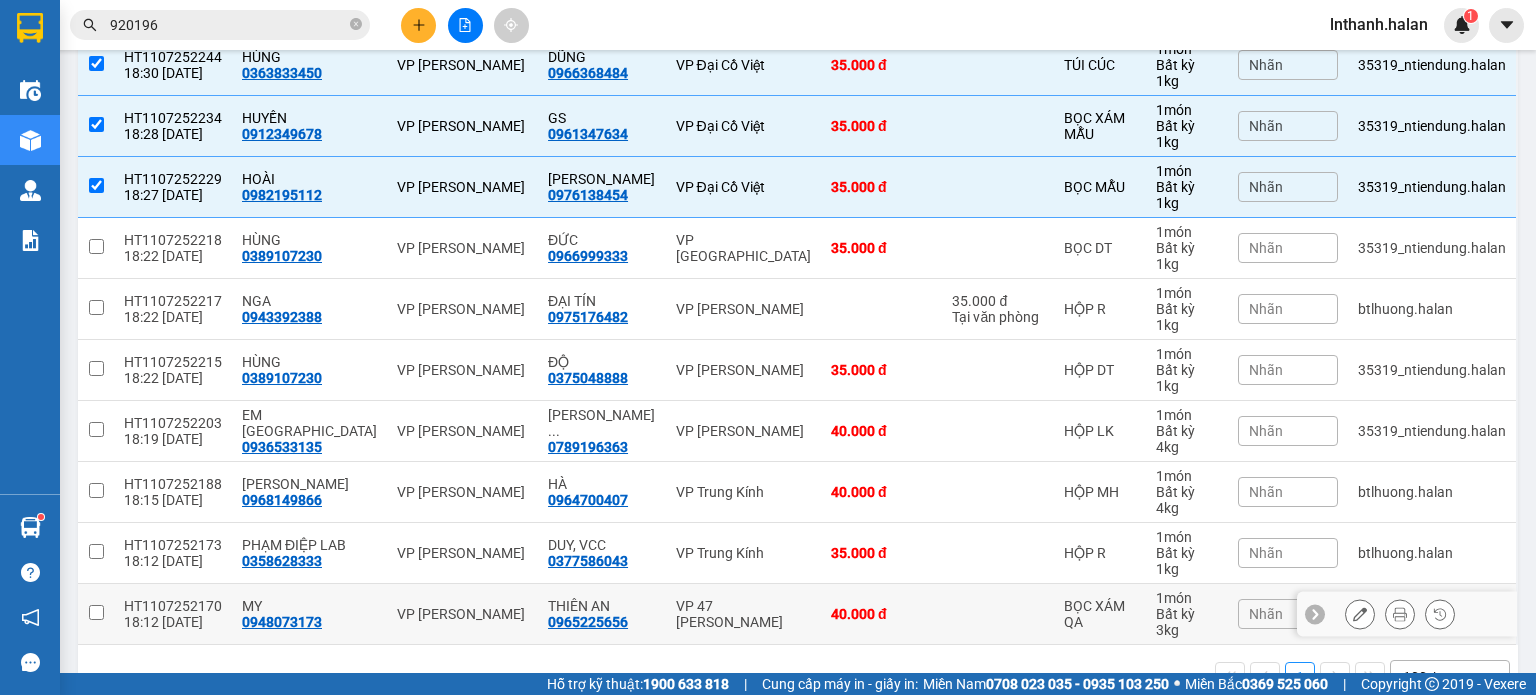 click on "VP 47 [PERSON_NAME]" at bounding box center (743, 614) 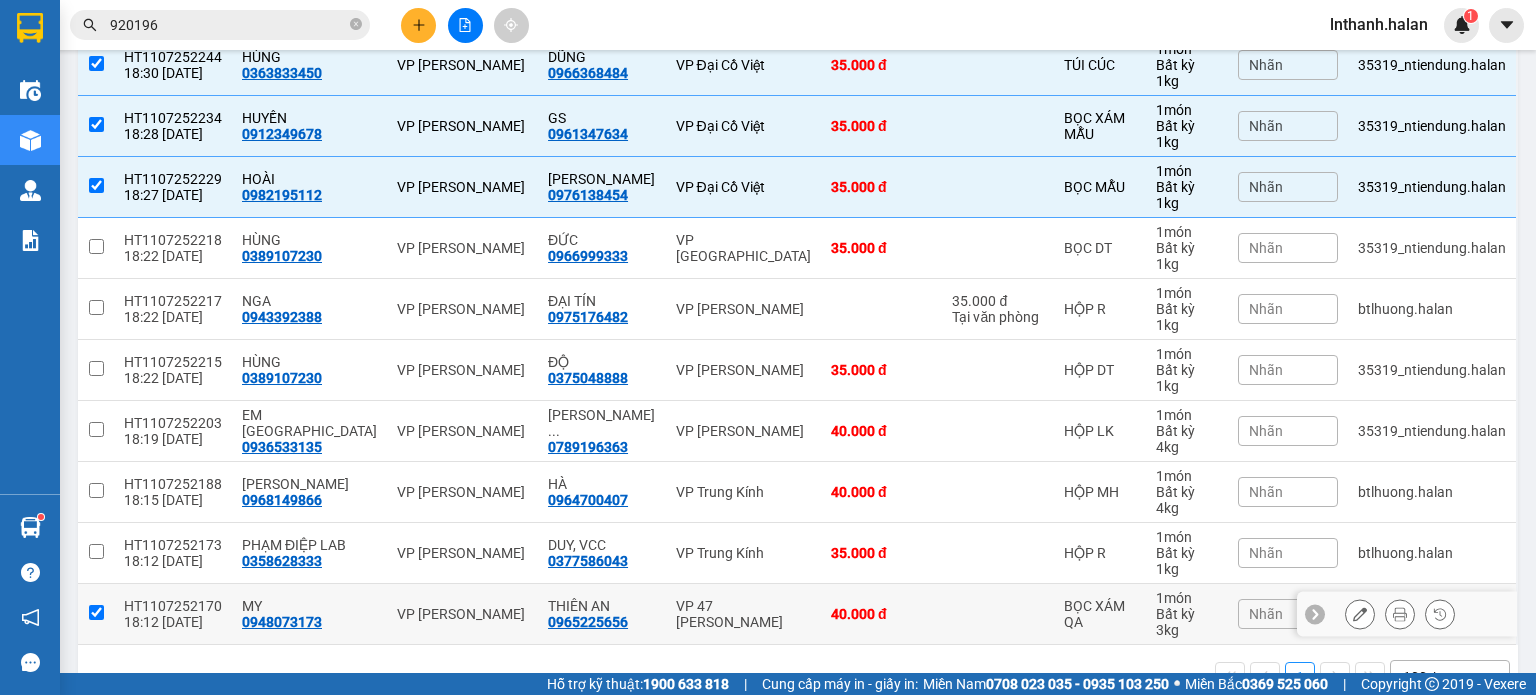 checkbox on "true" 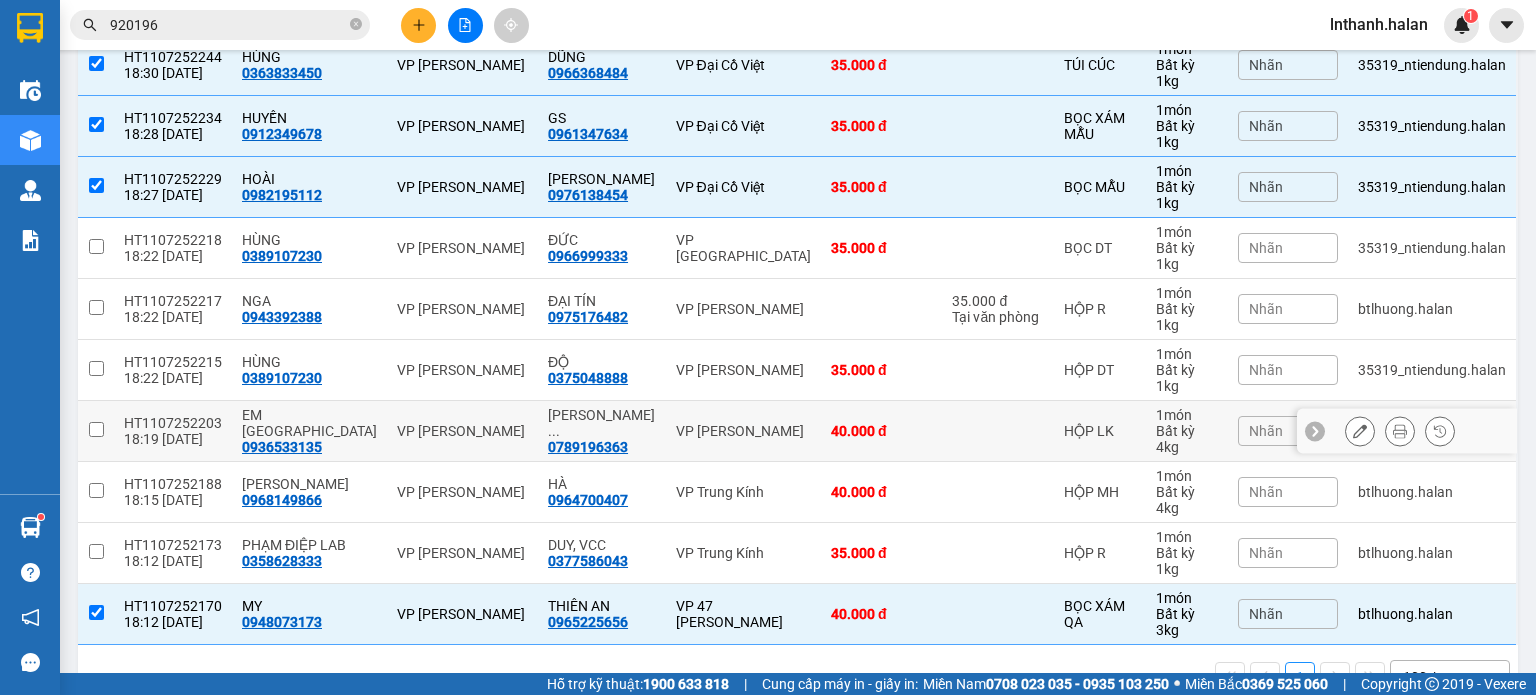 click on "VP [PERSON_NAME]" at bounding box center (743, 431) 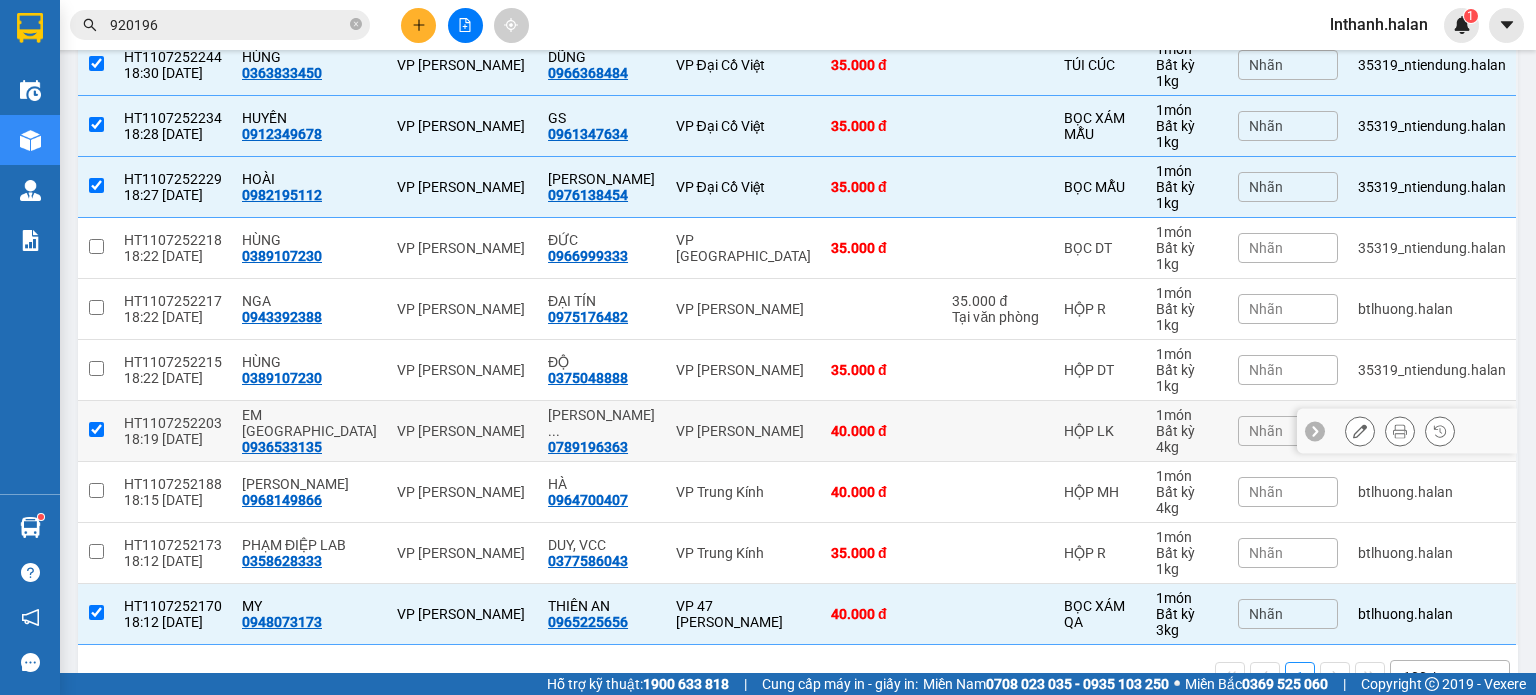 checkbox on "true" 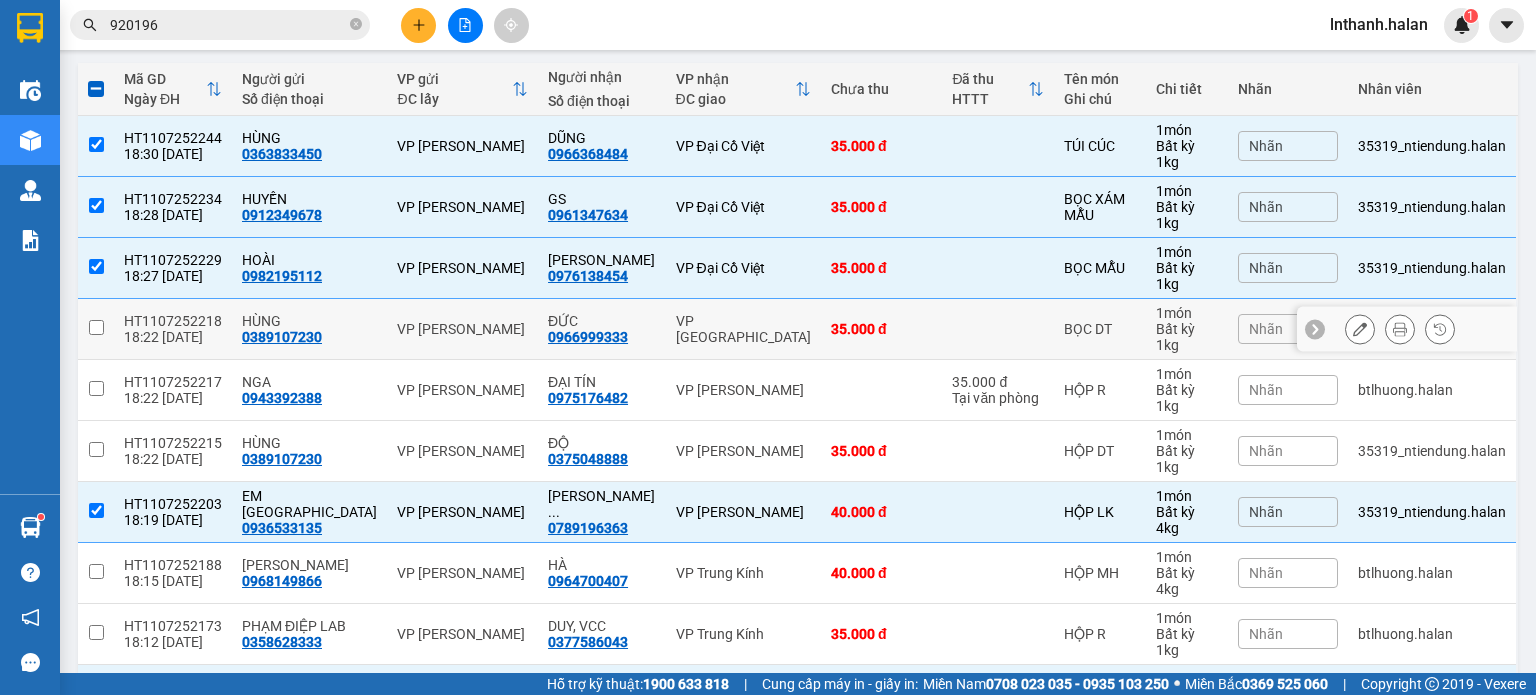scroll, scrollTop: 0, scrollLeft: 0, axis: both 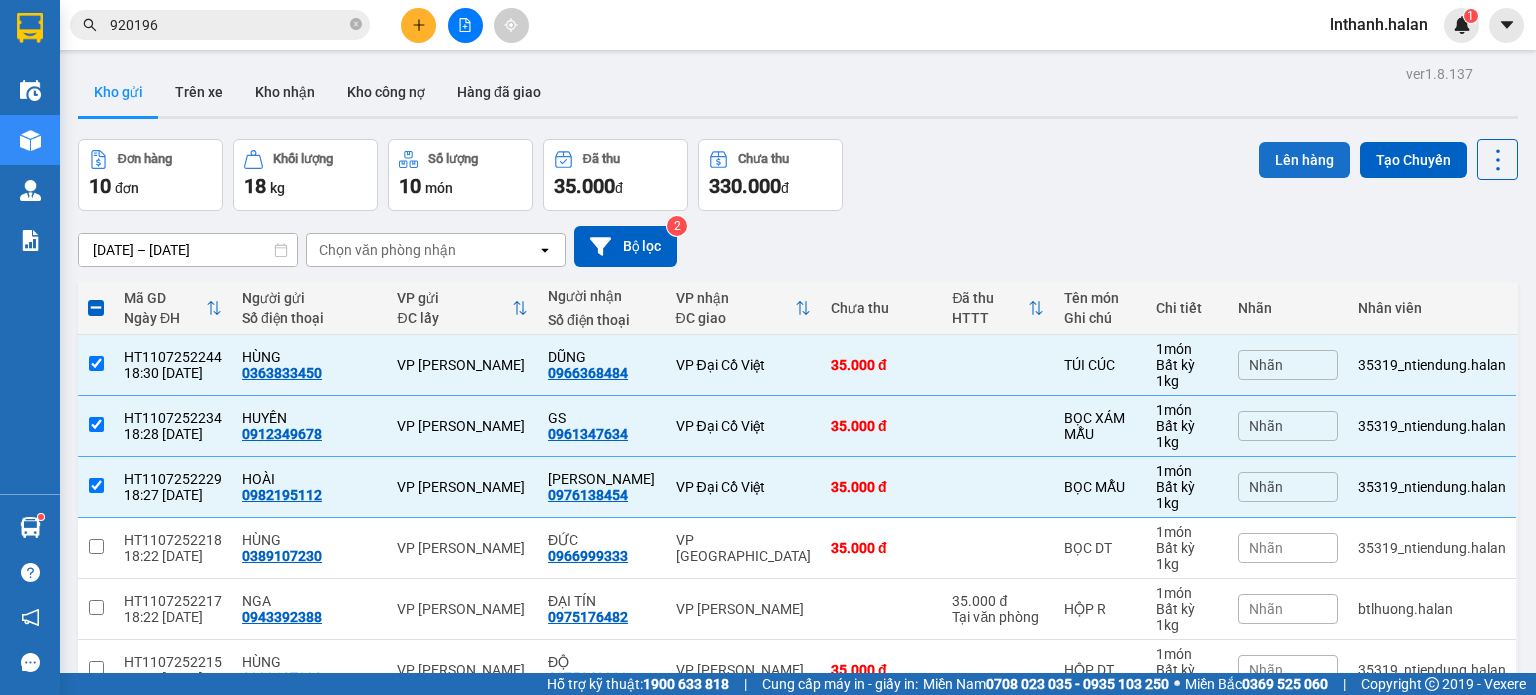 click on "Lên hàng" at bounding box center (1304, 160) 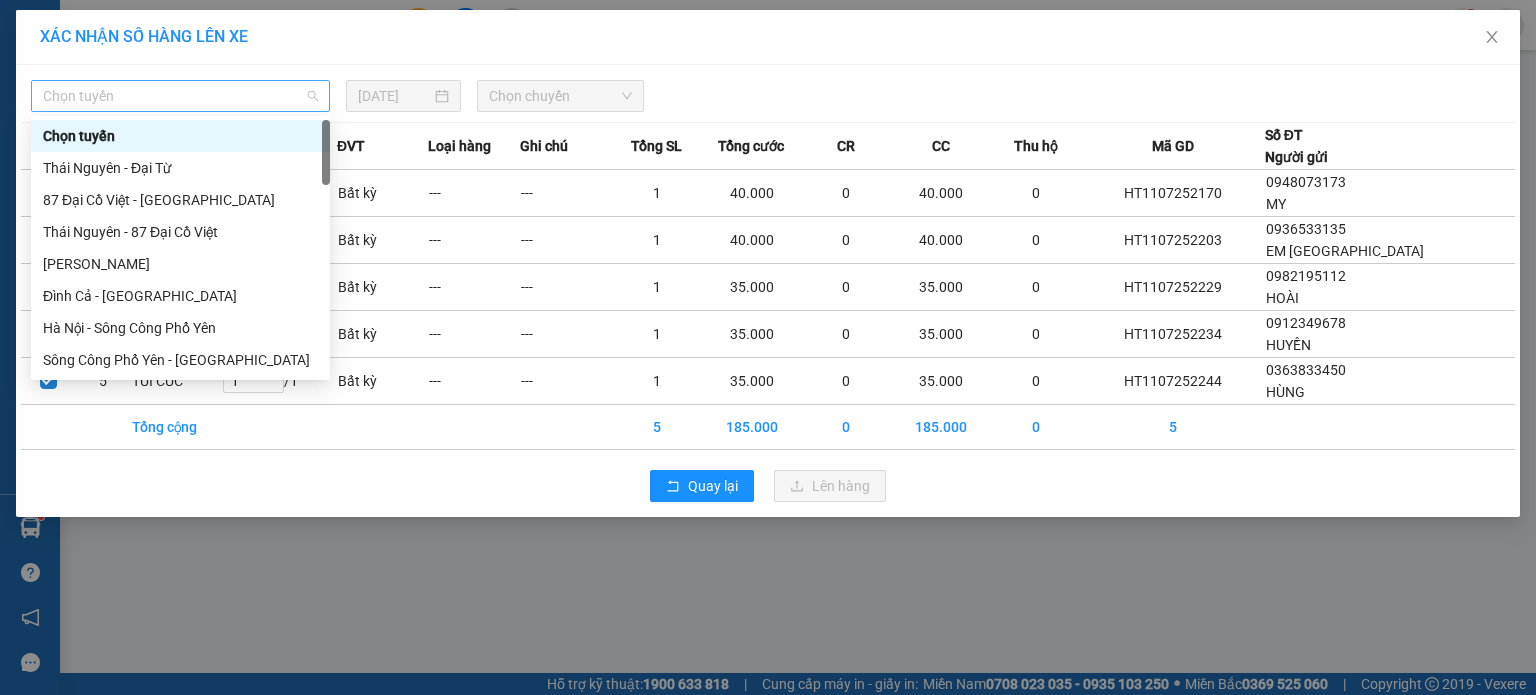 click on "Chọn tuyến" at bounding box center (180, 96) 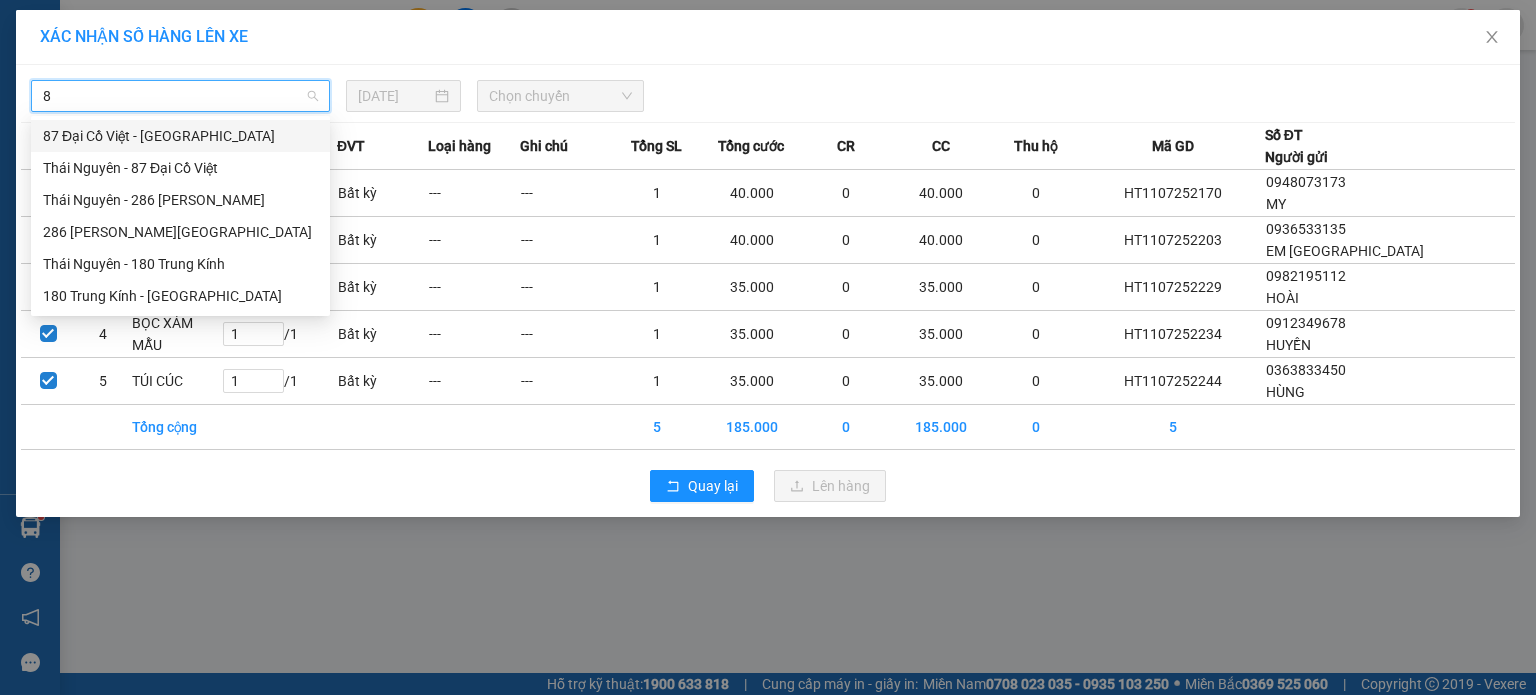 type on "87" 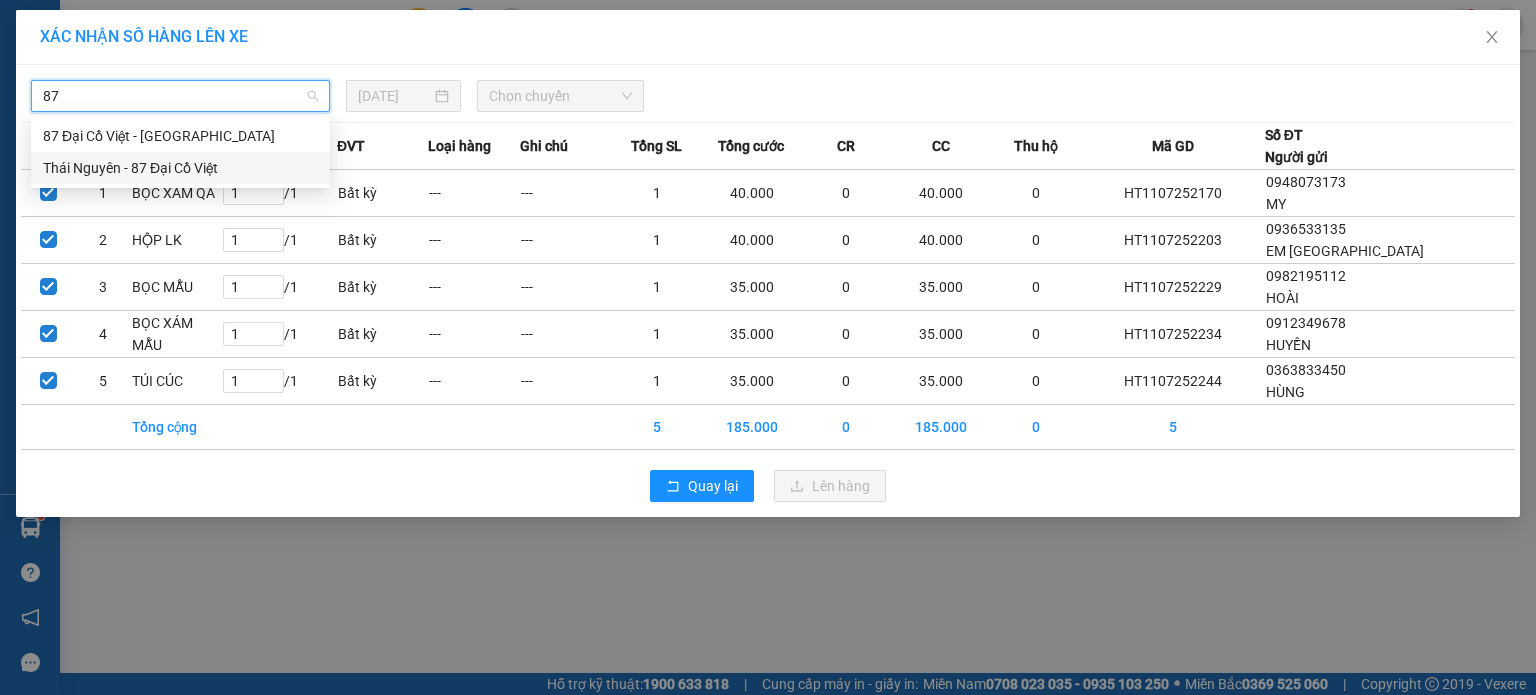 click on "Thái Nguyên - 87 Đại Cồ Việt" at bounding box center (180, 168) 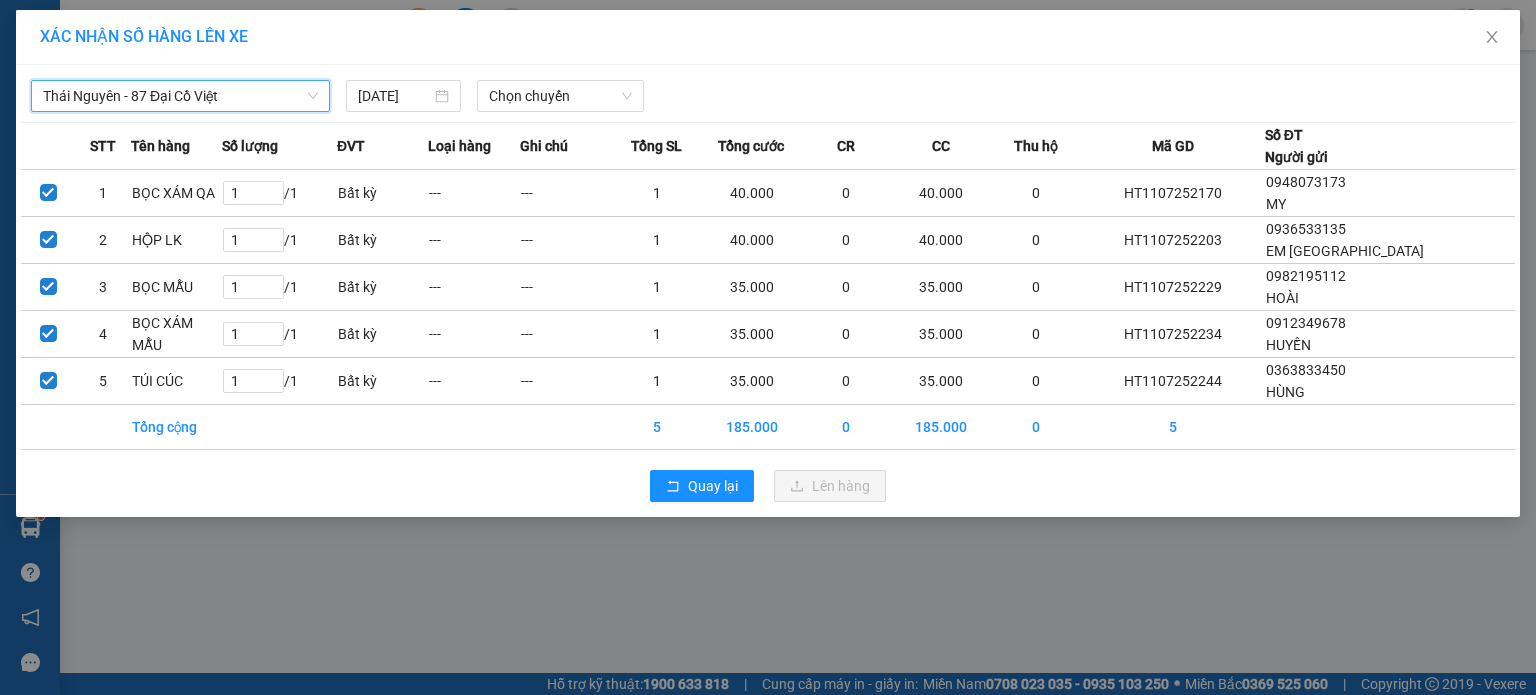 click on "Thái Nguyên - 87 Đại Cồ Việt Thái Nguyên - 87 Đại Cồ Việt 11/07/2025 Chọn chuyến" at bounding box center [768, 91] 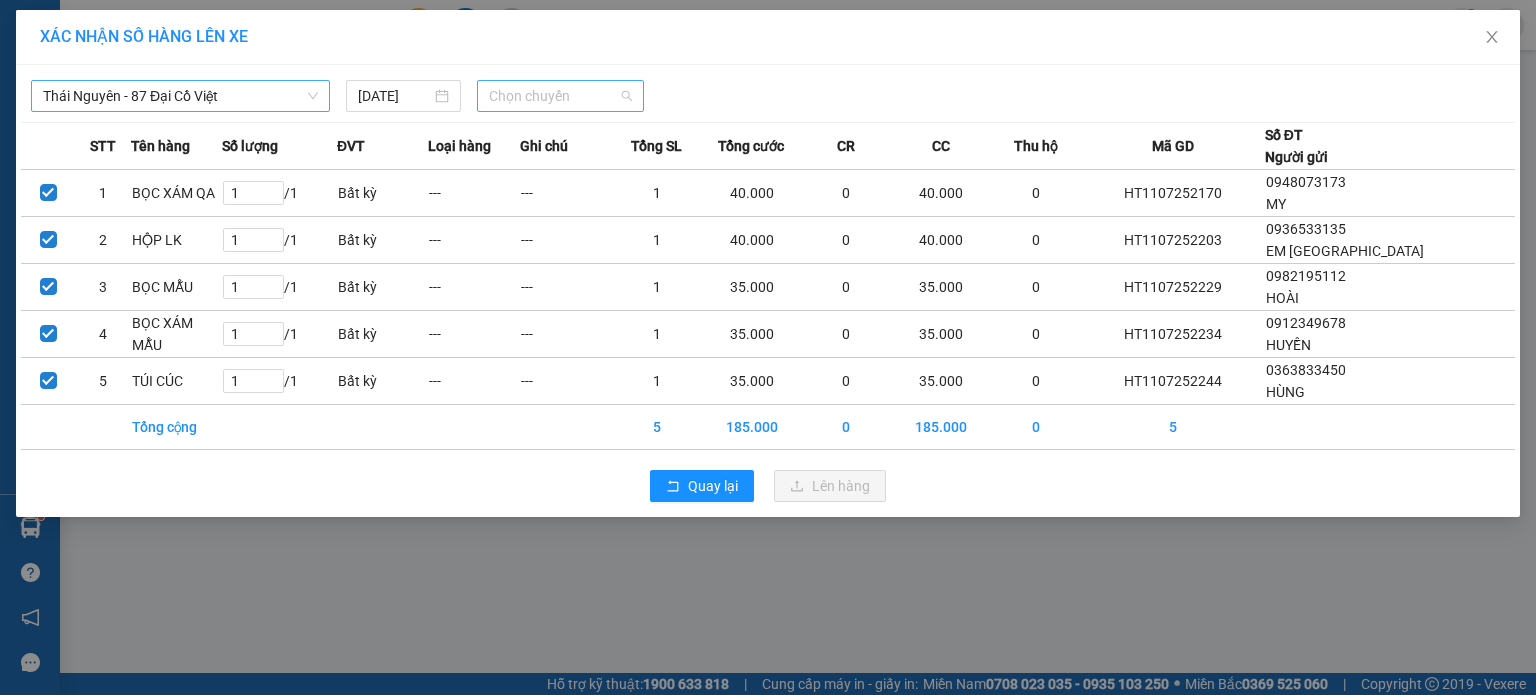 click on "Chọn chuyến" at bounding box center (561, 96) 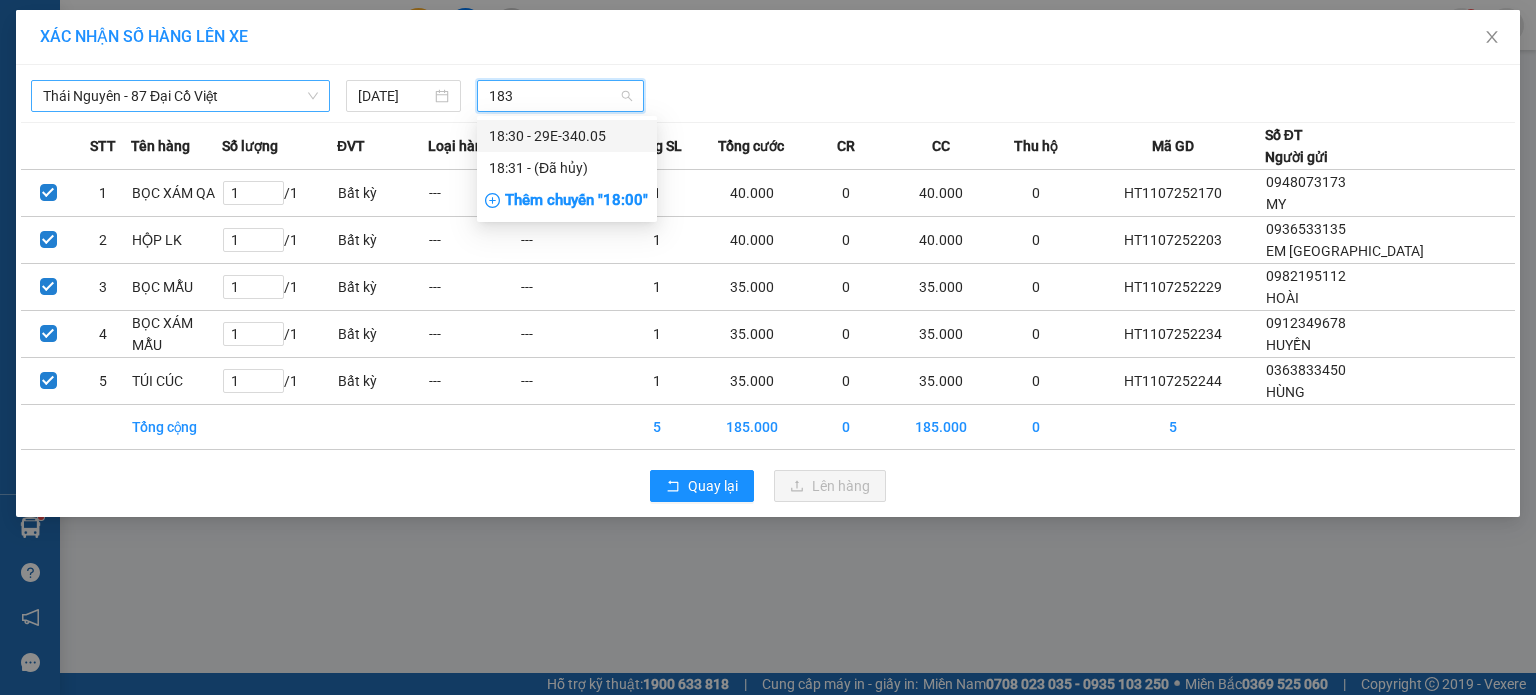type on "1830" 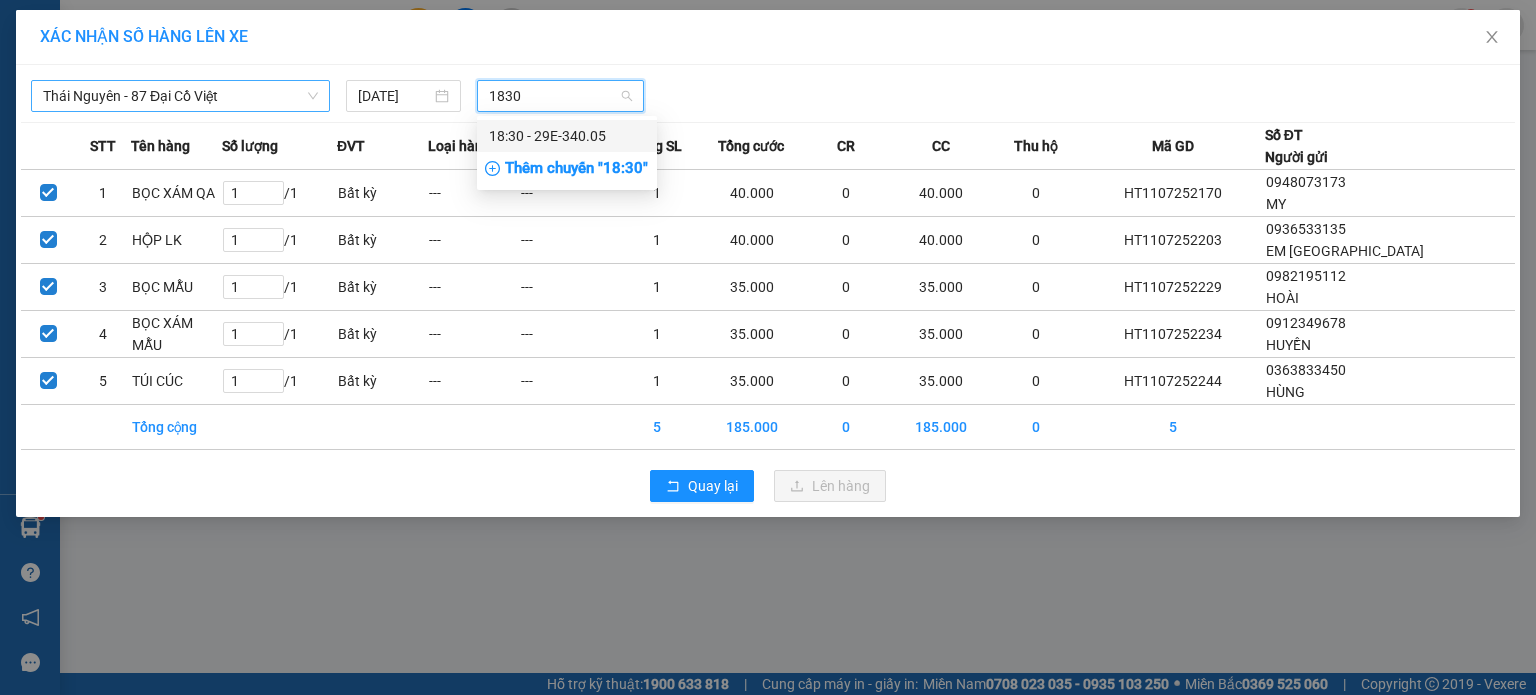 click on "18:30     - 29E-340.05" at bounding box center [567, 136] 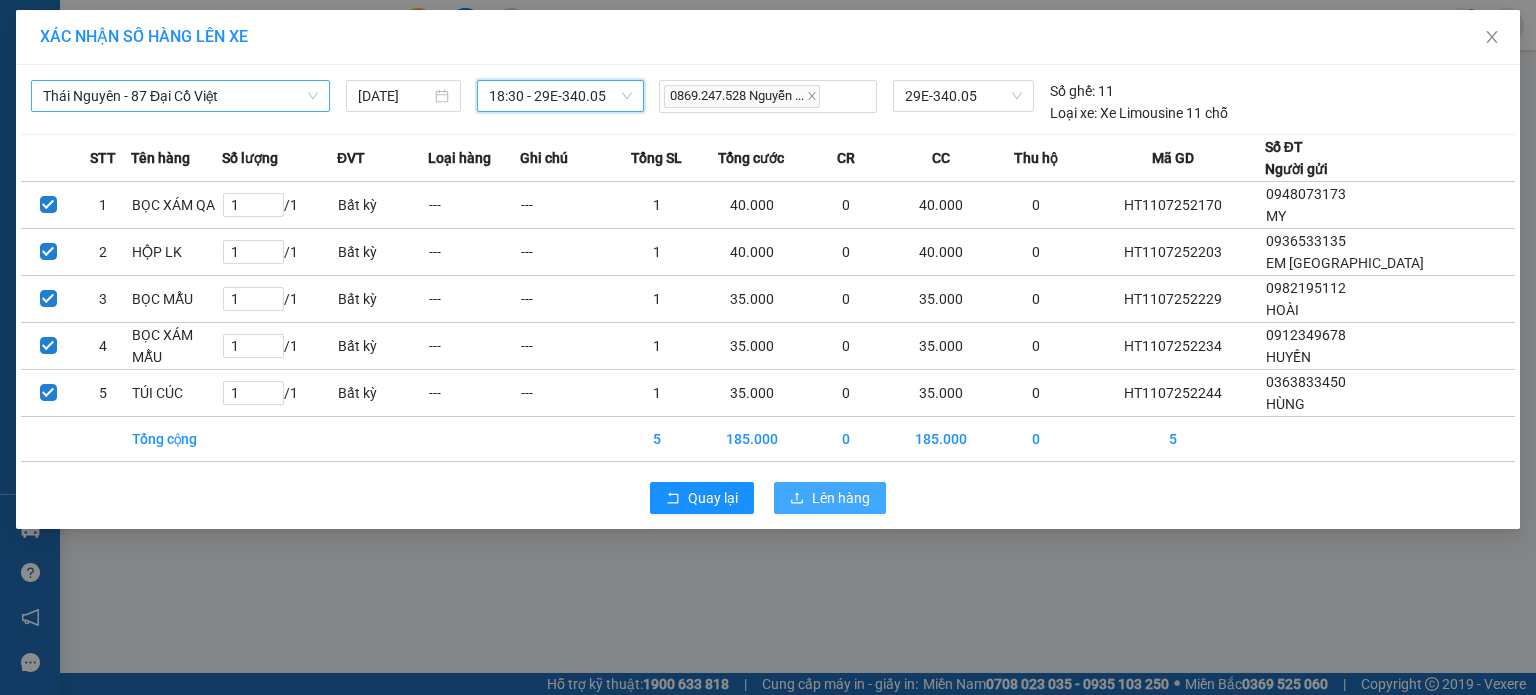 click on "Lên hàng" at bounding box center [841, 498] 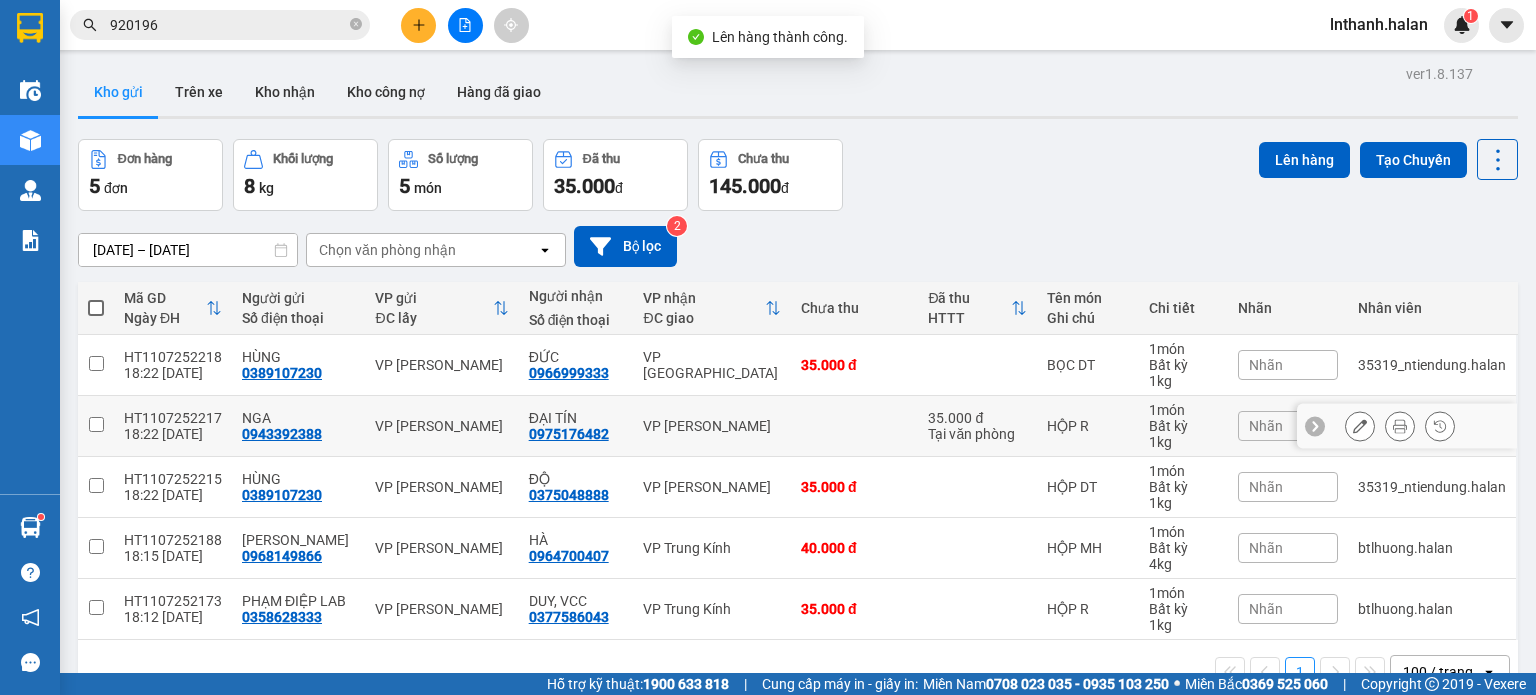 scroll, scrollTop: 0, scrollLeft: 0, axis: both 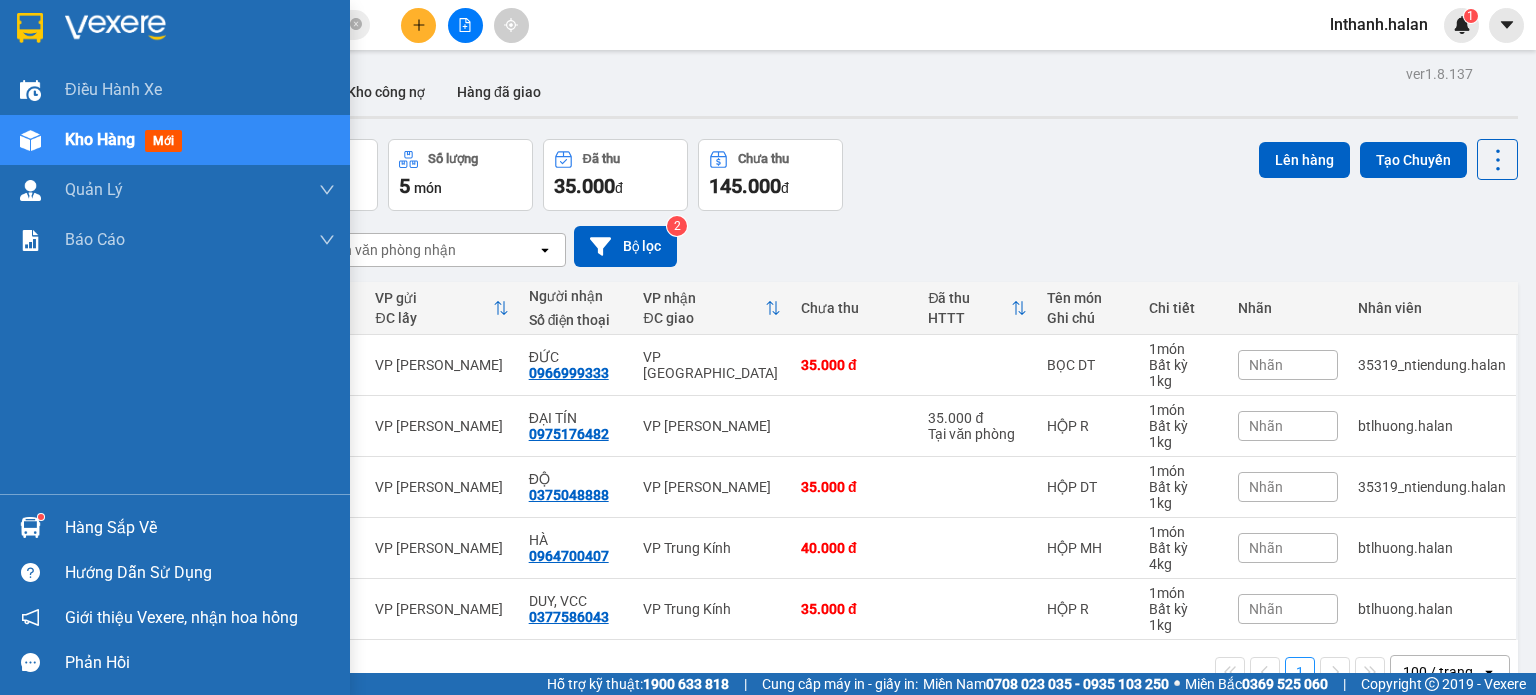 click at bounding box center (30, 527) 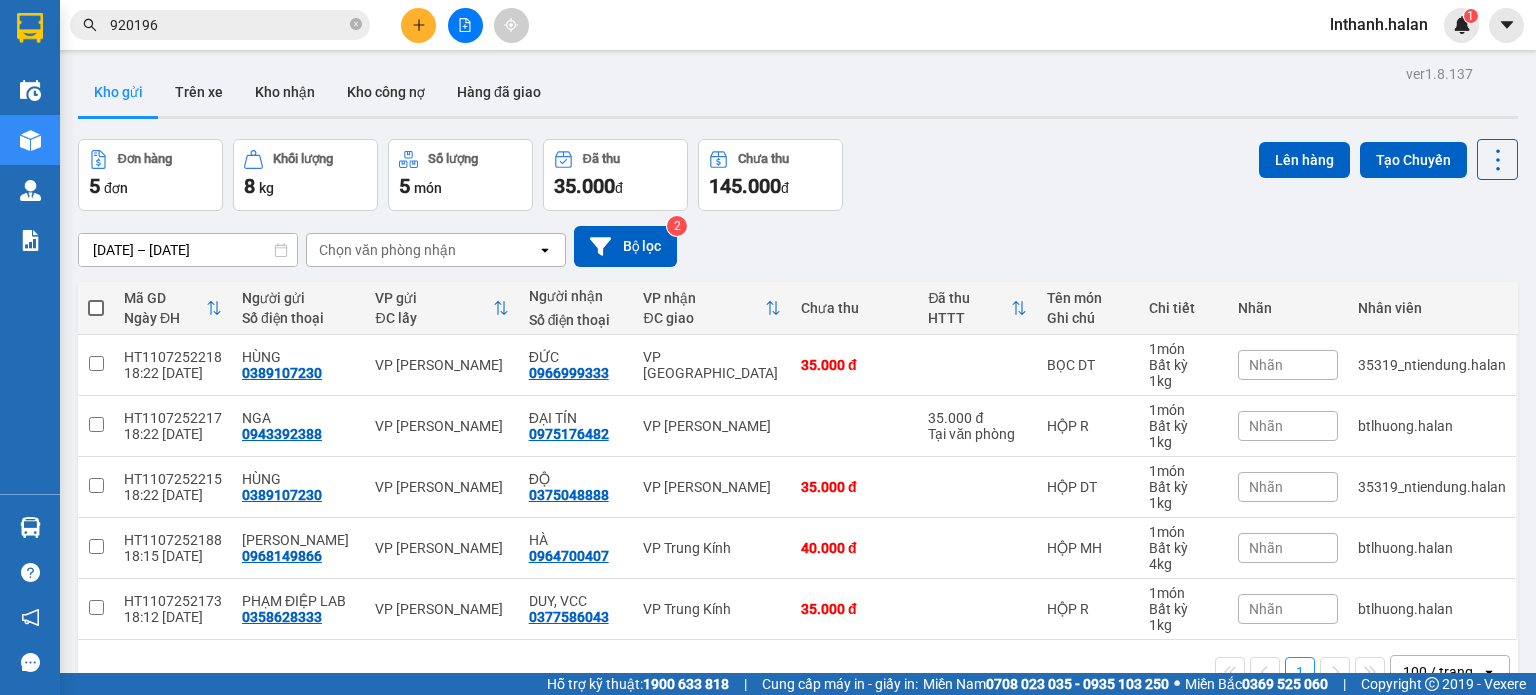 click on "Kết quả tìm kiếm ( 0 )  Bộ lọc  Thuộc VP này No Data 920196 lnthanh.halan 1     Điều hành xe     Kho hàng mới     Quản Lý Quản lý chuyến Quản lý kiểm kho     Báo cáo 12. Thống kê đơn đối tác 2. Doanh thu thực tế theo từng văn phòng 4. Thống kê đơn hàng theo văn phòng Hàng sắp về Hướng dẫn sử dụng Giới thiệu Vexere, nhận hoa hồng Phản hồi Phần mềm hỗ trợ bạn tốt chứ? ver  1.8.137 Kho gửi Trên xe Kho nhận Kho công nợ Hàng đã giao Đơn hàng 5 đơn Khối lượng 8 kg Số lượng 5 món Đã thu 35.000  đ Chưa thu 145.000  đ Lên hàng Tạo Chuyến 28/05/2025 – 11/07/2025 Press the down arrow key to interact with the calendar and select a date. Press the escape button to close the calendar. Selected date range is from 28/05/2025 to 11/07/2025. Chọn văn phòng nhận open Bộ lọc 2 Mã GD Ngày ĐH Người gửi Số điện thoại VP gửi ĐC lấy Người nhận VP nhận HTTT 1" at bounding box center [768, 347] 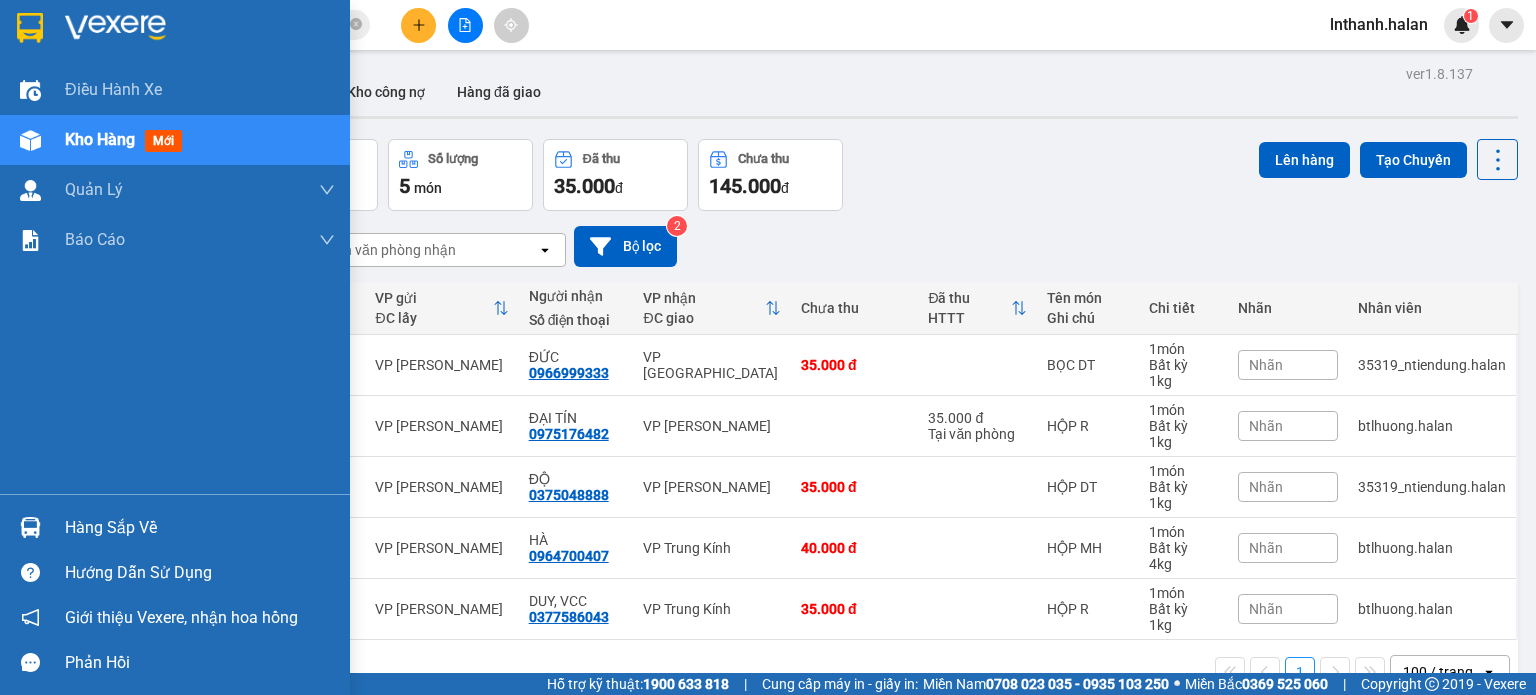 click at bounding box center [30, 527] 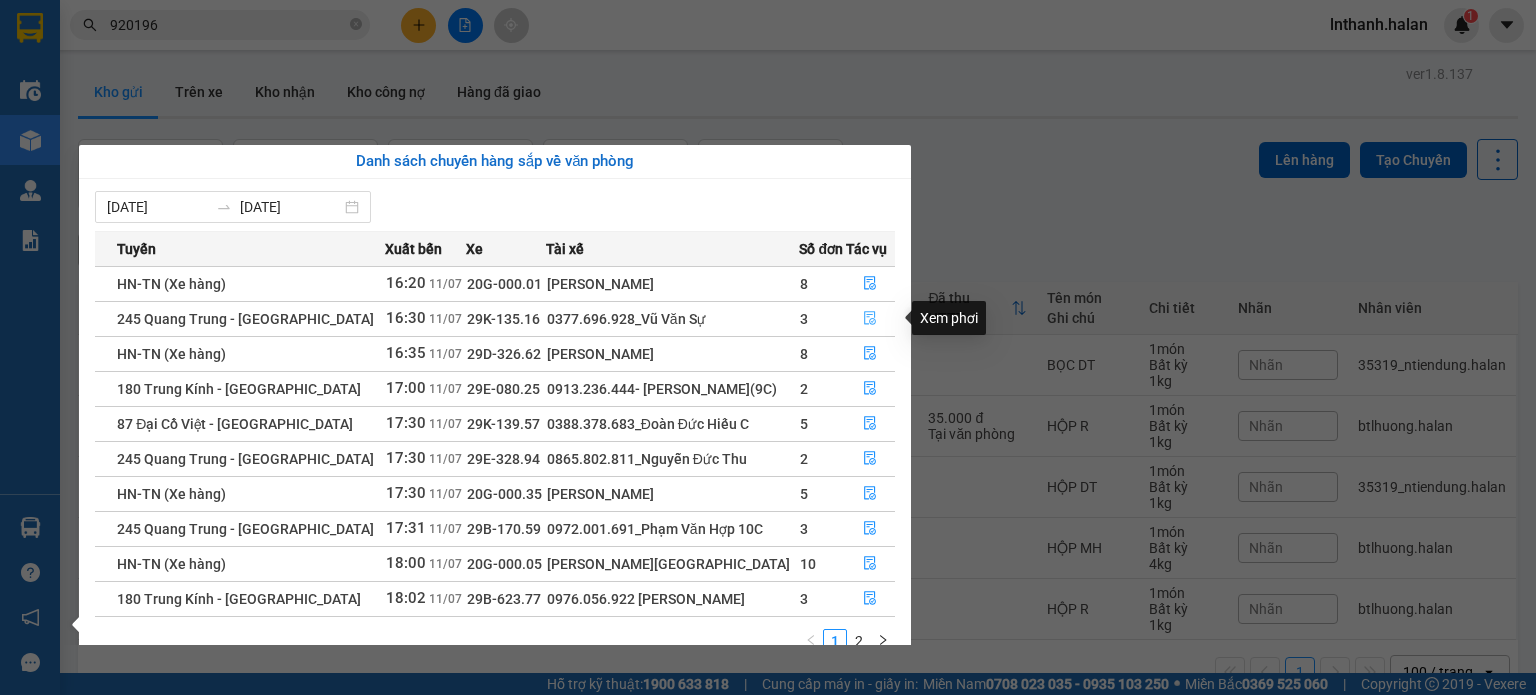 click 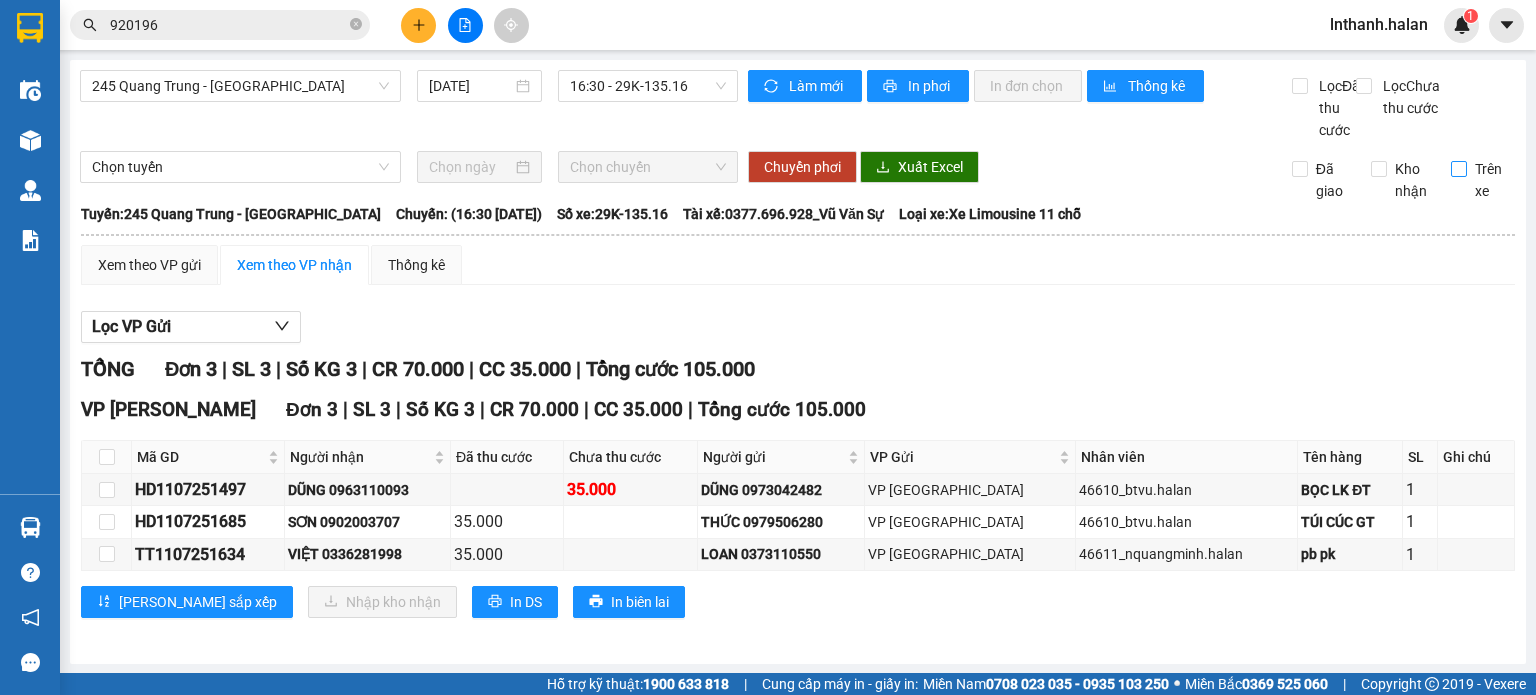 click on "Trên xe" at bounding box center [1459, 169] 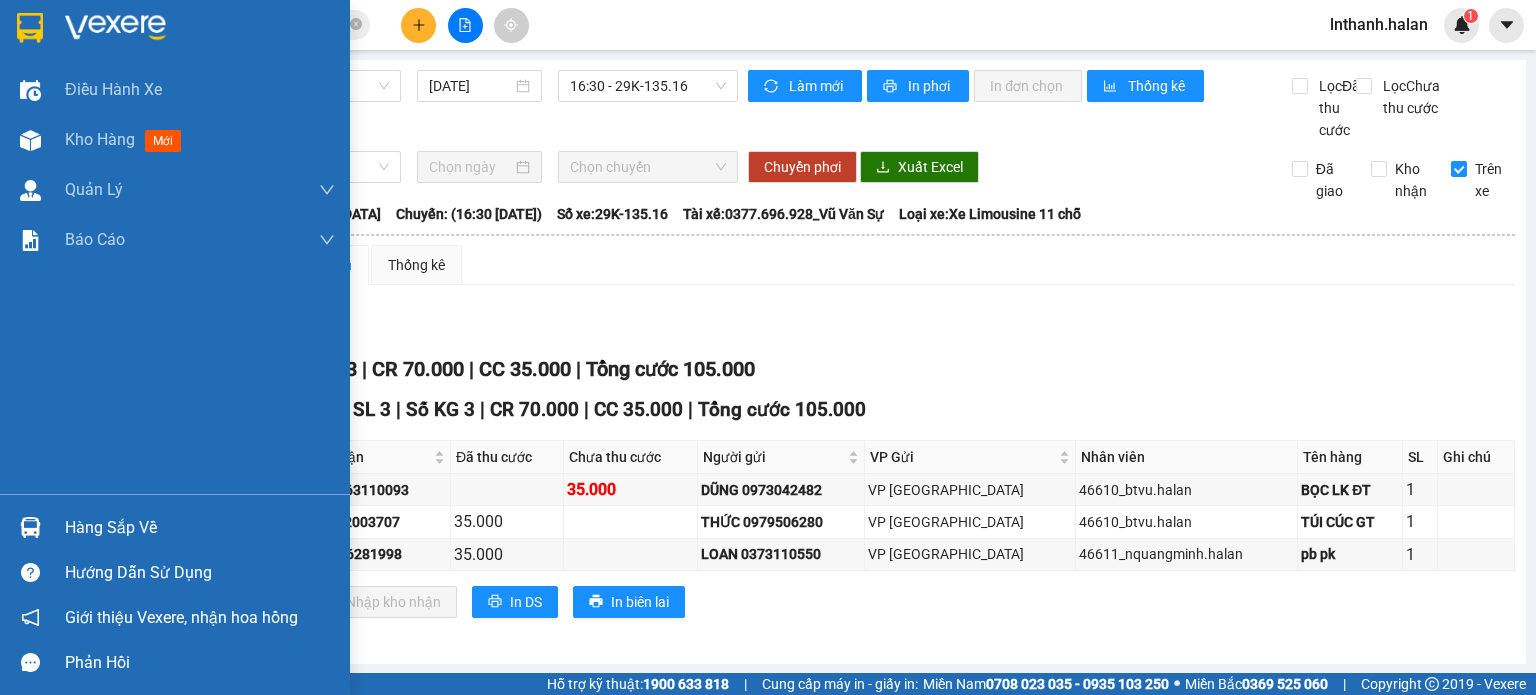 click on "Hàng sắp về" at bounding box center [175, 527] 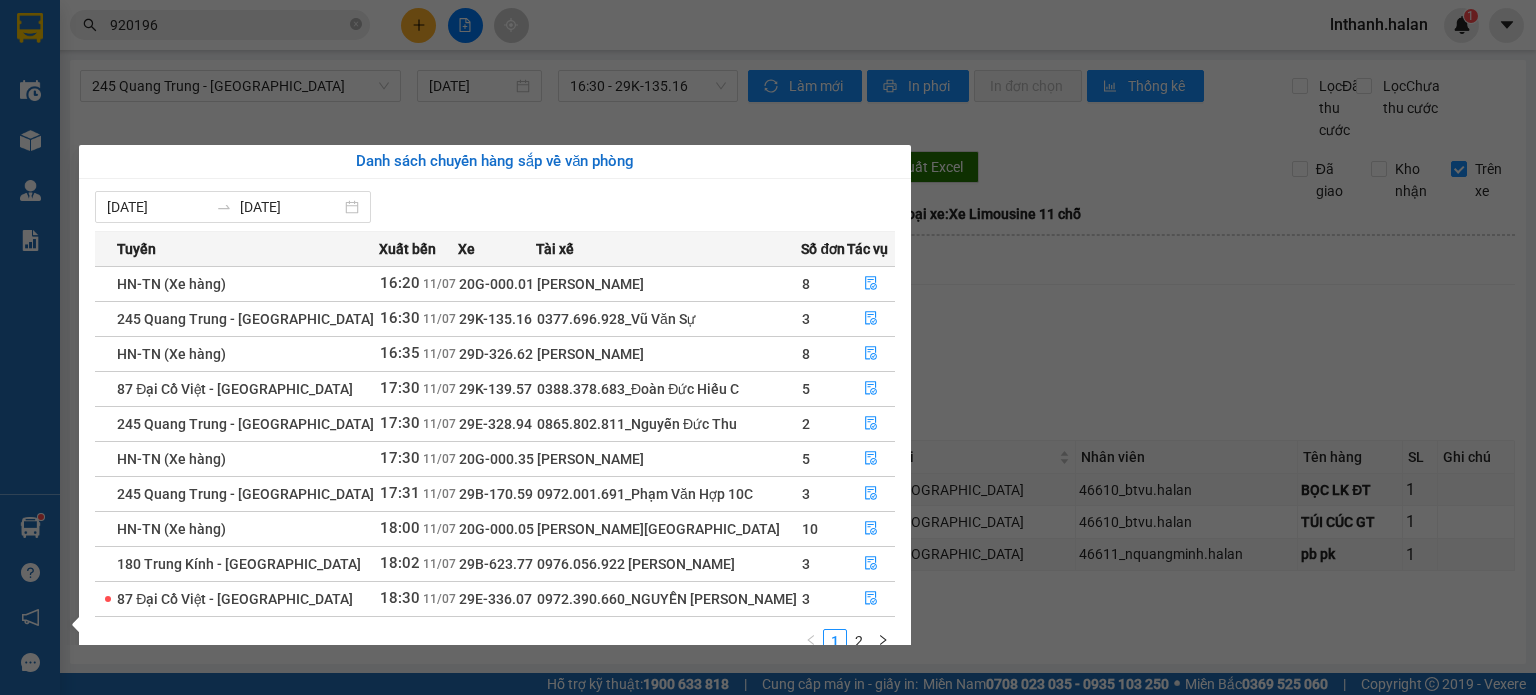 click on "Điều hành xe     Kho hàng mới     Quản Lý Quản lý chuyến Quản lý kiểm kho     Báo cáo 12. Thống kê đơn đối tác 2. Doanh thu thực tế theo từng văn phòng 4. Thống kê đơn hàng theo văn phòng Hàng sắp về Hướng dẫn sử dụng Giới thiệu Vexere, nhận hoa hồng Phản hồi Phần mềm hỗ trợ bạn tốt chứ?" at bounding box center (30, 347) 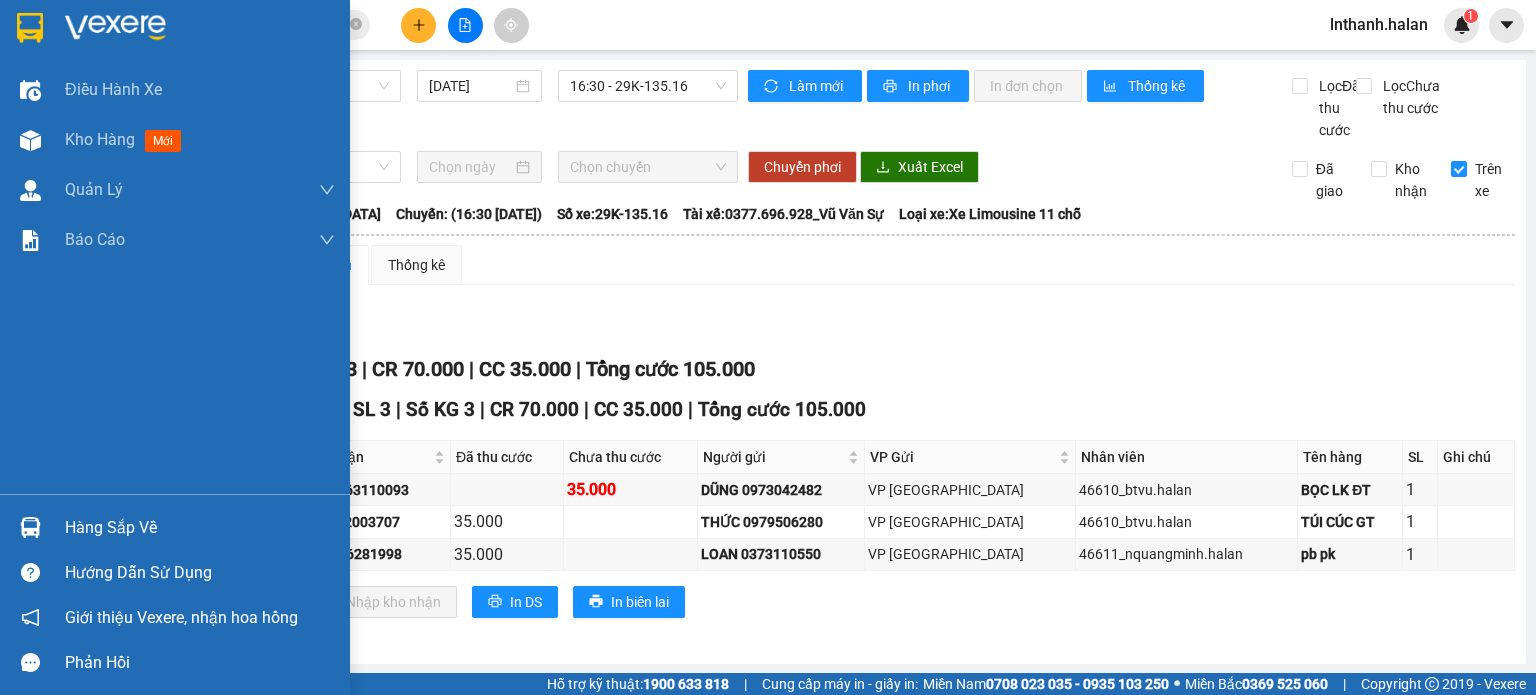 click on "Hàng sắp về" at bounding box center [175, 527] 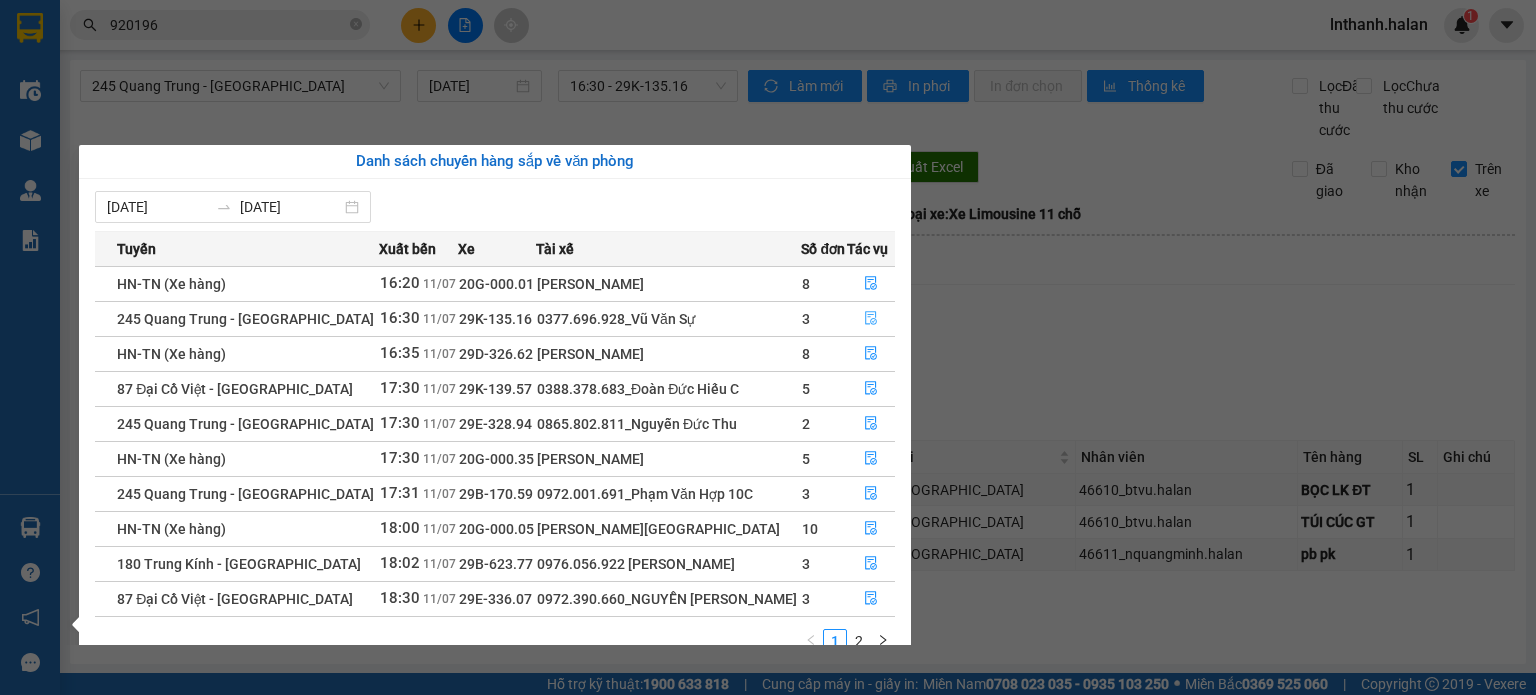 click 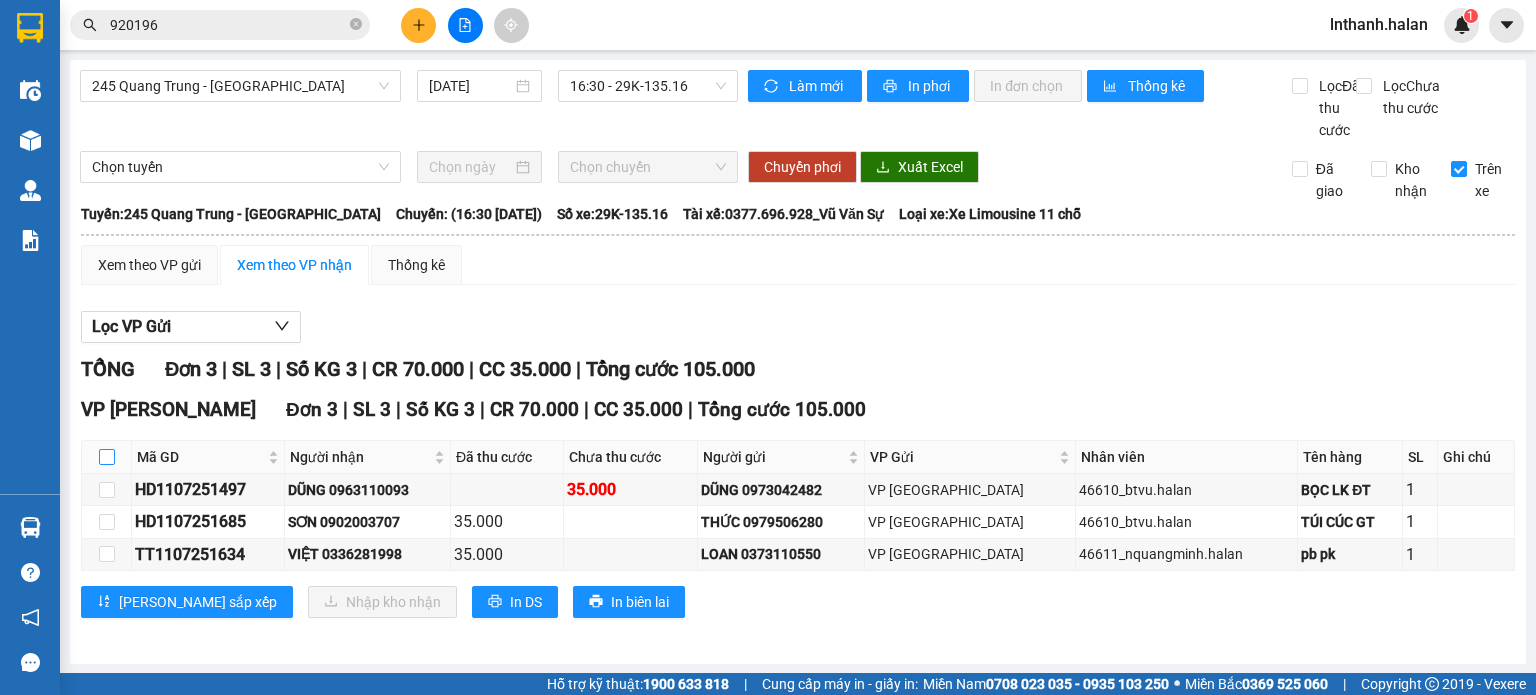 click at bounding box center [107, 457] 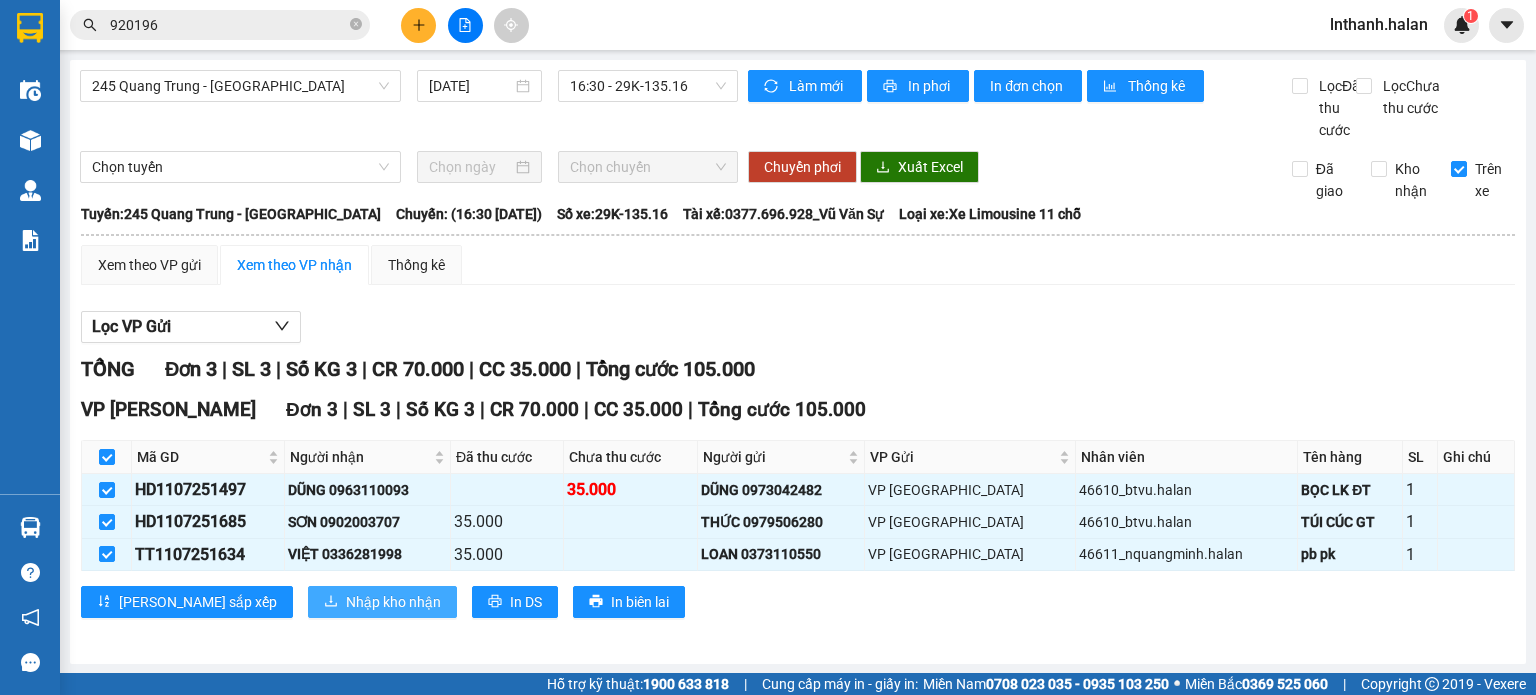 click on "Nhập kho nhận" at bounding box center (393, 602) 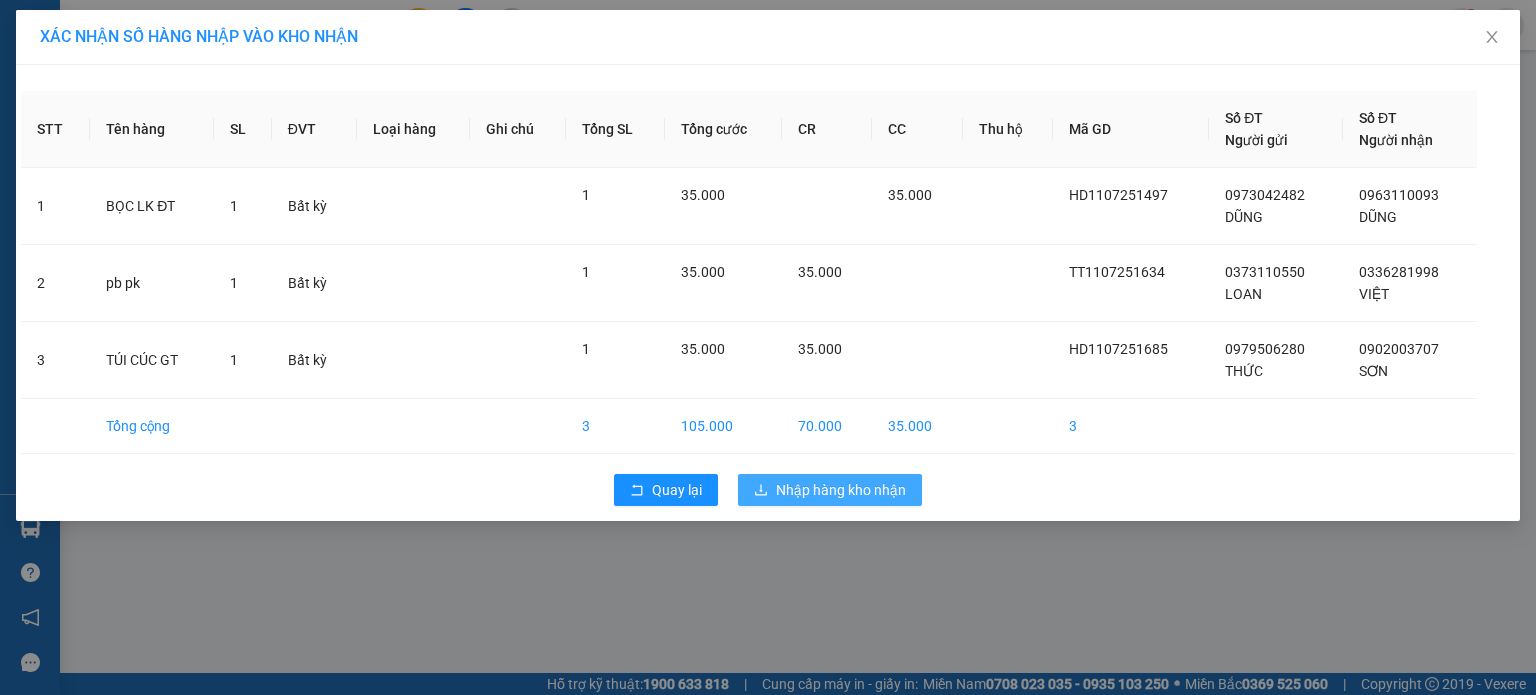 click on "Nhập hàng kho nhận" at bounding box center (841, 490) 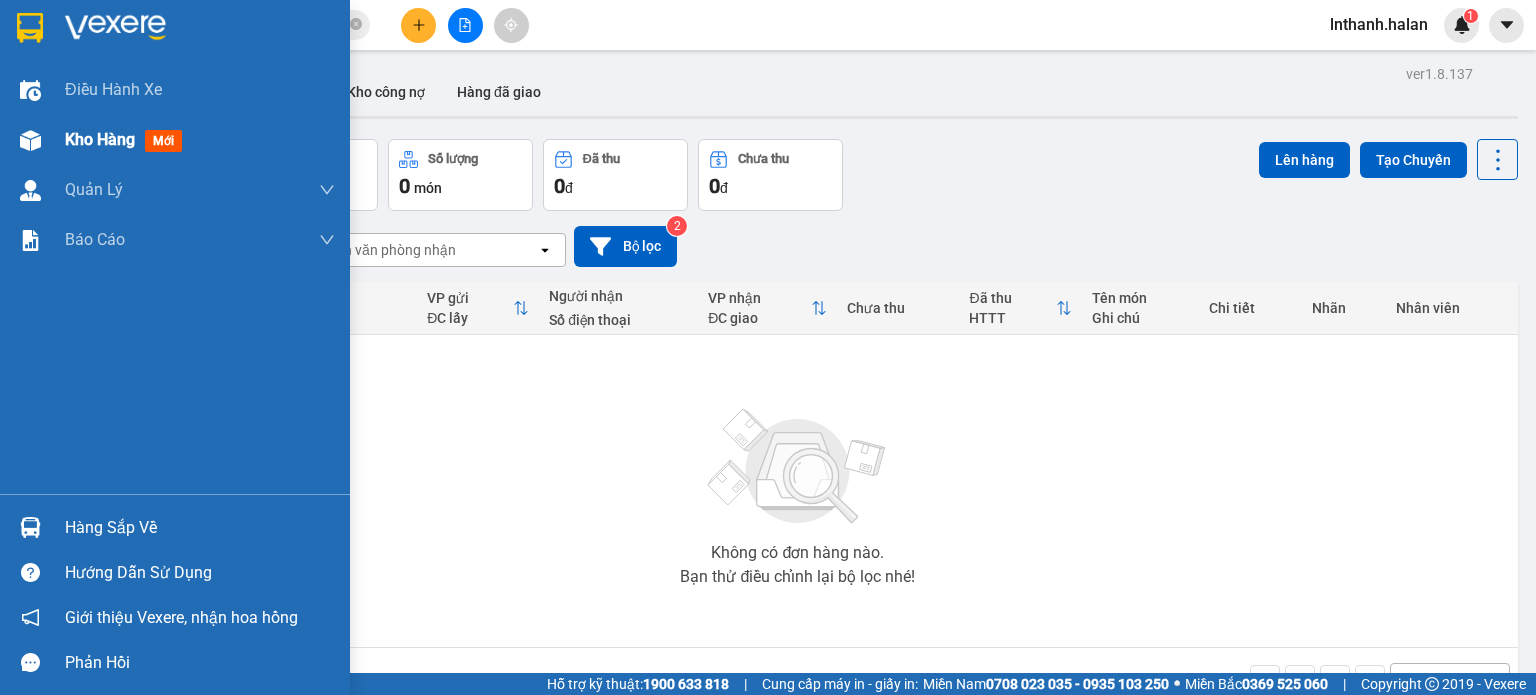 click on "Kho hàng mới" at bounding box center [175, 140] 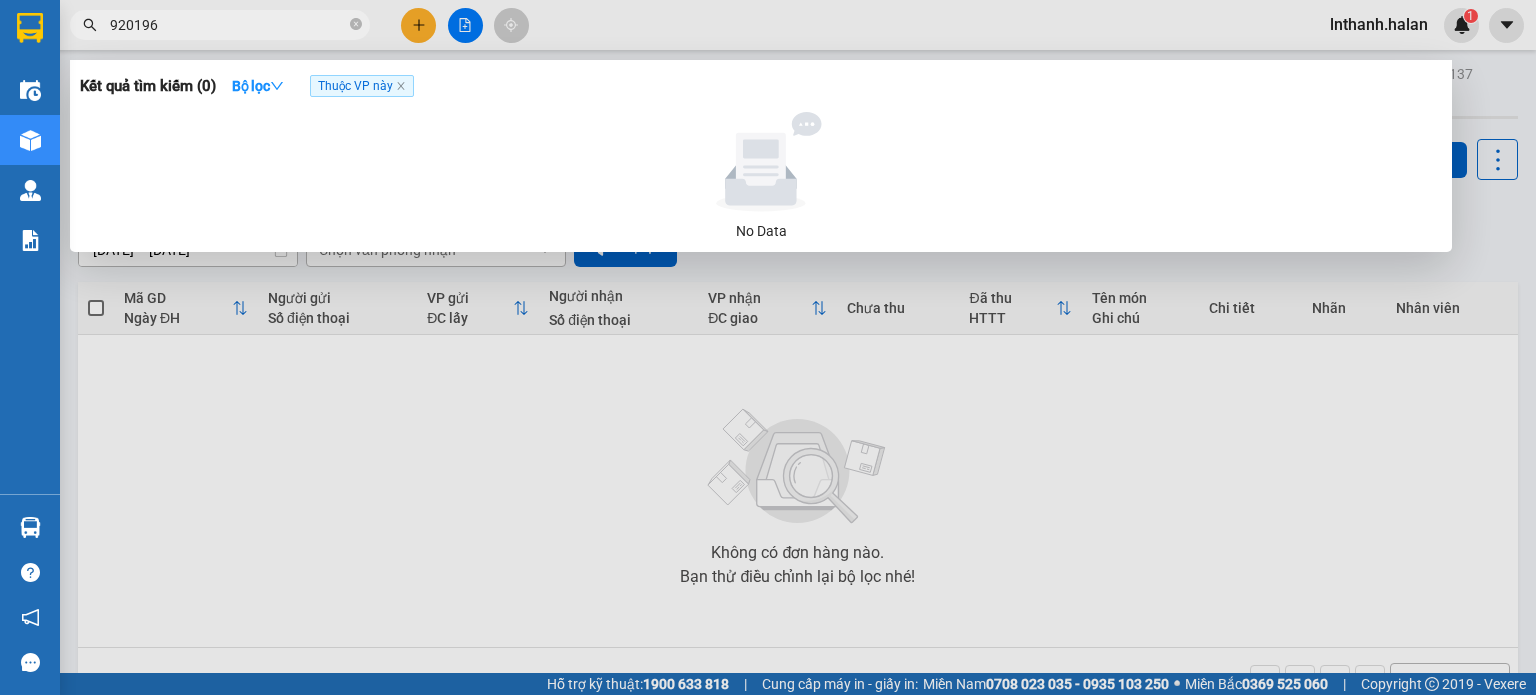 click on "920196" at bounding box center [228, 25] 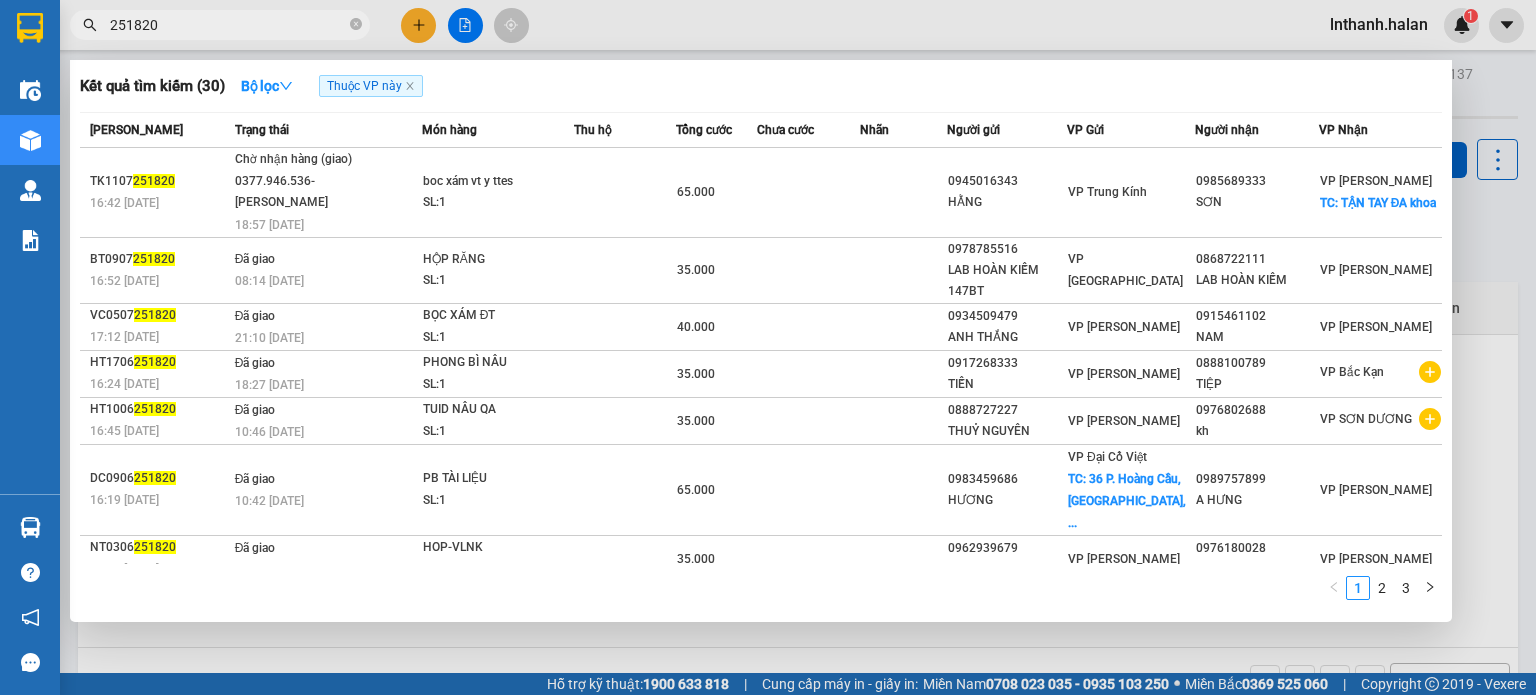 type on "251820" 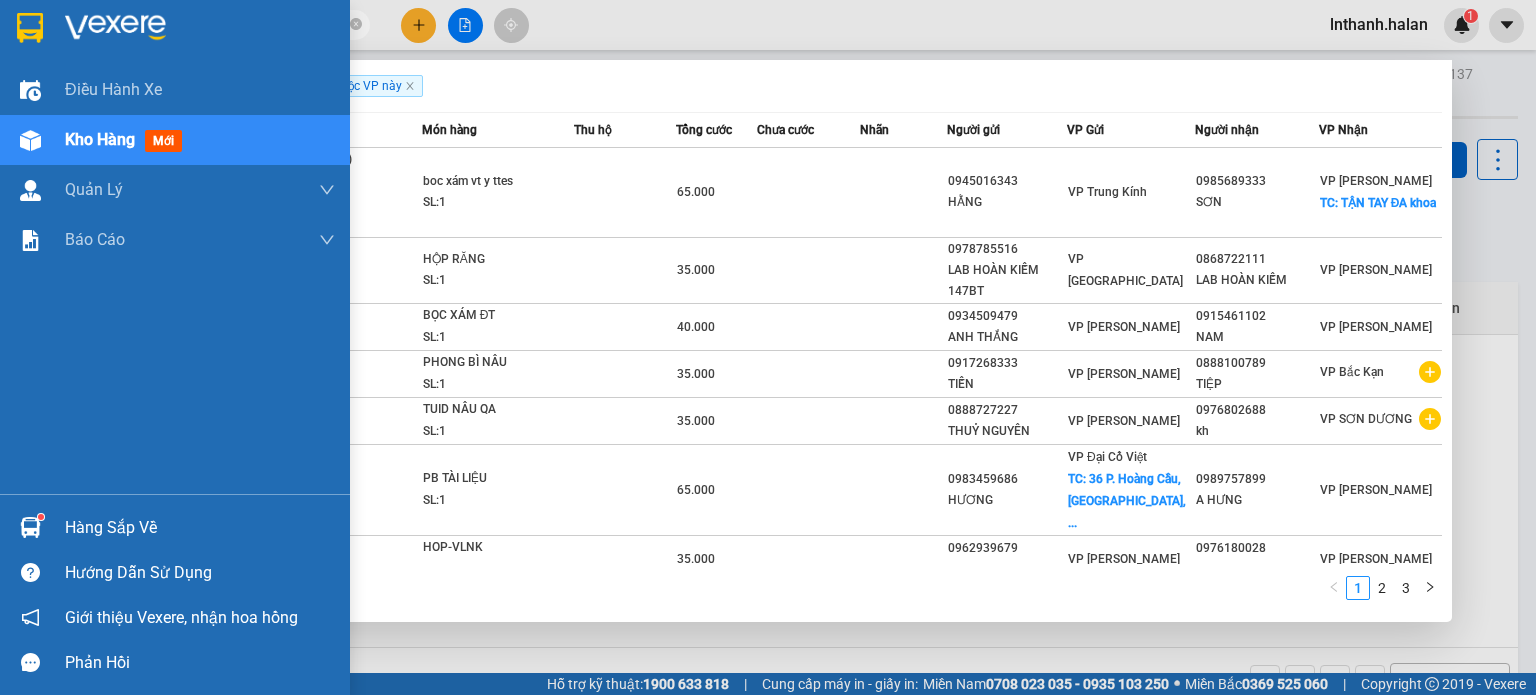 click at bounding box center (30, 527) 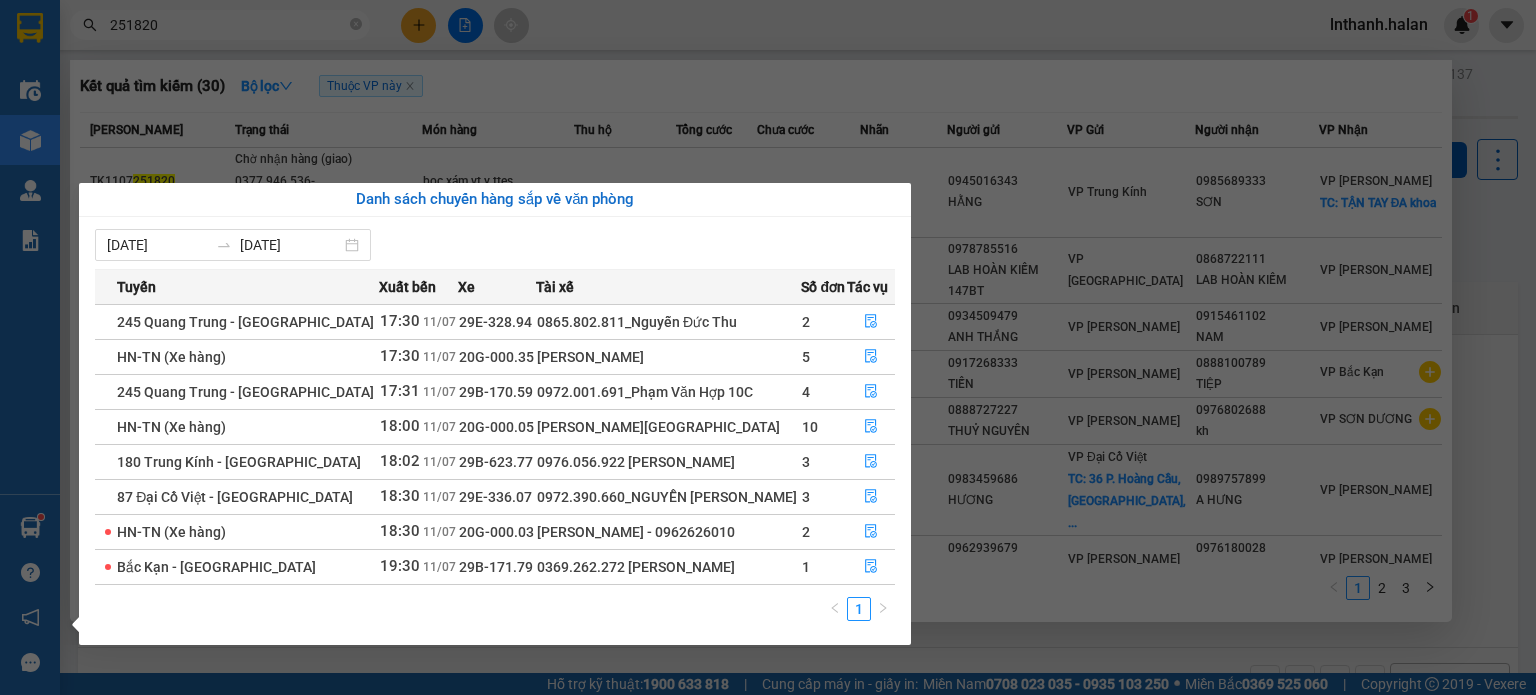 click on "Kết quả tìm kiếm ( 30 )  Bộ lọc  Thuộc VP này Mã ĐH Trạng thái Món hàng Thu hộ Tổng cước Chưa cước Nhãn Người gửi VP Gửi Người nhận VP Nhận TK1107 251820 16:42 - 11/07 Chờ nhận hàng (giao) 0377.946.536- Đào Duy Hoàn 18:57 - 11/07 boc xám  vt y ttes SL:  1 65.000 0945016343 HẰNG VP Trung Kính 0985689333 SƠN VP Hoàng Văn Thụ TC: TẬN TAY ĐA khoa BT0907 251820 16:52 - 09/07 Đã giao   08:14 - 10/07 HỘP RĂNG SL:  1 35.000 0978785516 LAB HOÀN KIẾM 147BT VP Bình Thuận 0868722111 LAB HOÀN KIẾM VP Hoàng Văn Thụ VC0507 251820 17:12 - 05/07 Đã giao   21:10 - 05/07 BỌC XÁM ĐT SL:  1 40.000 0934509479 ANH THẮNG VP Võ Chí Công 0915461102 NAM  VP Hoàng Văn Thụ HT1706 251820 16:24 - 17/06 Đã giao   18:27 - 17/06 PHONG BÌ NÂU SL:  1 35.000 0917268333 TIẾN  VP Hoàng Văn Thụ 0888100789 TIỆP VP Bắc Kạn HT1006 251820 16:45 - 10/06 Đã giao   10:46 - 11/06 TUID NÂU QA SL:  1 35.000 0888727227 THUỶ NGUYÊN kh   1" at bounding box center (768, 347) 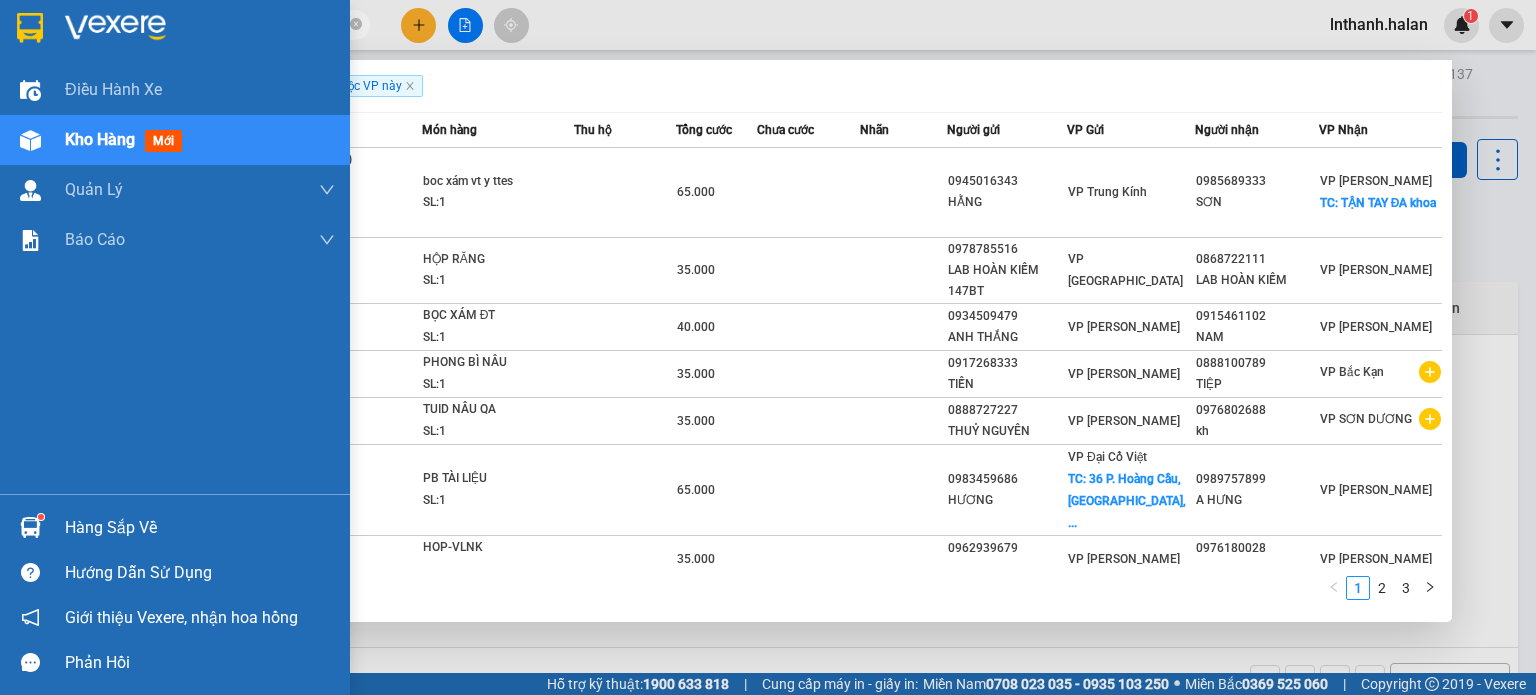 click on "Hàng sắp về" at bounding box center [175, 527] 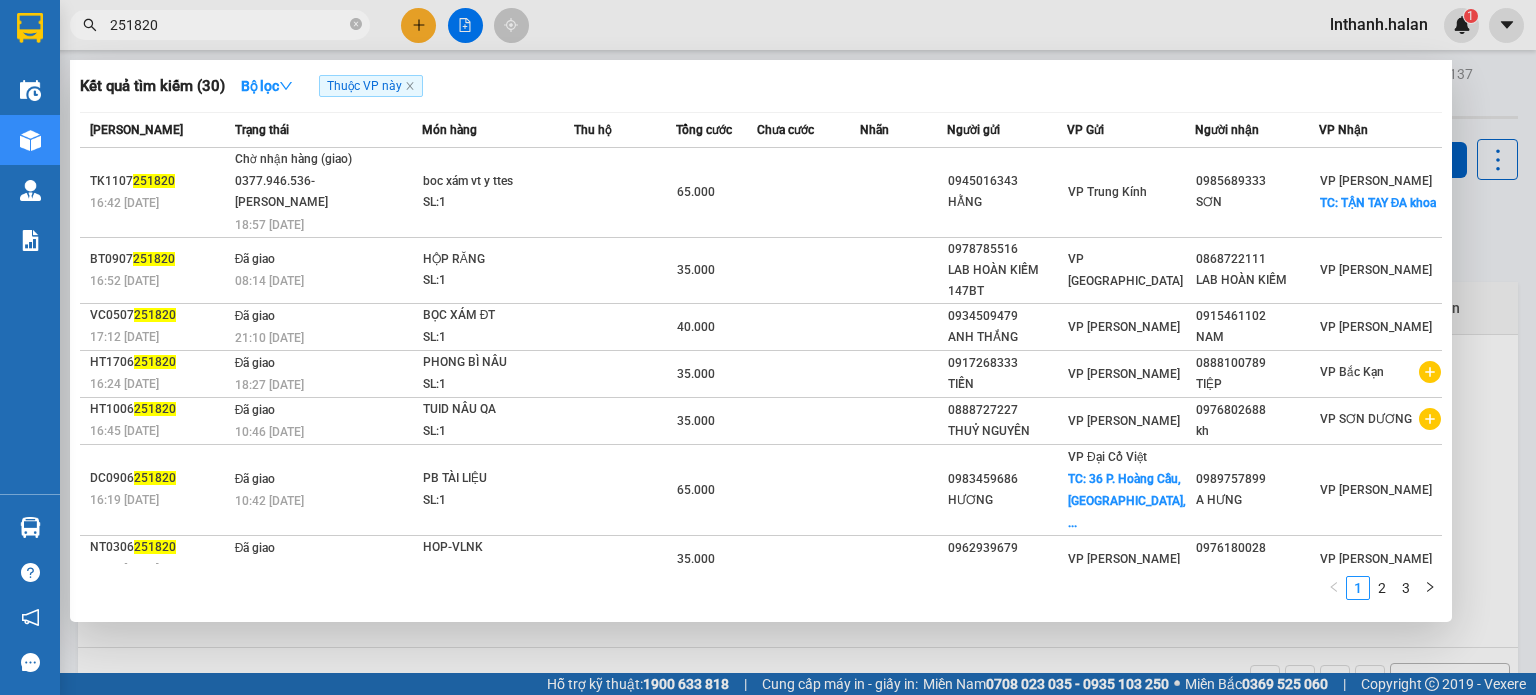 click on "Kết quả tìm kiếm ( 30 )  Bộ lọc  Thuộc VP này Mã ĐH Trạng thái Món hàng Thu hộ Tổng cước Chưa cước Nhãn Người gửi VP Gửi Người nhận VP Nhận TK1107 251820 16:42 - 11/07 Chờ nhận hàng (giao) 0377.946.536- Đào Duy Hoàn 18:57 - 11/07 boc xám  vt y ttes SL:  1 65.000 0945016343 HẰNG VP Trung Kính 0985689333 SƠN VP Hoàng Văn Thụ TC: TẬN TAY ĐA khoa BT0907 251820 16:52 - 09/07 Đã giao   08:14 - 10/07 HỘP RĂNG SL:  1 35.000 0978785516 LAB HOÀN KIẾM 147BT VP Bình Thuận 0868722111 LAB HOÀN KIẾM VP Hoàng Văn Thụ VC0507 251820 17:12 - 05/07 Đã giao   21:10 - 05/07 BỌC XÁM ĐT SL:  1 40.000 0934509479 ANH THẮNG VP Võ Chí Công 0915461102 NAM  VP Hoàng Văn Thụ HT1706 251820 16:24 - 17/06 Đã giao   18:27 - 17/06 PHONG BÌ NÂU SL:  1 35.000 0917268333 TIẾN  VP Hoàng Văn Thụ 0888100789 TIỆP VP Bắc Kạn HT1006 251820 16:45 - 10/06 Đã giao   10:46 - 11/06 TUID NÂU QA SL:  1 35.000 0888727227 THUỶ NGUYÊN kh   1" at bounding box center [768, 347] 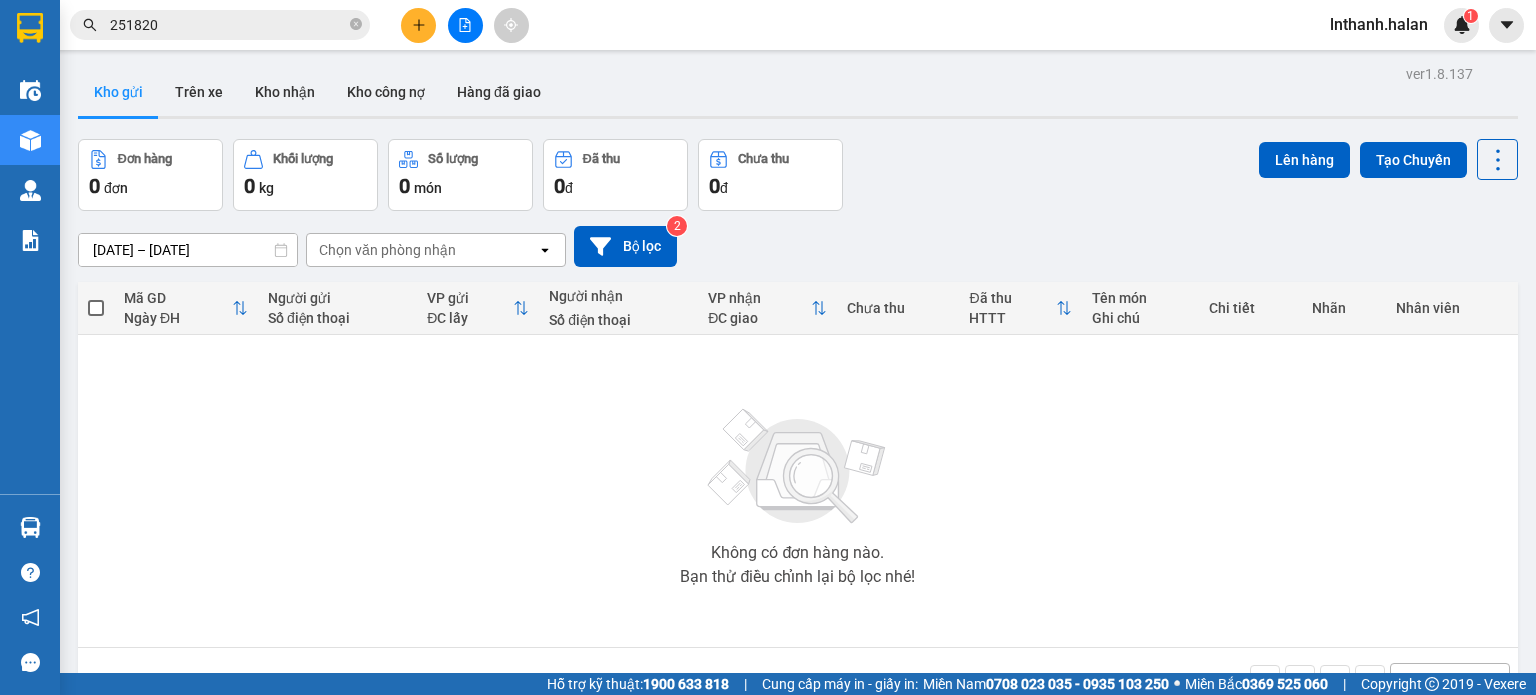 click on "Hàng sắp về" at bounding box center [30, 527] 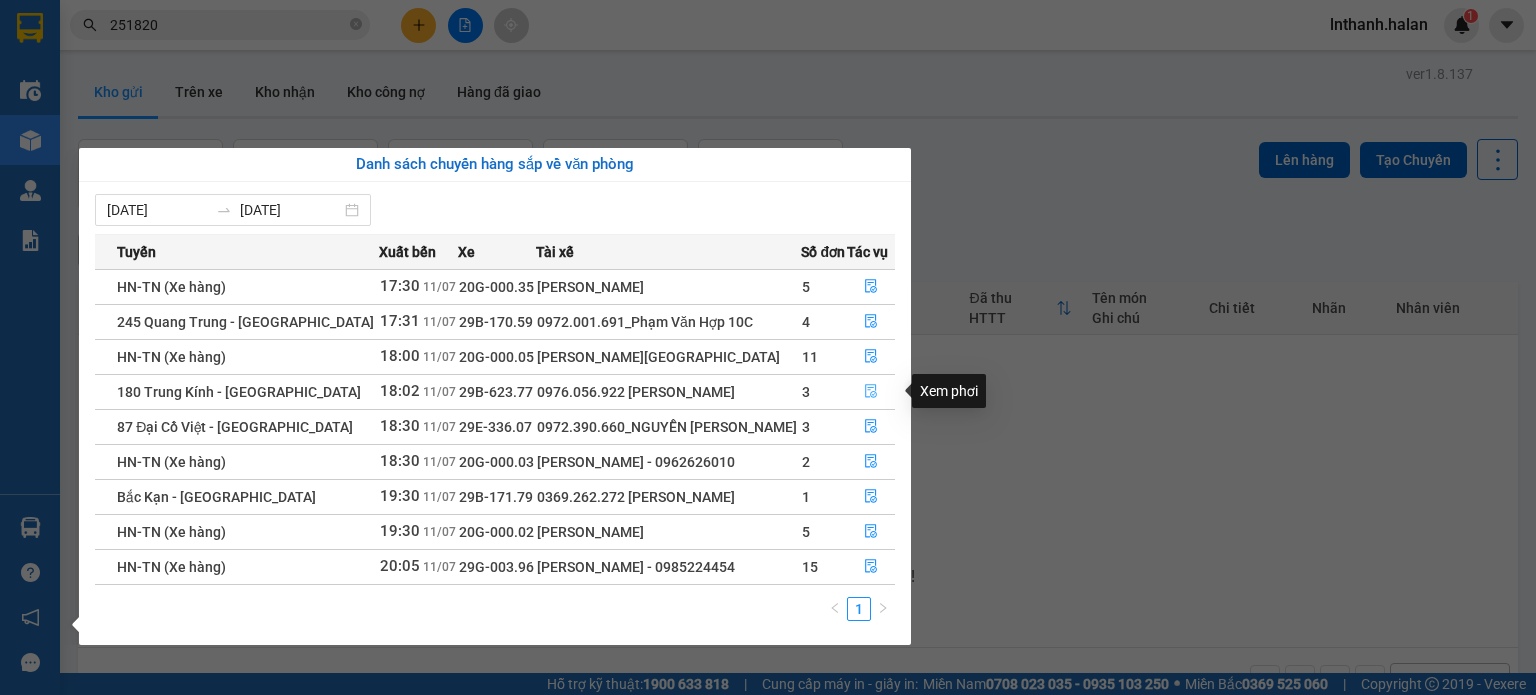click at bounding box center (871, 392) 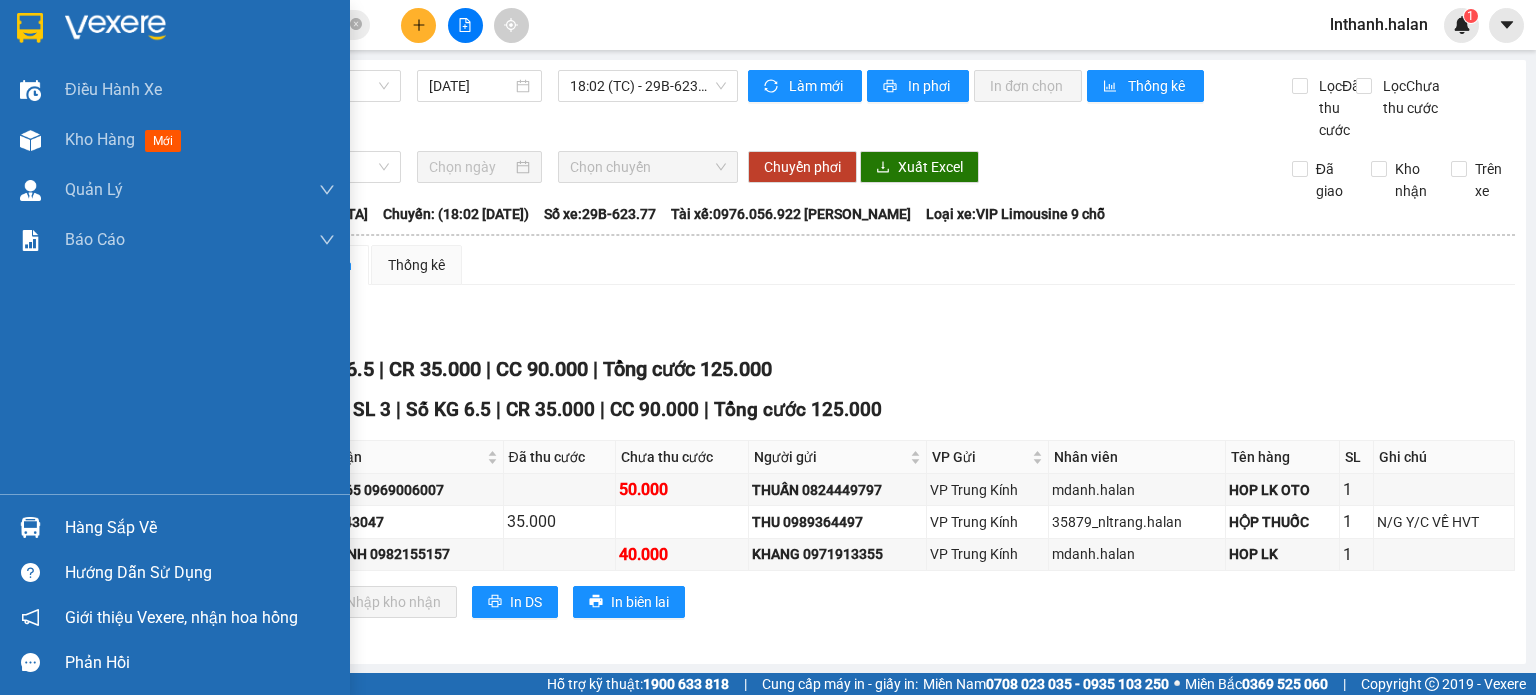 click at bounding box center (30, 527) 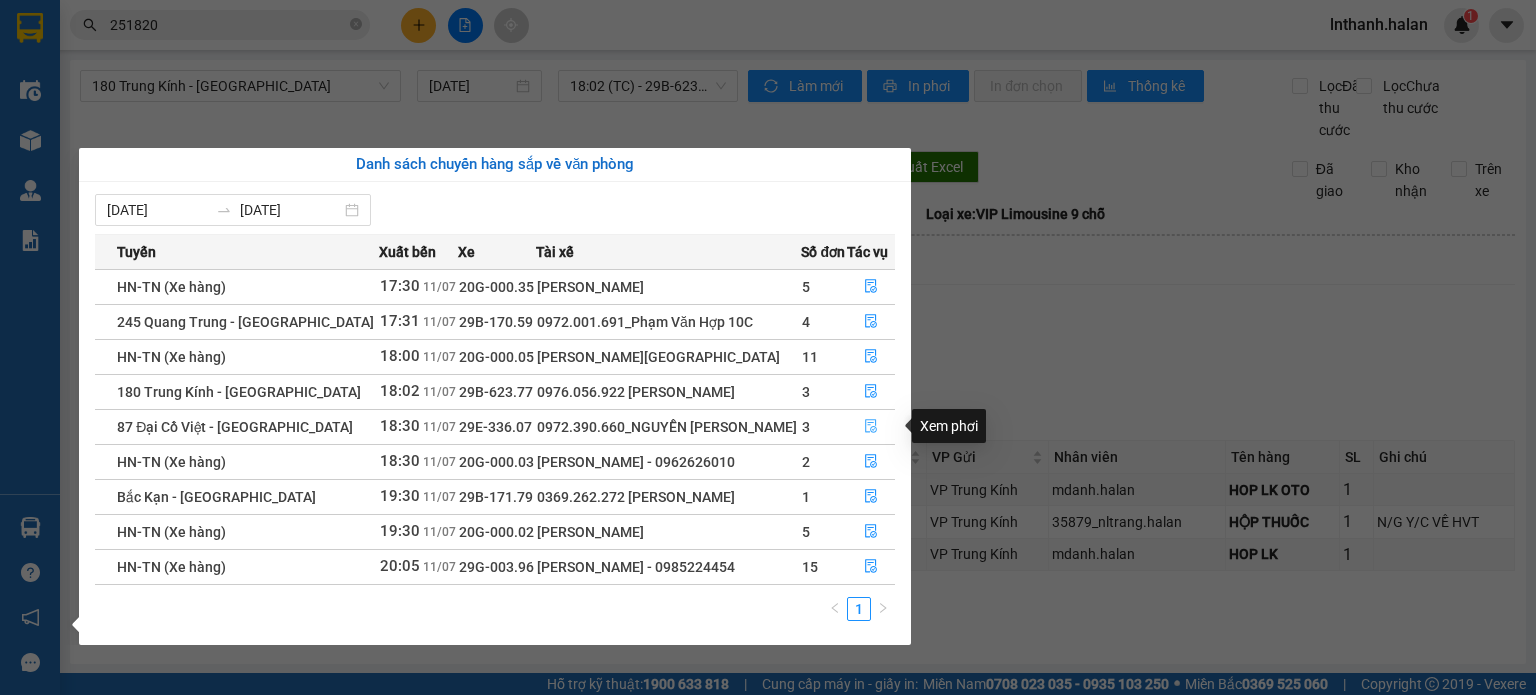 click at bounding box center [871, 427] 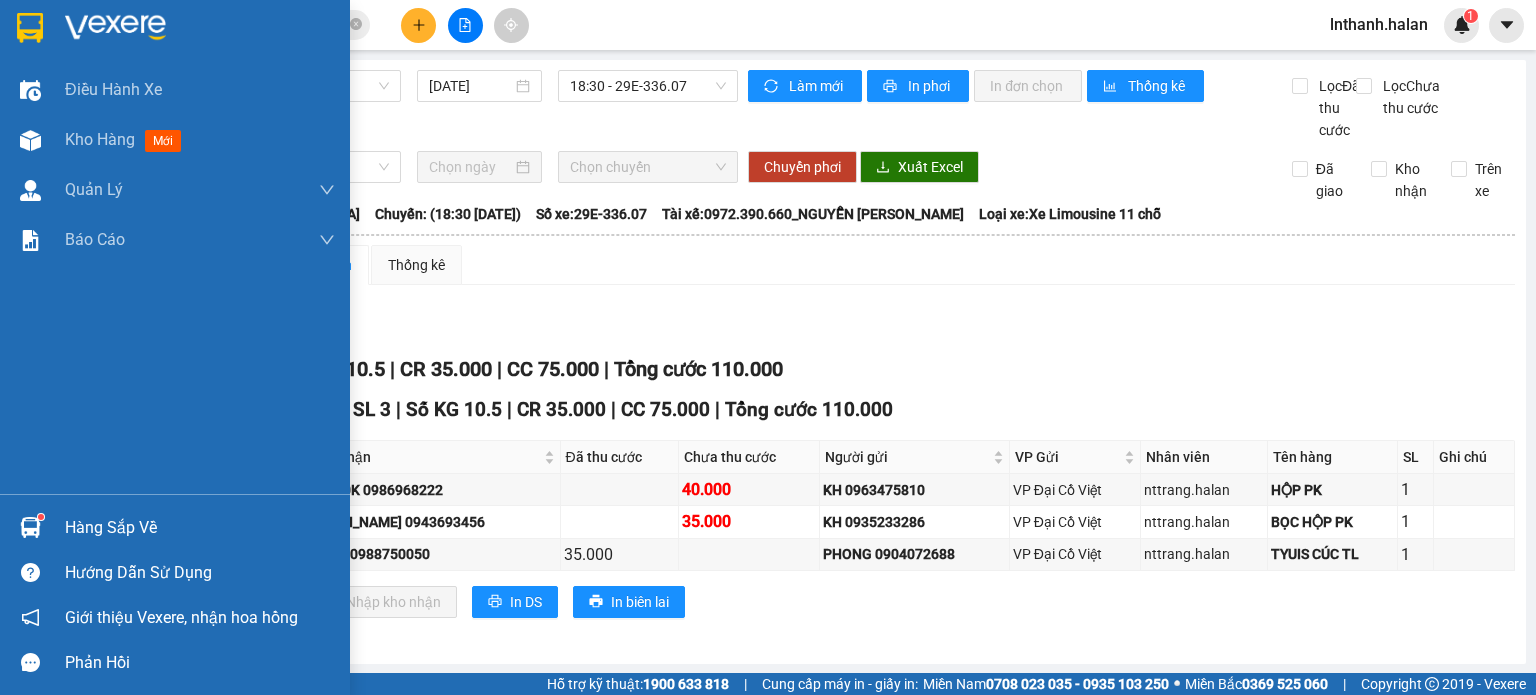 click at bounding box center (30, 527) 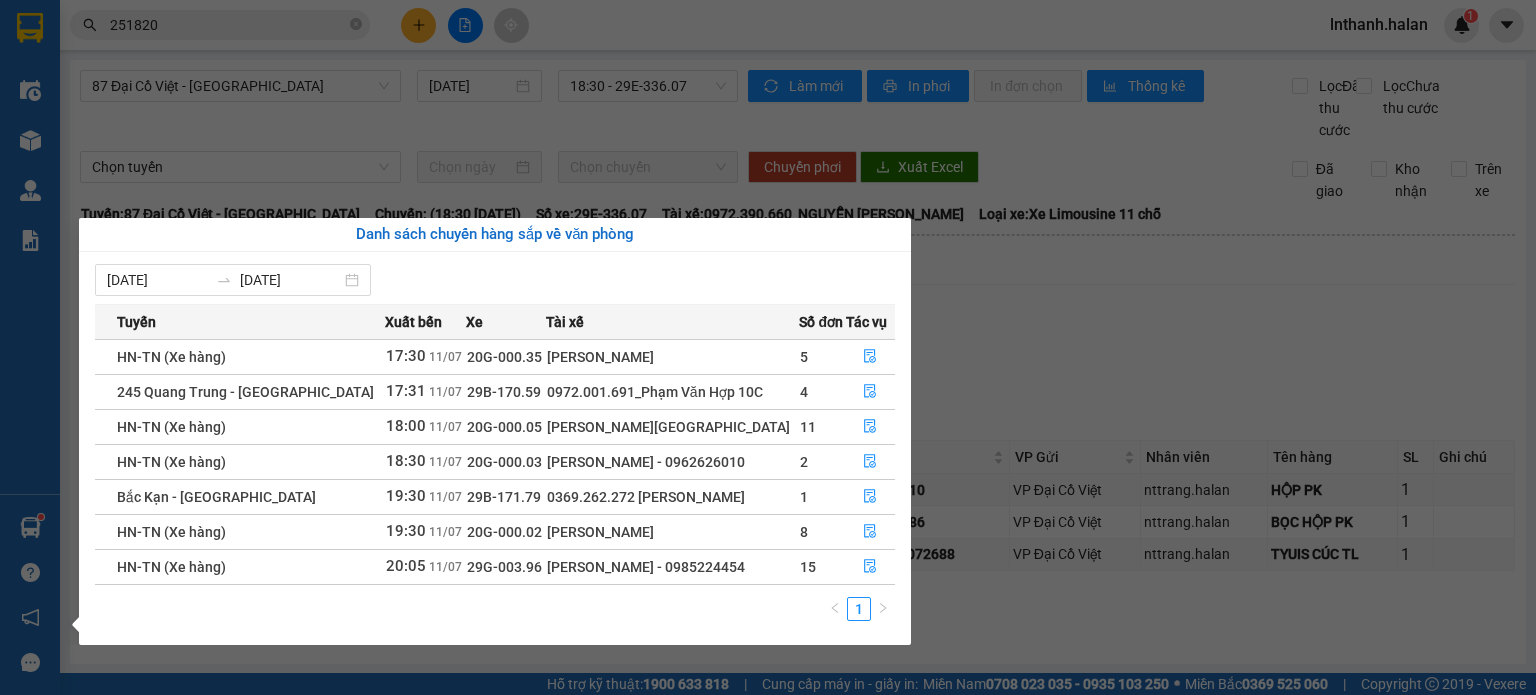 click on "Kết quả tìm kiếm ( 30 )  Bộ lọc  Thuộc VP này Mã ĐH Trạng thái Món hàng Thu hộ Tổng cước Chưa cước Nhãn Người gửi VP Gửi Người nhận VP Nhận TK1107 251820 16:42 - 11/07 Chờ nhận hàng (giao) 0377.946.536- Đào Duy Hoàn 18:57 - 11/07 boc xám  vt y ttes SL:  1 65.000 0945016343 HẰNG VP Trung Kính 0985689333 SƠN VP Hoàng Văn Thụ TC: TẬN TAY ĐA khoa BT0907 251820 16:52 - 09/07 Đã giao   08:14 - 10/07 HỘP RĂNG SL:  1 35.000 0978785516 LAB HOÀN KIẾM 147BT VP Bình Thuận 0868722111 LAB HOÀN KIẾM VP Hoàng Văn Thụ VC0507 251820 17:12 - 05/07 Đã giao   21:10 - 05/07 BỌC XÁM ĐT SL:  1 40.000 0934509479 ANH THẮNG VP Võ Chí Công 0915461102 NAM  VP Hoàng Văn Thụ HT1706 251820 16:24 - 17/06 Đã giao   18:27 - 17/06 PHONG BÌ NÂU SL:  1 35.000 0917268333 TIẾN  VP Hoàng Văn Thụ 0888100789 TIỆP VP Bắc Kạn HT1006 251820 16:45 - 10/06 Đã giao   10:46 - 11/06 TUID NÂU QA SL:  1 35.000 0888727227 THUỶ NGUYÊN kh   1" at bounding box center [768, 347] 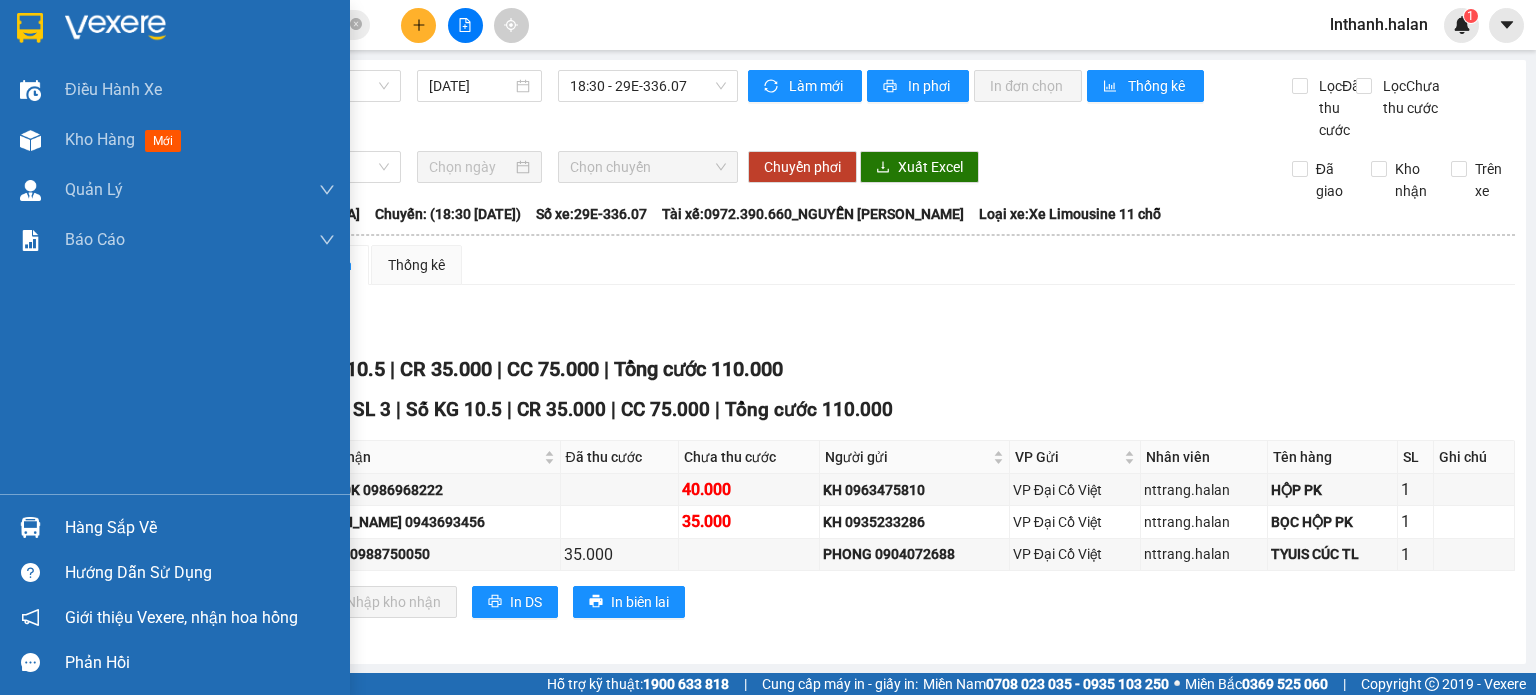 click at bounding box center (30, 527) 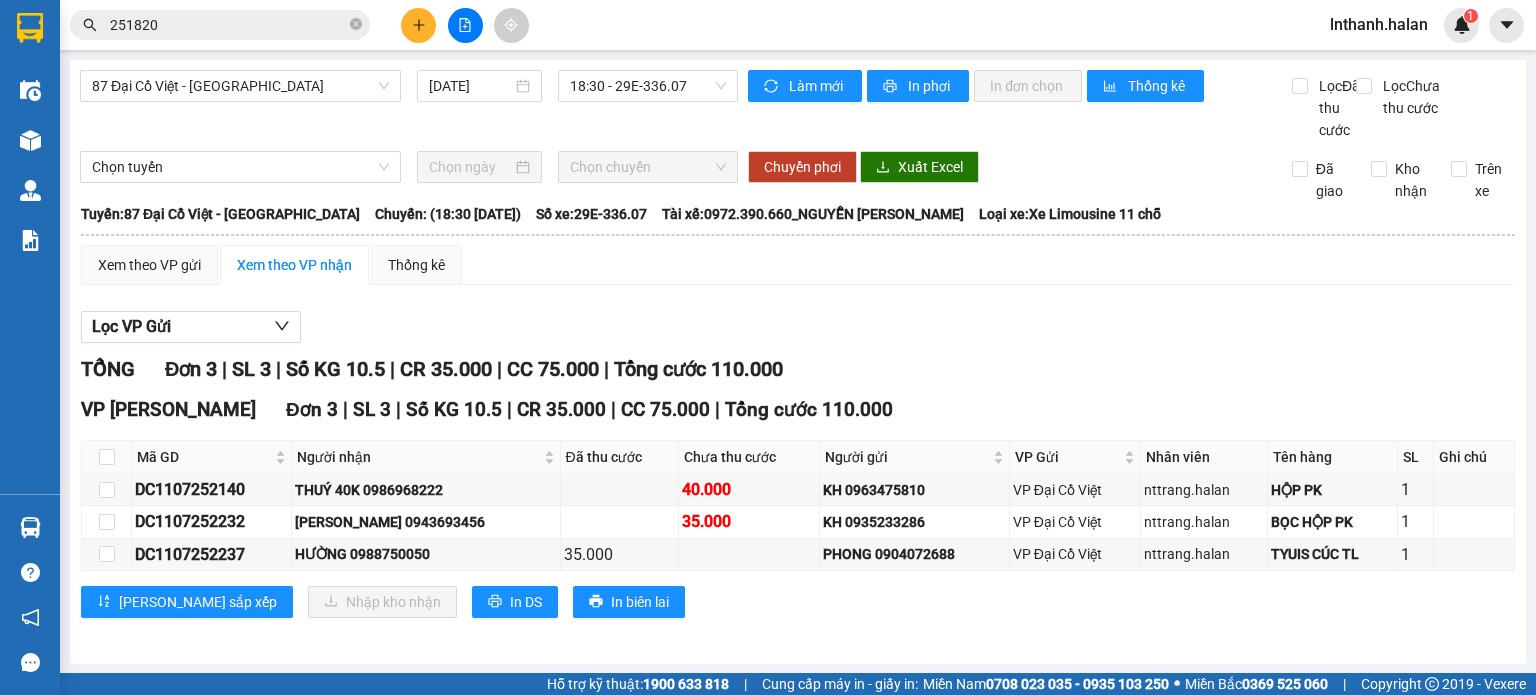 click on "Kết quả tìm kiếm ( 30 )  Bộ lọc  Thuộc VP này Mã ĐH Trạng thái Món hàng Thu hộ Tổng cước Chưa cước Nhãn Người gửi VP Gửi Người nhận VP Nhận TK1107 251820 16:42 - 11/07 Chờ nhận hàng (giao) 0377.946.536- Đào Duy Hoàn 18:57 - 11/07 boc xám  vt y ttes SL:  1 65.000 0945016343 HẰNG VP Trung Kính 0985689333 SƠN VP Hoàng Văn Thụ TC: TẬN TAY ĐA khoa BT0907 251820 16:52 - 09/07 Đã giao   08:14 - 10/07 HỘP RĂNG SL:  1 35.000 0978785516 LAB HOÀN KIẾM 147BT VP Bình Thuận 0868722111 LAB HOÀN KIẾM VP Hoàng Văn Thụ VC0507 251820 17:12 - 05/07 Đã giao   21:10 - 05/07 BỌC XÁM ĐT SL:  1 40.000 0934509479 ANH THẮNG VP Võ Chí Công 0915461102 NAM  VP Hoàng Văn Thụ HT1706 251820 16:24 - 17/06 Đã giao   18:27 - 17/06 PHONG BÌ NÂU SL:  1 35.000 0917268333 TIẾN  VP Hoàng Văn Thụ 0888100789 TIỆP VP Bắc Kạn HT1006 251820 16:45 - 10/06 Đã giao   10:46 - 11/06 TUID NÂU QA SL:  1 35.000 0888727227 THUỶ NGUYÊN kh   1" at bounding box center [768, 347] 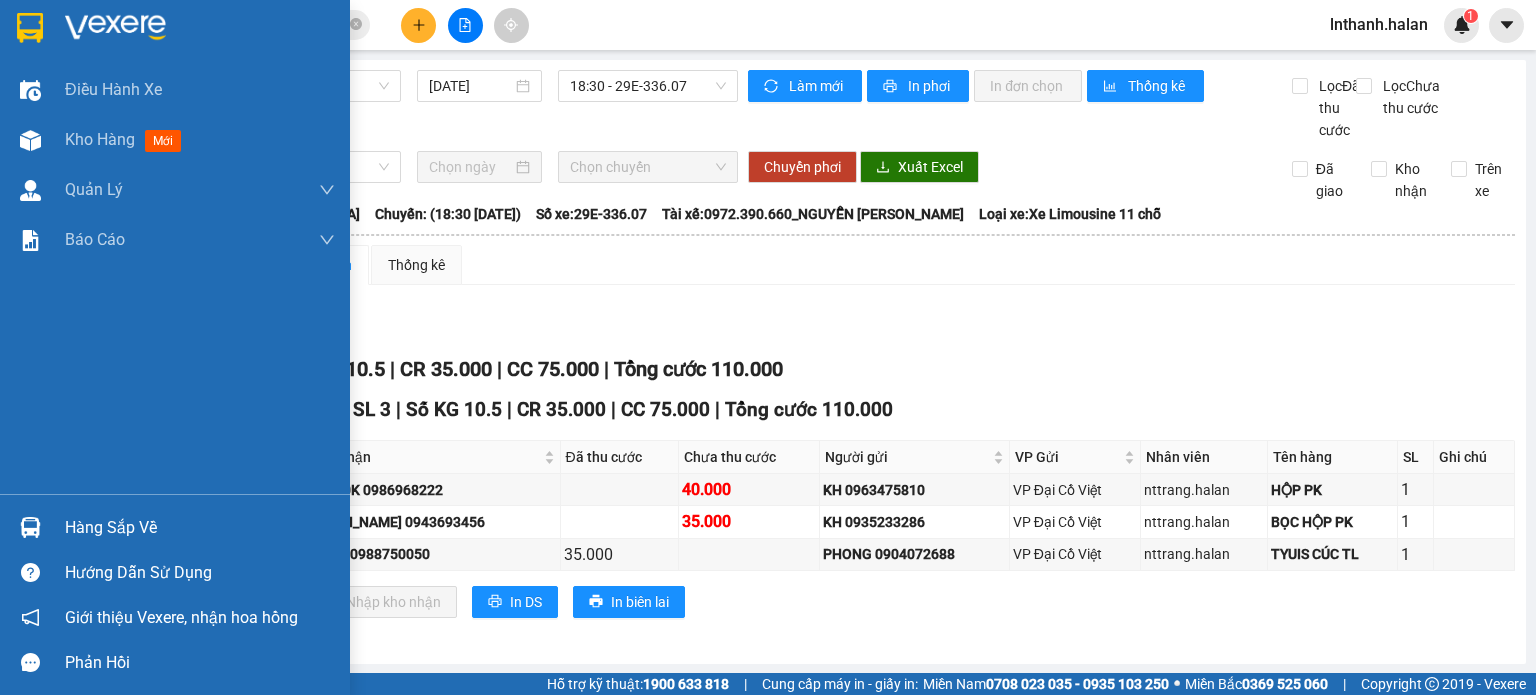 click at bounding box center (30, 527) 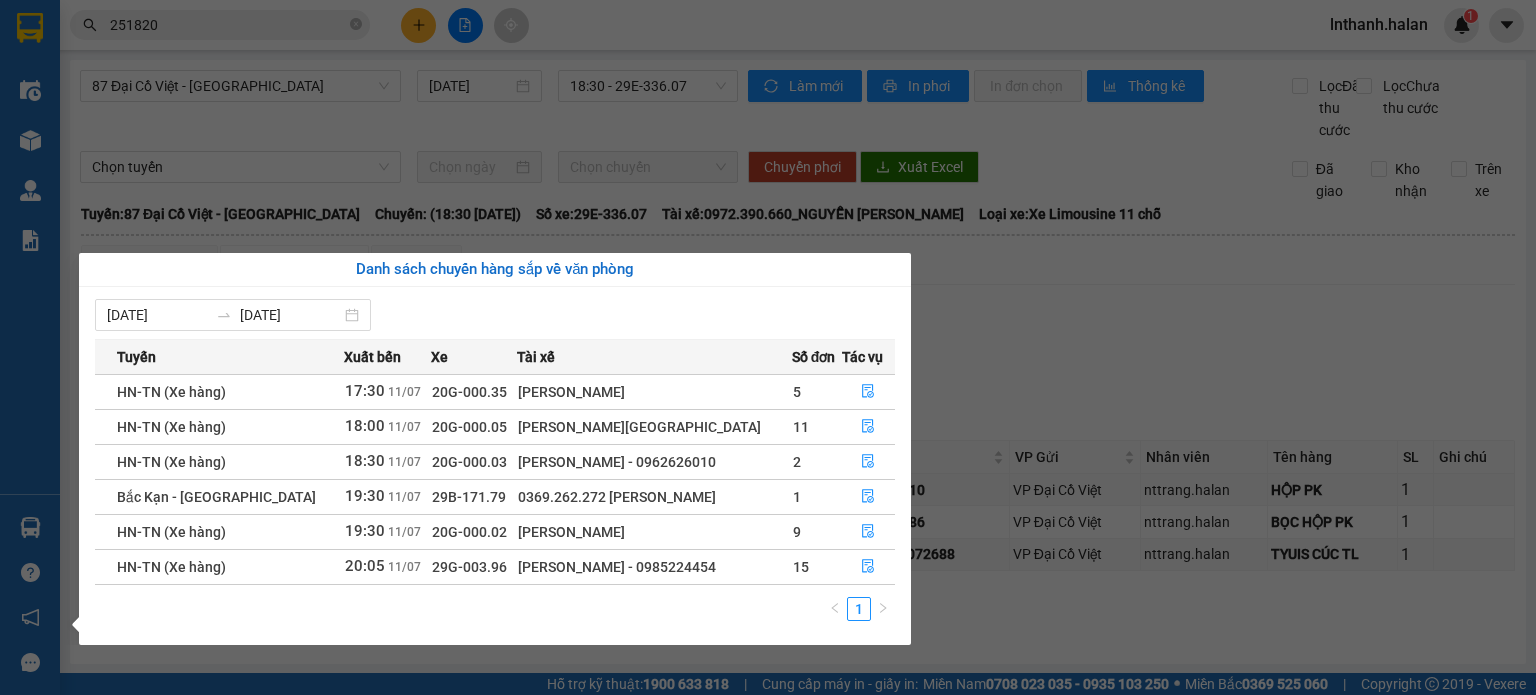 click on "Kết quả tìm kiếm ( 30 )  Bộ lọc  Thuộc VP này Mã ĐH Trạng thái Món hàng Thu hộ Tổng cước Chưa cước Nhãn Người gửi VP Gửi Người nhận VP Nhận TK1107 251820 16:42 - 11/07 Chờ nhận hàng (giao) 0377.946.536- Đào Duy Hoàn 18:57 - 11/07 boc xám  vt y ttes SL:  1 65.000 0945016343 HẰNG VP Trung Kính 0985689333 SƠN VP Hoàng Văn Thụ TC: TẬN TAY ĐA khoa BT0907 251820 16:52 - 09/07 Đã giao   08:14 - 10/07 HỘP RĂNG SL:  1 35.000 0978785516 LAB HOÀN KIẾM 147BT VP Bình Thuận 0868722111 LAB HOÀN KIẾM VP Hoàng Văn Thụ VC0507 251820 17:12 - 05/07 Đã giao   21:10 - 05/07 BỌC XÁM ĐT SL:  1 40.000 0934509479 ANH THẮNG VP Võ Chí Công 0915461102 NAM  VP Hoàng Văn Thụ HT1706 251820 16:24 - 17/06 Đã giao   18:27 - 17/06 PHONG BÌ NÂU SL:  1 35.000 0917268333 TIẾN  VP Hoàng Văn Thụ 0888100789 TIỆP VP Bắc Kạn HT1006 251820 16:45 - 10/06 Đã giao   10:46 - 11/06 TUID NÂU QA SL:  1 35.000 0888727227 THUỶ NGUYÊN kh   1" at bounding box center [768, 347] 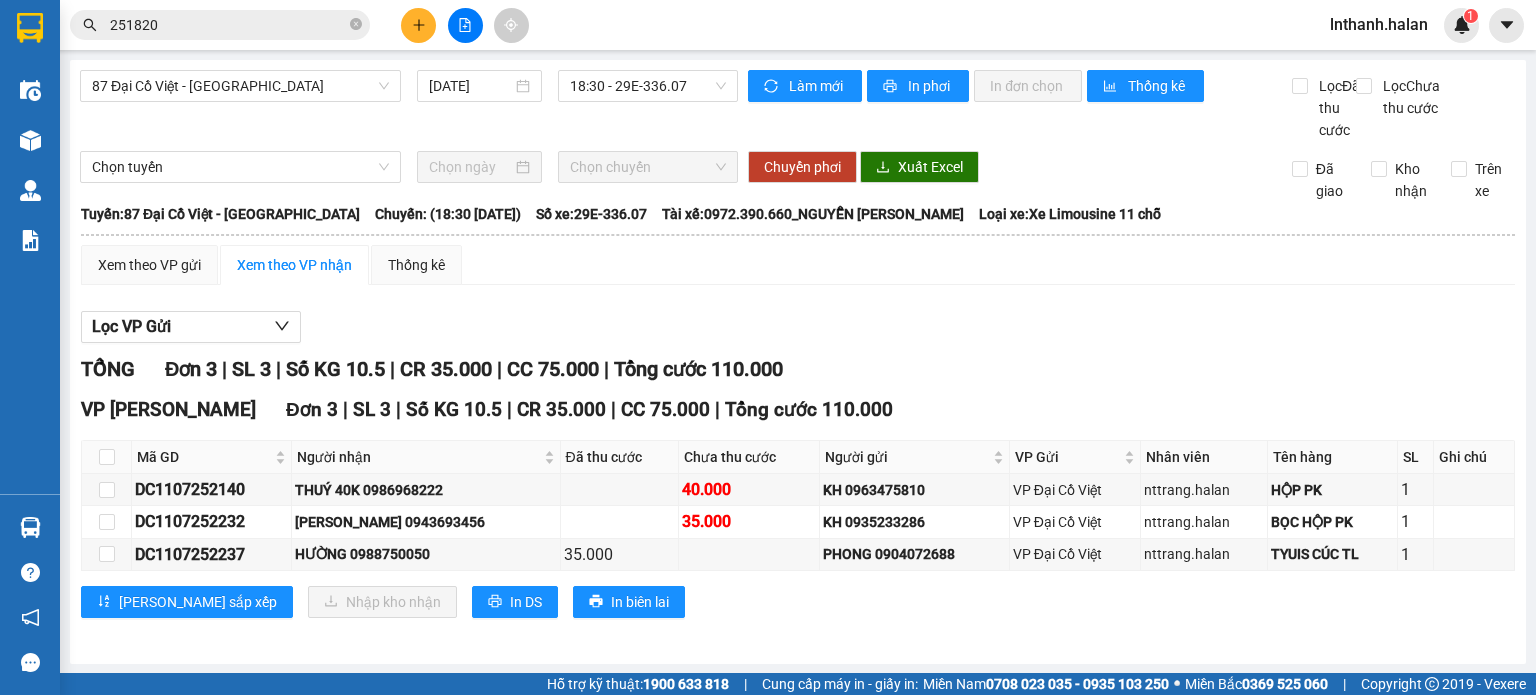 click on "251820" at bounding box center [228, 25] 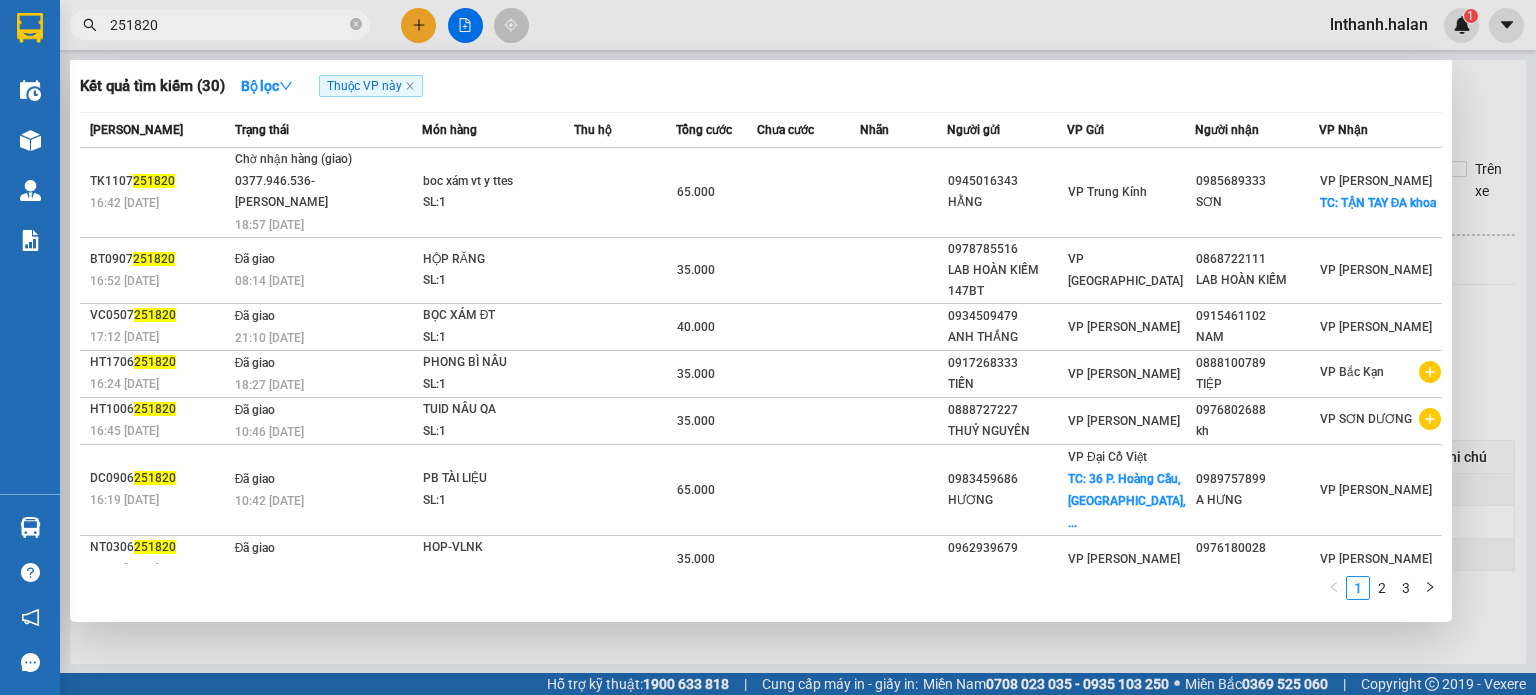 click on "251820" at bounding box center [228, 25] 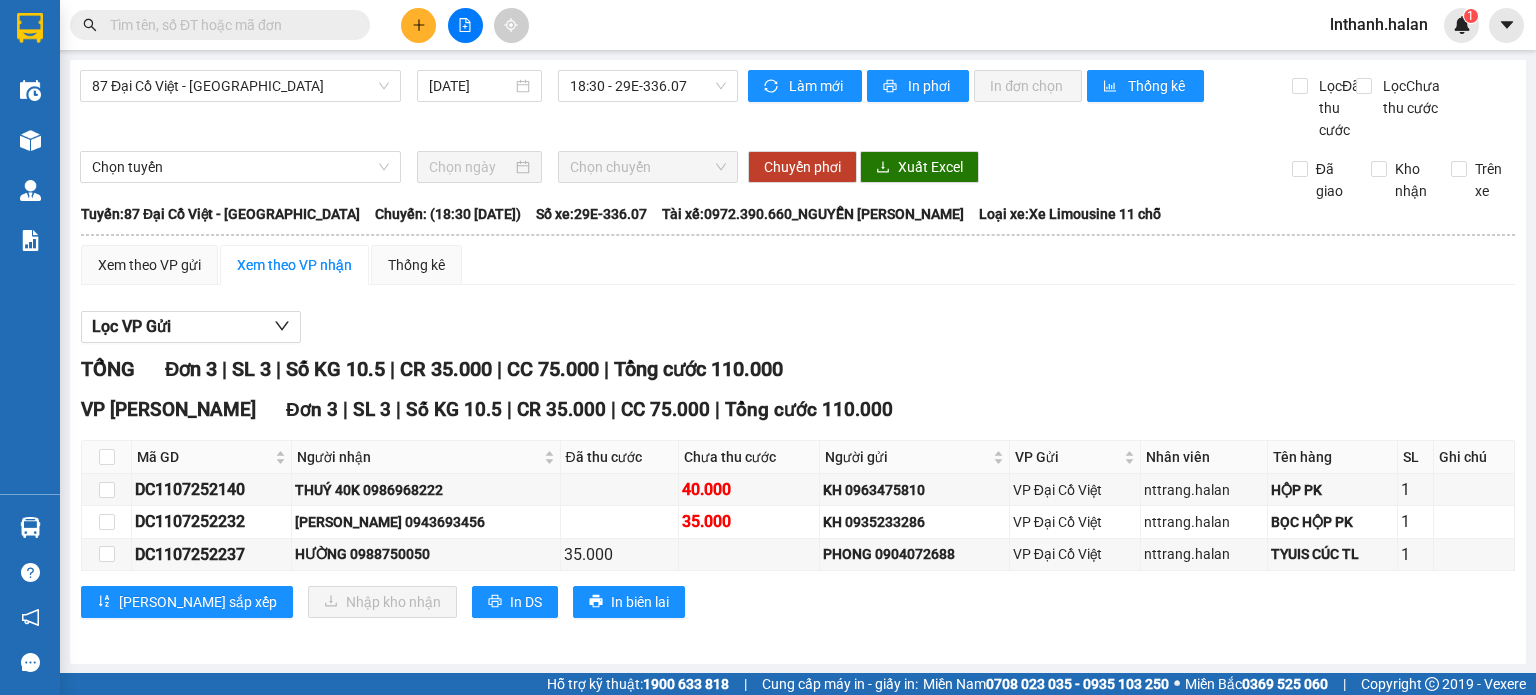 click at bounding box center (228, 25) 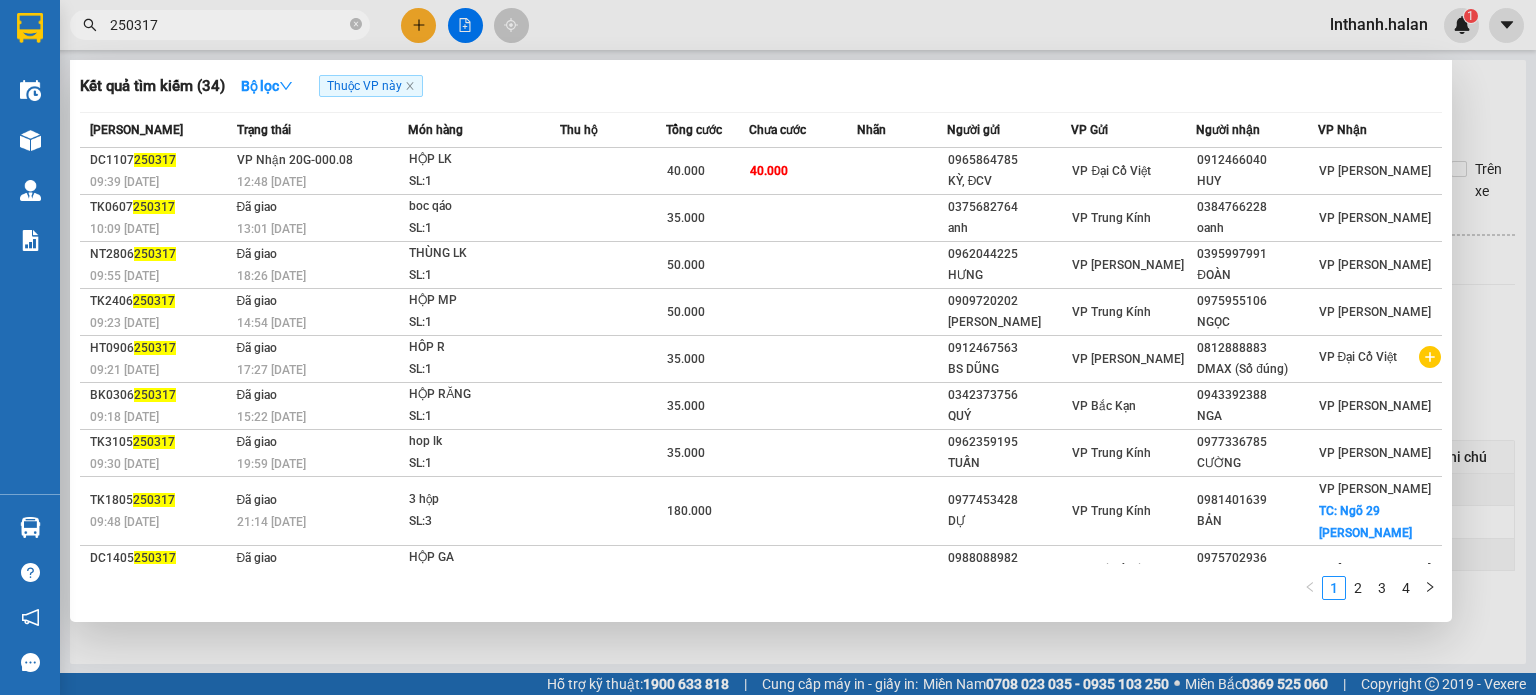 click at bounding box center [768, 347] 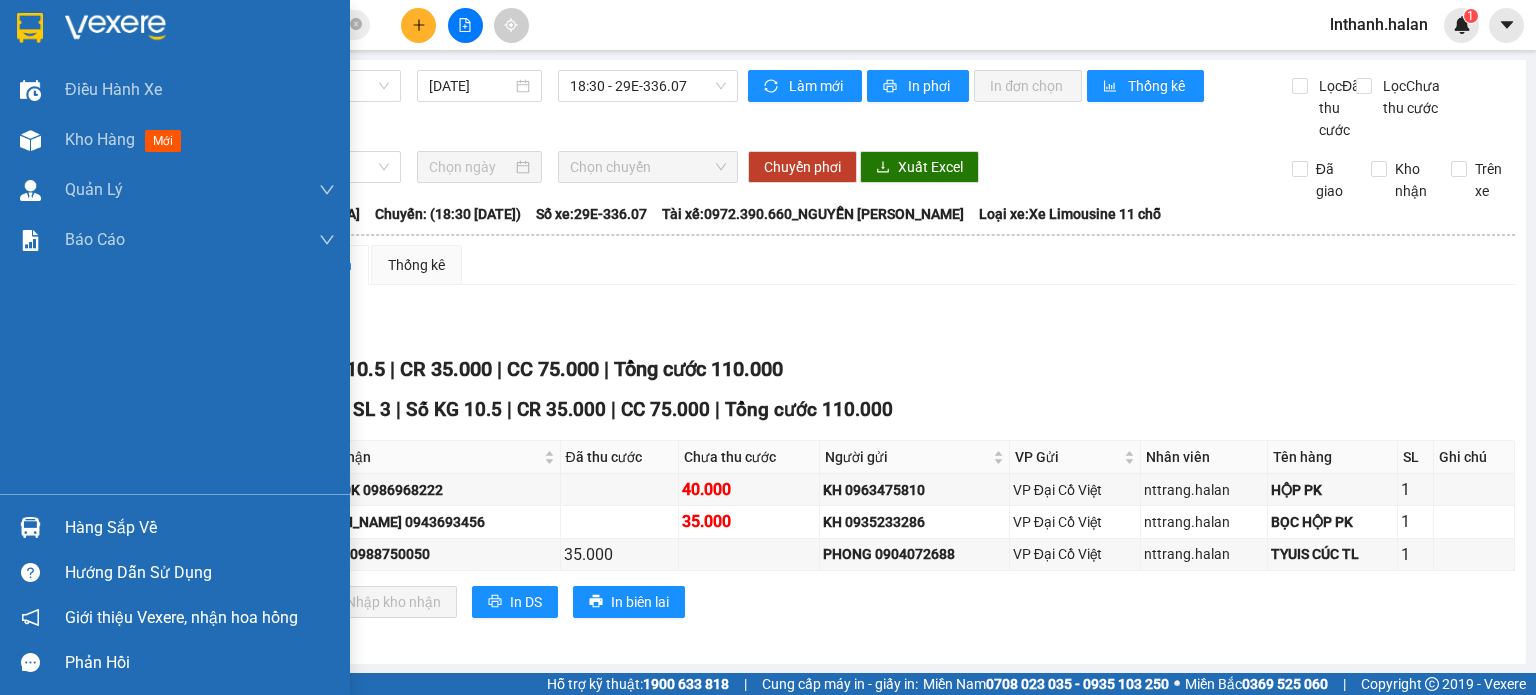 click at bounding box center [30, 527] 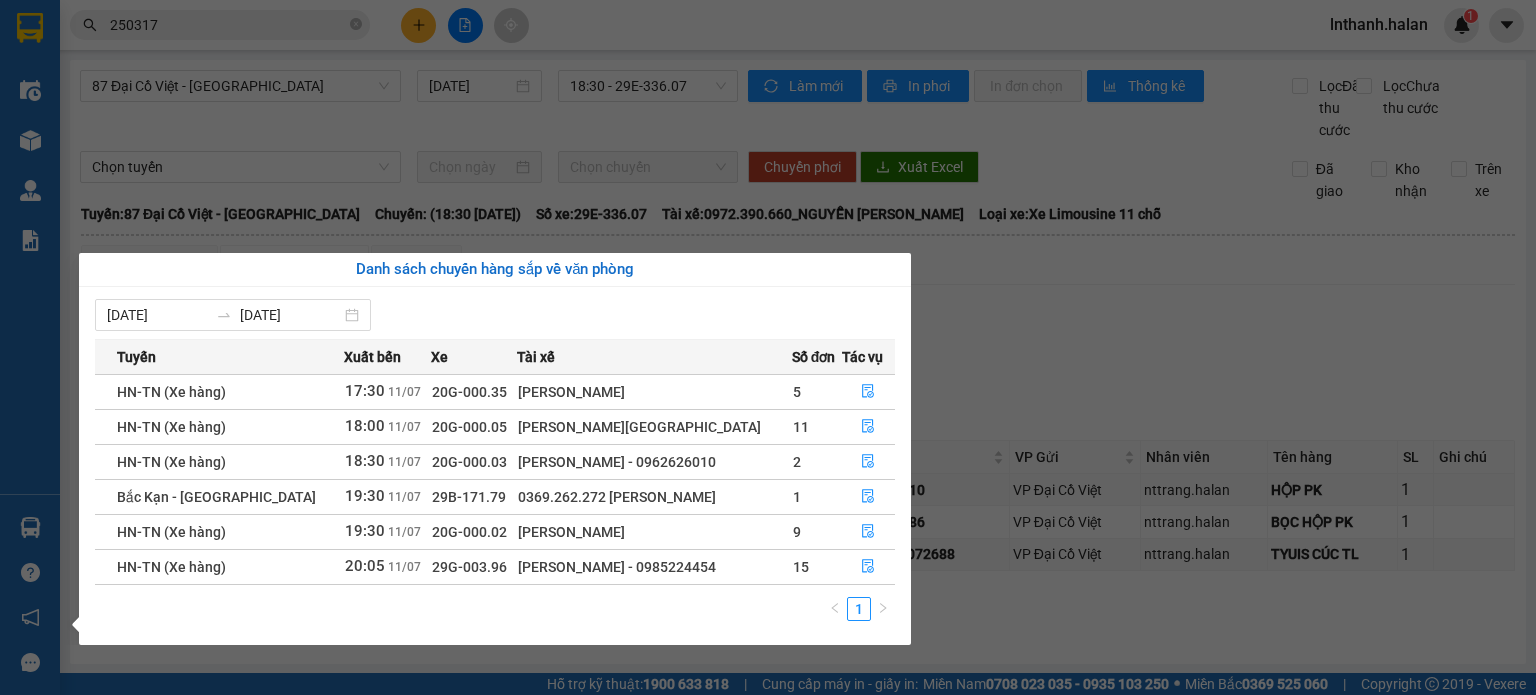 click on "Kết quả tìm kiếm ( 34 )  Bộ lọc  Thuộc VP này Mã ĐH Trạng thái Món hàng Thu hộ Tổng cước Chưa cước Nhãn Người gửi VP Gửi Người nhận VP Nhận DC1107 250317 09:39 - 11/07 VP Nhận   20G-000.08 12:48 - 11/07 HỘP LK SL:  1 40.000 40.000 0965864785 KỲ, ĐCV VP Đại Cồ Việt 0912466040 HUY VP Hoàng Văn Thụ TK0607 250317 10:09 - 06/07 Đã giao   13:01 - 06/07 boc qáo SL:  1 35.000 0375682764 anh VP Trung Kính 0384766228 oanh VP Hoàng Văn Thụ NT2806 250317 09:55 - 28/06 Đã giao   18:26 - 28/06 THÙNG LK SL:  1 50.000 0962044225 HƯNG VP Nguyễn Trãi 0395997991 ĐOÀN  VP Hoàng Văn Thụ TK2406 250317 09:23 - 24/06 Đã giao   14:54 - 24/06 HỘP MP SL:  1 50.000 0909720202 HỒNG HÀ VP Trung Kính 0975955106 NGỌC  VP Hoàng Văn Thụ HT0906 250317 09:21 - 09/06 Đã giao   17:27 - 09/06 HÔP R SL:  1 35.000 0912467563 BS DŨNG VP Hoàng Văn Thụ 0812888883 DMAX (Số đúng) VP Đại Cồ Việt BK0306 250317 09:18 - 03/06 Đã giao   1" at bounding box center (768, 347) 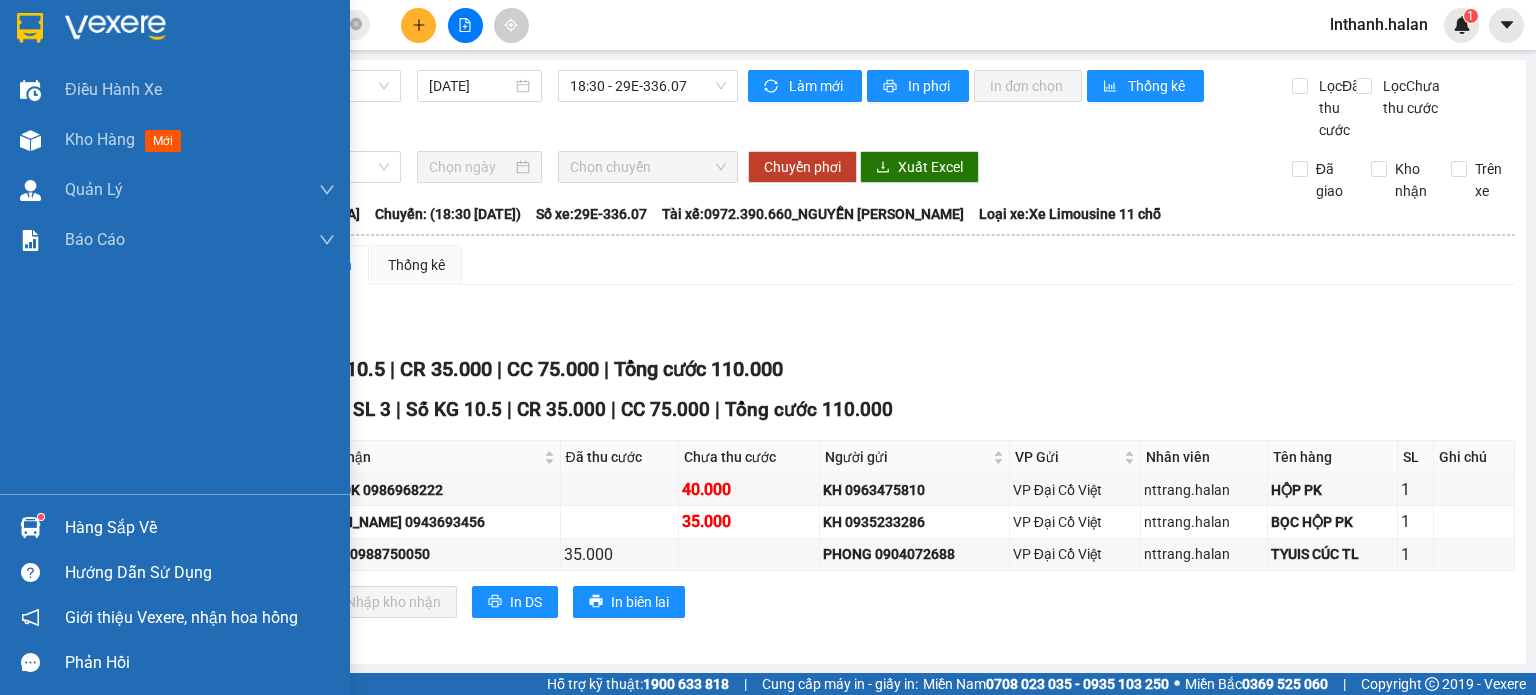 click at bounding box center (30, 527) 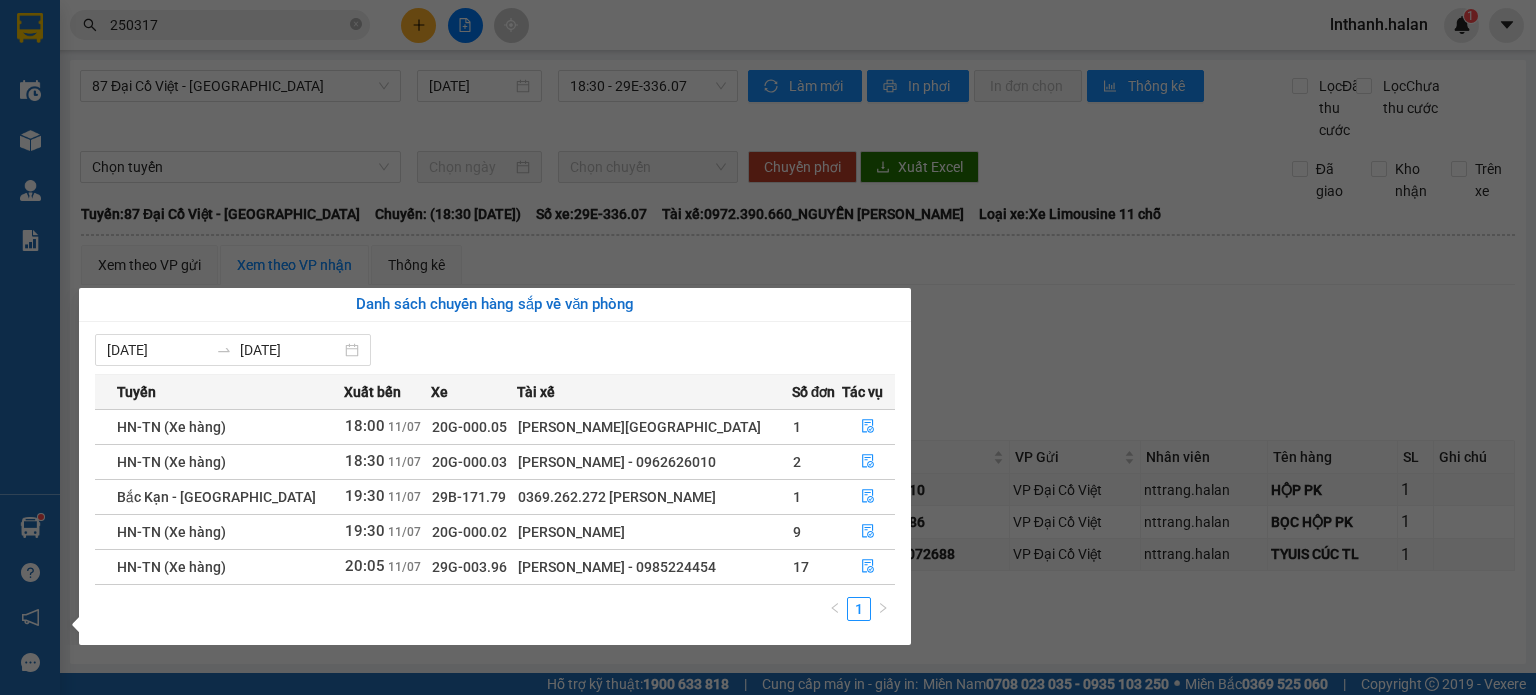 click on "Kết quả tìm kiếm ( 34 )  Bộ lọc  Thuộc VP này Mã ĐH Trạng thái Món hàng Thu hộ Tổng cước Chưa cước Nhãn Người gửi VP Gửi Người nhận VP Nhận DC1107 250317 09:39 - 11/07 VP Nhận   20G-000.08 12:48 - 11/07 HỘP LK SL:  1 40.000 40.000 0965864785 KỲ, ĐCV VP Đại Cồ Việt 0912466040 HUY VP Hoàng Văn Thụ TK0607 250317 10:09 - 06/07 Đã giao   13:01 - 06/07 boc qáo SL:  1 35.000 0375682764 anh VP Trung Kính 0384766228 oanh VP Hoàng Văn Thụ NT2806 250317 09:55 - 28/06 Đã giao   18:26 - 28/06 THÙNG LK SL:  1 50.000 0962044225 HƯNG VP Nguyễn Trãi 0395997991 ĐOÀN  VP Hoàng Văn Thụ TK2406 250317 09:23 - 24/06 Đã giao   14:54 - 24/06 HỘP MP SL:  1 50.000 0909720202 HỒNG HÀ VP Trung Kính 0975955106 NGỌC  VP Hoàng Văn Thụ HT0906 250317 09:21 - 09/06 Đã giao   17:27 - 09/06 HÔP R SL:  1 35.000 0912467563 BS DŨNG VP Hoàng Văn Thụ 0812888883 DMAX (Số đúng) VP Đại Cồ Việt BK0306 250317 09:18 - 03/06 Đã giao   1" at bounding box center [768, 347] 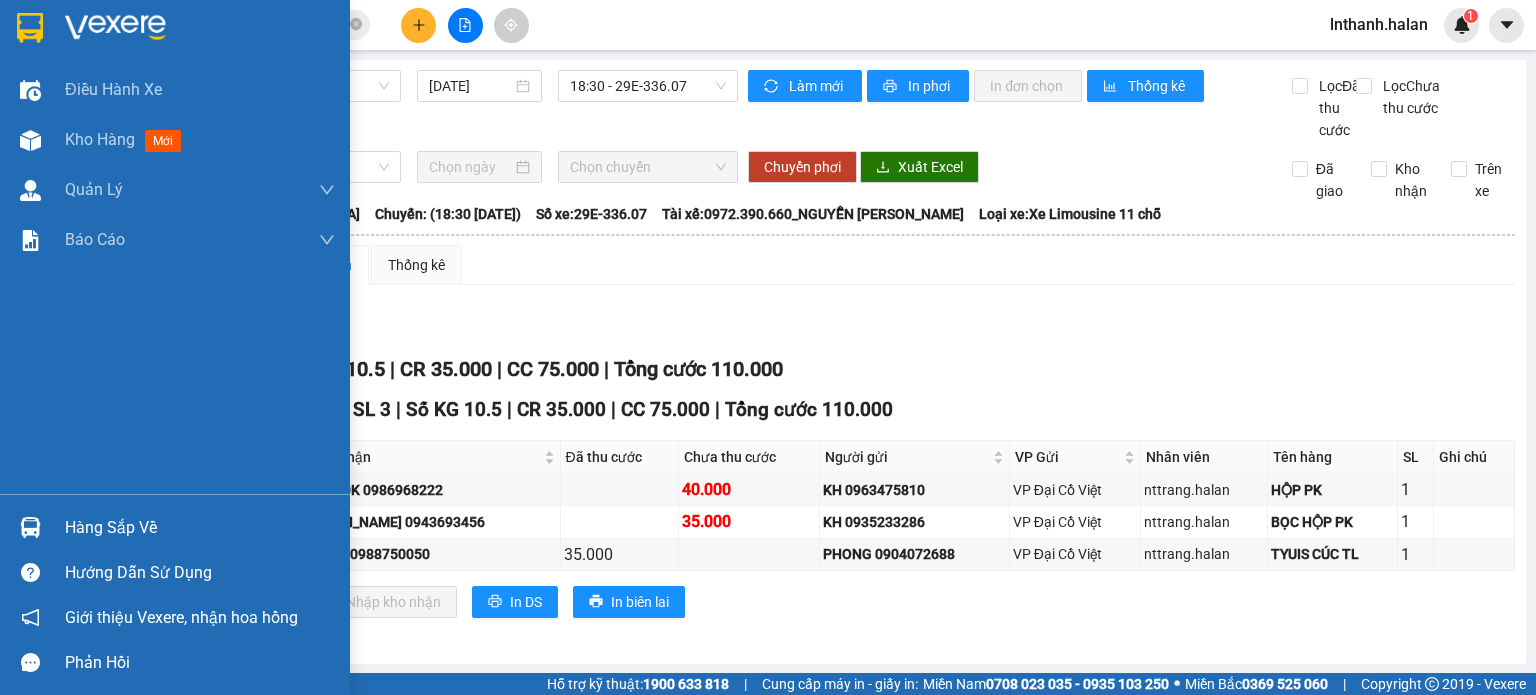 click at bounding box center [30, 527] 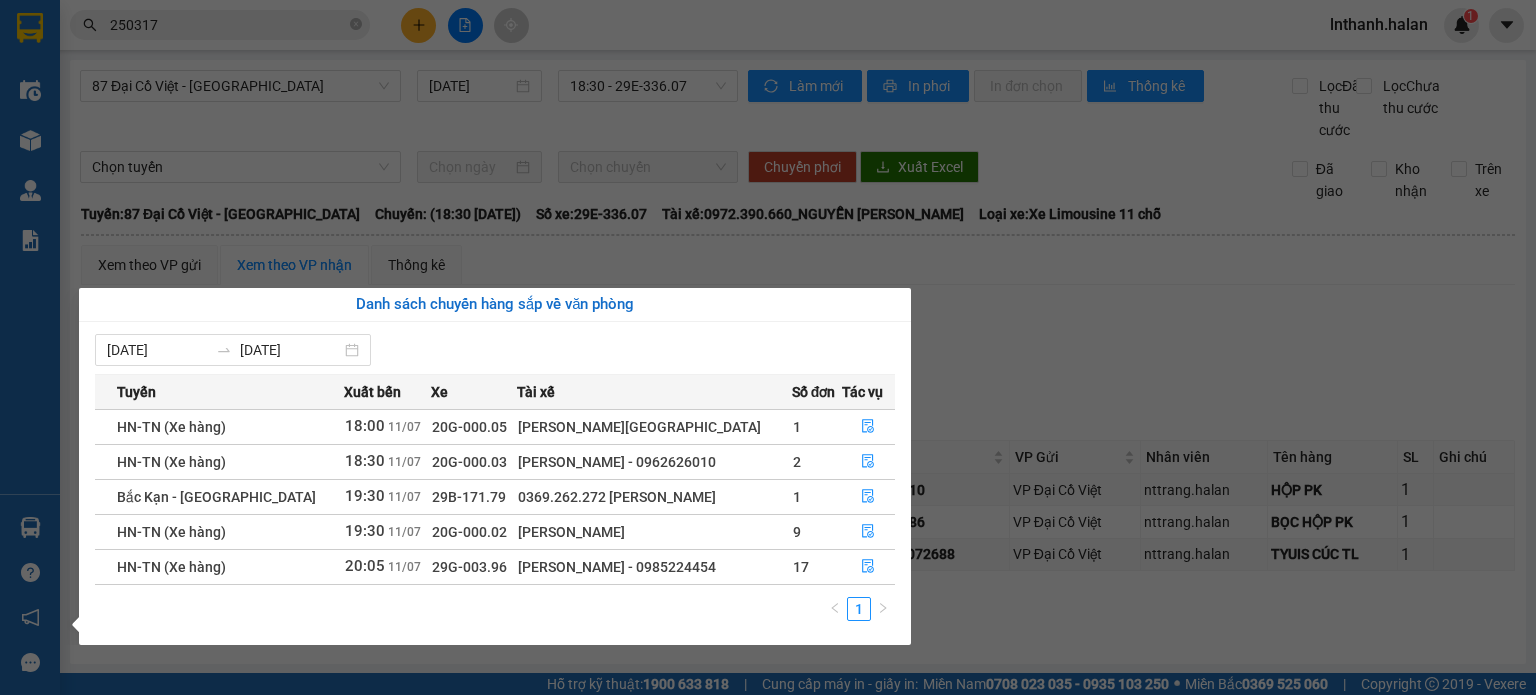 click on "Kết quả tìm kiếm ( 34 )  Bộ lọc  Thuộc VP này Mã ĐH Trạng thái Món hàng Thu hộ Tổng cước Chưa cước Nhãn Người gửi VP Gửi Người nhận VP Nhận DC1107 250317 09:39 - 11/07 VP Nhận   20G-000.08 12:48 - 11/07 HỘP LK SL:  1 40.000 40.000 0965864785 KỲ, ĐCV VP Đại Cồ Việt 0912466040 HUY VP Hoàng Văn Thụ TK0607 250317 10:09 - 06/07 Đã giao   13:01 - 06/07 boc qáo SL:  1 35.000 0375682764 anh VP Trung Kính 0384766228 oanh VP Hoàng Văn Thụ NT2806 250317 09:55 - 28/06 Đã giao   18:26 - 28/06 THÙNG LK SL:  1 50.000 0962044225 HƯNG VP Nguyễn Trãi 0395997991 ĐOÀN  VP Hoàng Văn Thụ TK2406 250317 09:23 - 24/06 Đã giao   14:54 - 24/06 HỘP MP SL:  1 50.000 0909720202 HỒNG HÀ VP Trung Kính 0975955106 NGỌC  VP Hoàng Văn Thụ HT0906 250317 09:21 - 09/06 Đã giao   17:27 - 09/06 HÔP R SL:  1 35.000 0912467563 BS DŨNG VP Hoàng Văn Thụ 0812888883 DMAX (Số đúng) VP Đại Cồ Việt BK0306 250317 09:18 - 03/06 Đã giao   1" at bounding box center [768, 347] 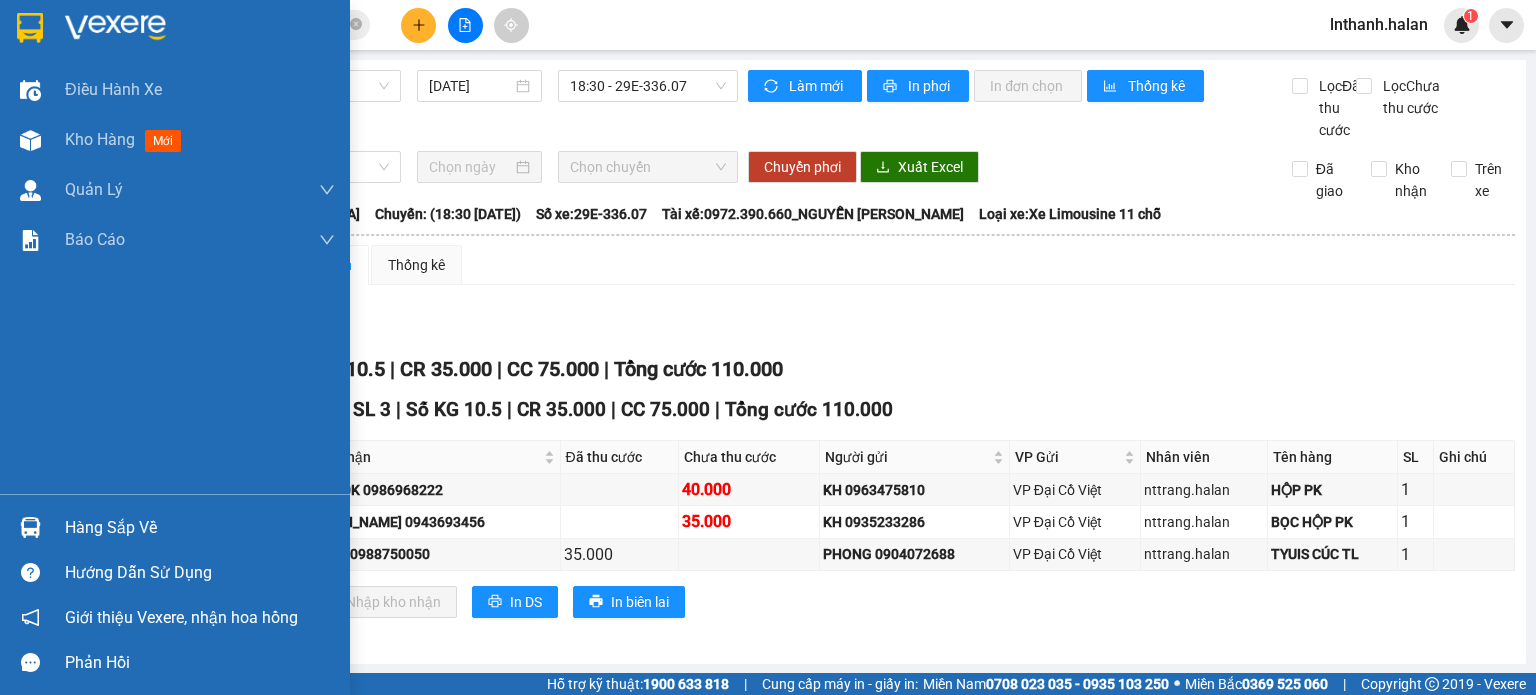 click at bounding box center [30, 527] 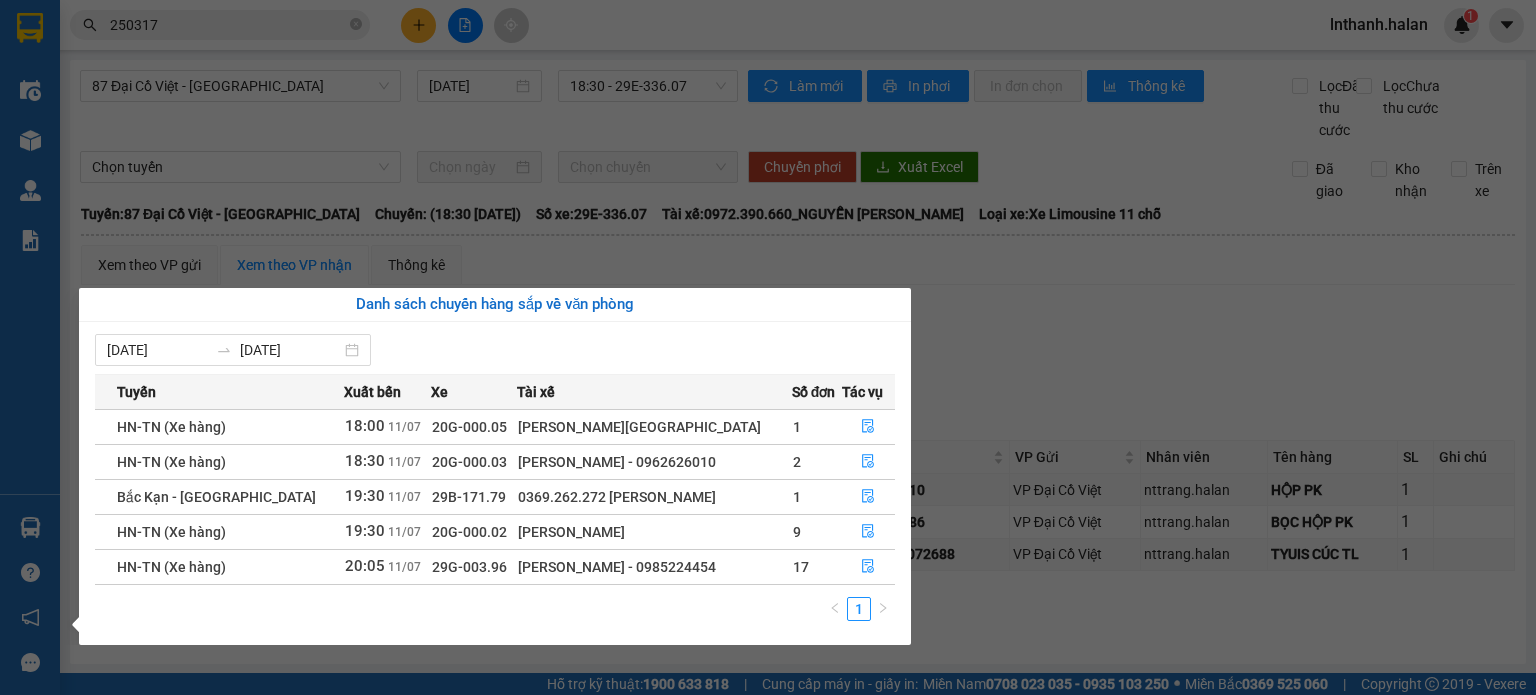 click on "Kết quả tìm kiếm ( 34 )  Bộ lọc  Thuộc VP này Mã ĐH Trạng thái Món hàng Thu hộ Tổng cước Chưa cước Nhãn Người gửi VP Gửi Người nhận VP Nhận DC1107 250317 09:39 - 11/07 VP Nhận   20G-000.08 12:48 - 11/07 HỘP LK SL:  1 40.000 40.000 0965864785 KỲ, ĐCV VP Đại Cồ Việt 0912466040 HUY VP Hoàng Văn Thụ TK0607 250317 10:09 - 06/07 Đã giao   13:01 - 06/07 boc qáo SL:  1 35.000 0375682764 anh VP Trung Kính 0384766228 oanh VP Hoàng Văn Thụ NT2806 250317 09:55 - 28/06 Đã giao   18:26 - 28/06 THÙNG LK SL:  1 50.000 0962044225 HƯNG VP Nguyễn Trãi 0395997991 ĐOÀN  VP Hoàng Văn Thụ TK2406 250317 09:23 - 24/06 Đã giao   14:54 - 24/06 HỘP MP SL:  1 50.000 0909720202 HỒNG HÀ VP Trung Kính 0975955106 NGỌC  VP Hoàng Văn Thụ HT0906 250317 09:21 - 09/06 Đã giao   17:27 - 09/06 HÔP R SL:  1 35.000 0912467563 BS DŨNG VP Hoàng Văn Thụ 0812888883 DMAX (Số đúng) VP Đại Cồ Việt BK0306 250317 09:18 - 03/06 Đã giao   1" at bounding box center (768, 347) 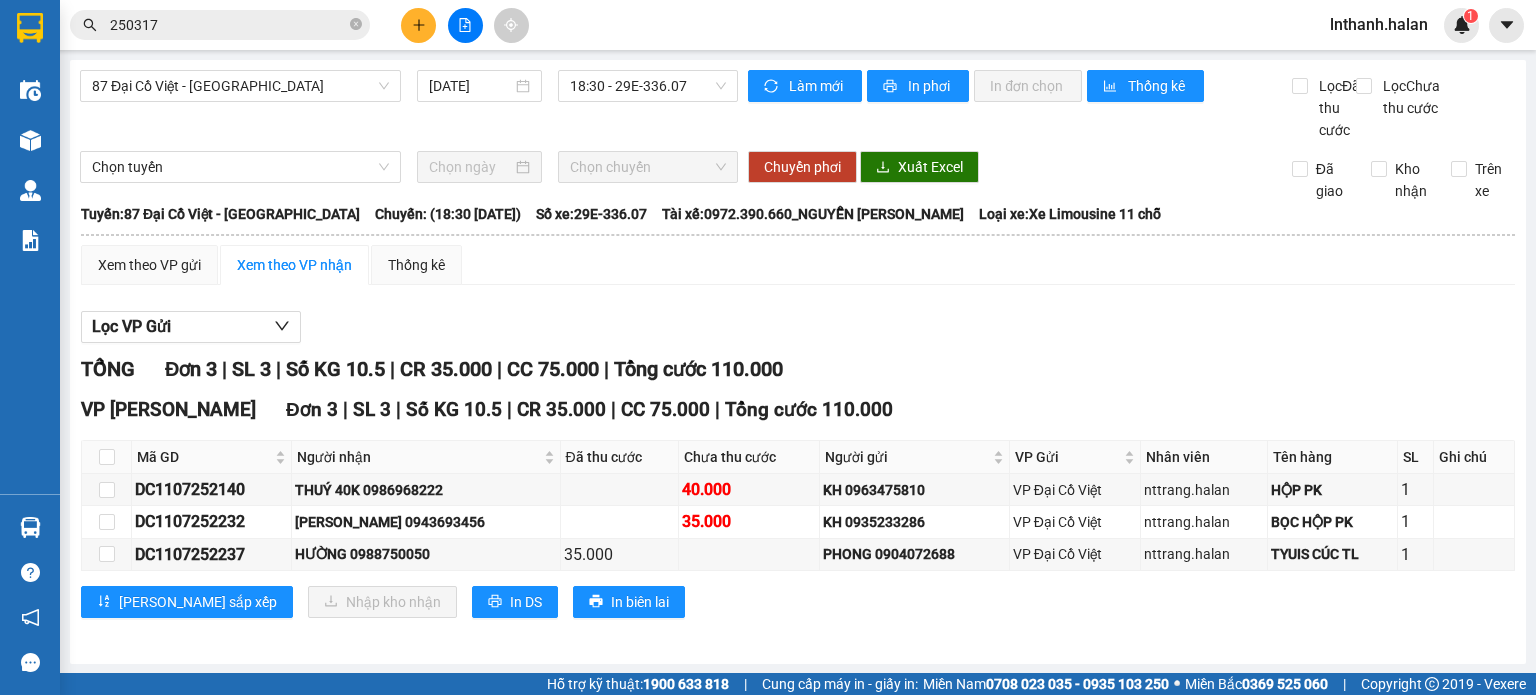 click on "250317" at bounding box center [228, 25] 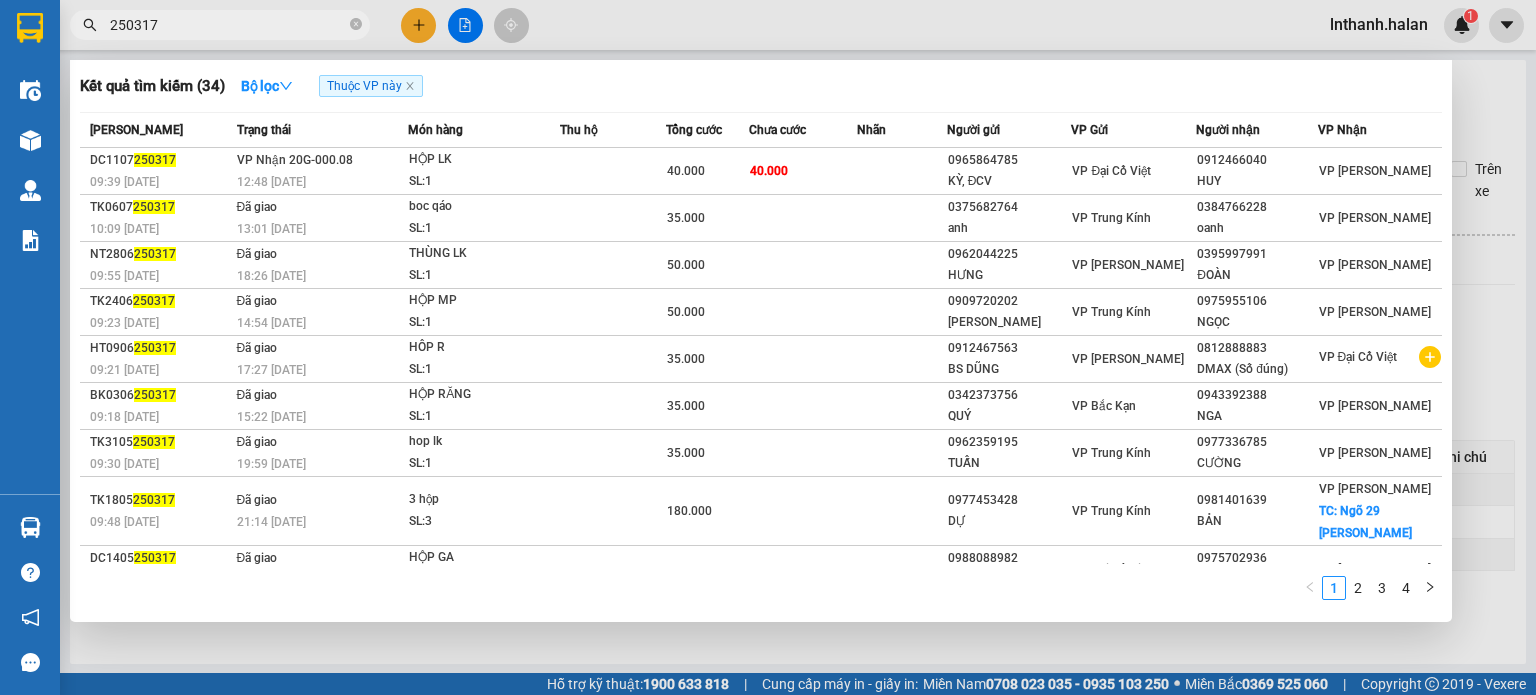 click on "250317" at bounding box center [228, 25] 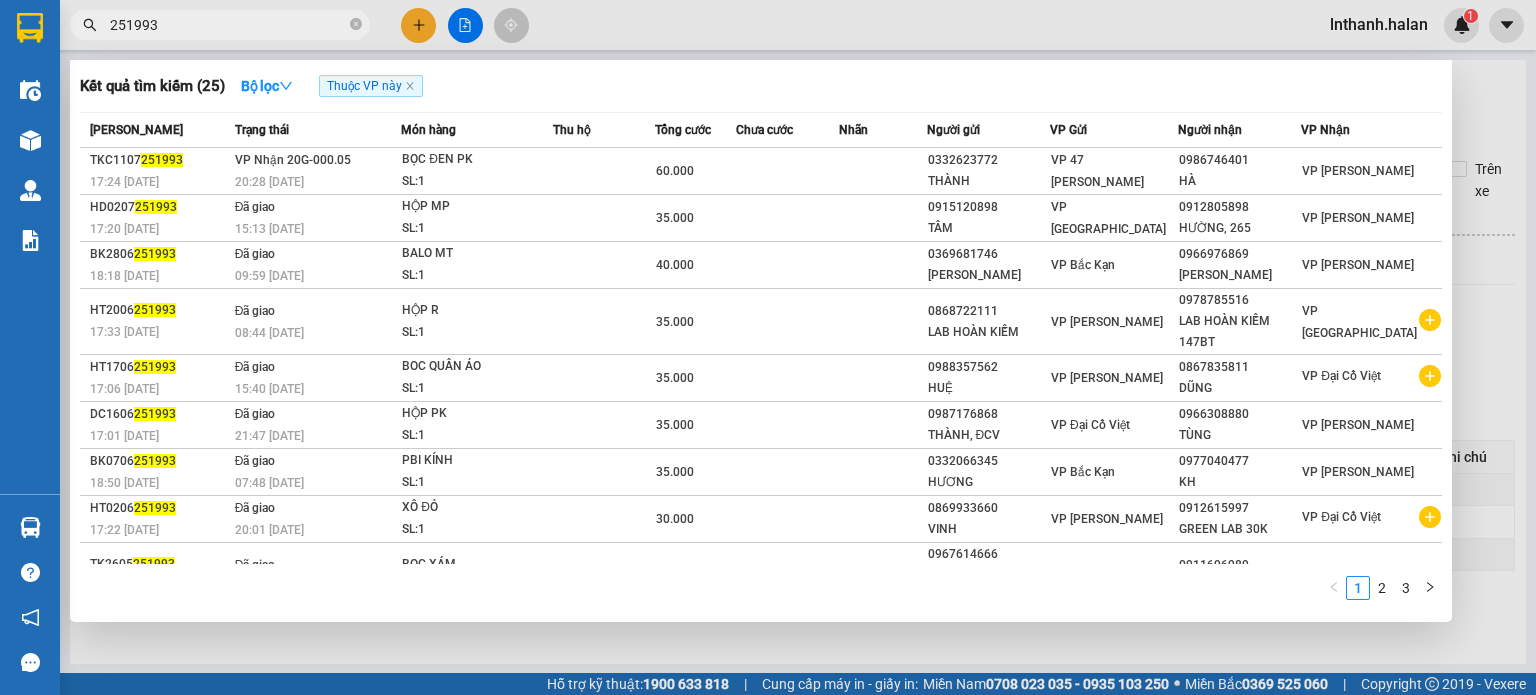 type on "251993" 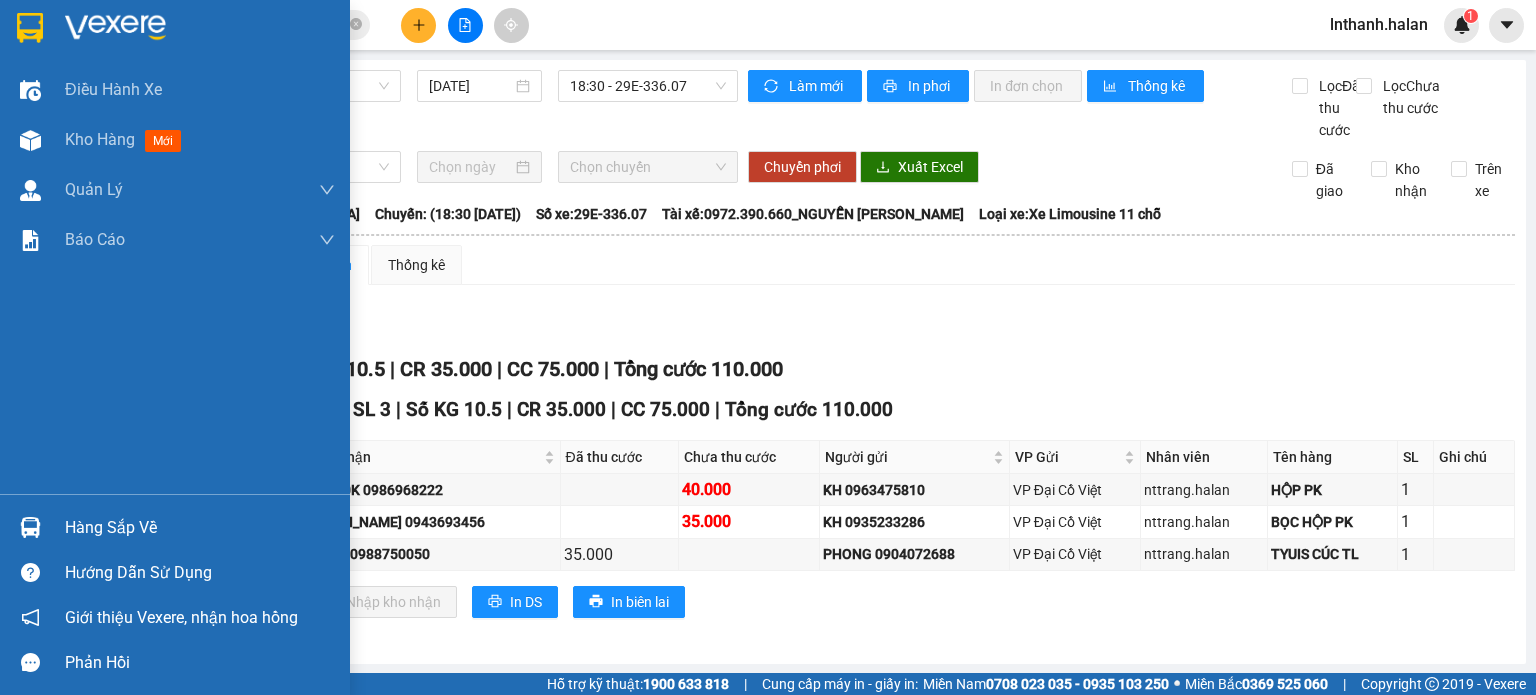 click at bounding box center [30, 527] 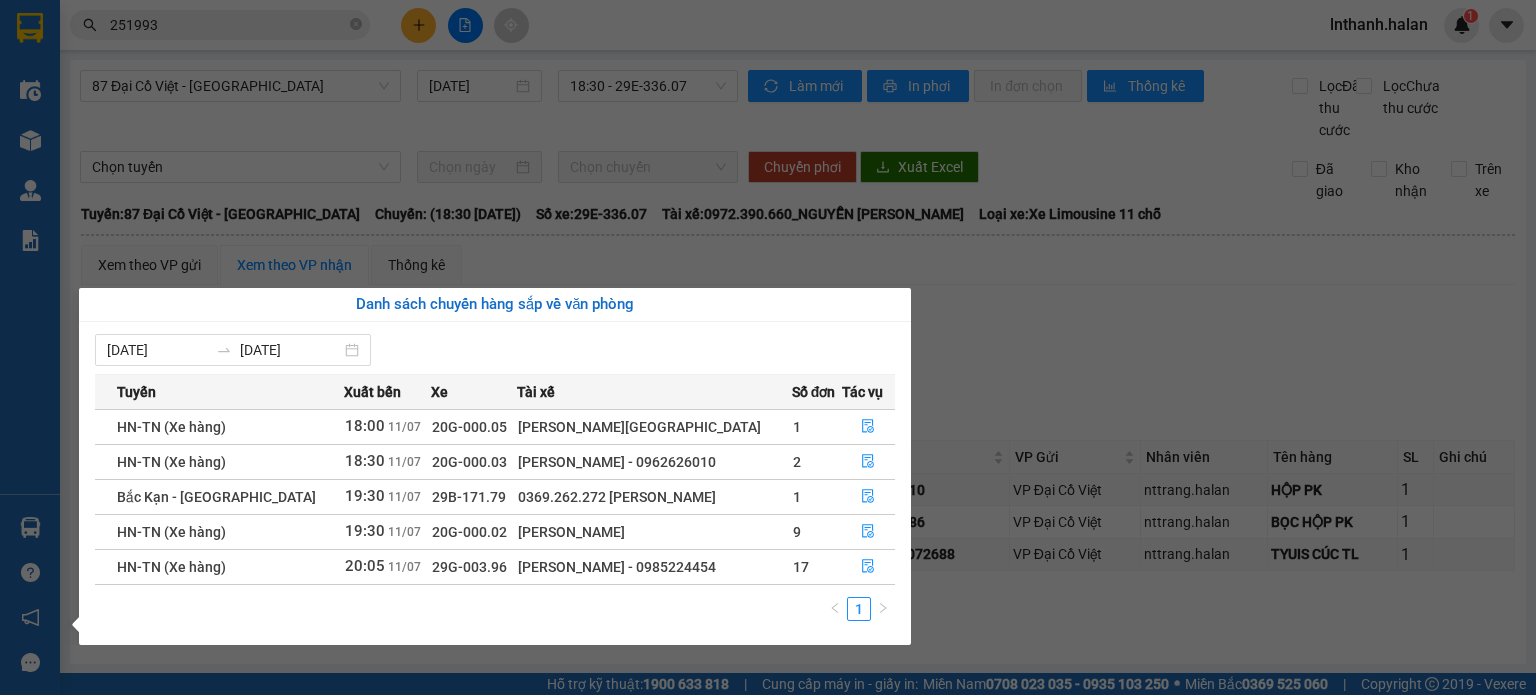 click on "Kết quả tìm kiếm ( 25 )  Bộ lọc  Thuộc VP này Mã ĐH Trạng thái Món hàng Thu hộ Tổng cước Chưa cước Nhãn Người gửi VP Gửi Người nhận VP Nhận TKC1107 251993 17:24 - 11/07 VP Nhận   20G-000.05 20:28 - 11/07 BỌC ĐEN  PK SL:  1 60.000 0332623772 THÀNH VP 47 Trần Khát Chân 0986746401 HÀ VP Hoàng Văn Thụ HD0207 251993 17:20 - 02/07 Đã giao   15:13 - 03/07 HỘP MP SL:  1 35.000 0915120898 TÂM  VP Hà Đông 0912805898 HƯỜNG, 265 VP Hoàng Văn Thụ BK2806 251993 18:18 - 28/06 Đã giao   09:59 - 29/06 BALO MT SL:  1 40.000 0369681746 NÔNG VĂN KIÊN VP Bắc Kạn 0966976869 NGUYỄN KHẮC CHIẾN VP Hoàng Văn Thụ HT2006 251993 17:33 - 20/06 Đã giao   08:44 - 21/06 HỘP R SL:  1 35.000 0868722111 LAB HOÀN KIẾM VP Hoàng Văn Thụ 0978785516 LAB HOÀN KIẾM 147BT VP Bình Thuận HT1706 251993 17:06 - 17/06 Đã giao   15:40 - 18/06 BOC QUẦN ÁO SL:  1 35.000 0988357562 HUỆ  VP Hoàng Văn Thụ 0867835811 DŨNG DC1606 251993   1" at bounding box center (768, 347) 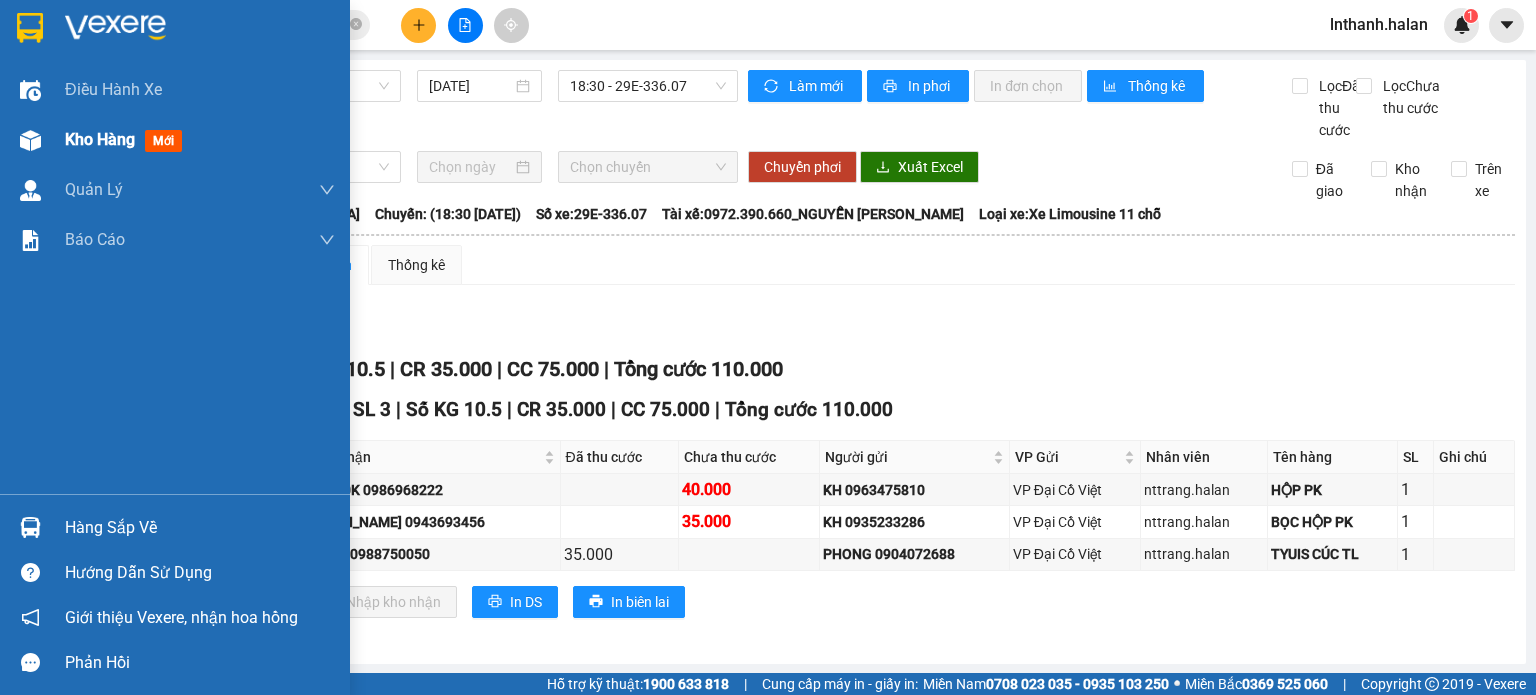click on "Kho hàng" at bounding box center (100, 139) 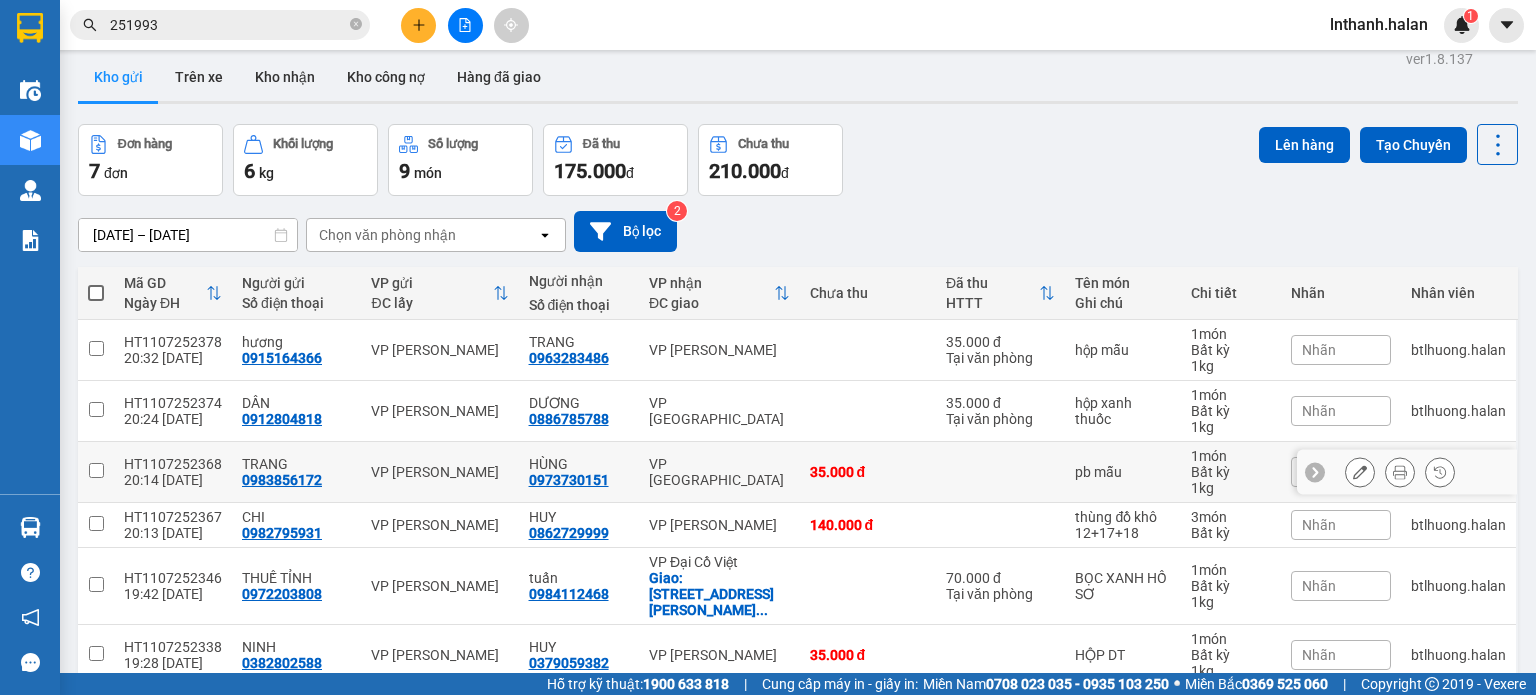 scroll, scrollTop: 0, scrollLeft: 0, axis: both 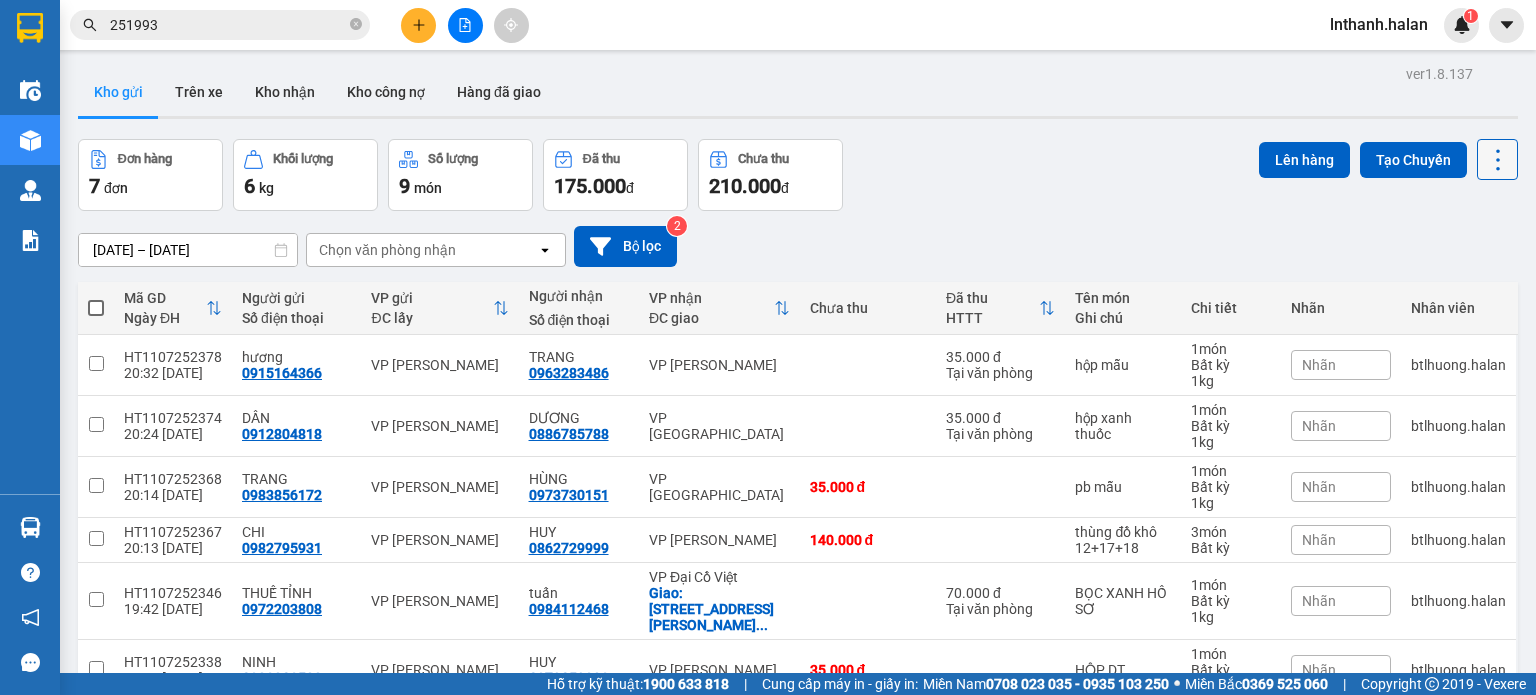 click at bounding box center (1497, 159) 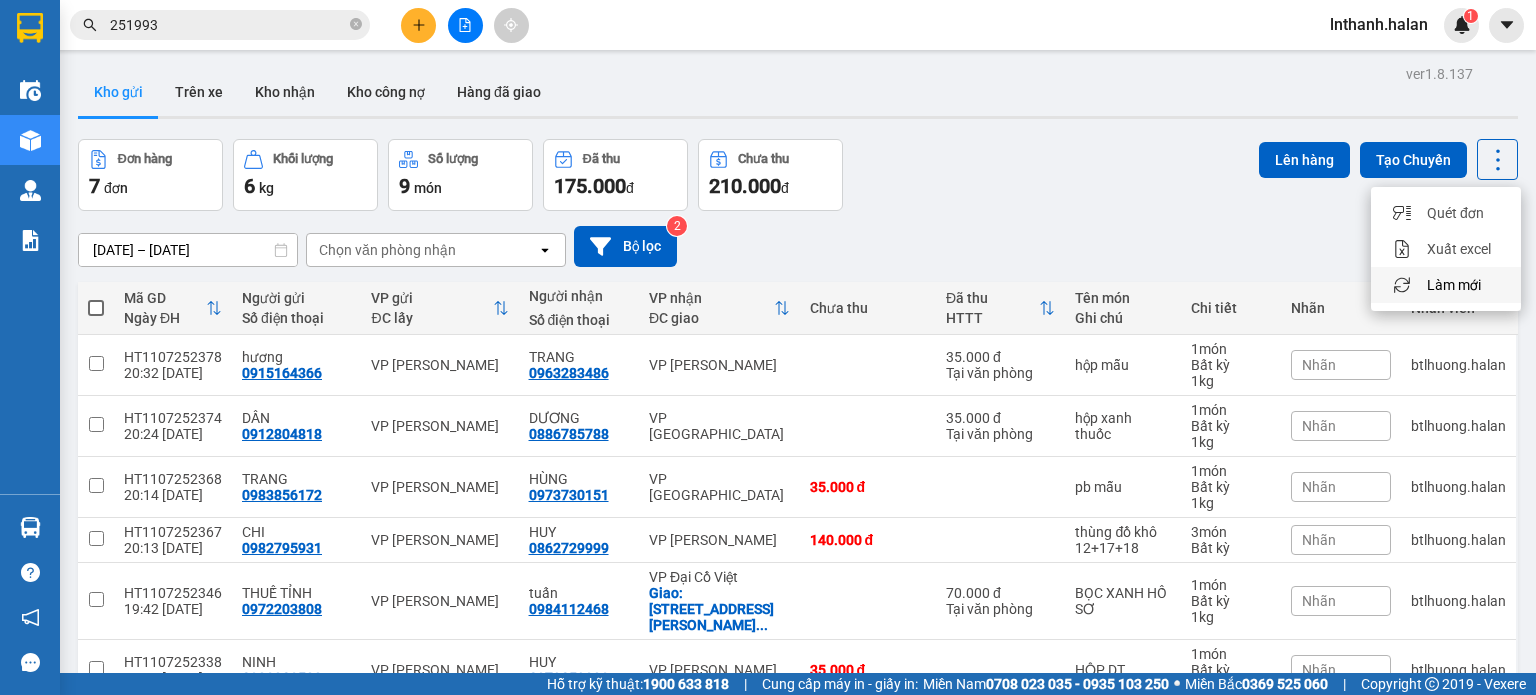 click on "Làm mới" at bounding box center (1454, 285) 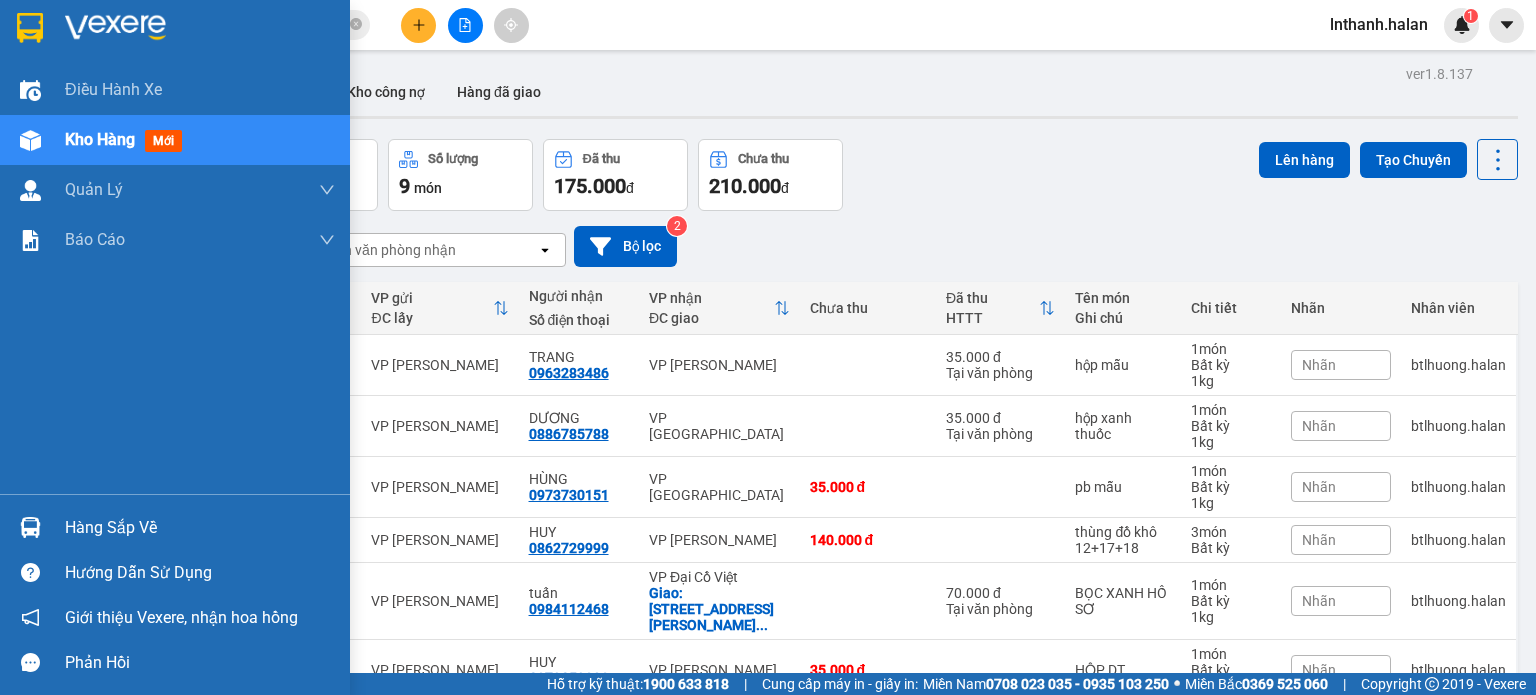 click at bounding box center (30, 527) 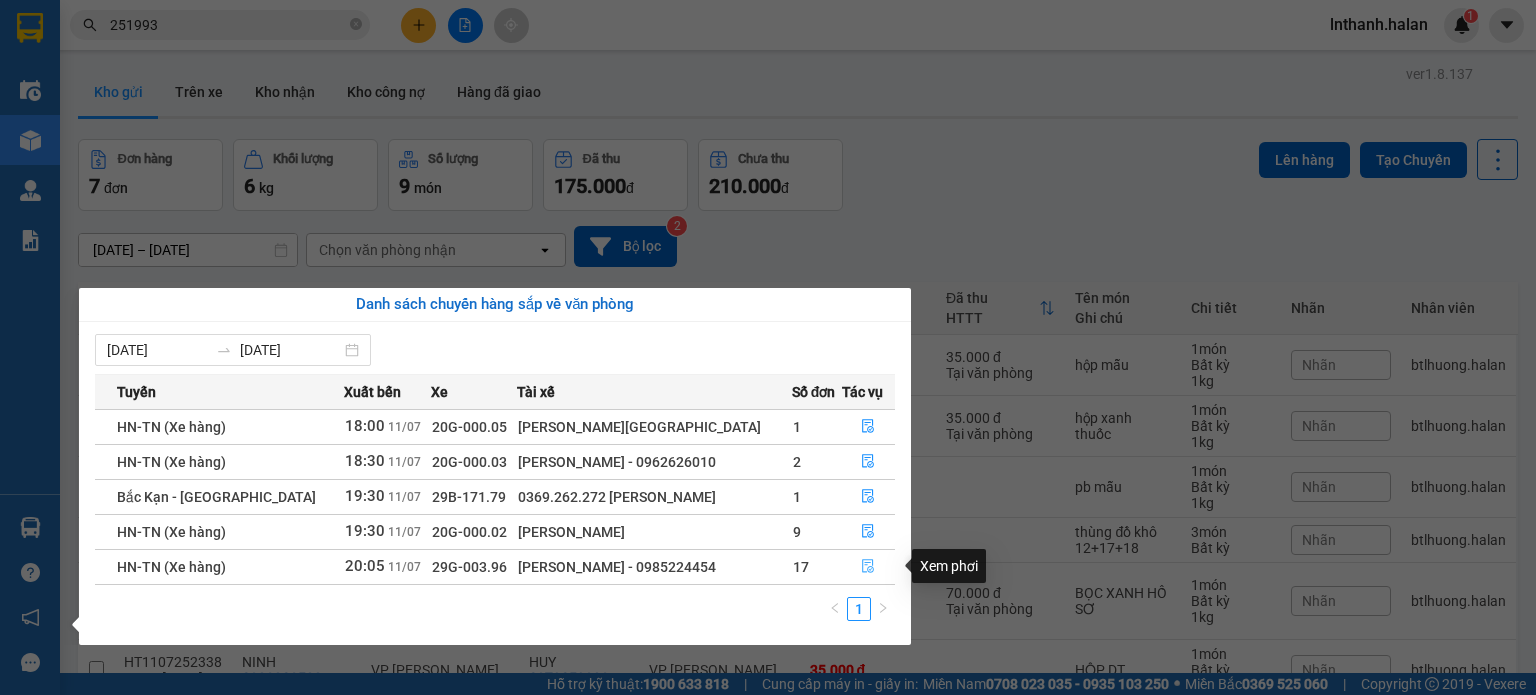 click at bounding box center (868, 567) 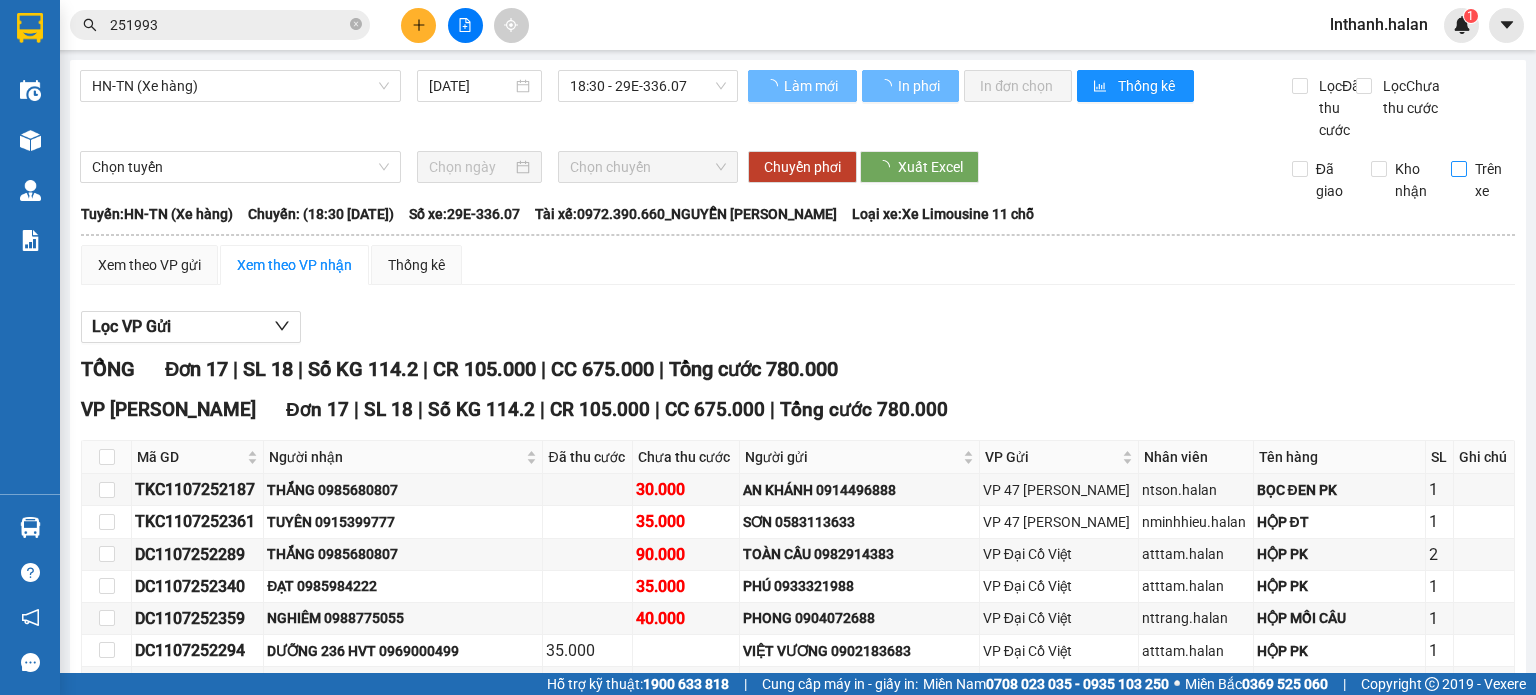 click on "Trên xe" at bounding box center [1491, 180] 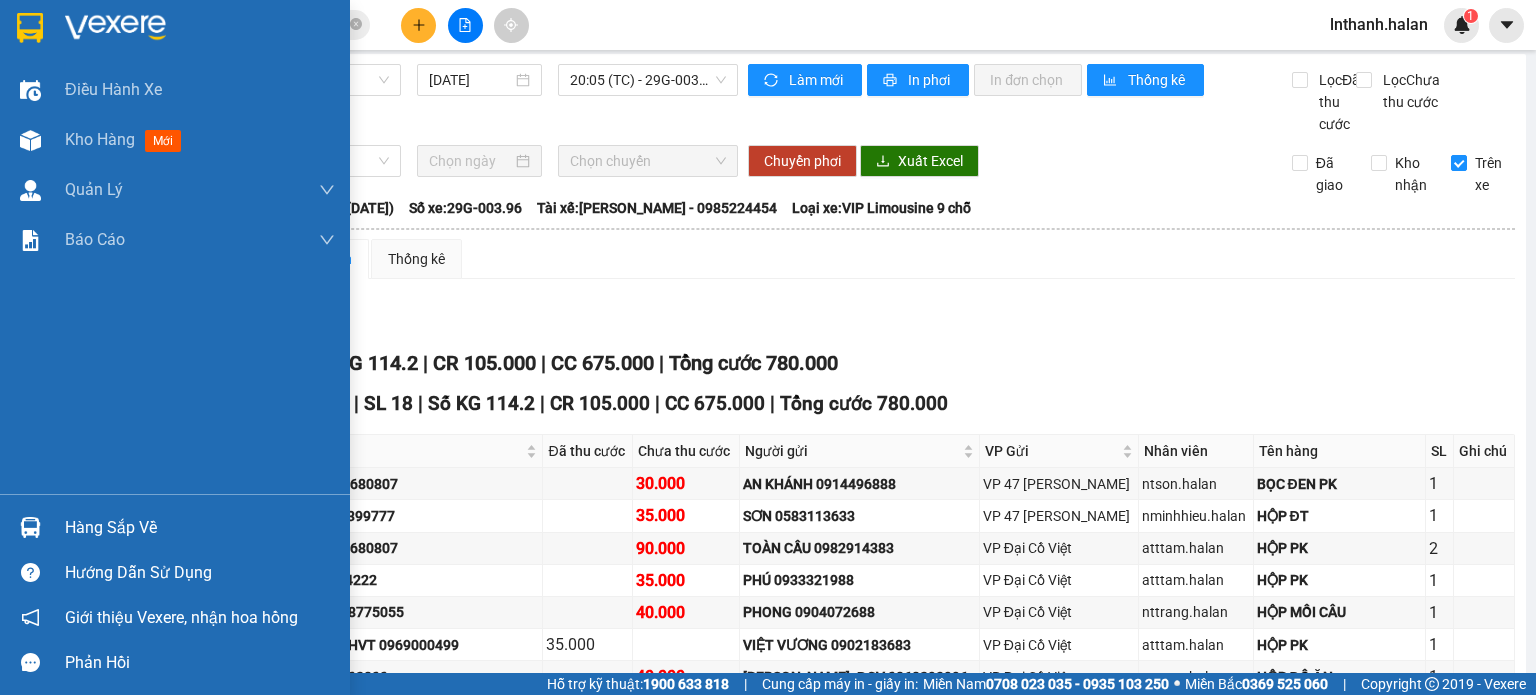 scroll, scrollTop: 0, scrollLeft: 0, axis: both 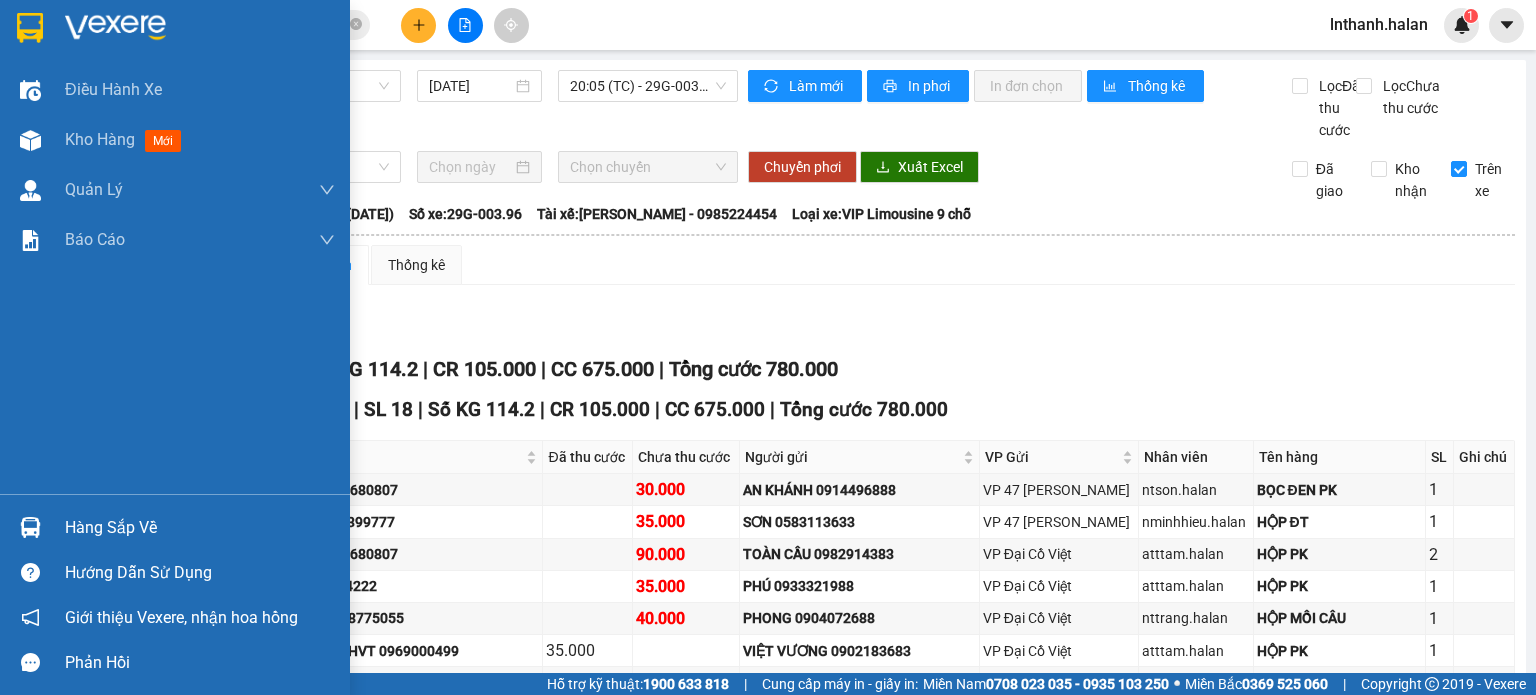 click on "Hàng sắp về" at bounding box center [200, 528] 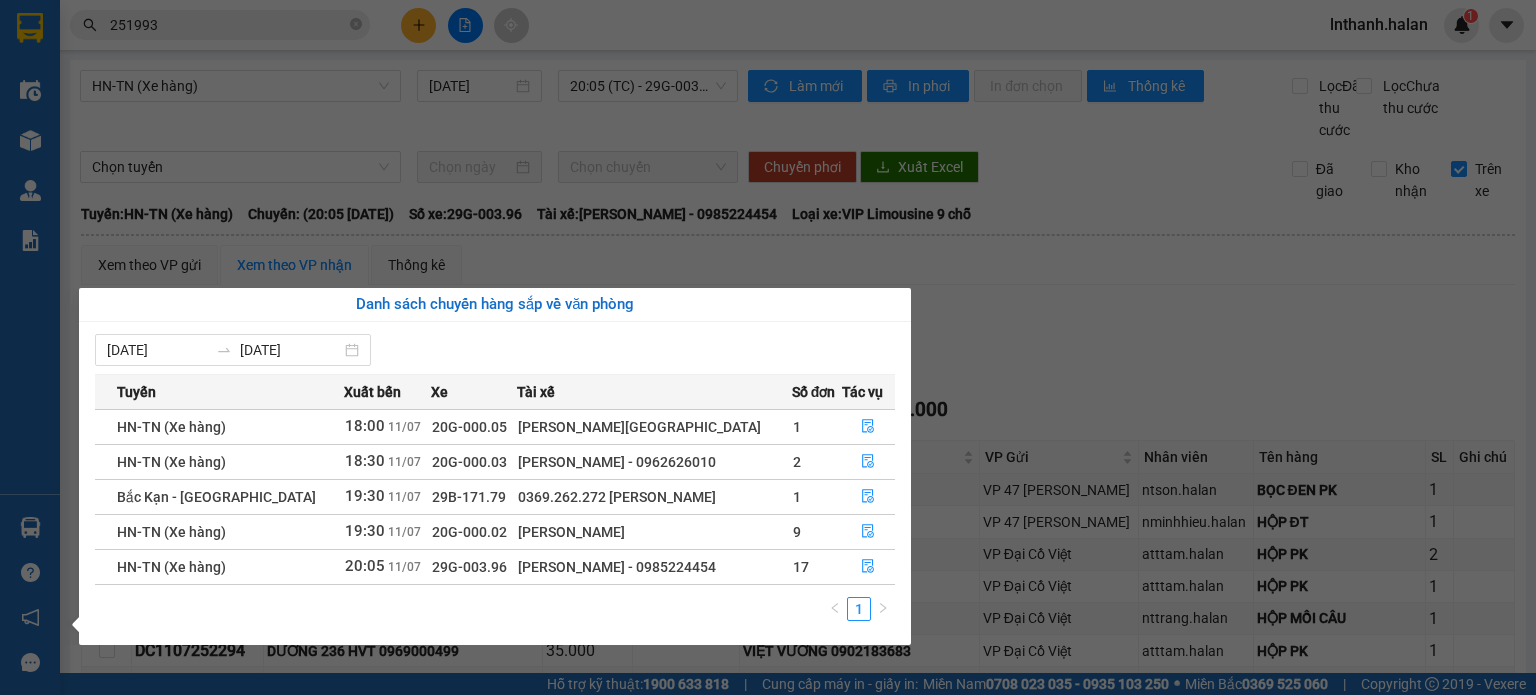 click on "Kết quả tìm kiếm ( 25 )  Bộ lọc  Thuộc VP này Mã ĐH Trạng thái Món hàng Thu hộ Tổng cước Chưa cước Nhãn Người gửi VP Gửi Người nhận VP Nhận TKC1107 251993 17:24 - 11/07 VP Nhận   20G-000.05 20:28 - 11/07 BỌC ĐEN  PK SL:  1 60.000 0332623772 THÀNH VP 47 Trần Khát Chân 0986746401 HÀ VP Hoàng Văn Thụ HD0207 251993 17:20 - 02/07 Đã giao   15:13 - 03/07 HỘP MP SL:  1 35.000 0915120898 TÂM  VP Hà Đông 0912805898 HƯỜNG, 265 VP Hoàng Văn Thụ BK2806 251993 18:18 - 28/06 Đã giao   09:59 - 29/06 BALO MT SL:  1 40.000 0369681746 NÔNG VĂN KIÊN VP Bắc Kạn 0966976869 NGUYỄN KHẮC CHIẾN VP Hoàng Văn Thụ HT2006 251993 17:33 - 20/06 Đã giao   08:44 - 21/06 HỘP R SL:  1 35.000 0868722111 LAB HOÀN KIẾM VP Hoàng Văn Thụ 0978785516 LAB HOÀN KIẾM 147BT VP Bình Thuận HT1706 251993 17:06 - 17/06 Đã giao   15:40 - 18/06 BOC QUẦN ÁO SL:  1 35.000 0988357562 HUỆ  VP Hoàng Văn Thụ 0867835811 DŨNG DC1606 251993   1" at bounding box center (768, 347) 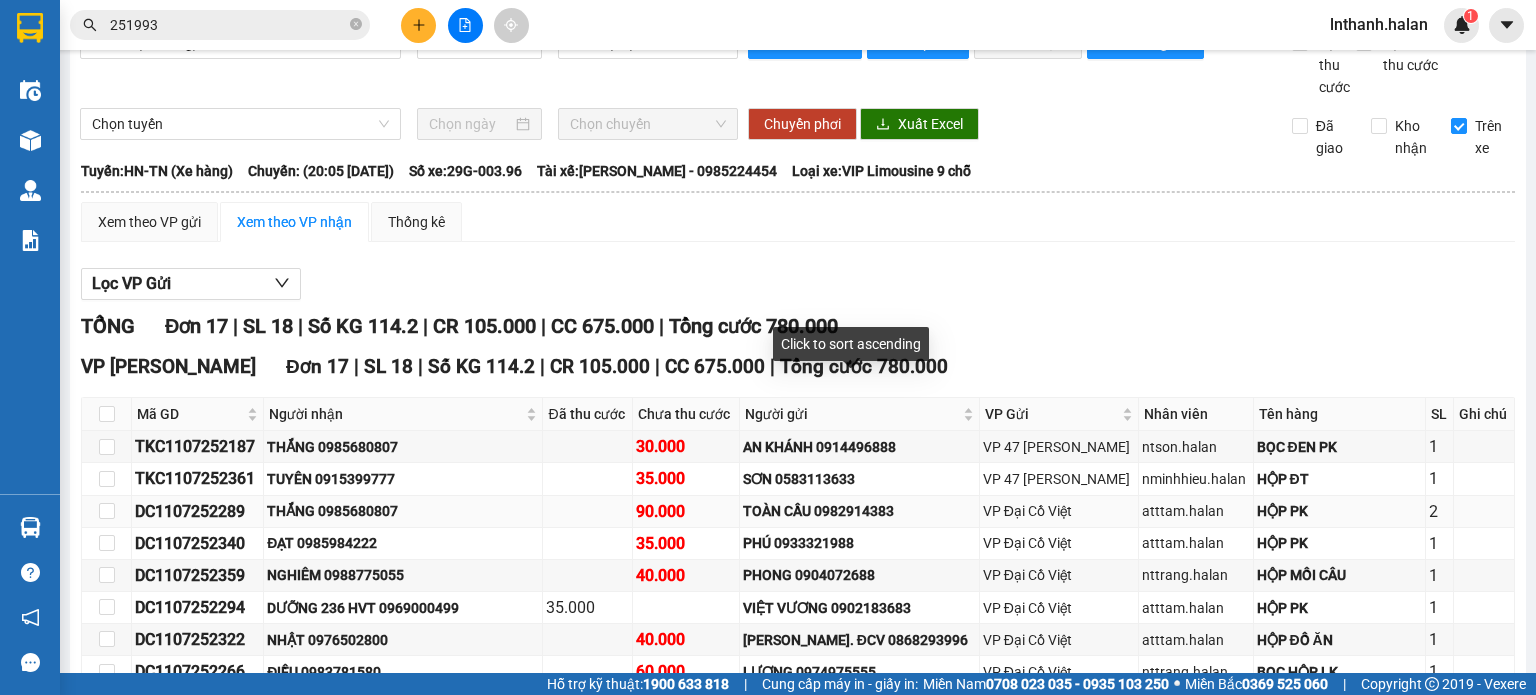 scroll, scrollTop: 100, scrollLeft: 0, axis: vertical 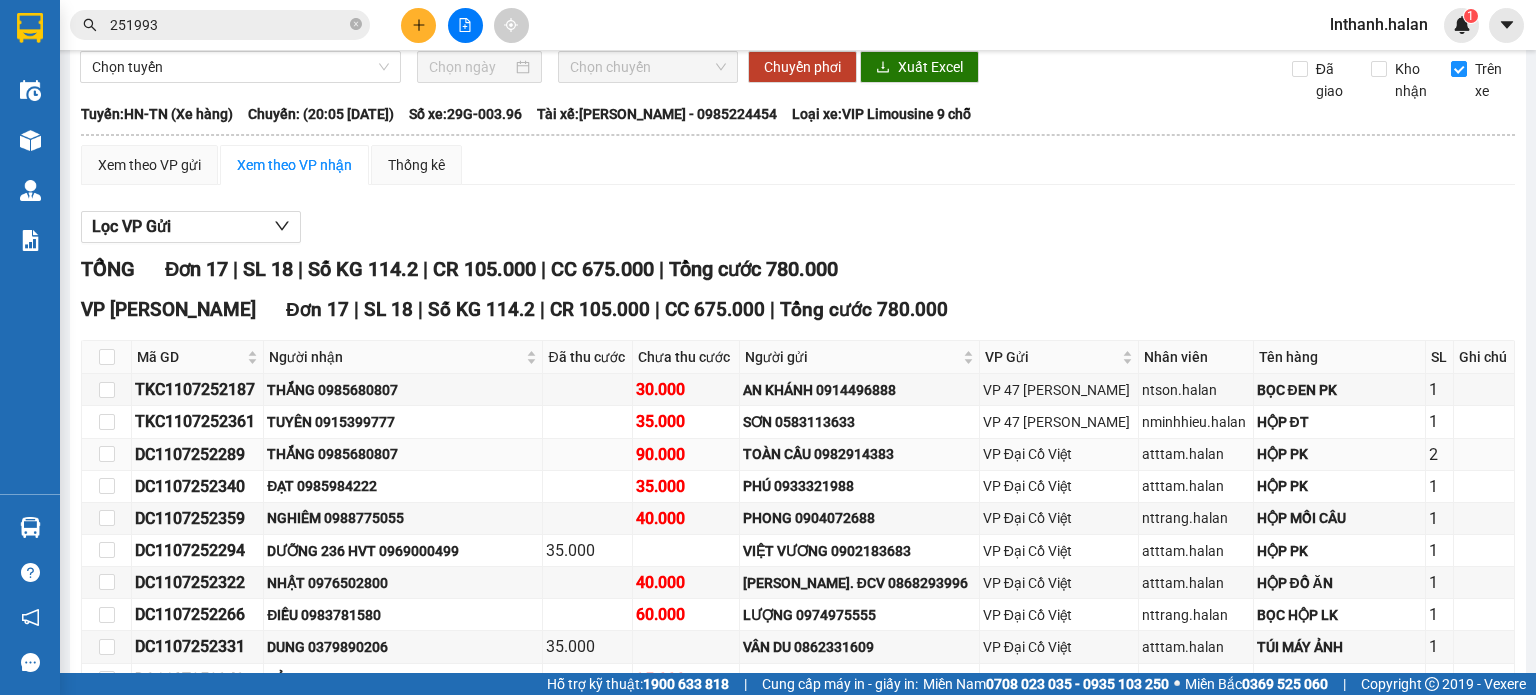 click on "THẮNG 0985680807" at bounding box center (403, 454) 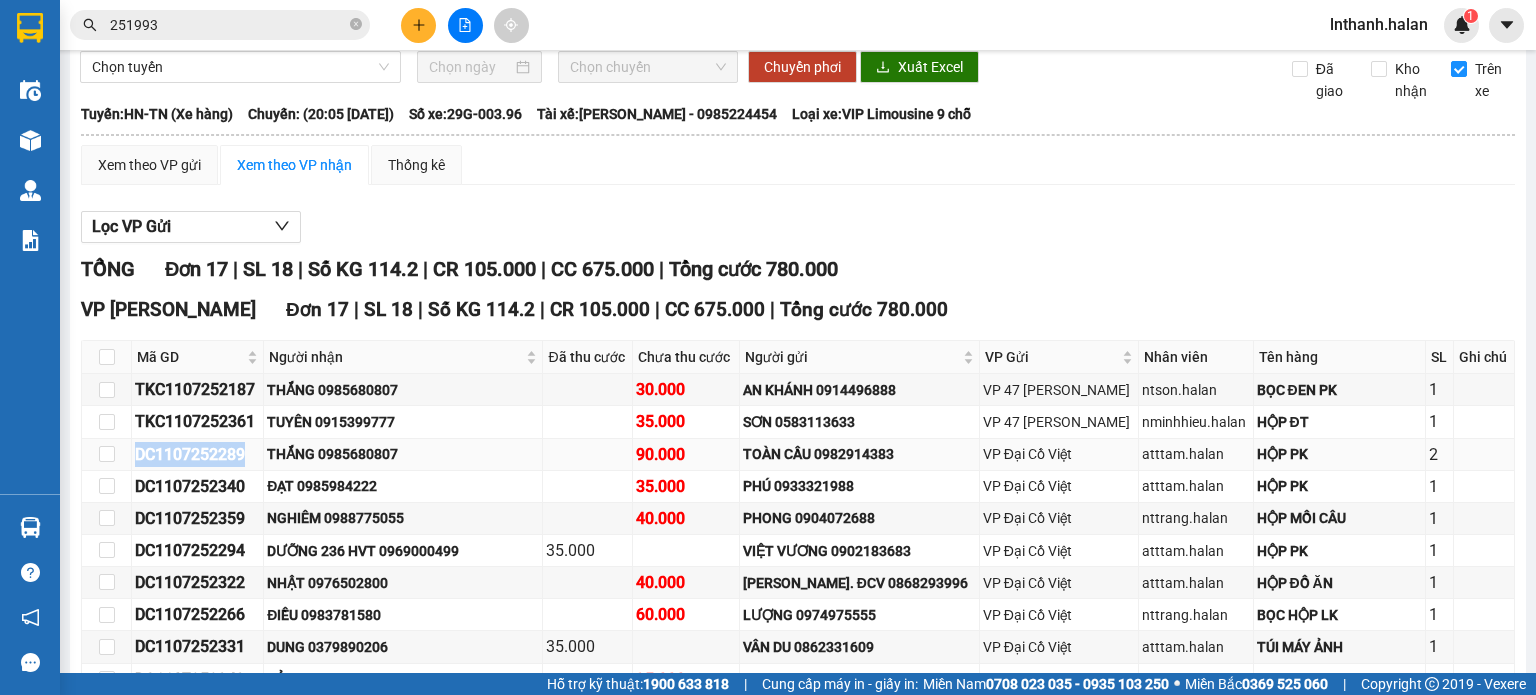 click on "DC1107252289" at bounding box center (197, 454) 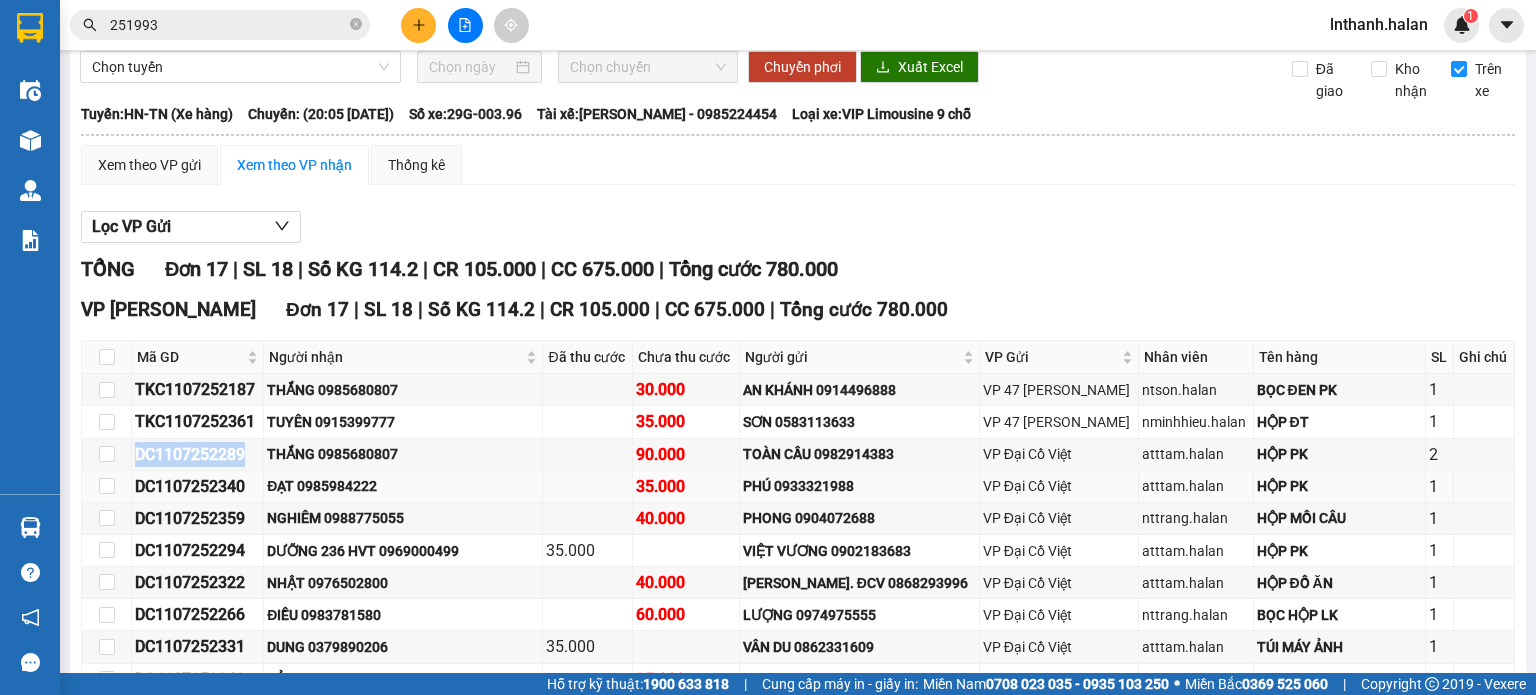 copy on "DC1107252289" 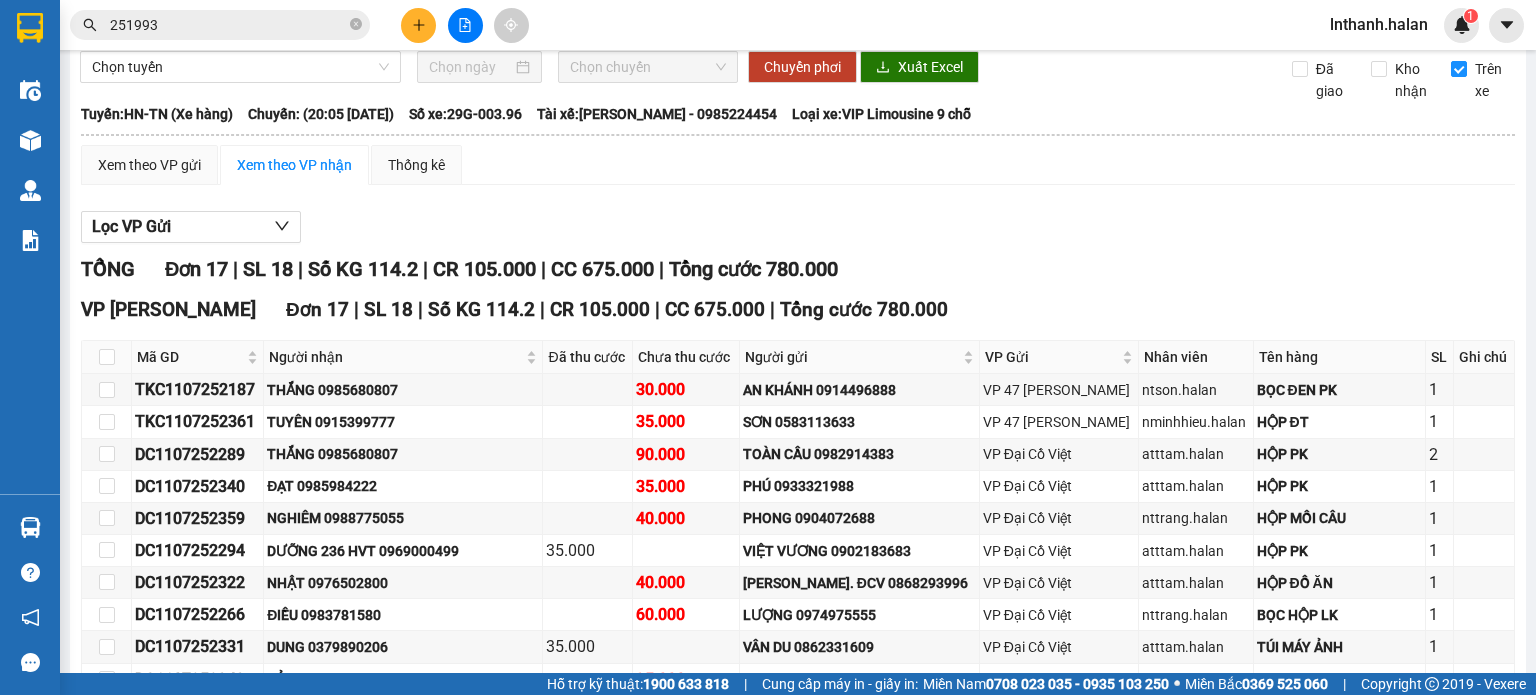 click on "251993" at bounding box center (228, 25) 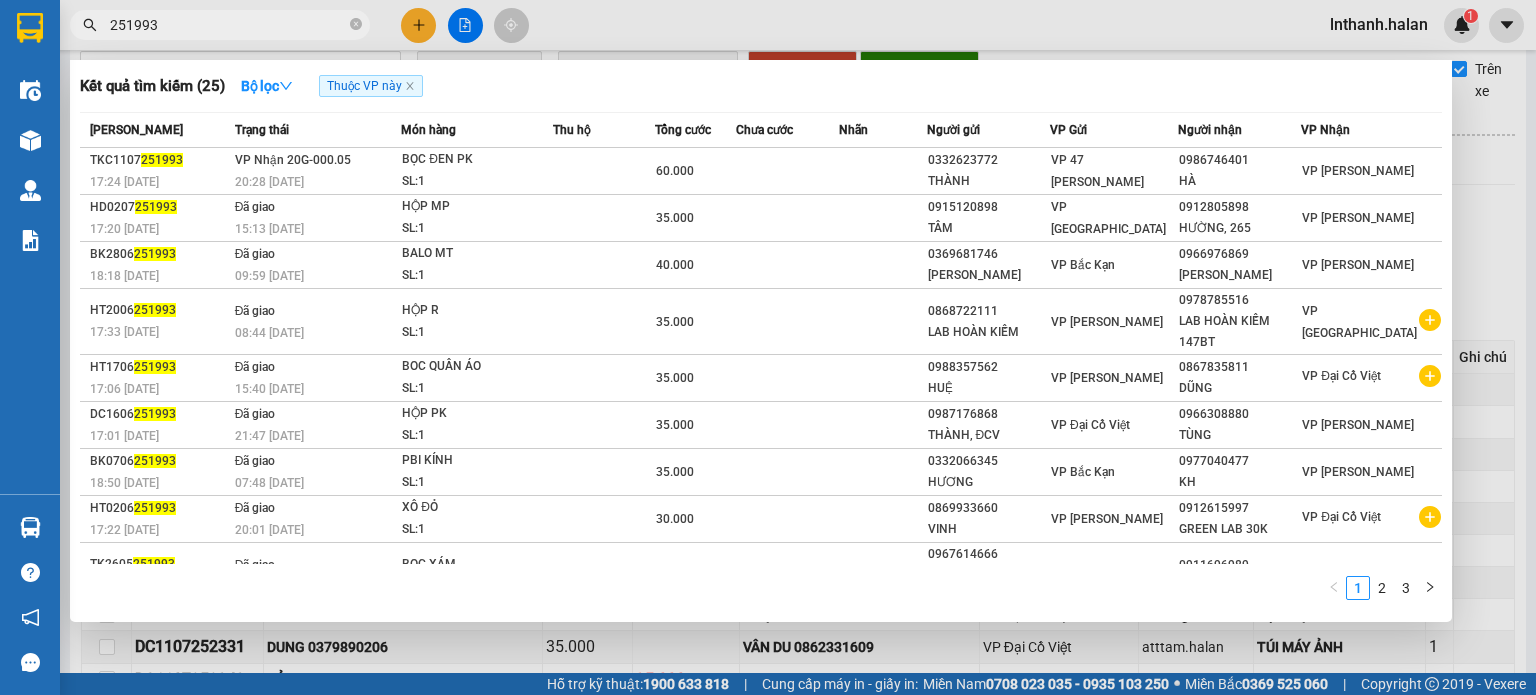 paste on "DC1107252289" 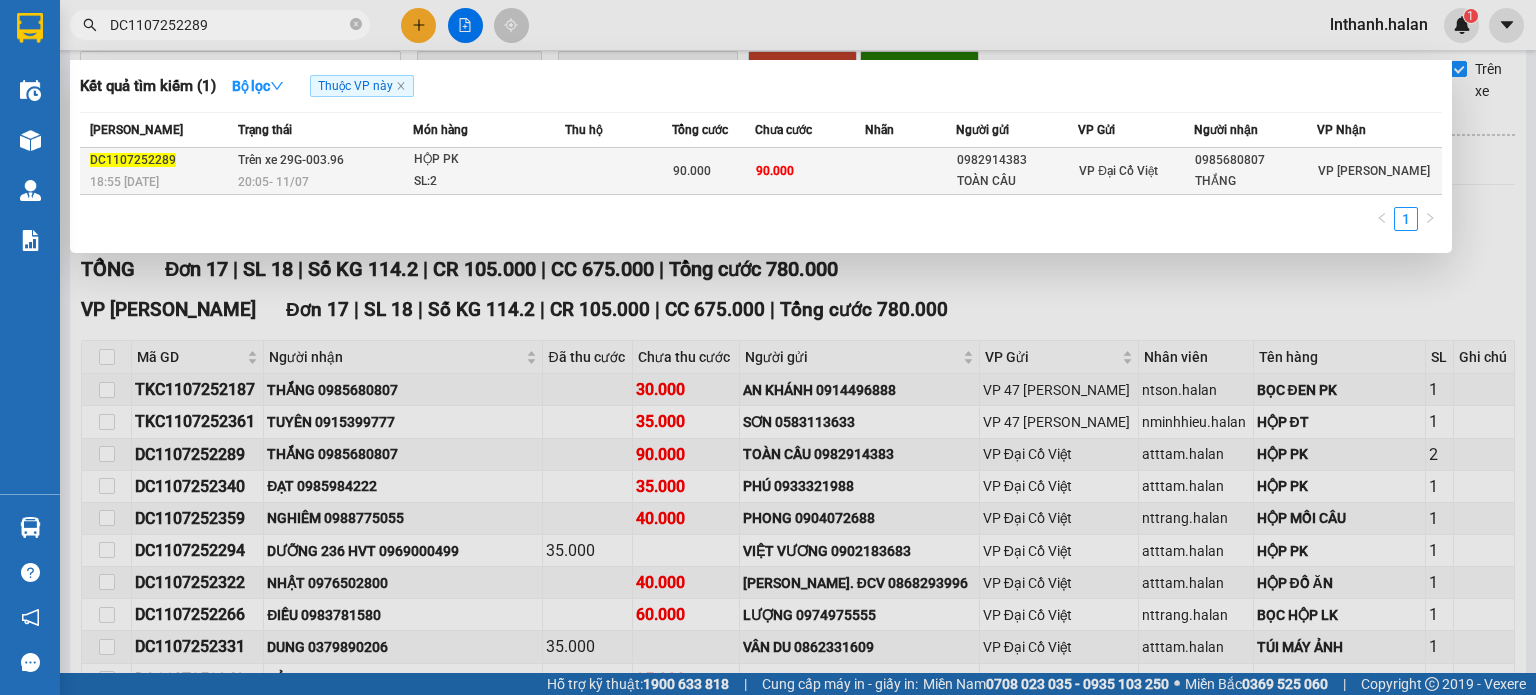 type on "DC1107252289" 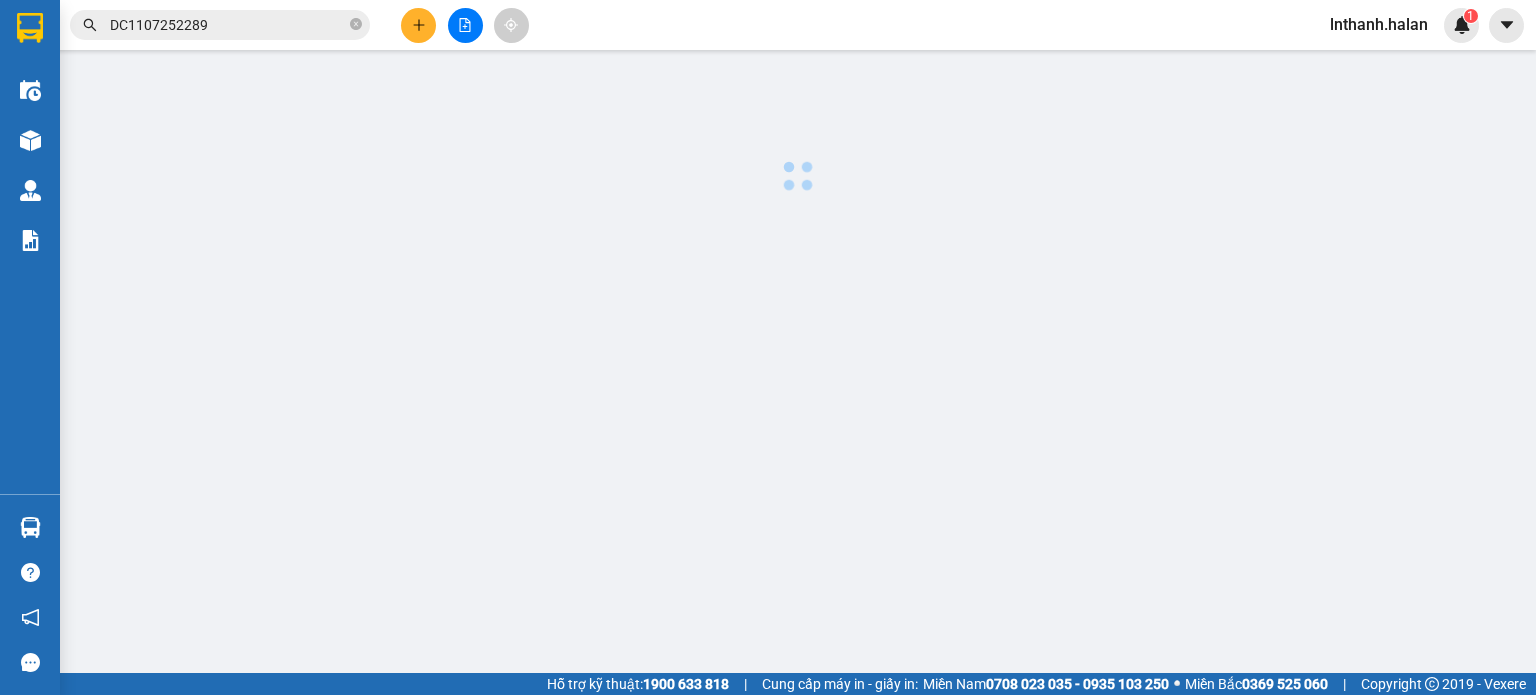 scroll, scrollTop: 0, scrollLeft: 0, axis: both 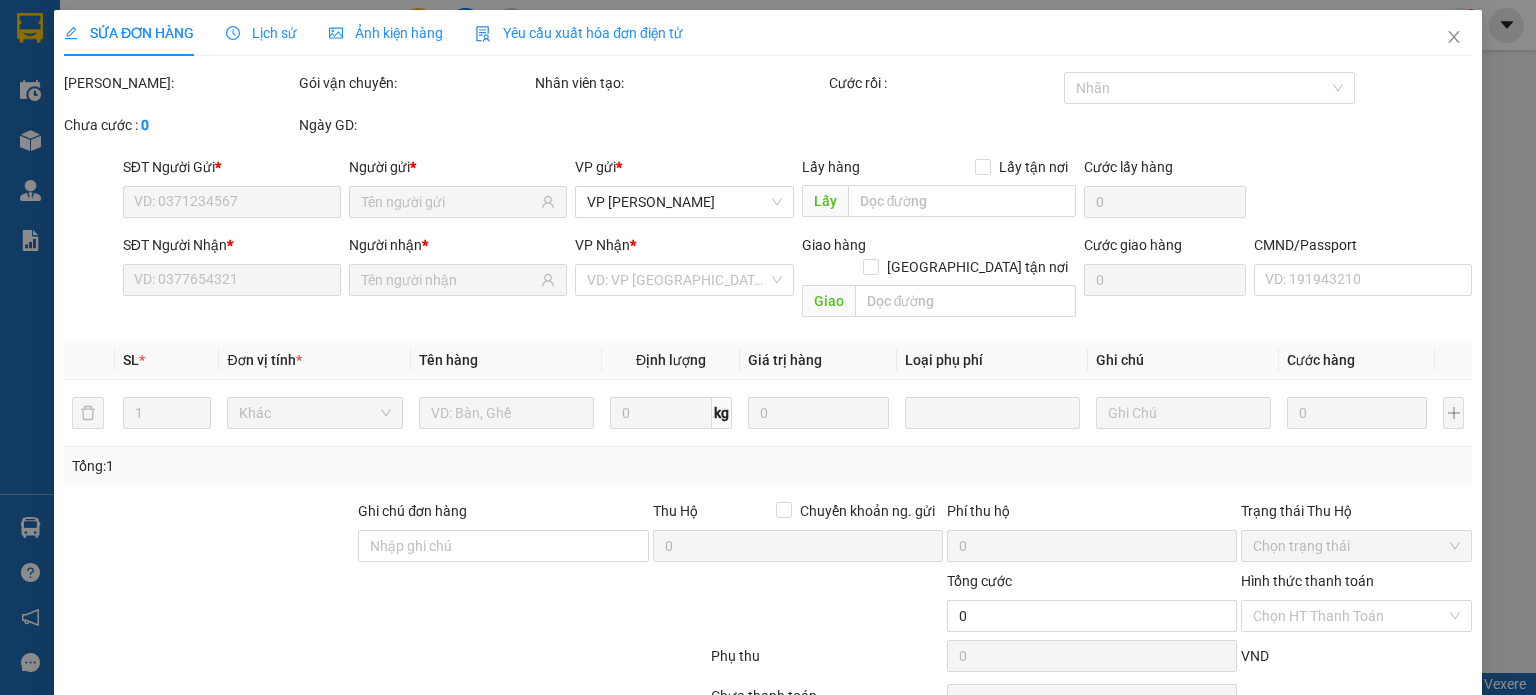 type on "0982914383" 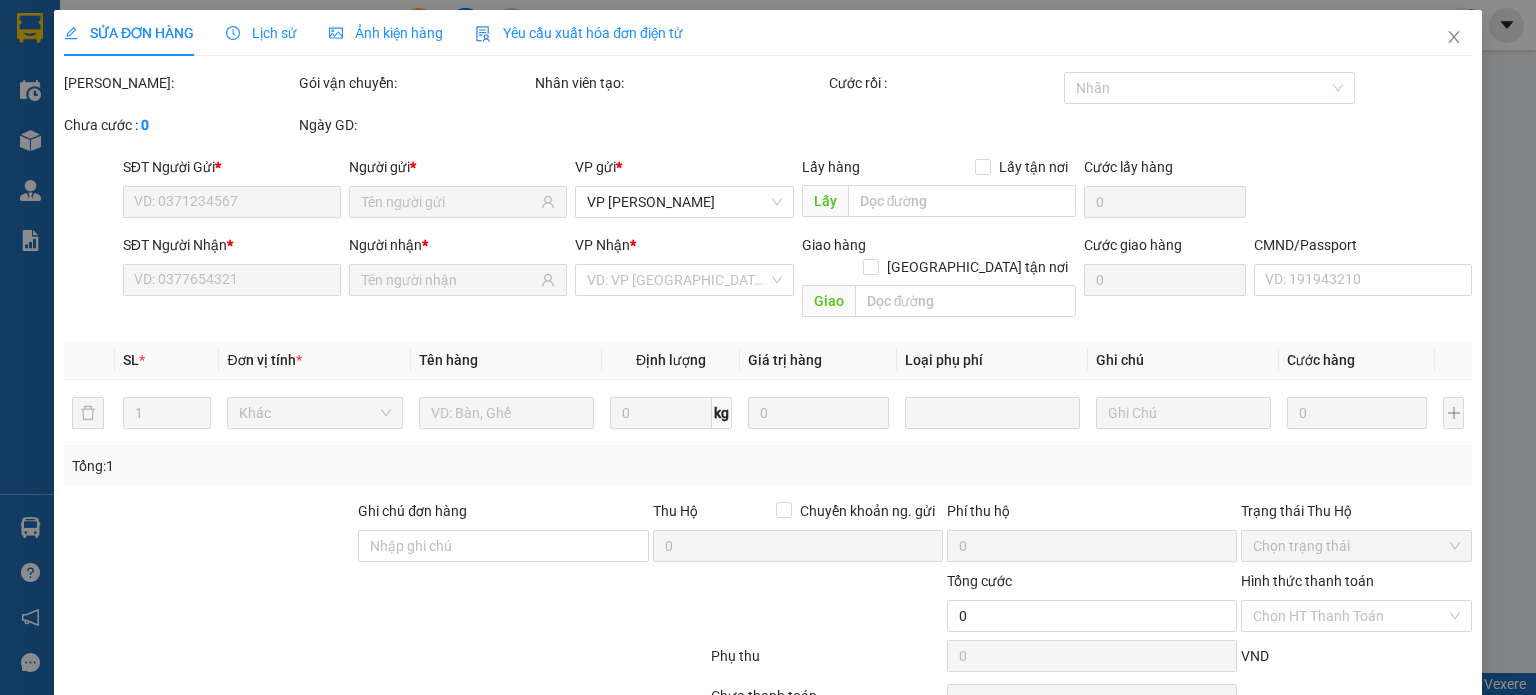 type on "TOÀN CẦU" 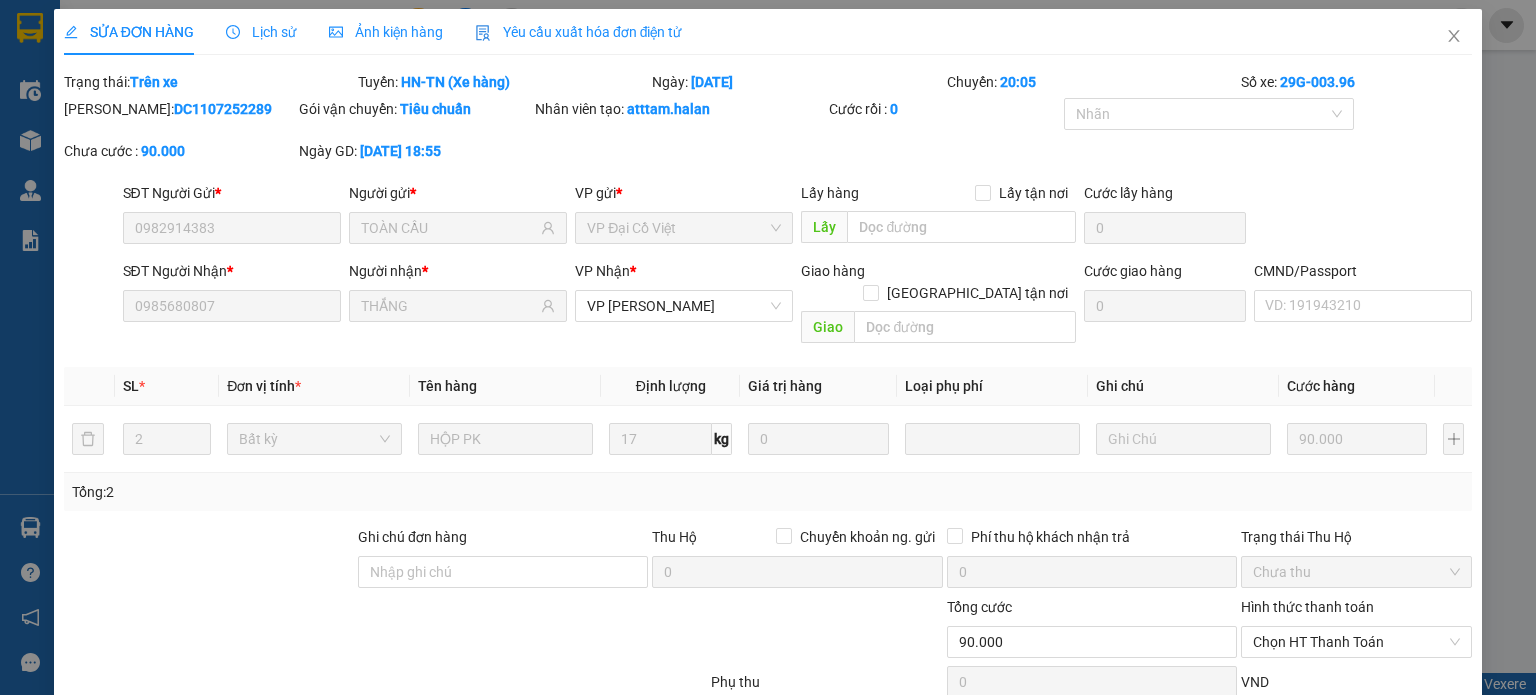 scroll, scrollTop: 0, scrollLeft: 0, axis: both 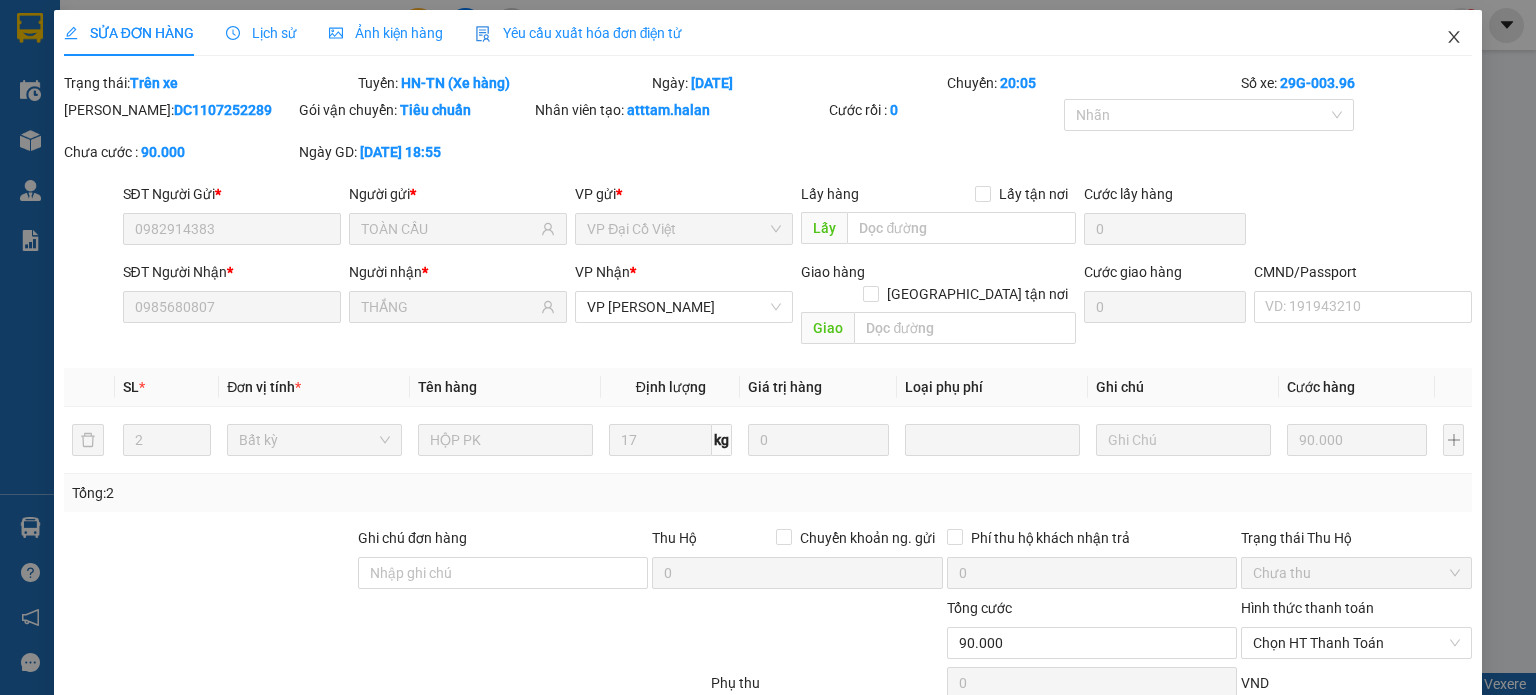 click 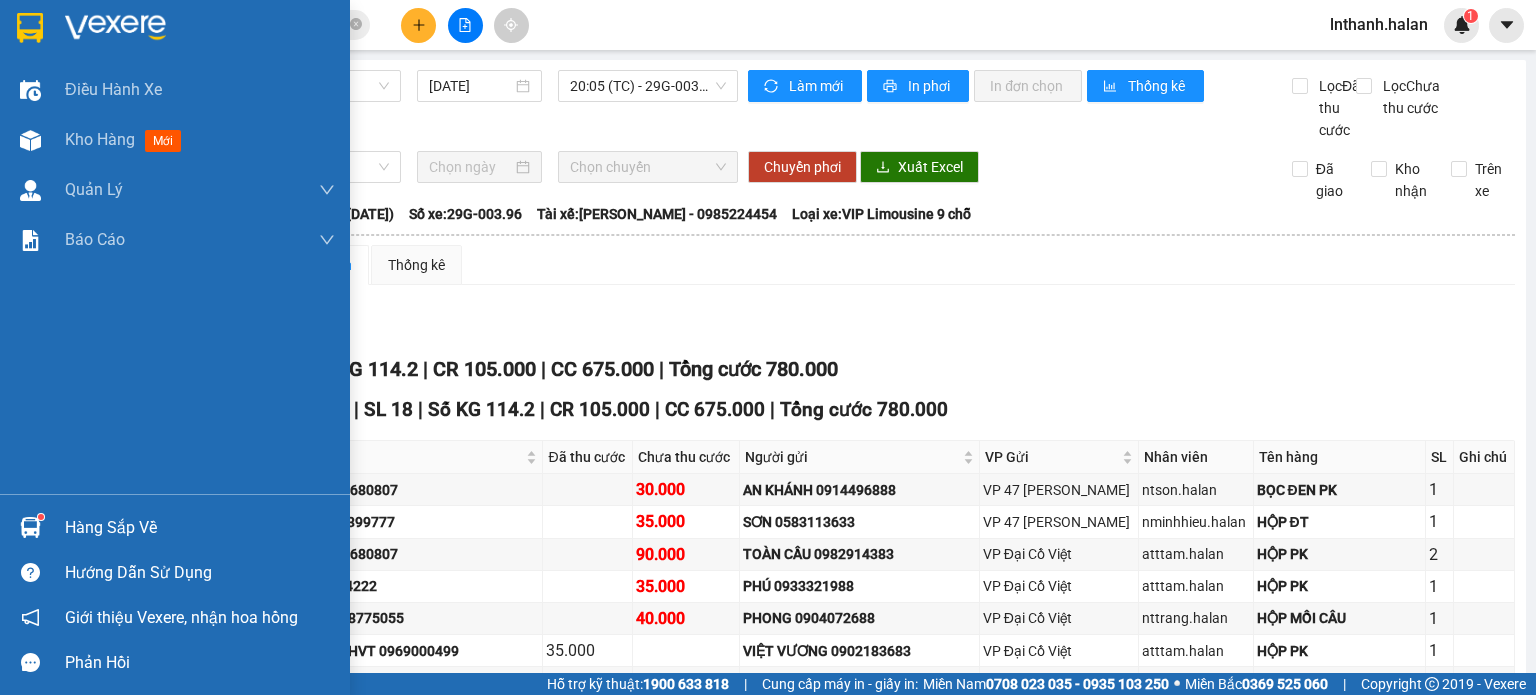 click at bounding box center [30, 527] 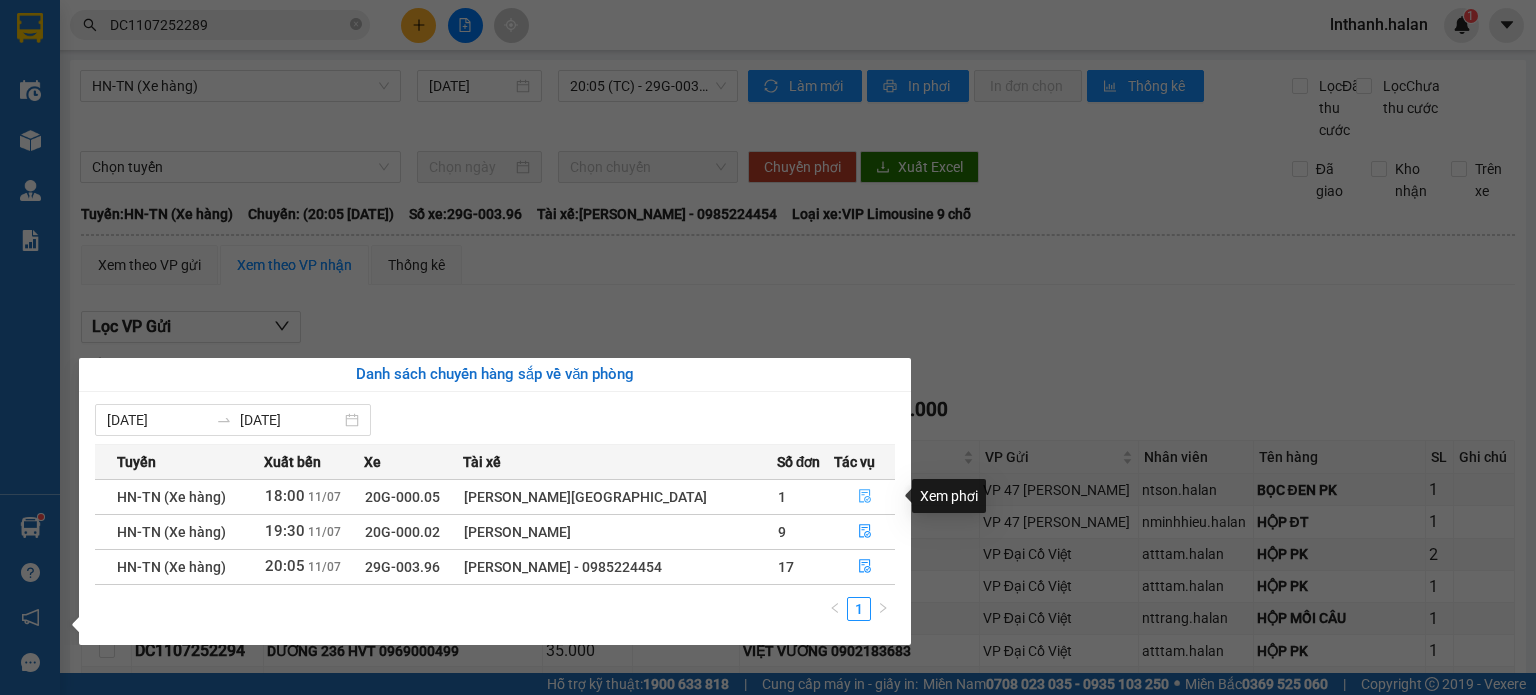 click at bounding box center [865, 497] 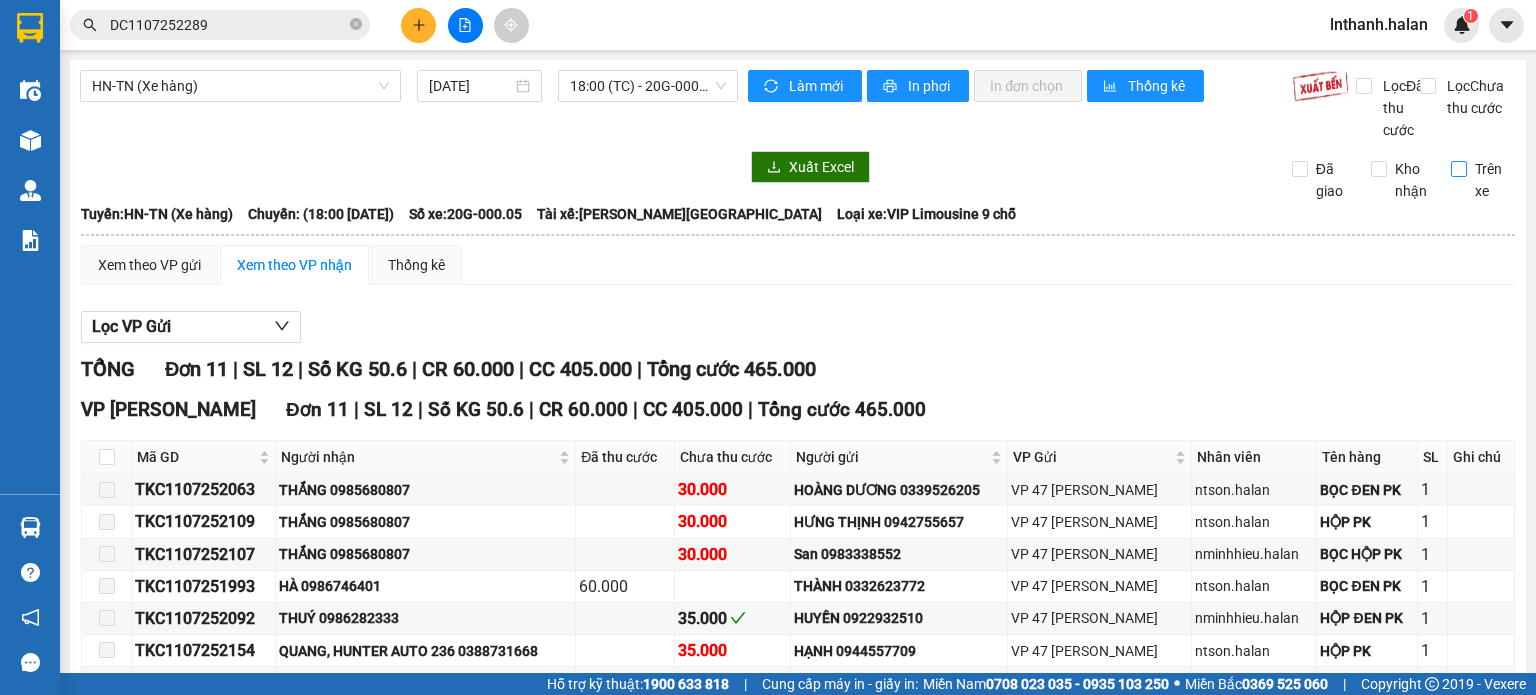 click on "Trên xe" at bounding box center (1459, 169) 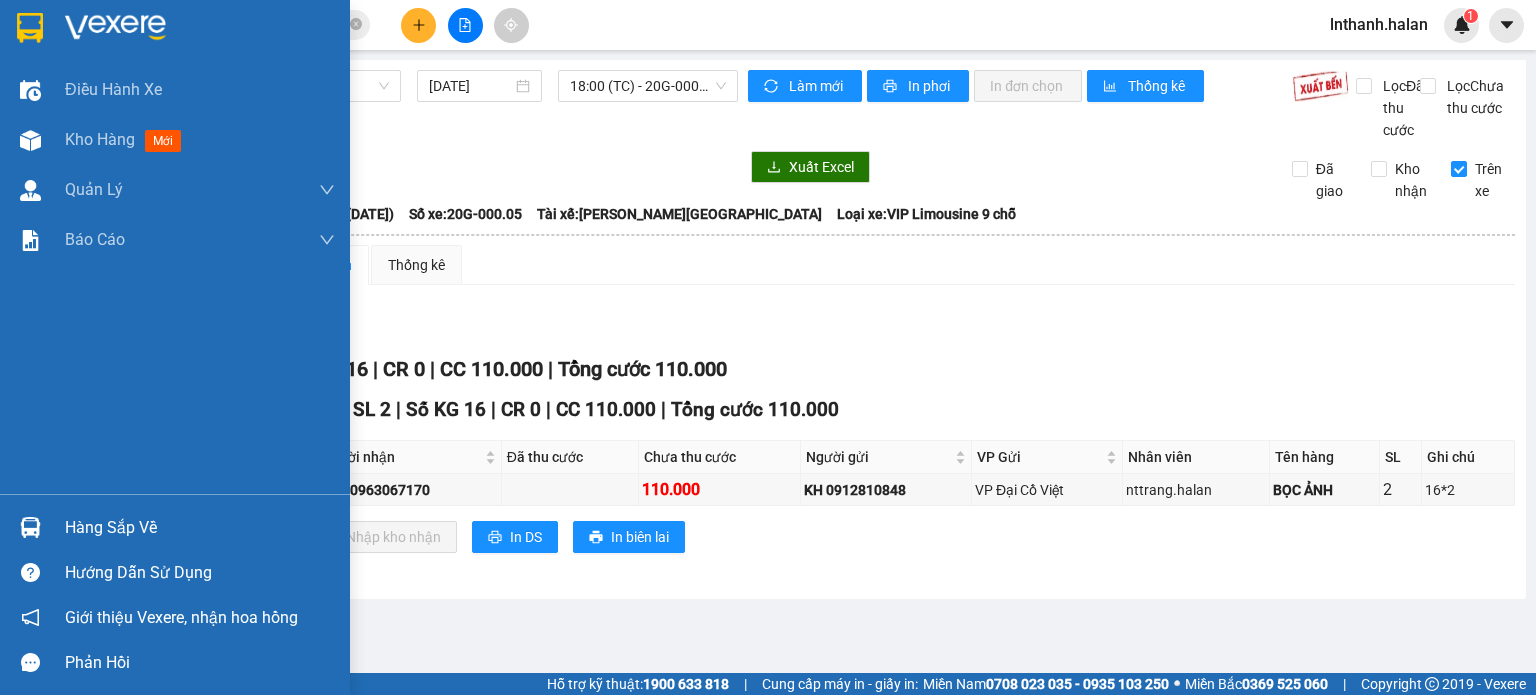 click on "Hàng sắp về" at bounding box center (175, 527) 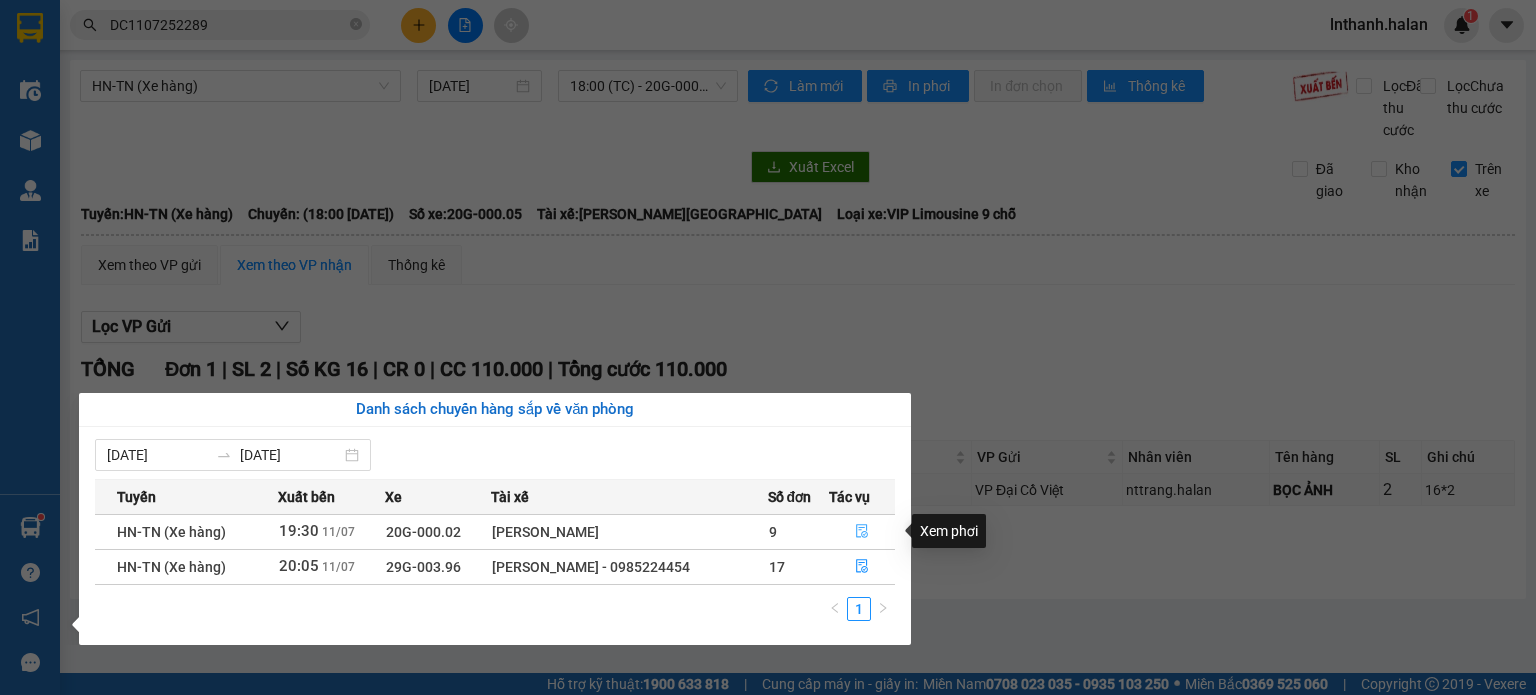 click at bounding box center (862, 532) 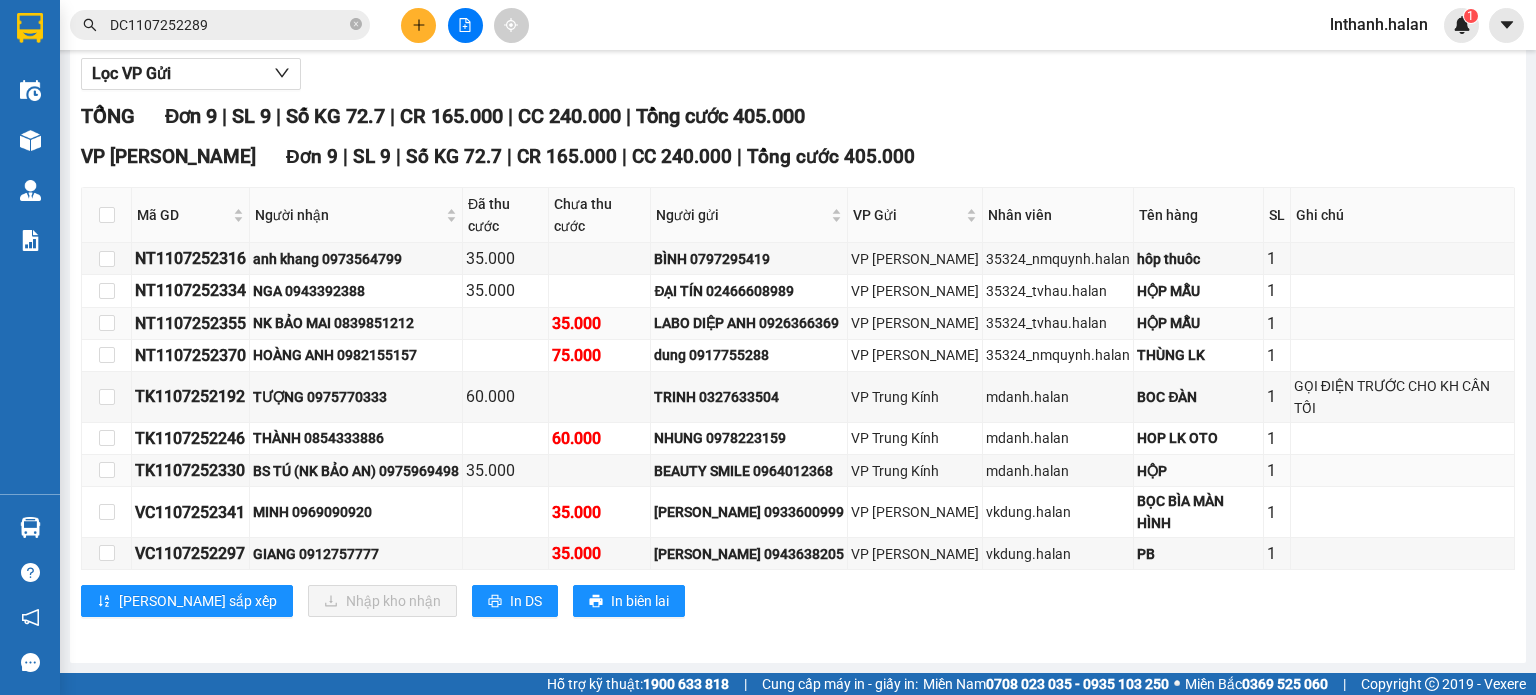 scroll, scrollTop: 272, scrollLeft: 0, axis: vertical 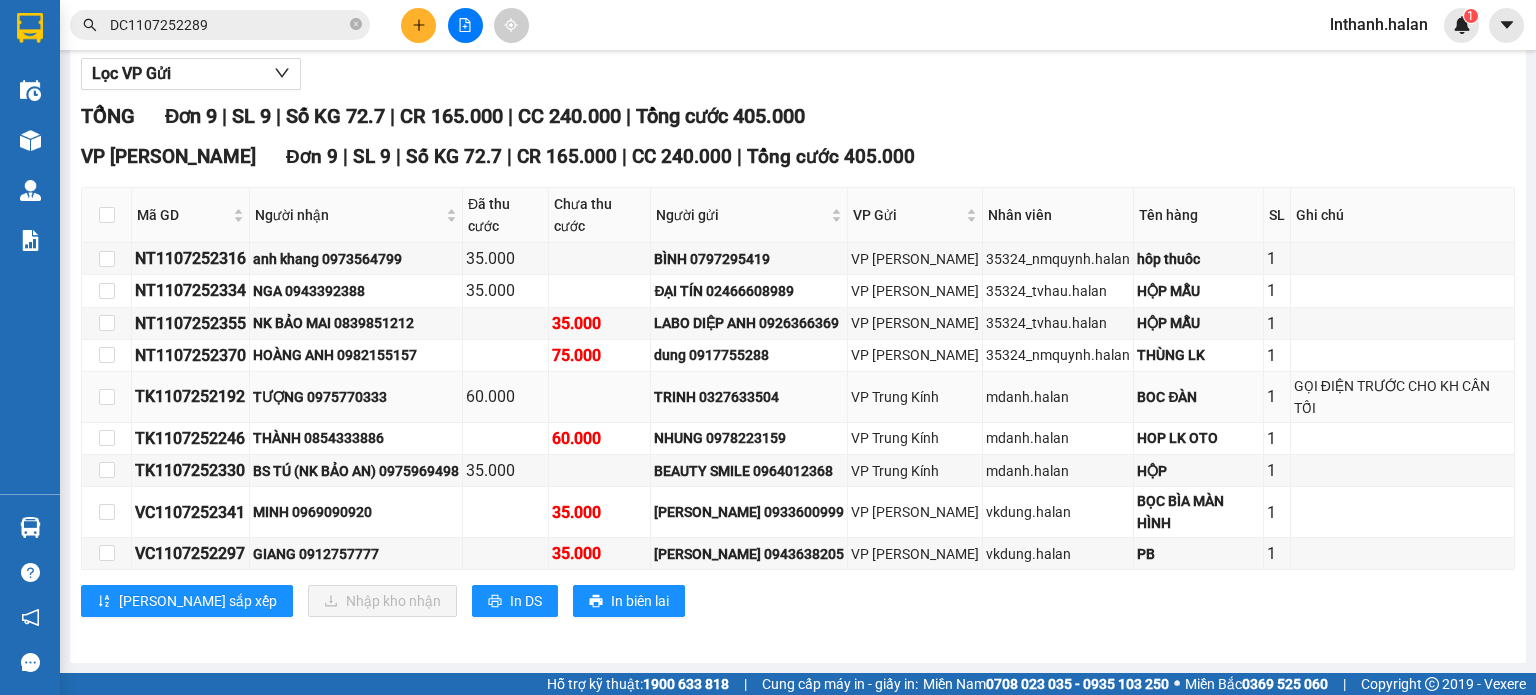 click on "TK1107252192" at bounding box center (190, 396) 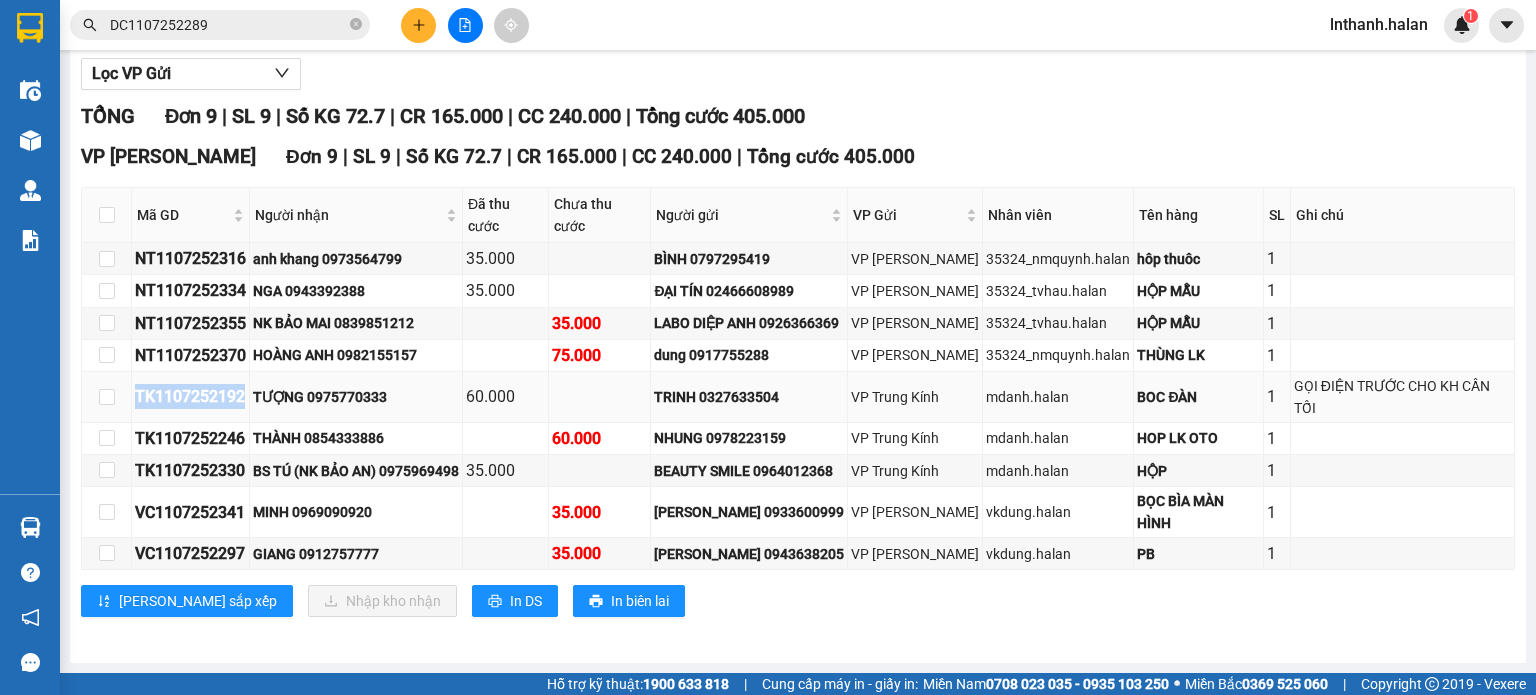click on "TK1107252192" at bounding box center [190, 396] 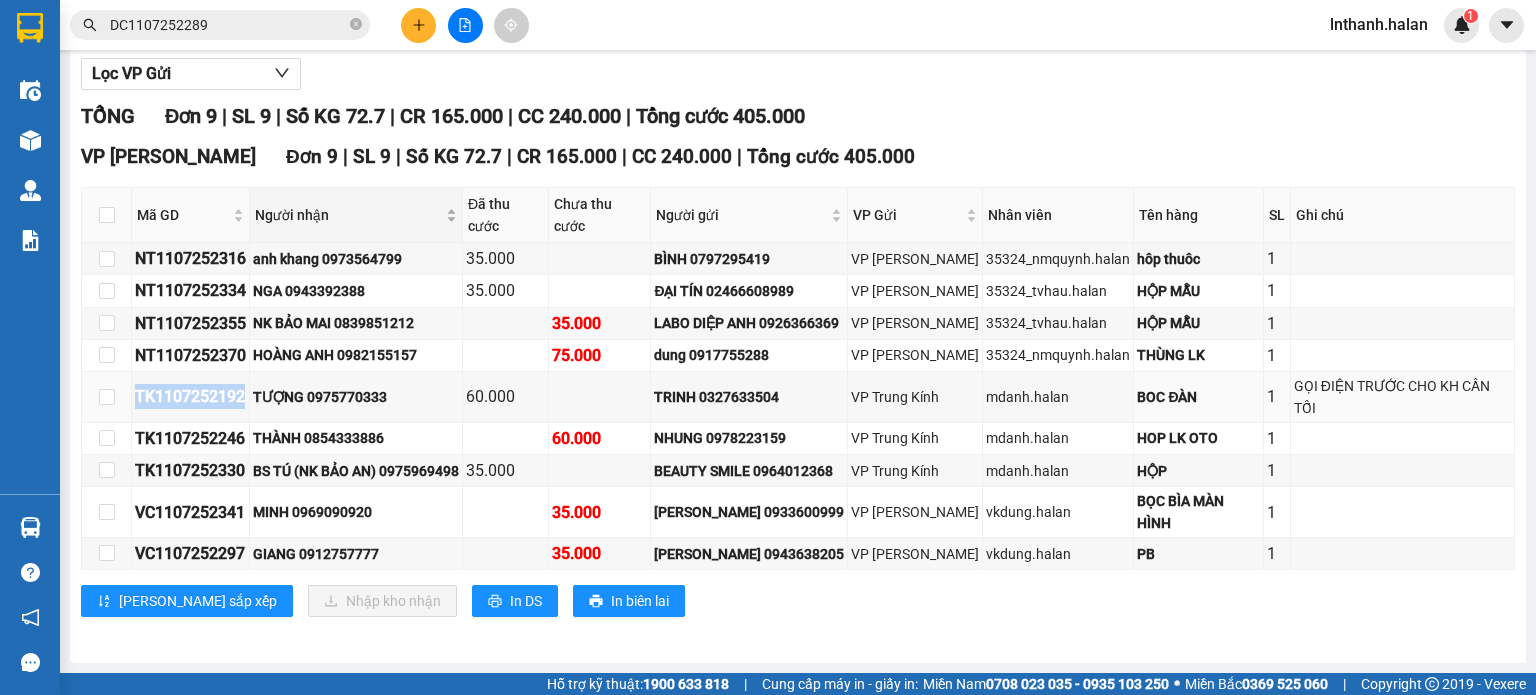 copy on "TK1107252192" 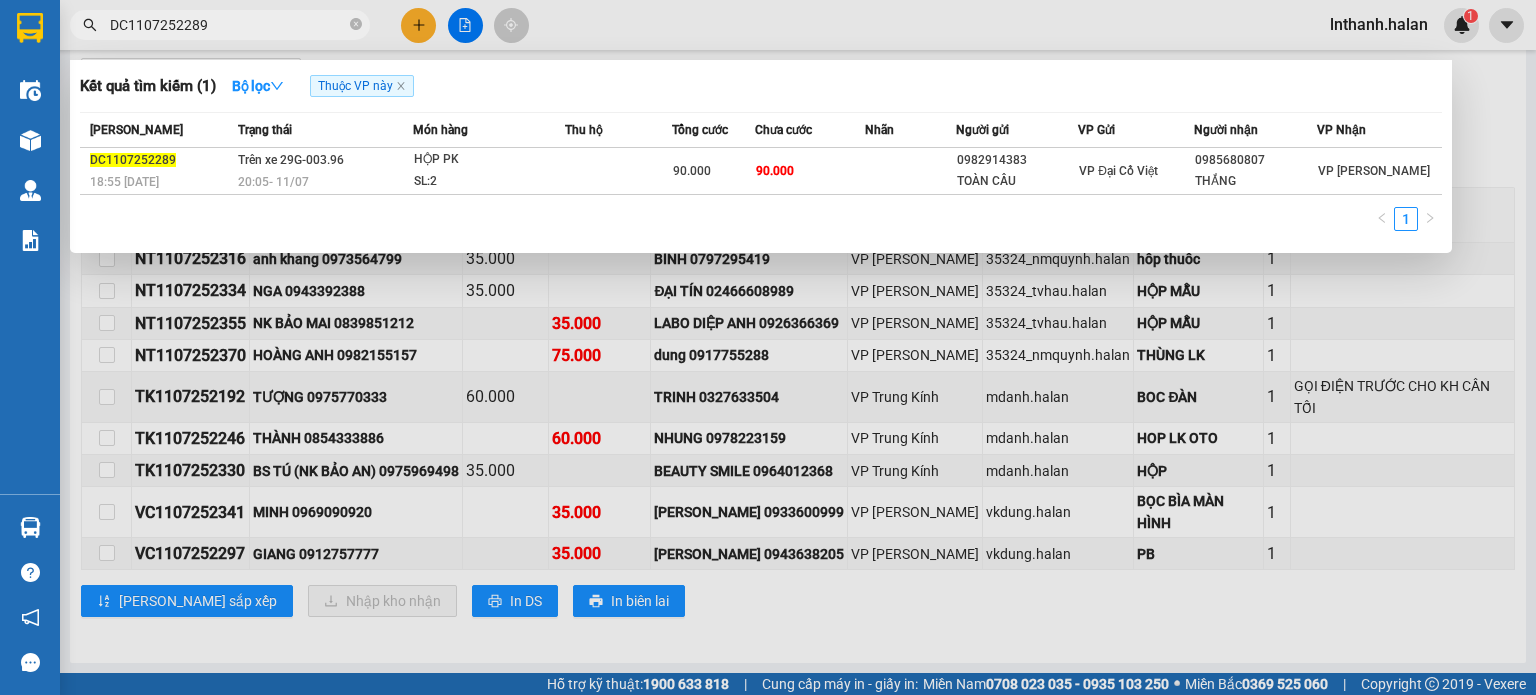 click on "DC1107252289" at bounding box center (228, 25) 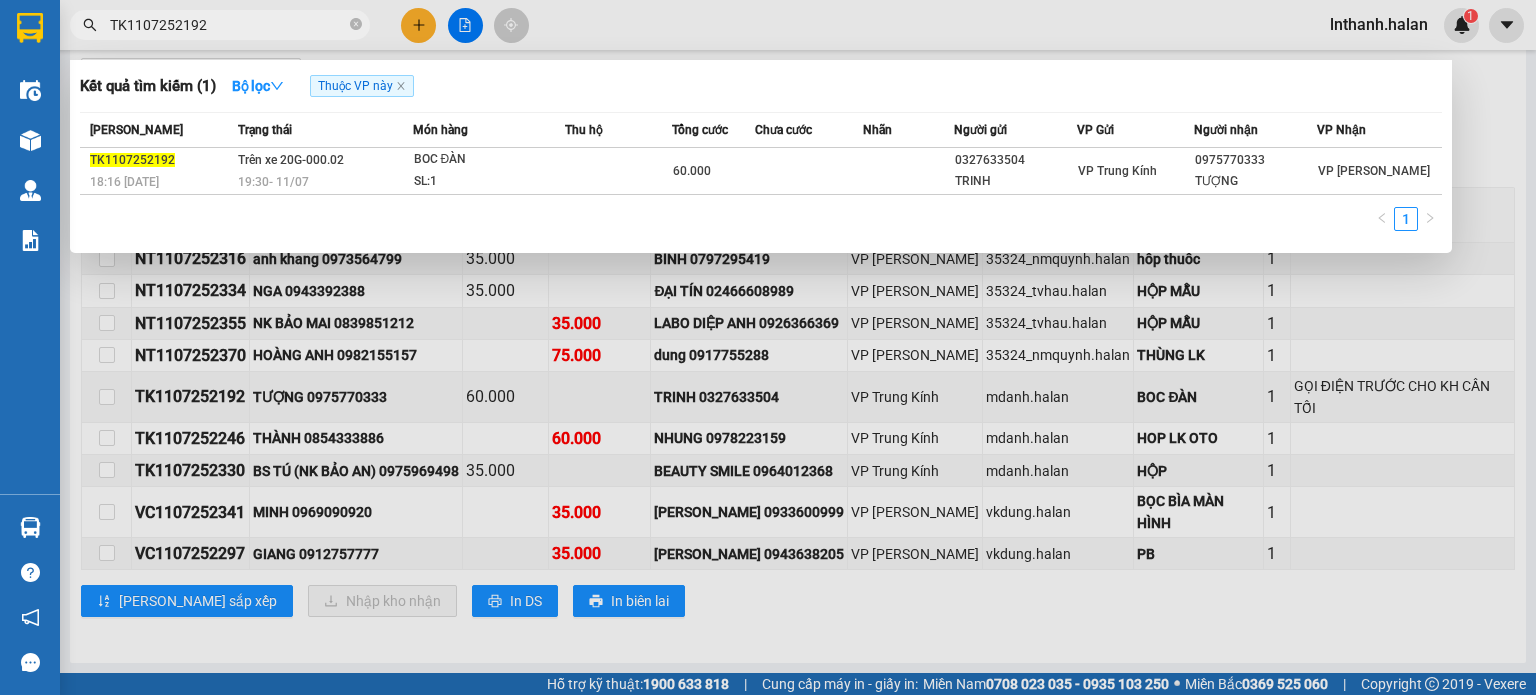 type on "TK1107252192" 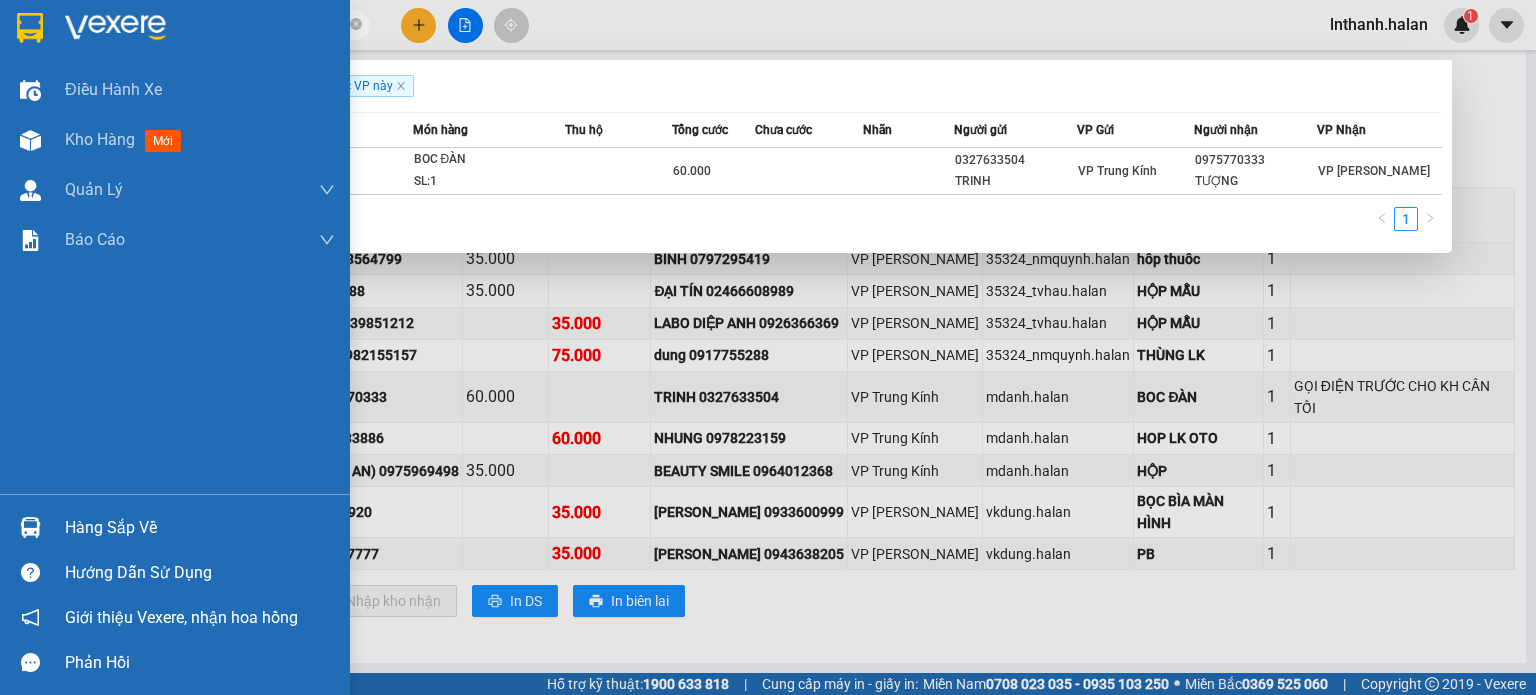 click at bounding box center [30, 527] 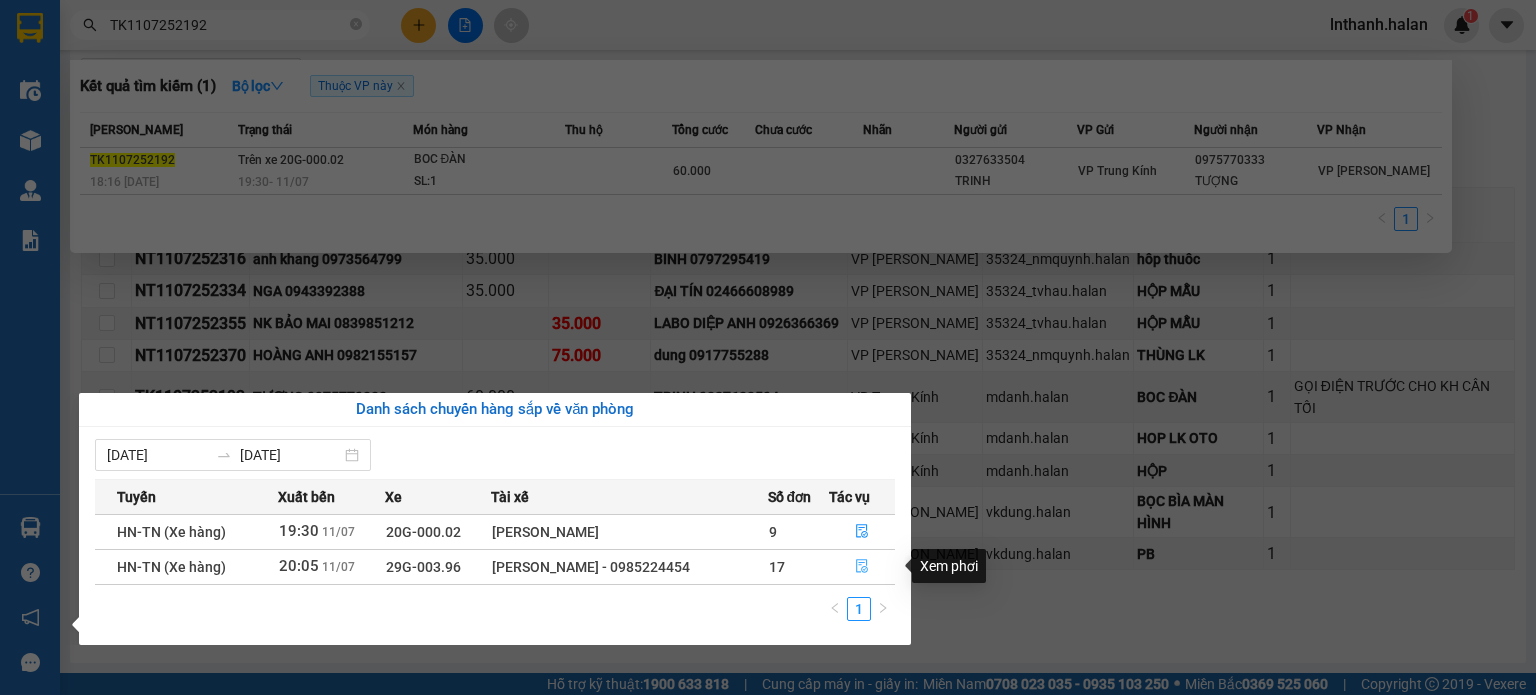 click 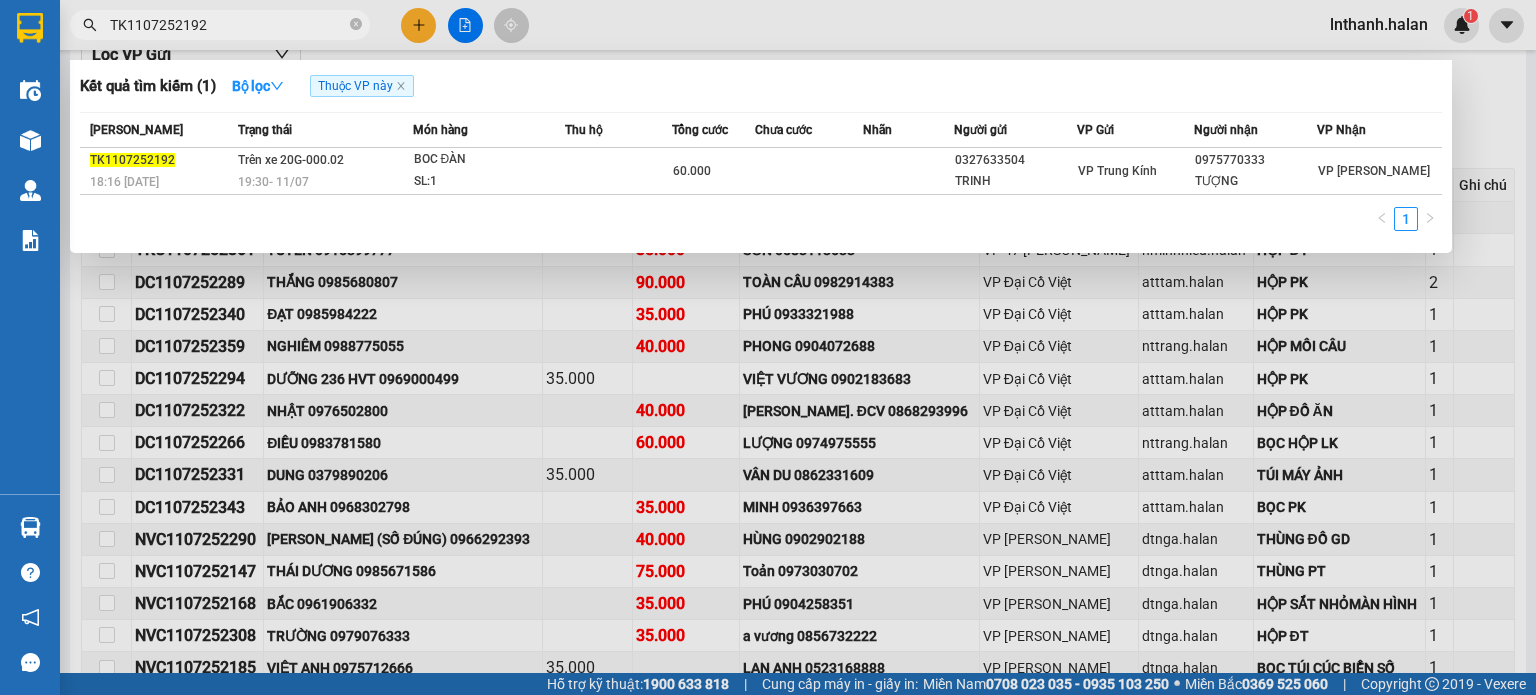 click at bounding box center (768, 347) 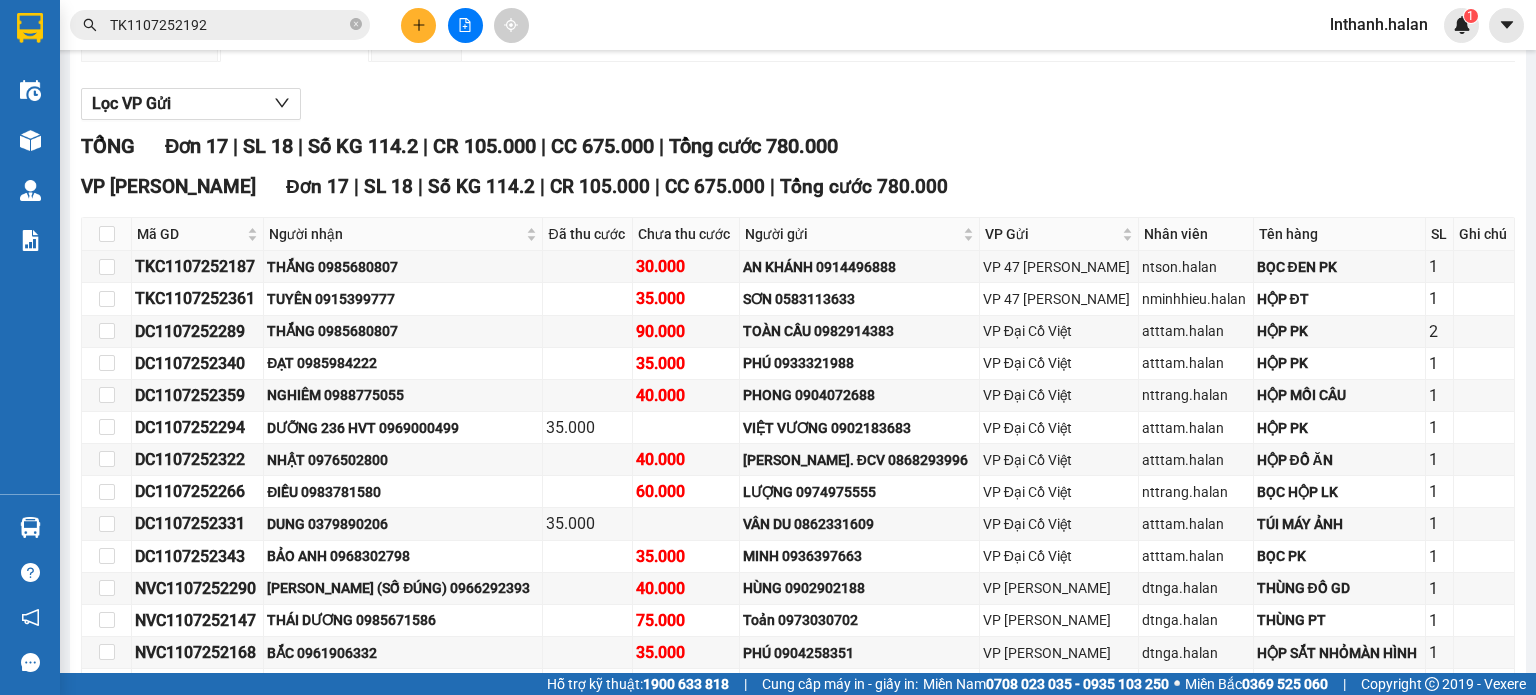 scroll, scrollTop: 467, scrollLeft: 0, axis: vertical 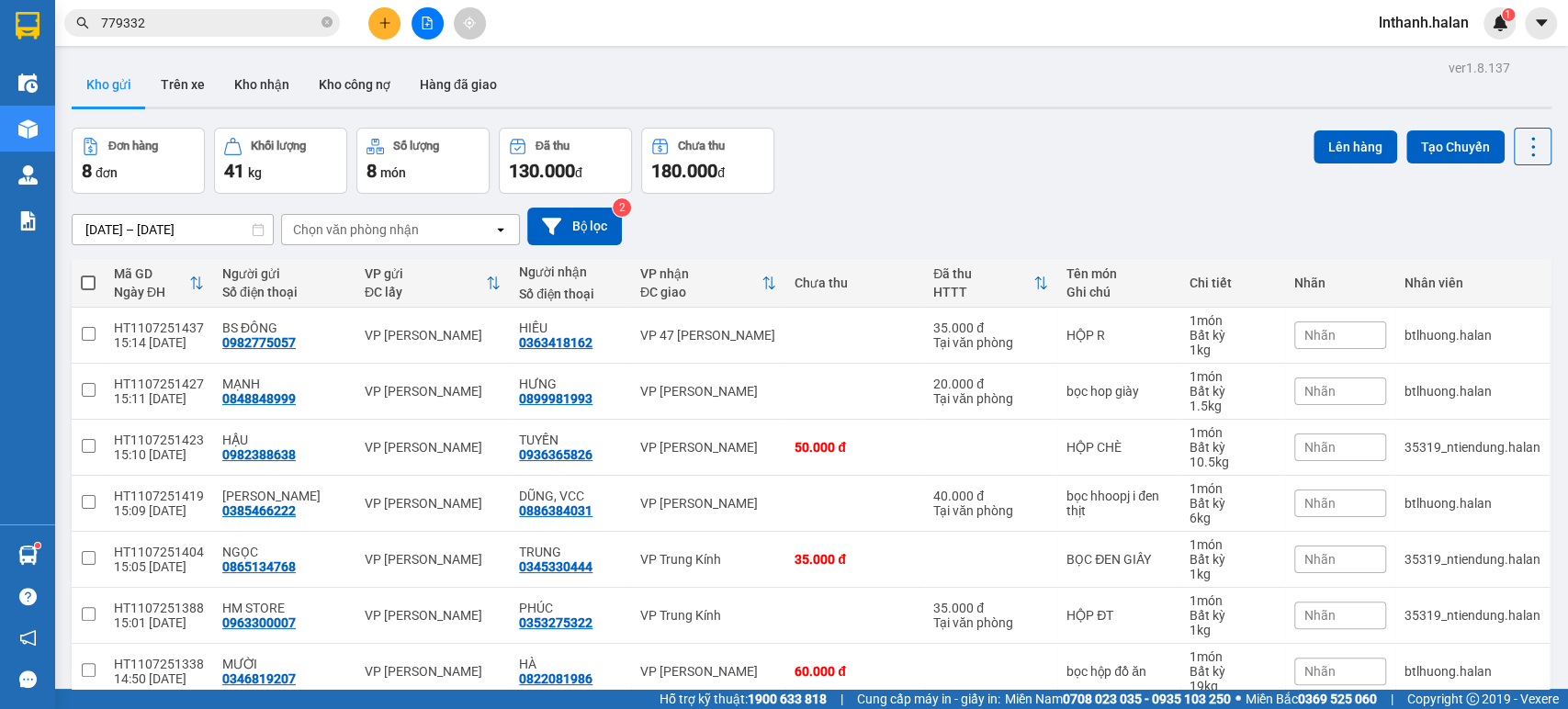 click on "779332" at bounding box center (209, 23) 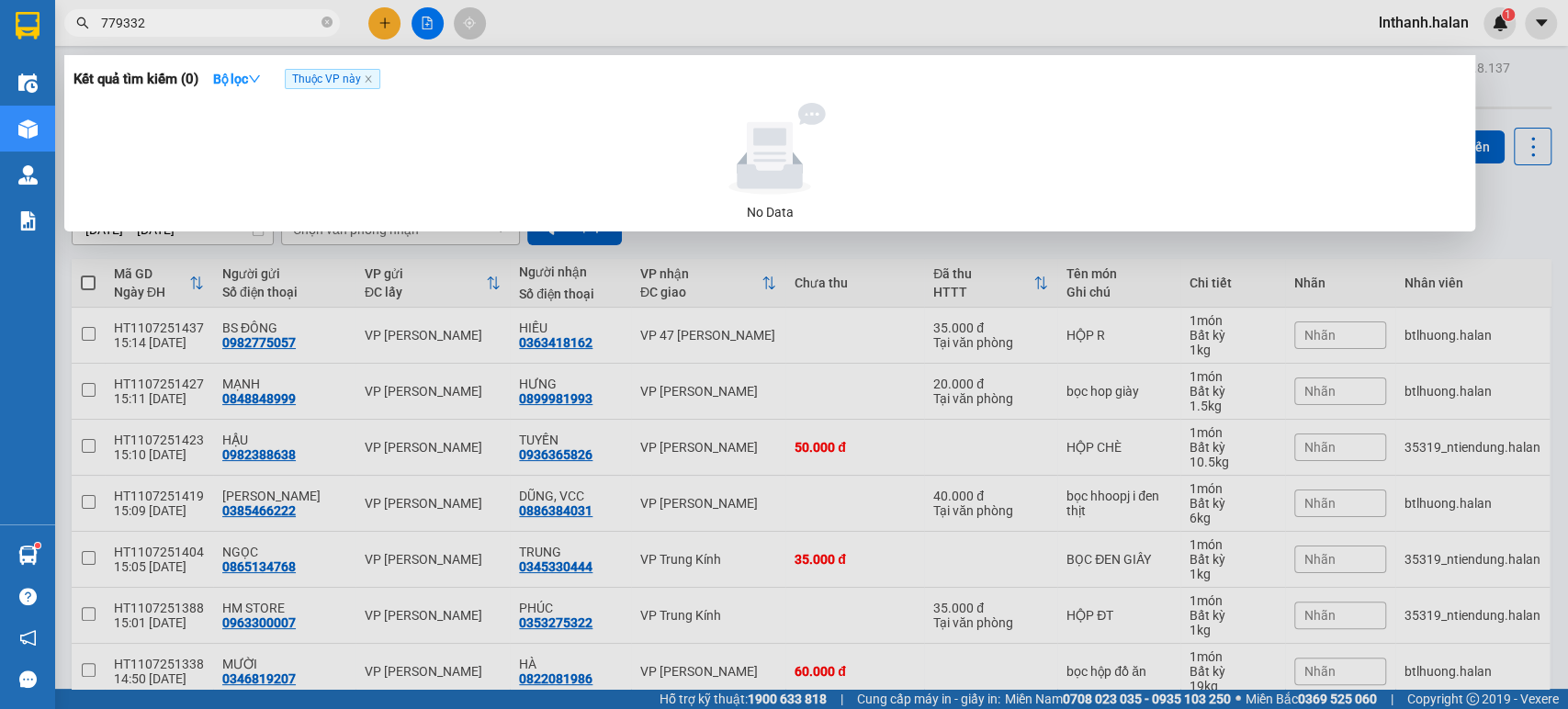 click on "779332" at bounding box center (209, 23) 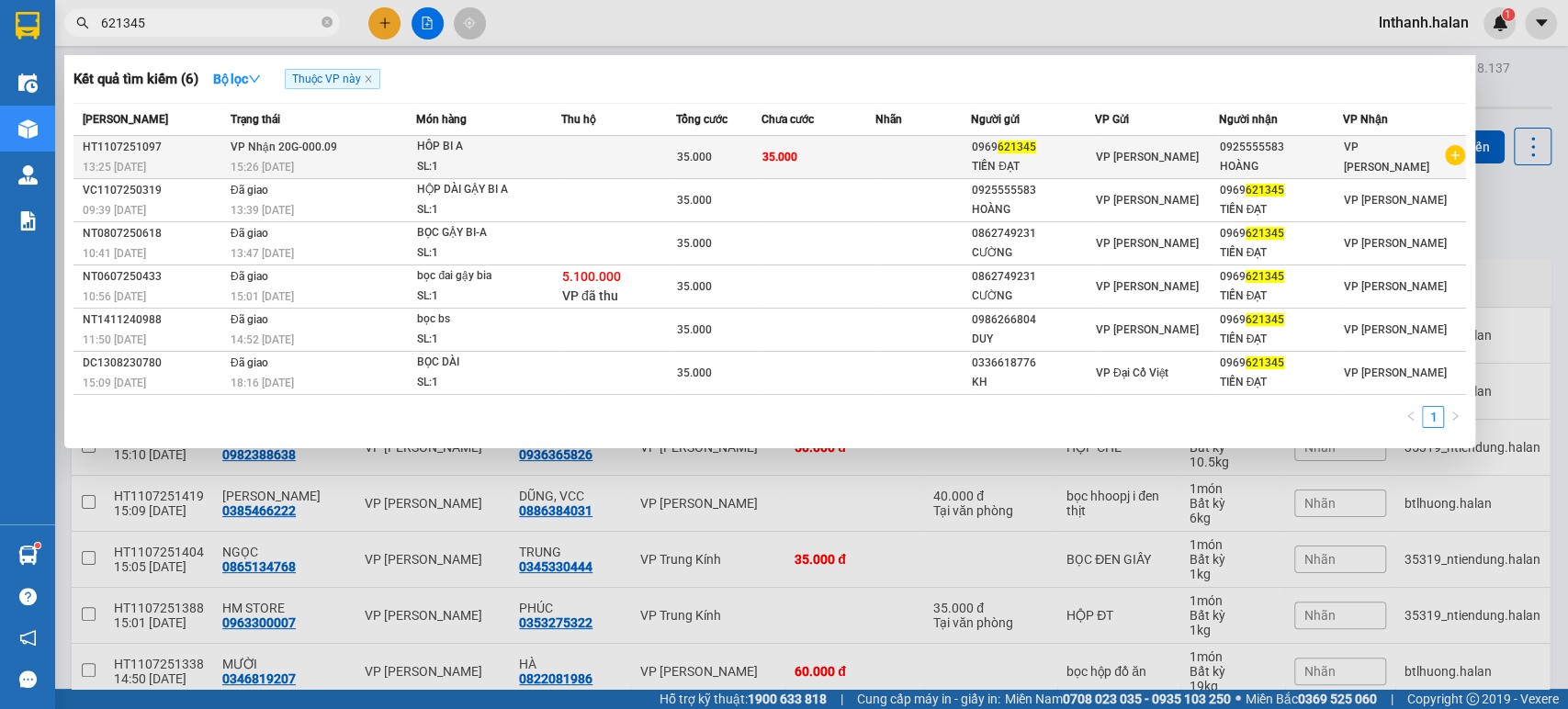 type on "621345" 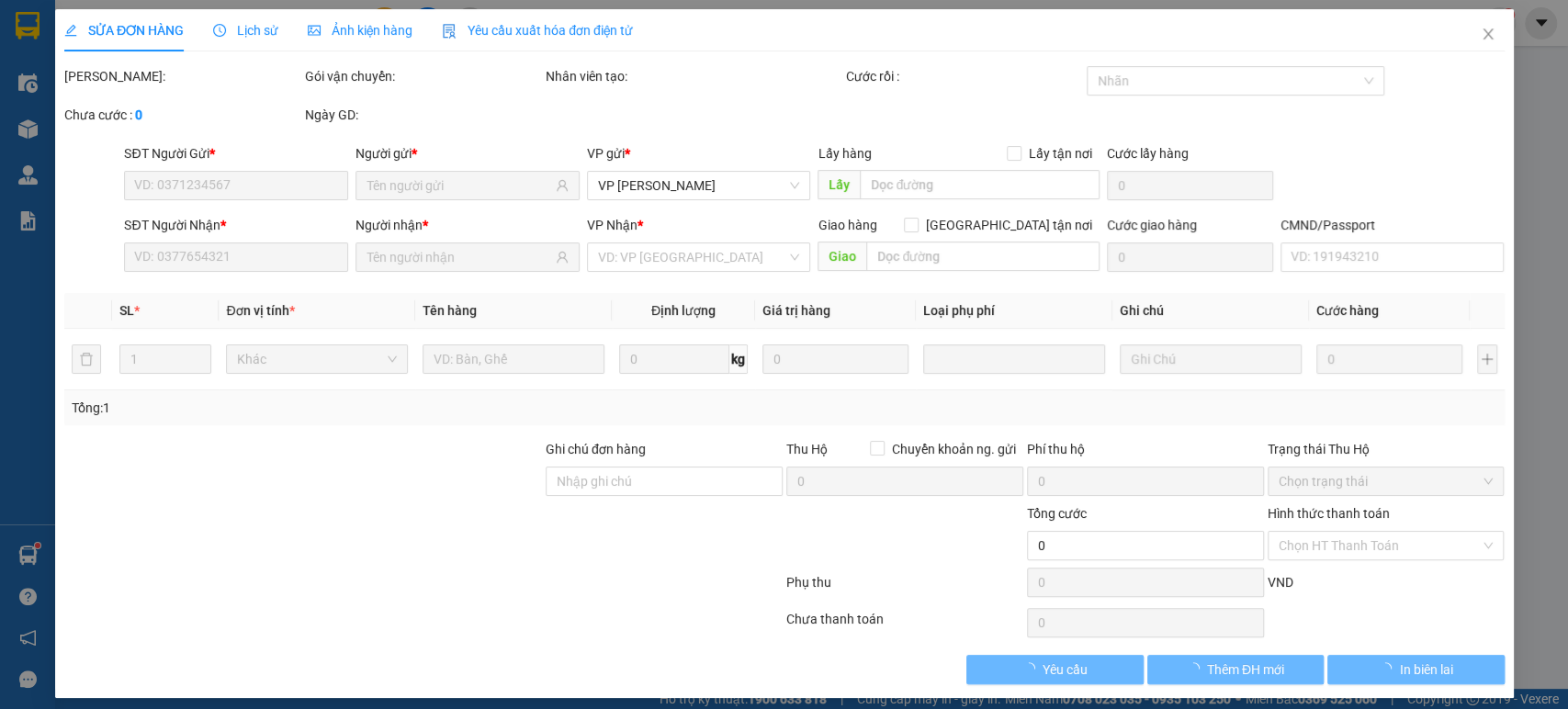 type on "0969621345" 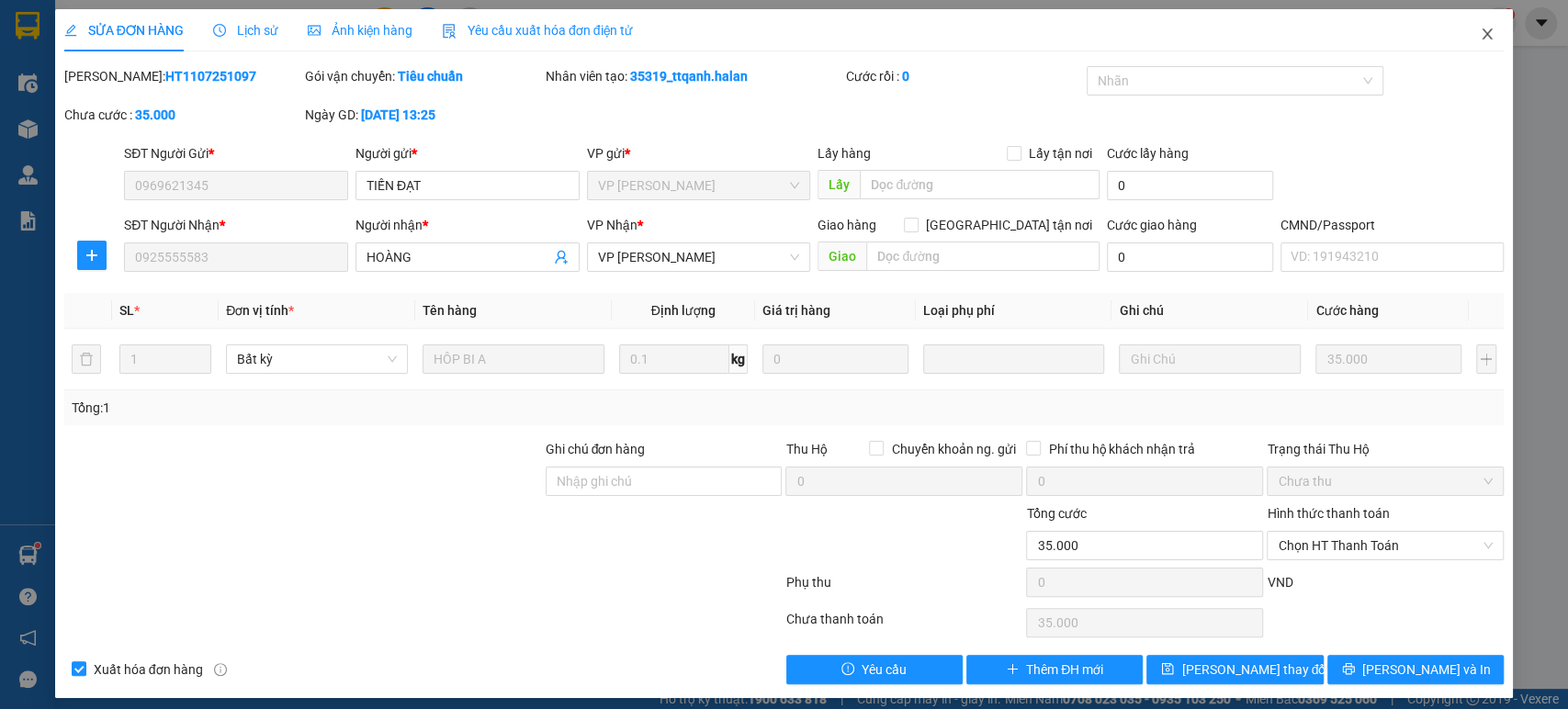 click at bounding box center [1487, 35] 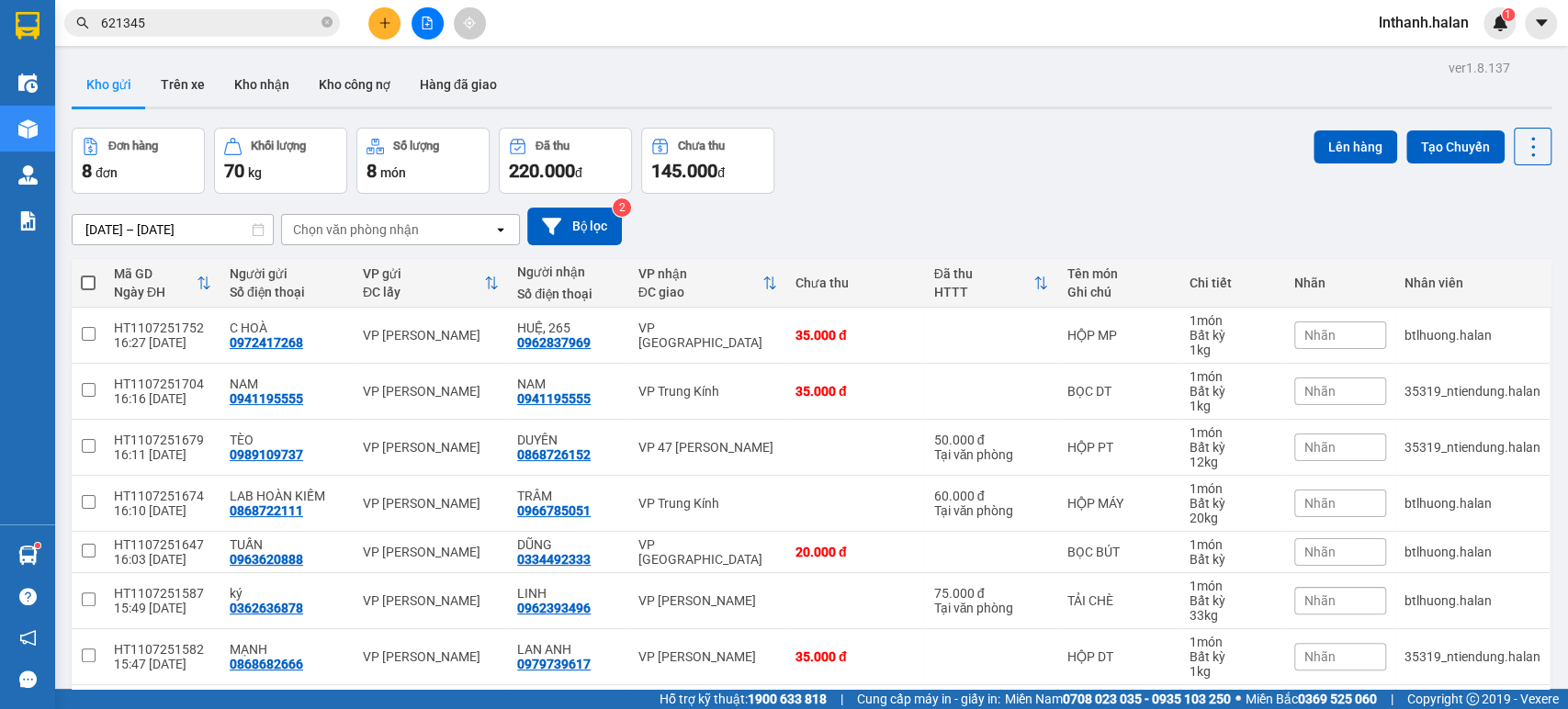 click on "621345" at bounding box center [209, 23] 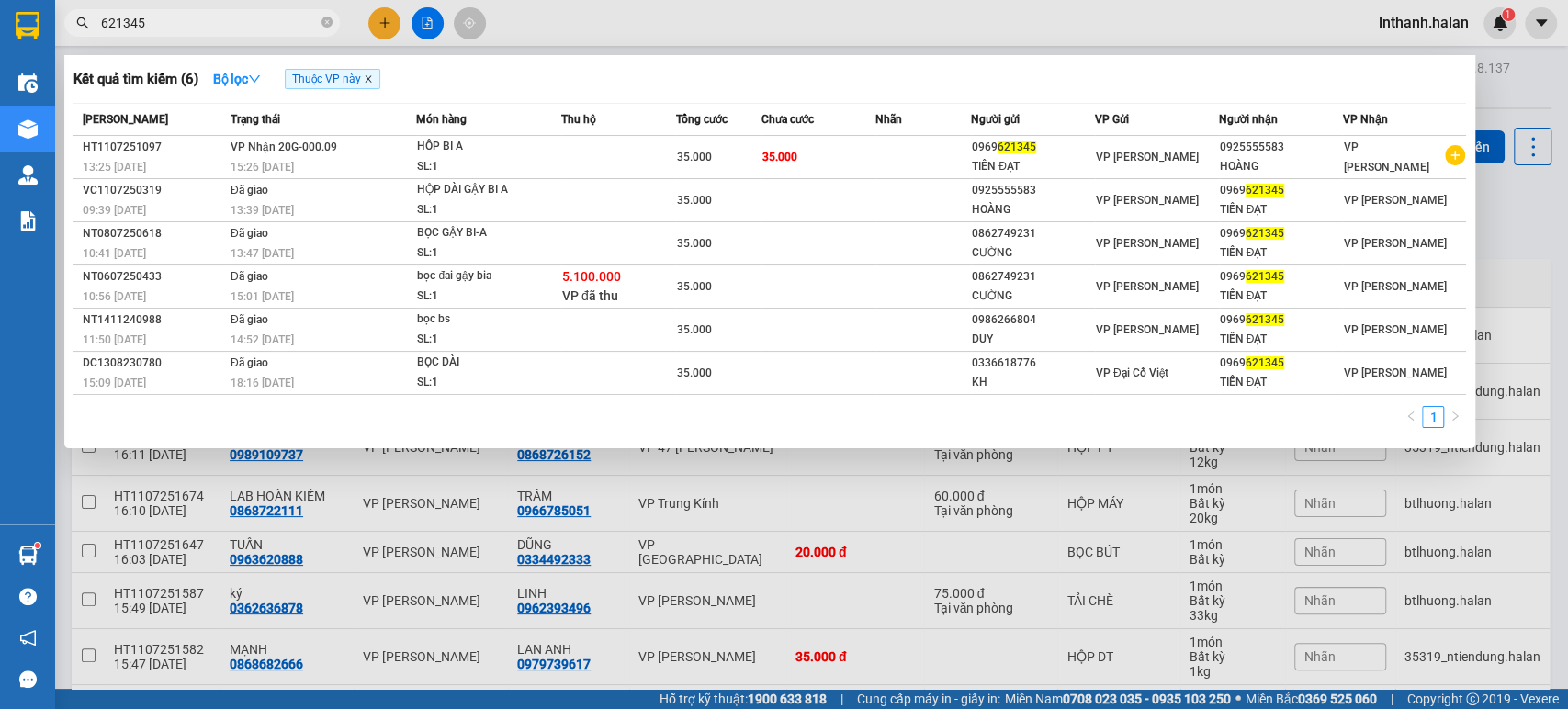 click 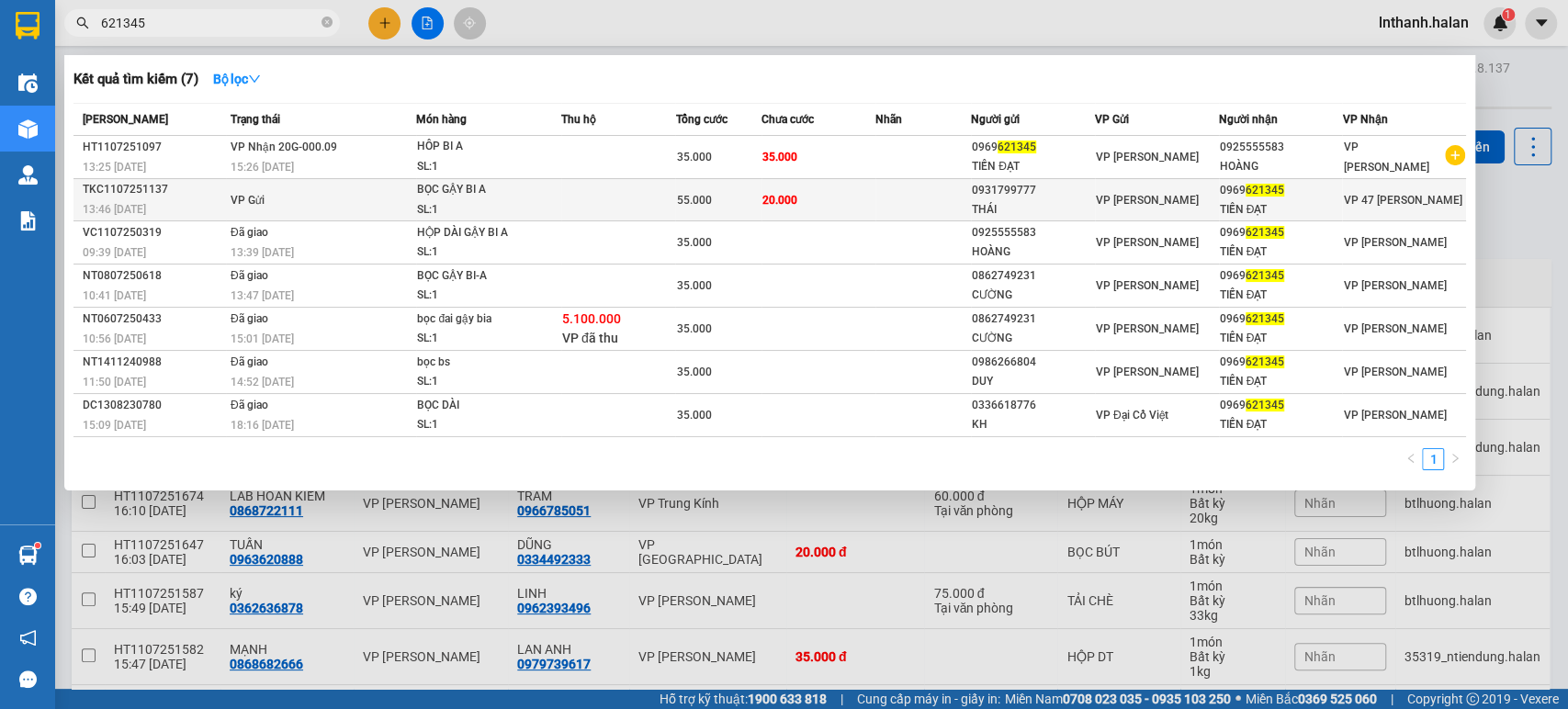 click on "VP Gửi" at bounding box center (321, 200) 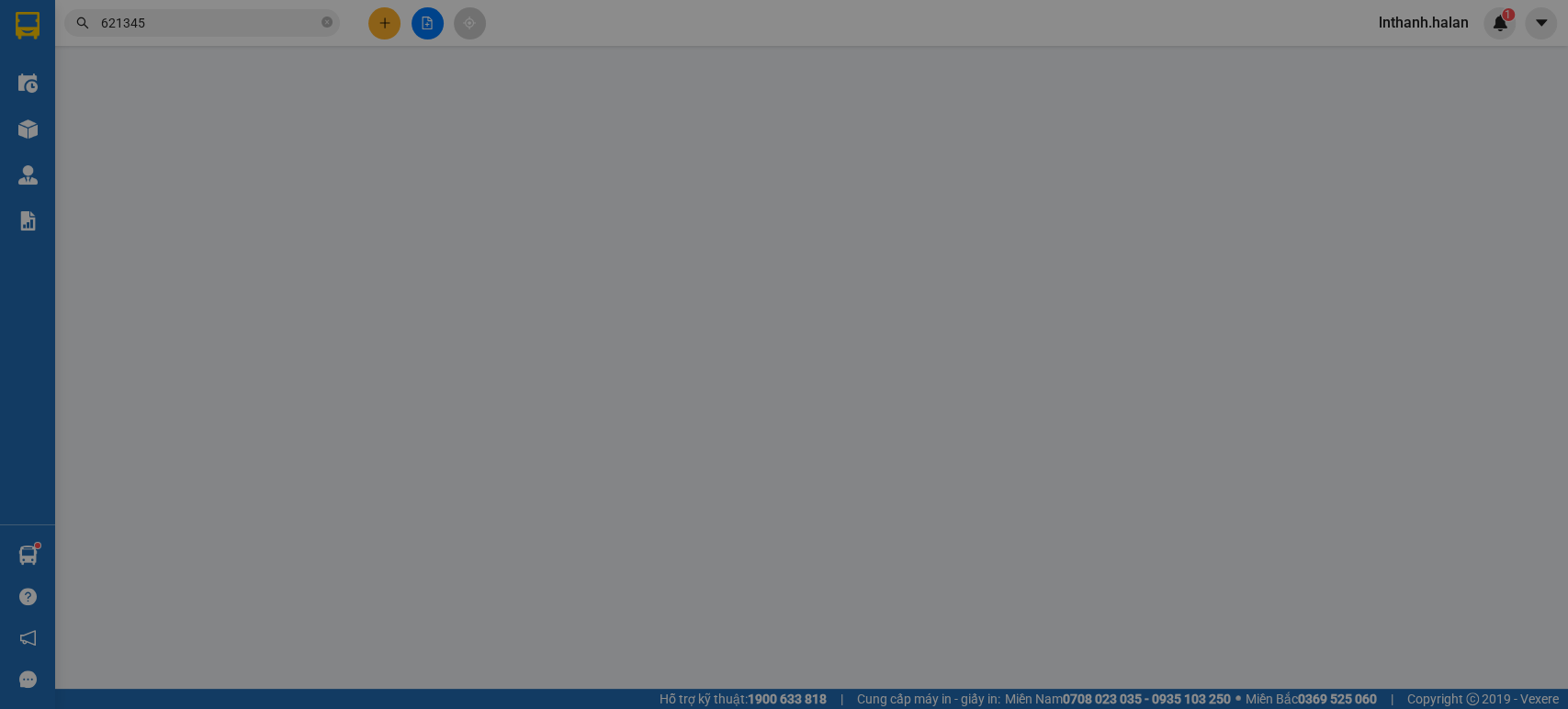type on "0931799777" 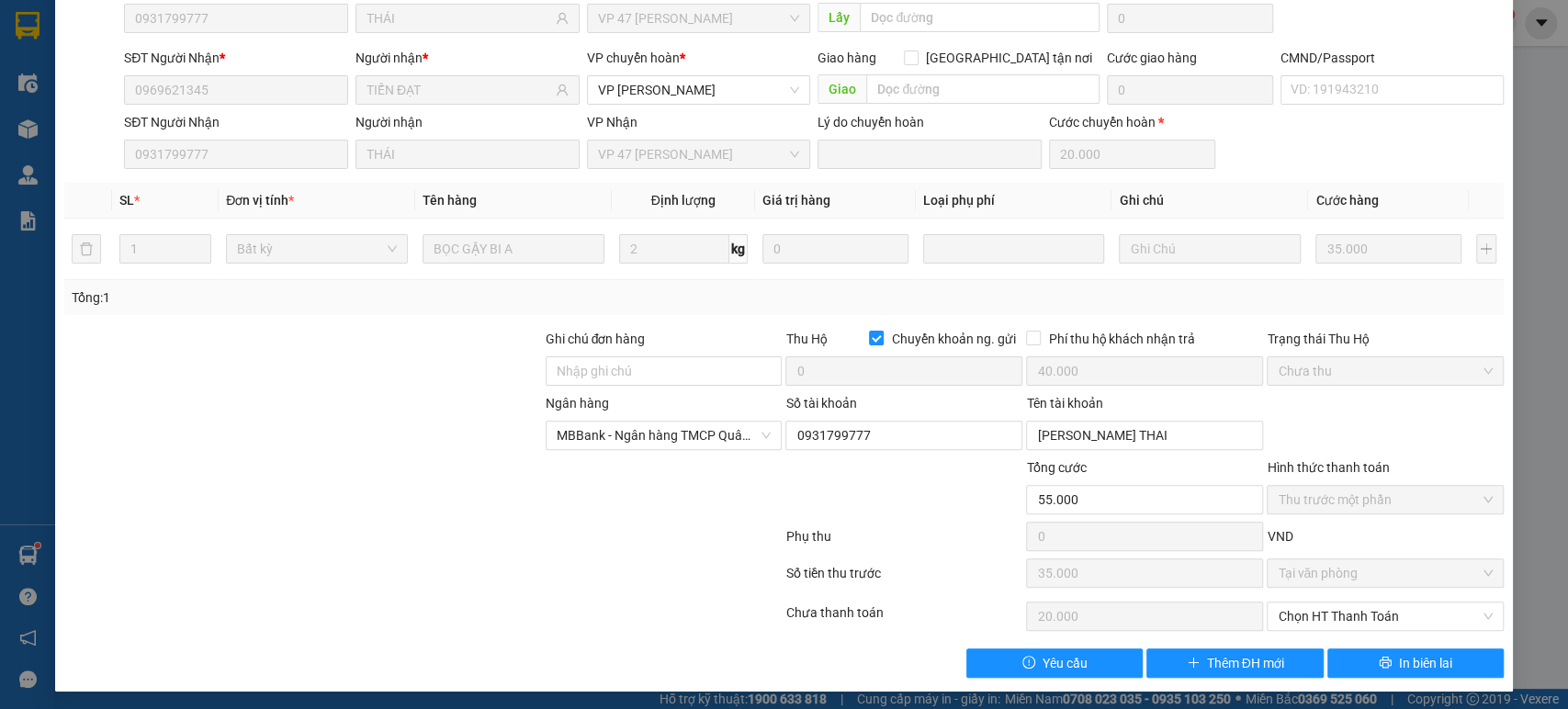scroll, scrollTop: 170, scrollLeft: 0, axis: vertical 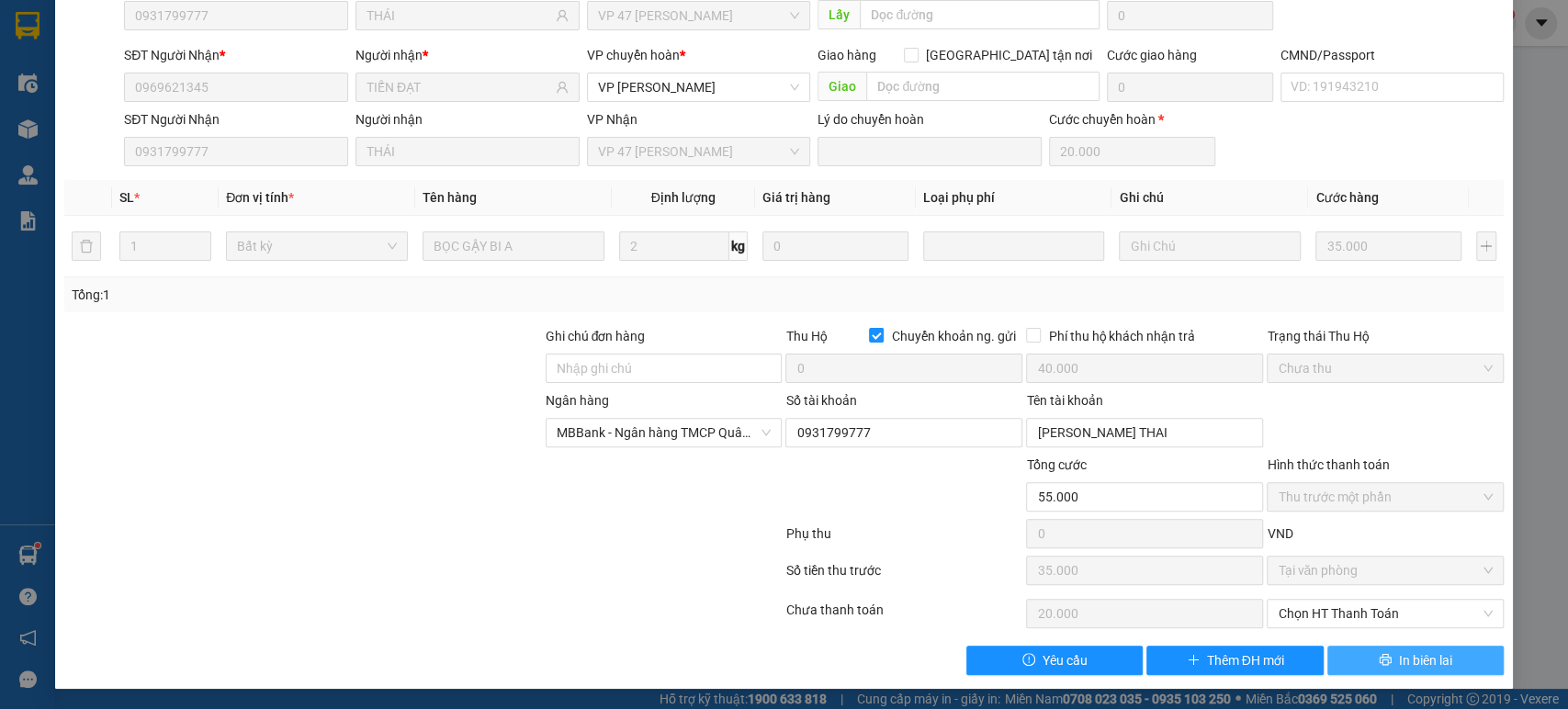 click on "In biên lai" at bounding box center (1426, 660) 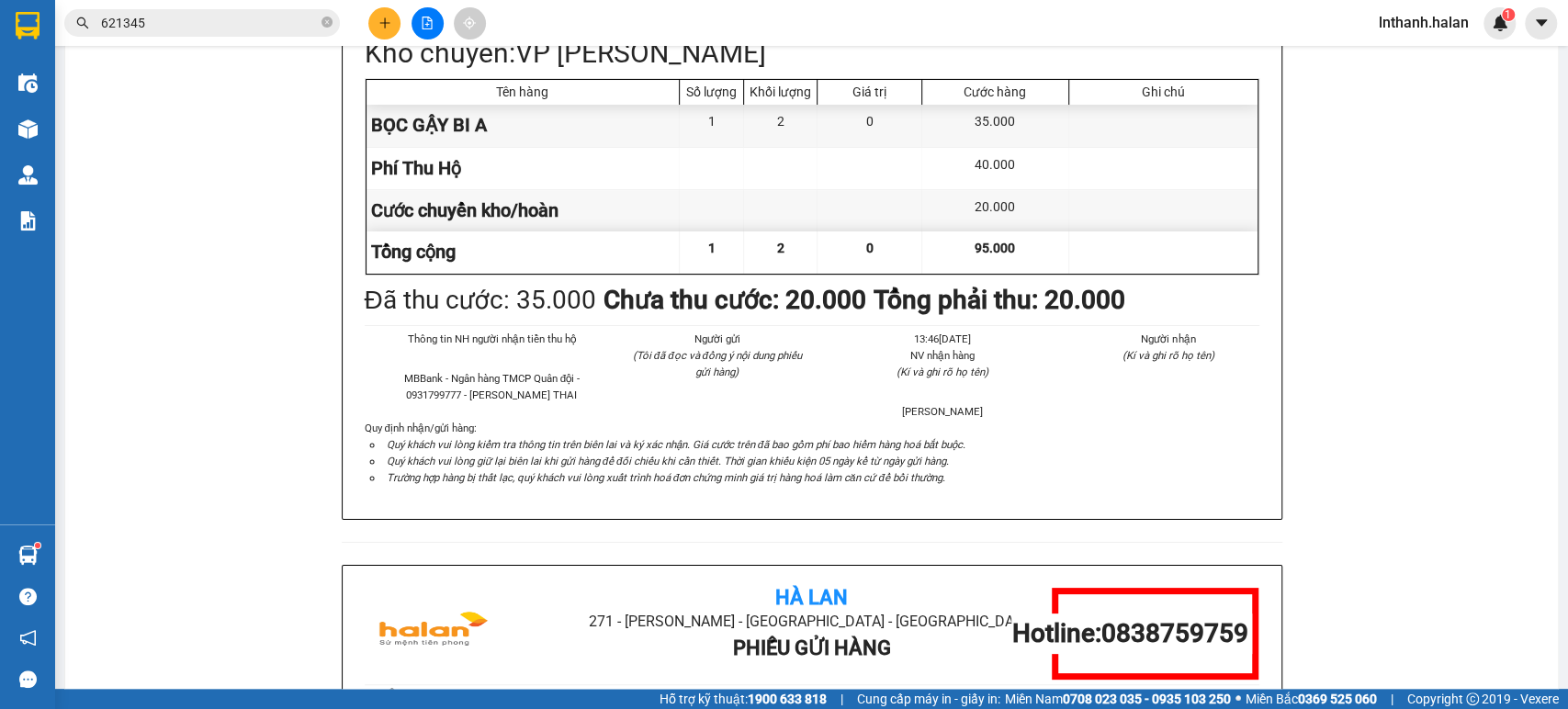 scroll, scrollTop: 408, scrollLeft: 0, axis: vertical 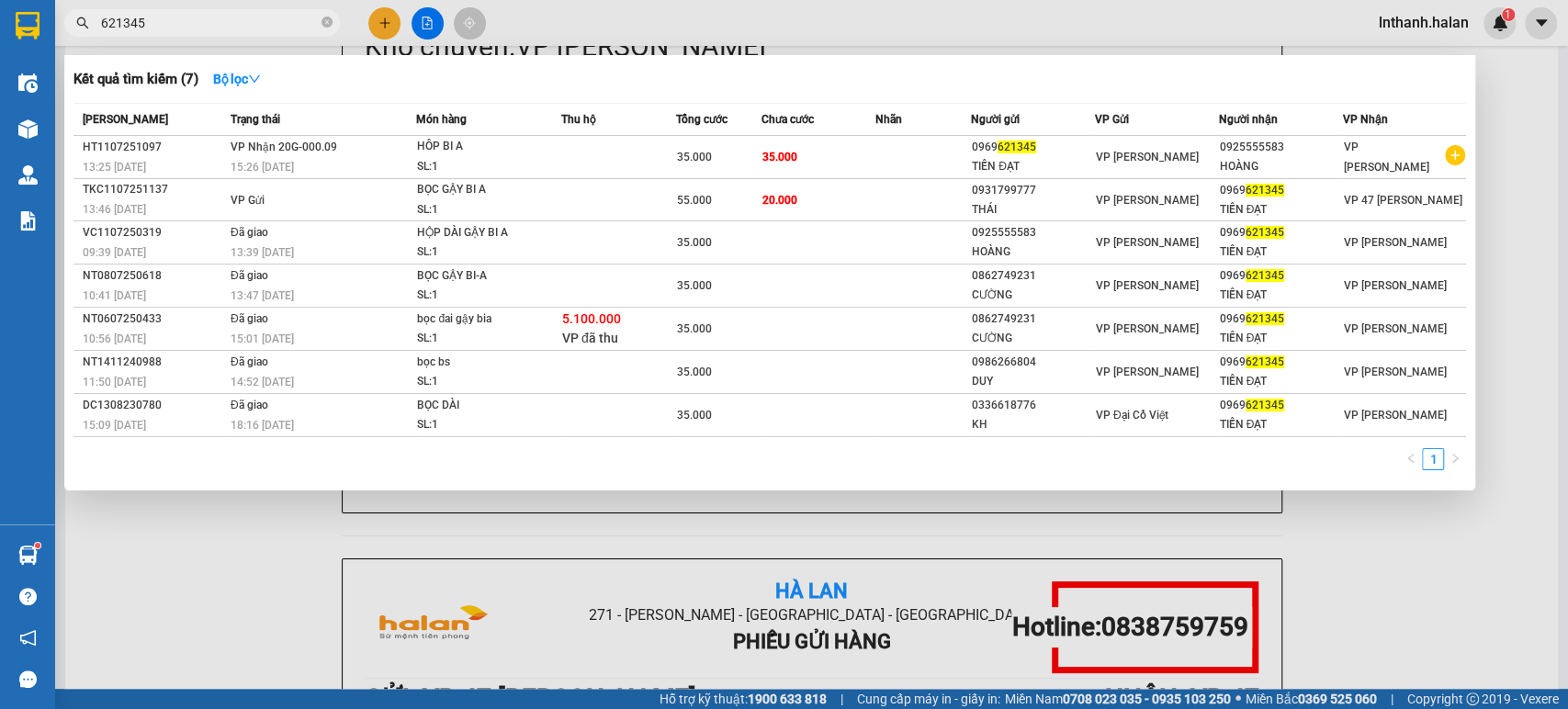 click on "621345" at bounding box center [209, 23] 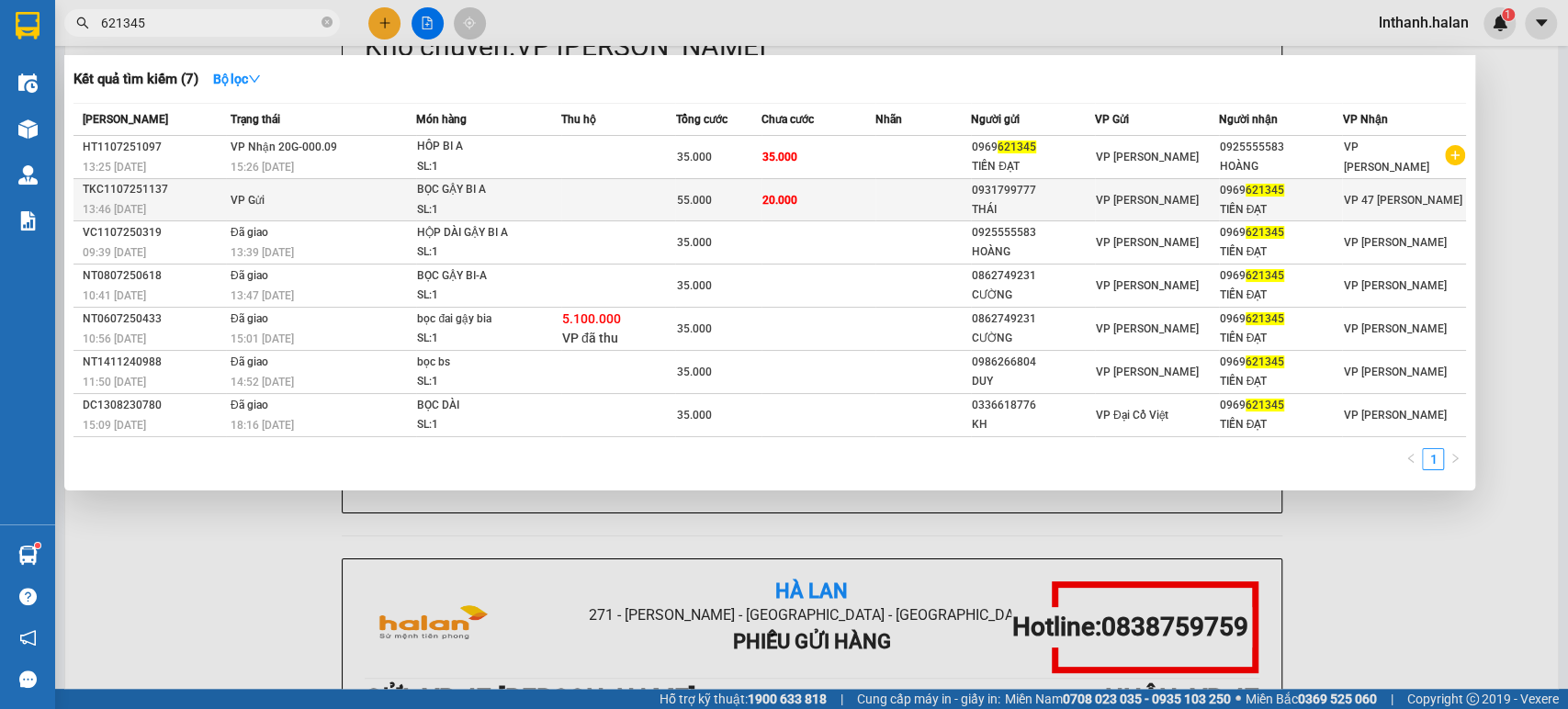 click at bounding box center [923, 200] 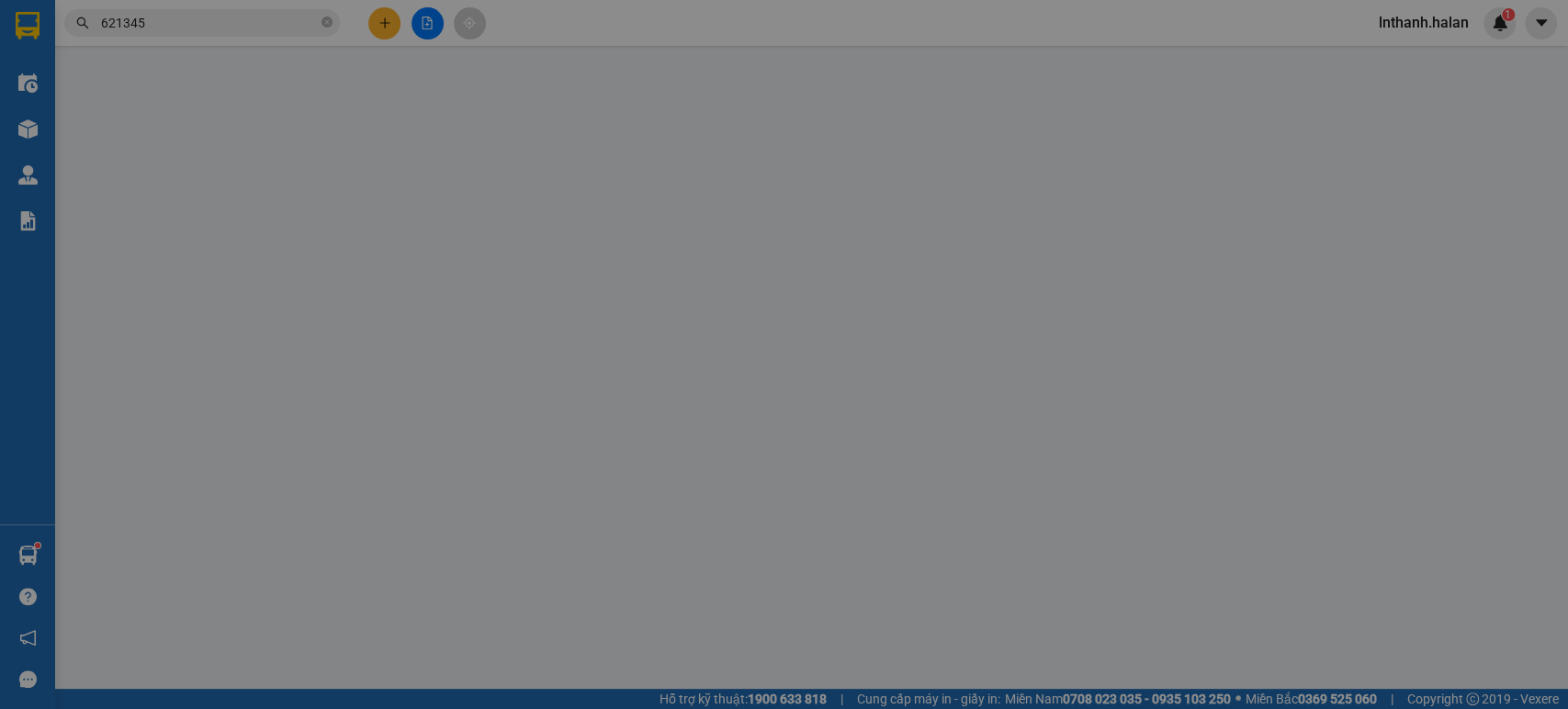 scroll, scrollTop: 0, scrollLeft: 0, axis: both 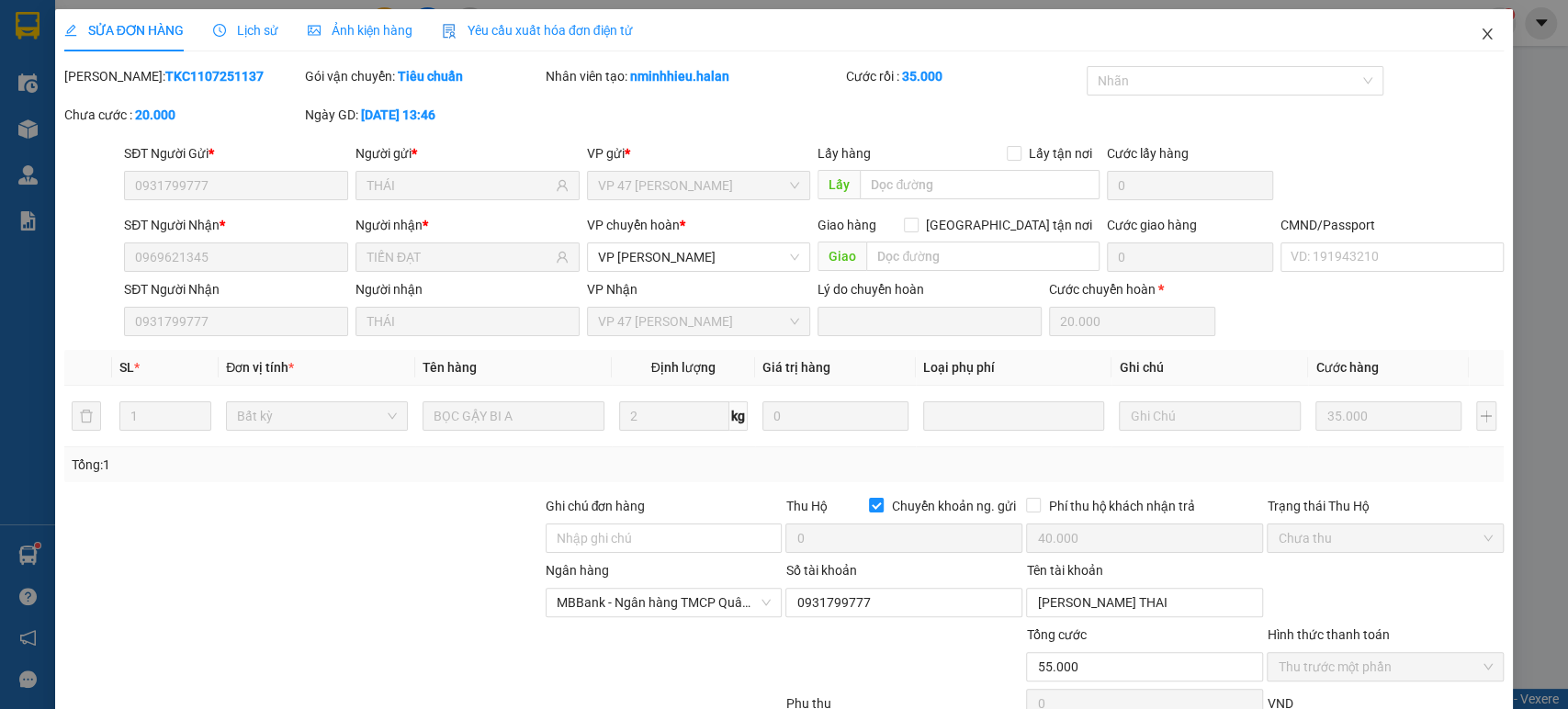 click 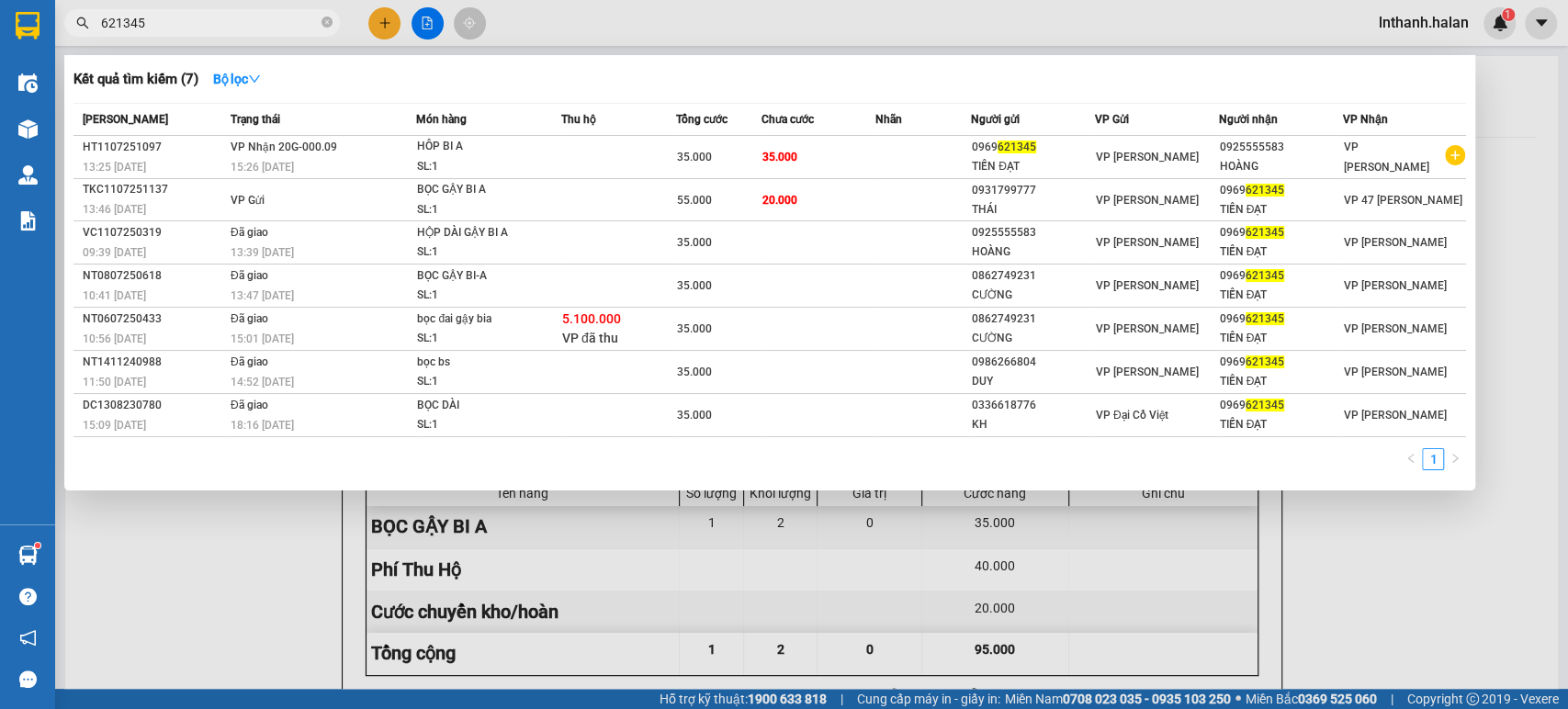 click on "621345" at bounding box center (209, 23) 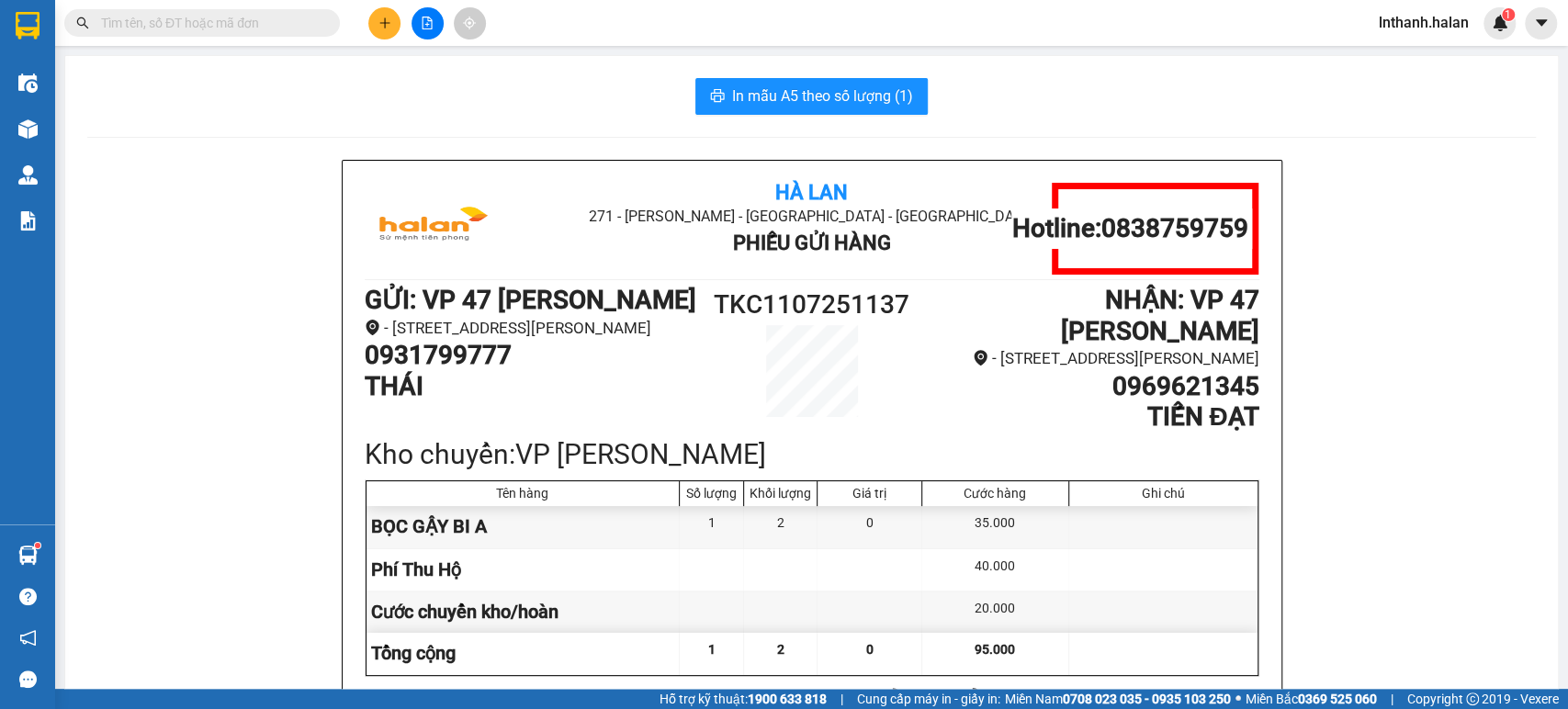 click at bounding box center (209, 23) 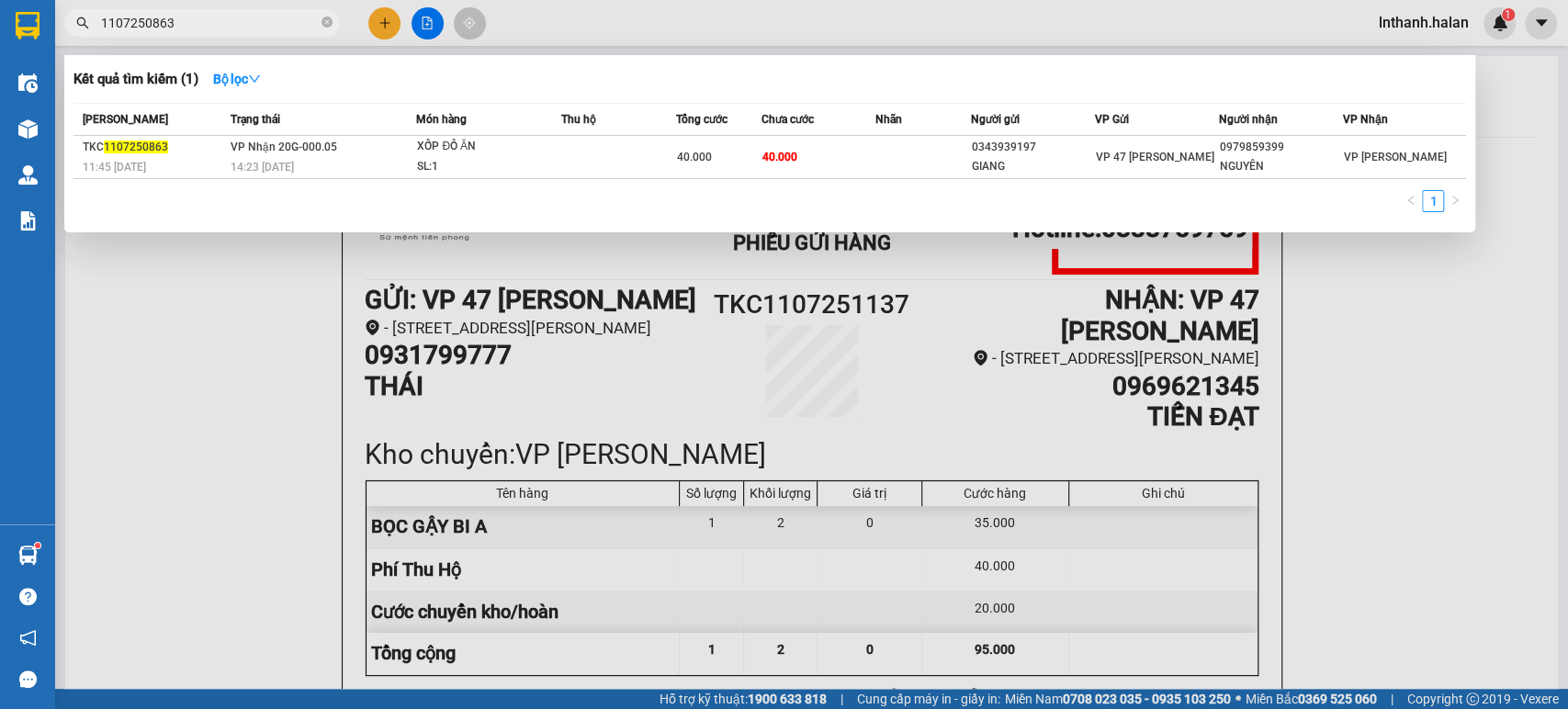 type on "1107250863" 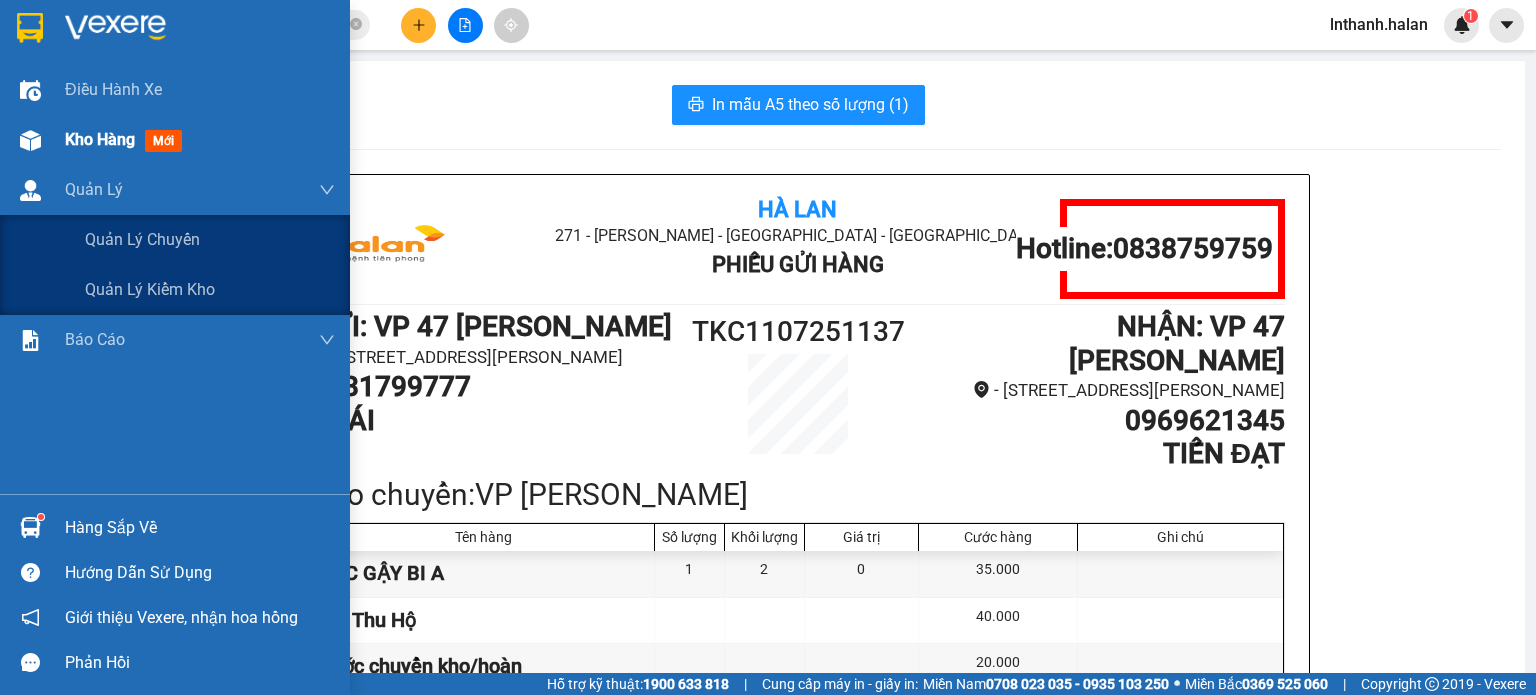 scroll, scrollTop: 0, scrollLeft: 0, axis: both 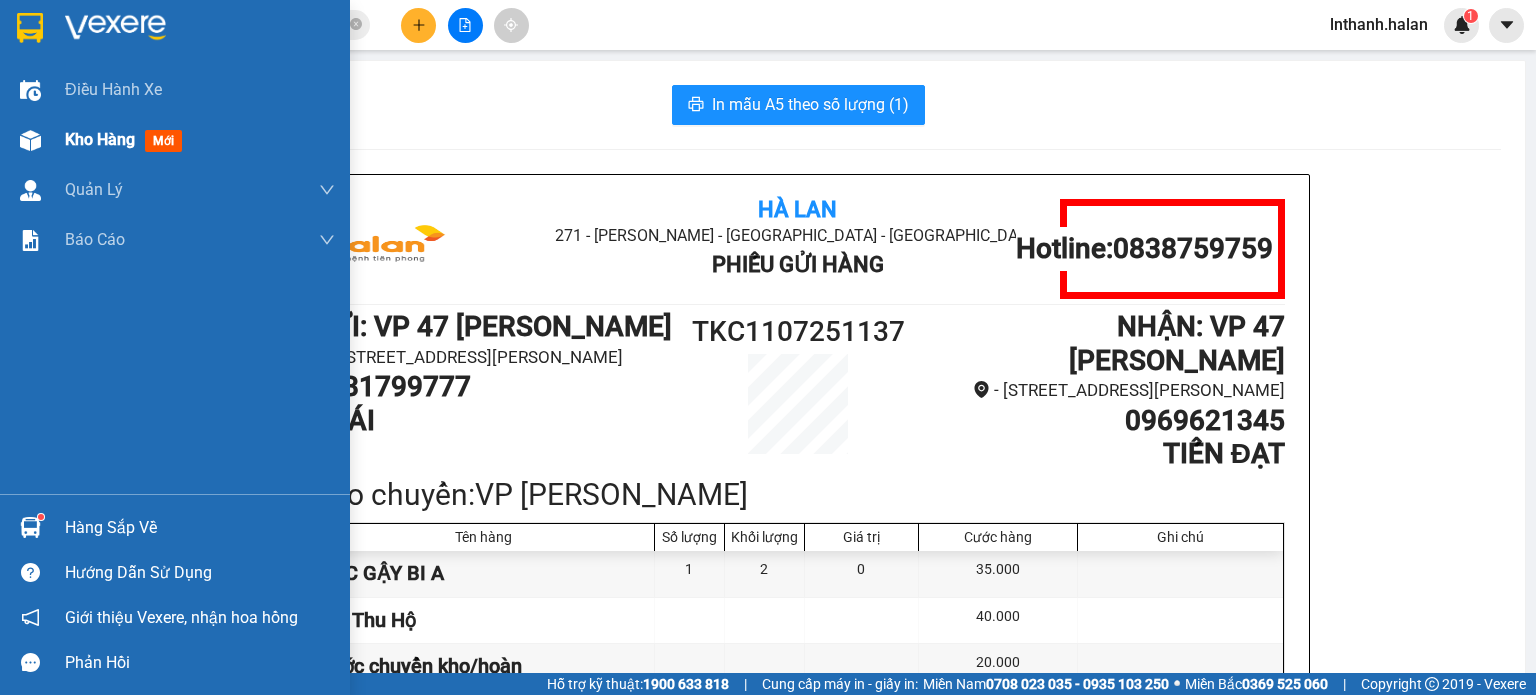 click on "Kho hàng" at bounding box center [100, 139] 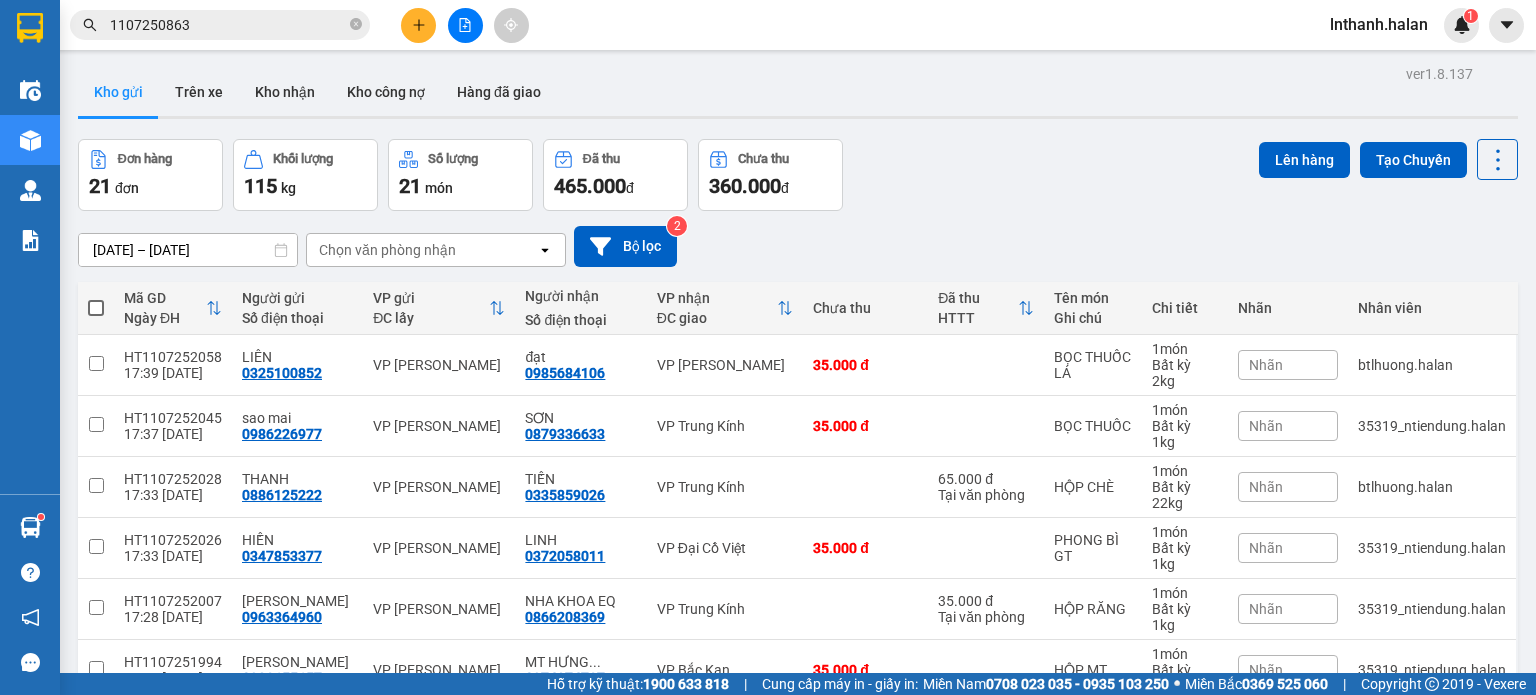 click on "Chọn văn phòng nhận" at bounding box center (387, 250) 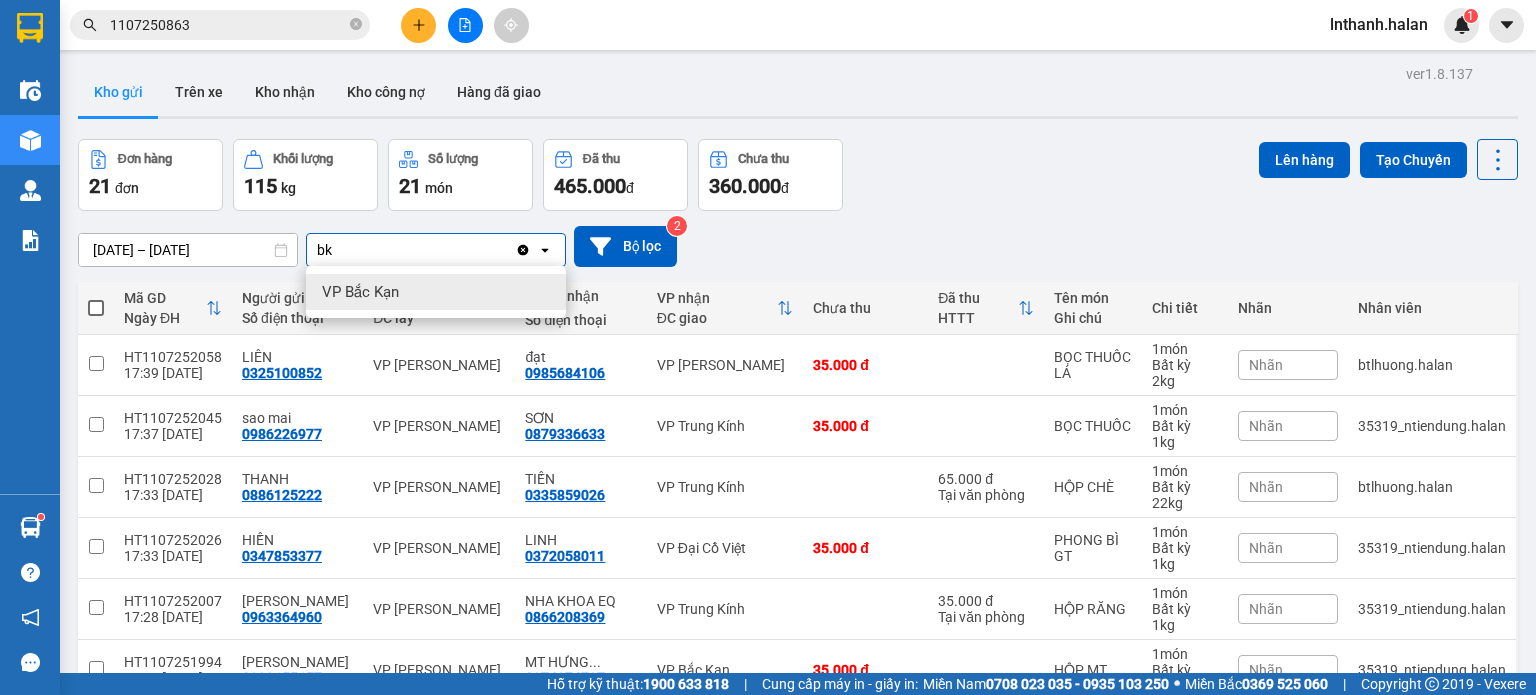 type on "bk" 